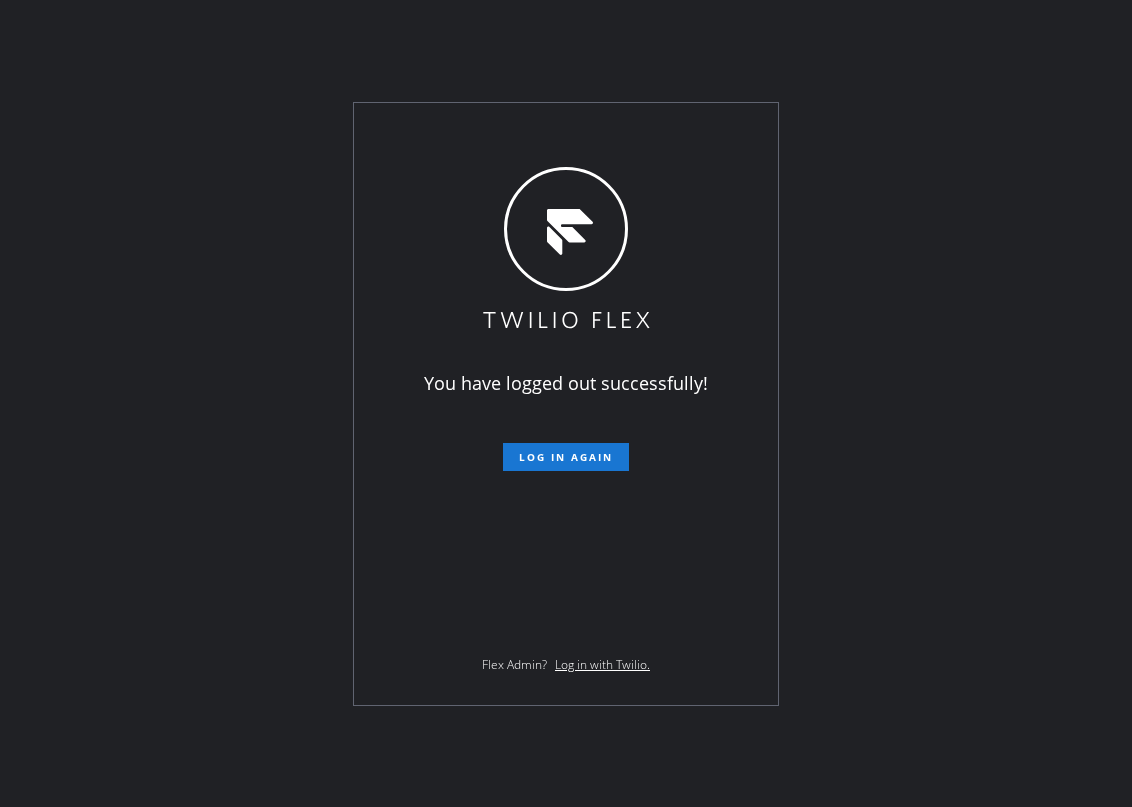 scroll, scrollTop: 0, scrollLeft: 0, axis: both 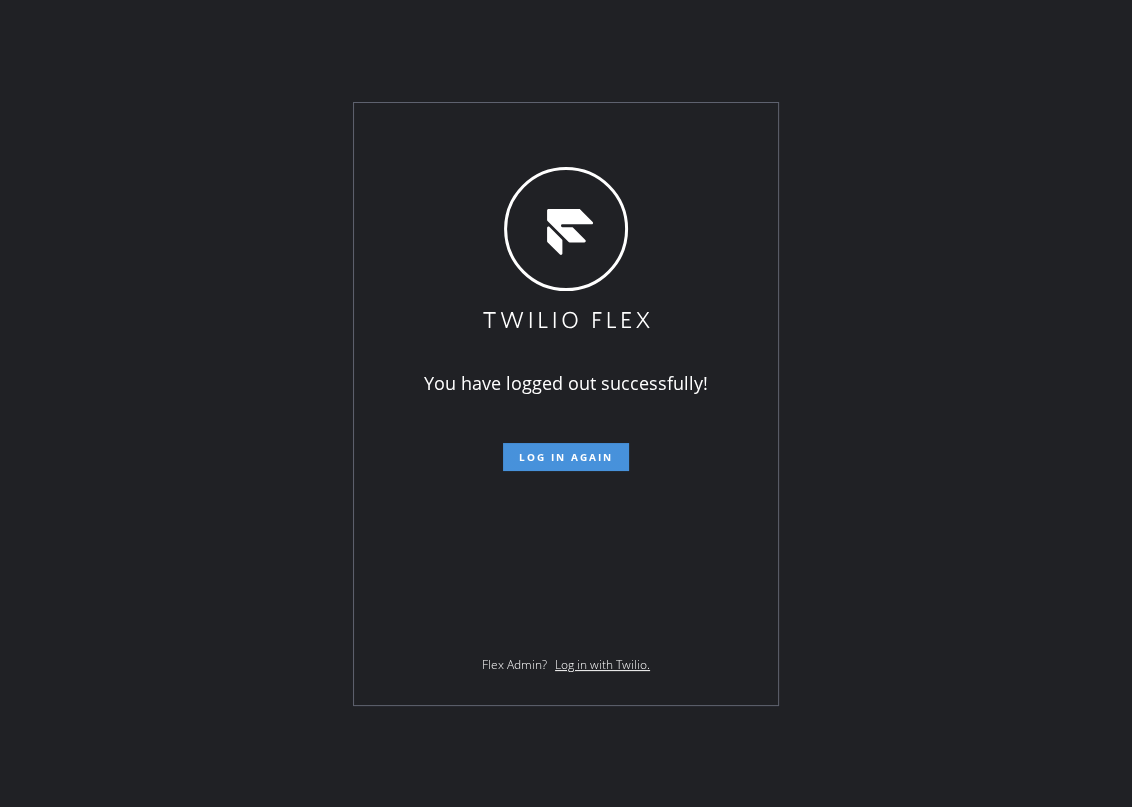 click on "Log in again" at bounding box center (566, 457) 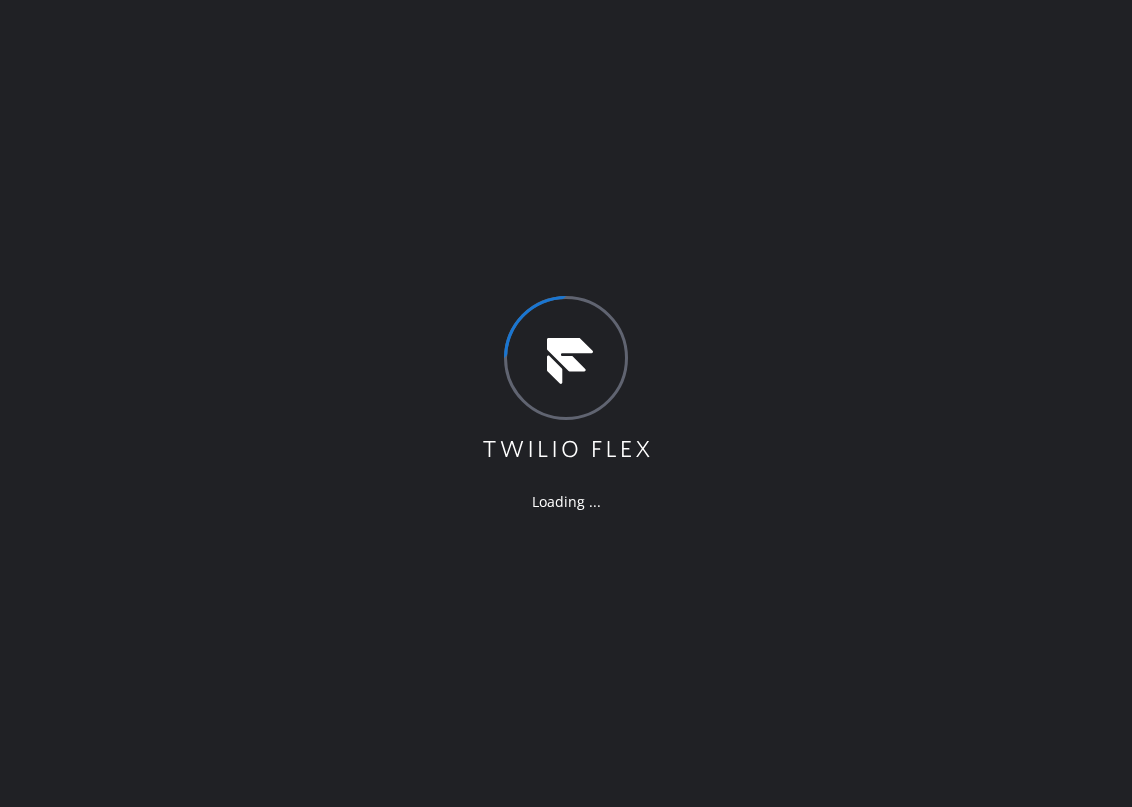scroll, scrollTop: 0, scrollLeft: 0, axis: both 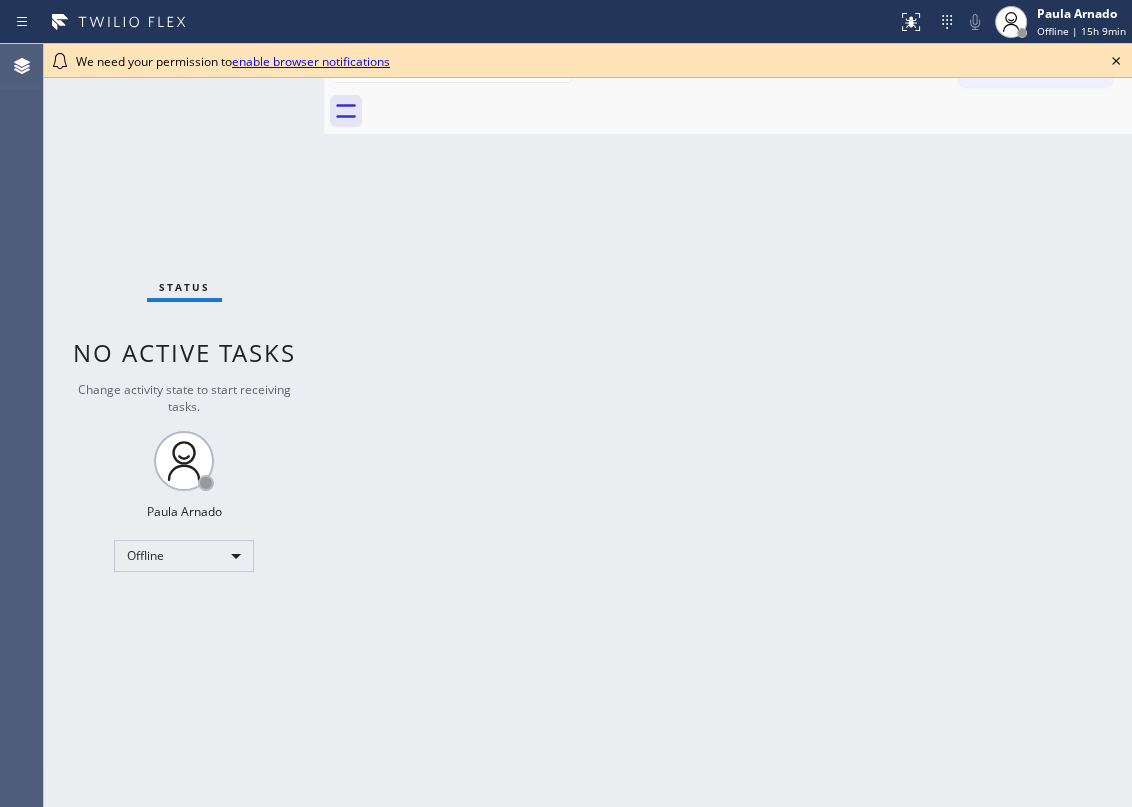 click 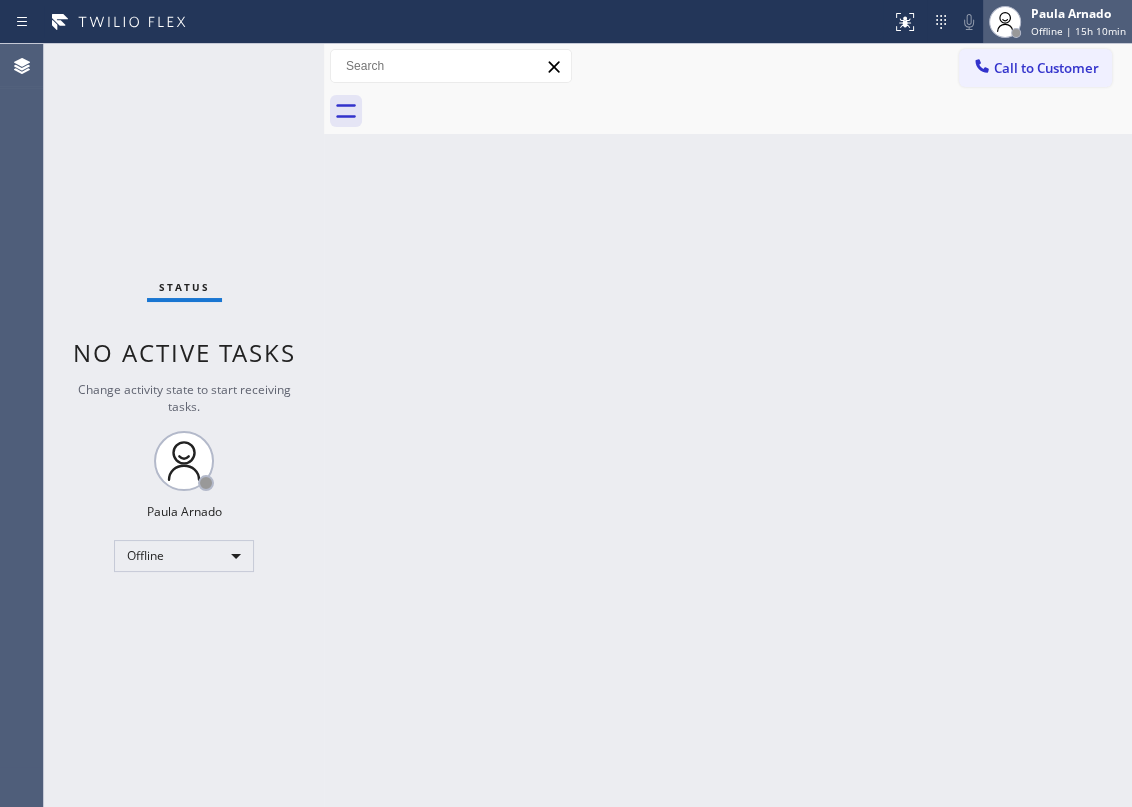 click on "Offline | 15h 10min" at bounding box center [1078, 31] 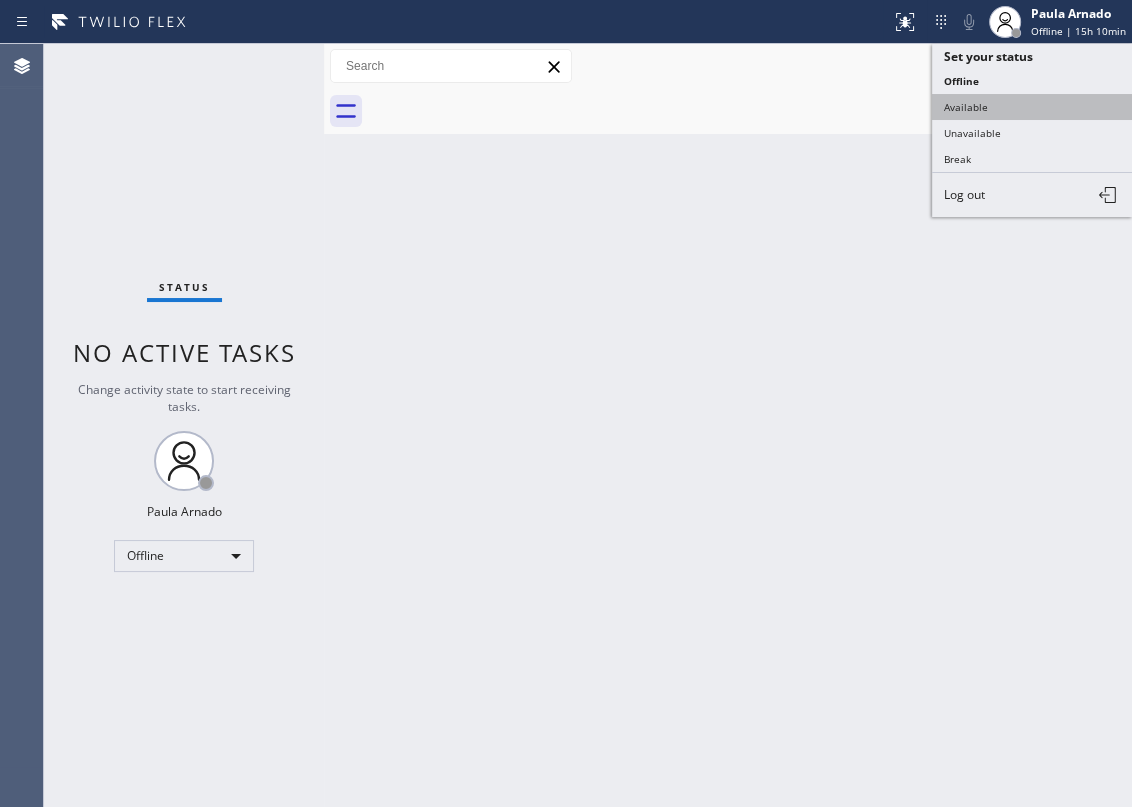click on "Available" at bounding box center [1032, 107] 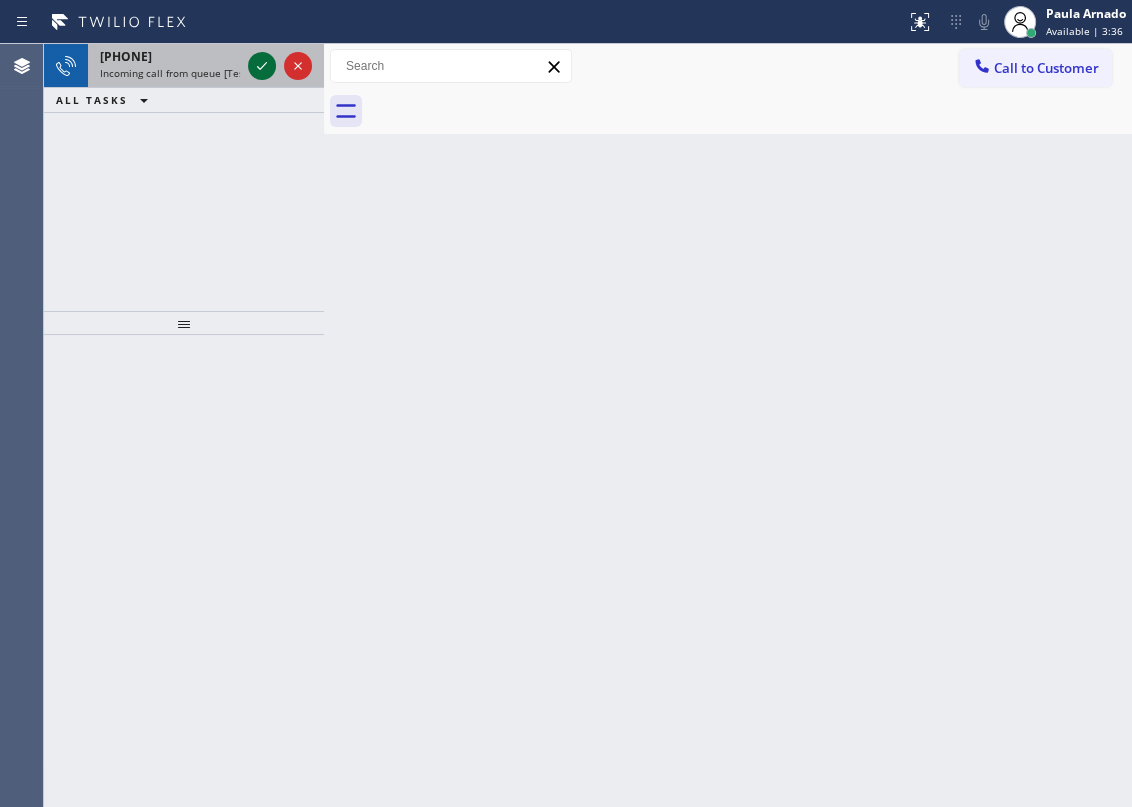 click 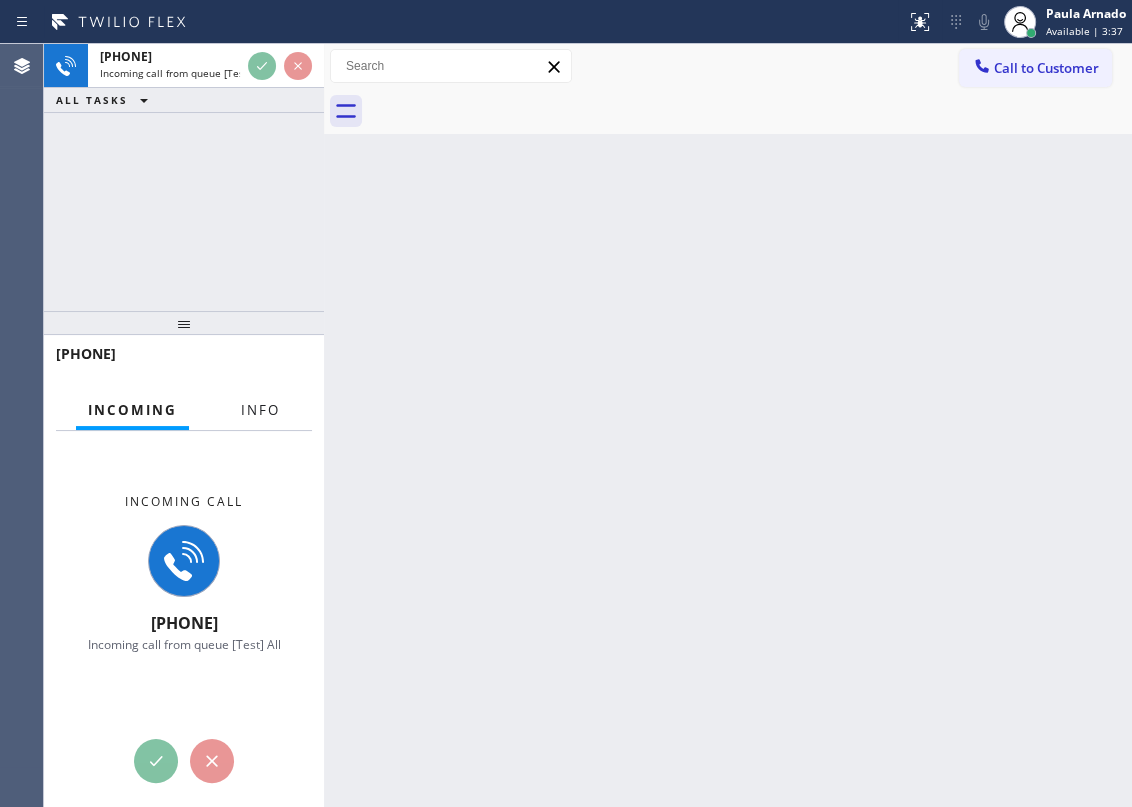 click on "Info" at bounding box center [260, 410] 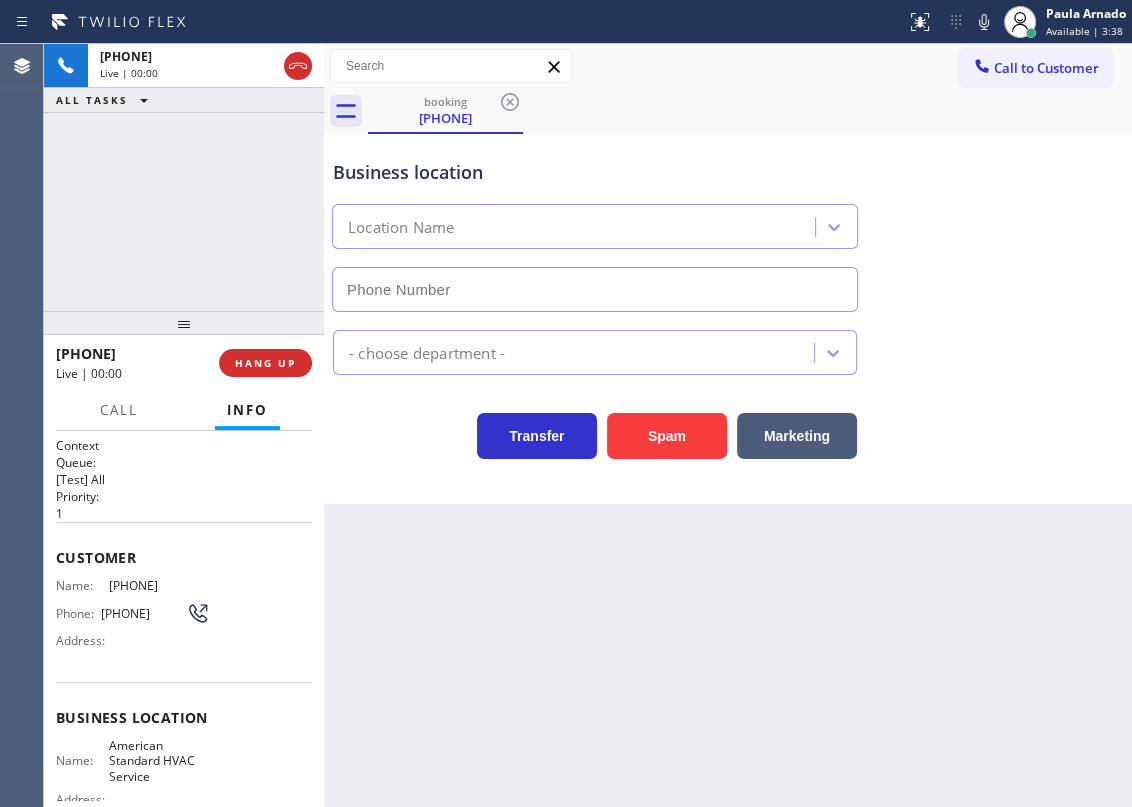 type on "(844) 734-2822" 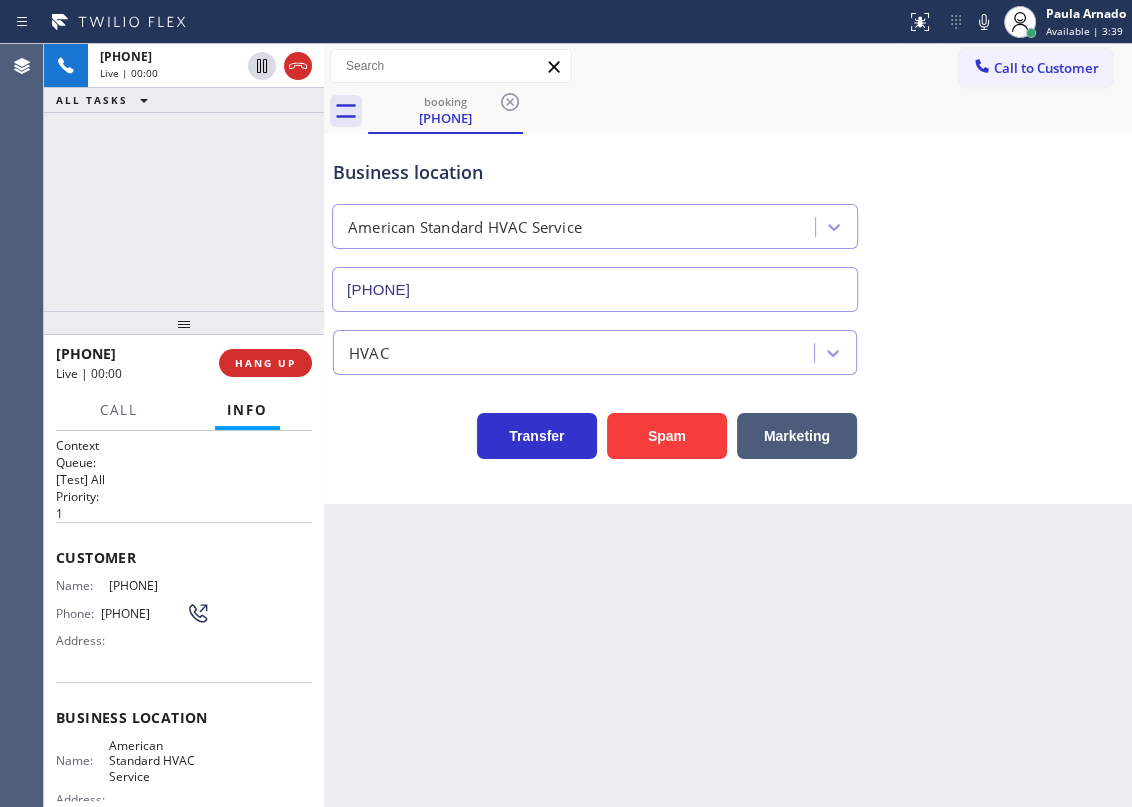 click on "+17192152582 Live | 00:00 HANG UP" at bounding box center (184, 363) 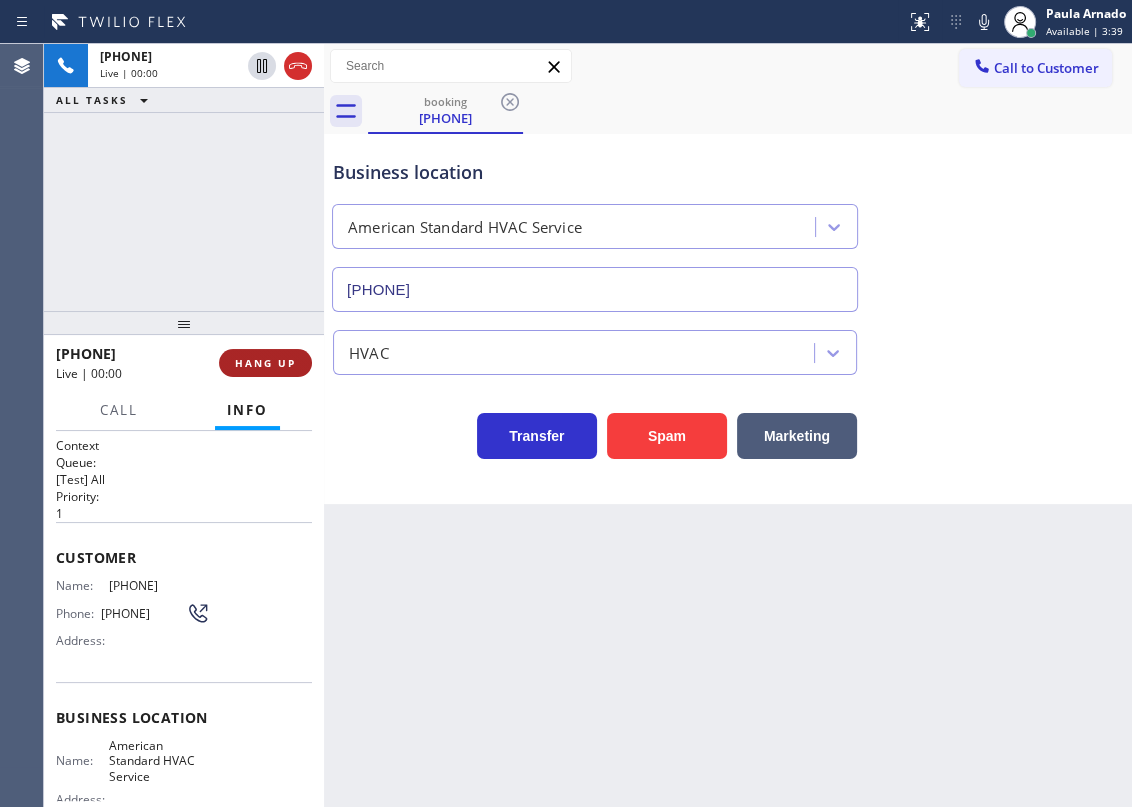 click on "HANG UP" at bounding box center (265, 363) 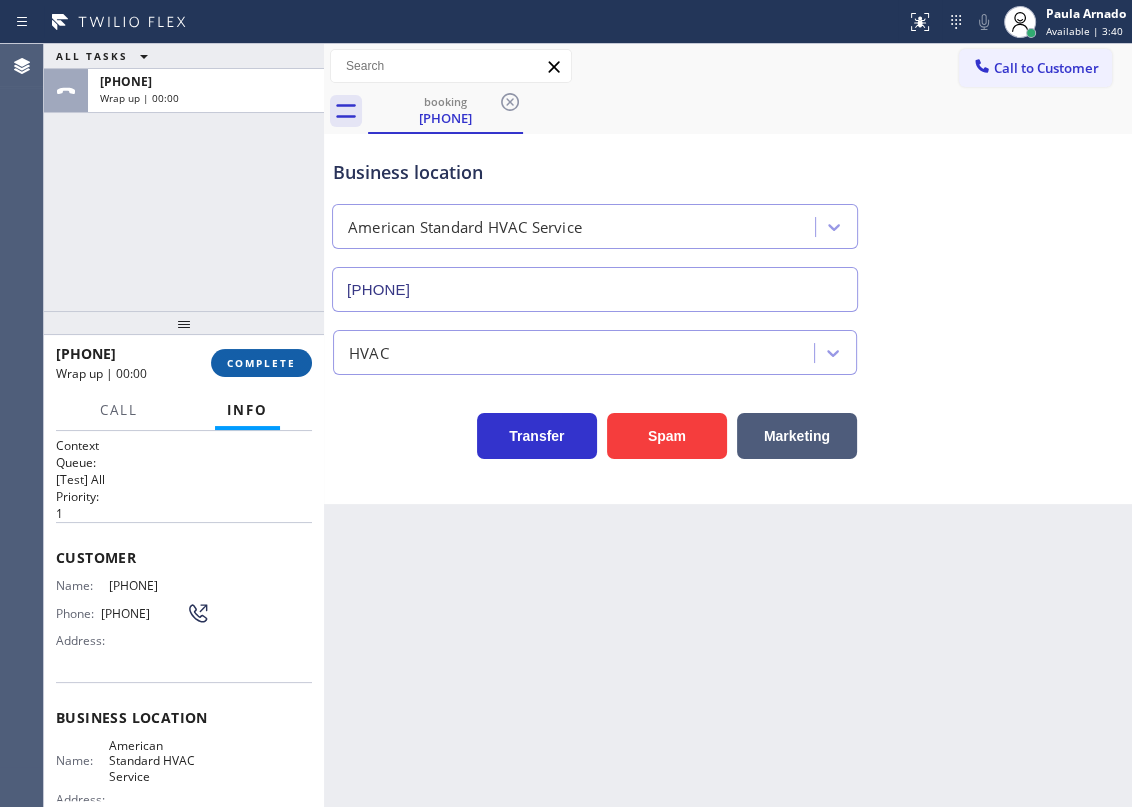 click on "COMPLETE" at bounding box center (261, 363) 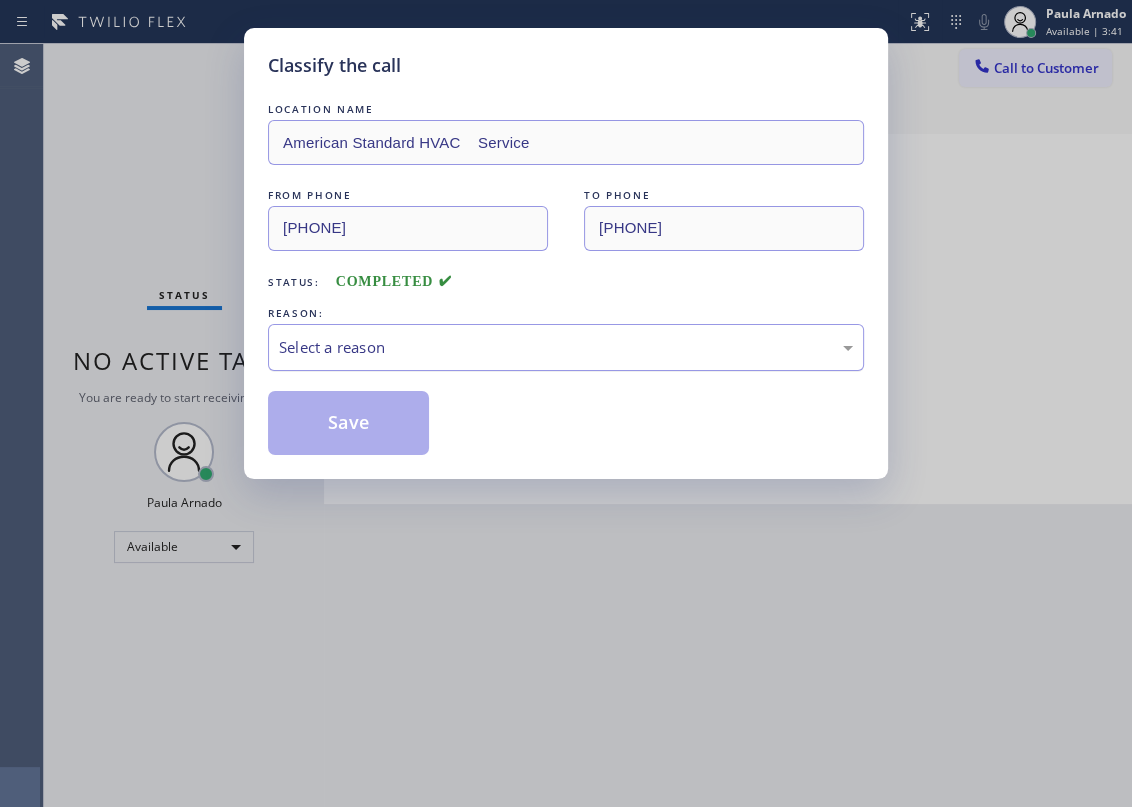 click on "Select a reason" at bounding box center (566, 347) 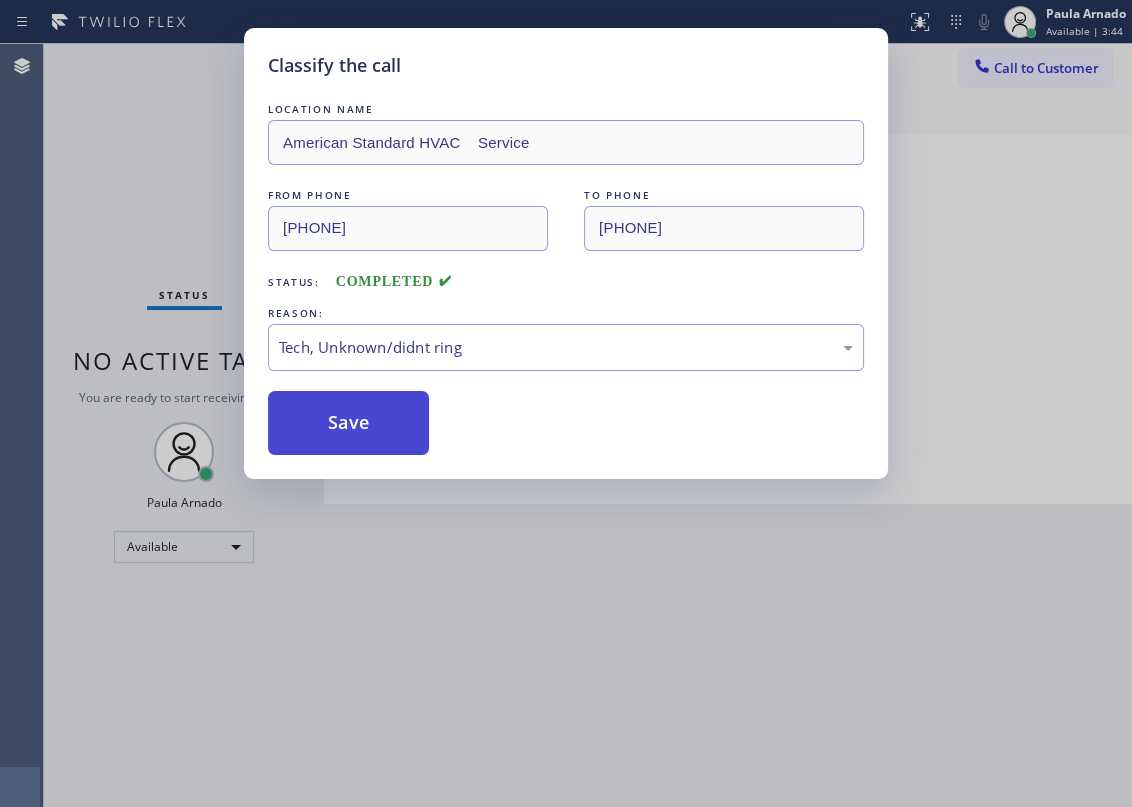 click on "Save" at bounding box center (348, 423) 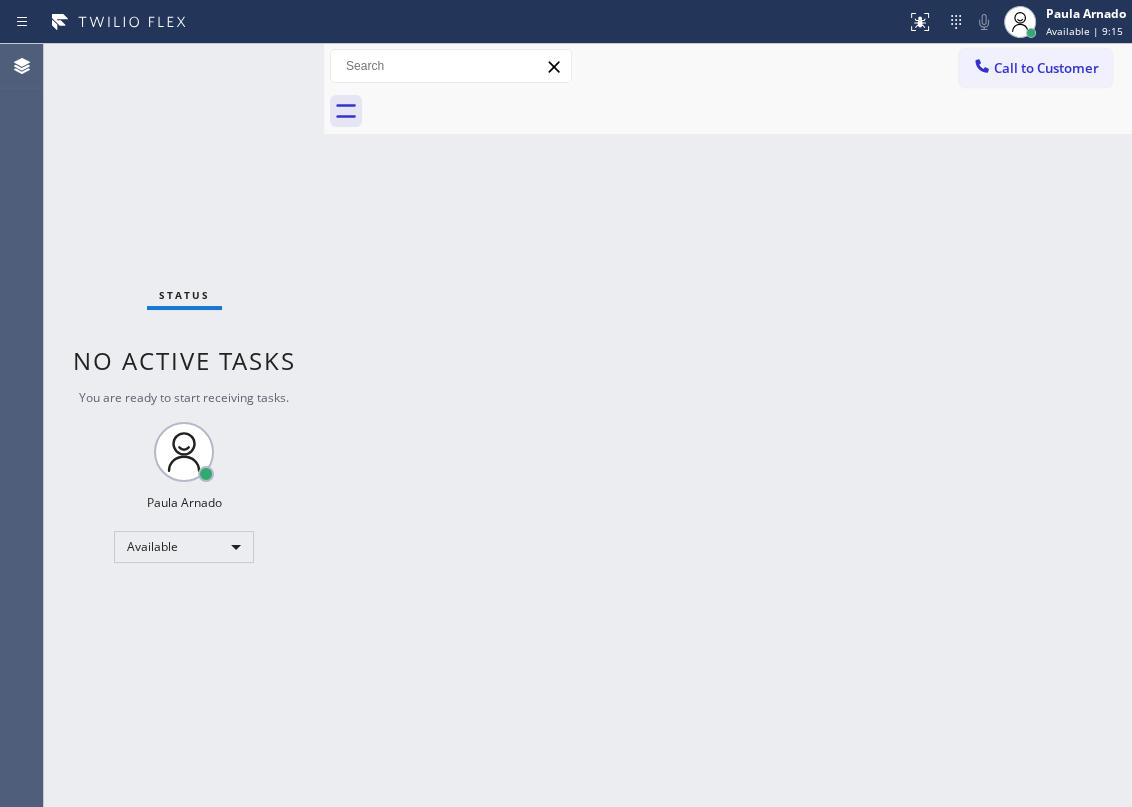 click on "Back to Dashboard Change Sender ID Customers Technicians Select a contact Outbound call Technician Search Technician Your caller id phone number Your caller id phone number Call Technician info Name   Phone none Address none Change Sender ID HVAC +18559994417 5 Star Appliance +18557314952 Appliance Repair +18554611149 Plumbing +18889090120 Air Duct Cleaning +18006865038  Electricians +18005688664 Cancel Change Check personal SMS Reset Change No tabs Call to Customer Outbound call Location Search location Your caller id phone number Customer number Call Outbound call Technician Search Technician Your caller id phone number Your caller id phone number Call" at bounding box center (728, 425) 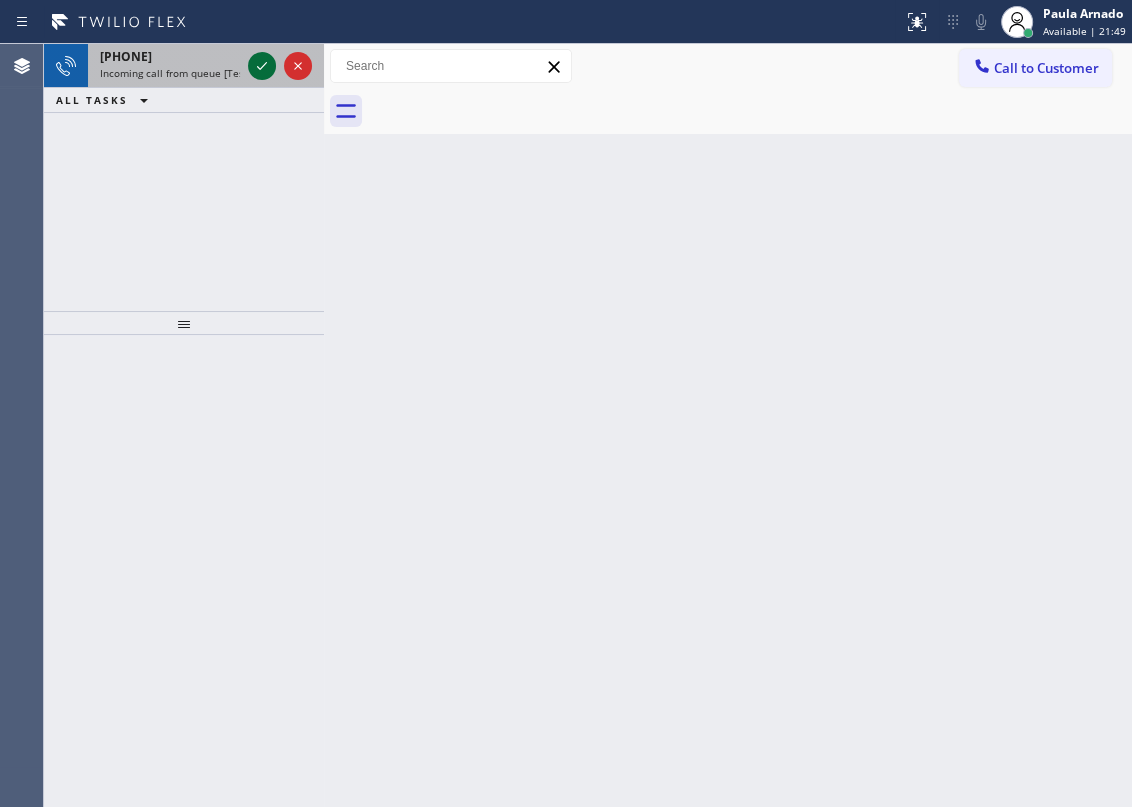 click 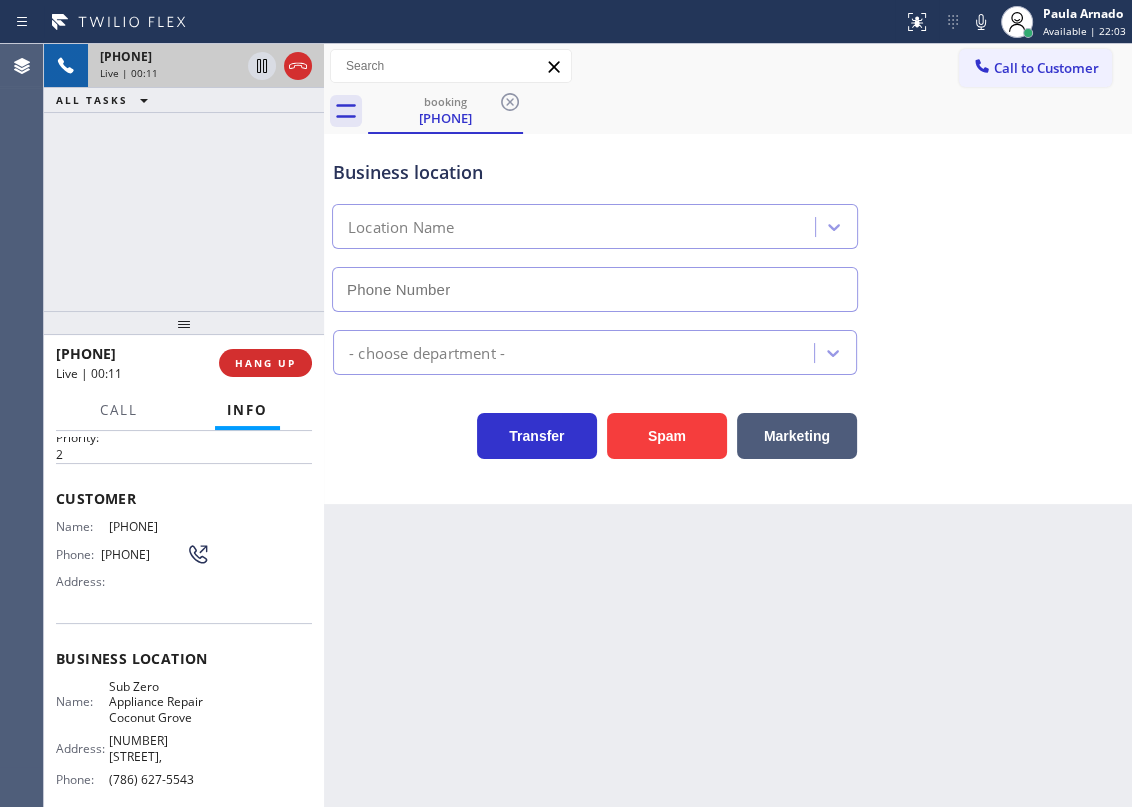 scroll, scrollTop: 90, scrollLeft: 0, axis: vertical 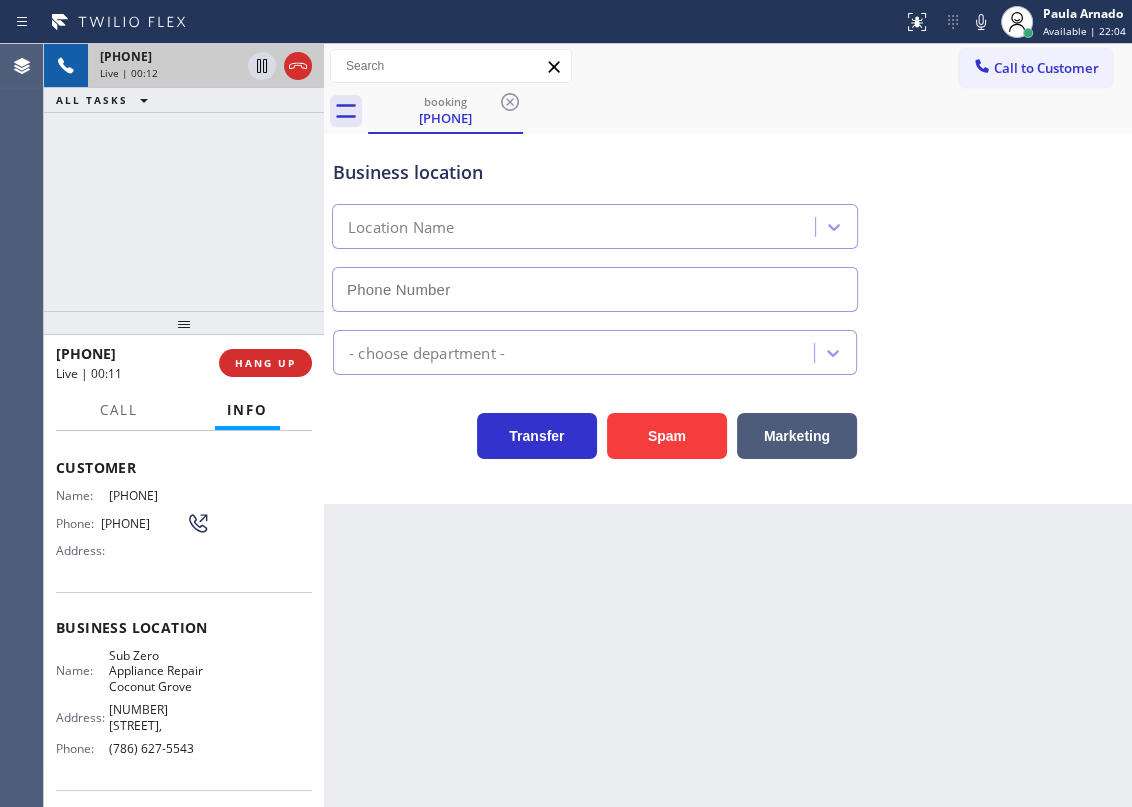 click on "Sub Zero Appliance Repair Coconut Grove" at bounding box center (159, 671) 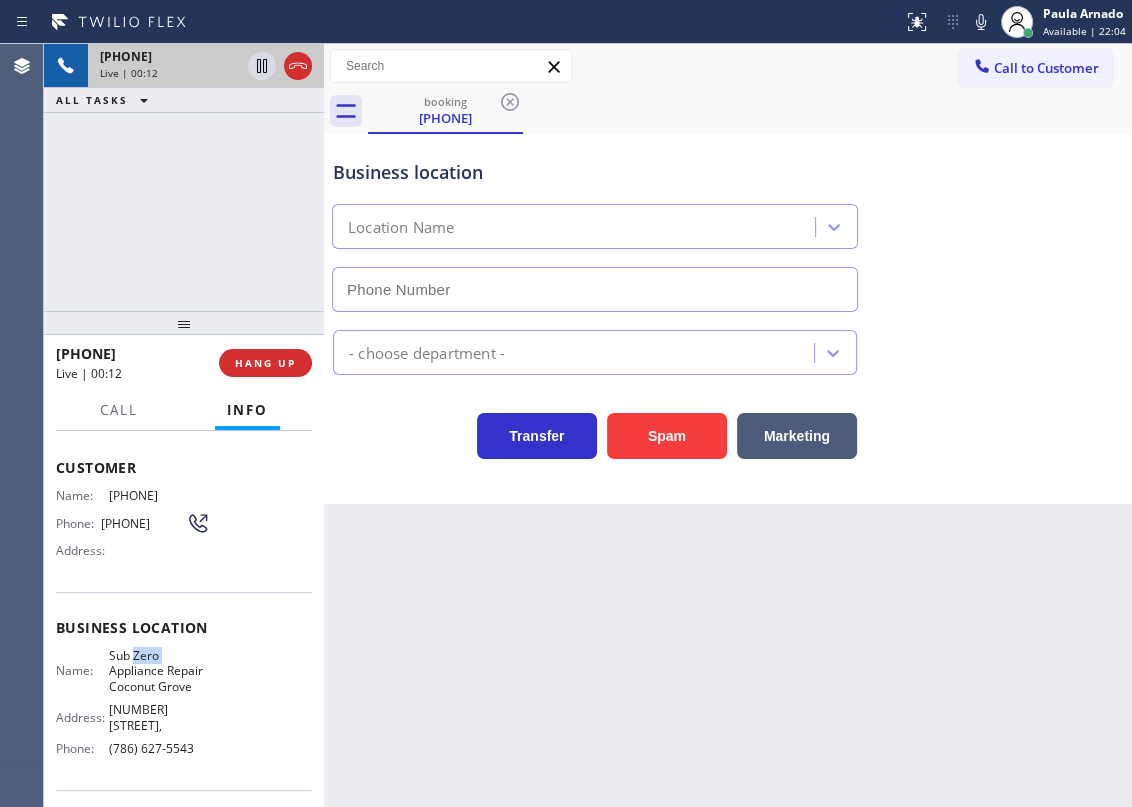 click on "Sub Zero Appliance Repair Coconut Grove" at bounding box center (159, 671) 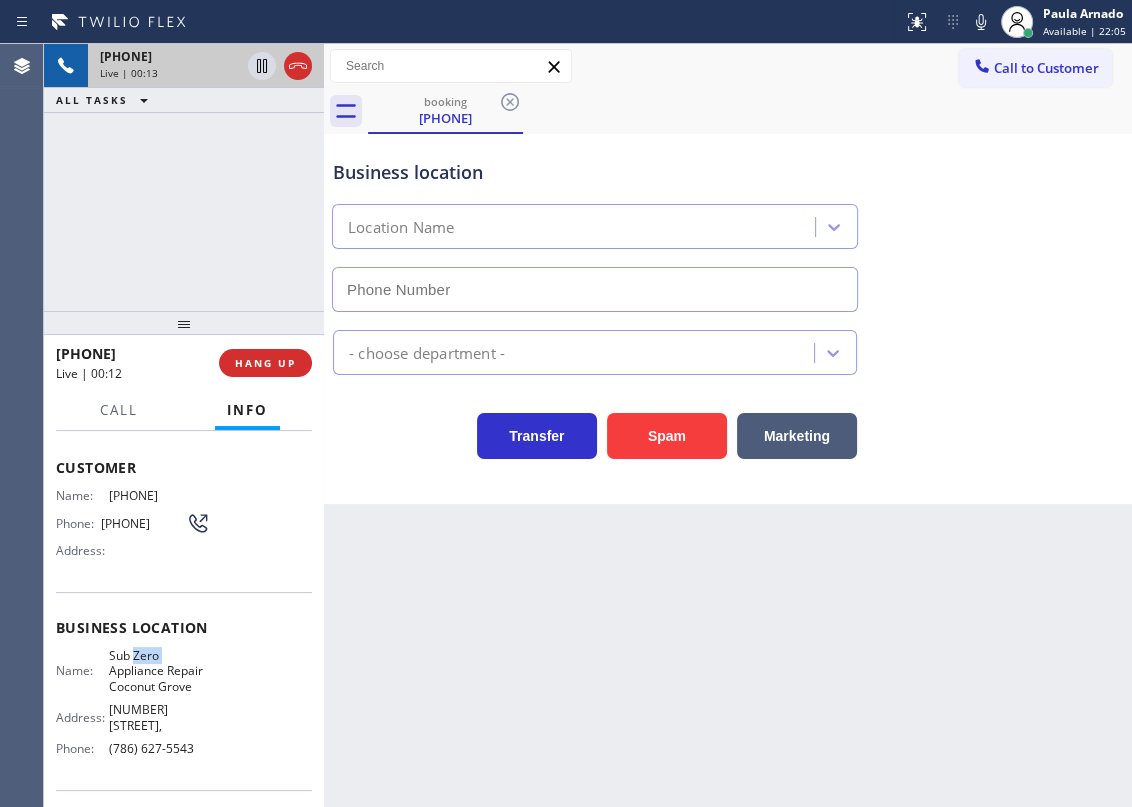 click on "Sub Zero Appliance Repair Coconut Grove" at bounding box center [159, 671] 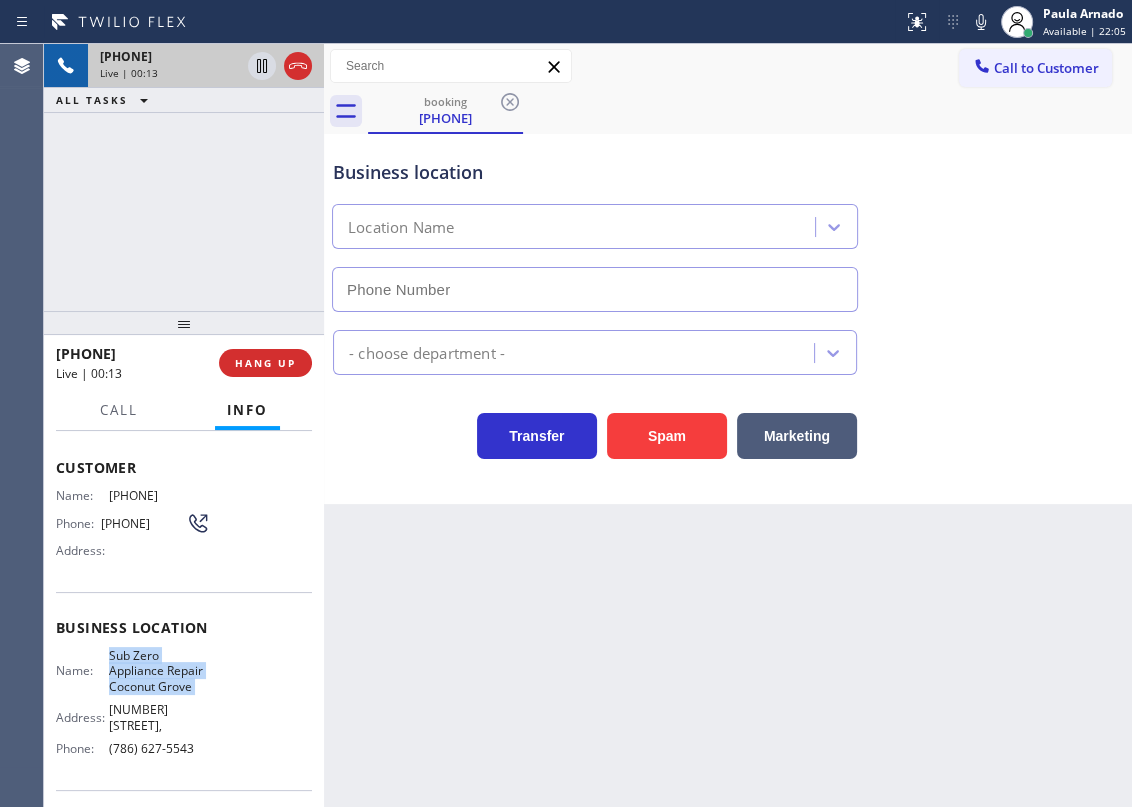 click on "Sub Zero Appliance Repair Coconut Grove" at bounding box center (159, 671) 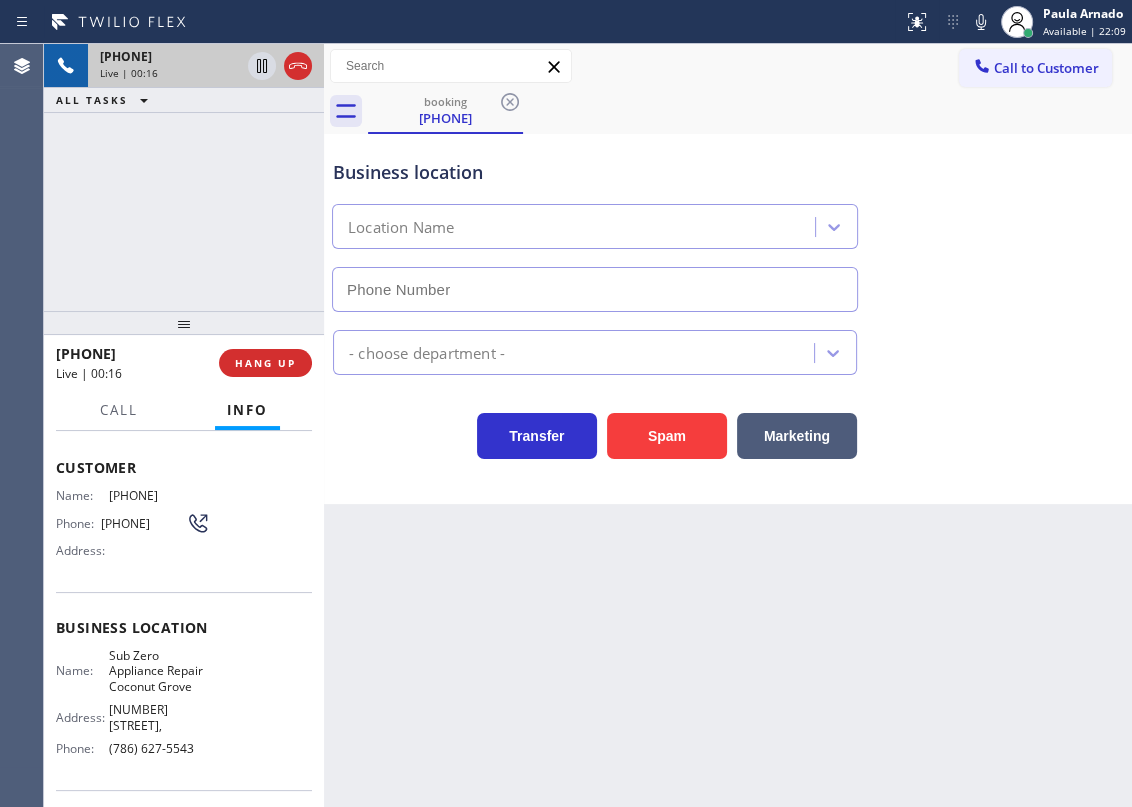click on "(786) 627-5543" at bounding box center [159, 748] 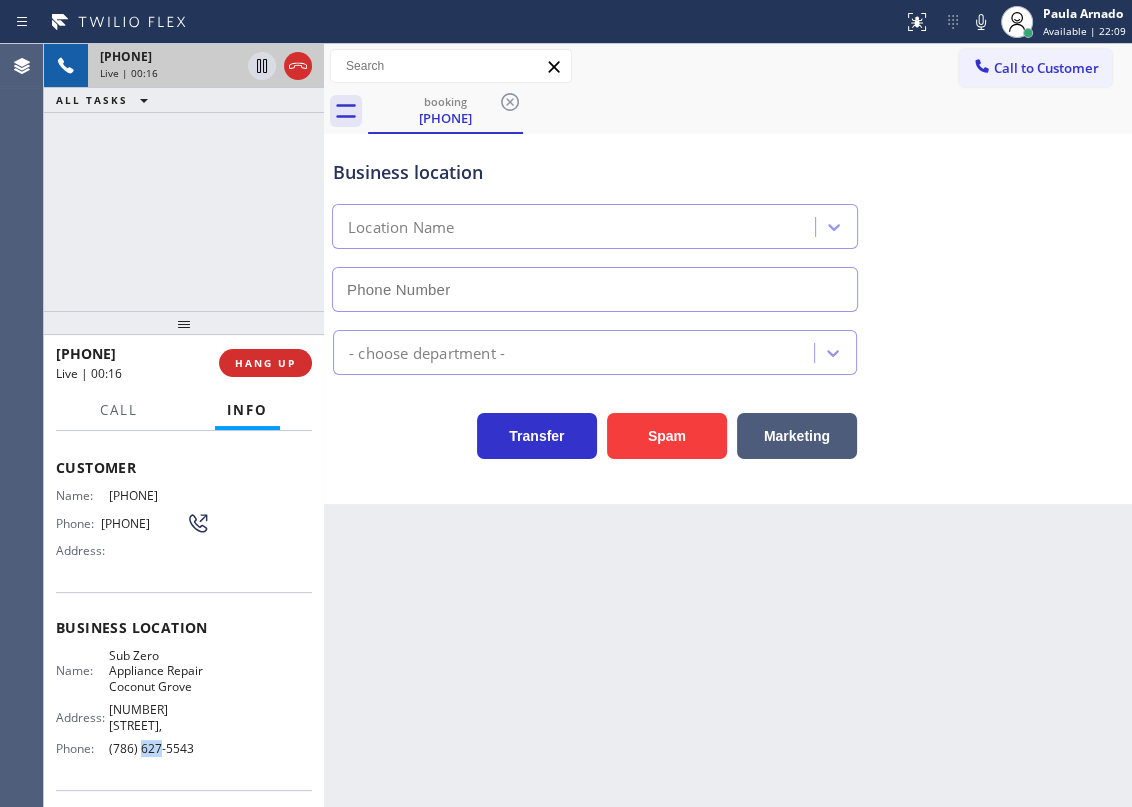 click on "(786) 627-5543" at bounding box center [159, 748] 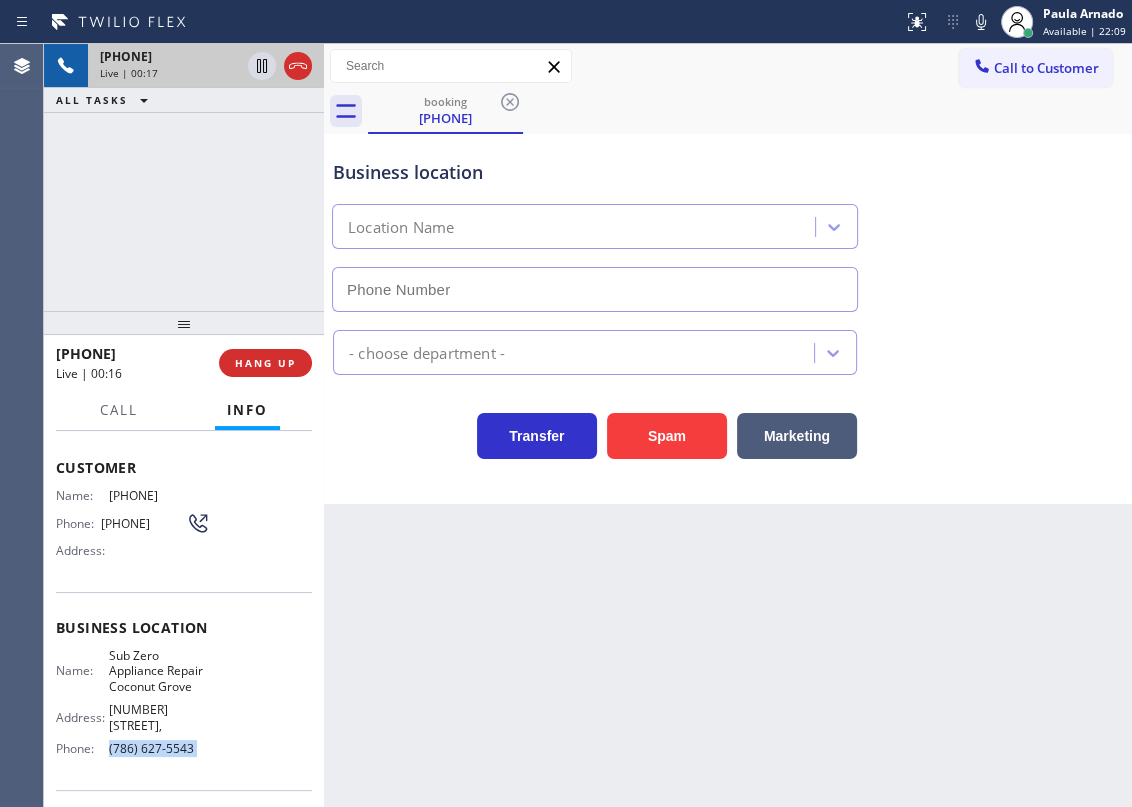 click on "(786) 627-5543" at bounding box center [159, 748] 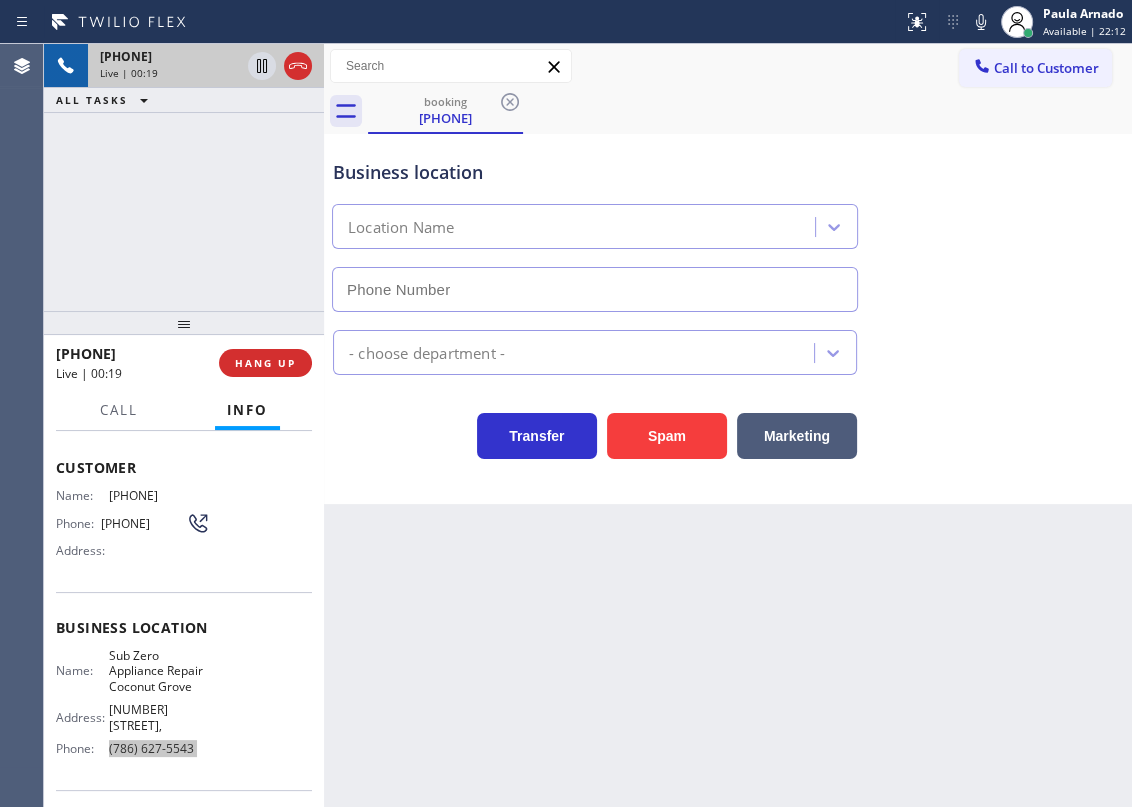 type on "(786) 627-5543" 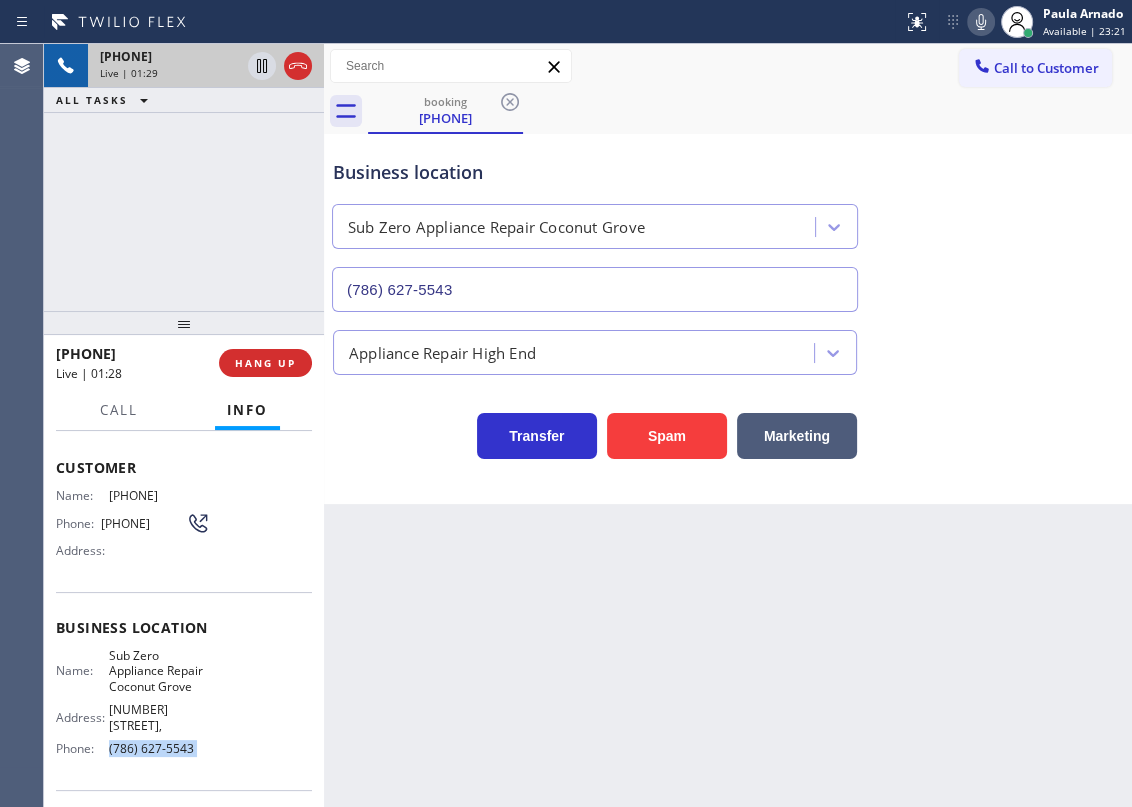click 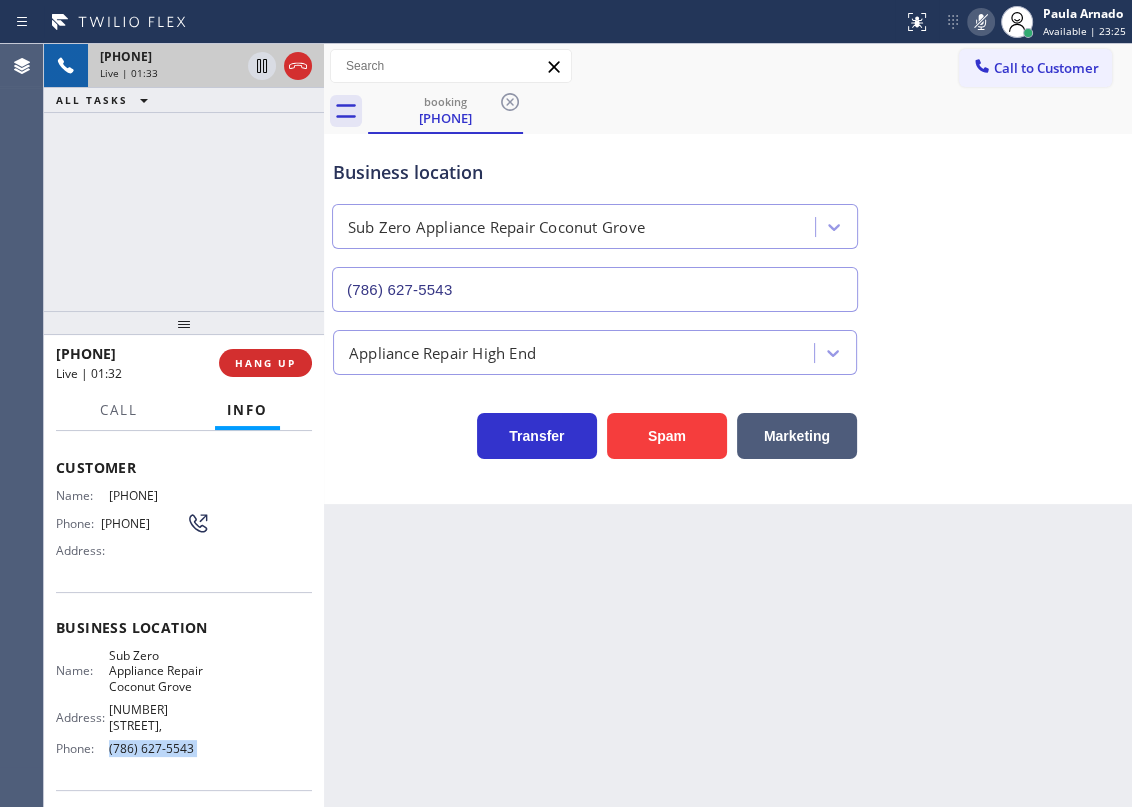 click 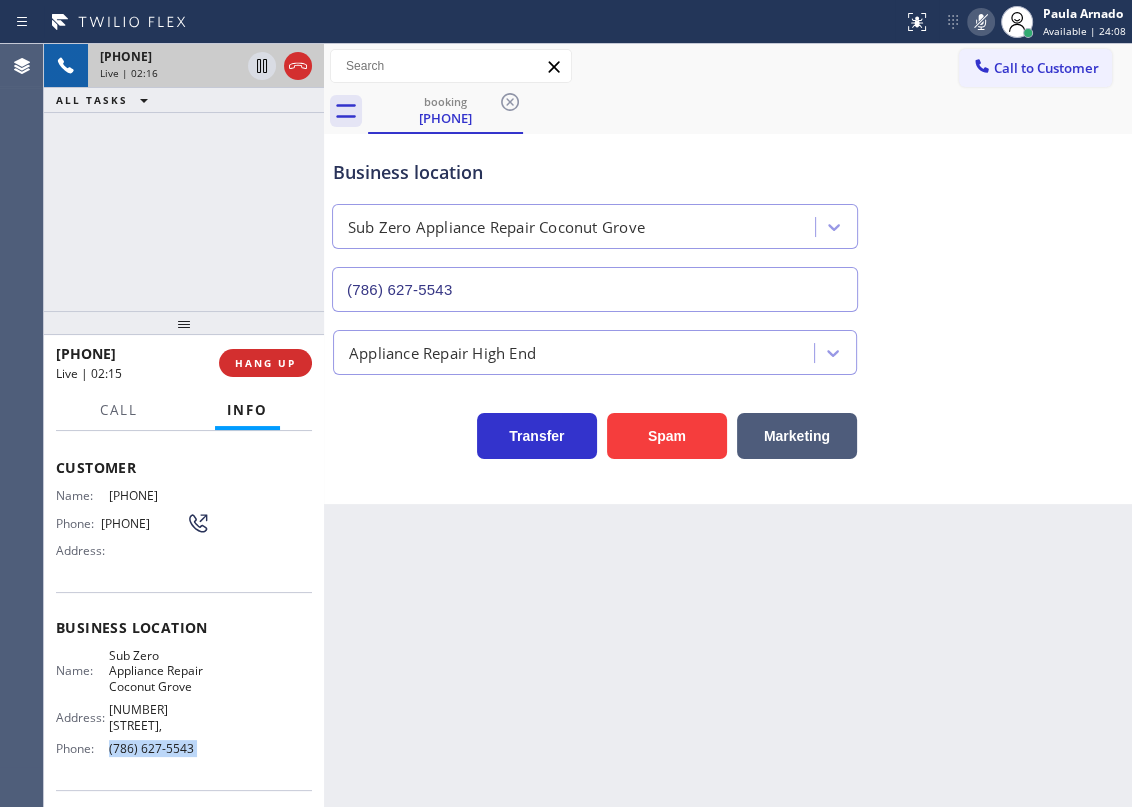 click 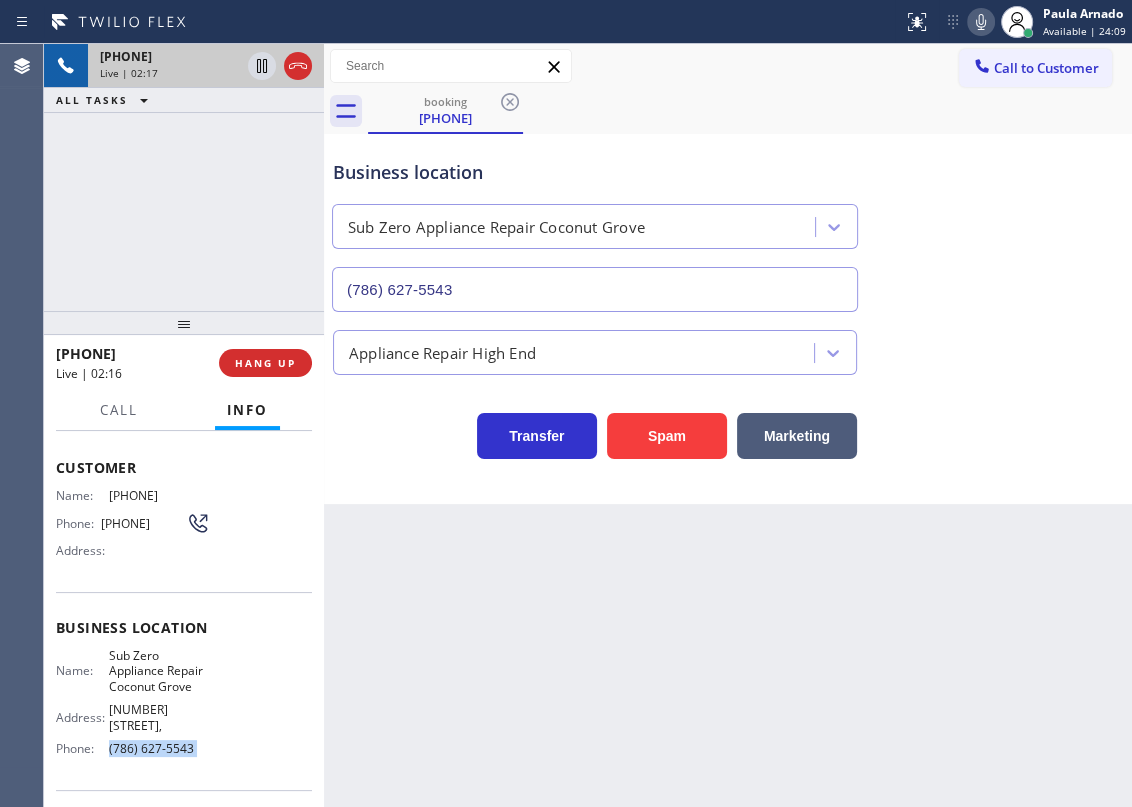 click 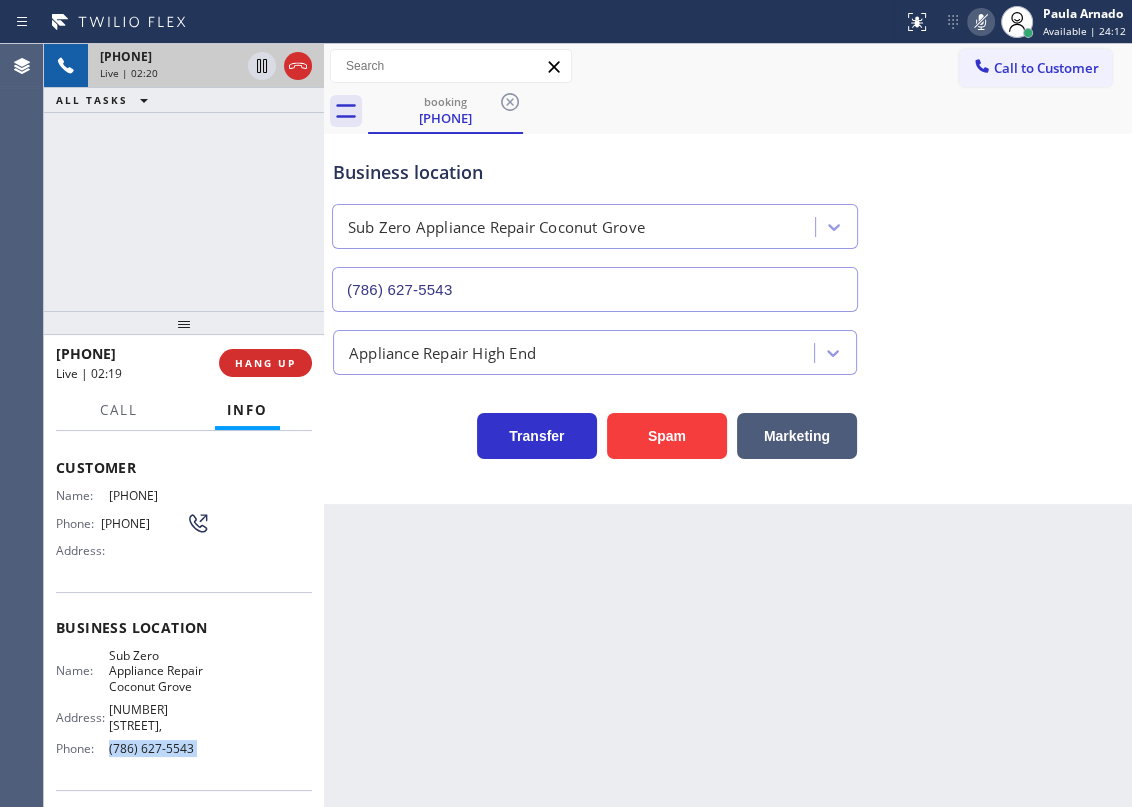 click 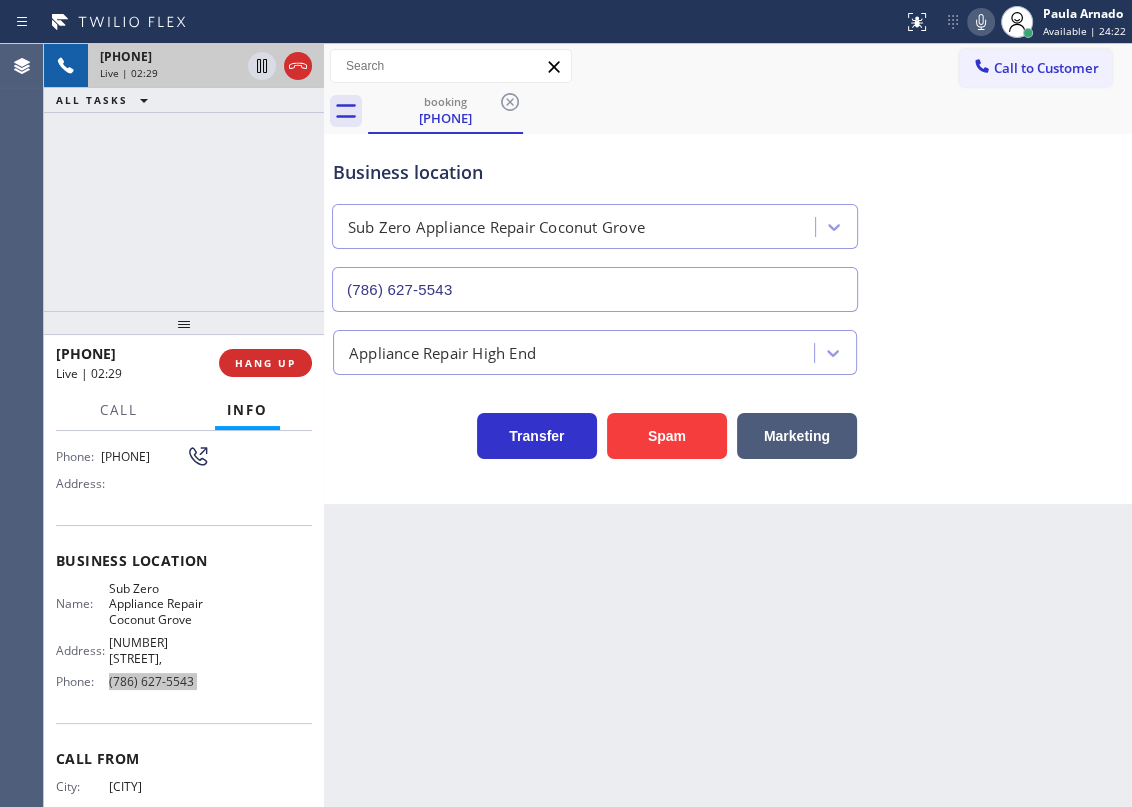 scroll, scrollTop: 233, scrollLeft: 0, axis: vertical 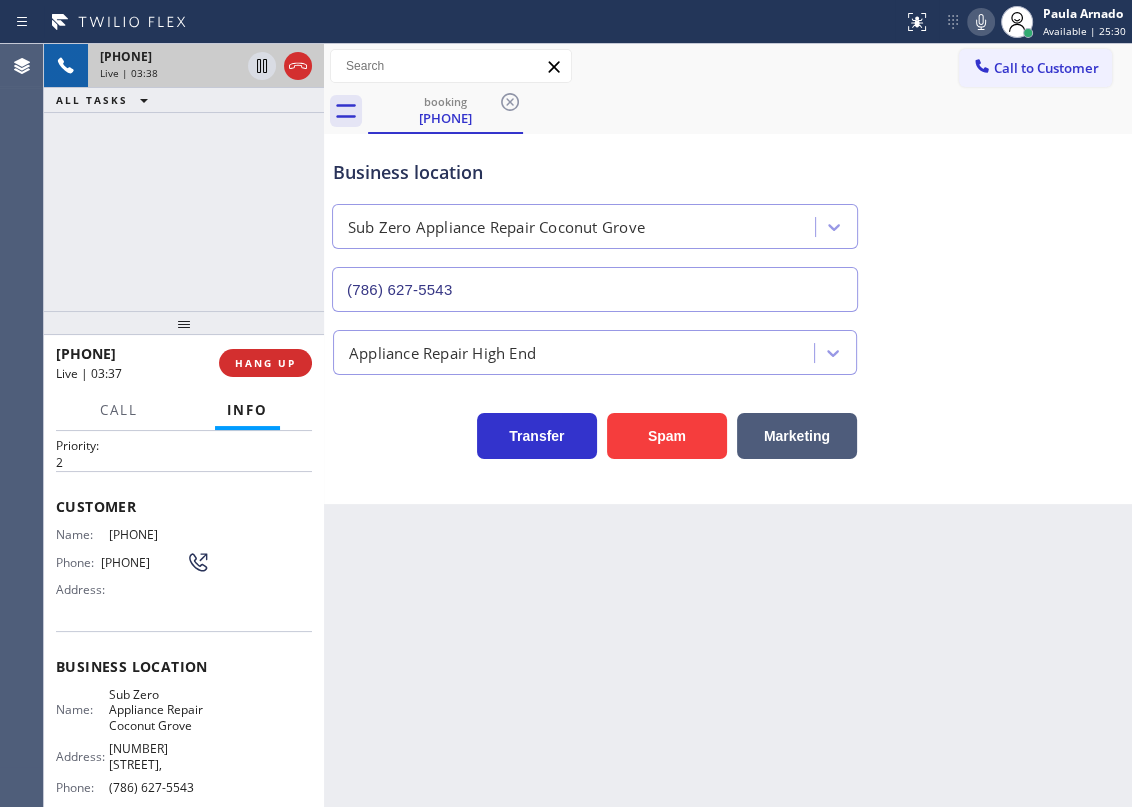 click on "(305) 519-5637" at bounding box center [143, 562] 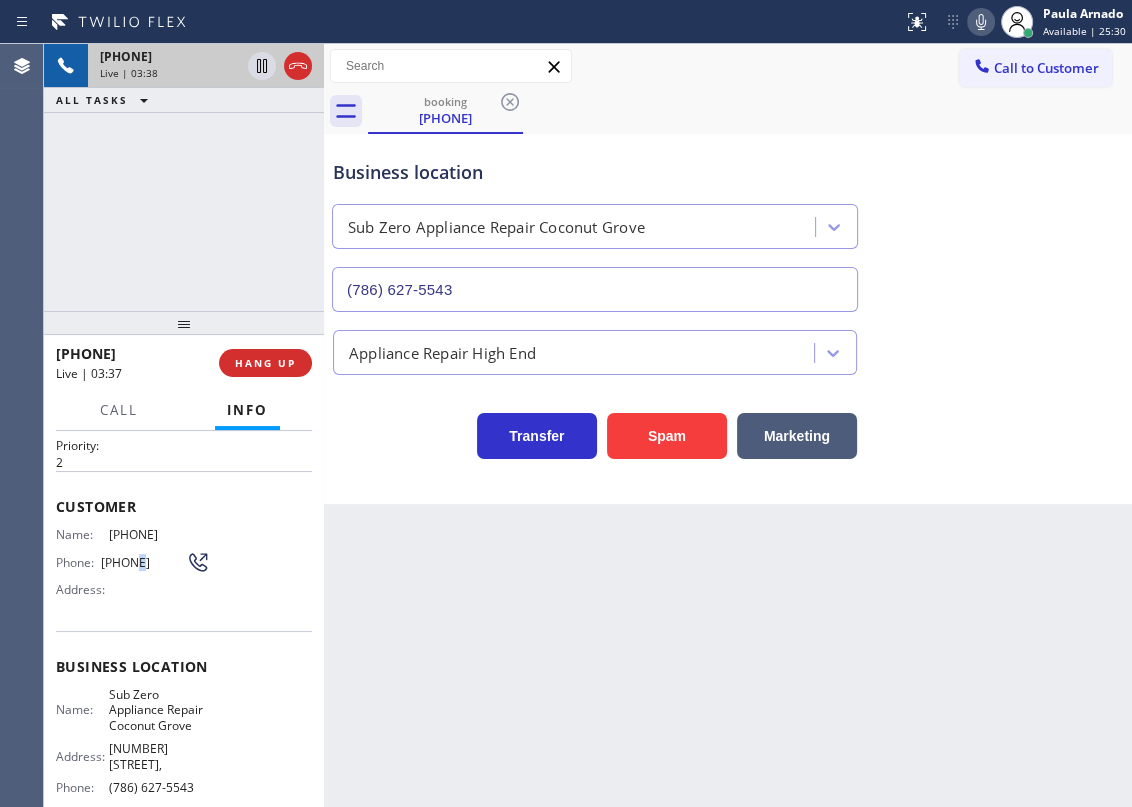 click on "(305) 519-5637" at bounding box center [143, 562] 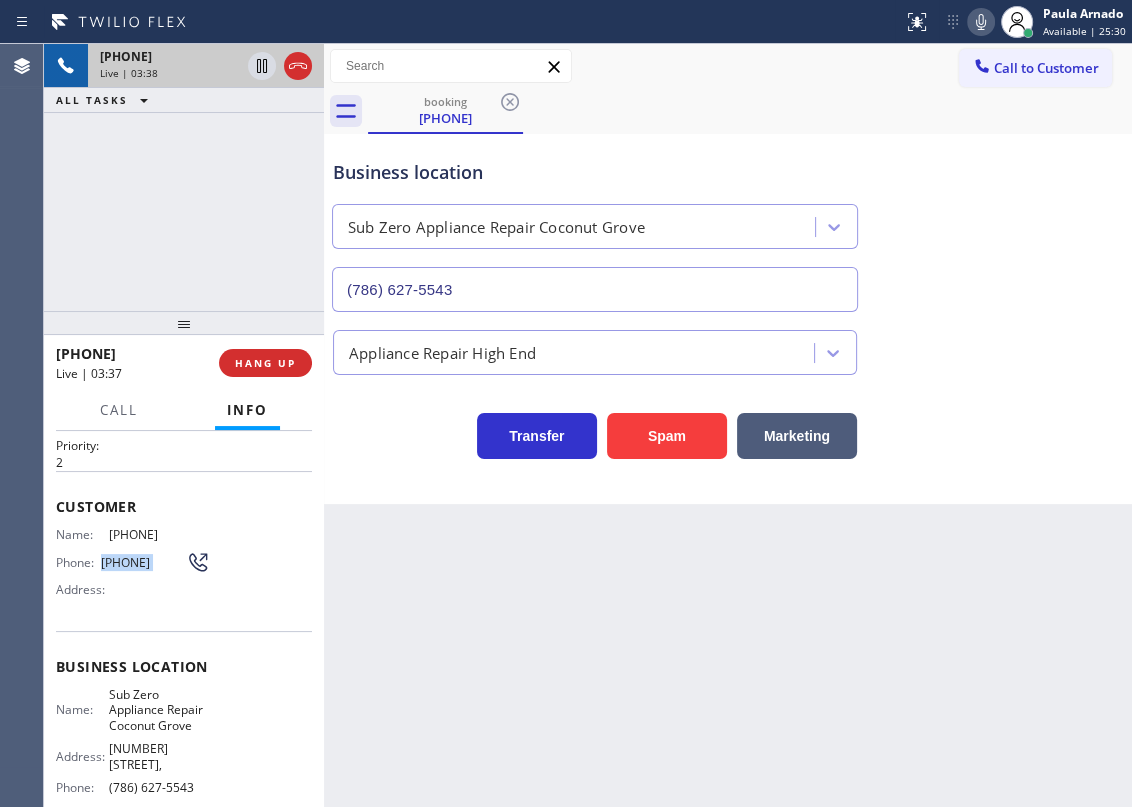 click on "(305) 519-5637" at bounding box center [143, 562] 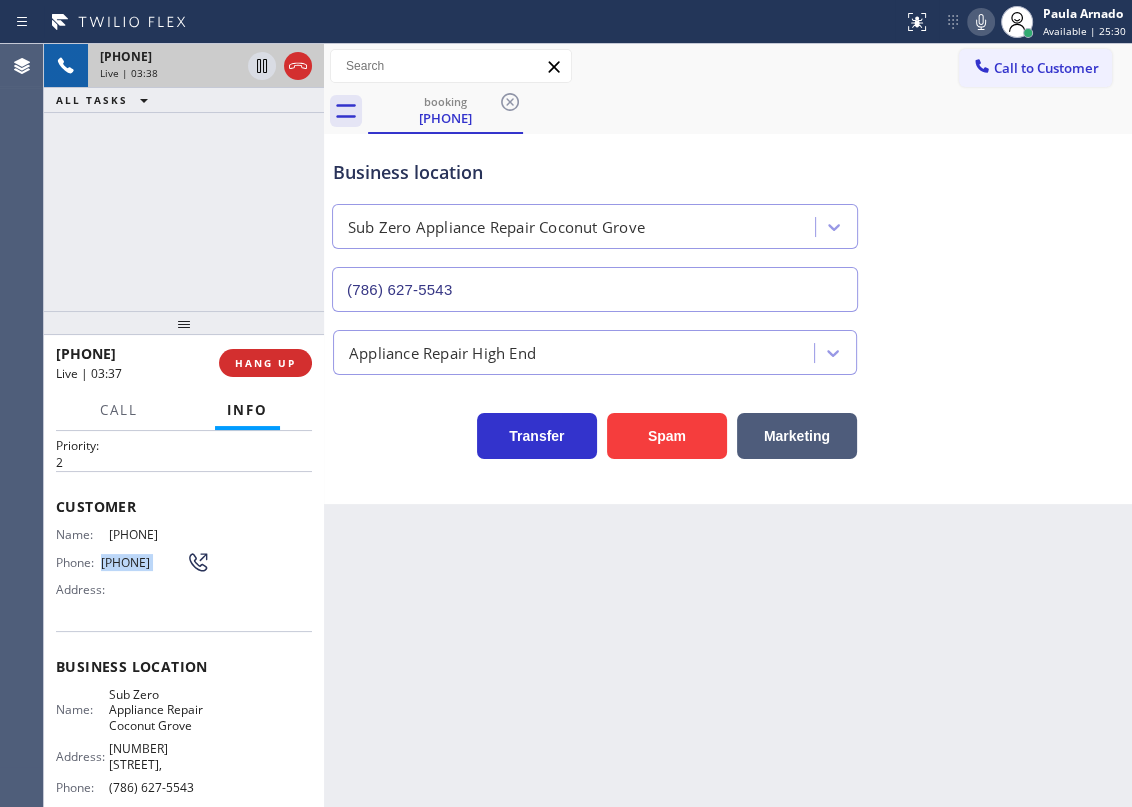 copy on "(305) 519-5637" 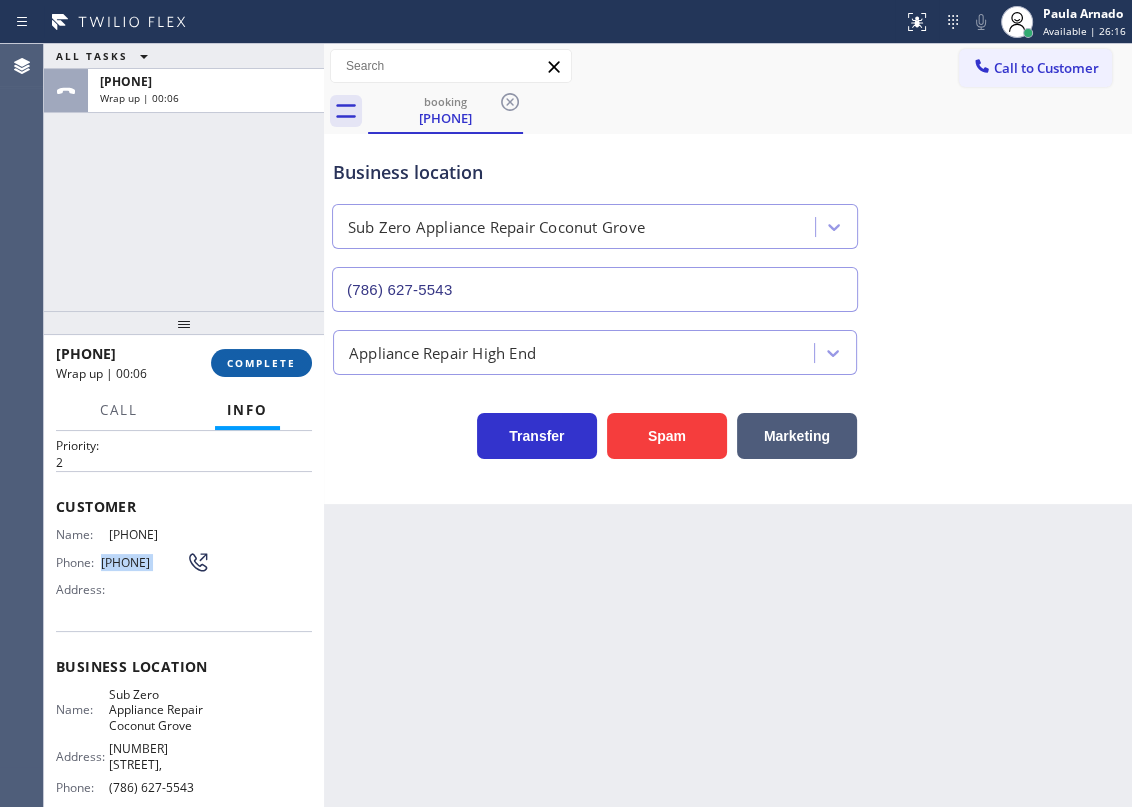 click on "COMPLETE" at bounding box center (261, 363) 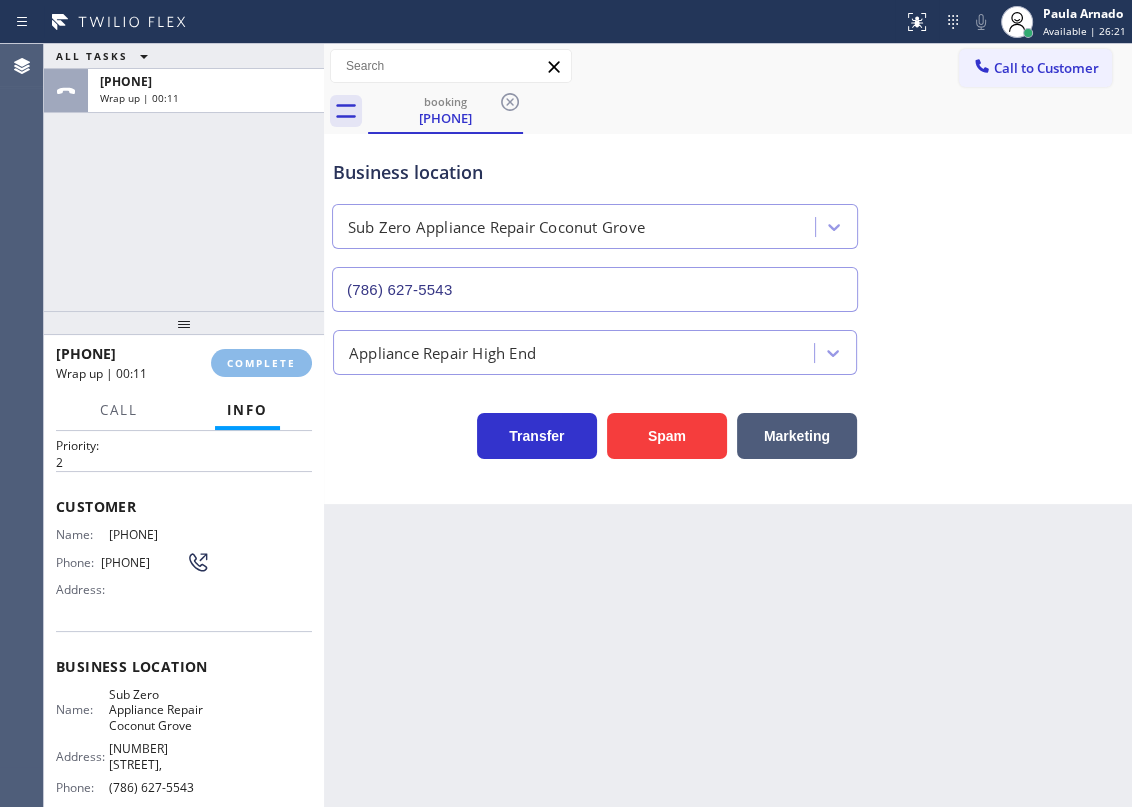 click on "Business location Sub Zero Appliance Repair Coconut Grove (786) 627-5543" at bounding box center (728, 221) 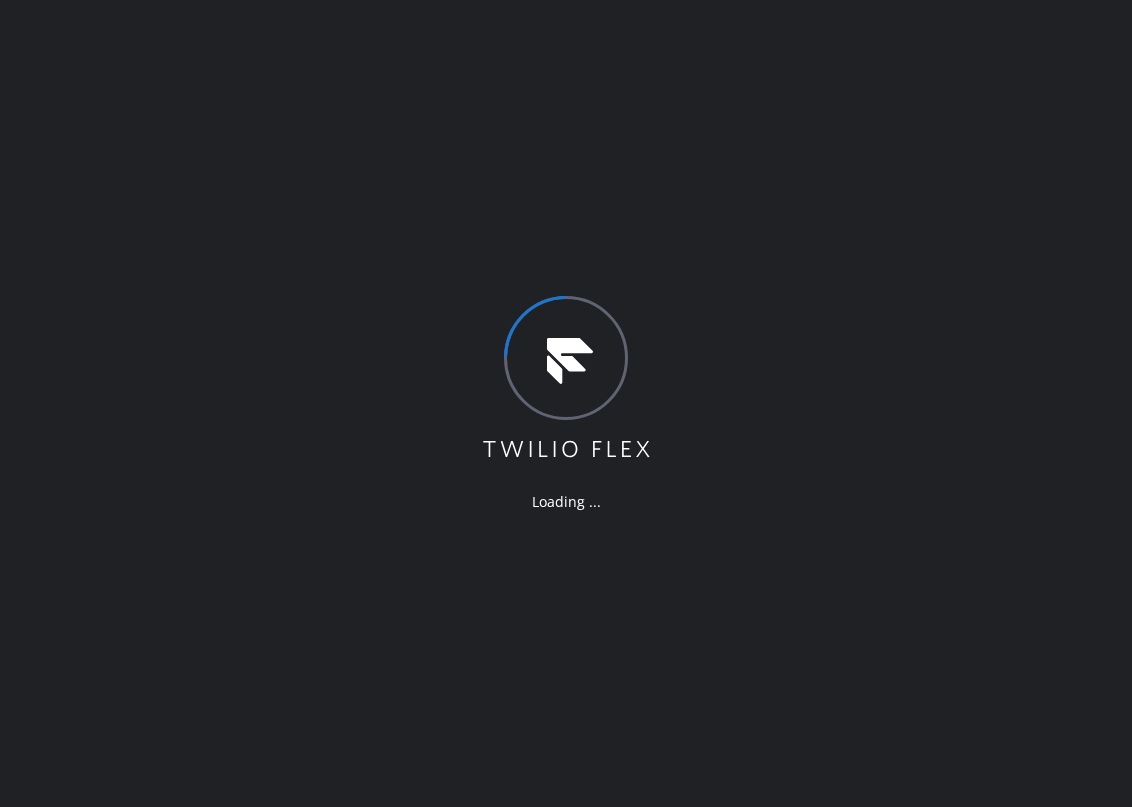 scroll, scrollTop: 0, scrollLeft: 0, axis: both 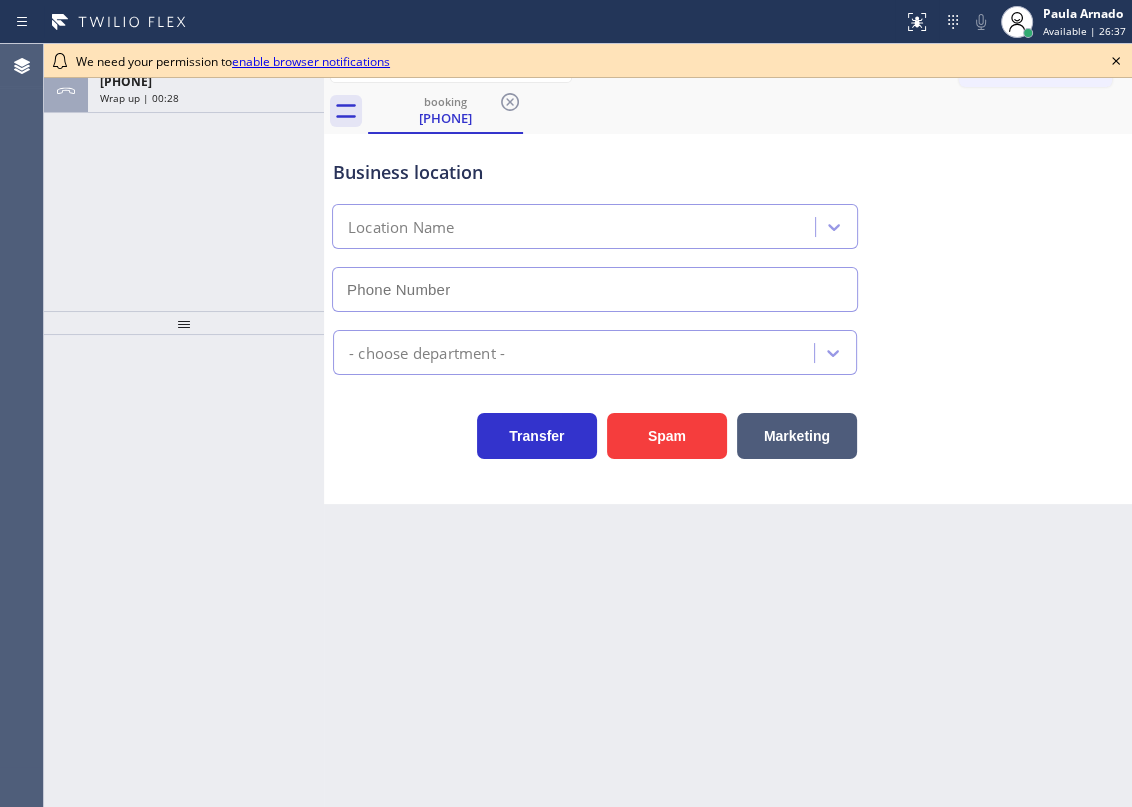 type on "(786) 627-5543" 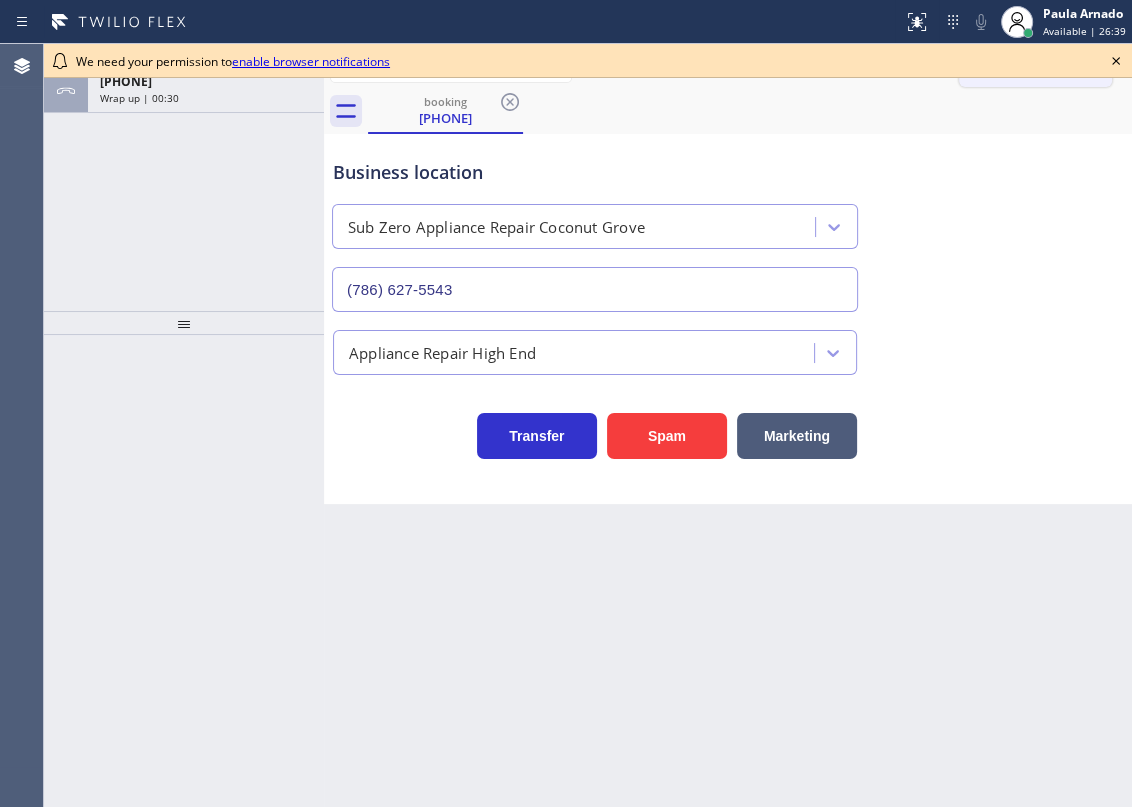click 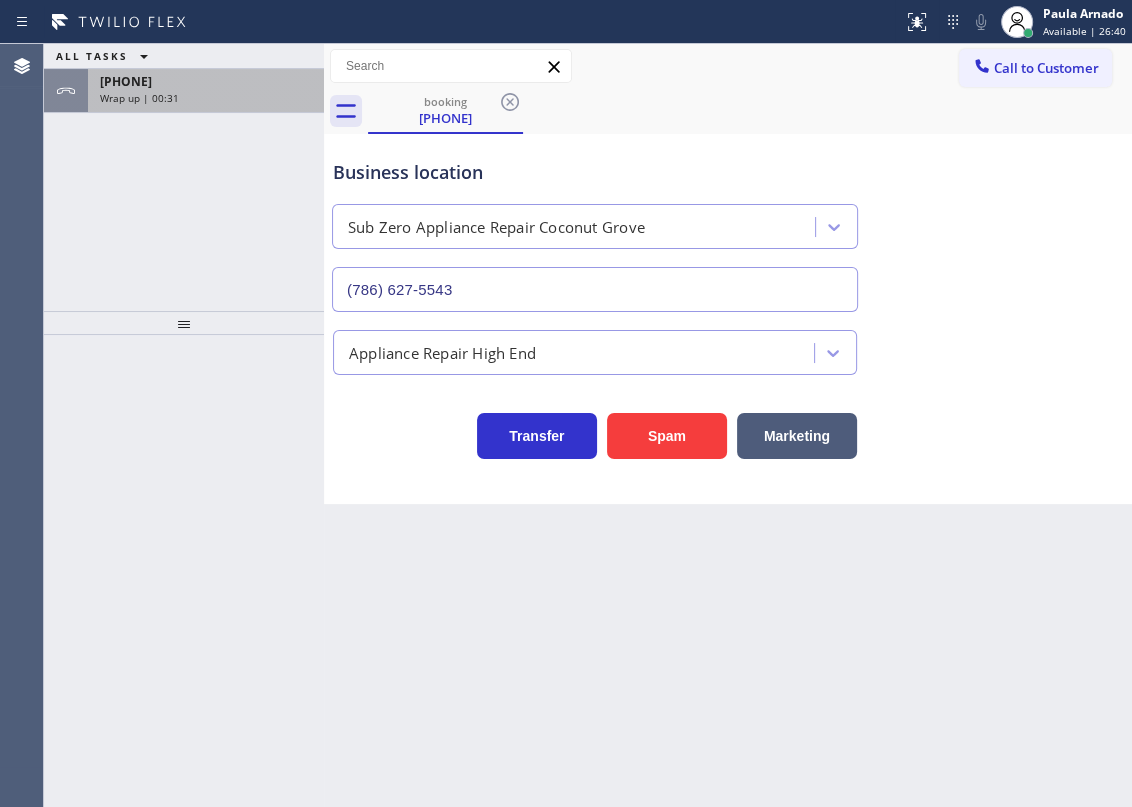 click on "Wrap up | 00:31" at bounding box center [139, 98] 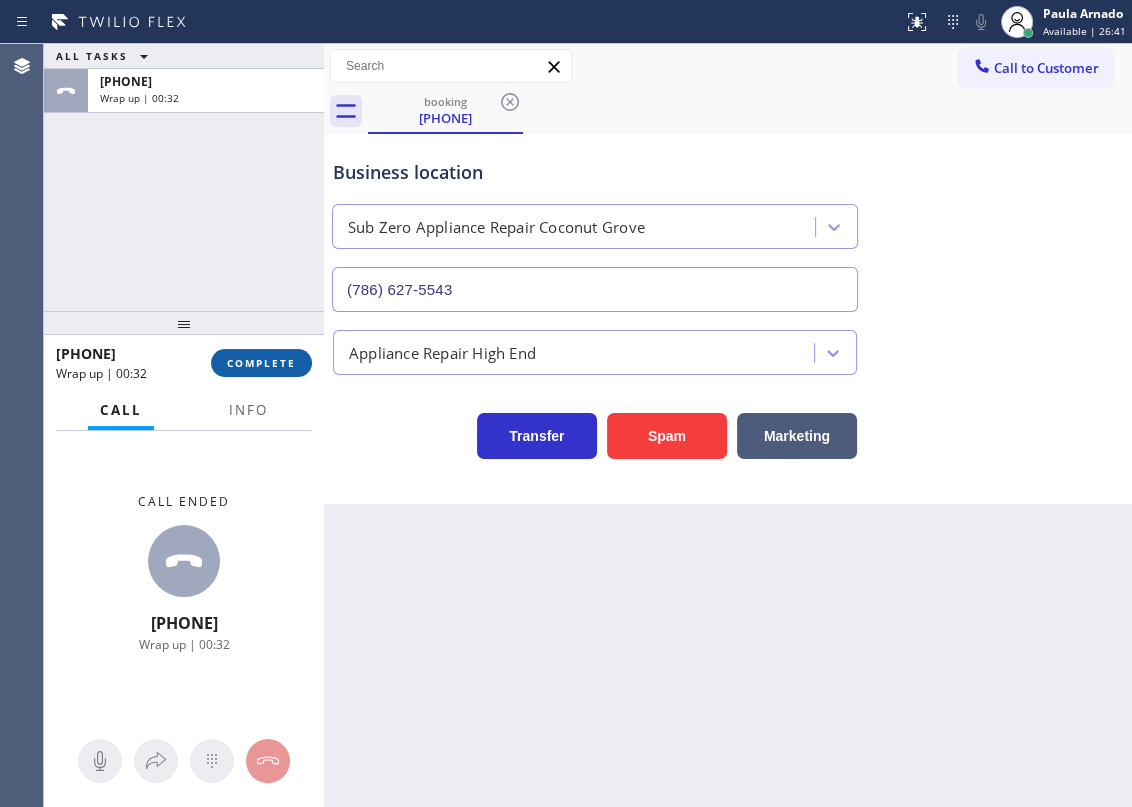 click on "COMPLETE" at bounding box center [261, 363] 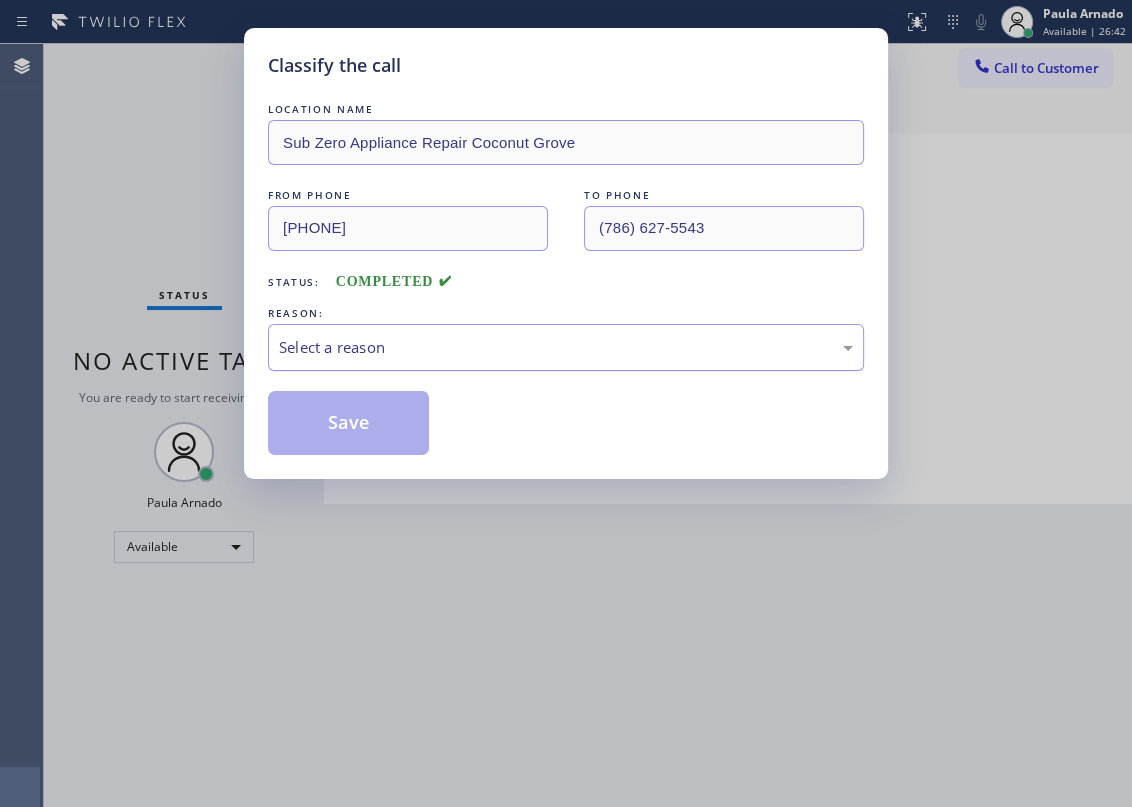 click on "Select a reason" at bounding box center [566, 347] 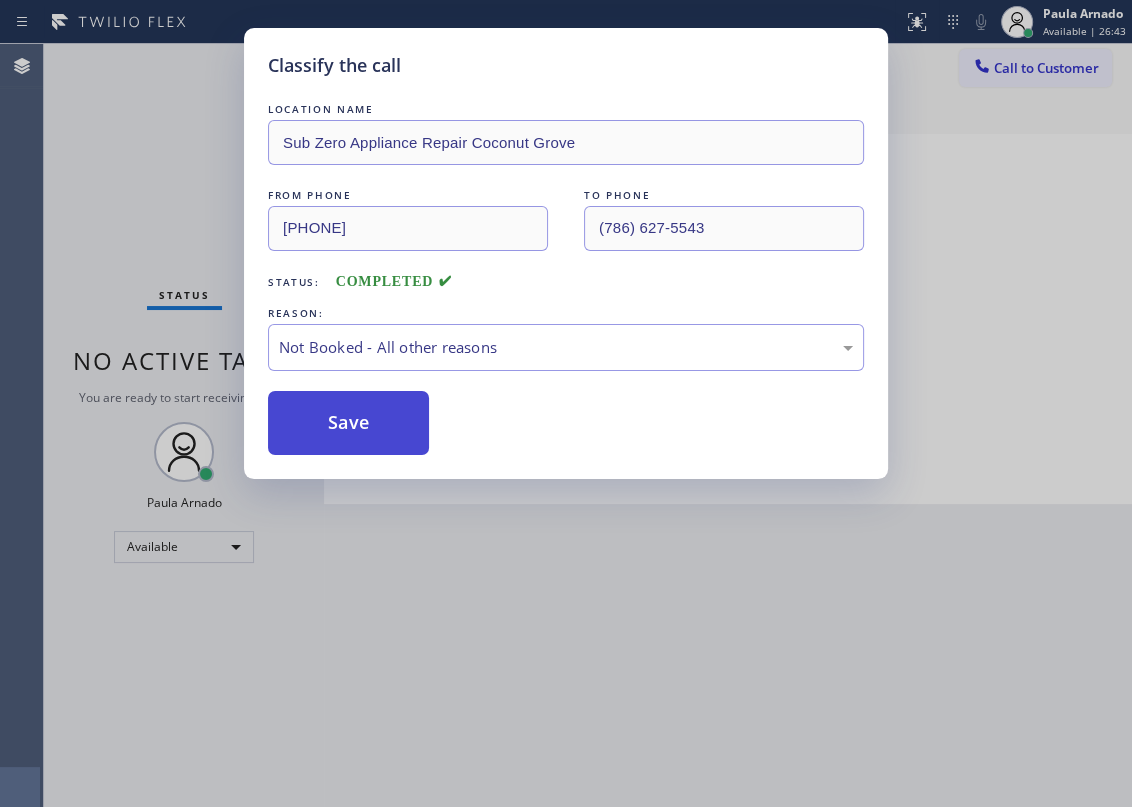 click on "Save" at bounding box center [348, 423] 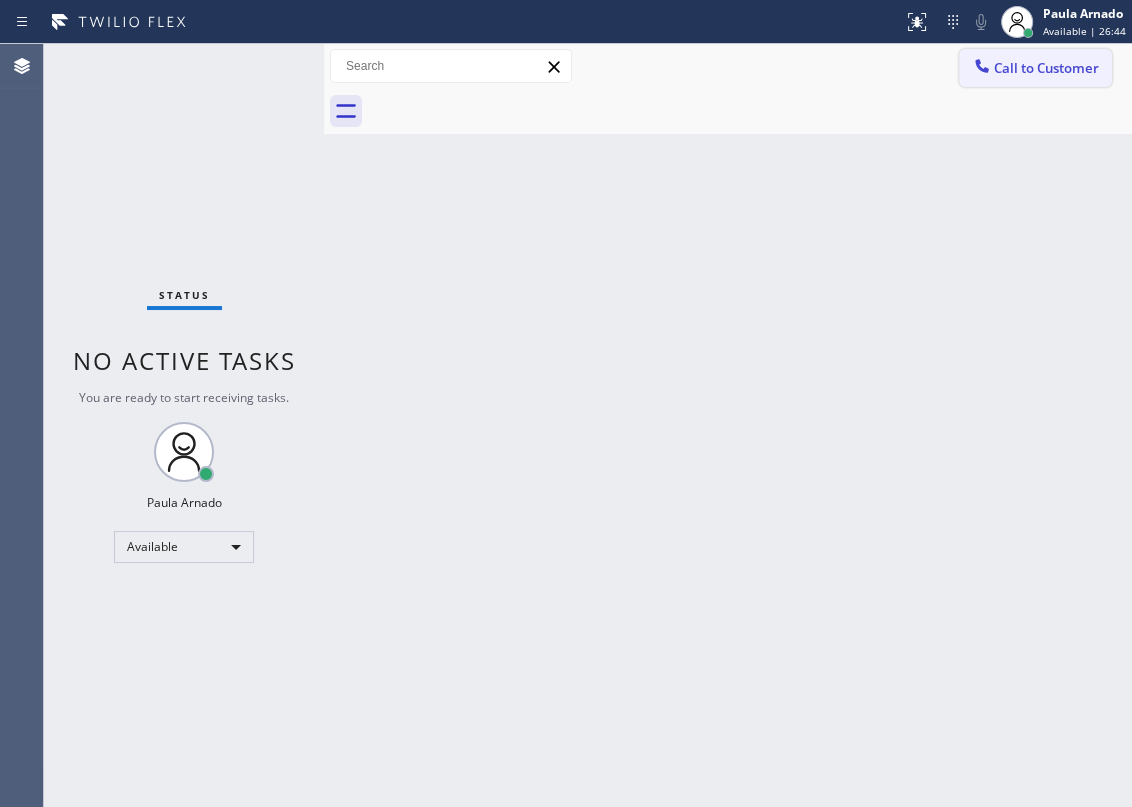 click on "Call to Customer" at bounding box center (1046, 68) 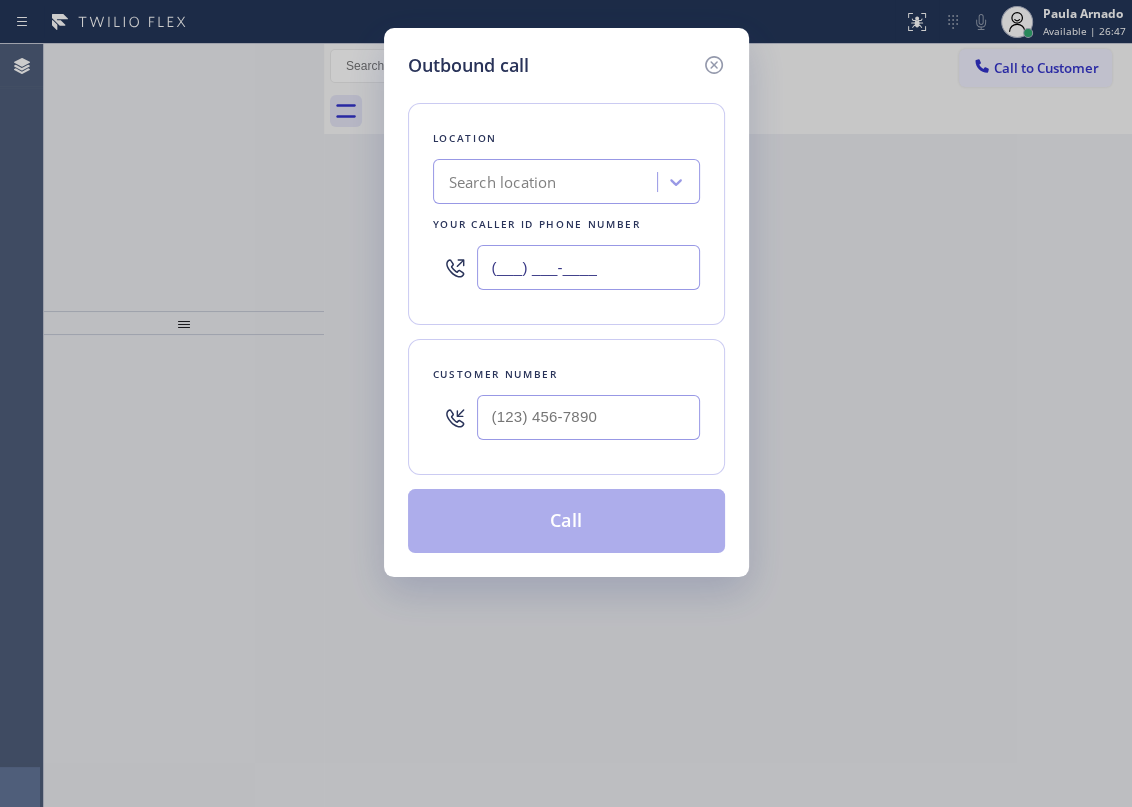 click on "(___) ___-____" at bounding box center [588, 267] 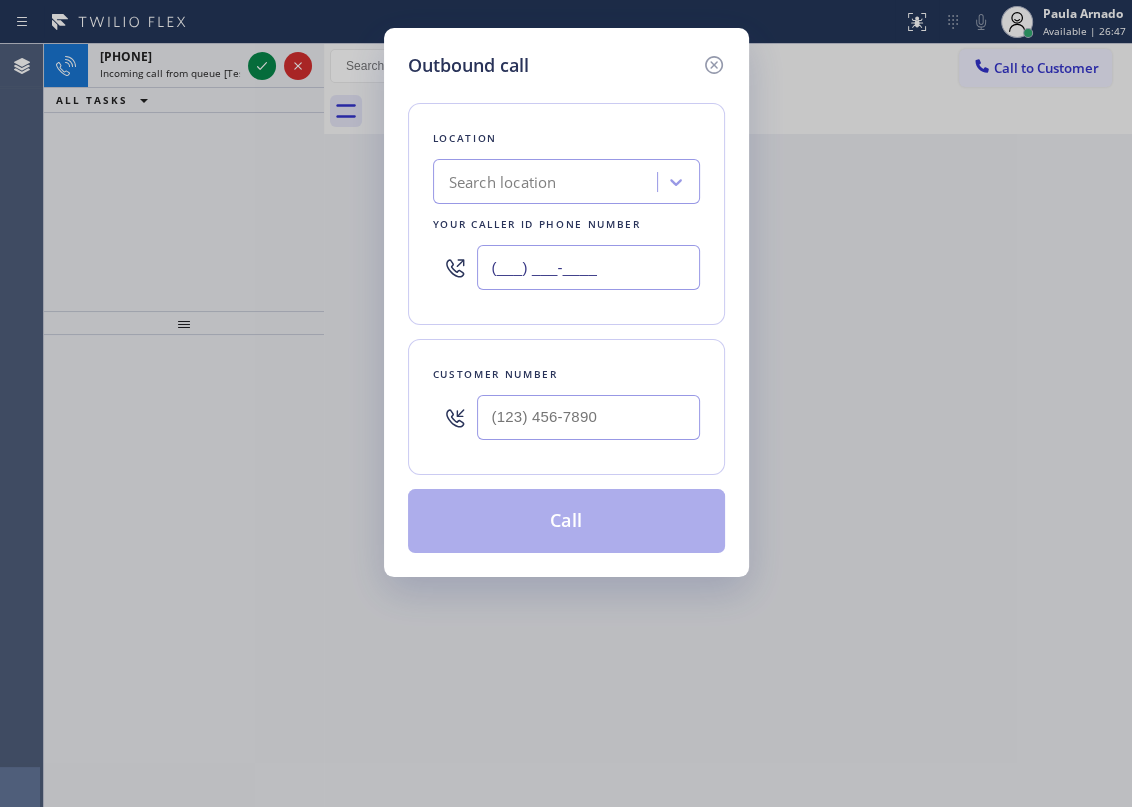 paste on "786) 627-5543" 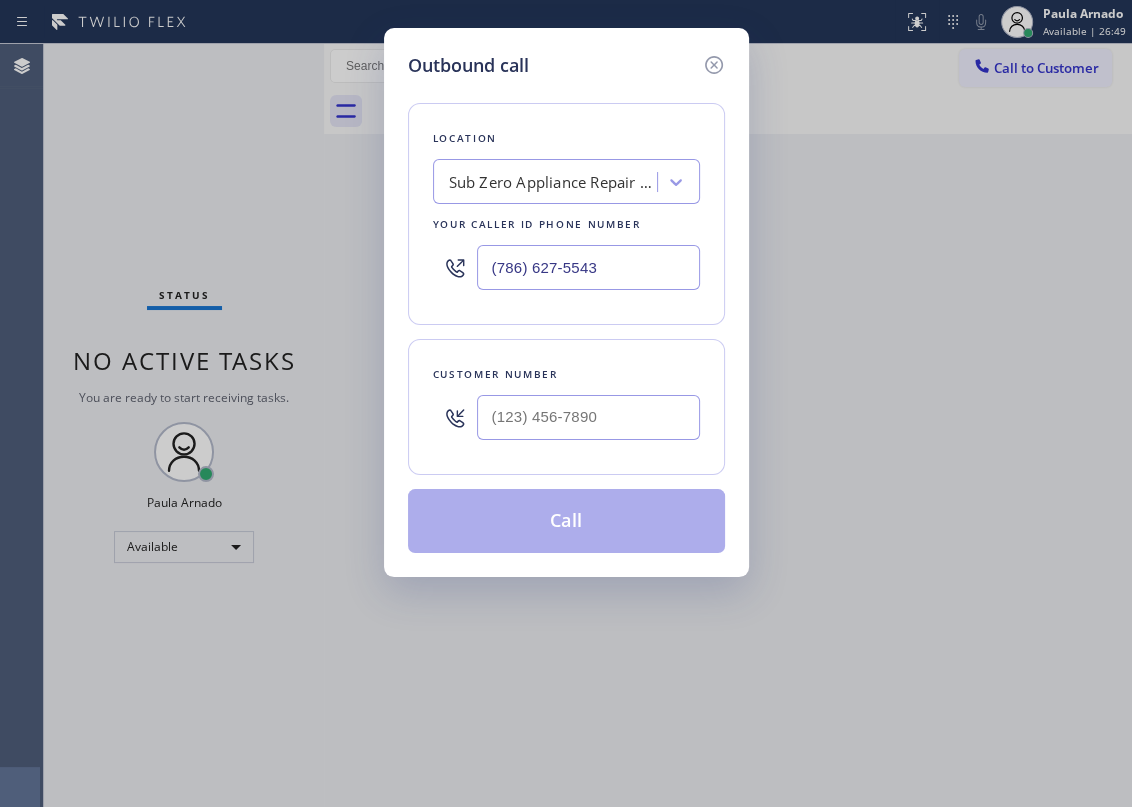 type on "(786) 627-5543" 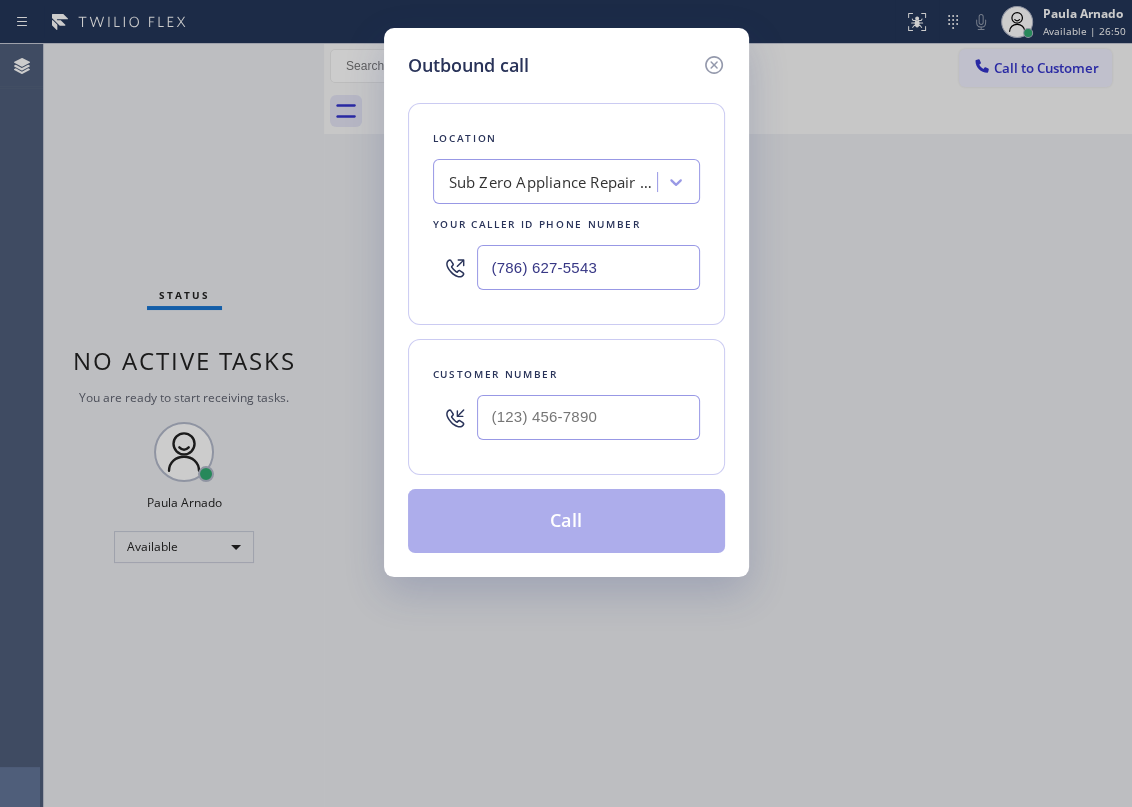 click at bounding box center (588, 417) 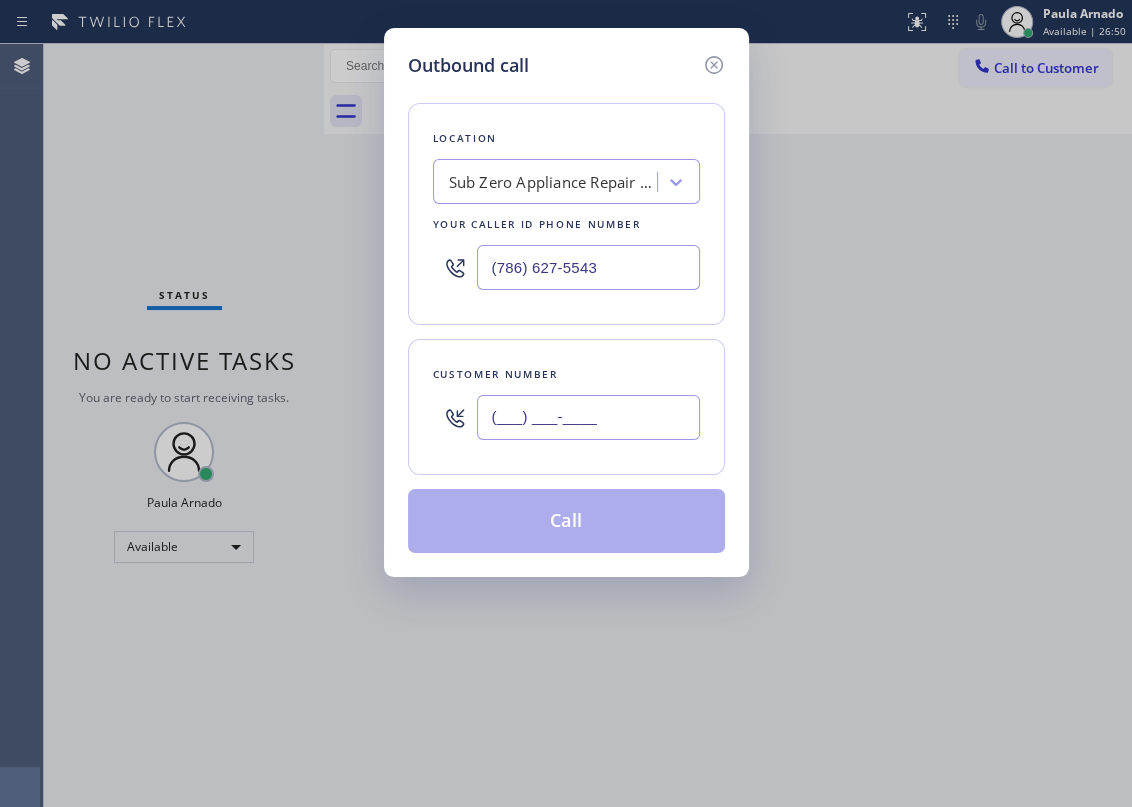 click on "(___) ___-____" at bounding box center [588, 417] 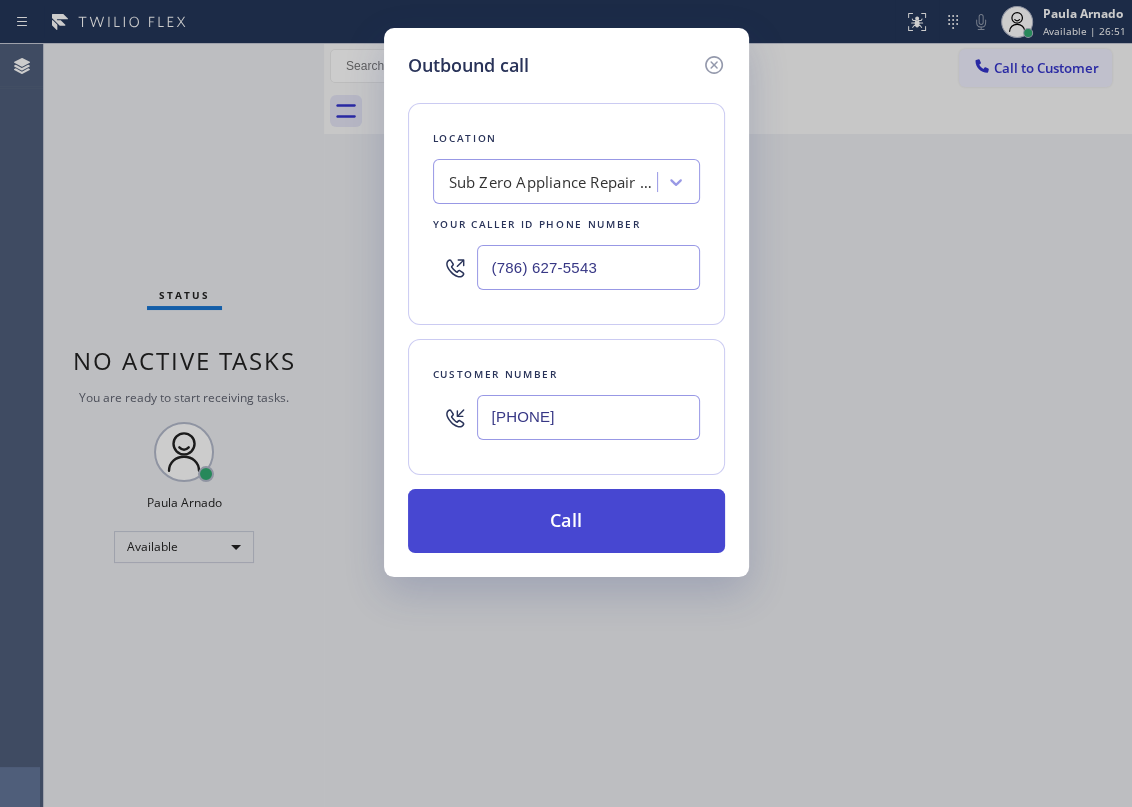 type on "(305) 519-5637" 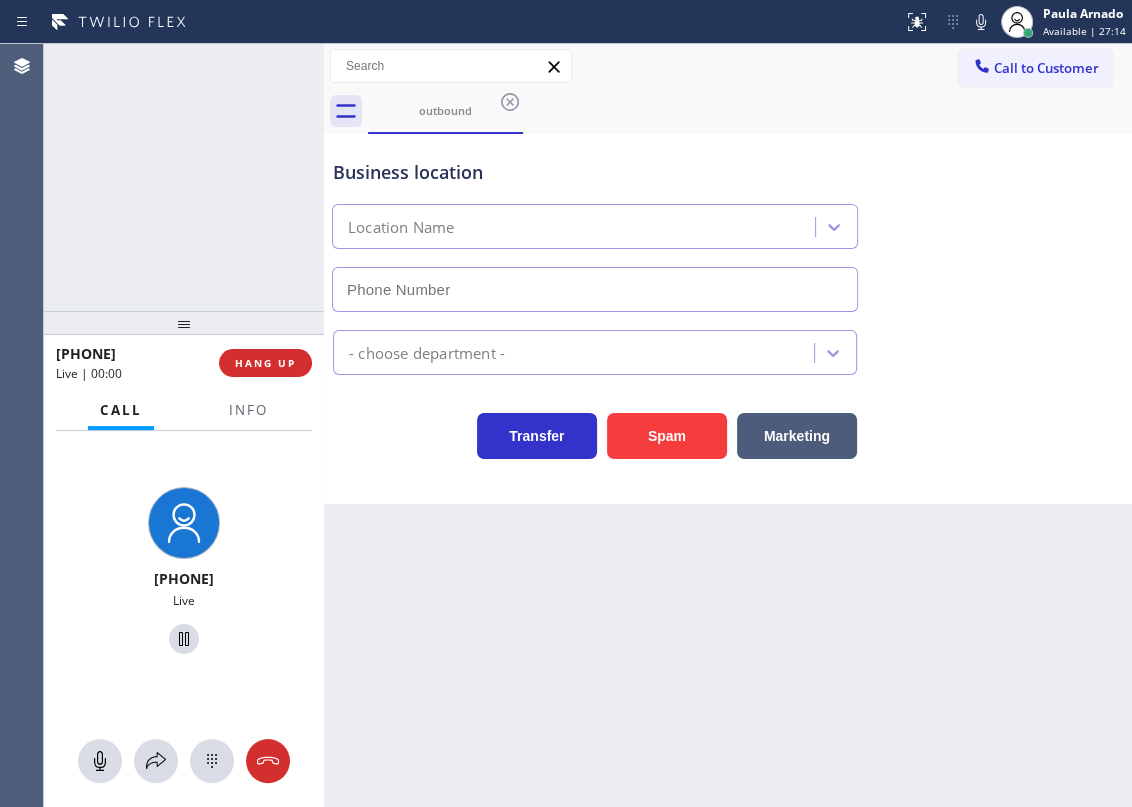type on "(786) 627-5543" 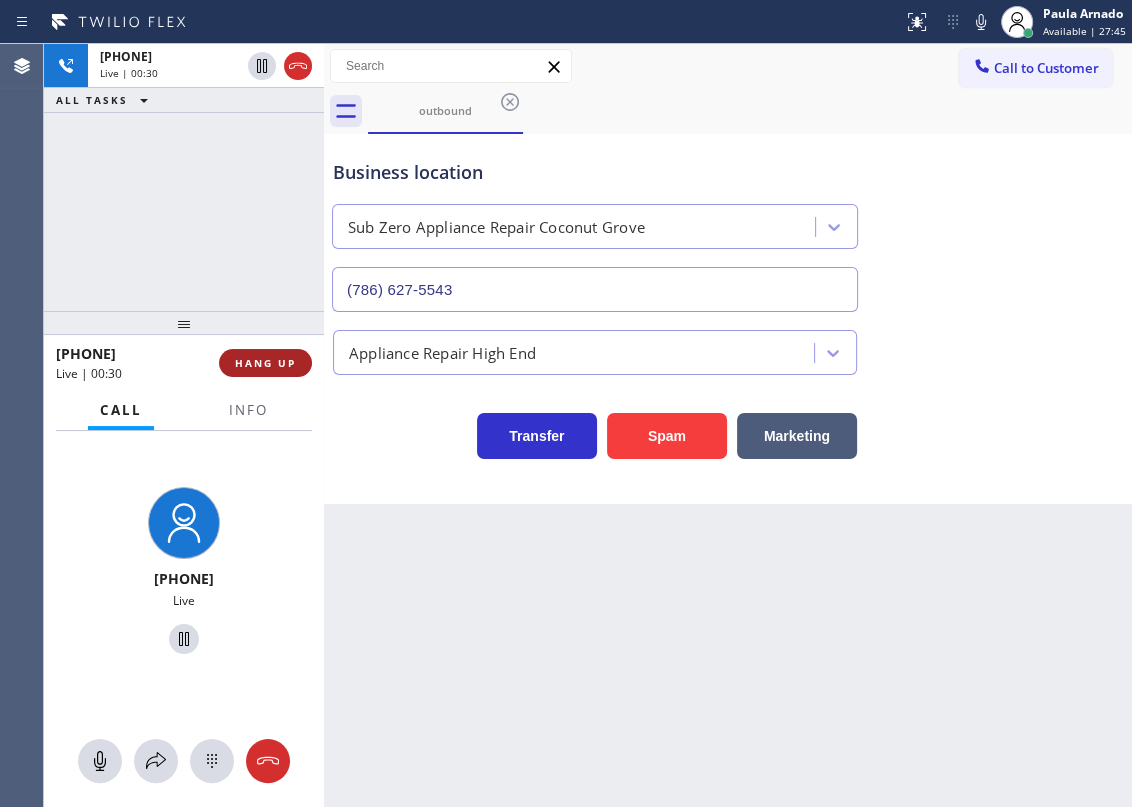 click on "HANG UP" at bounding box center [265, 363] 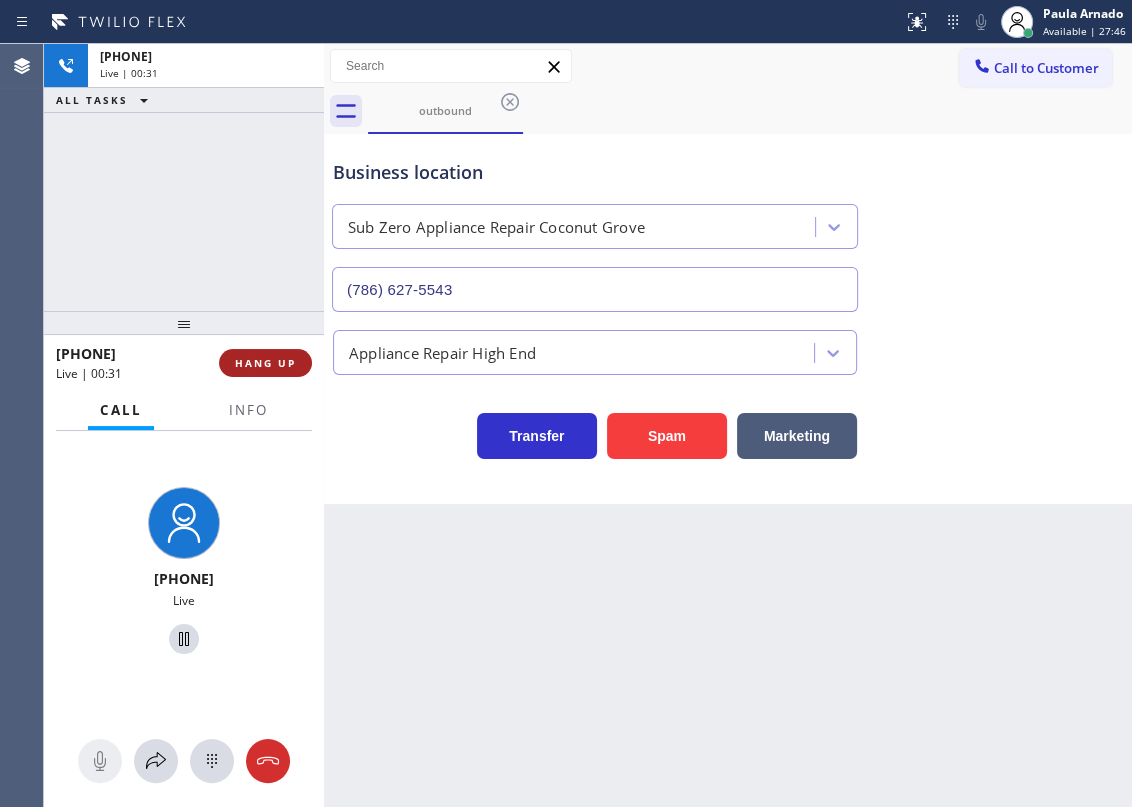 click on "HANG UP" at bounding box center (265, 363) 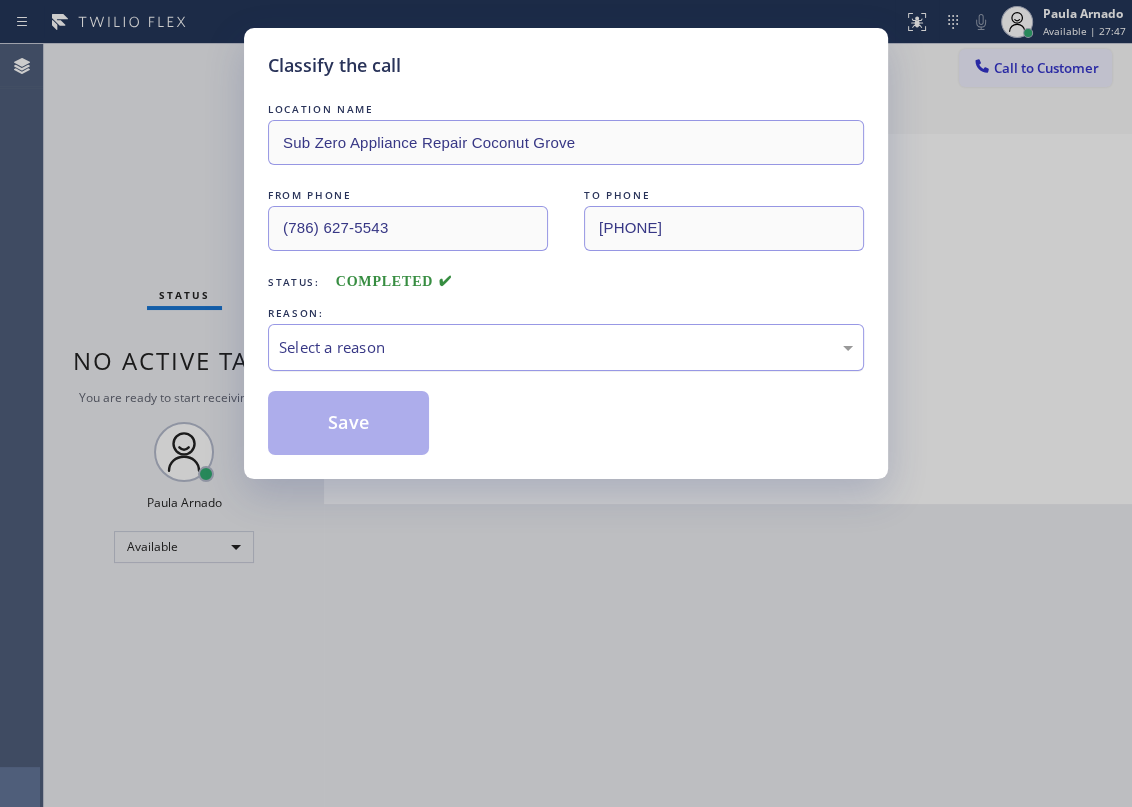 click on "Select a reason" at bounding box center (566, 347) 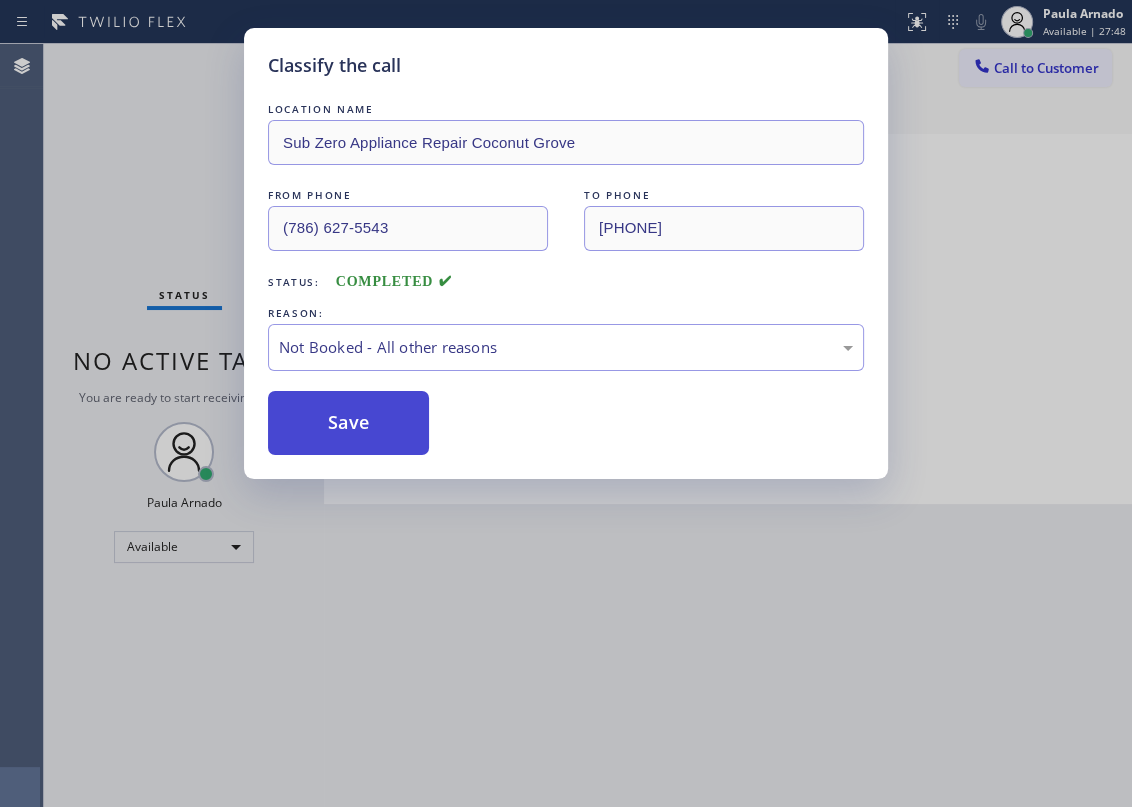 click on "Save" at bounding box center [348, 423] 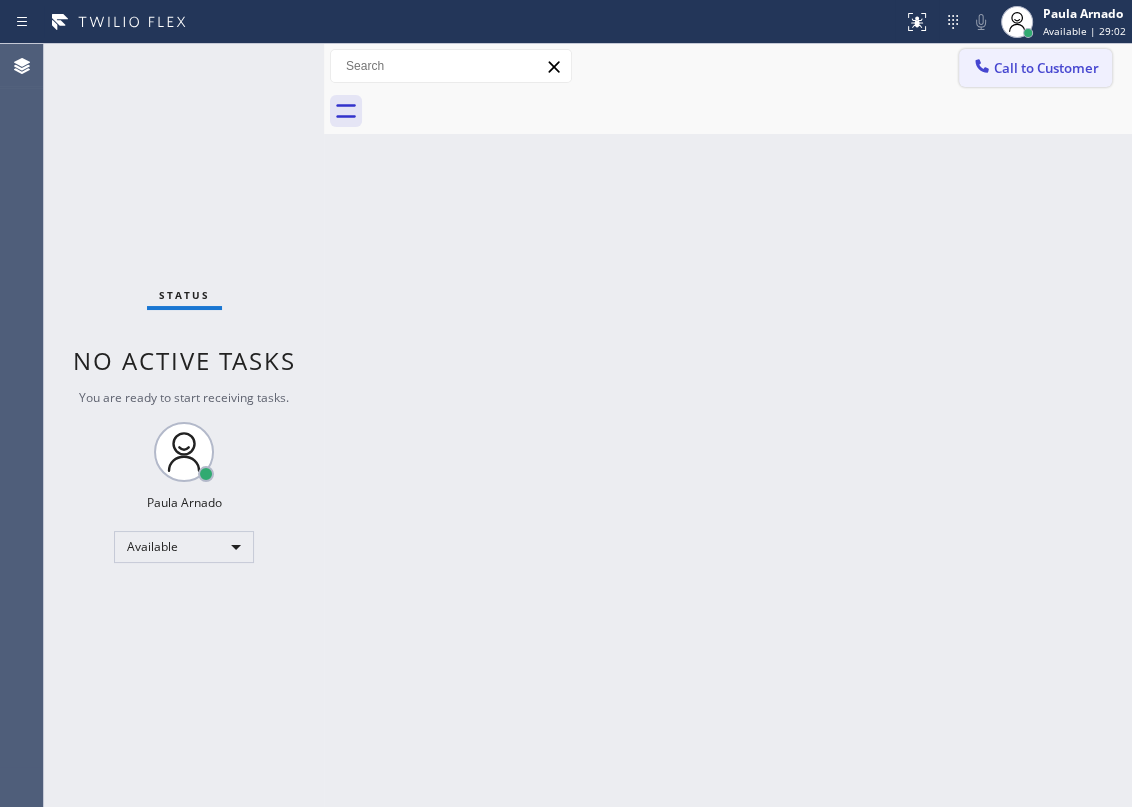 click on "Call to Customer" at bounding box center (1046, 68) 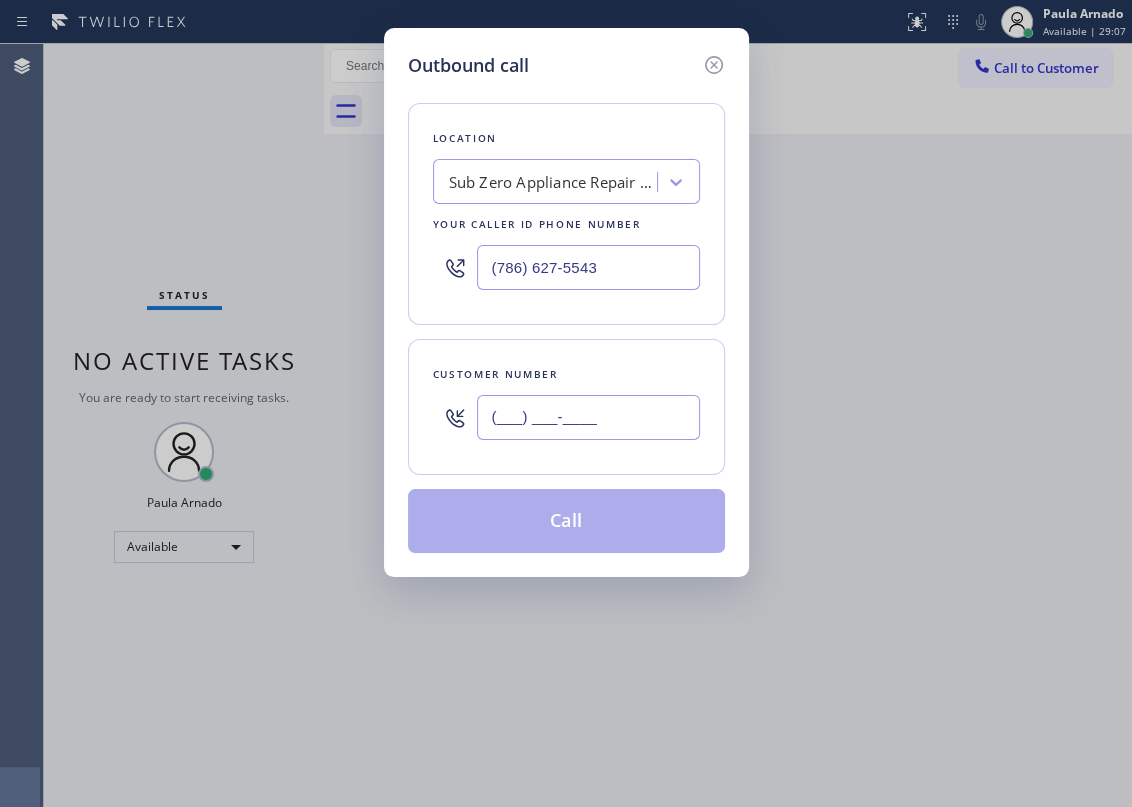 click on "(___) ___-____" at bounding box center [588, 417] 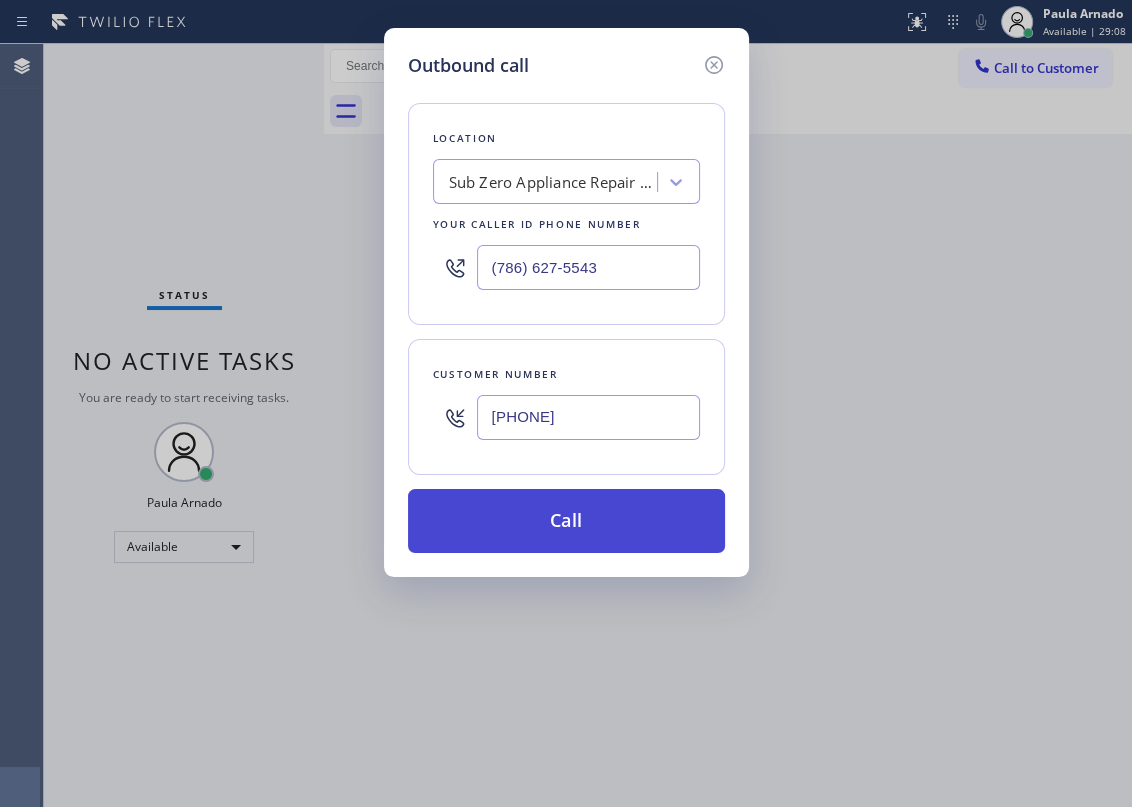 type on "(305) 519-5637" 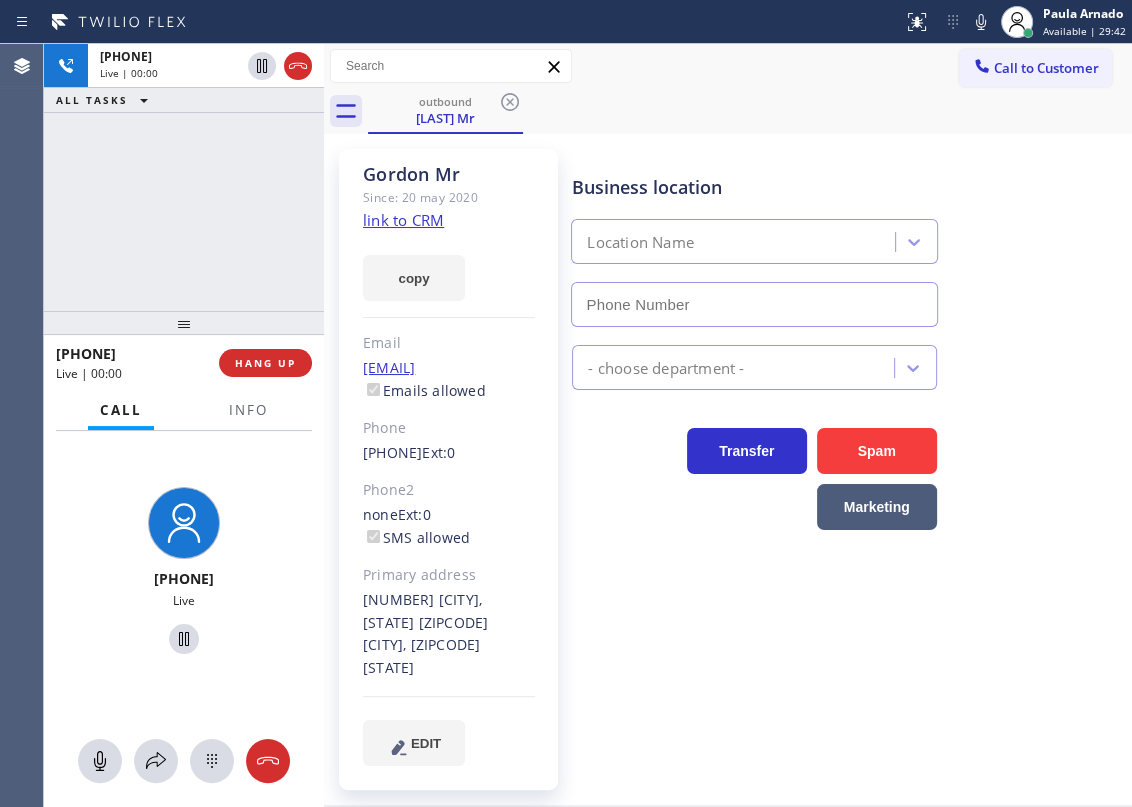 type on "(786) 627-5543" 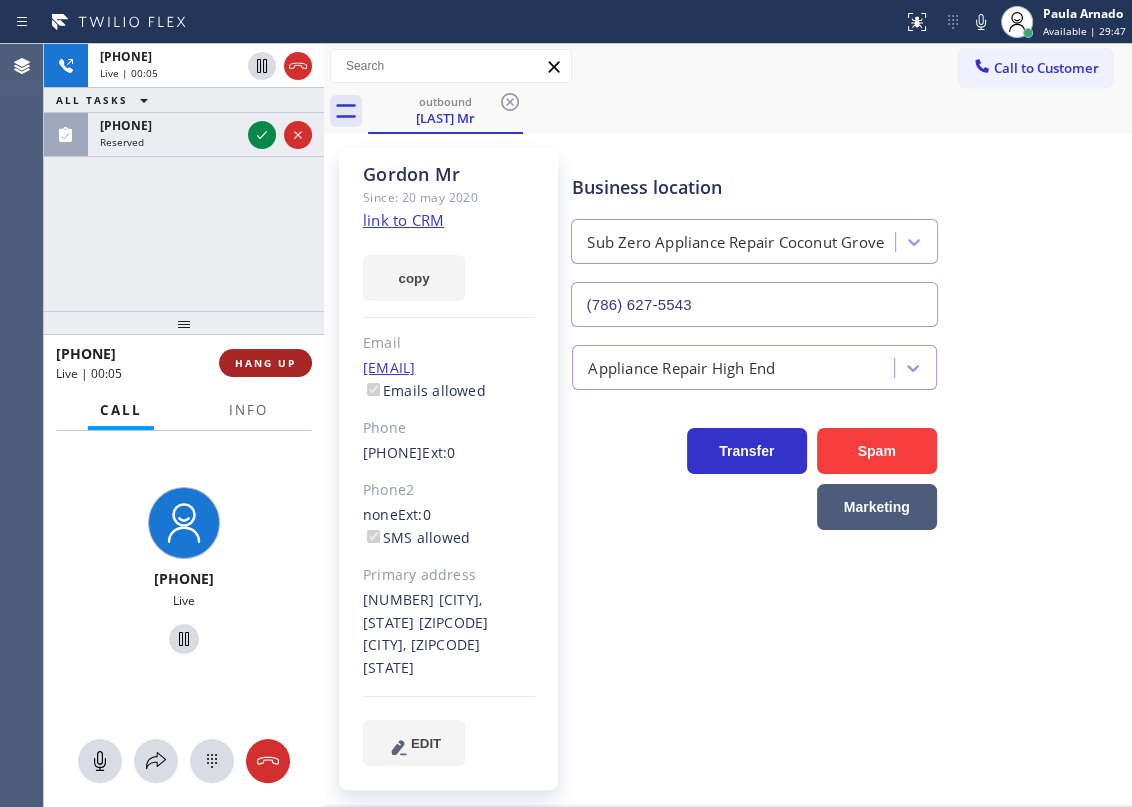 click on "HANG UP" at bounding box center [265, 363] 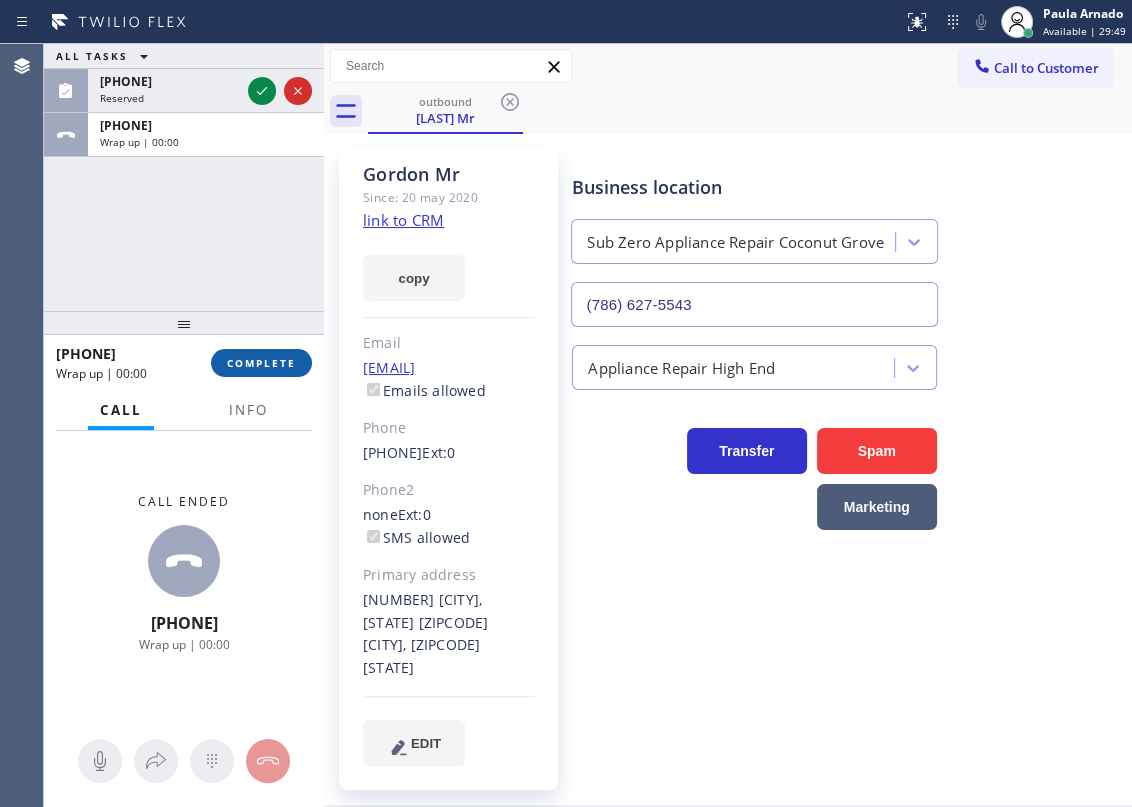 click on "COMPLETE" at bounding box center (261, 363) 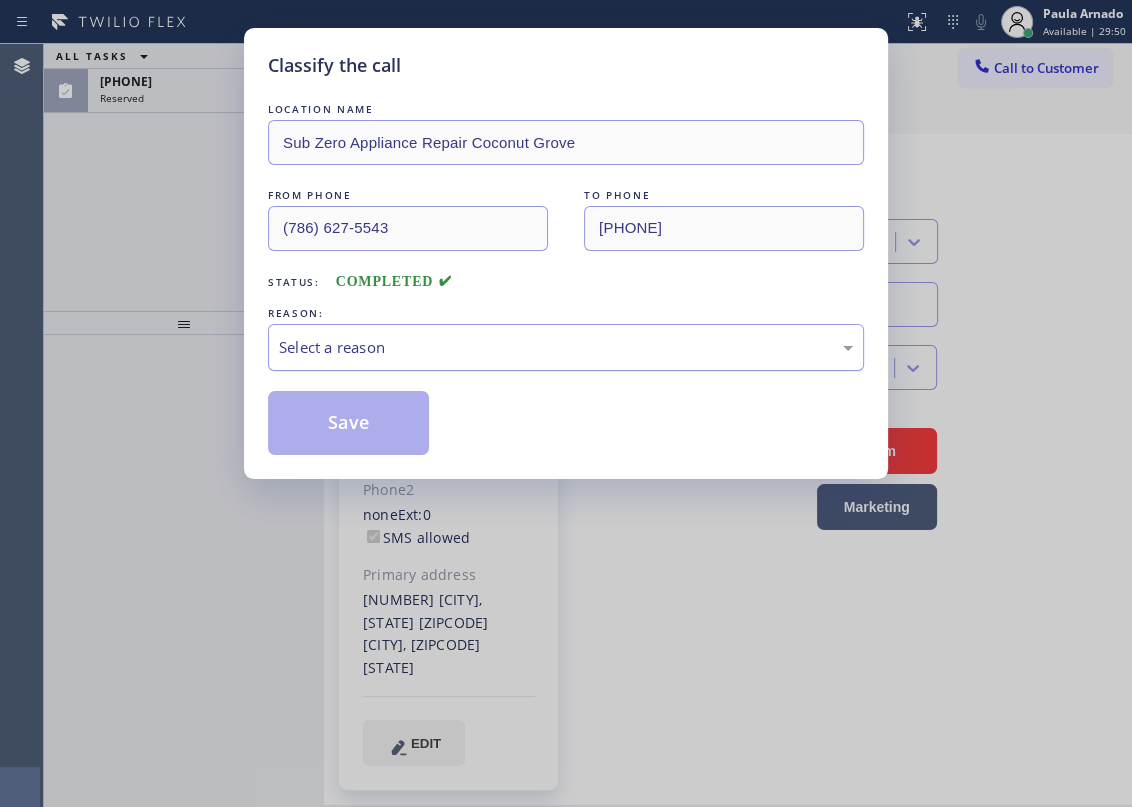 click on "Select a reason" at bounding box center (566, 347) 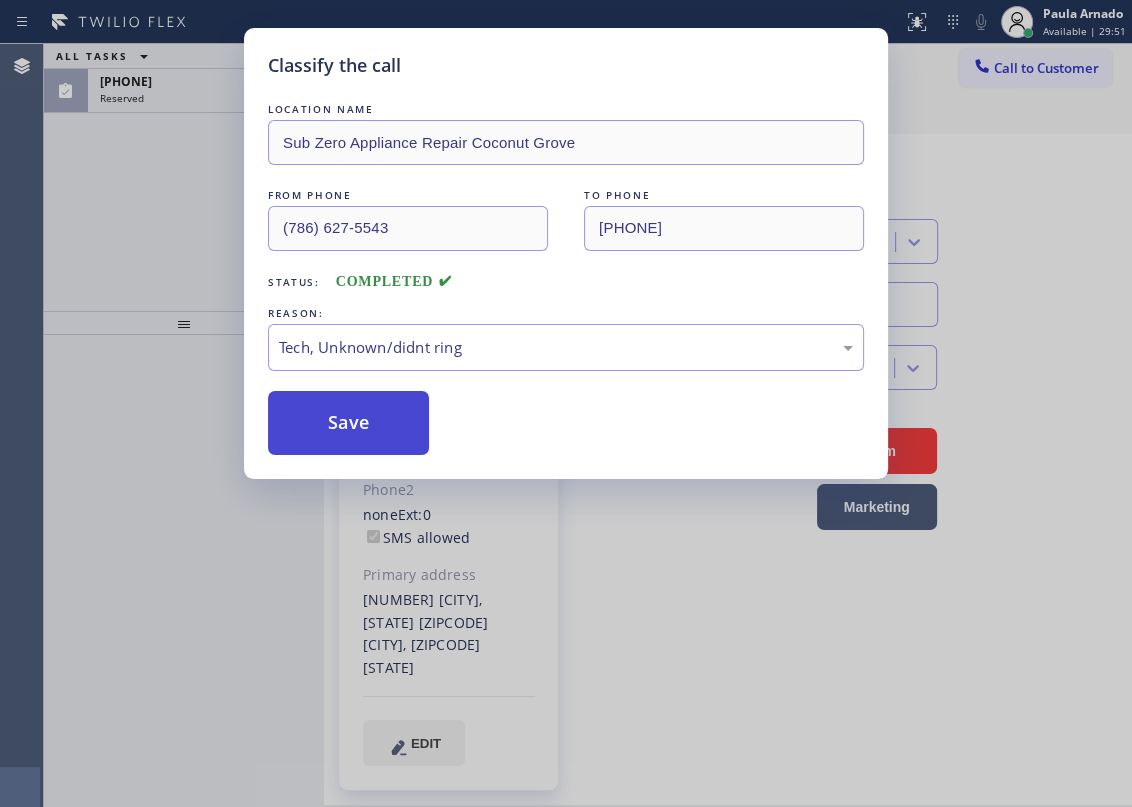 click on "Save" at bounding box center (348, 423) 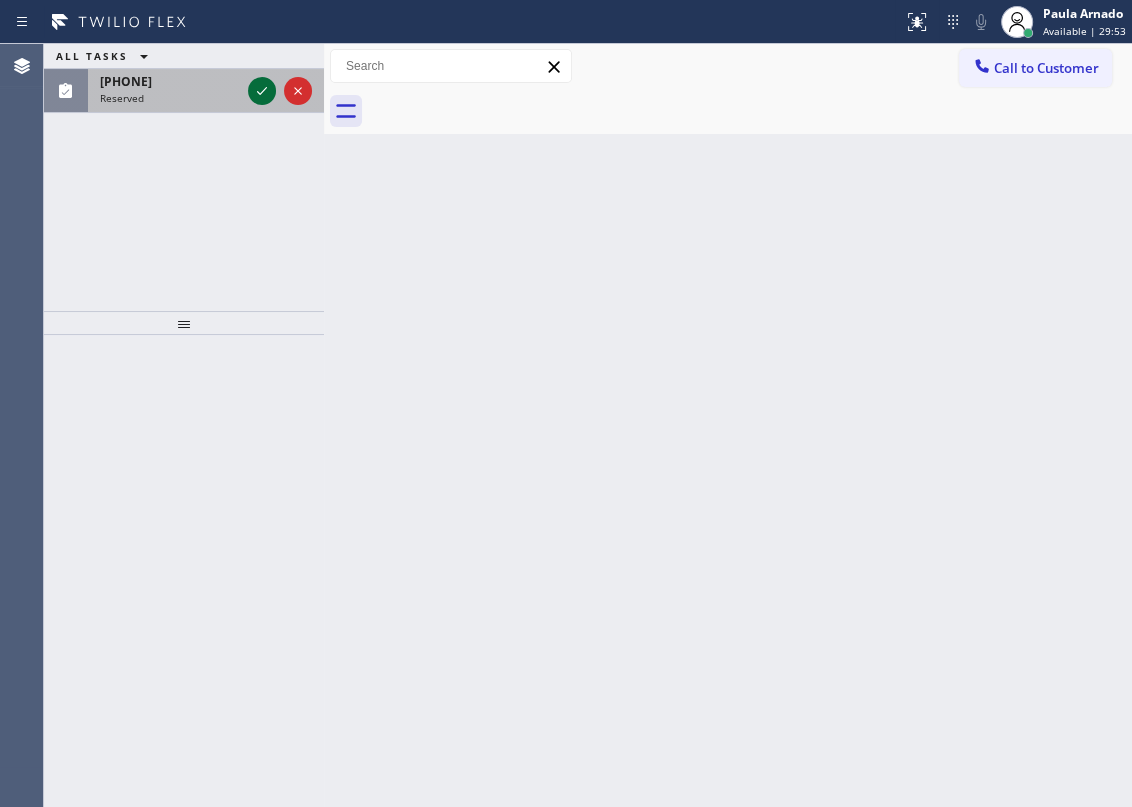 click at bounding box center (262, 91) 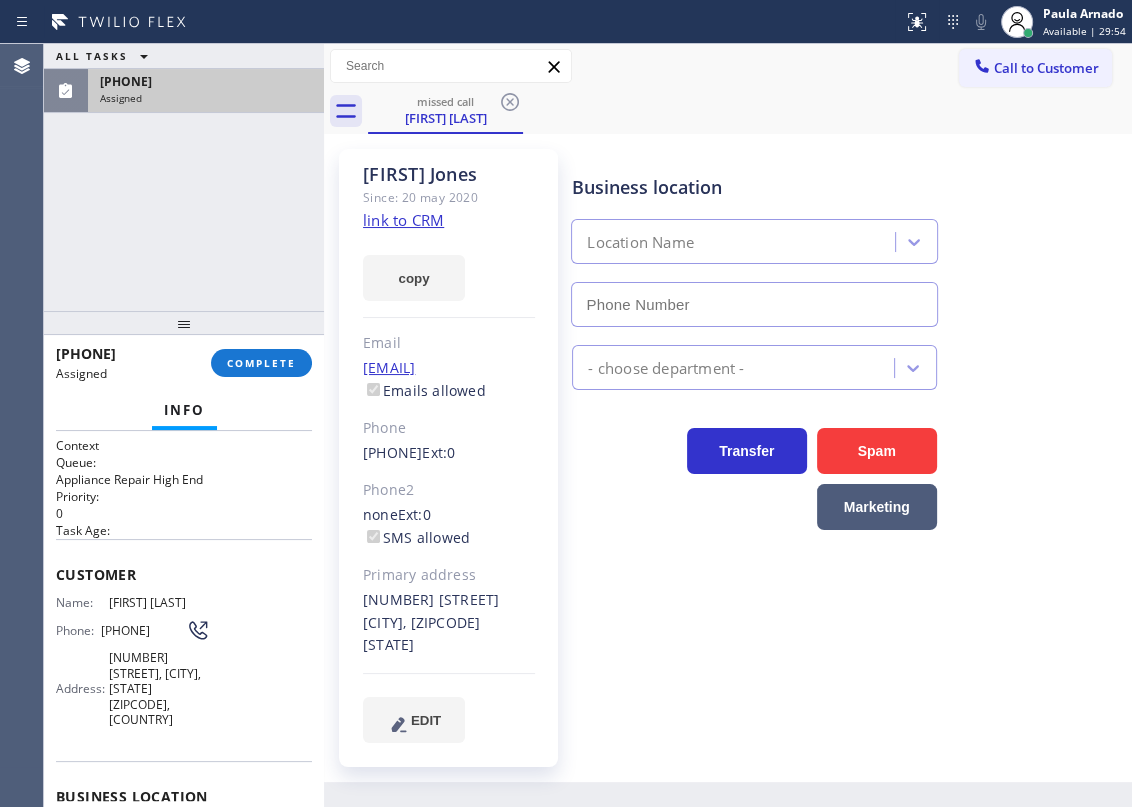 type on "(929) 203-9072" 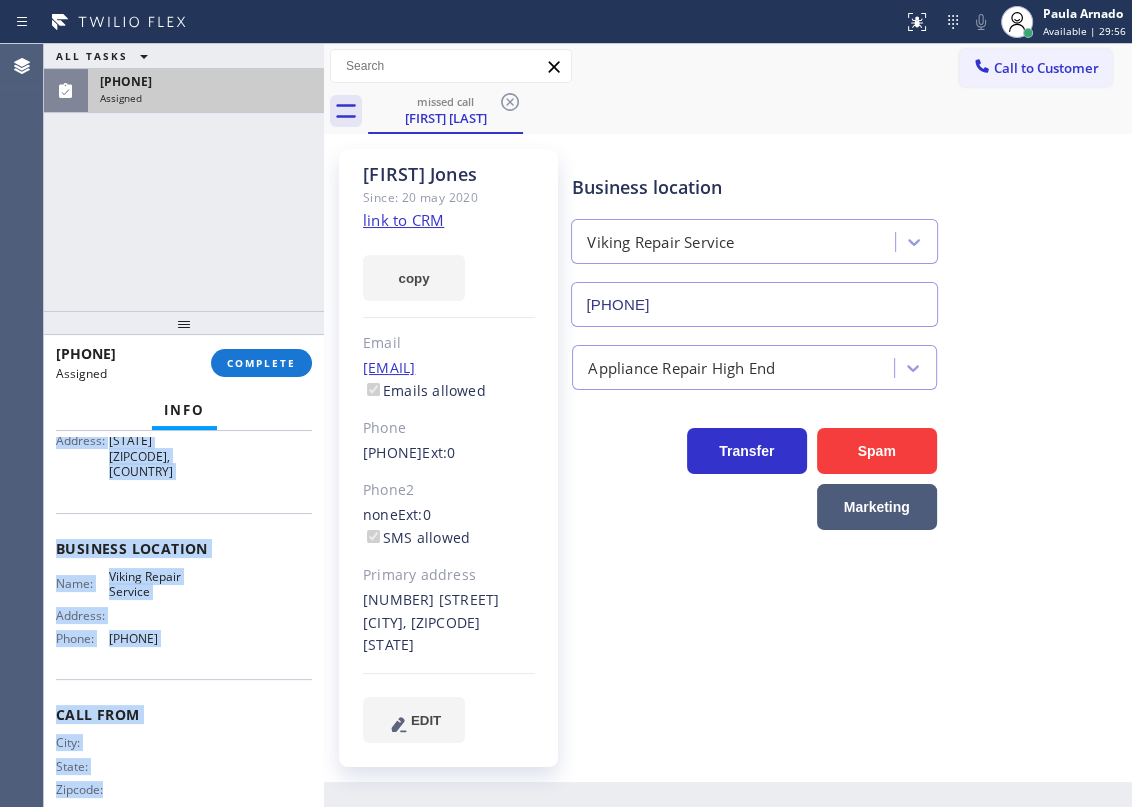 scroll, scrollTop: 265, scrollLeft: 0, axis: vertical 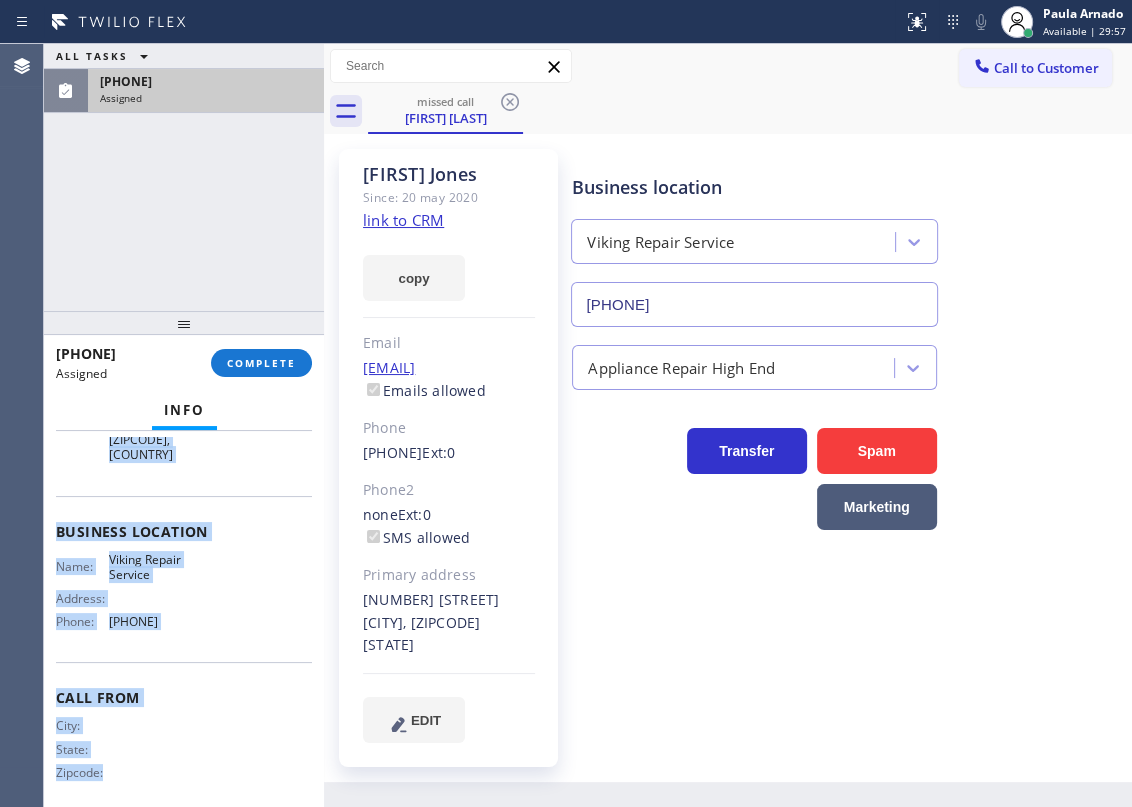 drag, startPoint x: 54, startPoint y: 561, endPoint x: 278, endPoint y: 627, distance: 233.52087 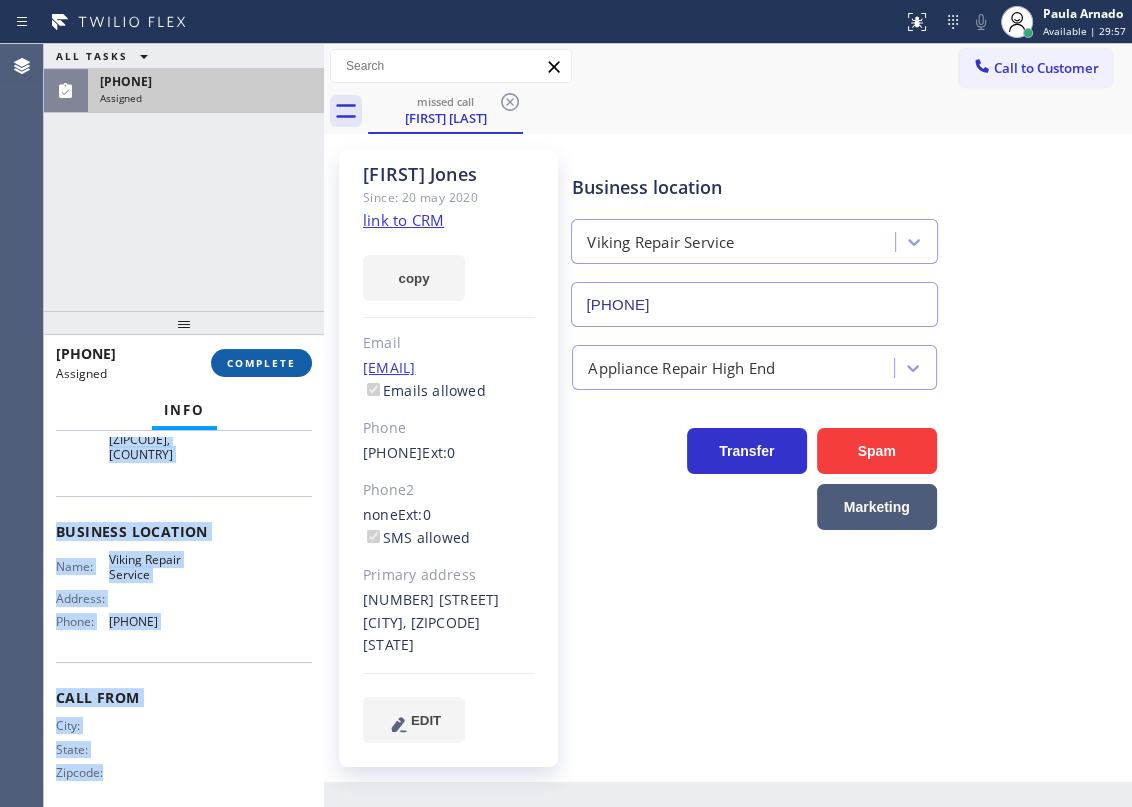 click on "COMPLETE" at bounding box center (261, 363) 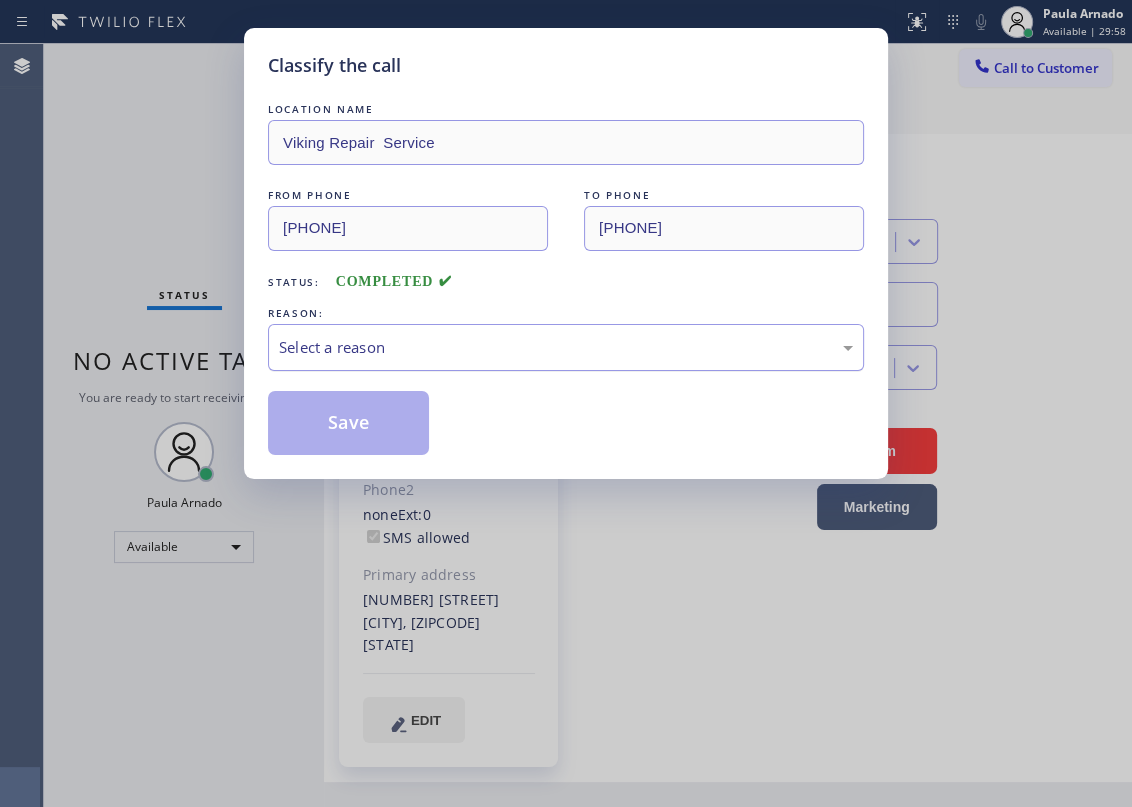 click on "Select a reason" at bounding box center [566, 347] 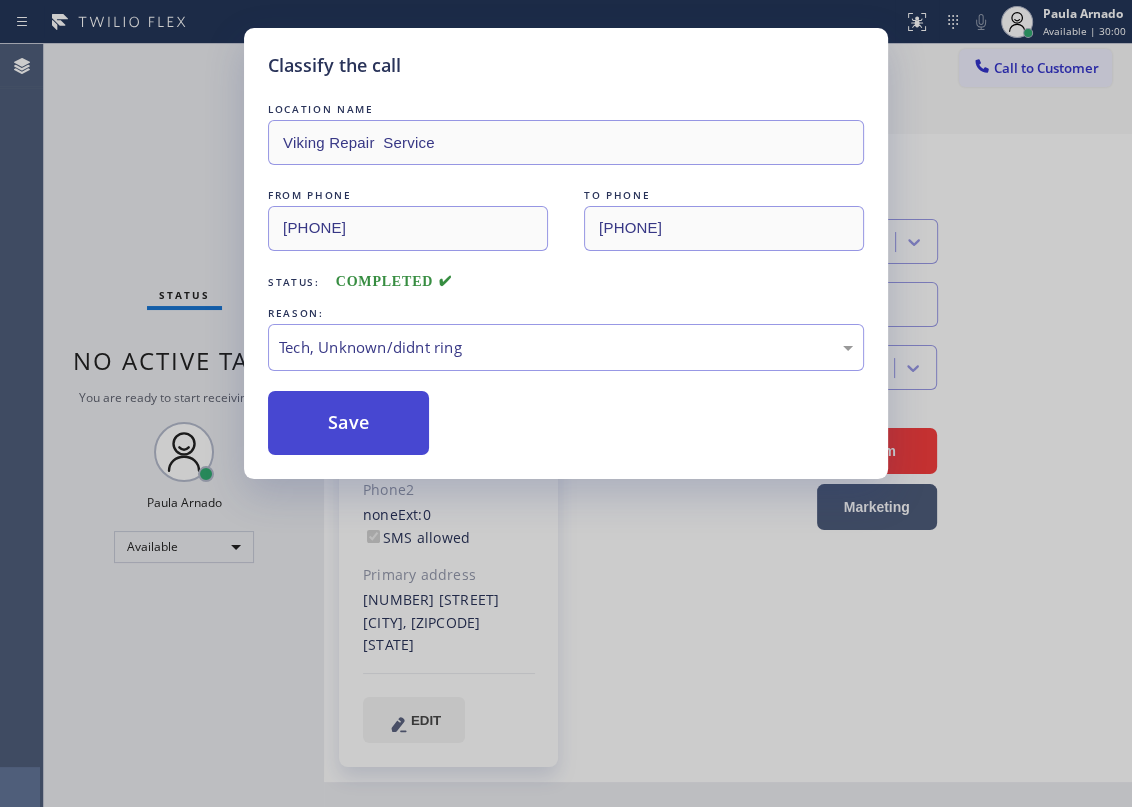 click on "Save" at bounding box center (348, 423) 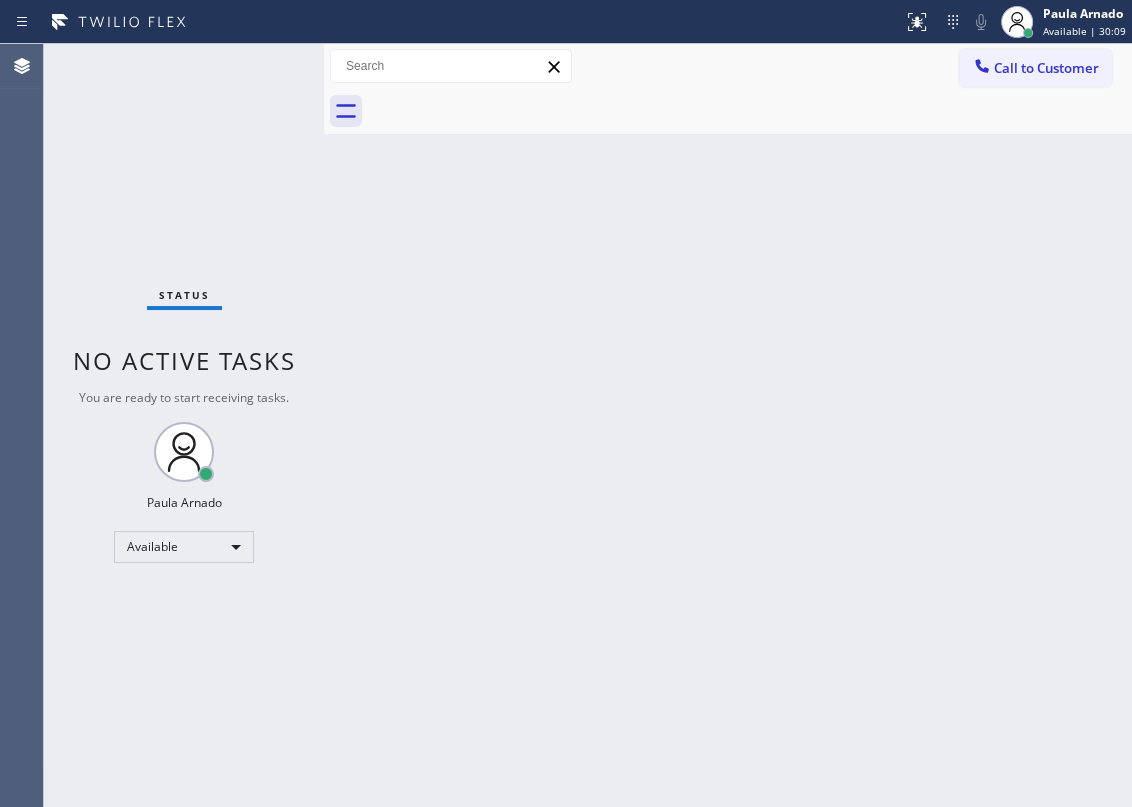 click on "Back to Dashboard Change Sender ID Customers Technicians Select a contact Outbound call Technician Search Technician Your caller id phone number Your caller id phone number Call Technician info Name   Phone none Address none Change Sender ID HVAC +18559994417 5 Star Appliance +18557314952 Appliance Repair +18554611149 Plumbing +18889090120 Air Duct Cleaning +18006865038  Electricians +18005688664 Cancel Change Check personal SMS Reset Change No tabs Call to Customer Outbound call Location Sub Zero Appliance Repair Coconut Grove Your caller id phone number (786) 627-5543 Customer number Call Outbound call Technician Search Technician Your caller id phone number Your caller id phone number Call" at bounding box center [728, 425] 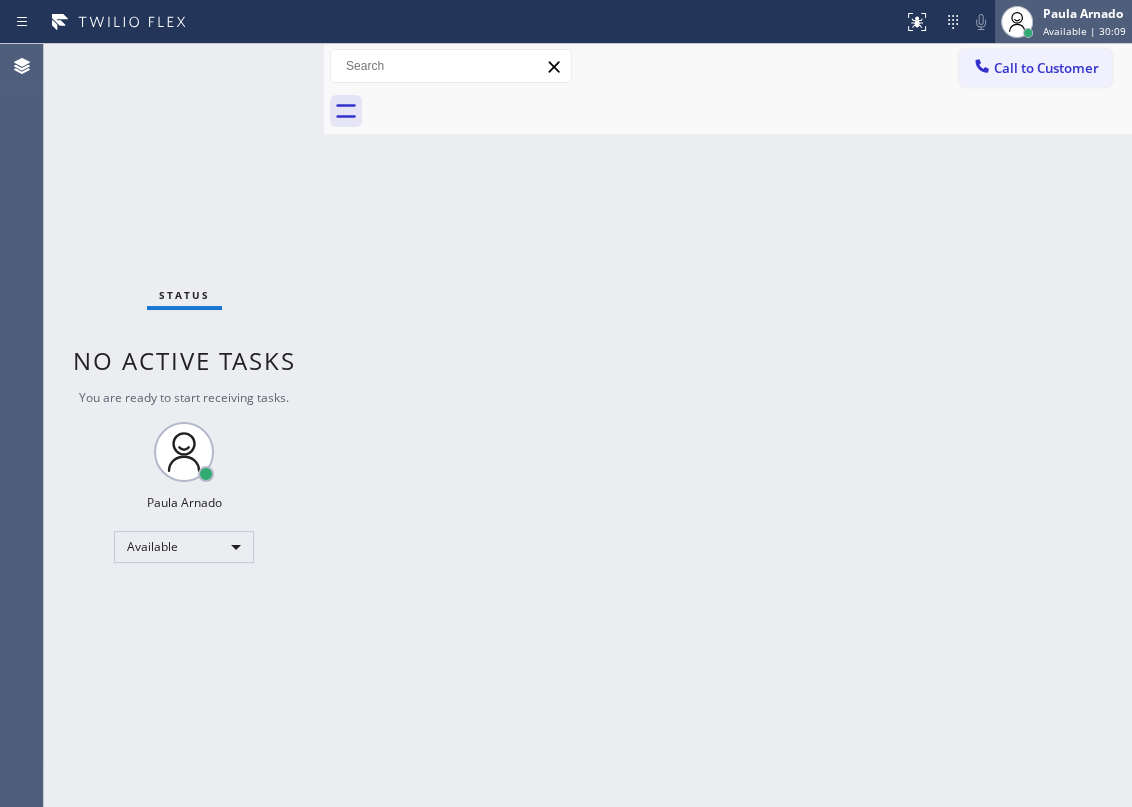 click on "Paula Arnado" at bounding box center (1084, 13) 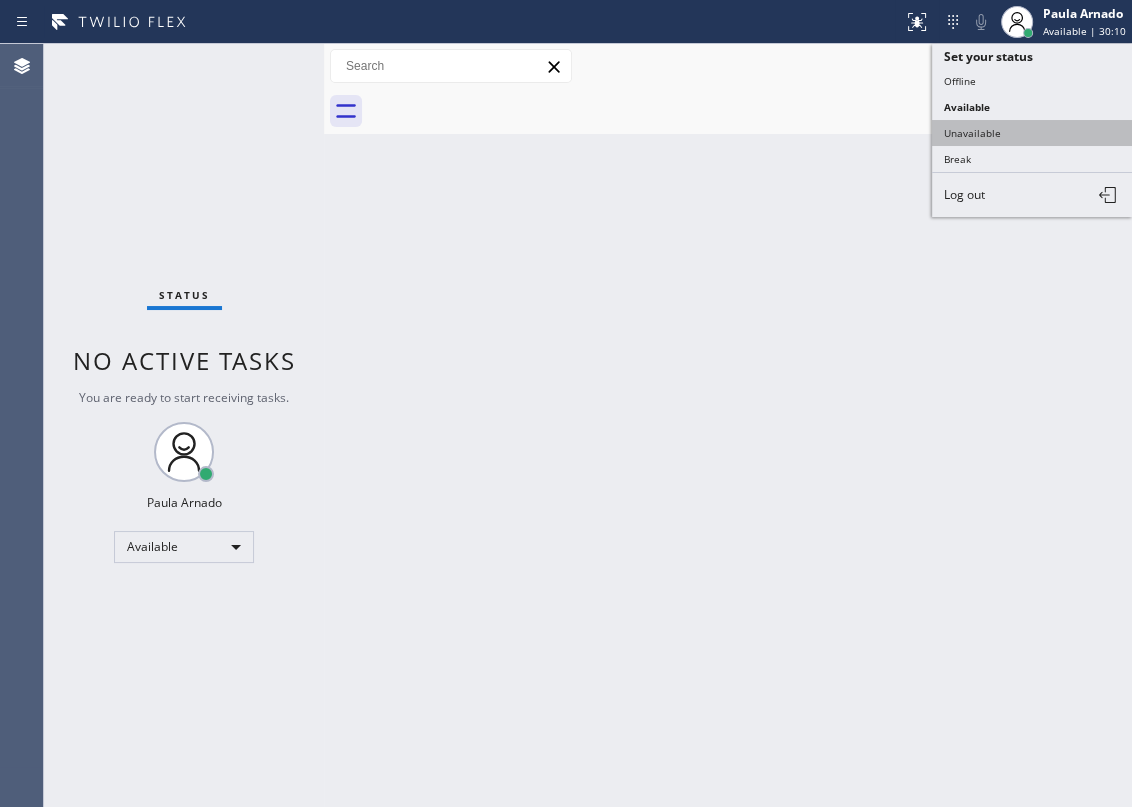 click on "Unavailable" at bounding box center [1032, 133] 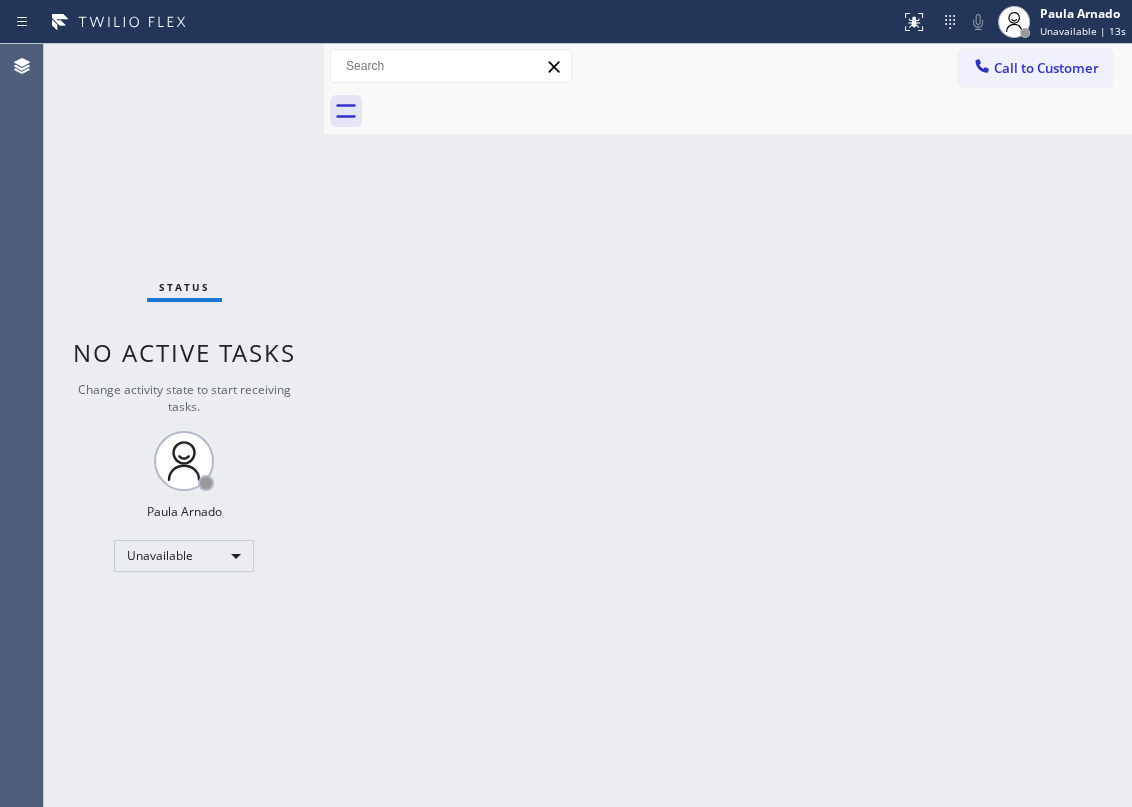click on "Back to Dashboard Change Sender ID Customers Technicians Select a contact Outbound call Technician Search Technician Your caller id phone number Your caller id phone number Call Technician info Name   Phone none Address none Change Sender ID HVAC +18559994417 5 Star Appliance +18557314952 Appliance Repair +18554611149 Plumbing +18889090120 Air Duct Cleaning +18006865038  Electricians +18005688664 Cancel Change Check personal SMS Reset Change No tabs Call to Customer Outbound call Location Sub Zero Appliance Repair Coconut Grove Your caller id phone number (786) 627-5543 Customer number Call Outbound call Technician Search Technician Your caller id phone number Your caller id phone number Call" at bounding box center (728, 425) 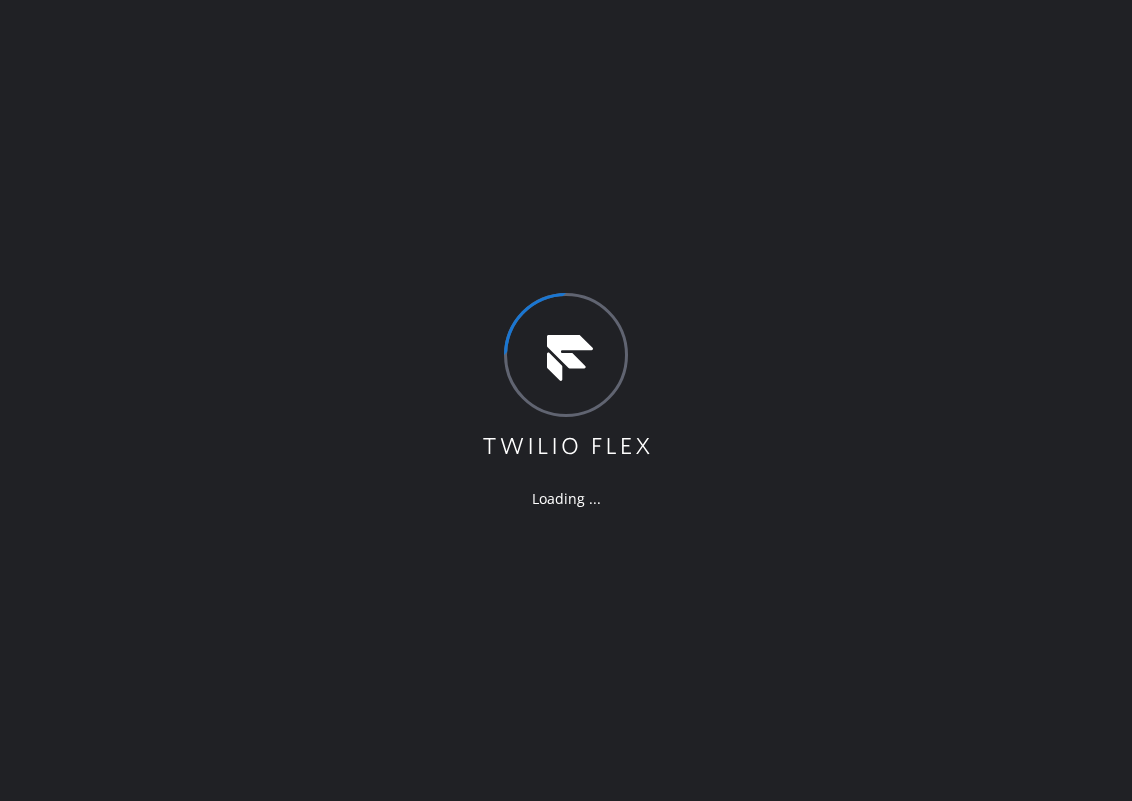 scroll, scrollTop: 0, scrollLeft: 0, axis: both 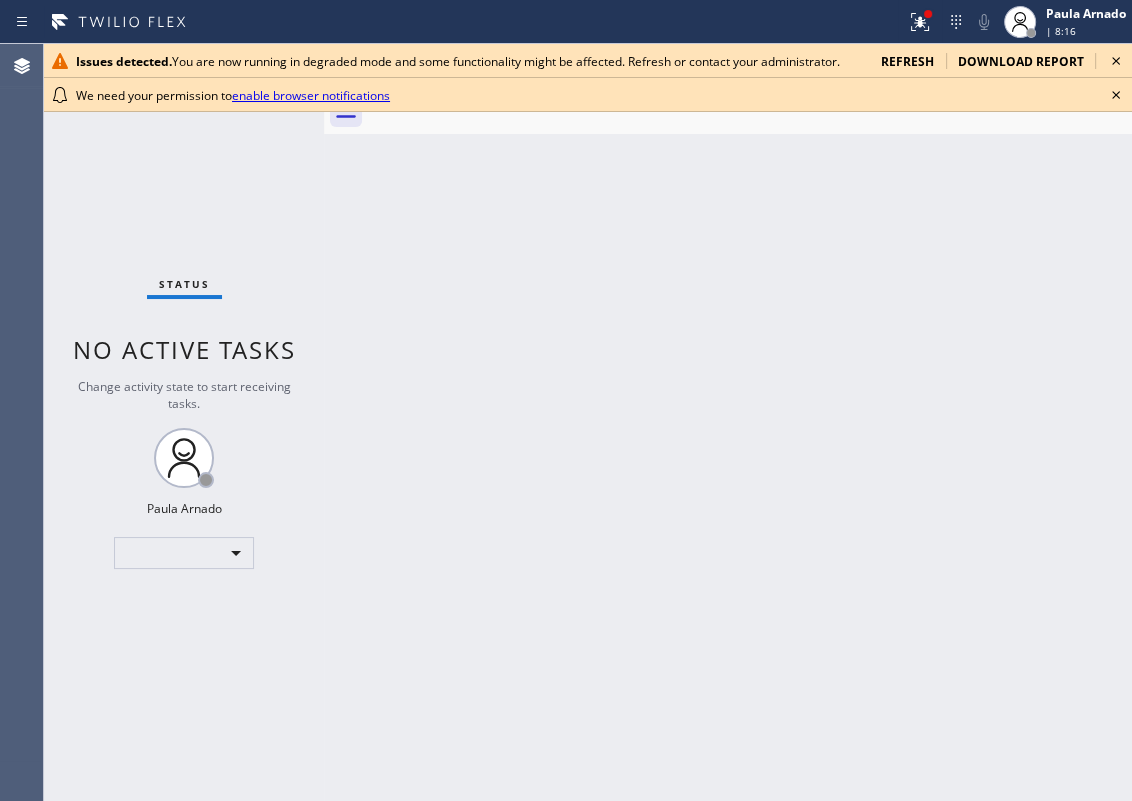 click 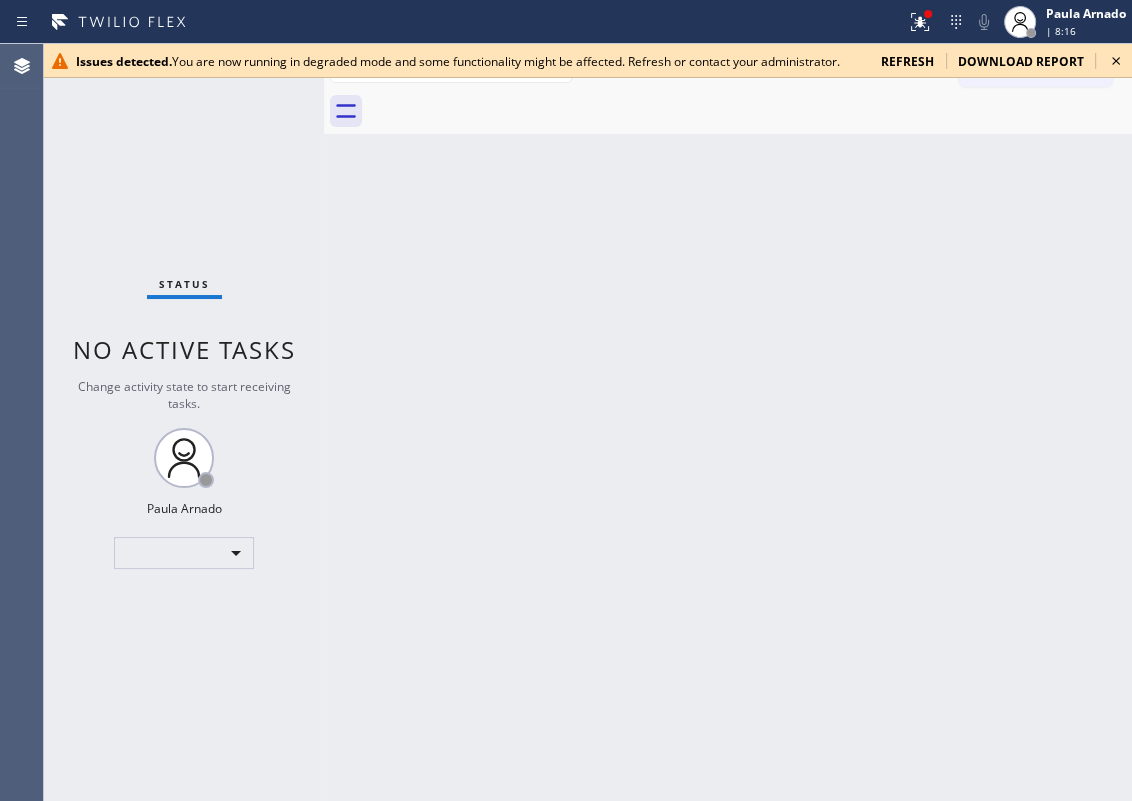 click 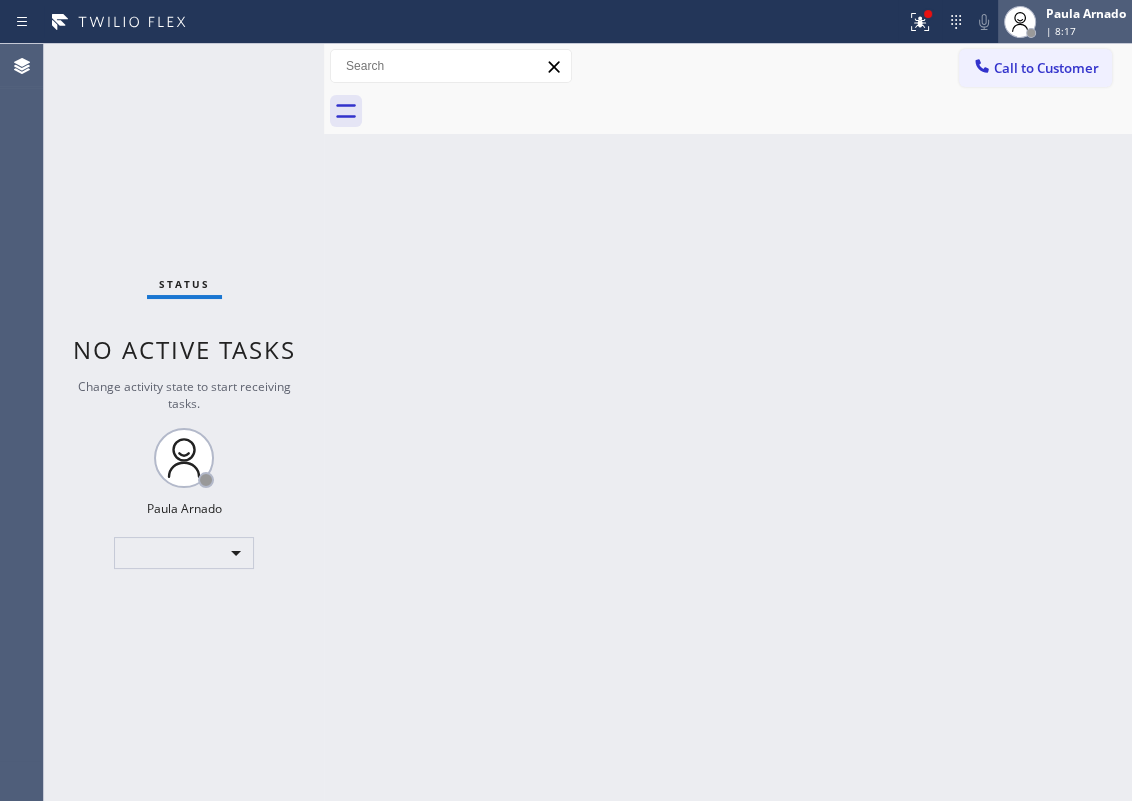 click on "| 8:17" at bounding box center (1086, 31) 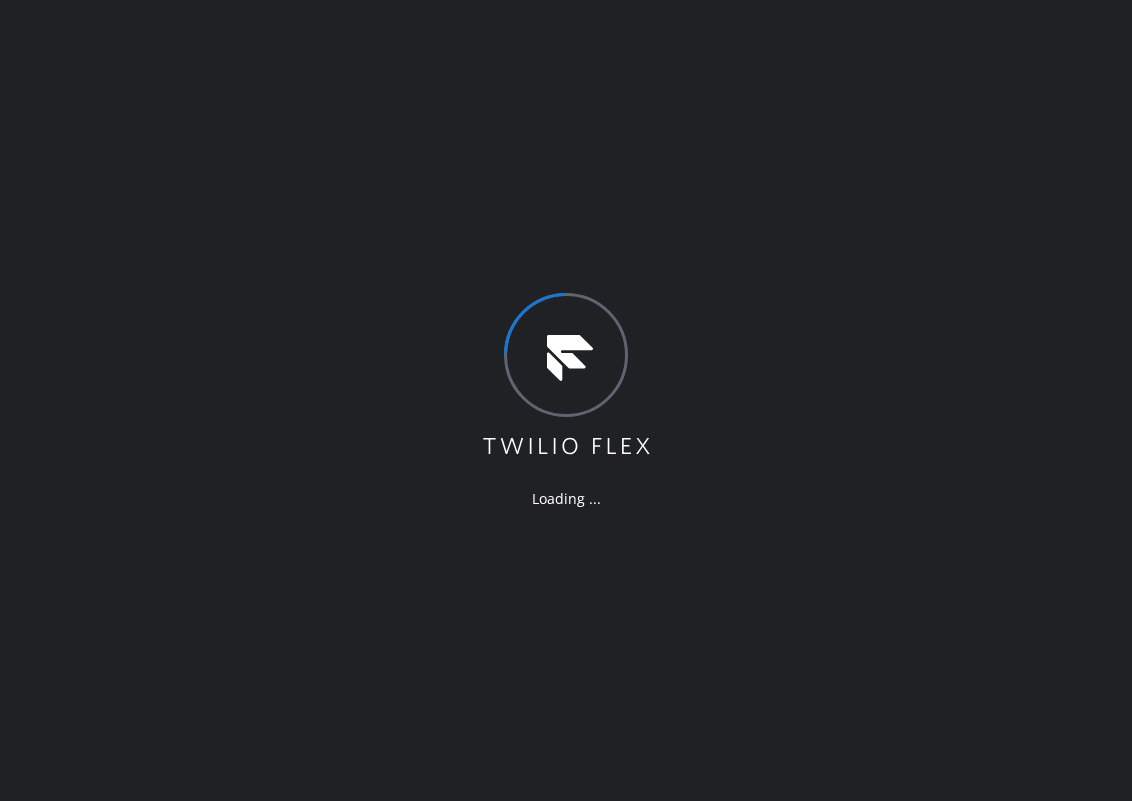 scroll, scrollTop: 0, scrollLeft: 0, axis: both 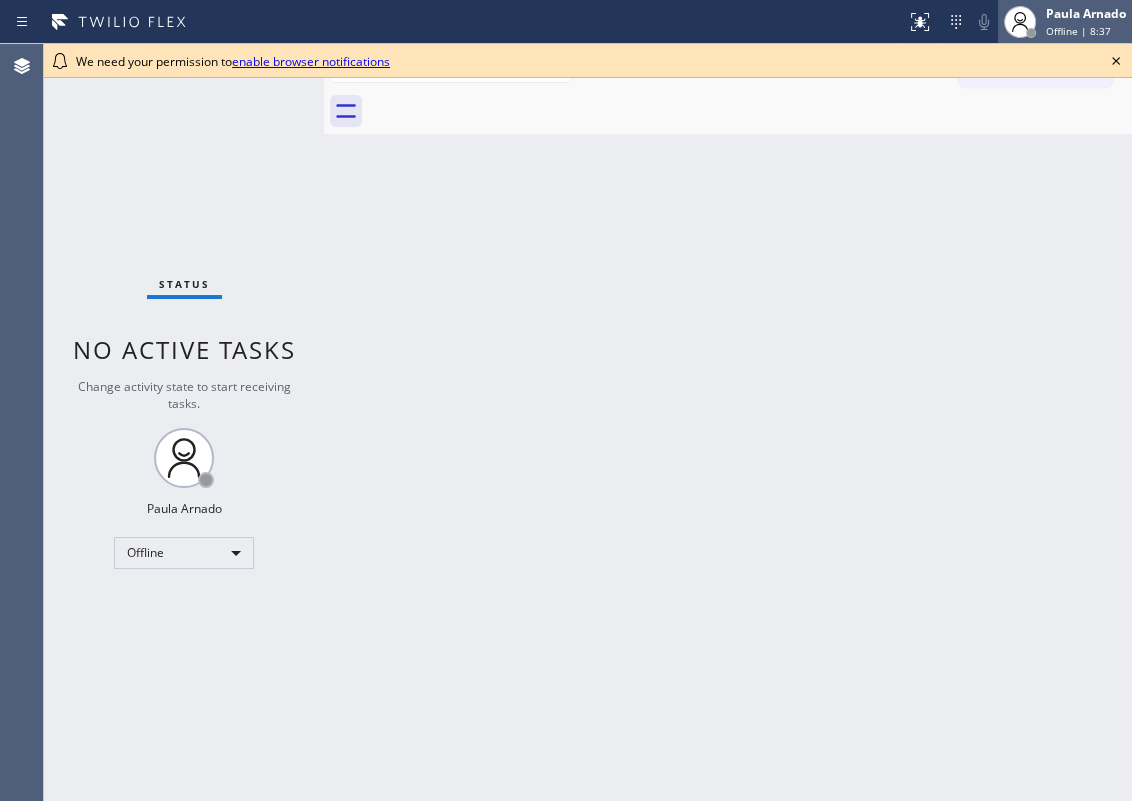 drag, startPoint x: 1125, startPoint y: 65, endPoint x: 1100, endPoint y: 40, distance: 35.35534 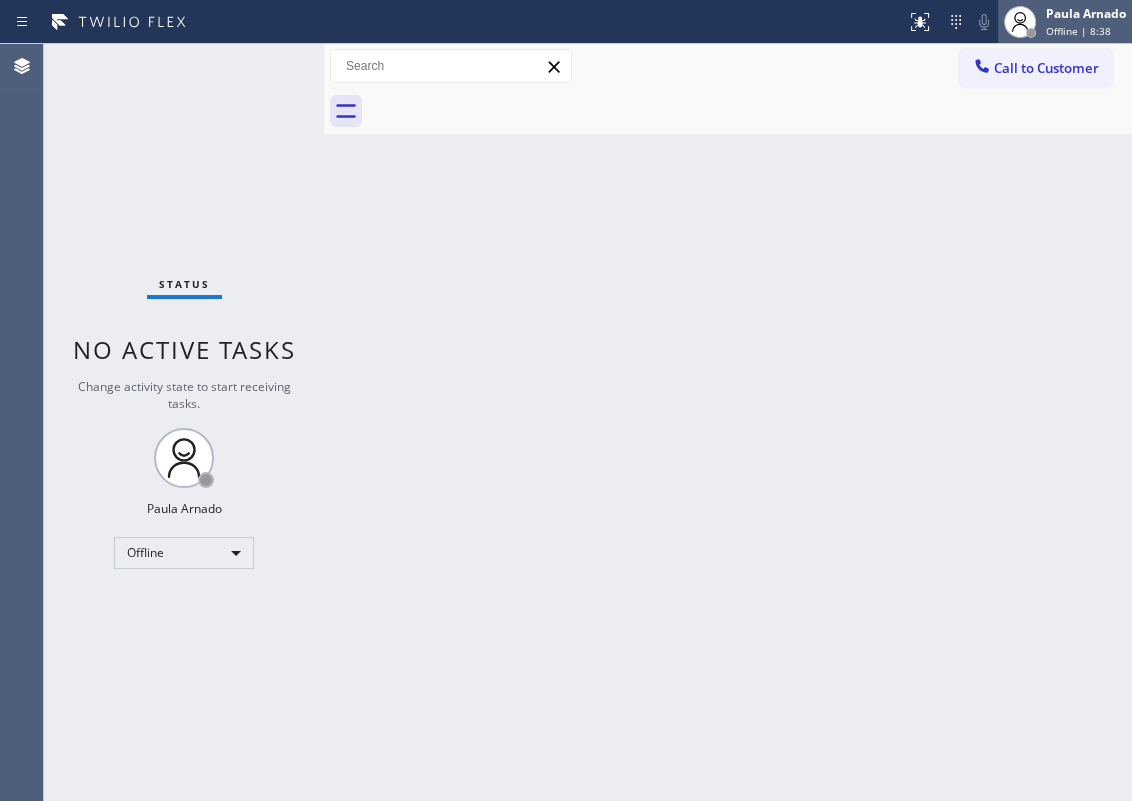 click on "Offline | 8:38" at bounding box center [1078, 31] 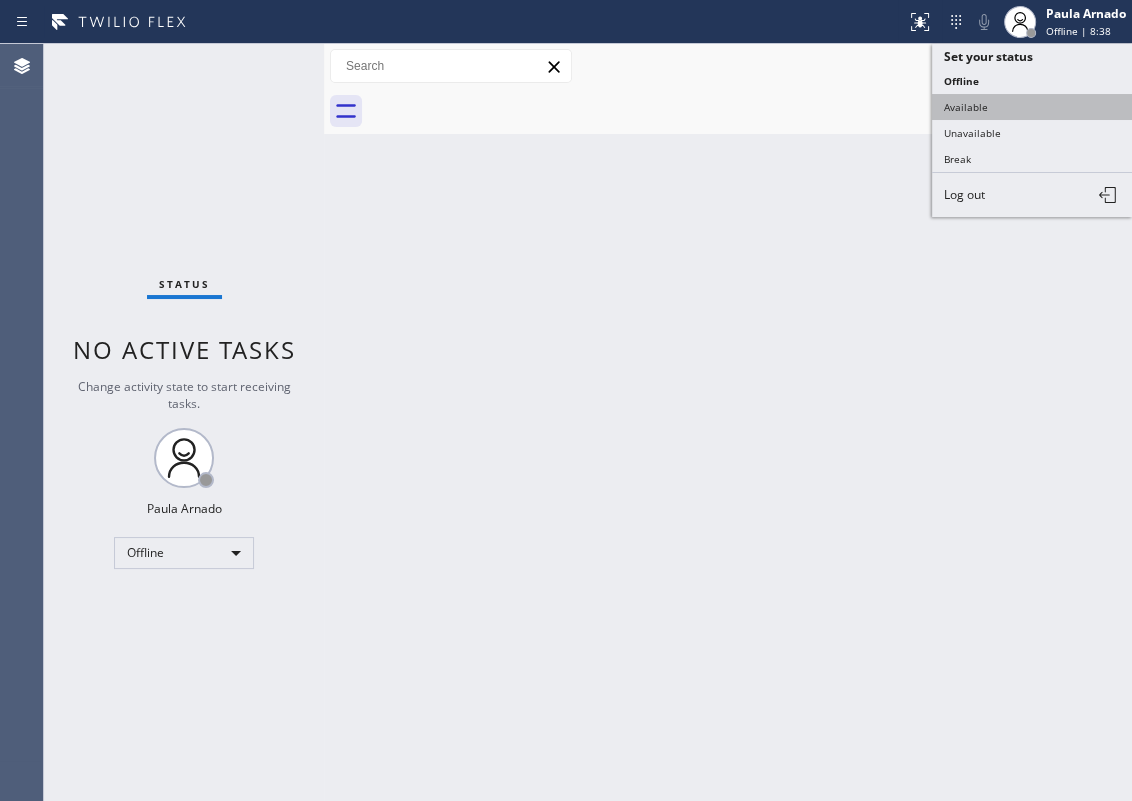 click on "Available" at bounding box center [1032, 107] 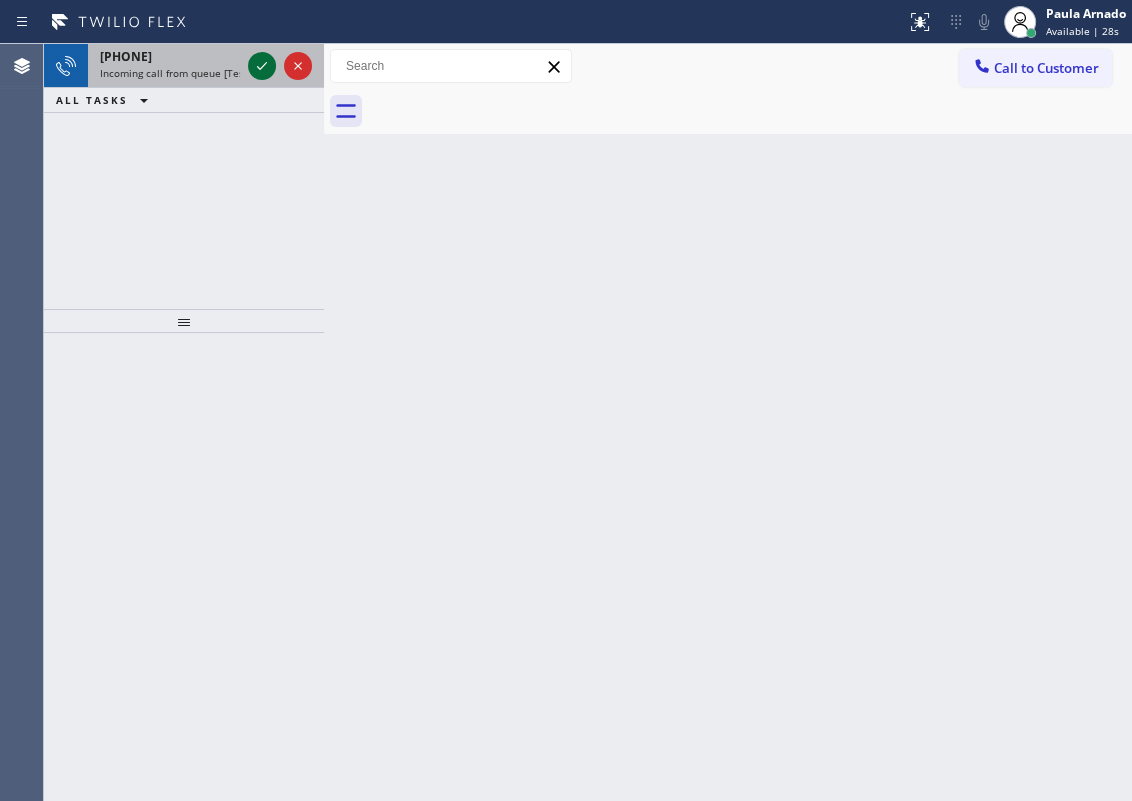 click 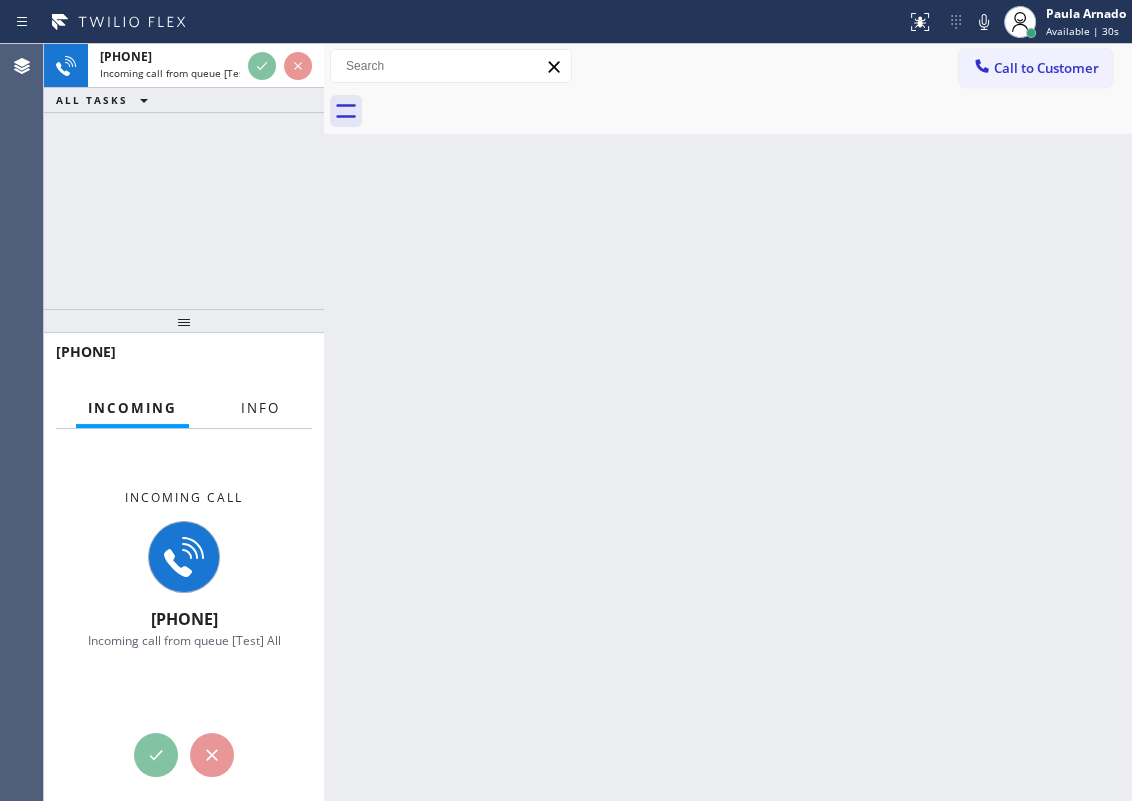click on "Info" at bounding box center [260, 408] 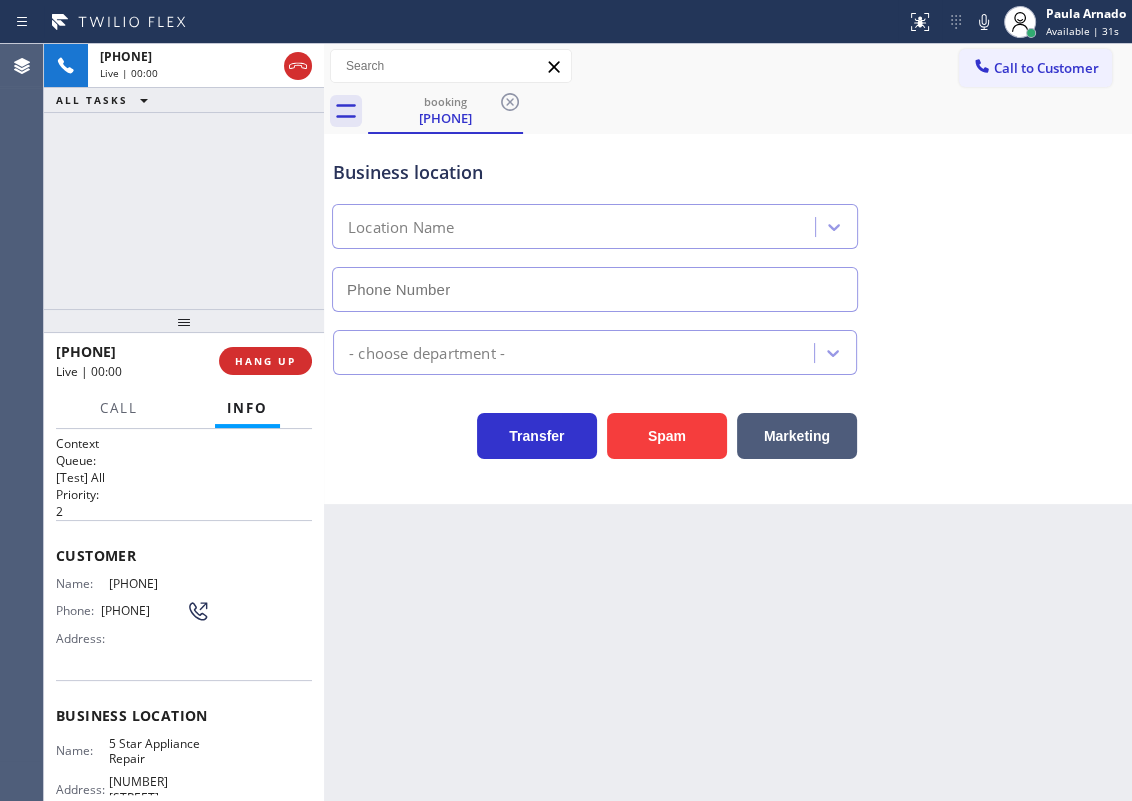type on "[PHONE]" 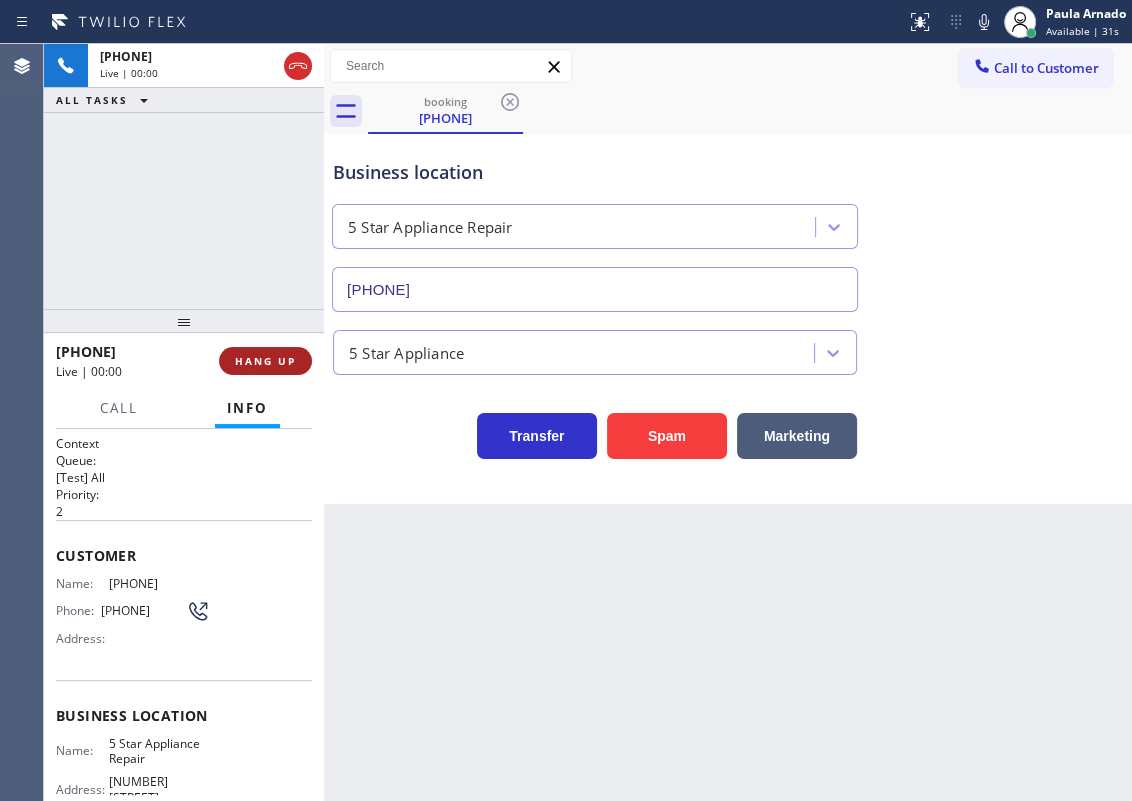 click on "HANG UP" at bounding box center [265, 361] 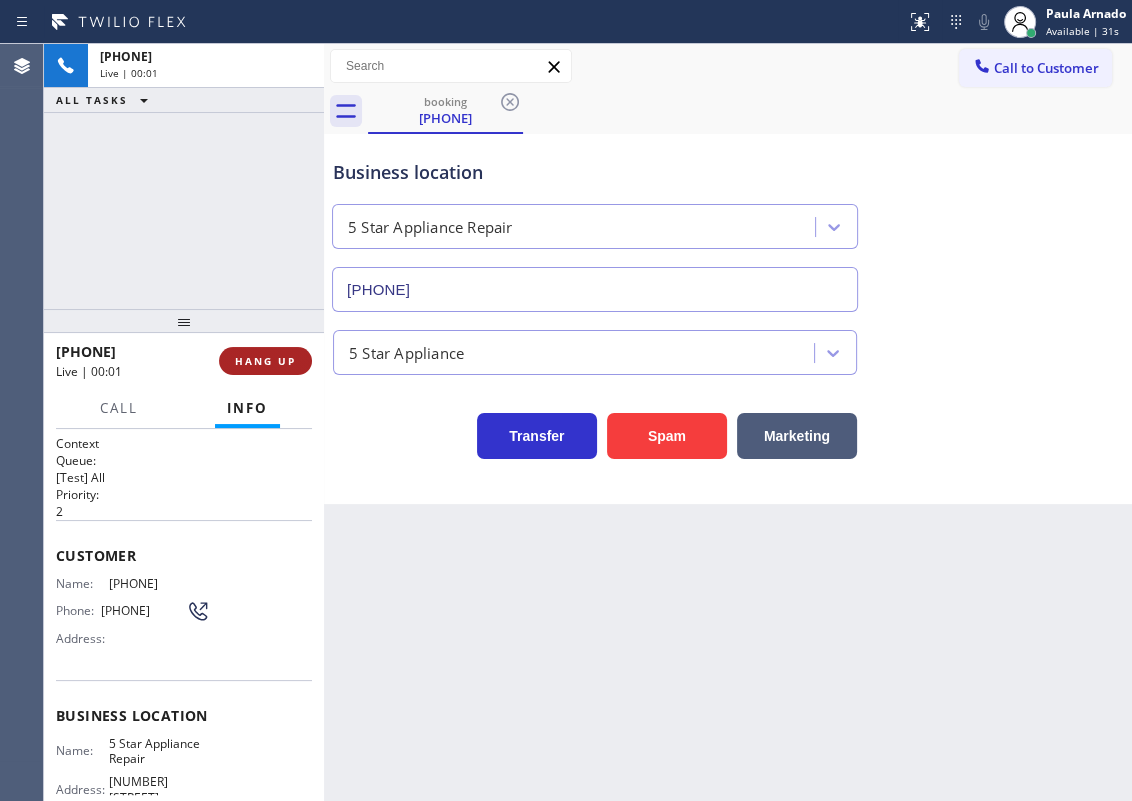 click on "HANG UP" at bounding box center (265, 361) 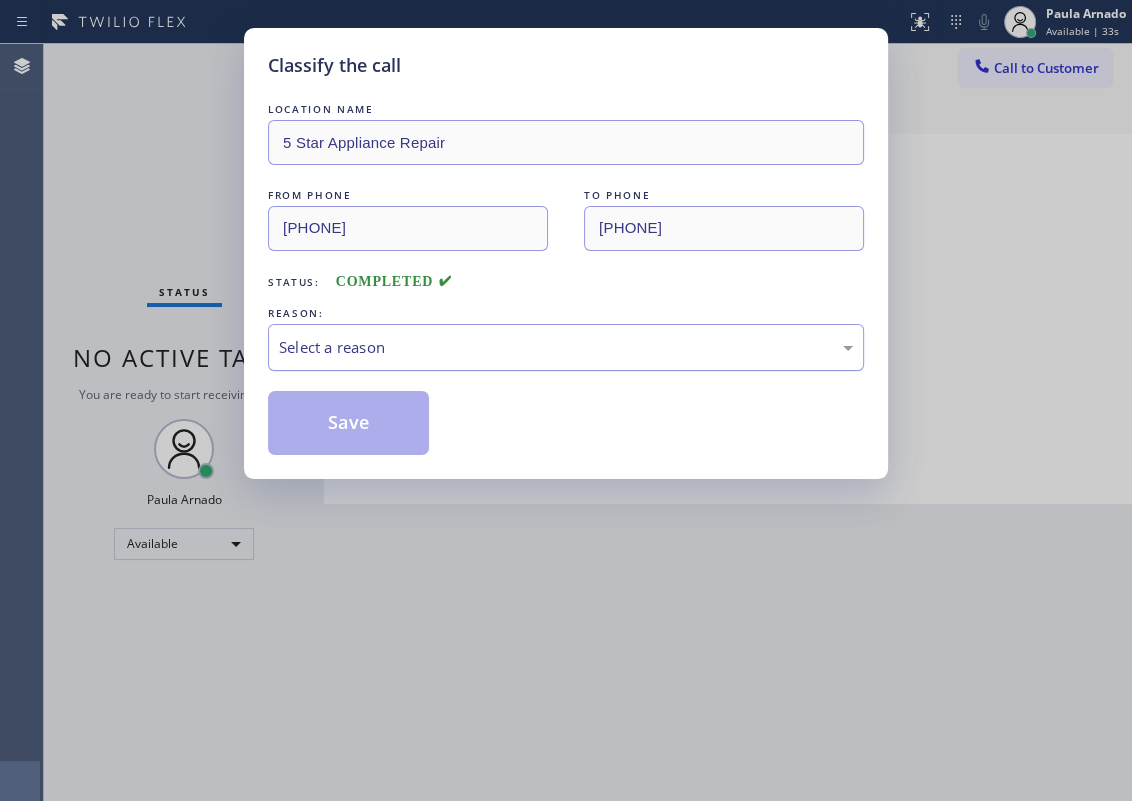 click on "Select a reason" at bounding box center [566, 347] 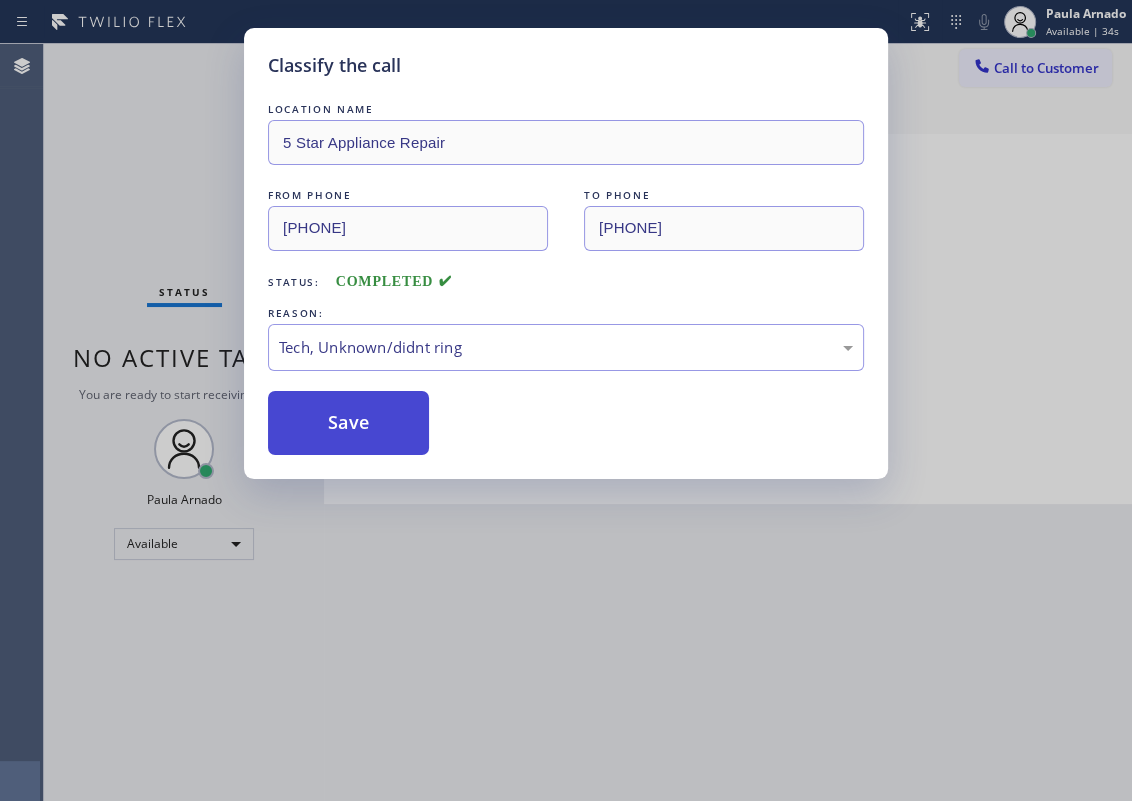 click on "Save" at bounding box center (348, 423) 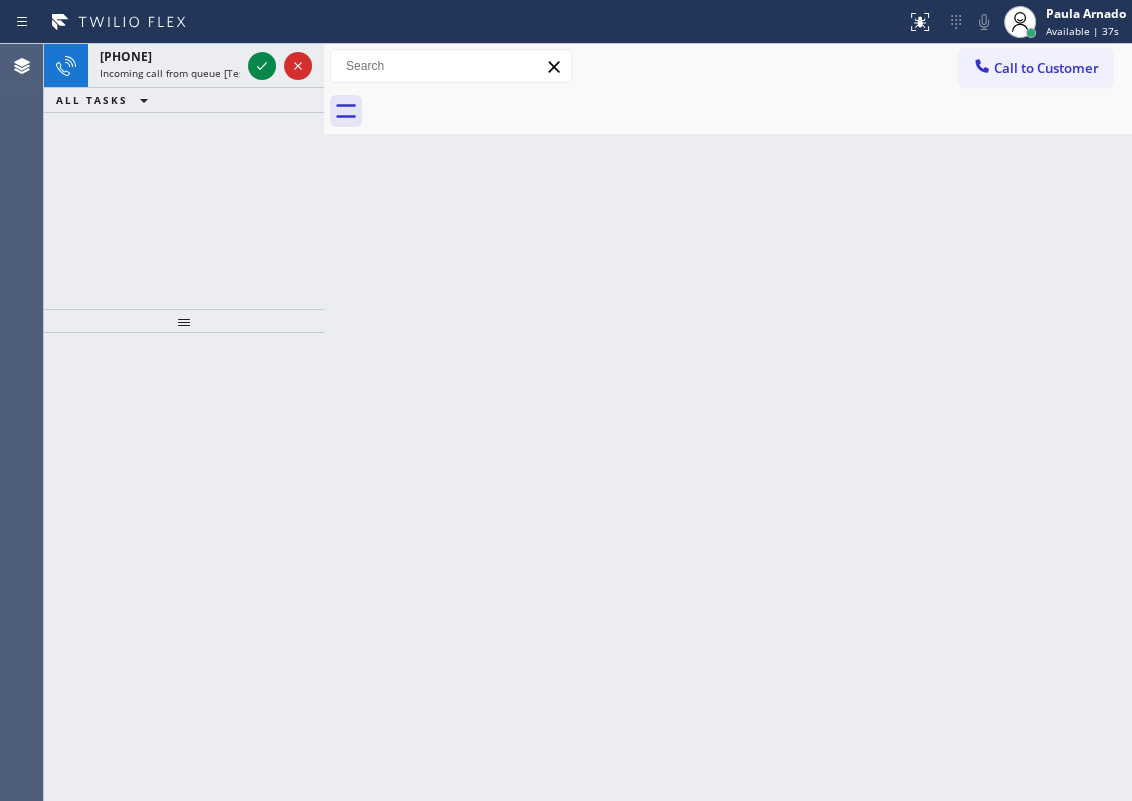 drag, startPoint x: 466, startPoint y: 220, endPoint x: 760, endPoint y: 170, distance: 298.2214 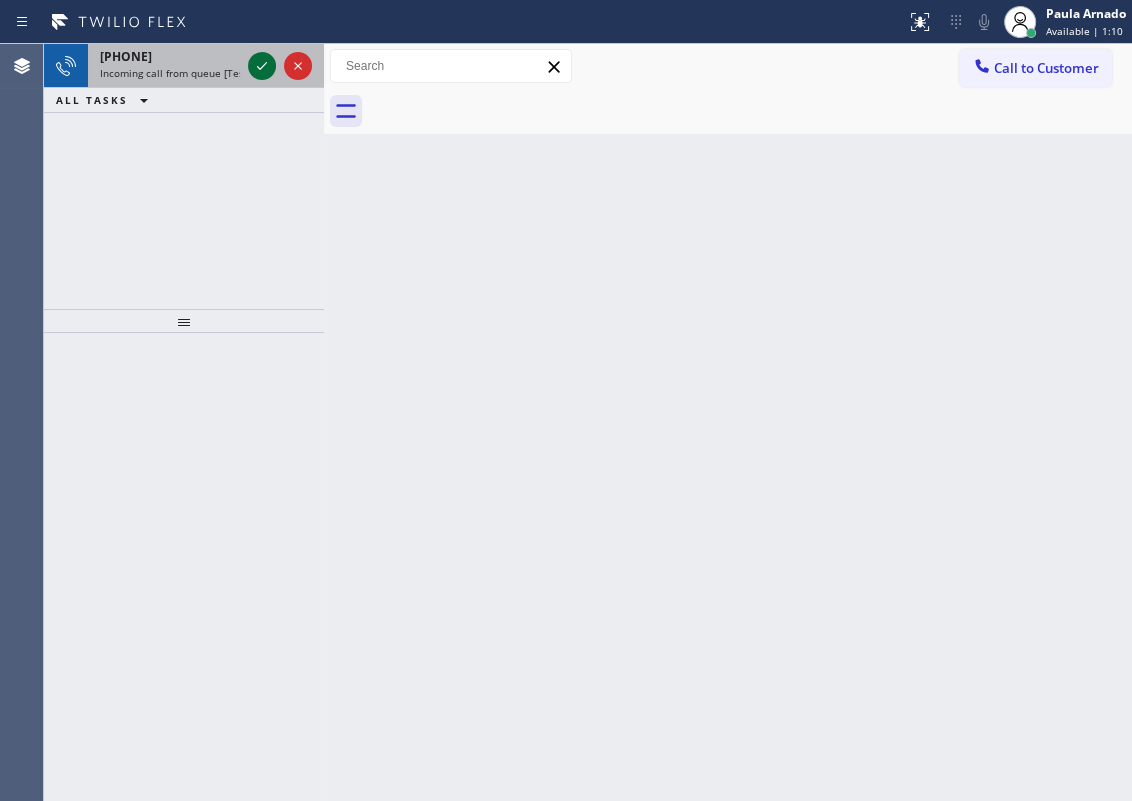 click 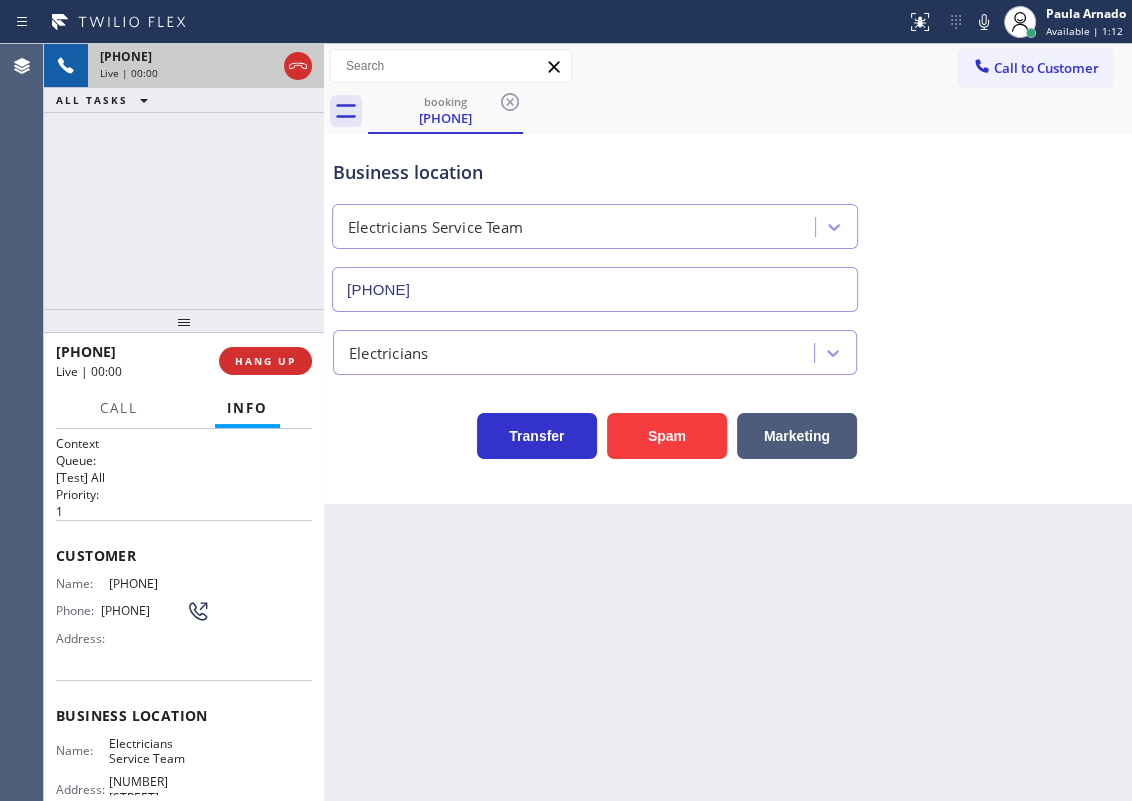 type on "[PHONE]" 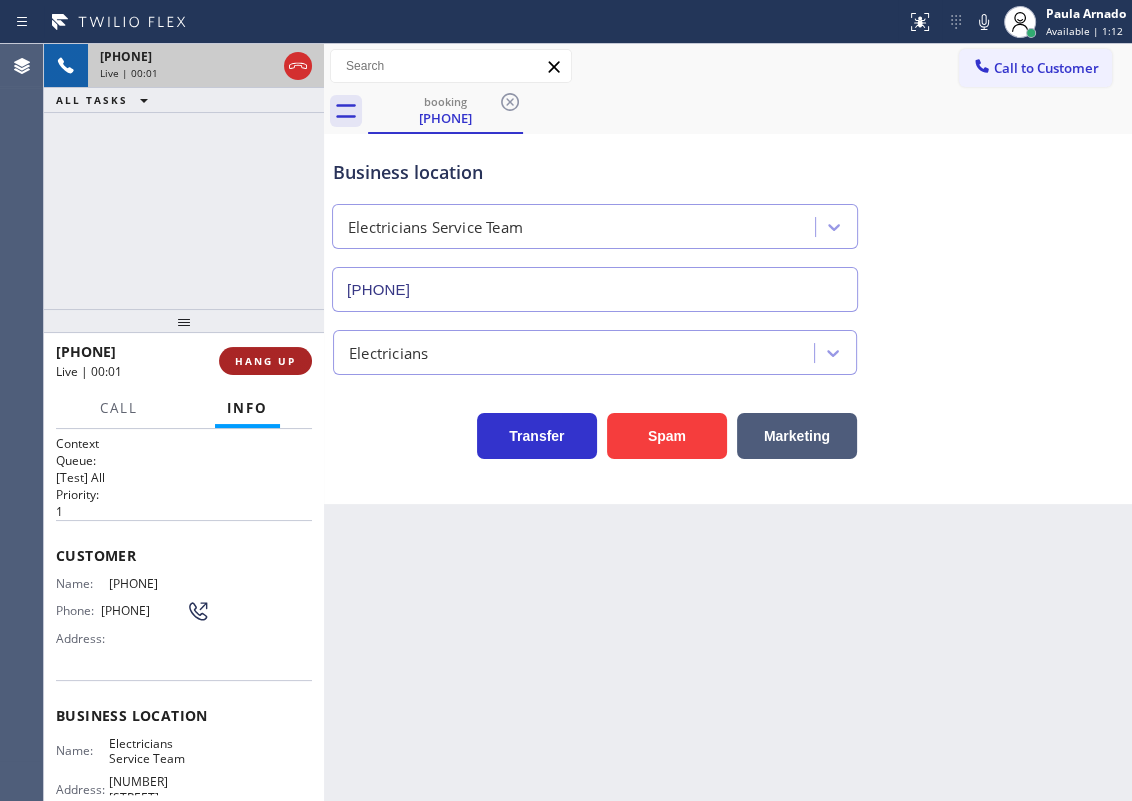 click on "HANG UP" at bounding box center (265, 361) 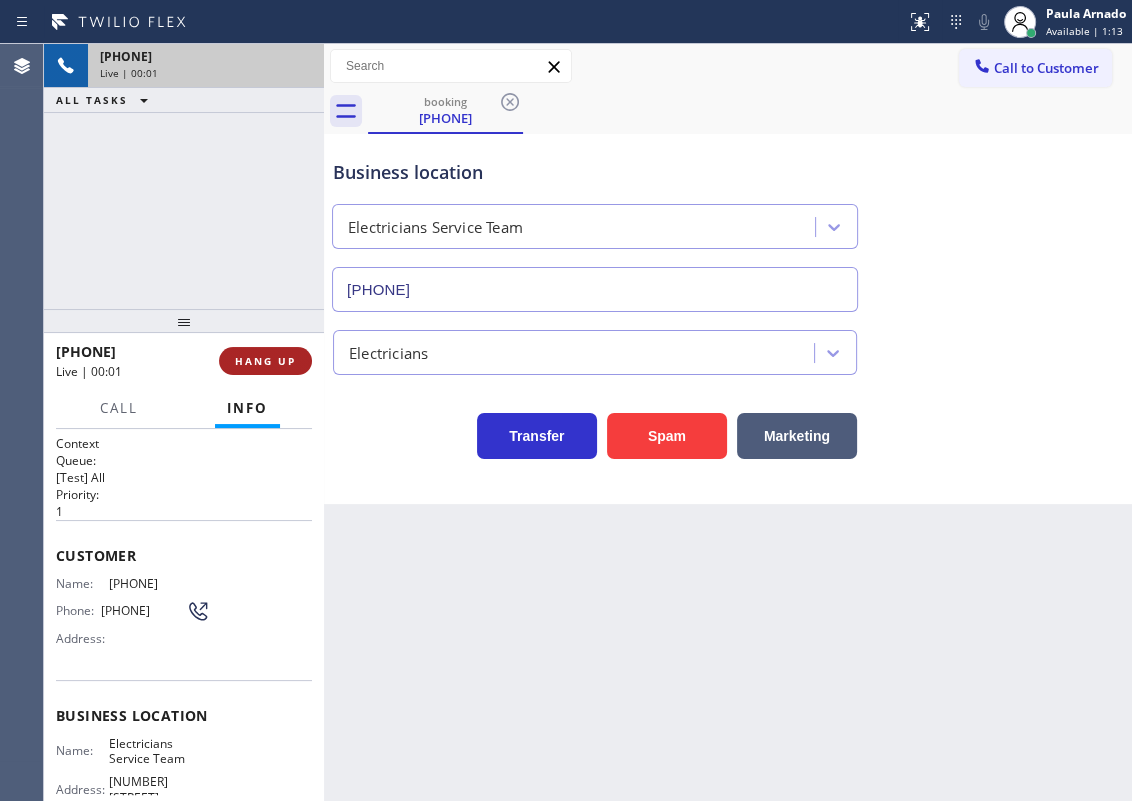 click on "HANG UP" at bounding box center [265, 361] 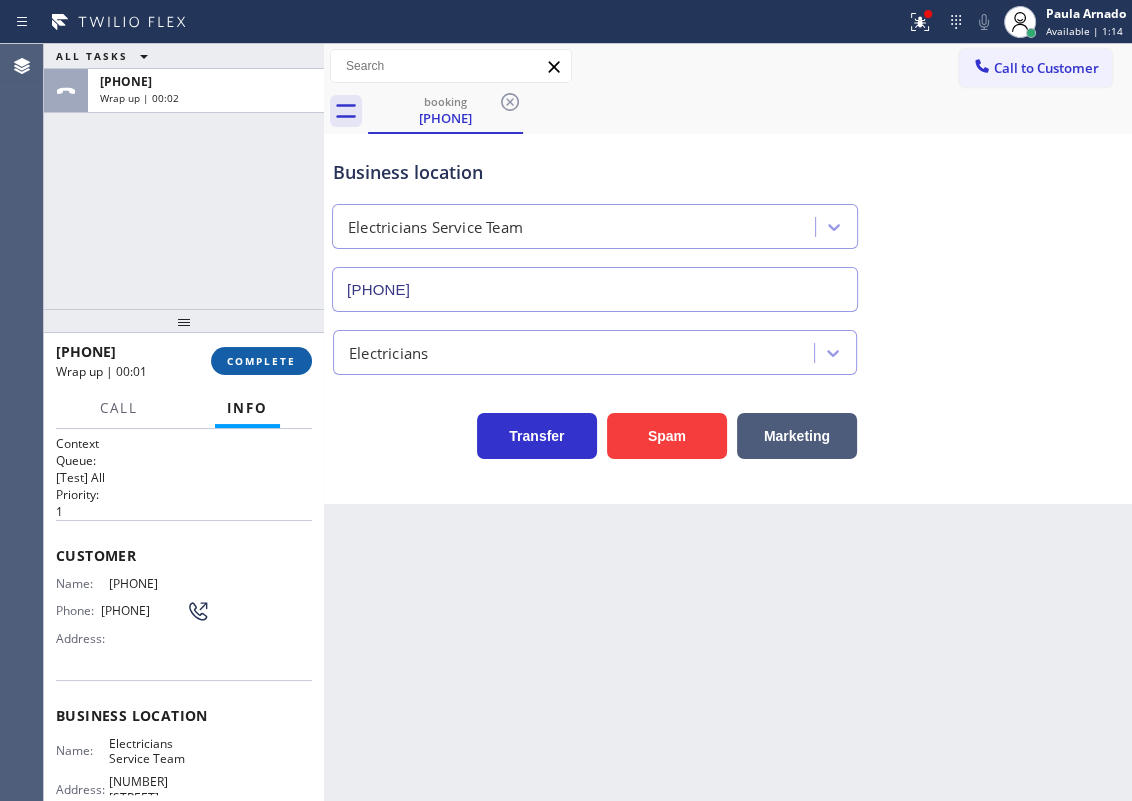 click on "COMPLETE" at bounding box center [261, 361] 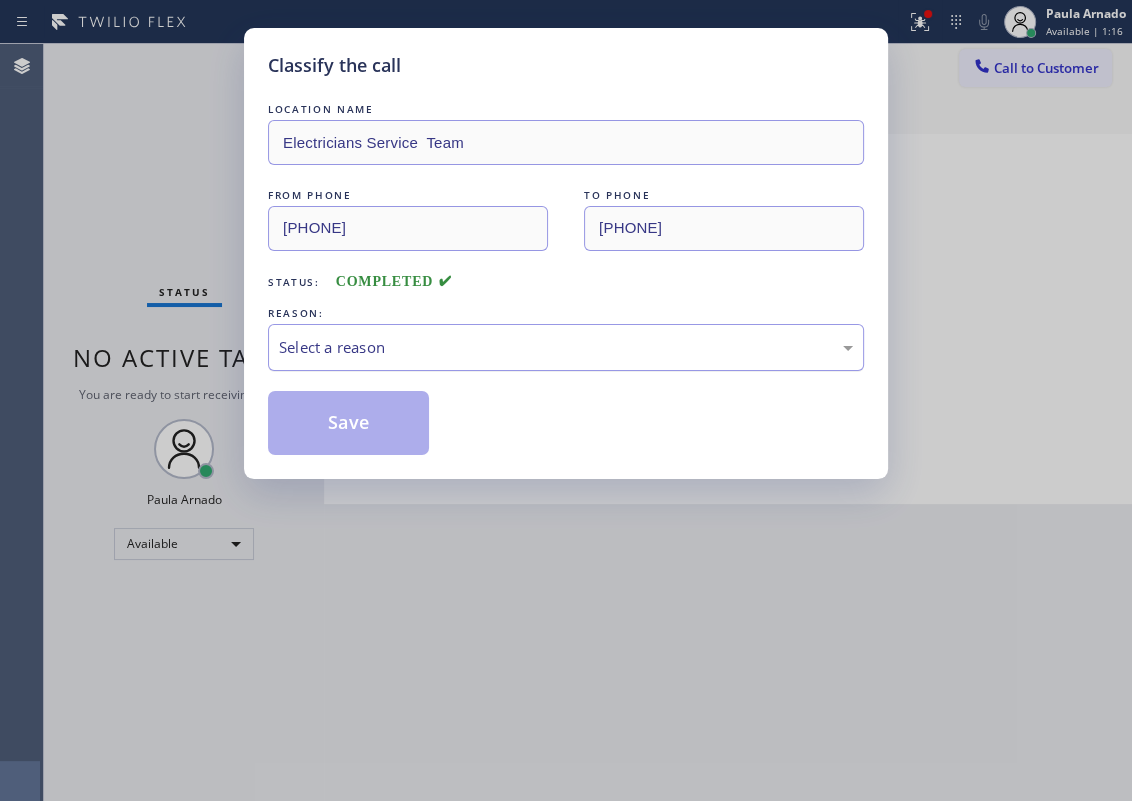 click on "Select a reason" at bounding box center (566, 347) 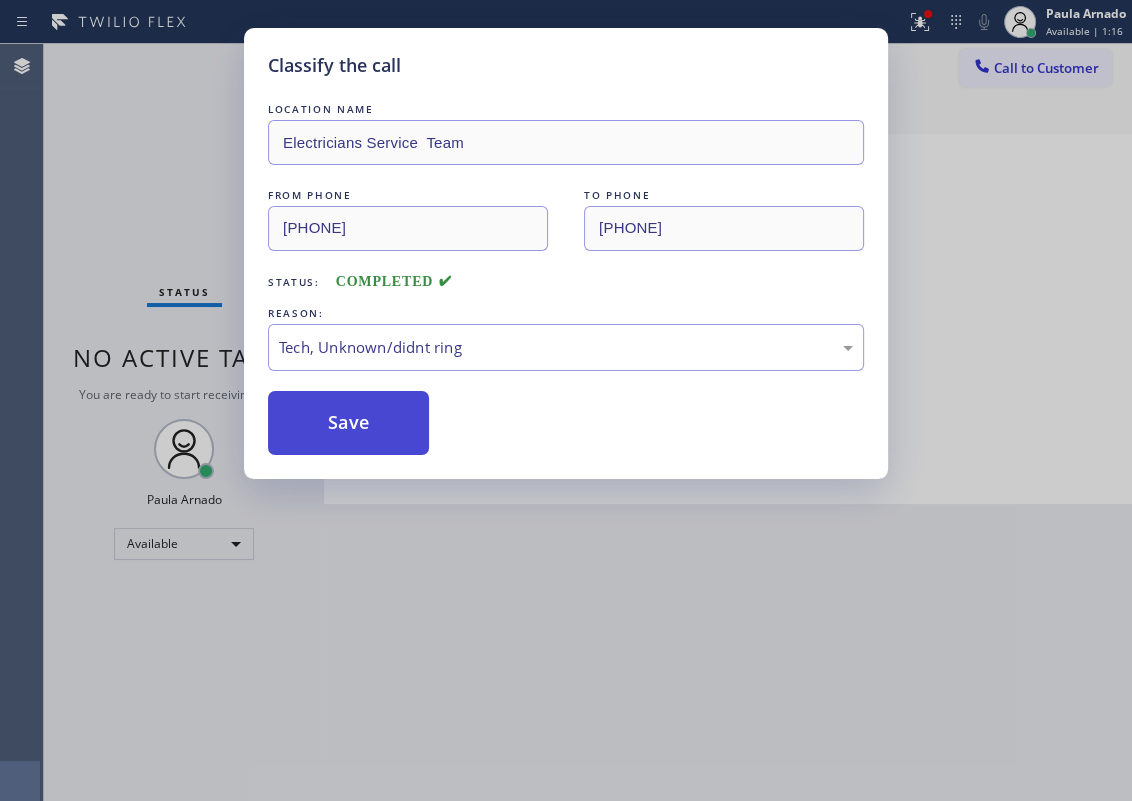 click on "Save" at bounding box center [348, 423] 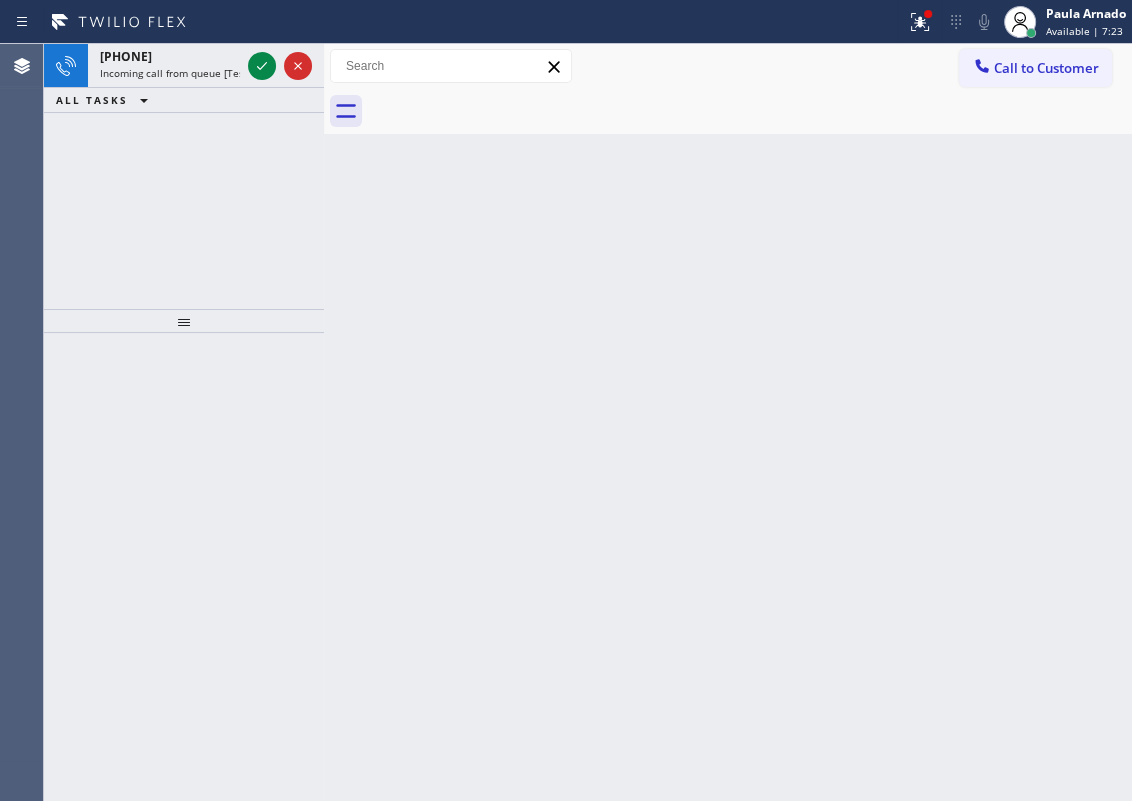click at bounding box center (750, 111) 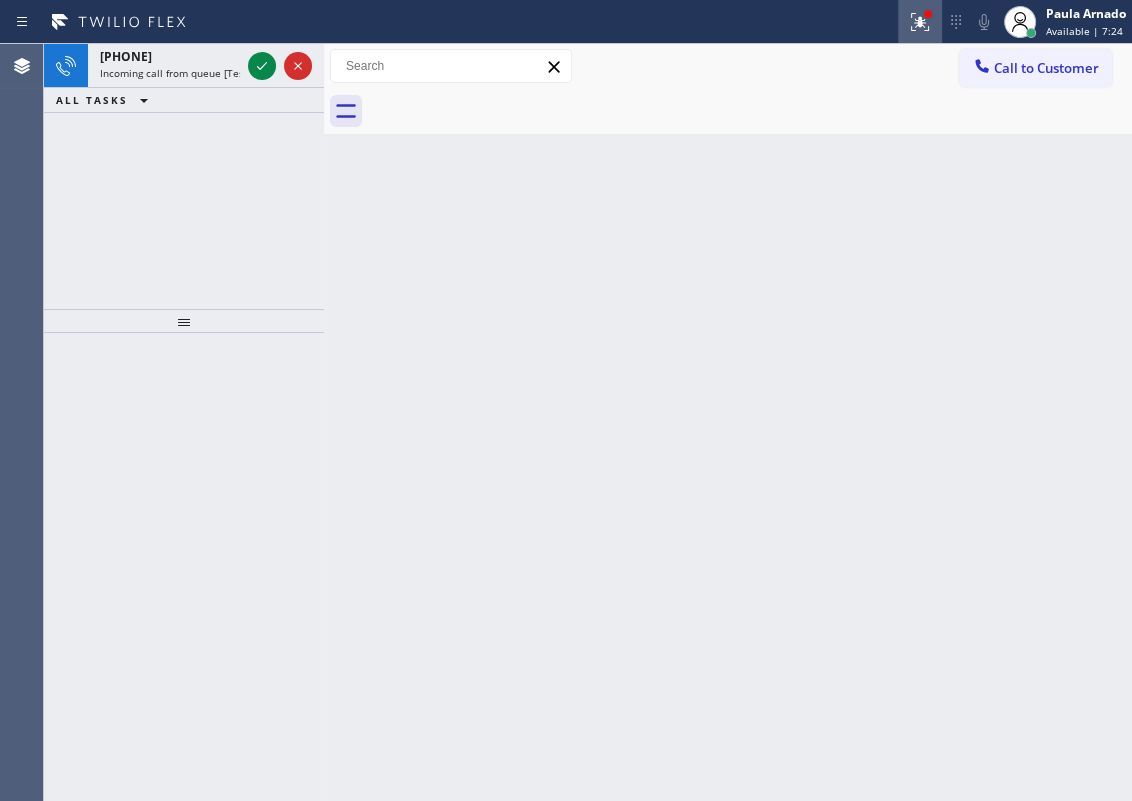click at bounding box center [920, 22] 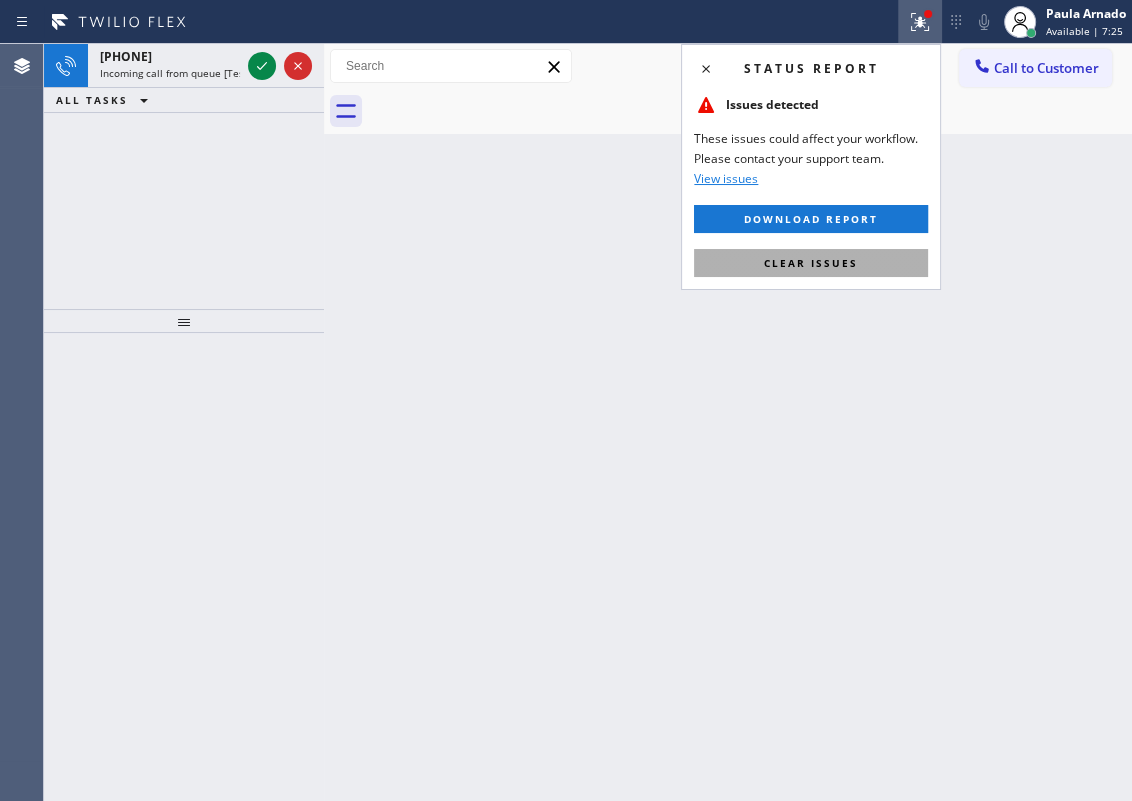 click on "Clear issues" at bounding box center (811, 263) 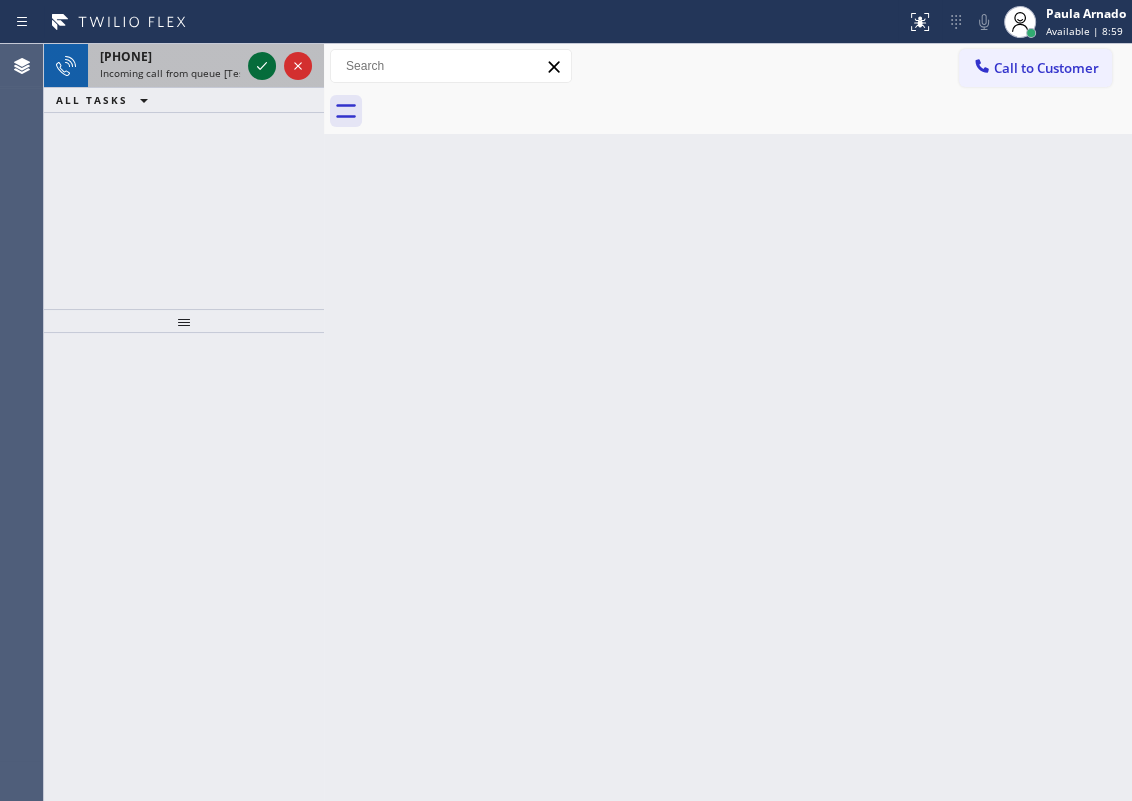 click 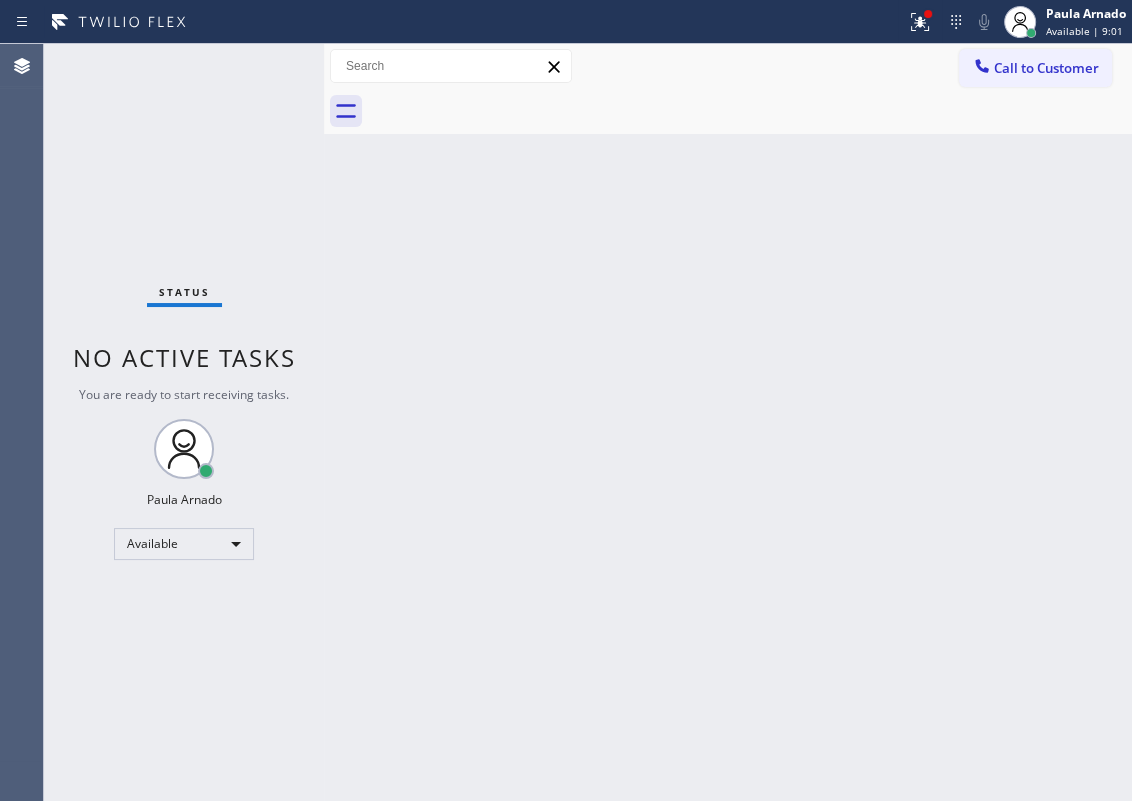 click on "Status   No active tasks     You are ready to start receiving tasks.   [FIRST] [LAST] Available" at bounding box center [184, 422] 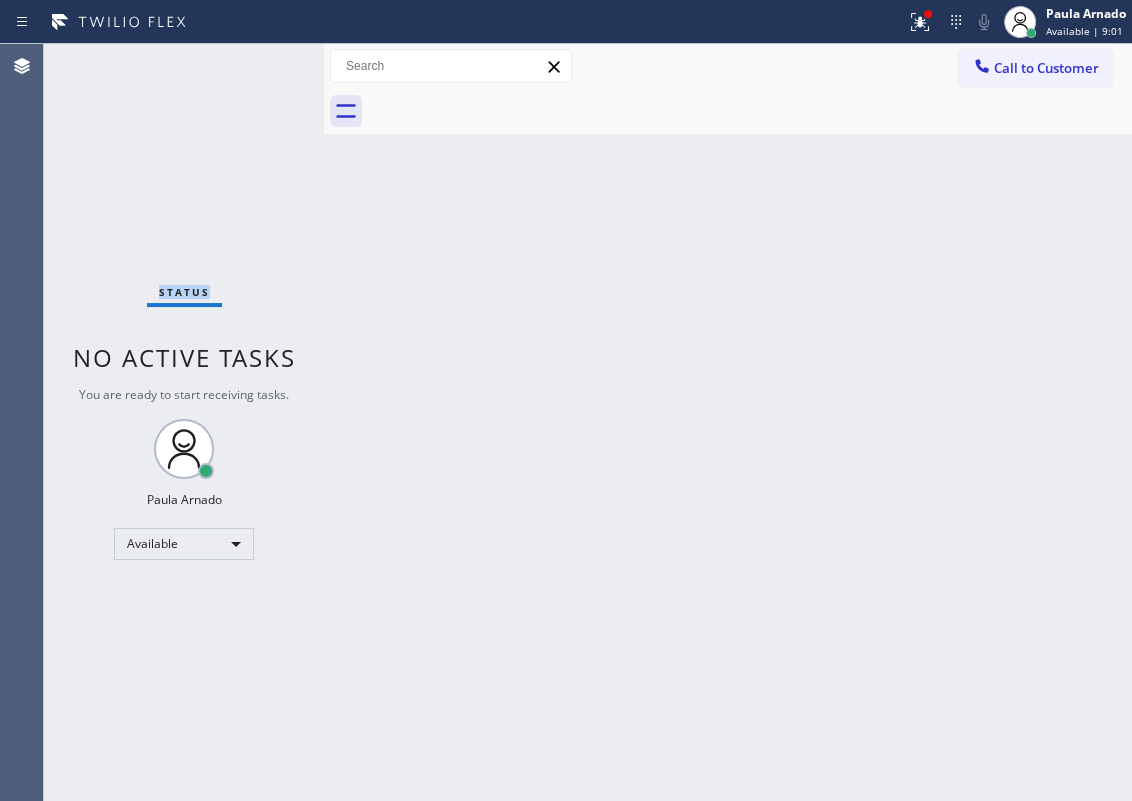 click on "Status   No active tasks     You are ready to start receiving tasks.   [FIRST] [LAST] Available" at bounding box center (184, 422) 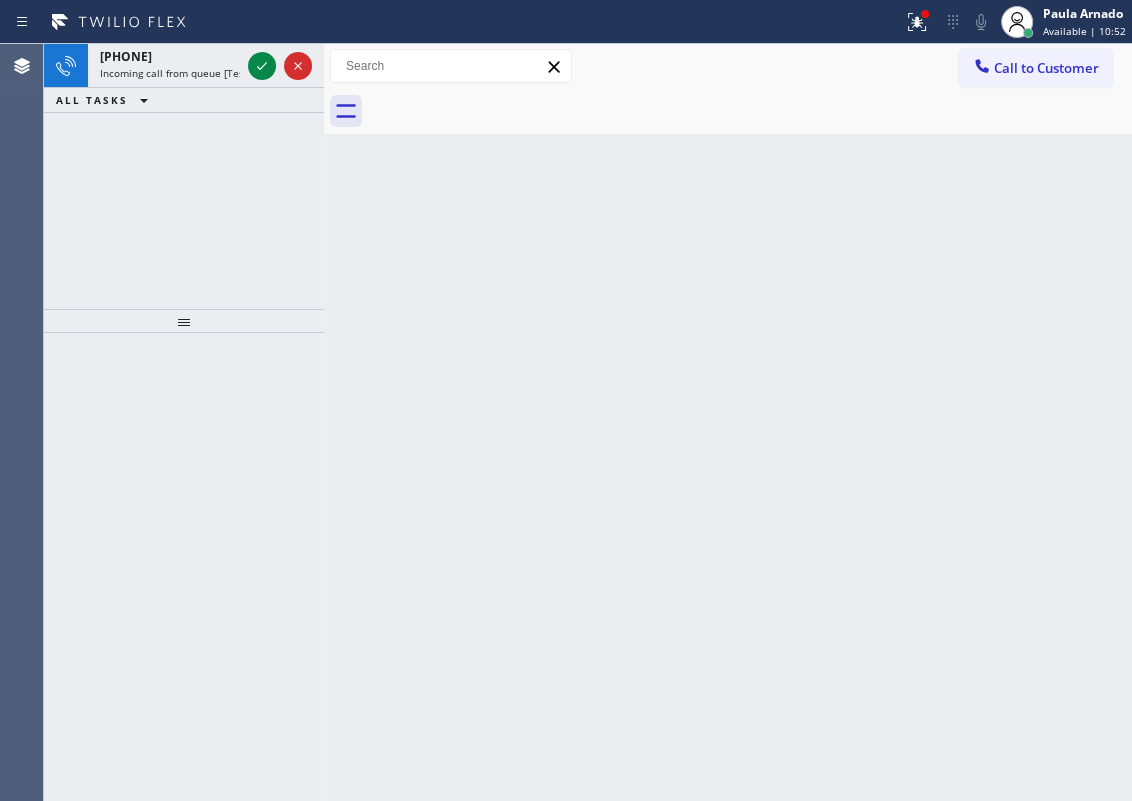 click on "Back to Dashboard Change Sender ID Customers Technicians Select a contact Outbound call Technician Search Technician Your caller id phone number Your caller id phone number Call Technician info Name   Phone none Address none Change Sender ID HVAC +18559994417 5 Star Appliance +18557314952 Appliance Repair +18554611149 Plumbing +18889090120 Air Duct Cleaning +18006865038  Electricians +18005688664 Cancel Change Check personal SMS Reset Change No tabs Call to Customer Outbound call Location Search location Your caller id phone number Customer number Call Outbound call Technician Search Technician Your caller id phone number Your caller id phone number Call" at bounding box center [728, 422] 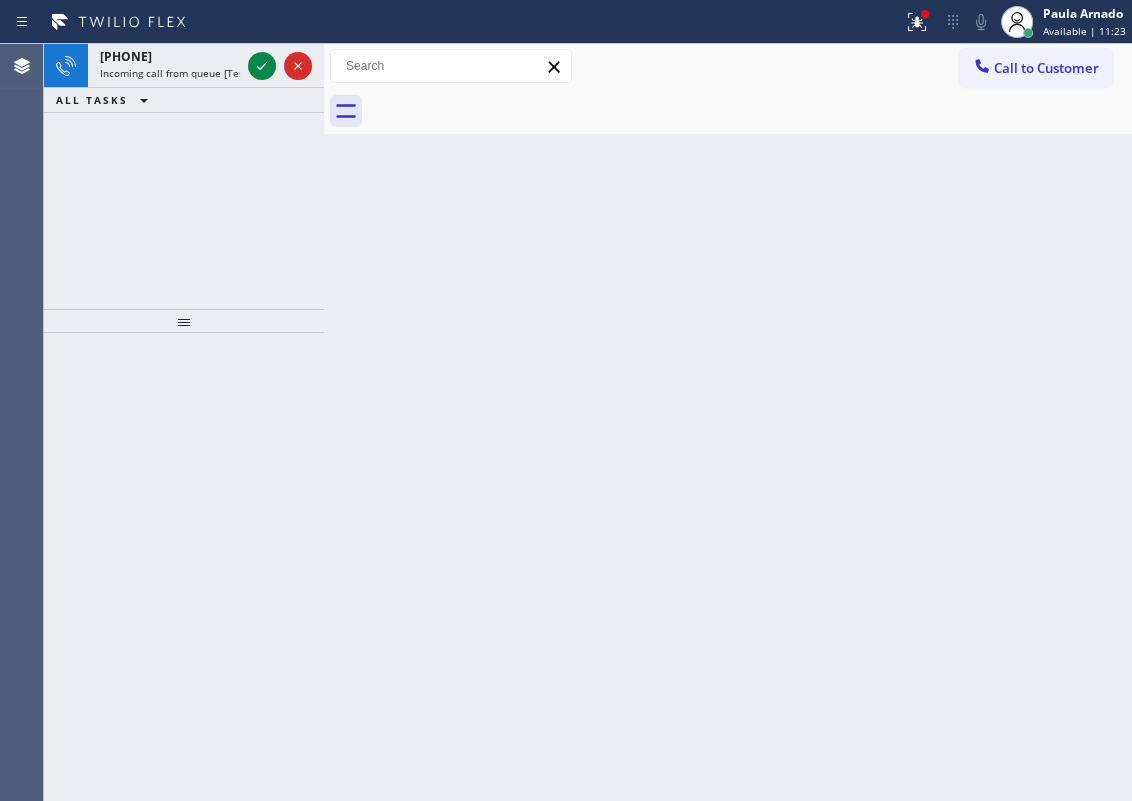 drag, startPoint x: 978, startPoint y: 249, endPoint x: 786, endPoint y: 219, distance: 194.32962 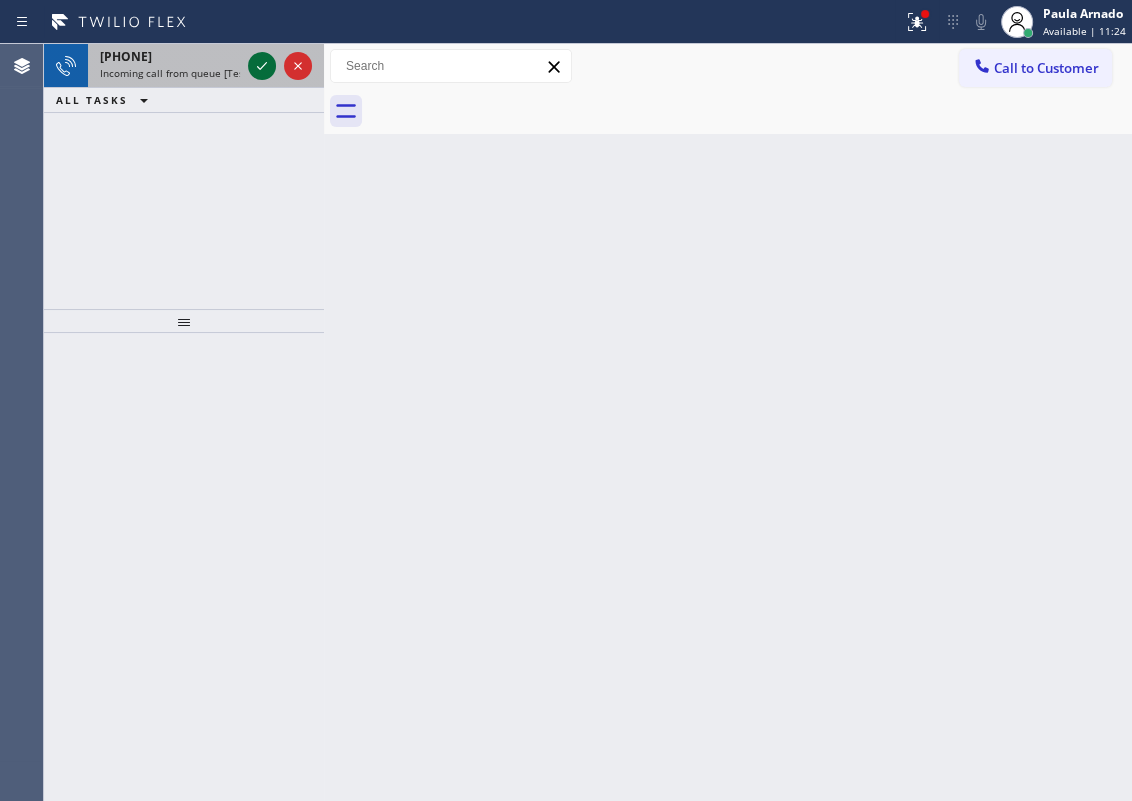 click 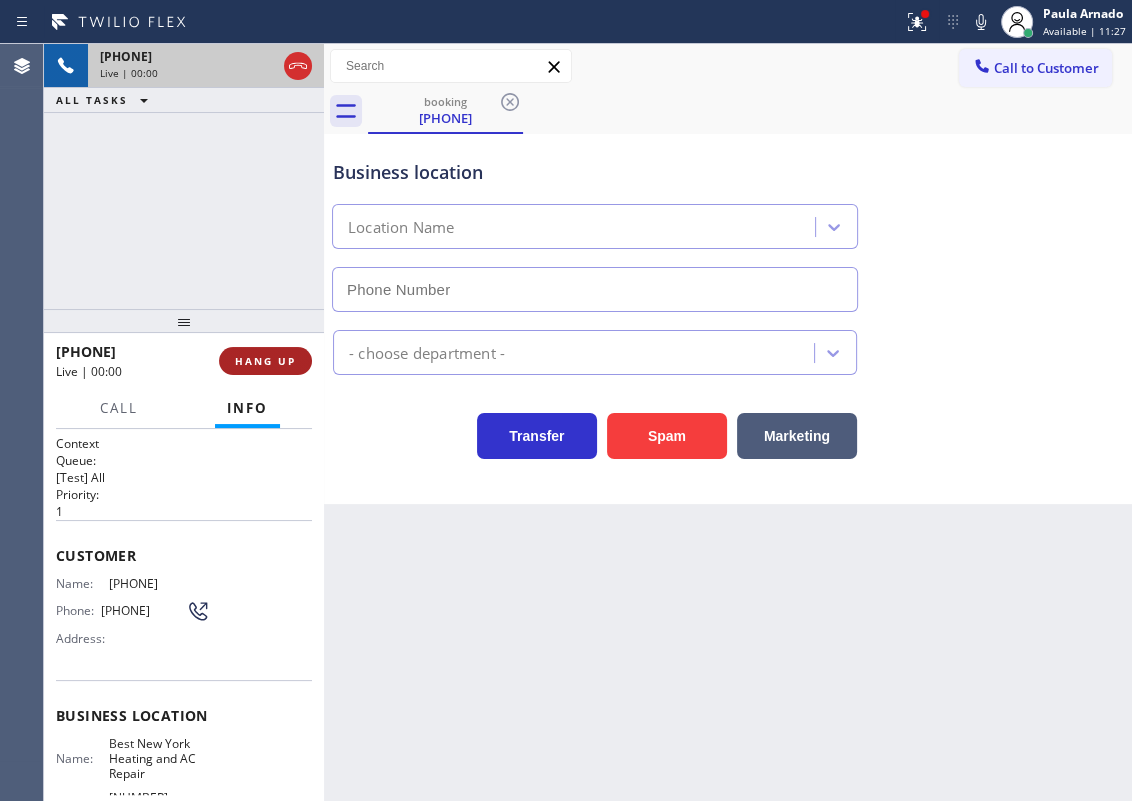 type on "(347) 404-5804" 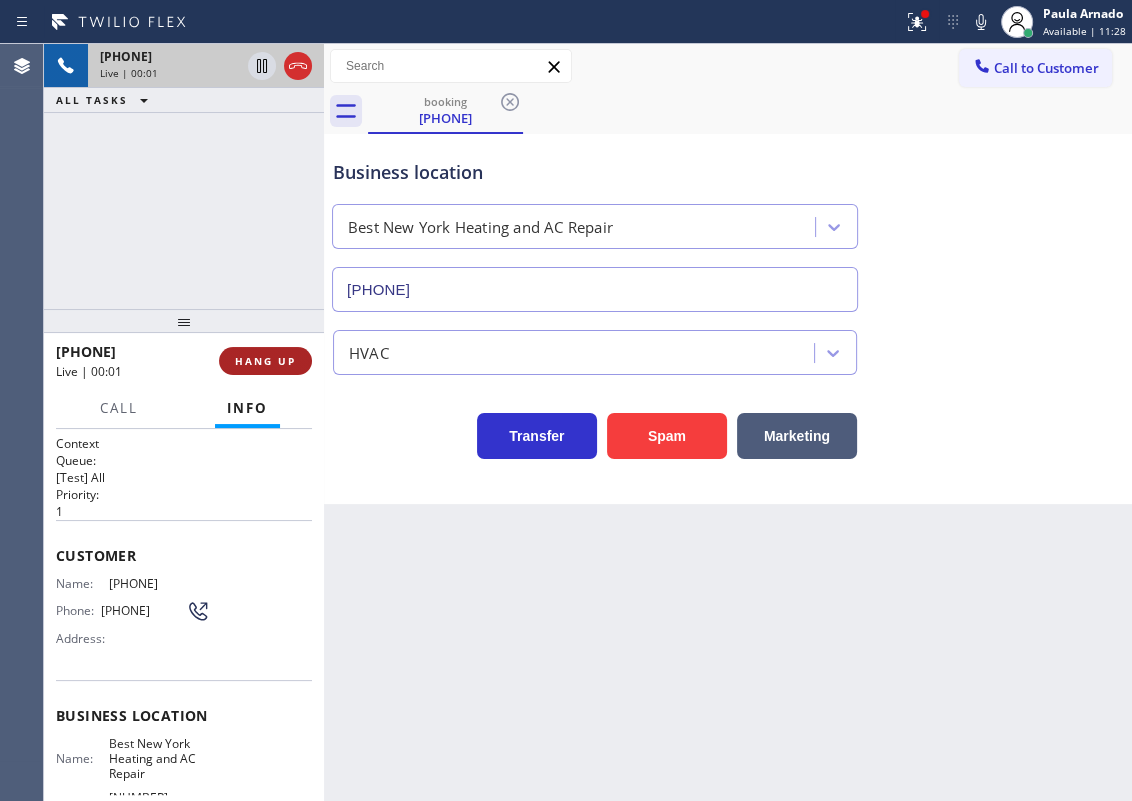 click on "HANG UP" at bounding box center [265, 361] 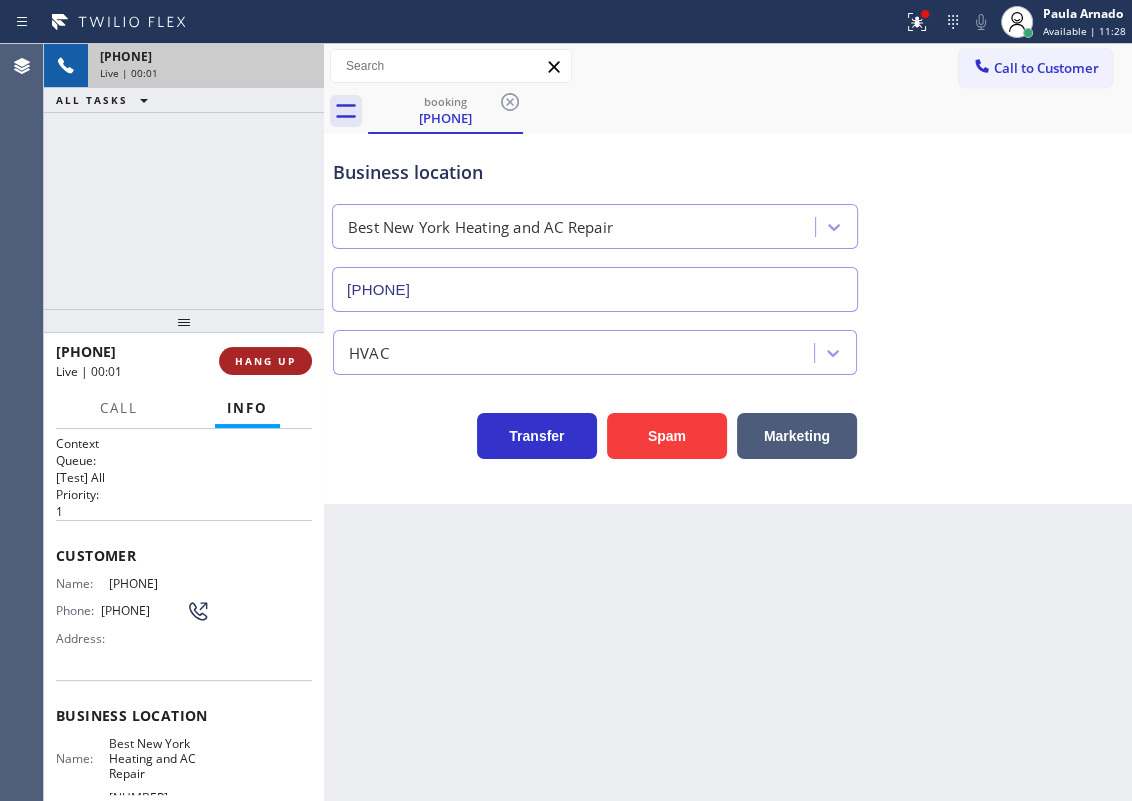 click on "HANG UP" at bounding box center [265, 361] 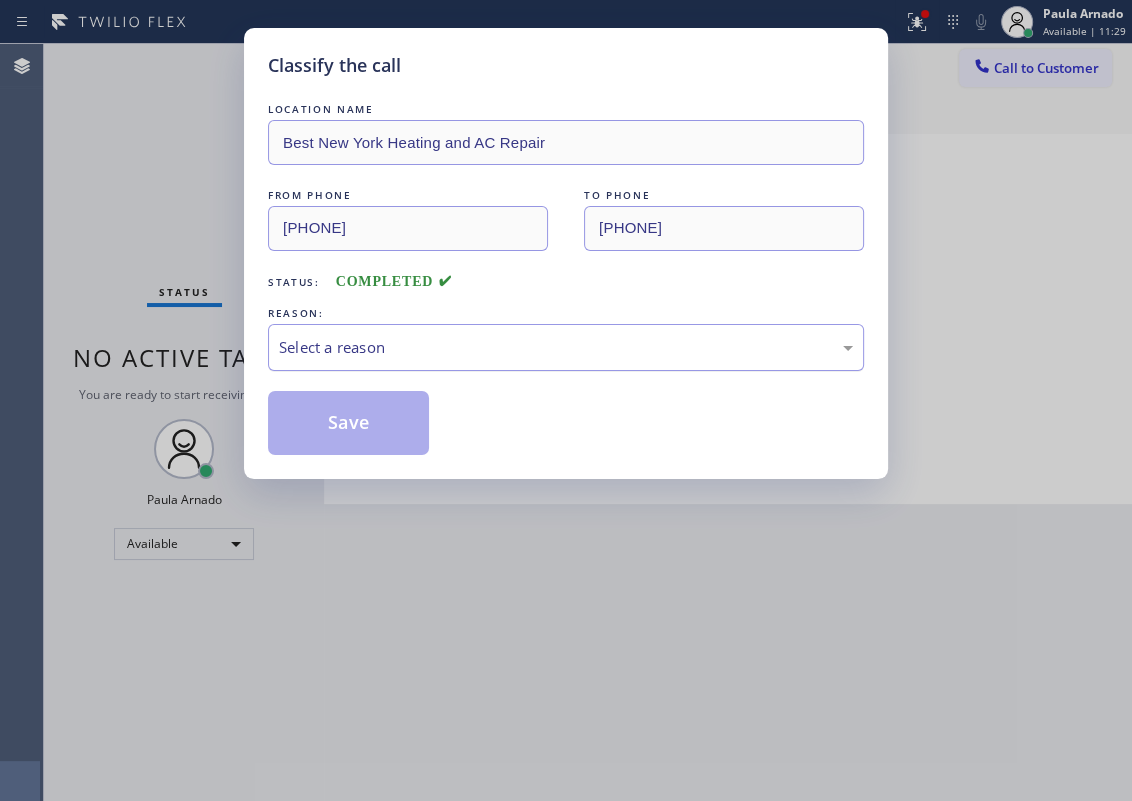click on "Select a reason" at bounding box center (566, 347) 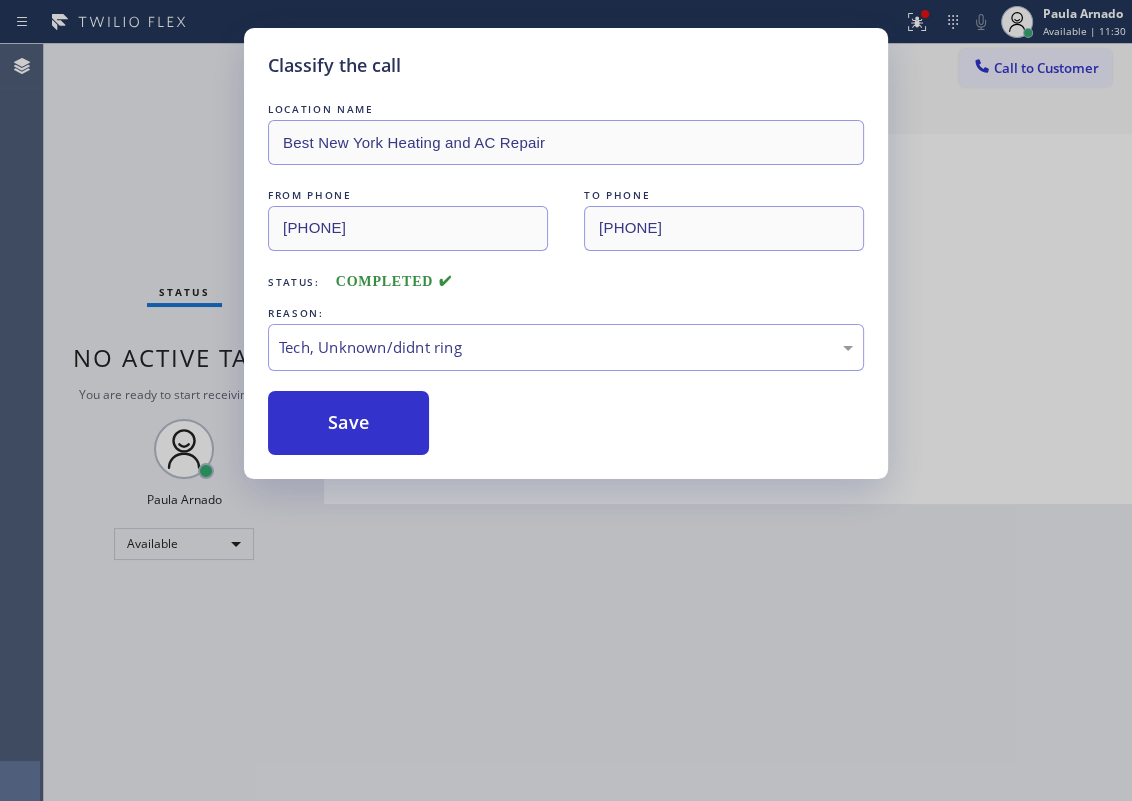click on "LOCATION NAME Best New York Heating and AC Repair FROM PHONE (917) 914-9188 TO PHONE (347) 404-5804 Status: COMPLETED REASON: Tech, Unknown/didnt ring Save" at bounding box center (566, 277) 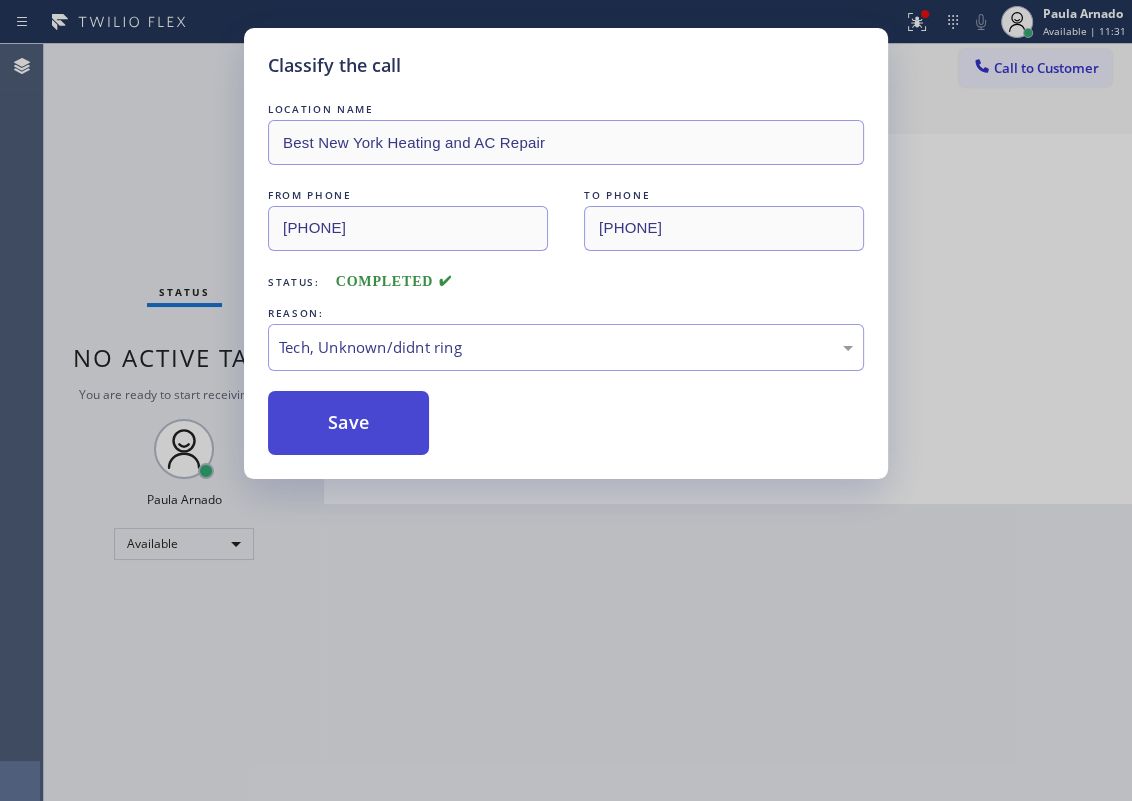 drag, startPoint x: 371, startPoint y: 400, endPoint x: 389, endPoint y: 417, distance: 24.758837 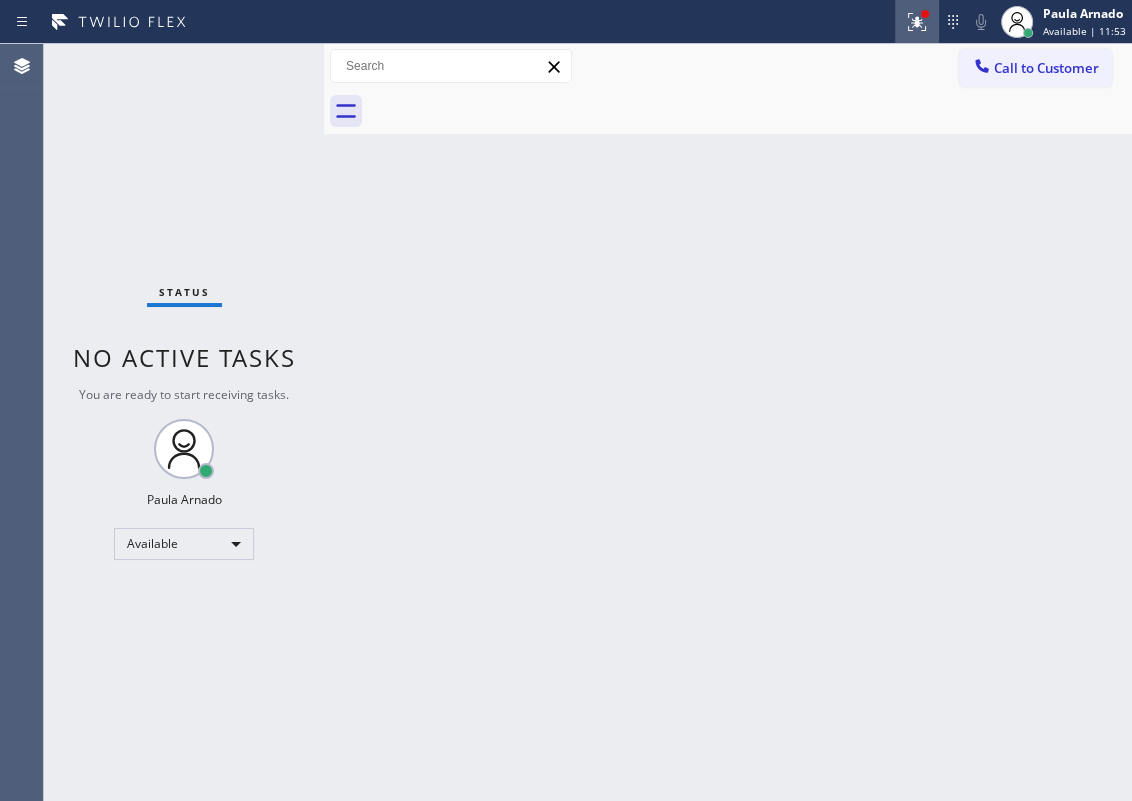 click at bounding box center (917, 22) 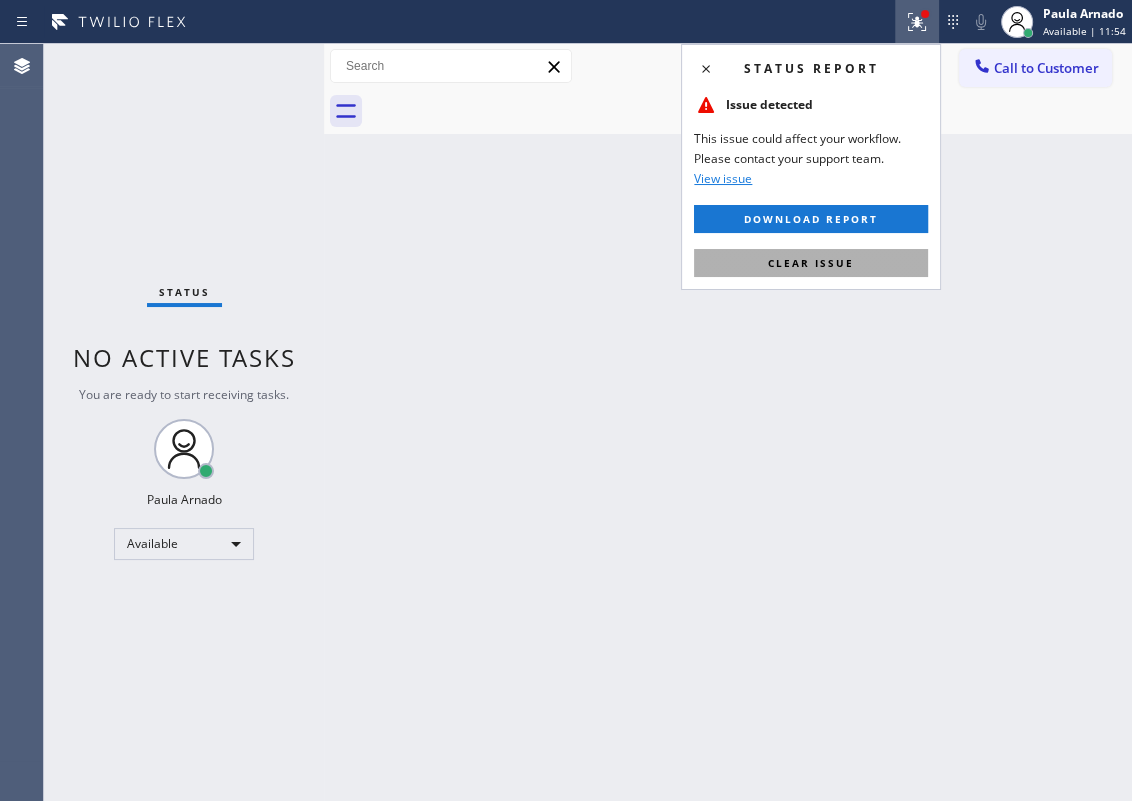 click on "Clear issue" at bounding box center (811, 263) 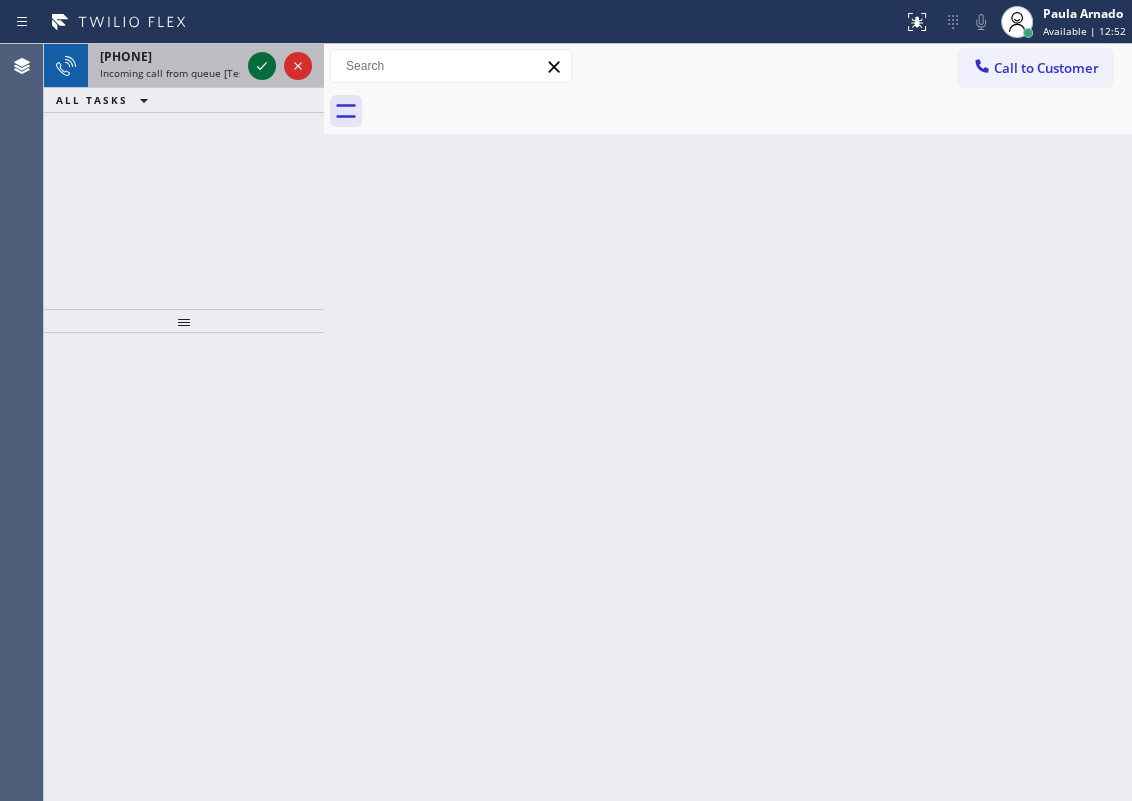 click 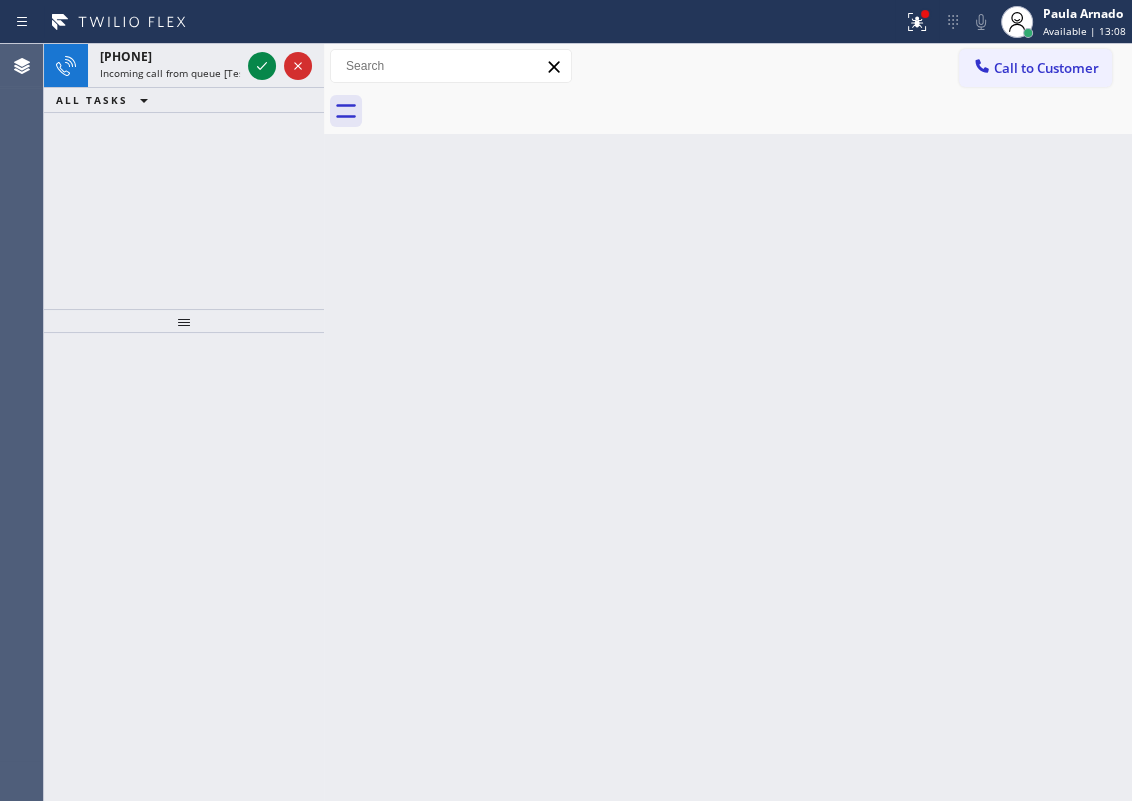 click on "Back to Dashboard Change Sender ID Customers Technicians Select a contact Outbound call Technician Search Technician Your caller id phone number Your caller id phone number Call Technician info Name   Phone none Address none Change Sender ID HVAC +18559994417 5 Star Appliance +18557314952 Appliance Repair +18554611149 Plumbing +18889090120 Air Duct Cleaning +18006865038  Electricians +18005688664 Cancel Change Check personal SMS Reset Change No tabs Call to Customer Outbound call Location Search location Your caller id phone number Customer number Call Outbound call Technician Search Technician Your caller id phone number Your caller id phone number Call" at bounding box center [728, 422] 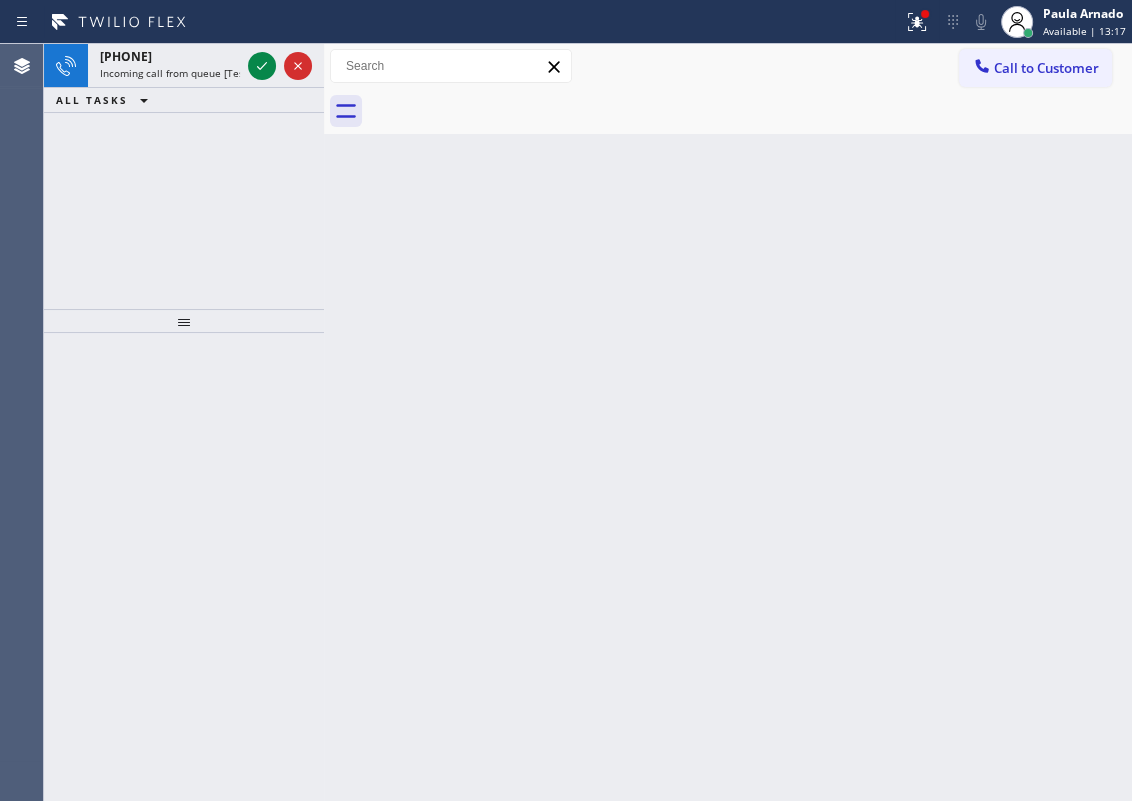 click on "Back to Dashboard Change Sender ID Customers Technicians Select a contact Outbound call Technician Search Technician Your caller id phone number Your caller id phone number Call Technician info Name   Phone none Address none Change Sender ID HVAC +18559994417 5 Star Appliance +18557314952 Appliance Repair +18554611149 Plumbing +18889090120 Air Duct Cleaning +18006865038  Electricians +18005688664 Cancel Change Check personal SMS Reset Change No tabs Call to Customer Outbound call Location Search location Your caller id phone number Customer number Call Outbound call Technician Search Technician Your caller id phone number Your caller id phone number Call" at bounding box center (728, 422) 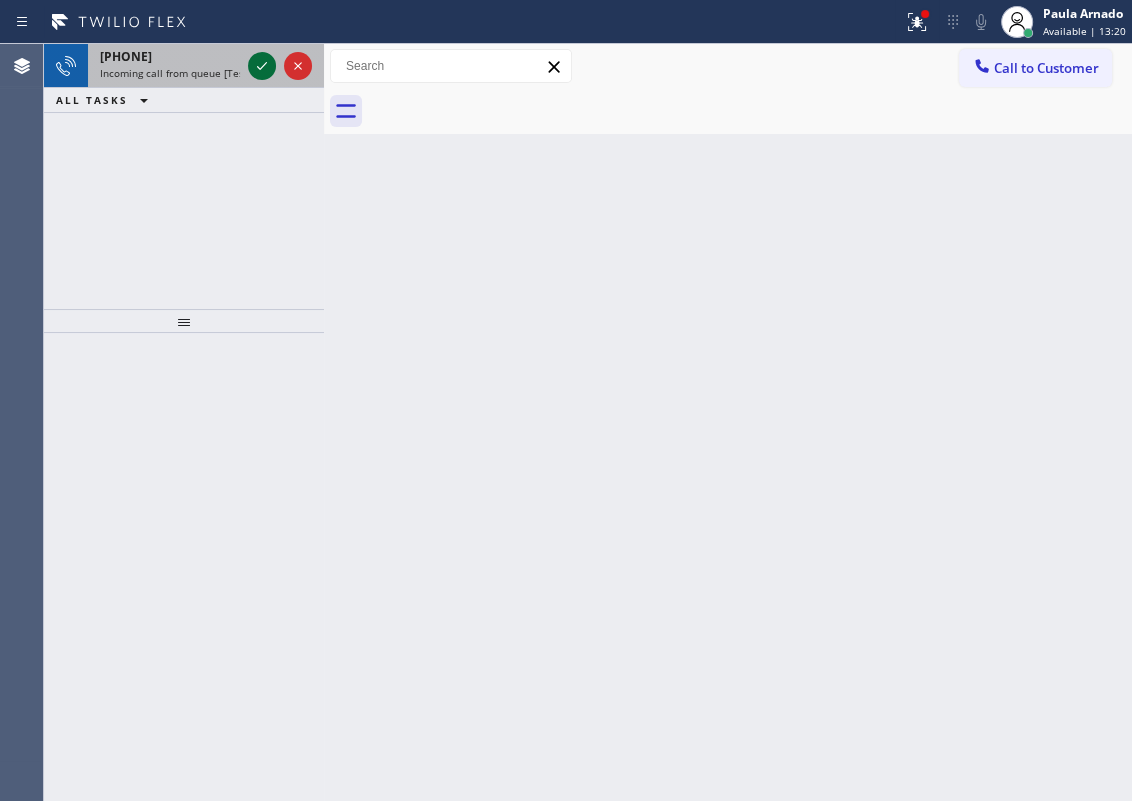 click 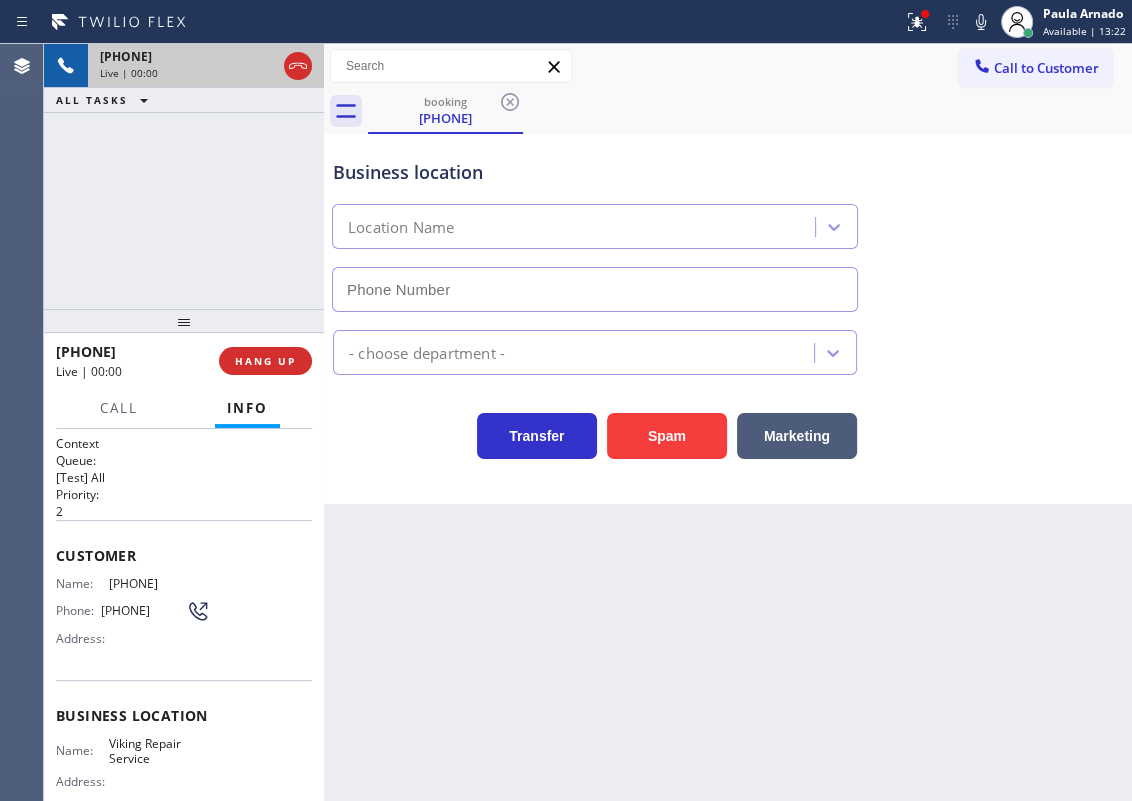 type on "(415) 851-8851" 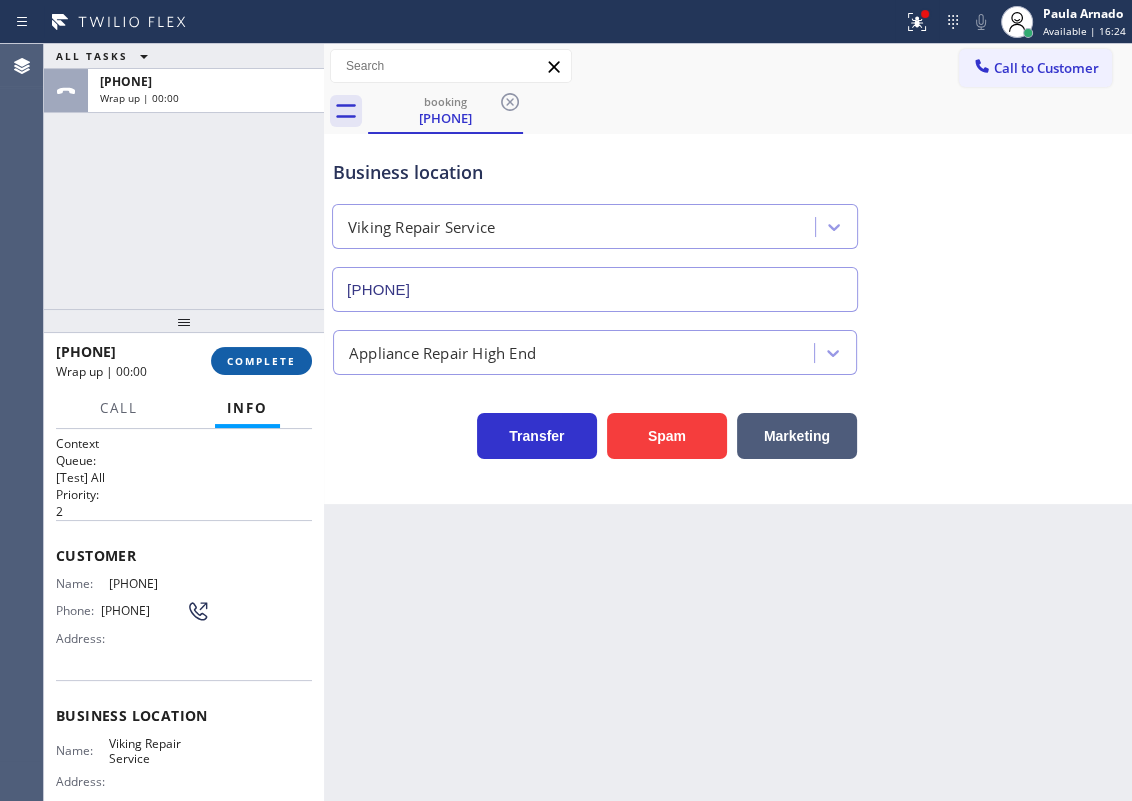 click on "COMPLETE" at bounding box center [261, 361] 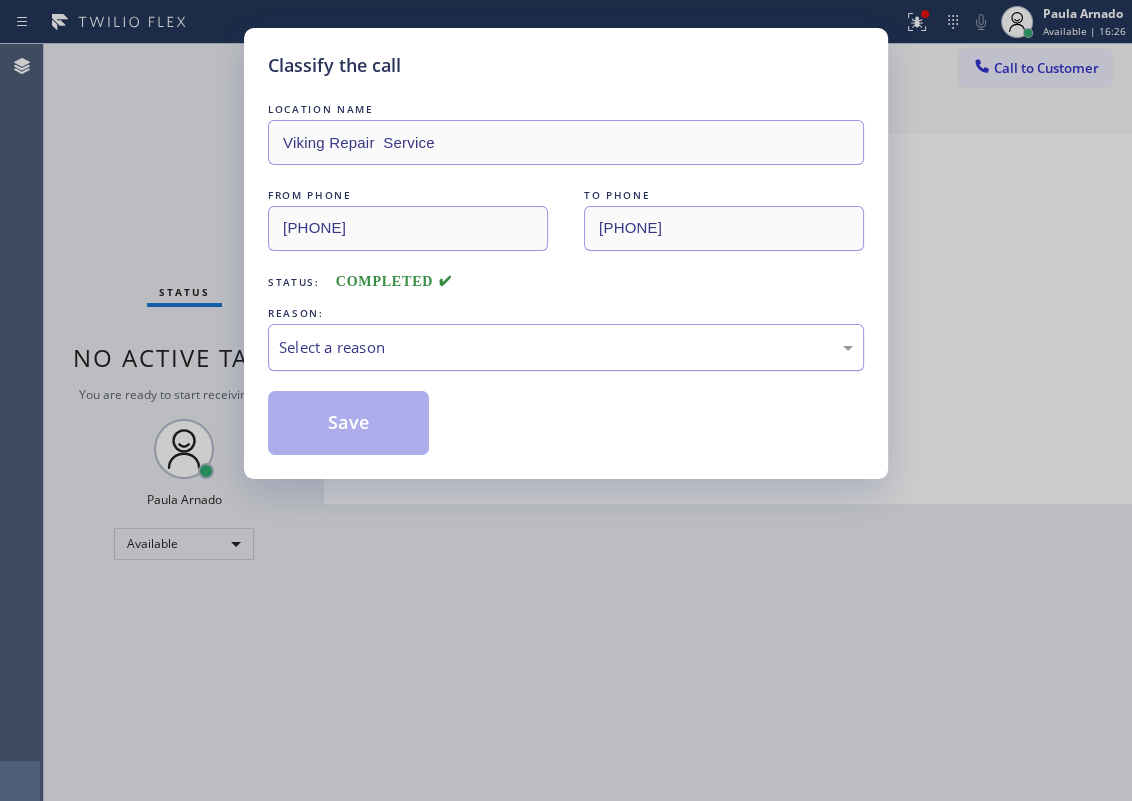 click on "Select a reason" at bounding box center [566, 347] 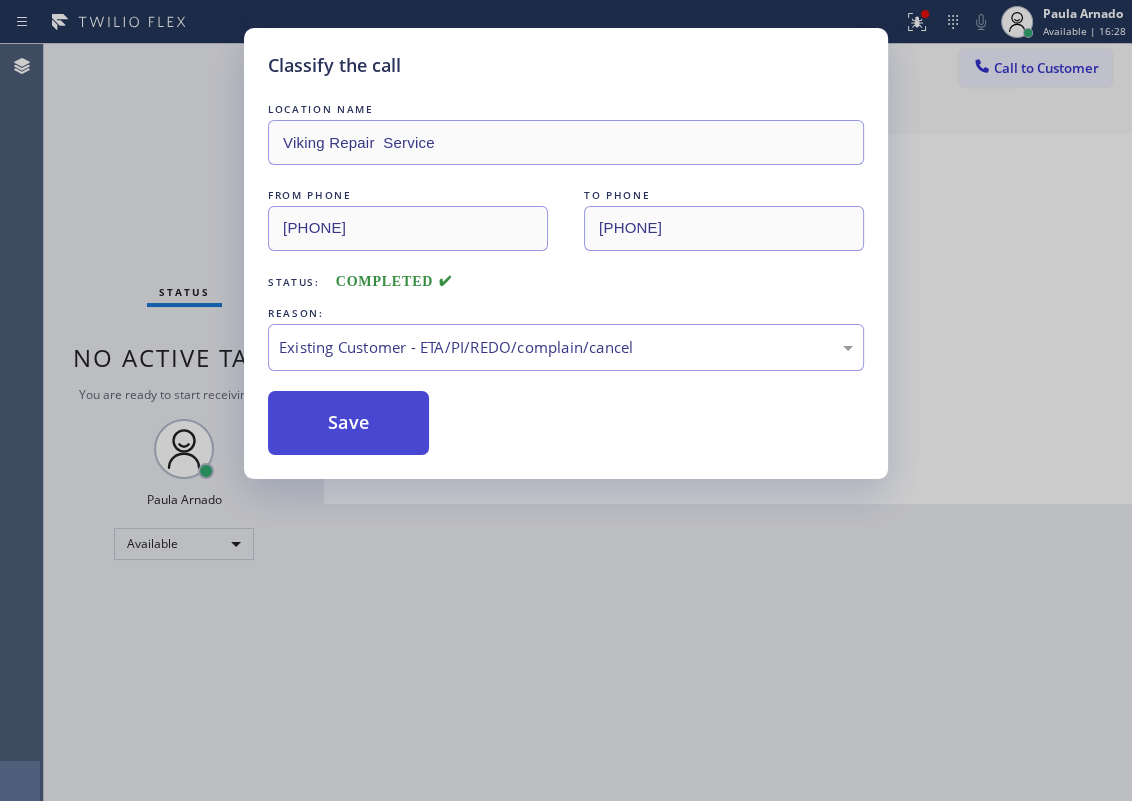 click on "Save" at bounding box center (348, 423) 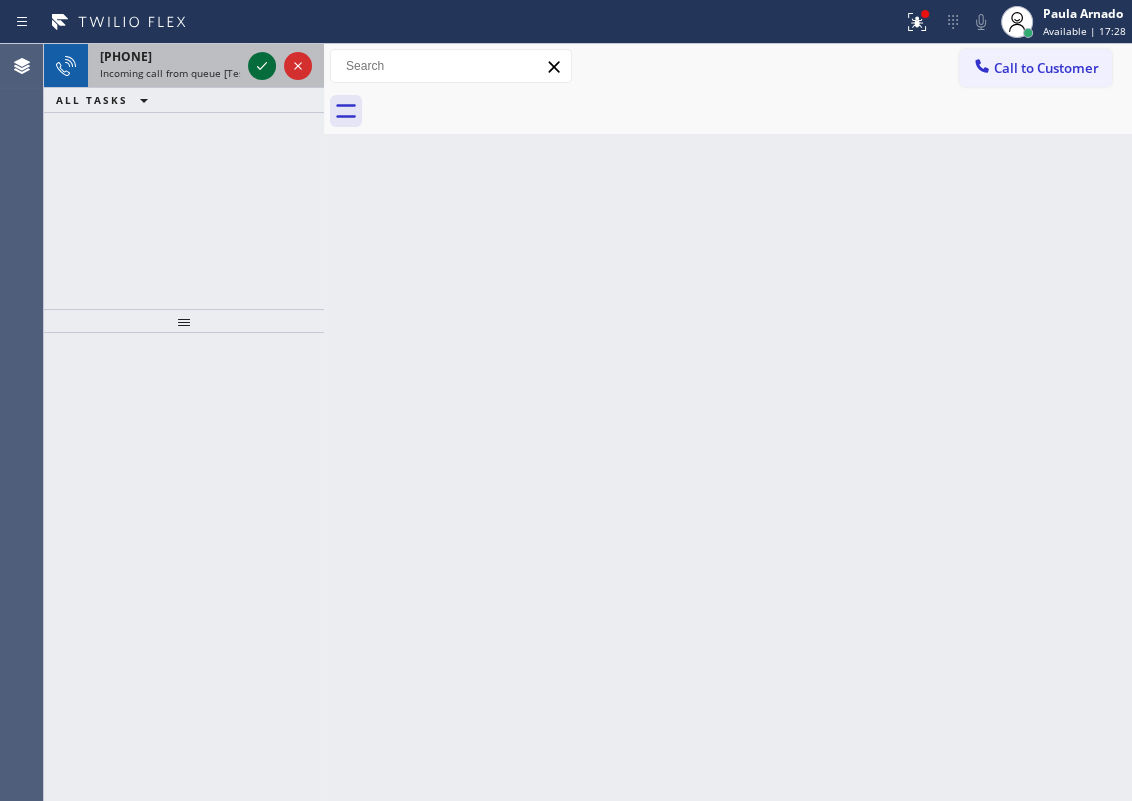 click 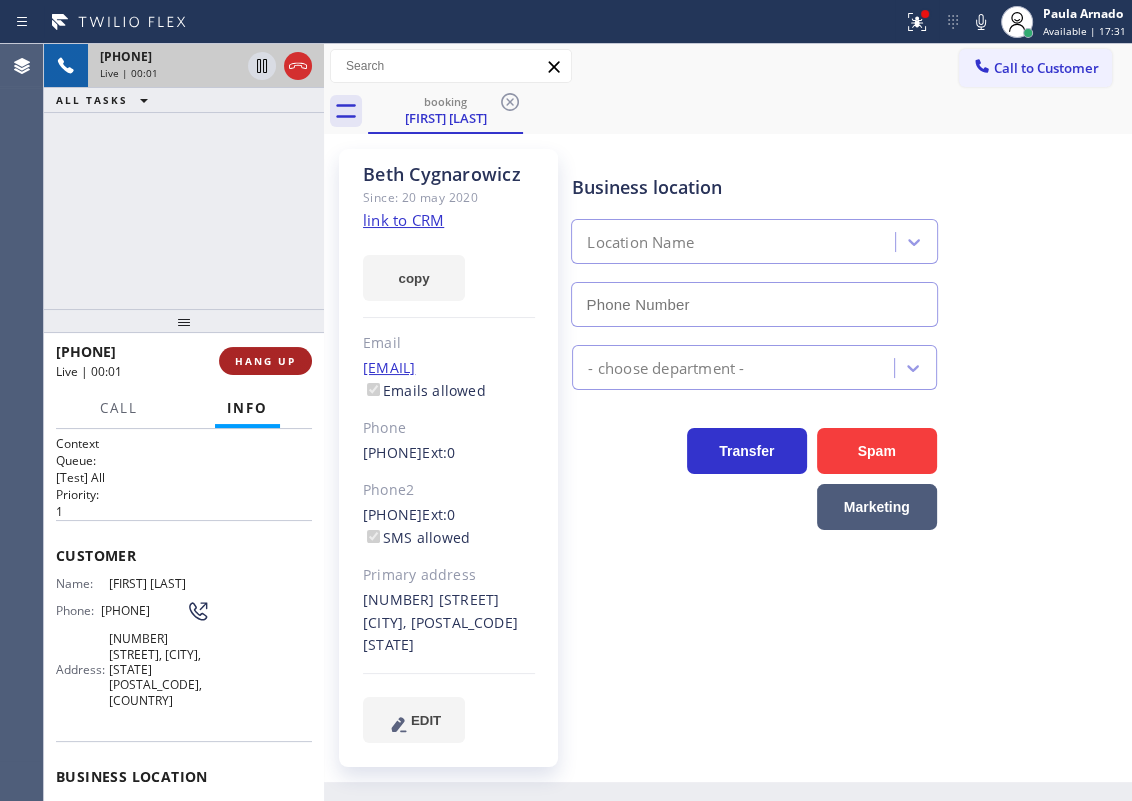 click on "HANG UP" at bounding box center [265, 361] 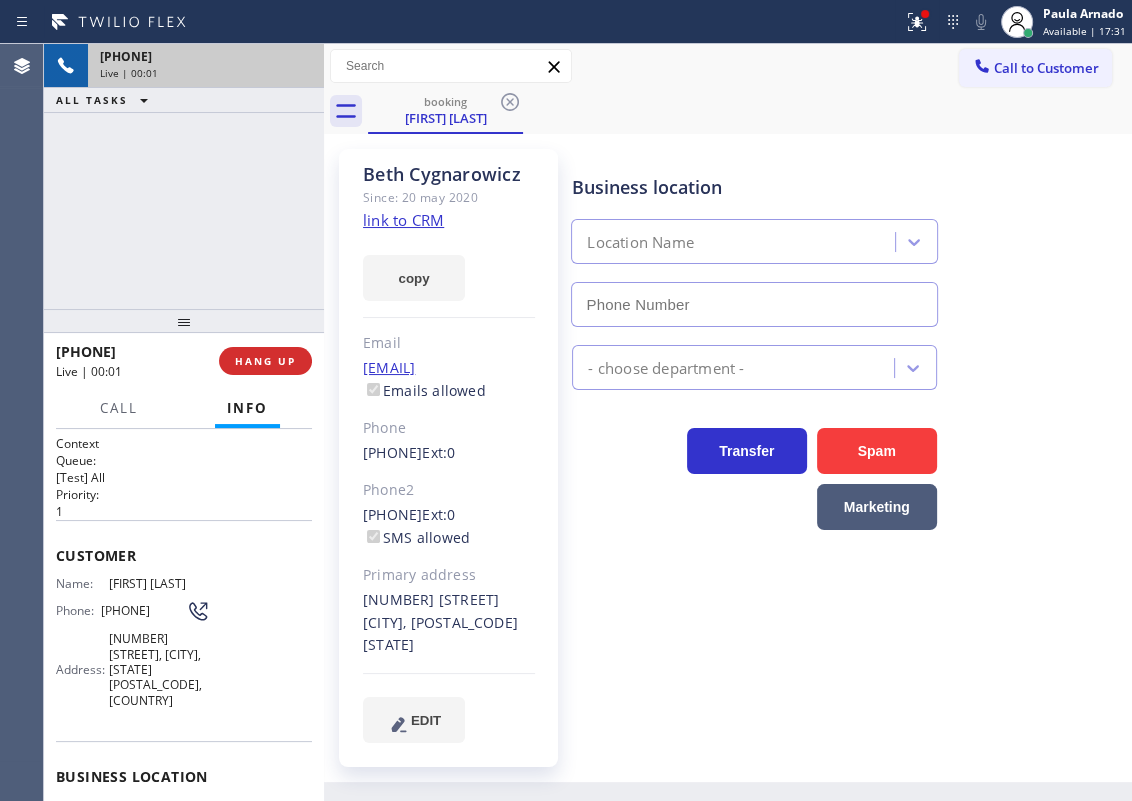 type on "(877) 777-0796" 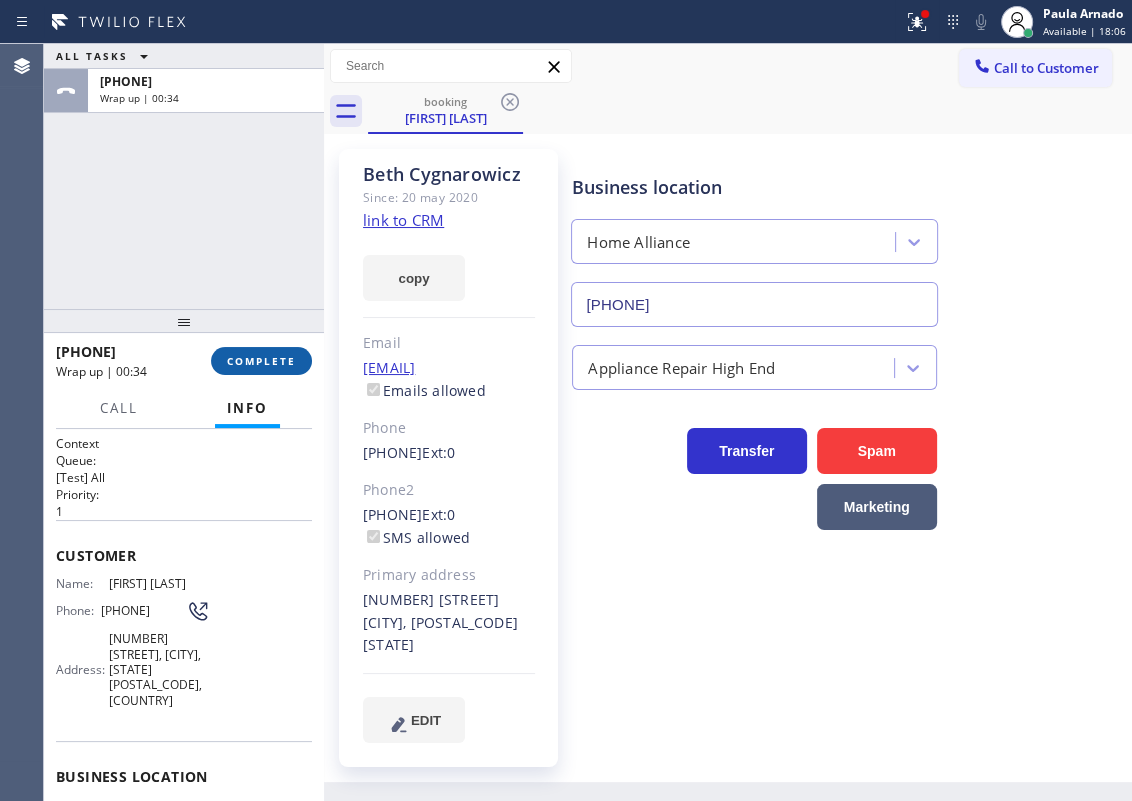 click on "COMPLETE" at bounding box center (261, 361) 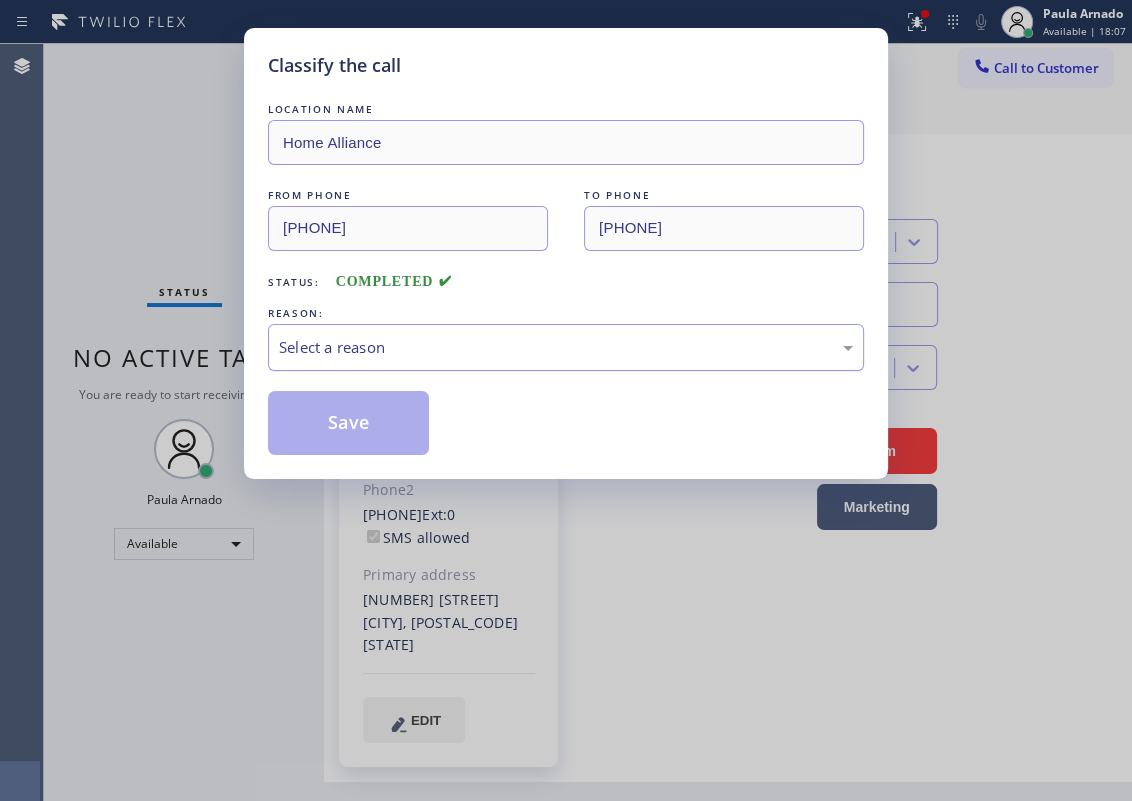click on "Select a reason" at bounding box center (566, 347) 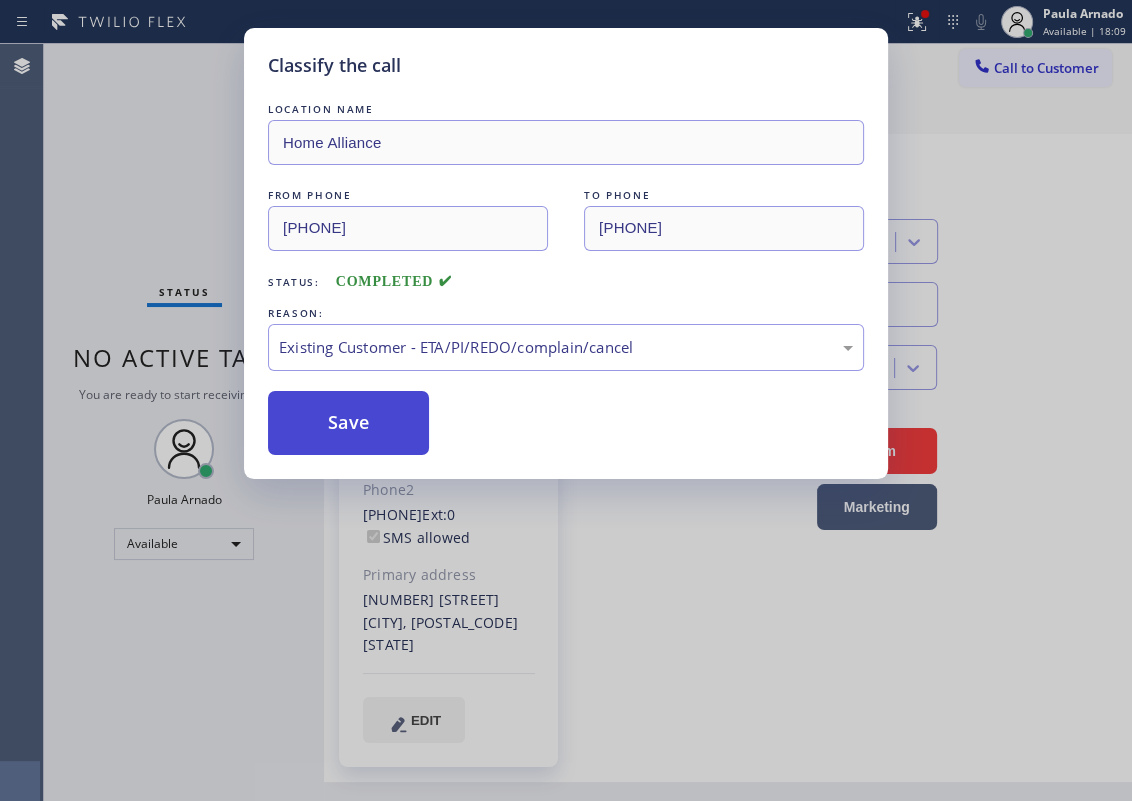 click on "Save" at bounding box center (348, 423) 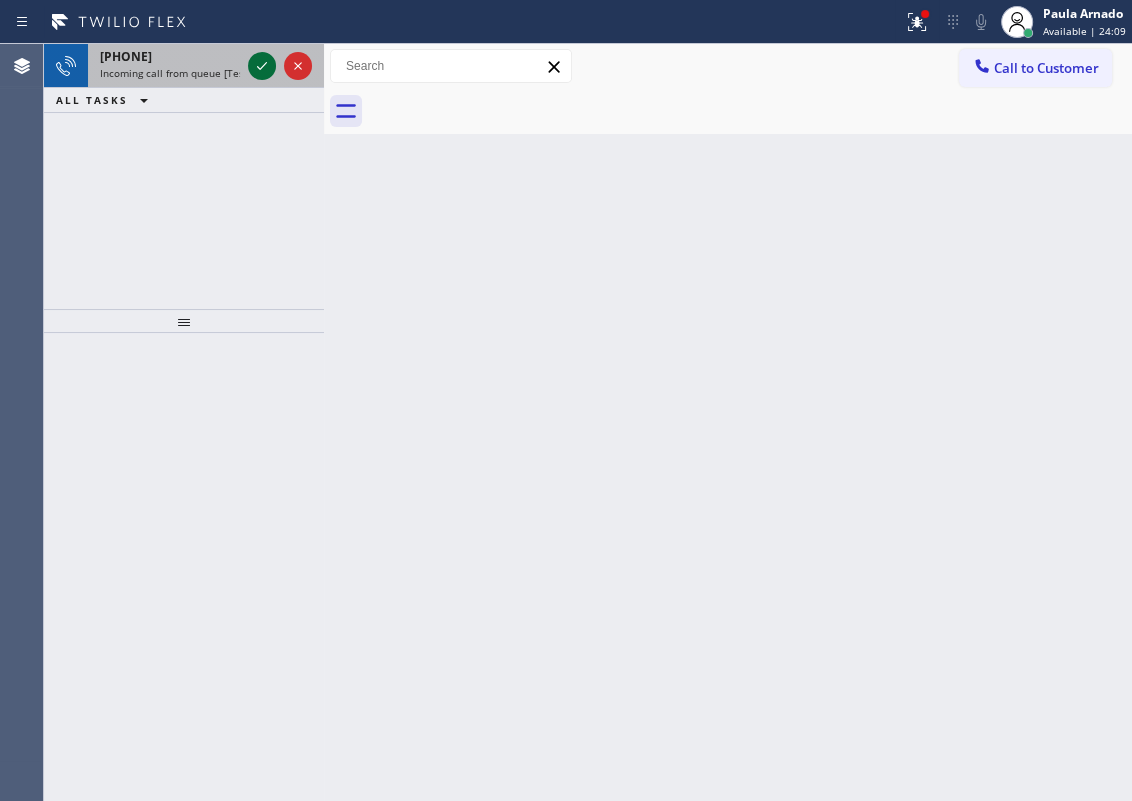 click 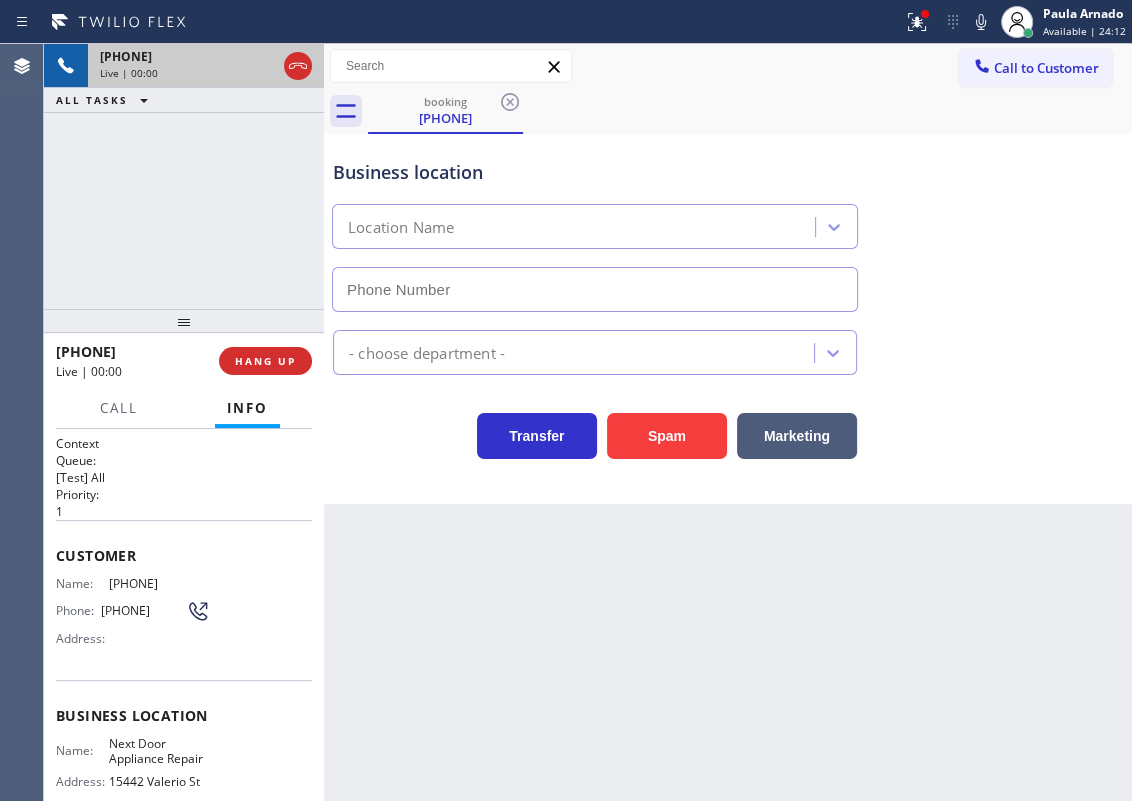 type on "(844) 505-3776" 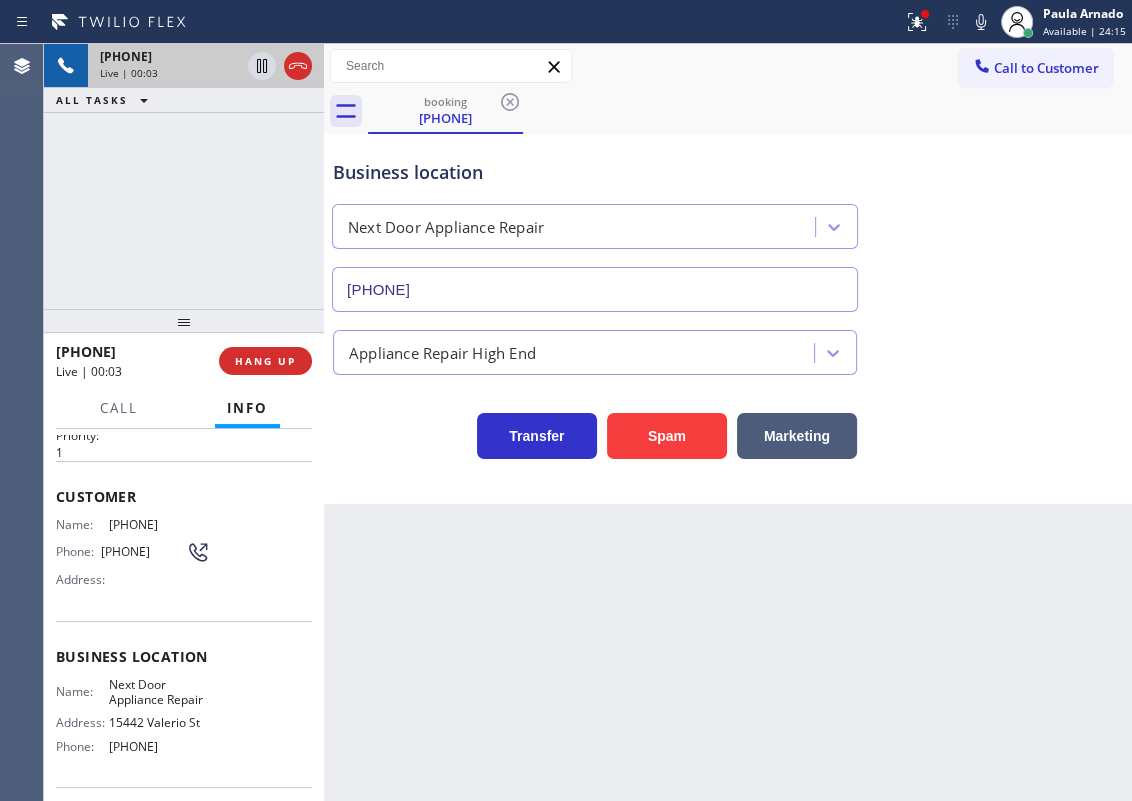scroll, scrollTop: 90, scrollLeft: 0, axis: vertical 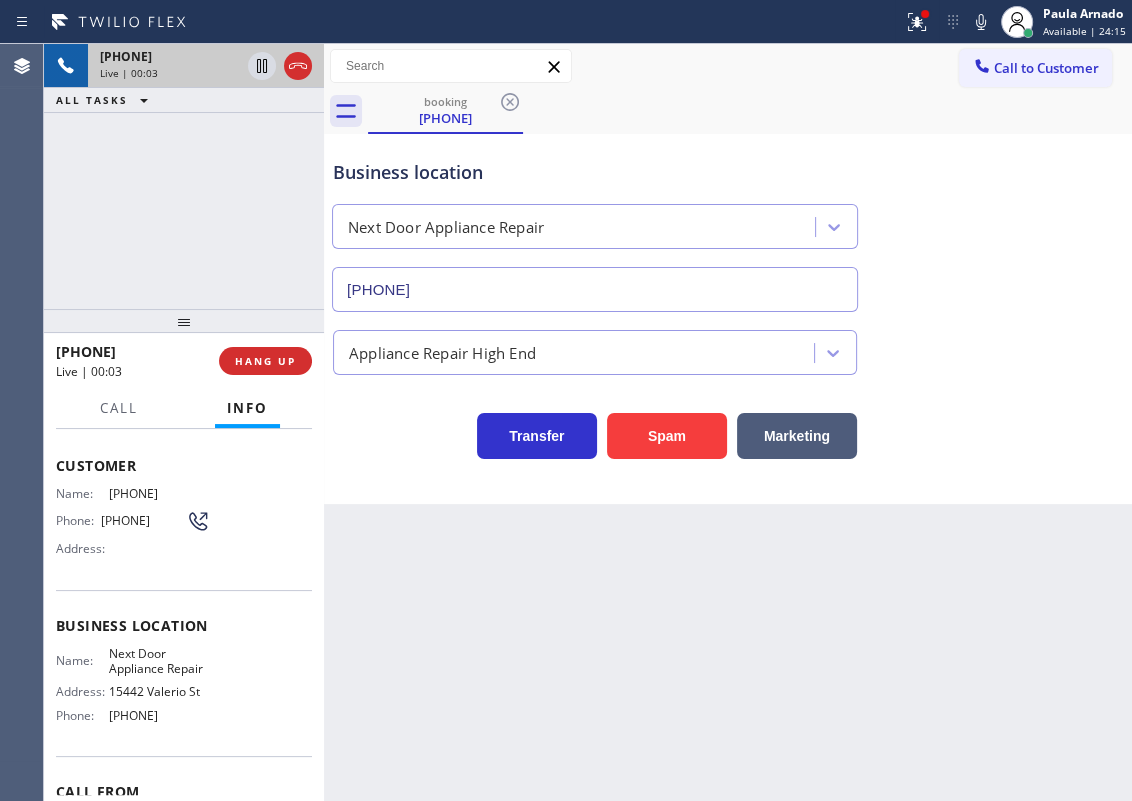 click on "Next Door Appliance Repair" at bounding box center (159, 661) 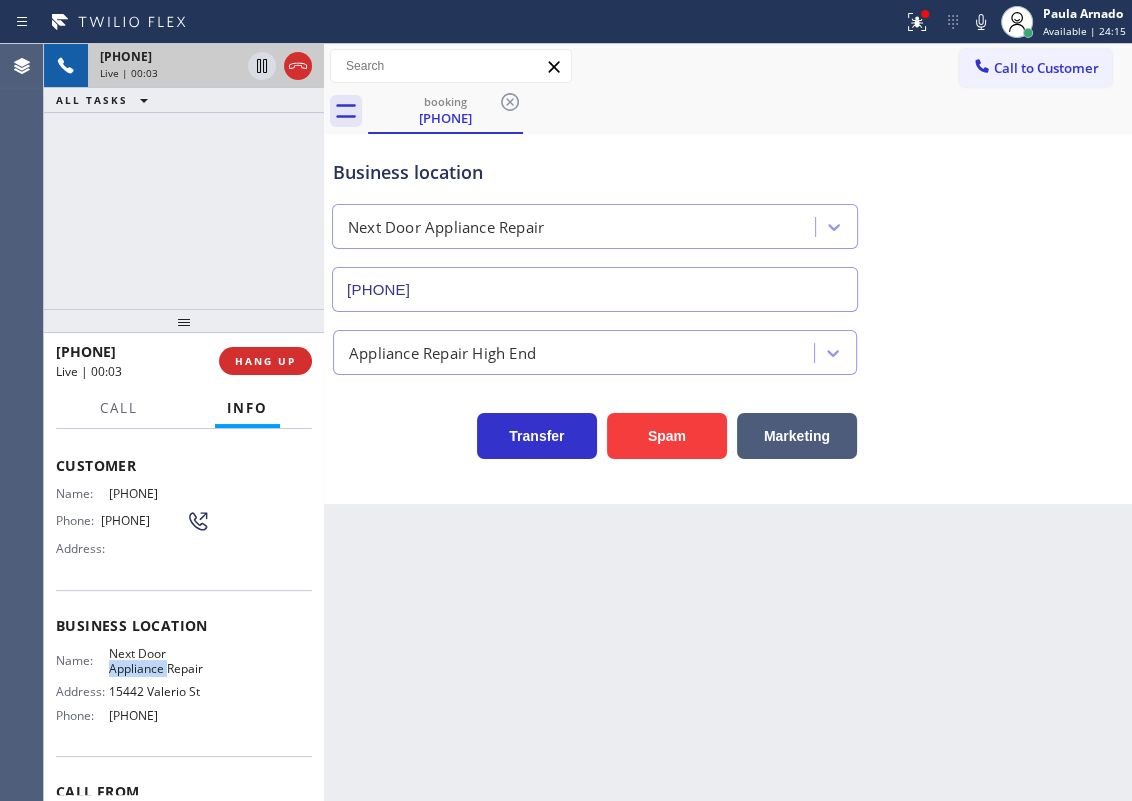 click on "Next Door Appliance Repair" at bounding box center [159, 661] 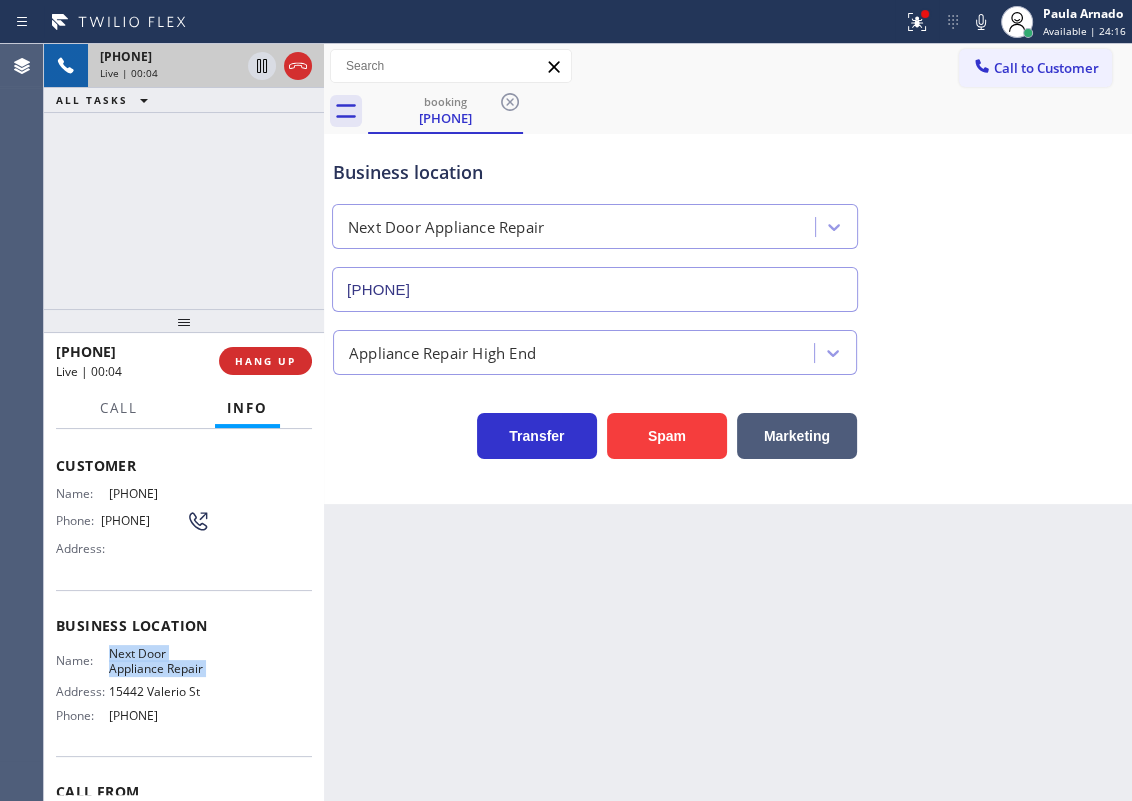 click on "Next Door Appliance Repair" at bounding box center (159, 661) 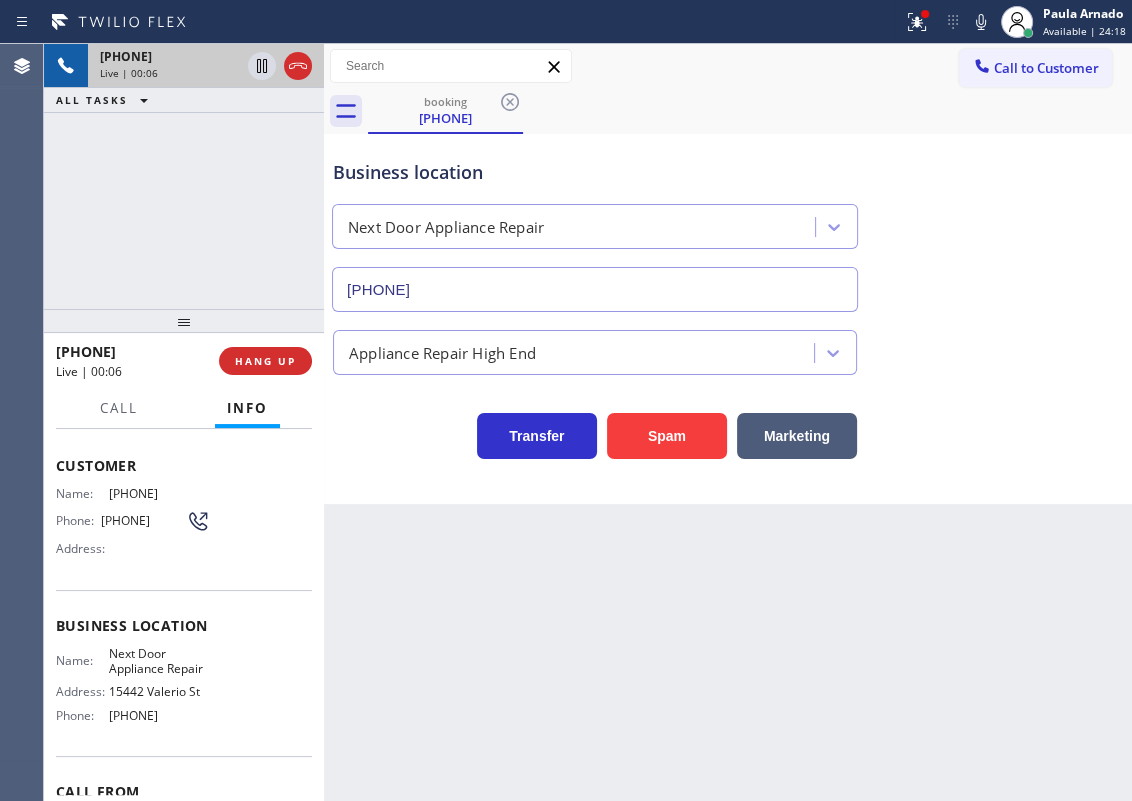 click on "(844) 505-3776" at bounding box center [595, 289] 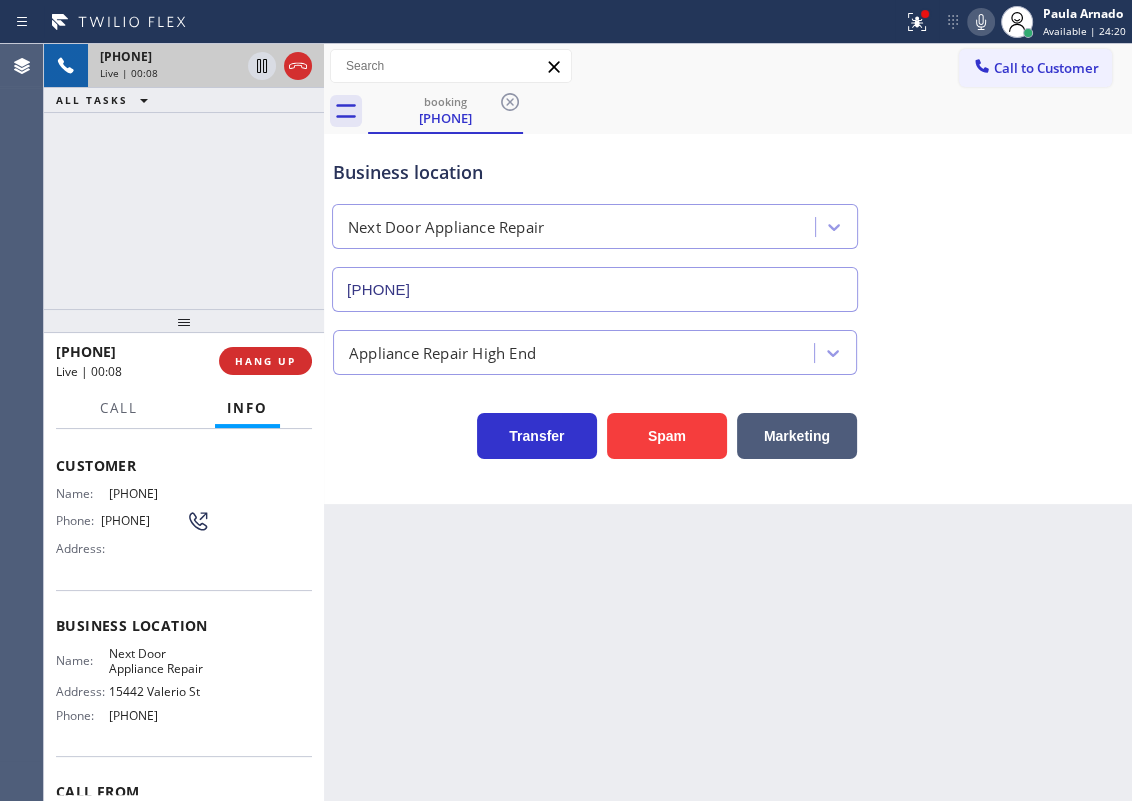 click 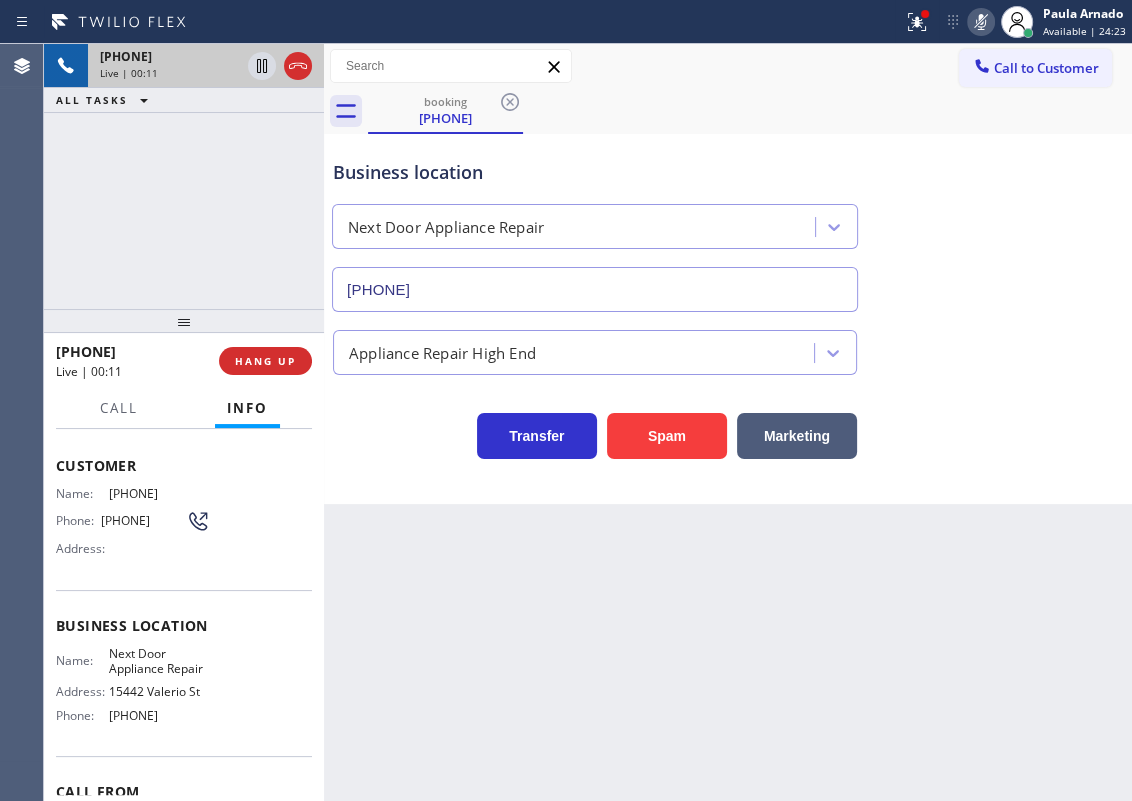 click 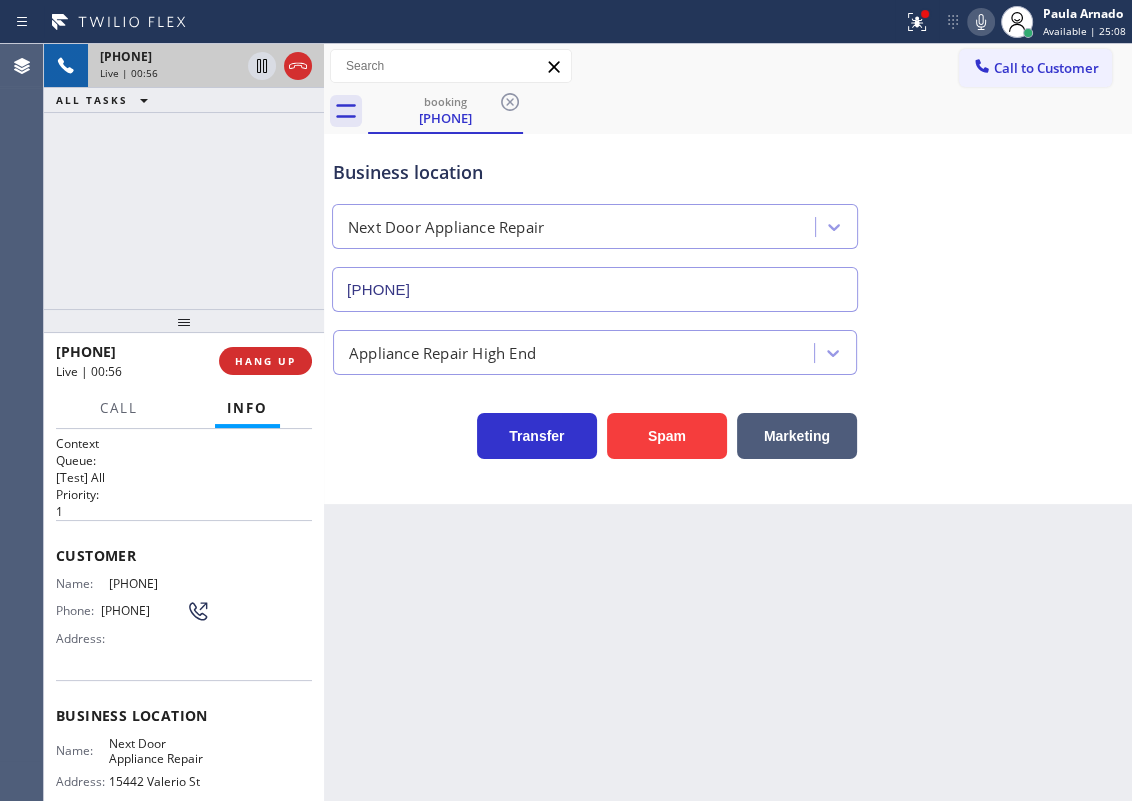 scroll, scrollTop: 0, scrollLeft: 0, axis: both 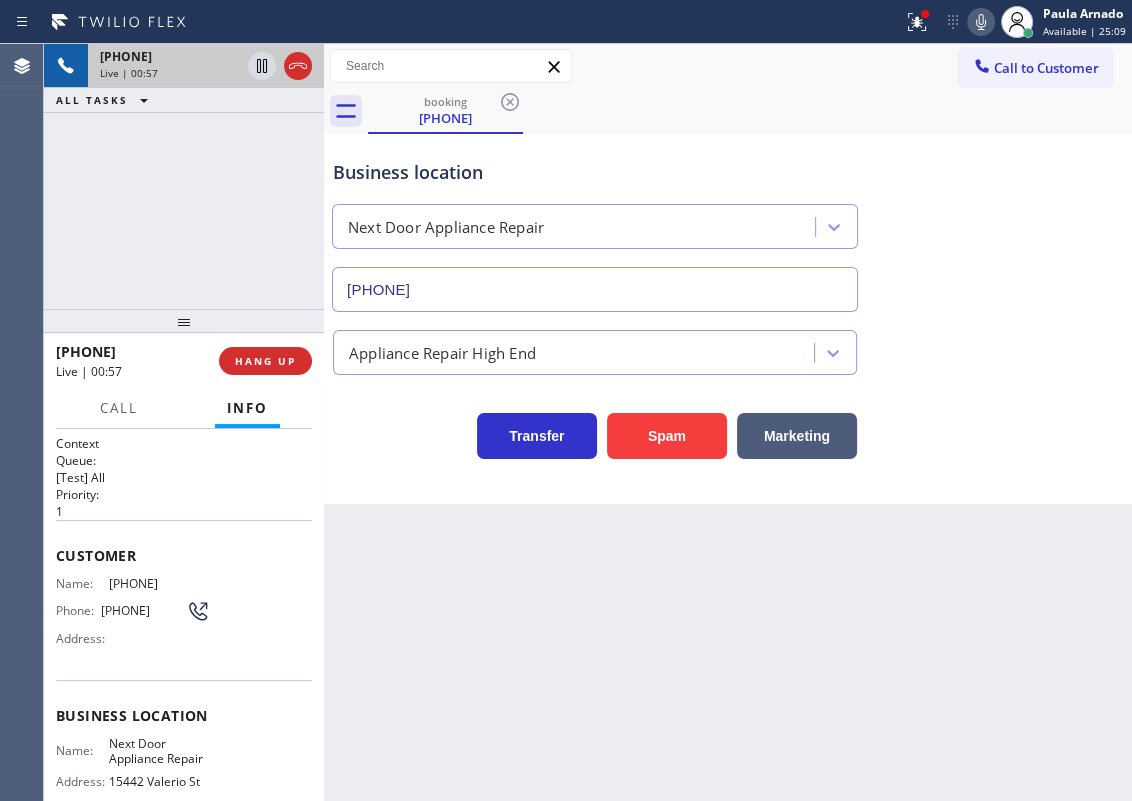 click on "(443) 465-5750" at bounding box center [159, 583] 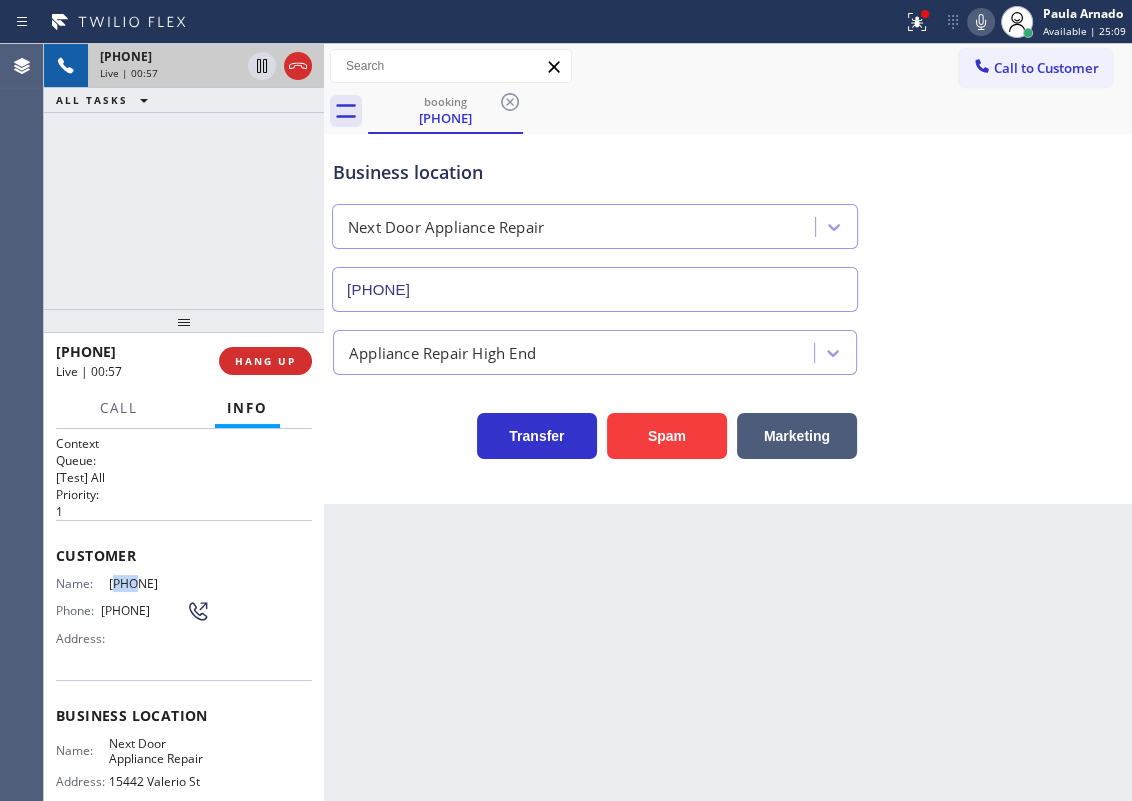 click on "(443) 465-5750" at bounding box center [159, 583] 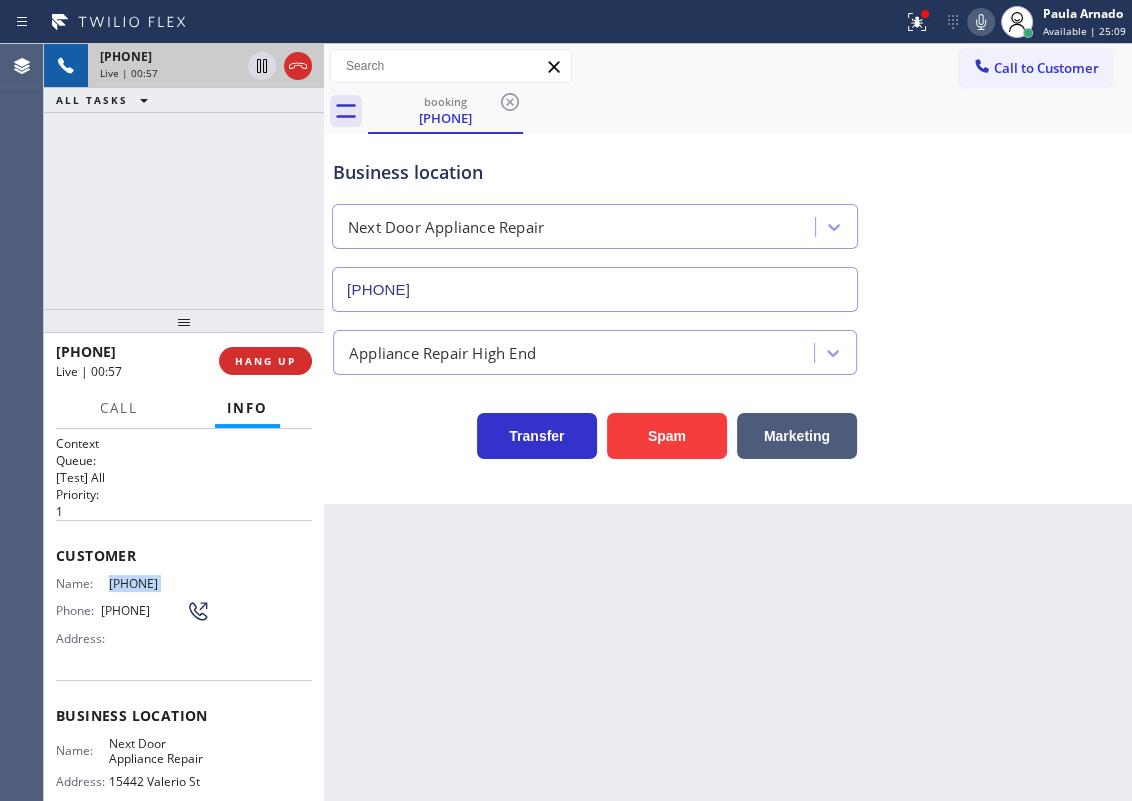 click on "(443) 465-5750" at bounding box center (159, 583) 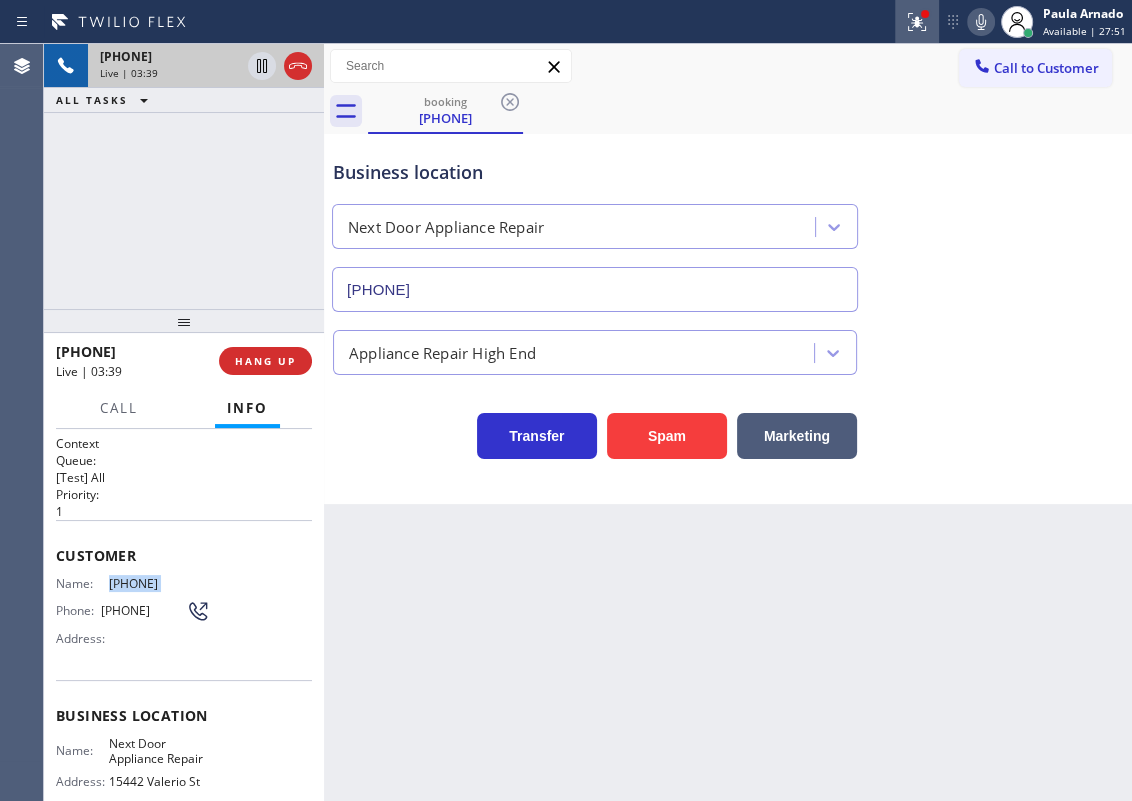 click 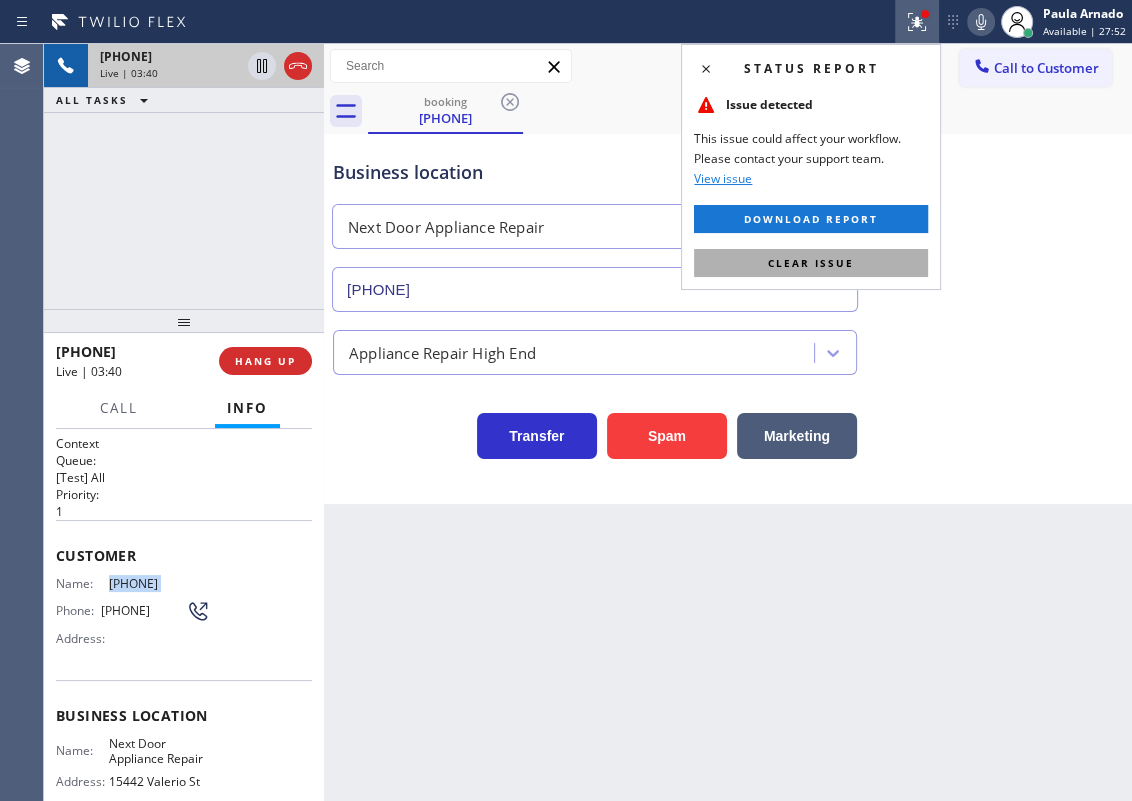 click on "Clear issue" at bounding box center (811, 263) 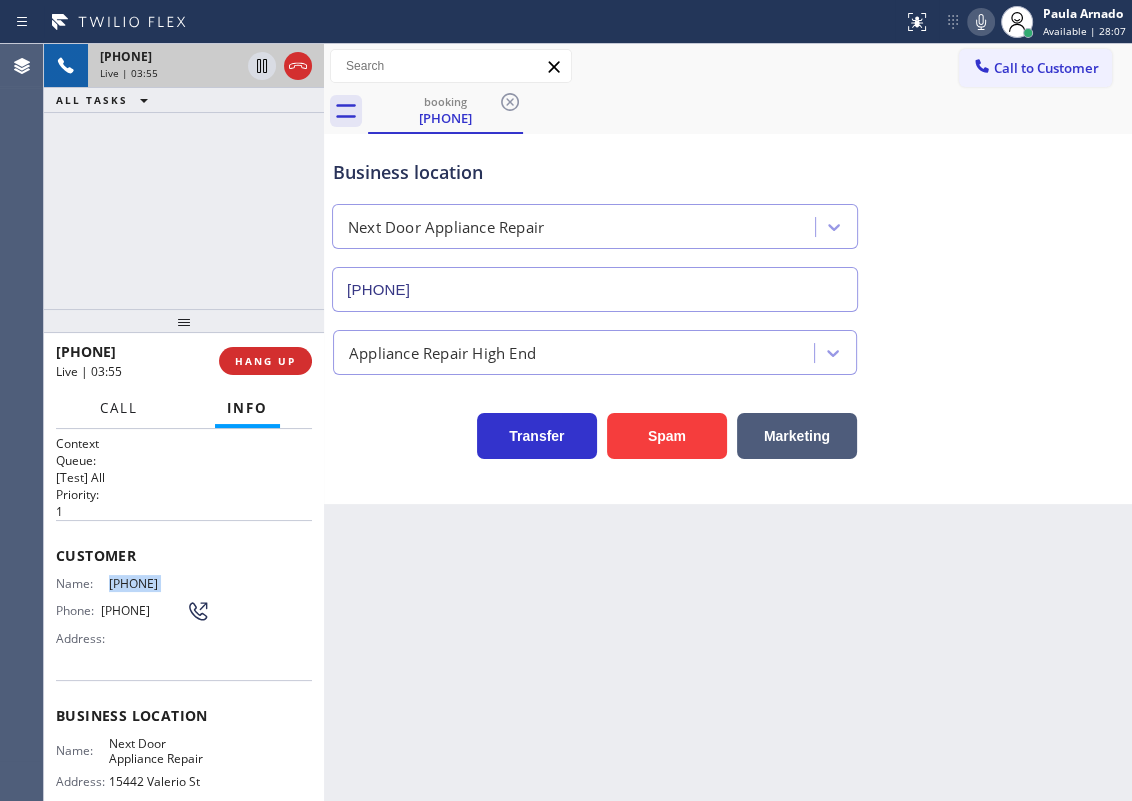 click on "Call" at bounding box center (119, 408) 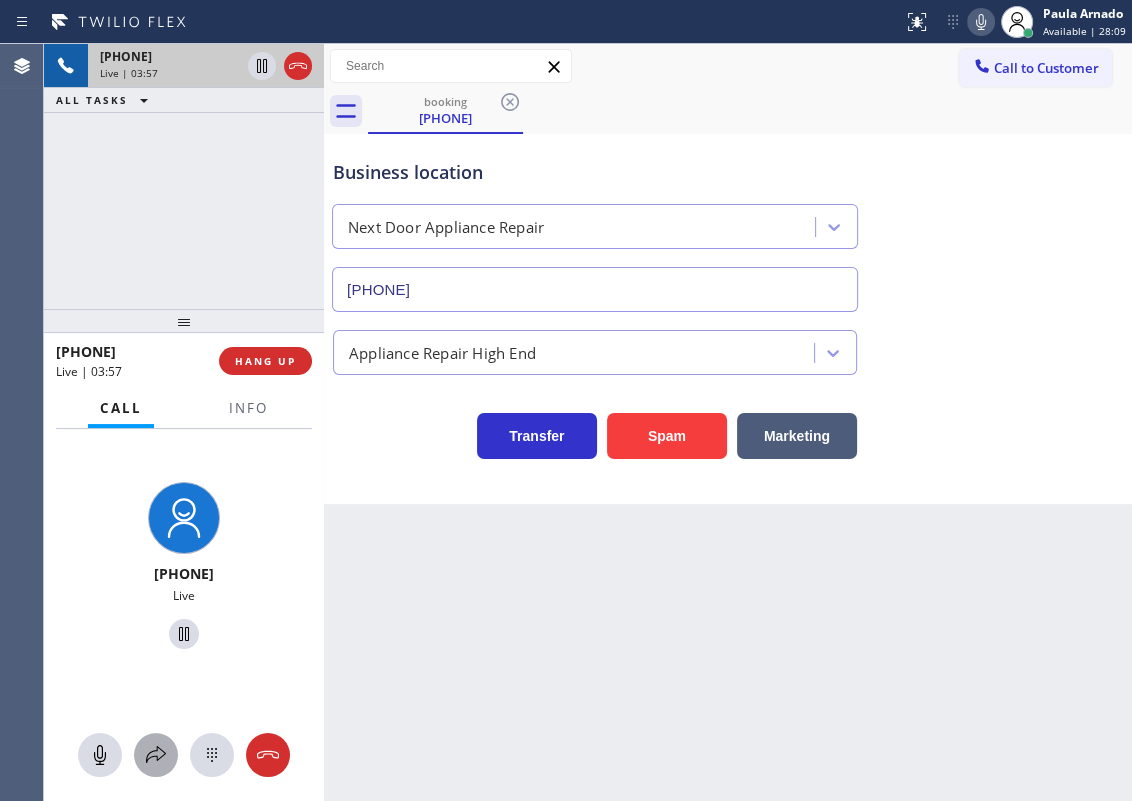 click at bounding box center [156, 755] 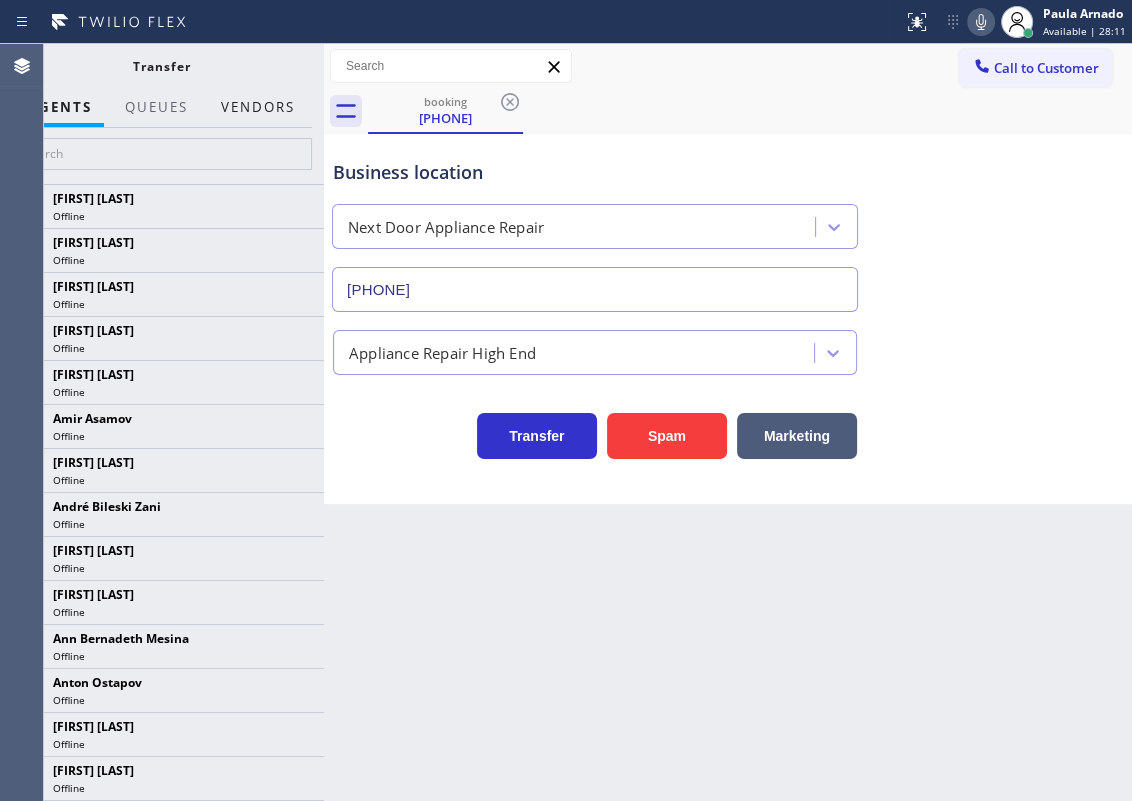 click on "Vendors" at bounding box center (258, 107) 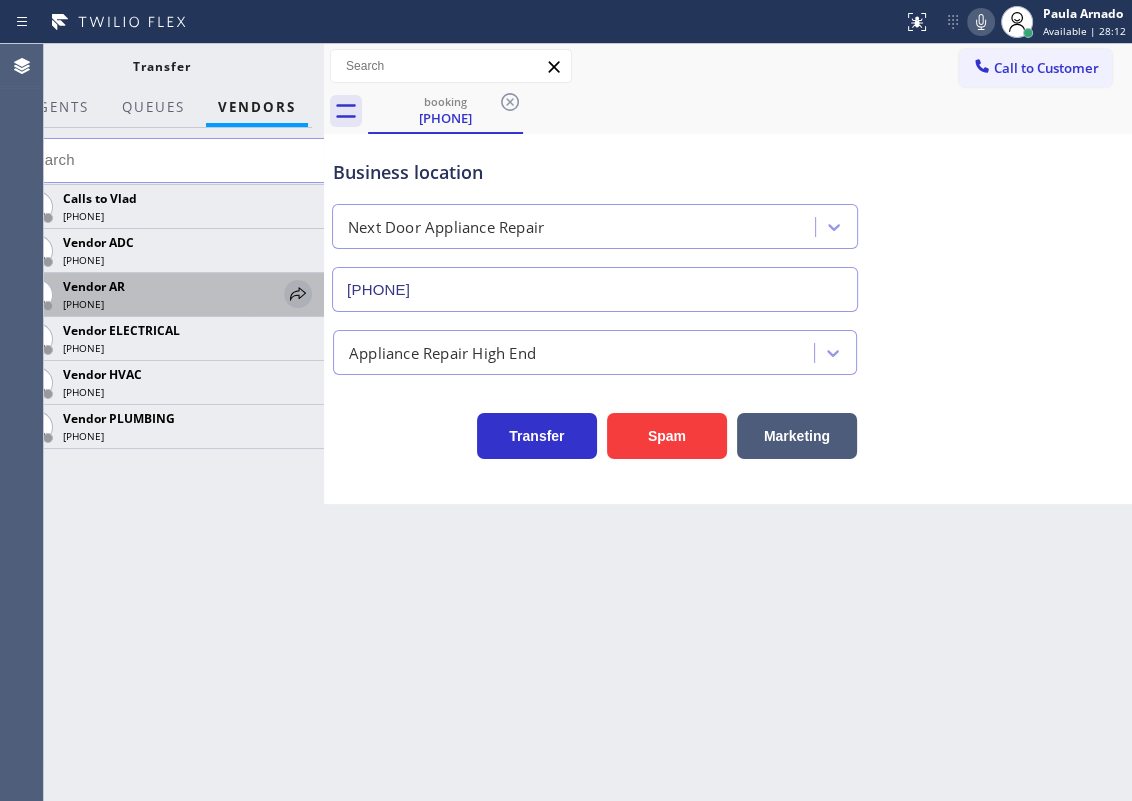 click 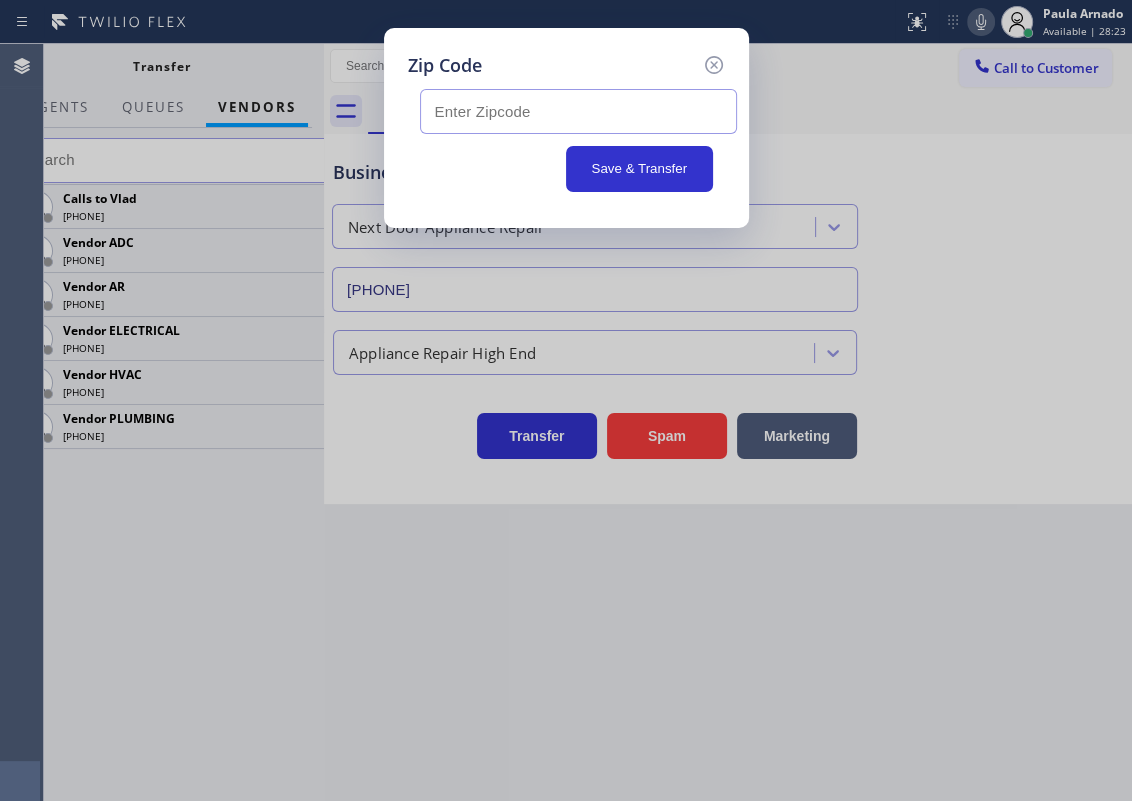 click at bounding box center (578, 111) 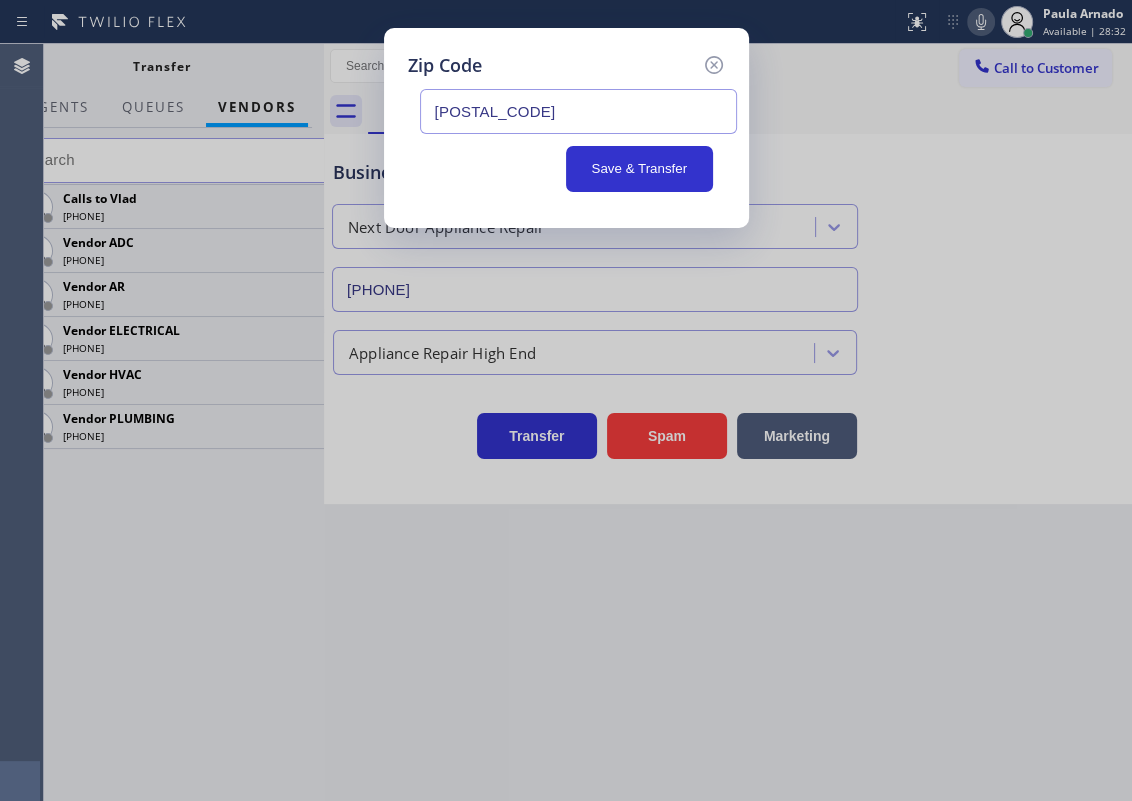 type on "21222" 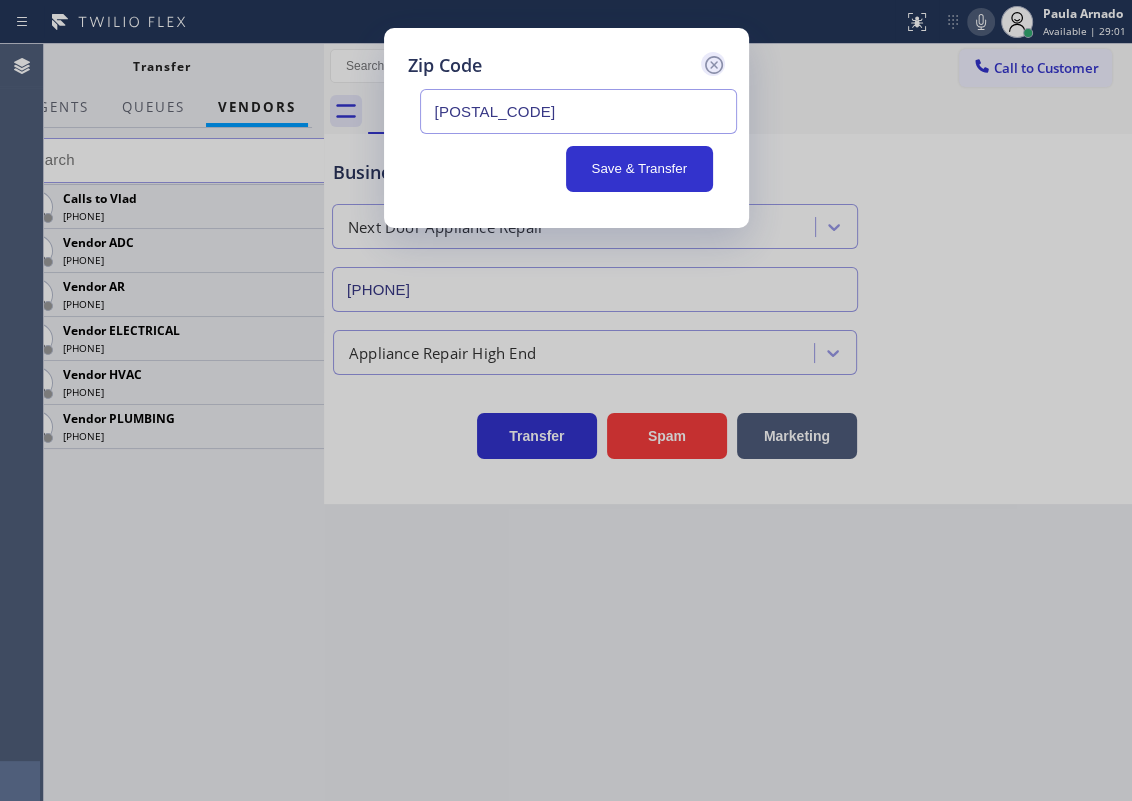 click 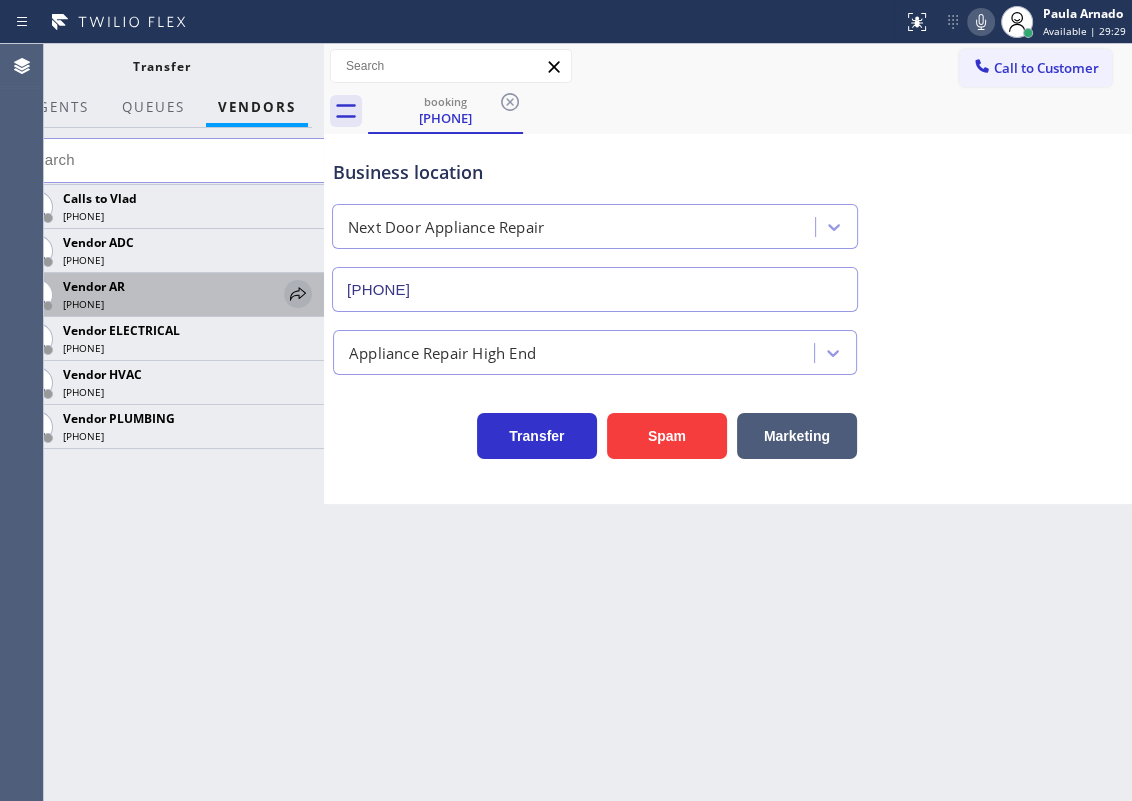 click 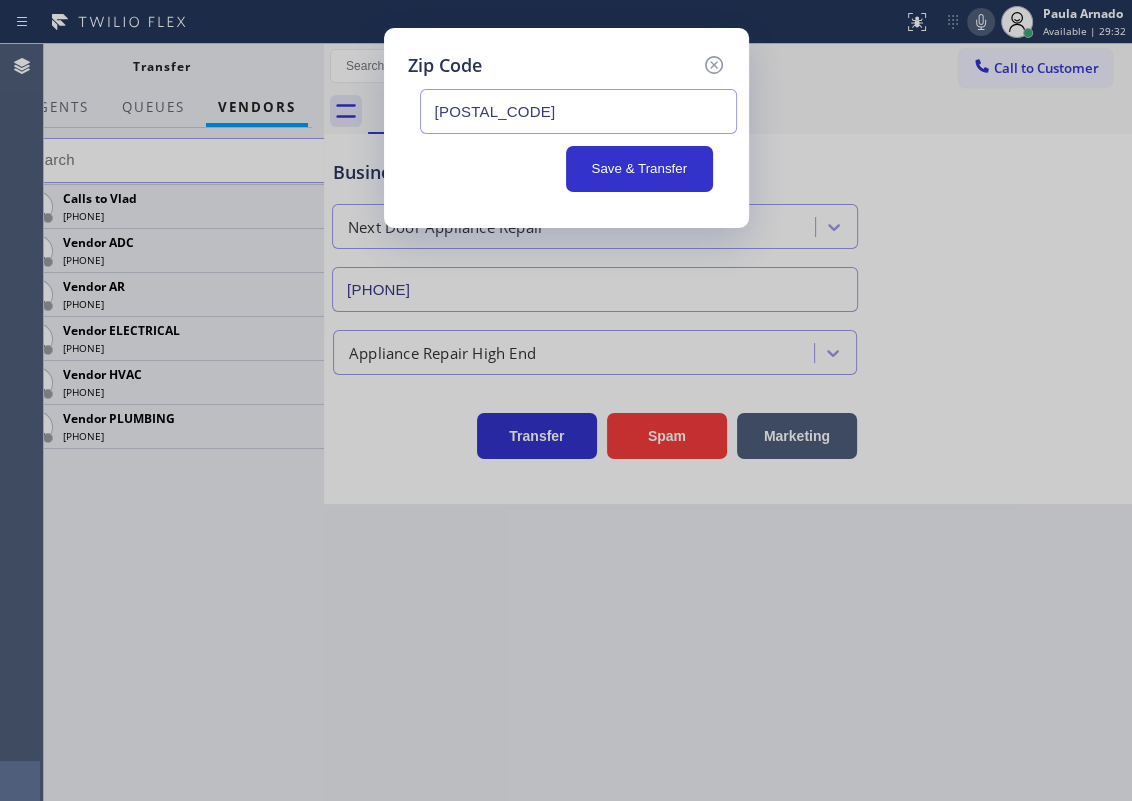 click on "21222" at bounding box center (578, 111) 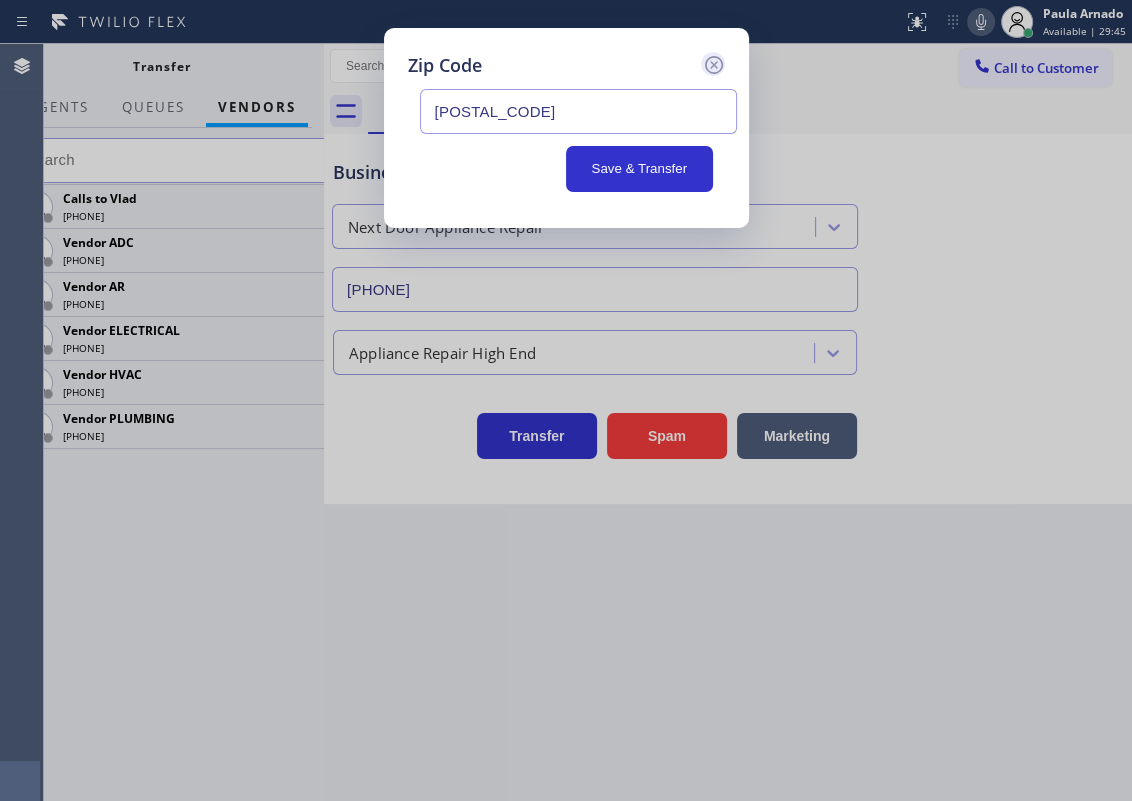 click 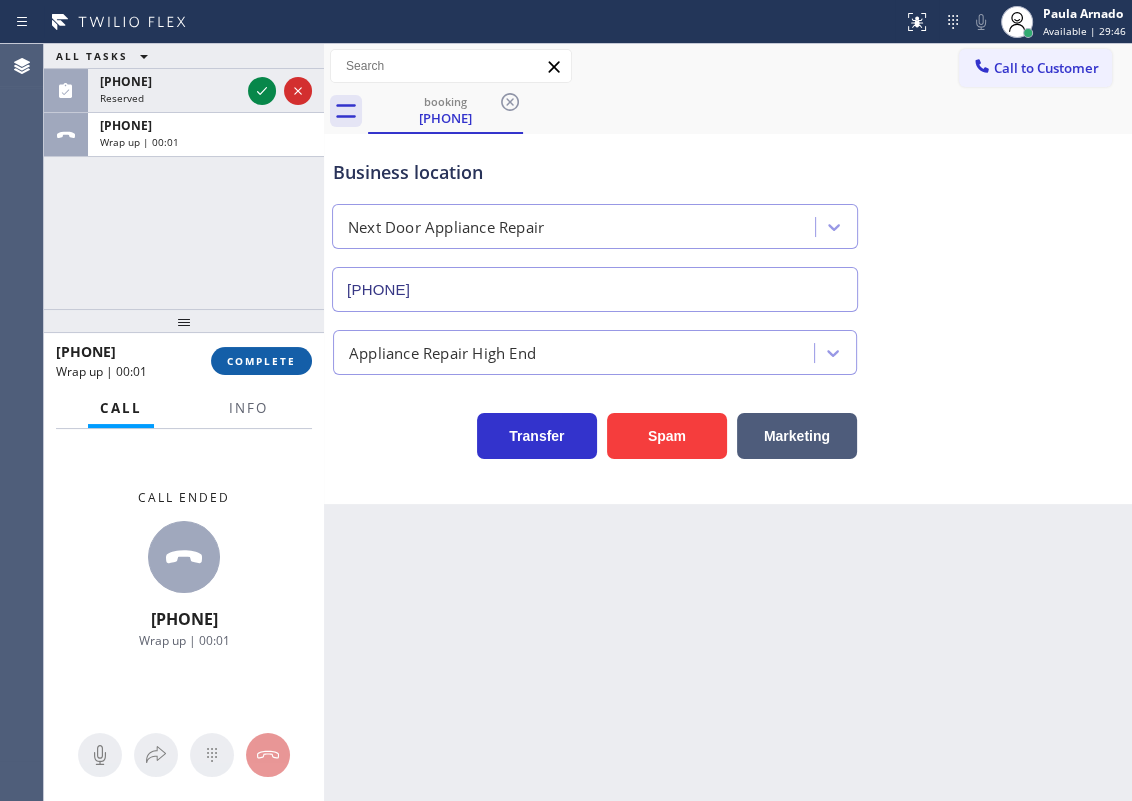click on "COMPLETE" at bounding box center [261, 361] 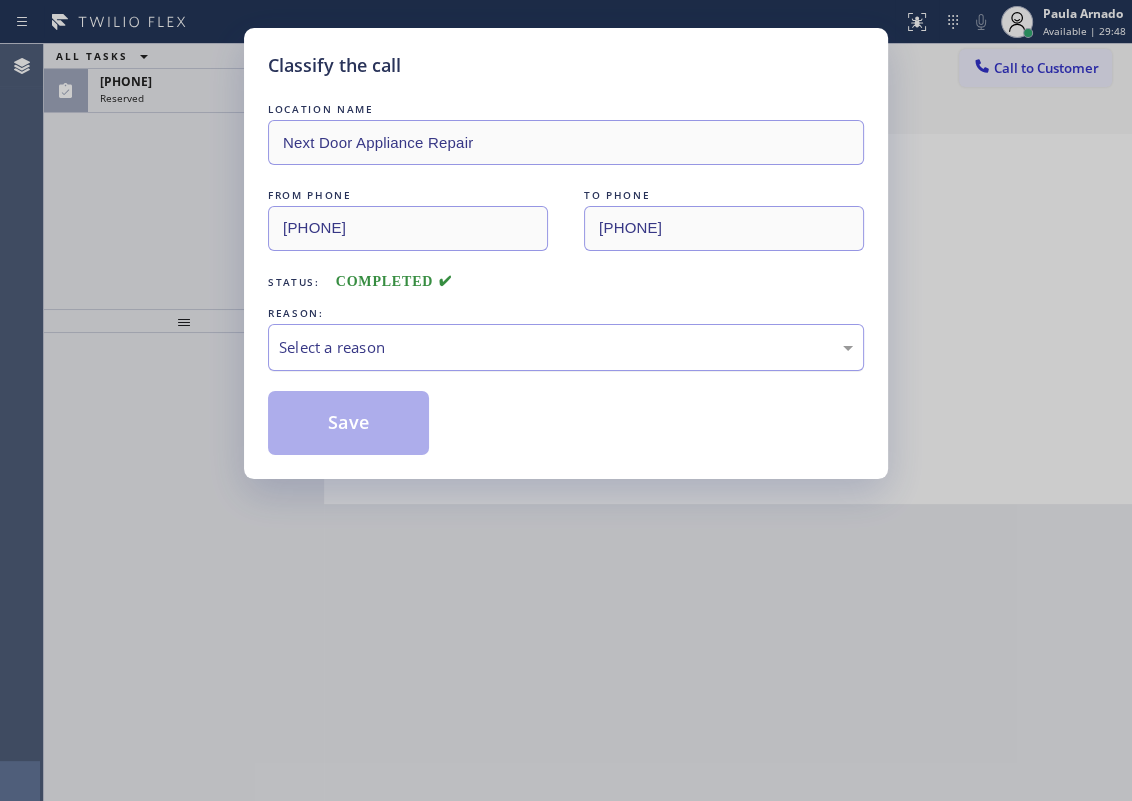 click on "Select a reason" at bounding box center [566, 347] 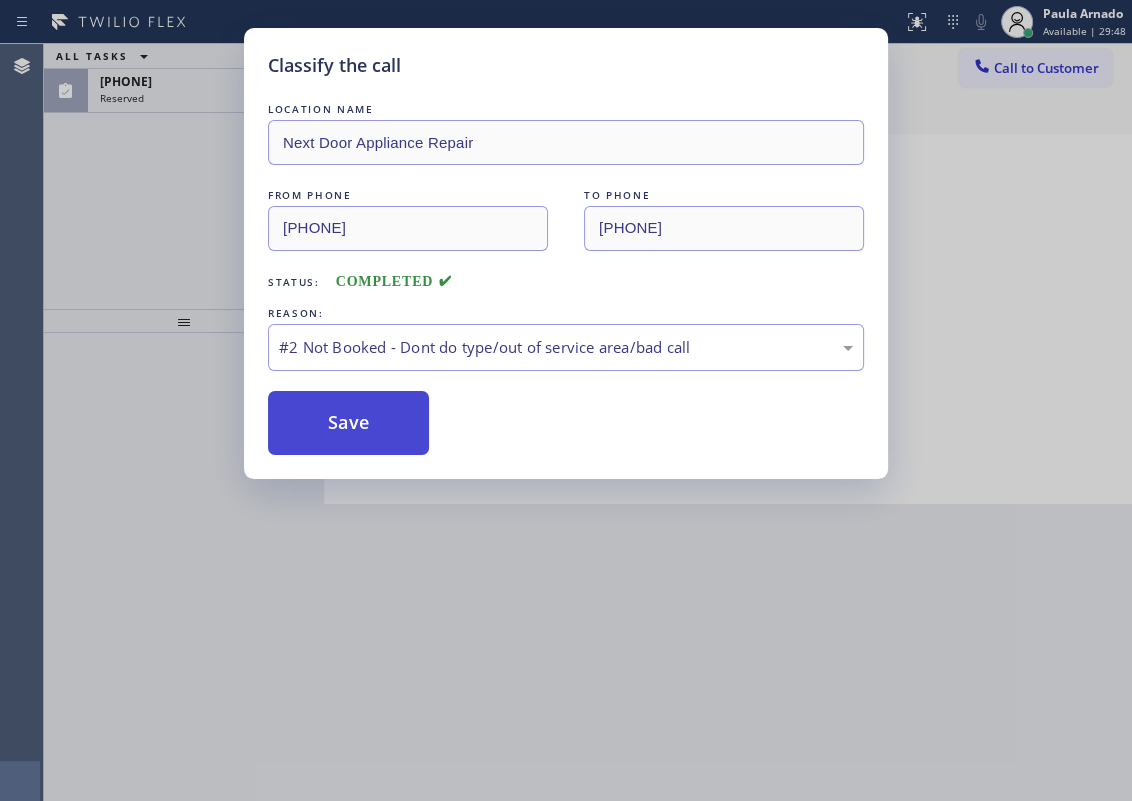 click on "Save" at bounding box center (348, 423) 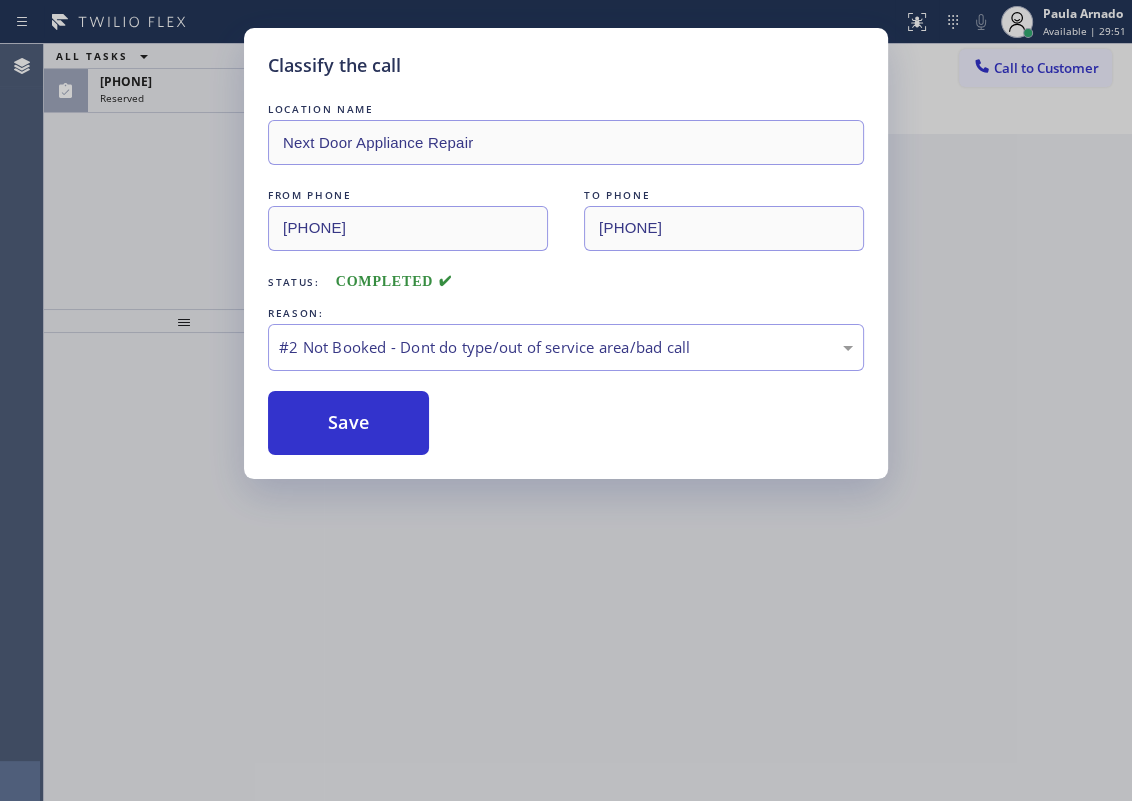 click on "Classify the call LOCATION NAME Next Door Appliance Repair FROM PHONE (443) 465-5750 TO PHONE (844) 505-3776 Status: COMPLETED REASON: #2 Not Booked - Dont do type/out of service area/bad call Save" at bounding box center (566, 400) 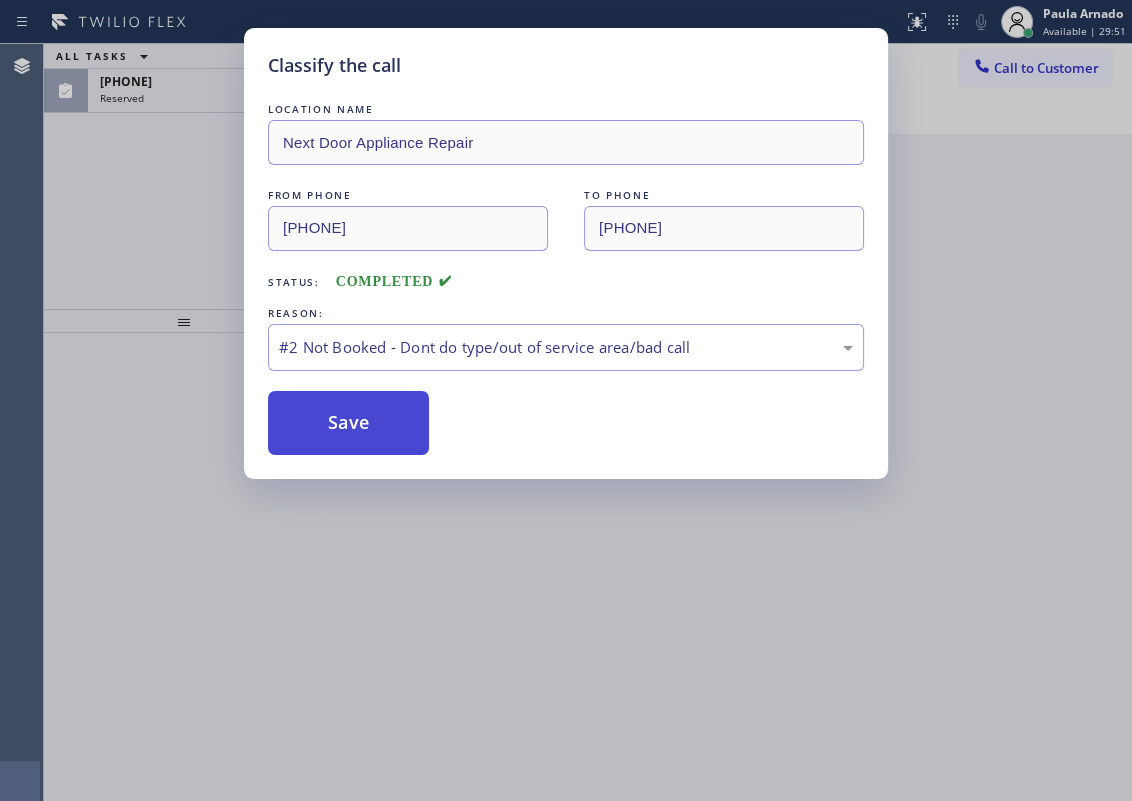 click on "Save" at bounding box center [348, 423] 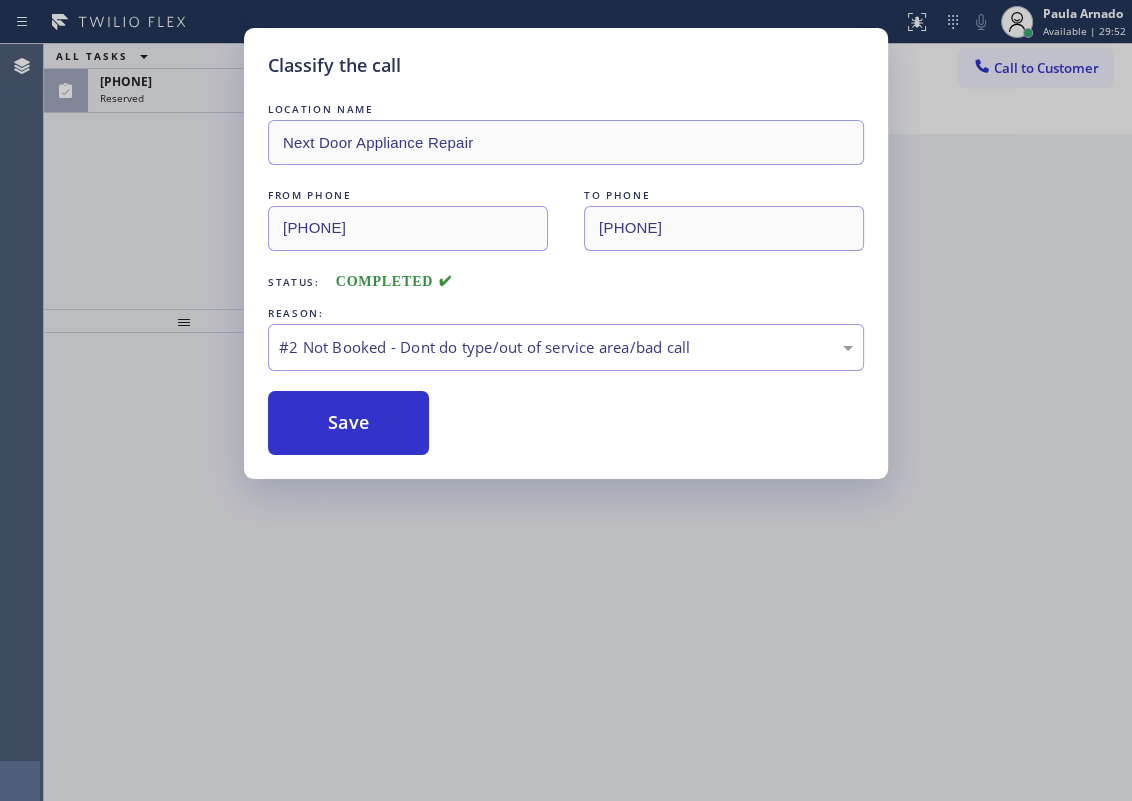 click on "Classify the call LOCATION NAME Next Door Appliance Repair FROM PHONE (443) 465-5750 TO PHONE (844) 505-3776 Status: COMPLETED REASON: #2 Not Booked - Dont do type/out of service area/bad call Save" at bounding box center (566, 400) 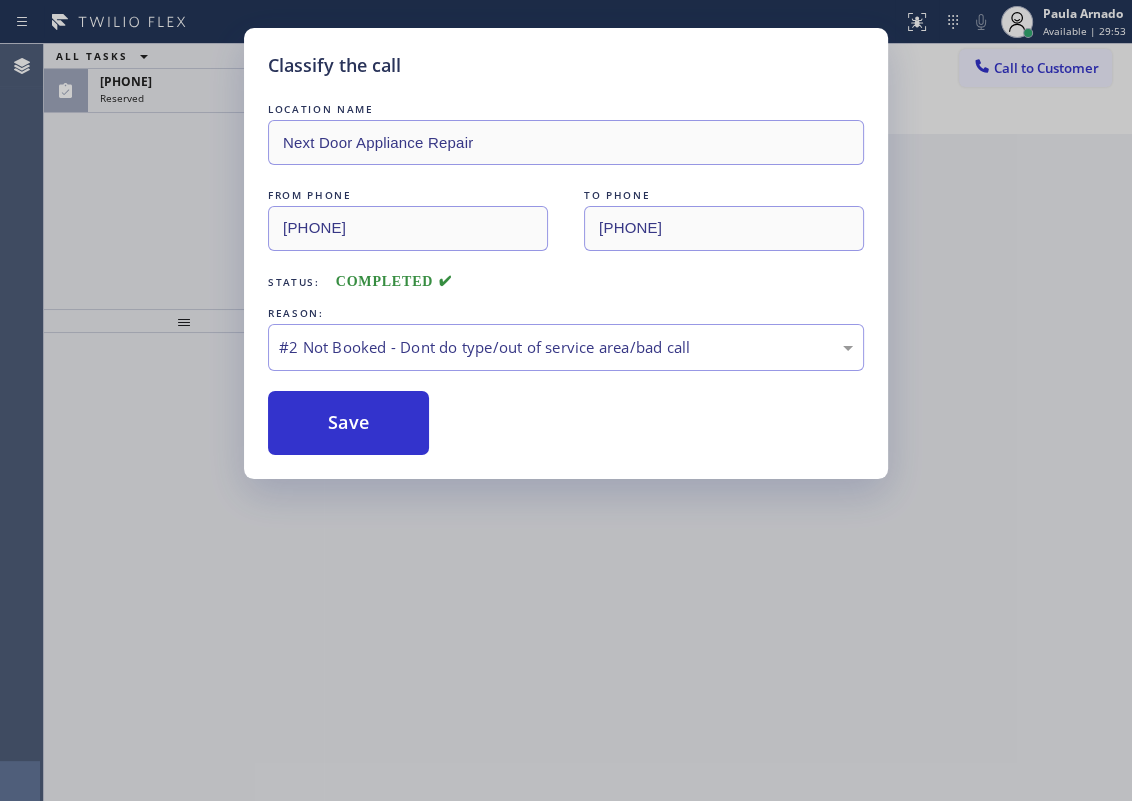 click on "Classify the call LOCATION NAME Next Door Appliance Repair FROM PHONE (443) 465-5750 TO PHONE (844) 505-3776 Status: COMPLETED REASON: #2 Not Booked - Dont do type/out of service area/bad call Save" at bounding box center (566, 400) 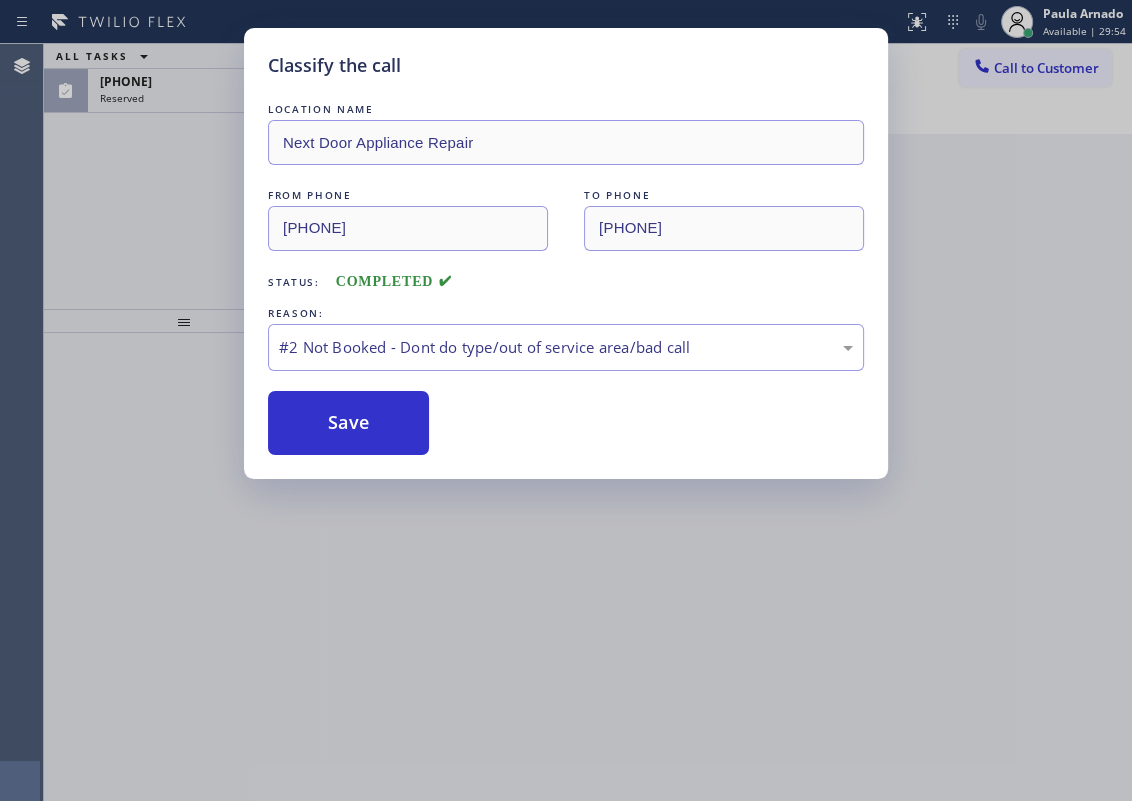 click on "Classify the call LOCATION NAME Next Door Appliance Repair FROM PHONE (443) 465-5750 TO PHONE (844) 505-3776 Status: COMPLETED REASON: #2 Not Booked - Dont do type/out of service area/bad call Save" at bounding box center [566, 400] 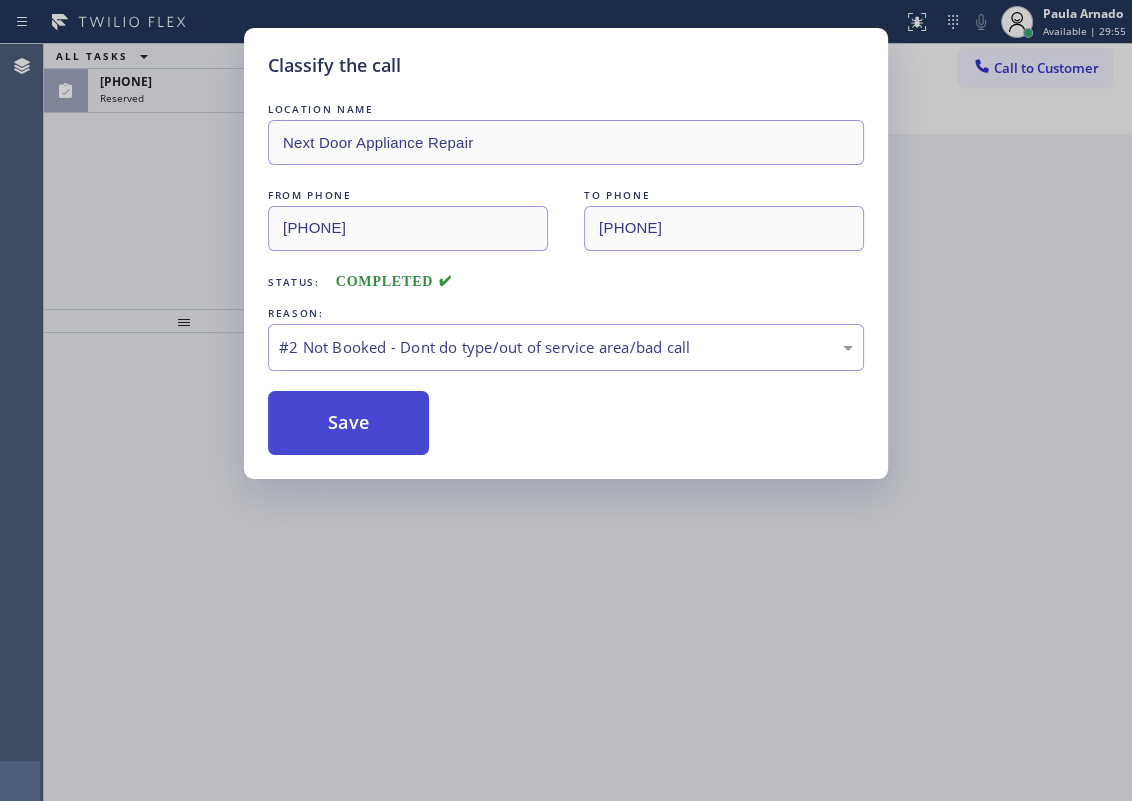 click on "Save" at bounding box center (348, 423) 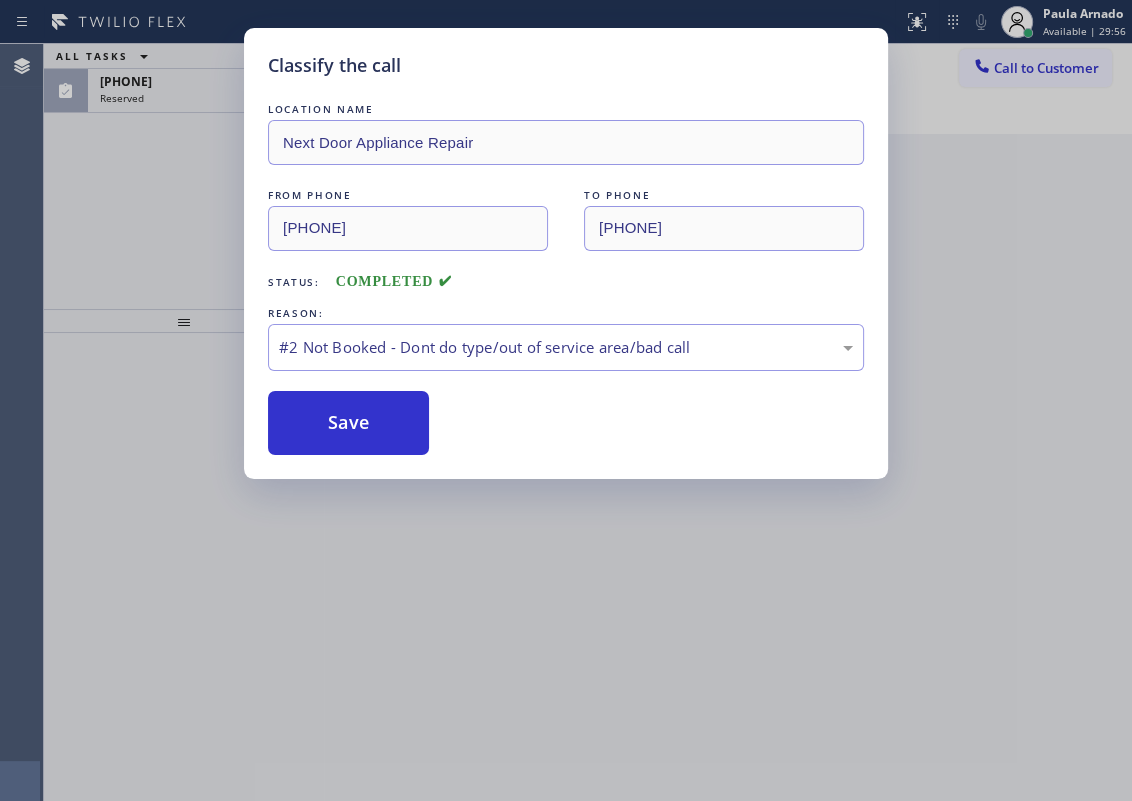 click on "Classify the call LOCATION NAME Next Door Appliance Repair FROM PHONE (443) 465-5750 TO PHONE (844) 505-3776 Status: COMPLETED REASON: #2 Not Booked - Dont do type/out of service area/bad call Save" at bounding box center (566, 400) 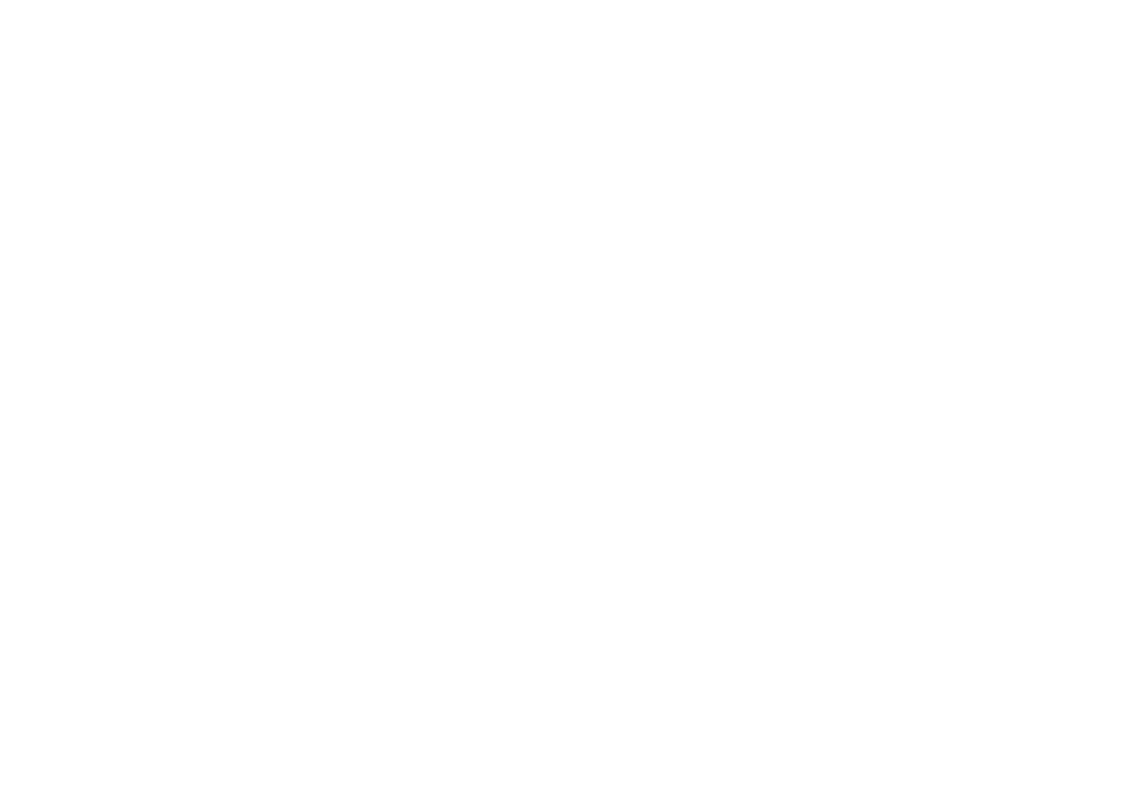 scroll, scrollTop: 0, scrollLeft: 0, axis: both 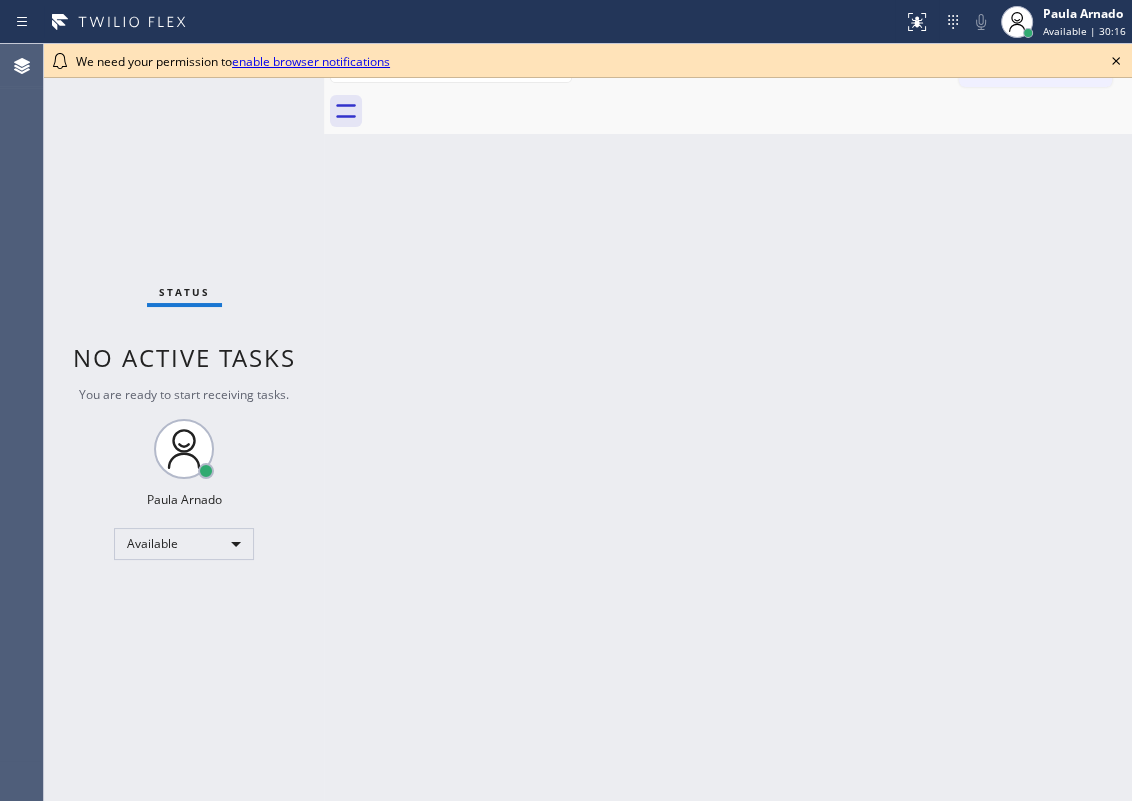 click 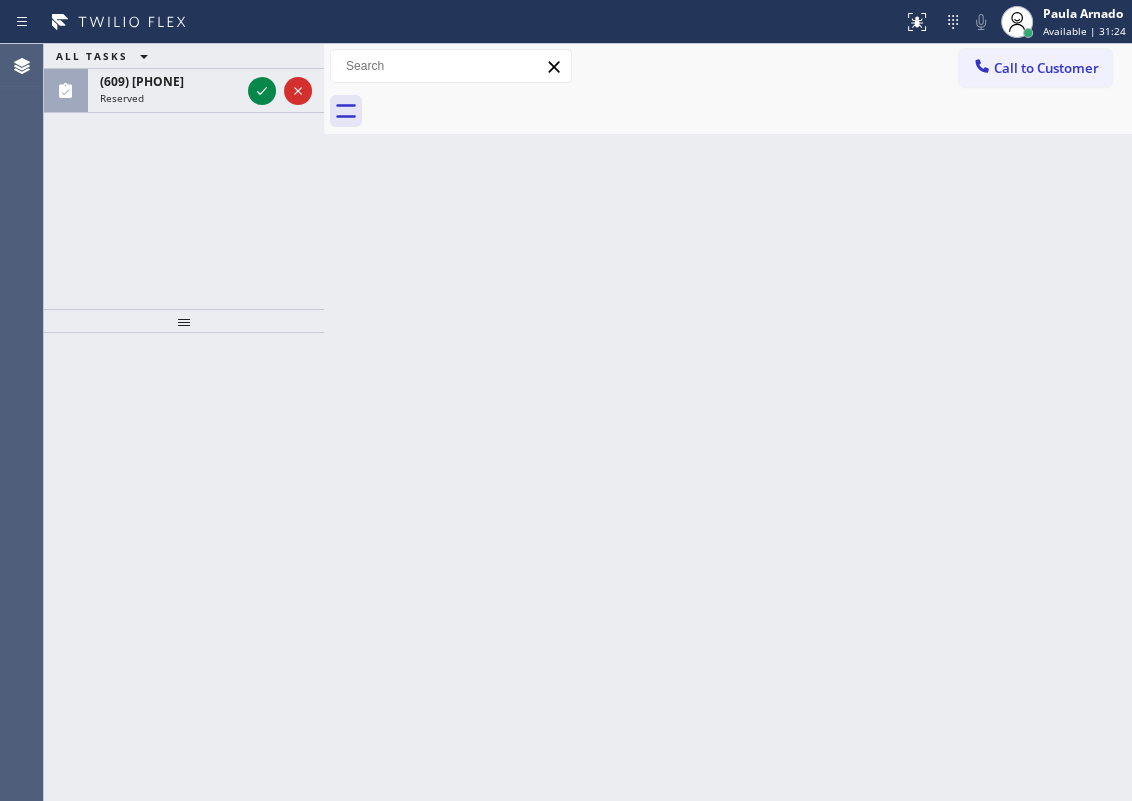 click 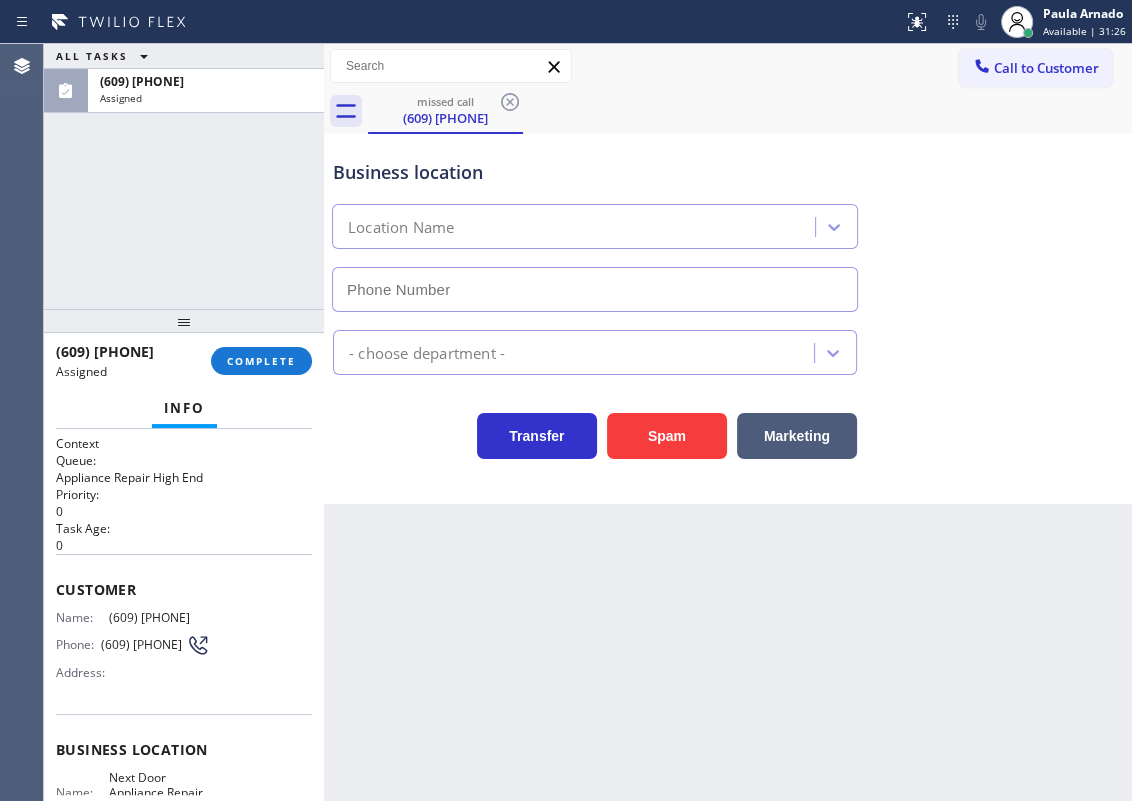 click on "Info" at bounding box center [184, 409] 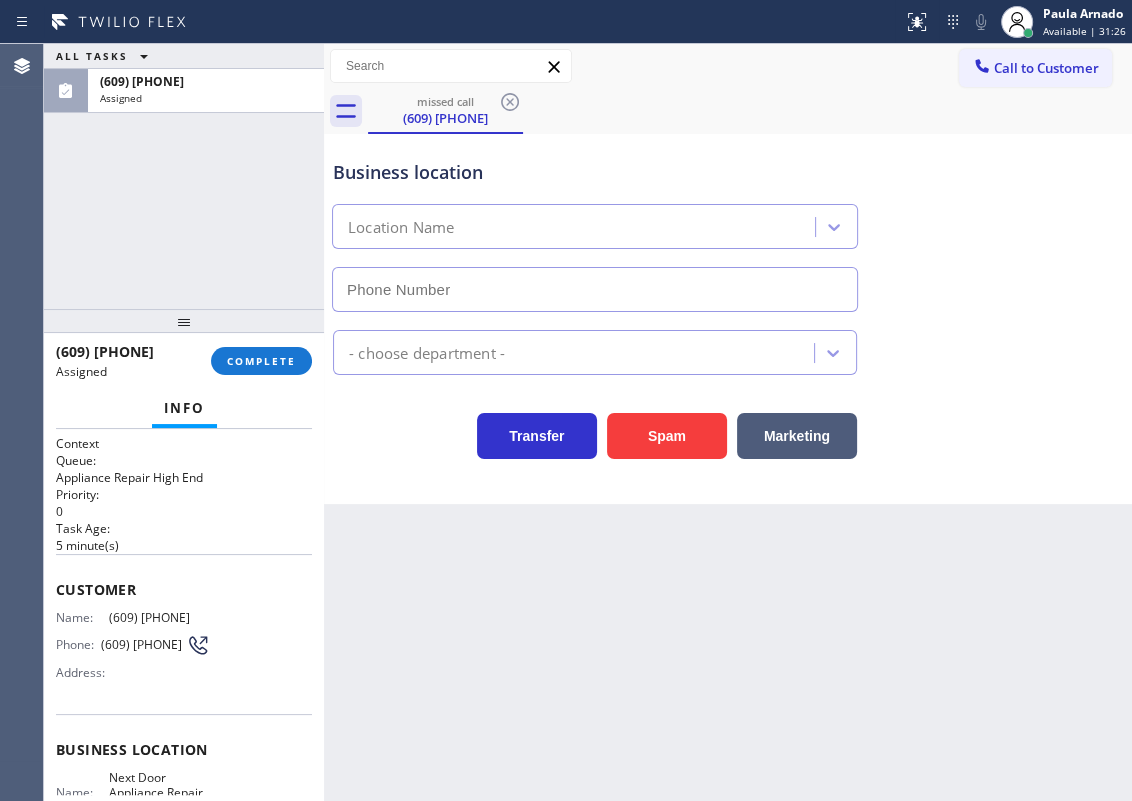 type on "[PHONE]" 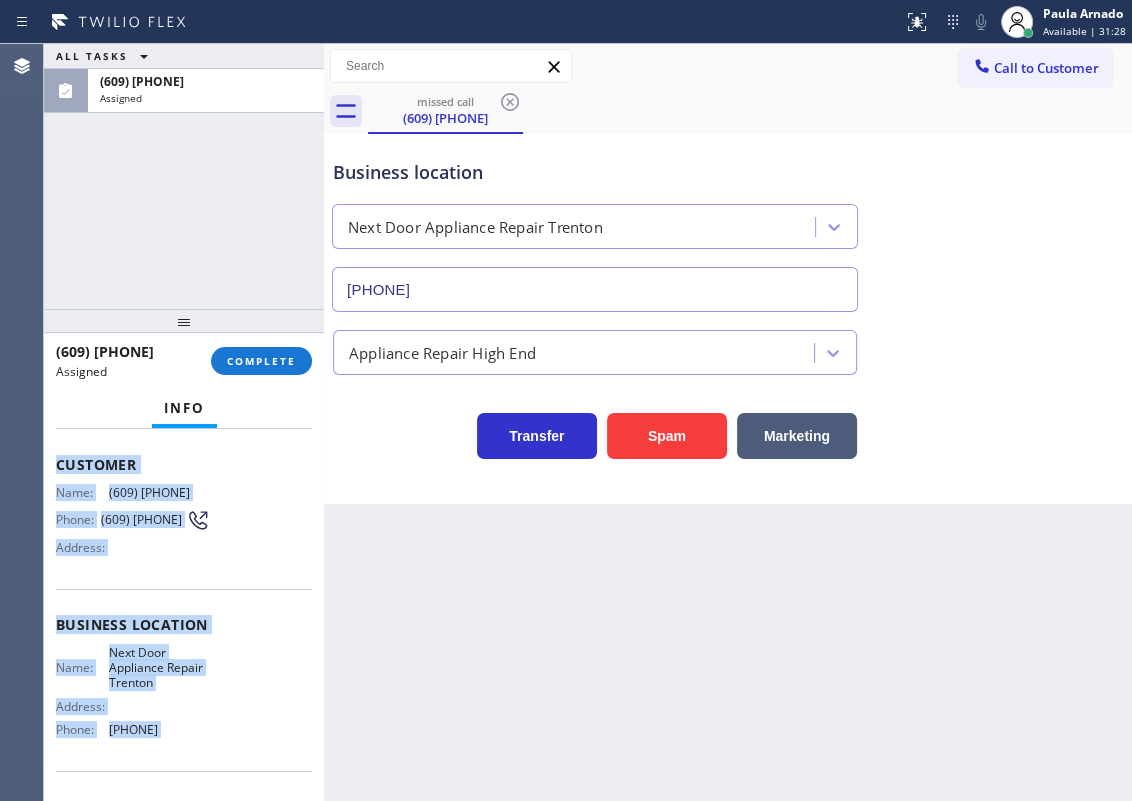 scroll, scrollTop: 254, scrollLeft: 0, axis: vertical 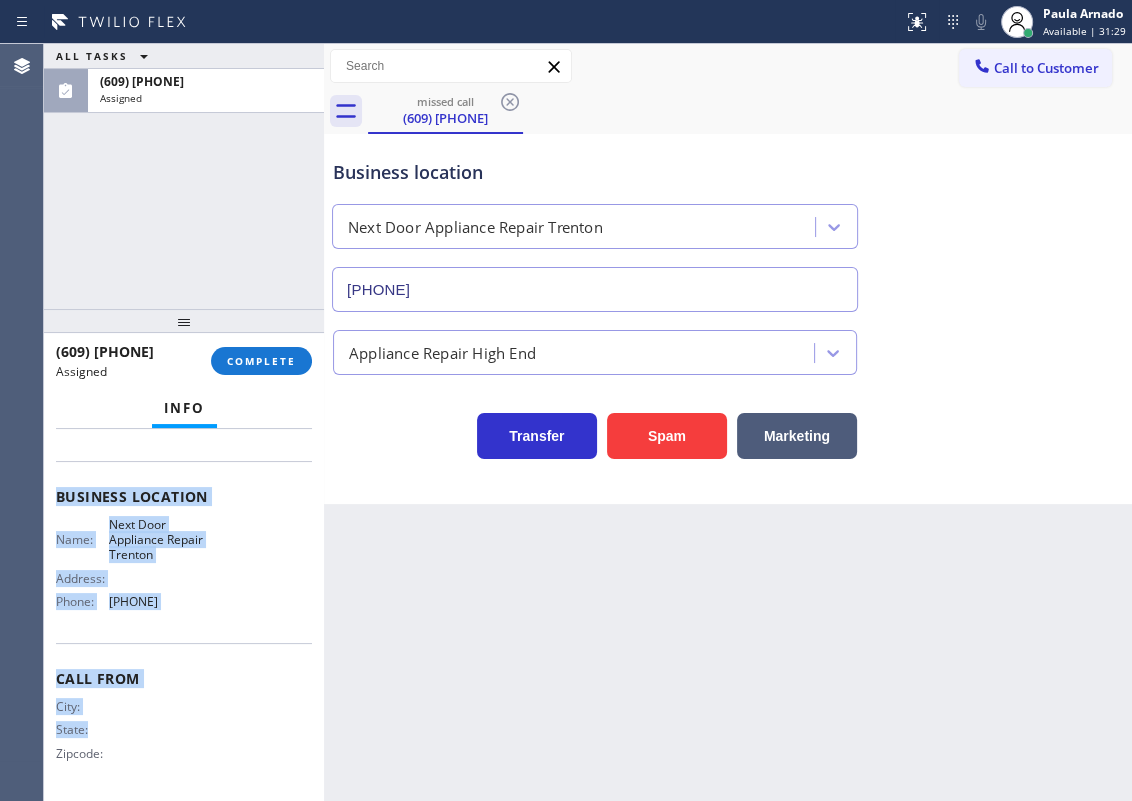 drag, startPoint x: 53, startPoint y: 588, endPoint x: 229, endPoint y: 620, distance: 178.88544 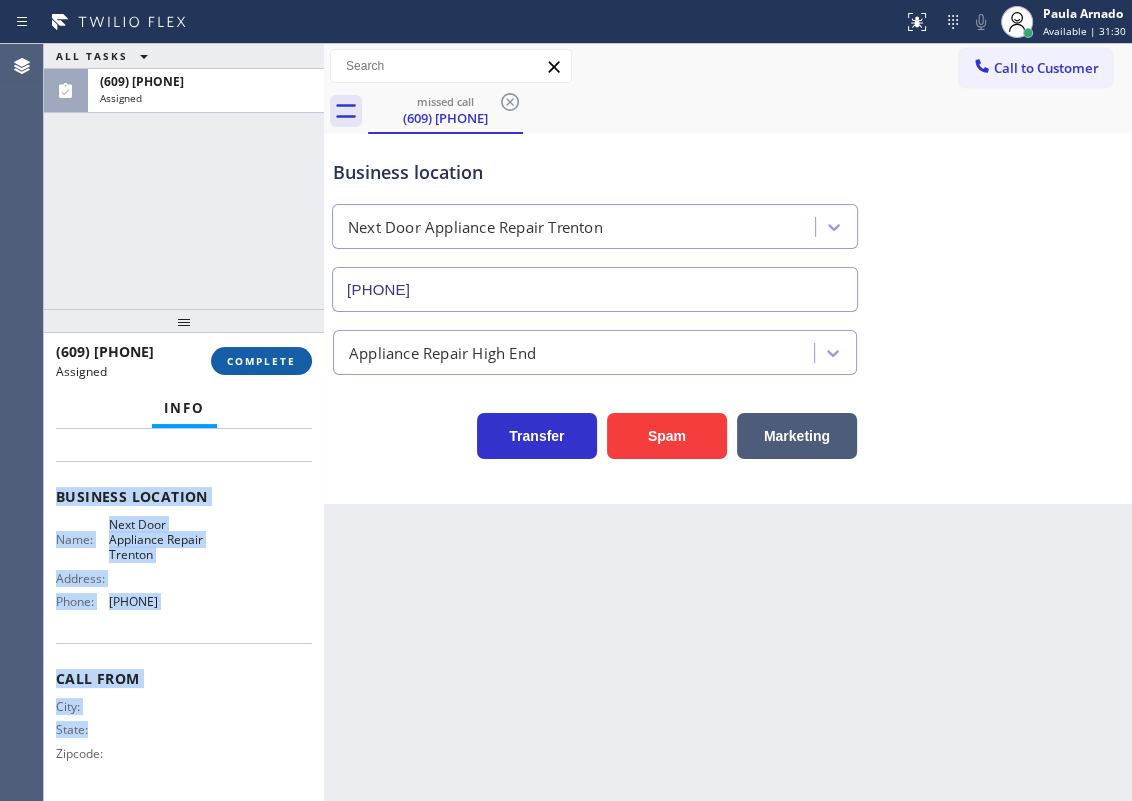 click on "COMPLETE" at bounding box center (261, 361) 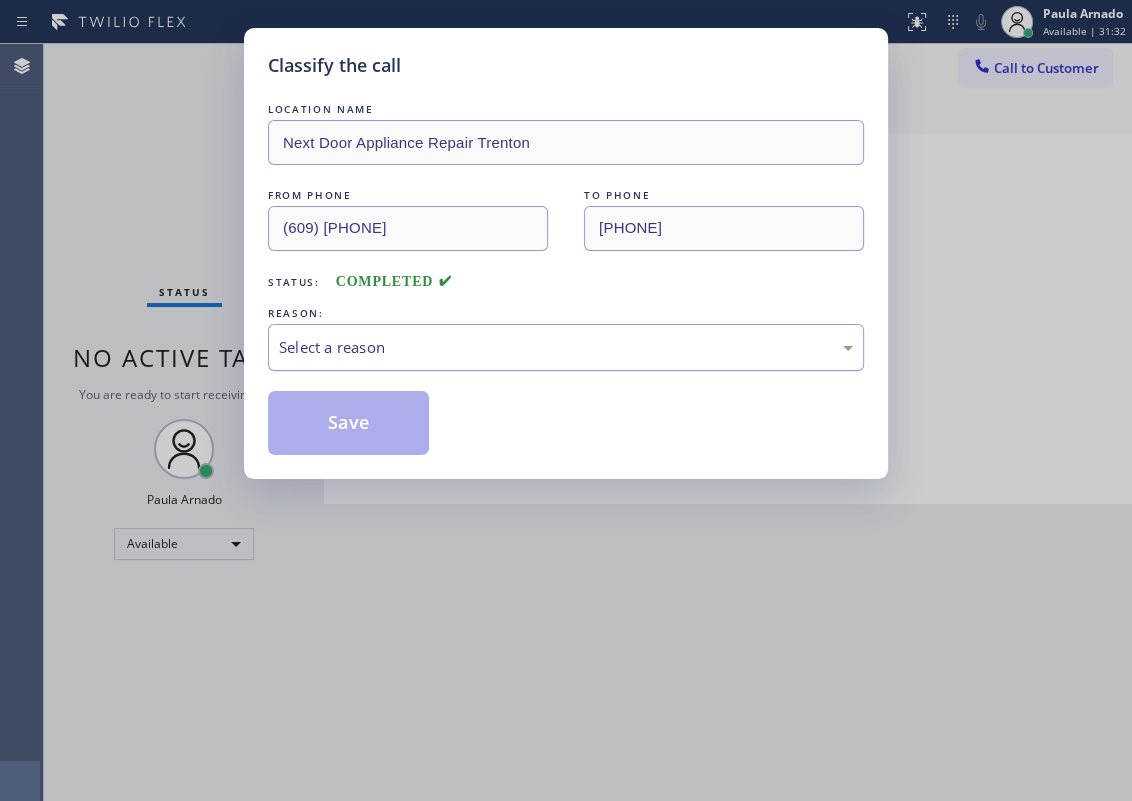 drag, startPoint x: 436, startPoint y: 342, endPoint x: 434, endPoint y: 354, distance: 12.165525 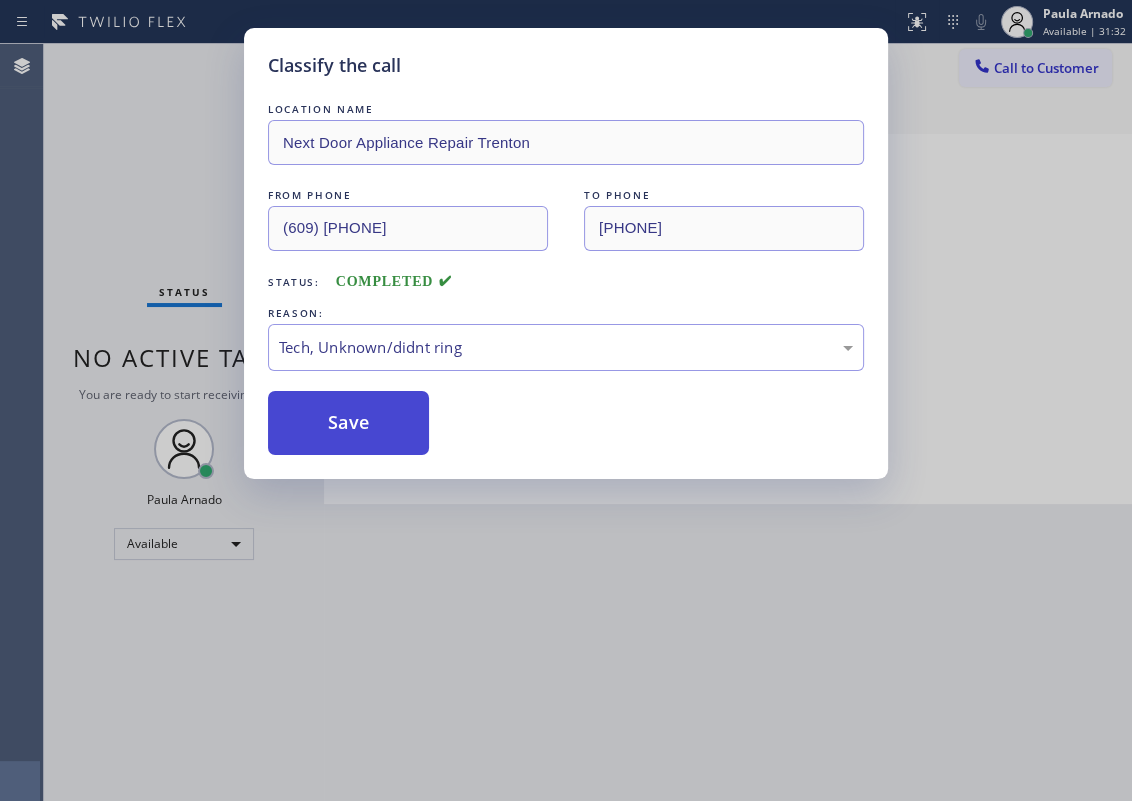 click on "Save" at bounding box center [348, 423] 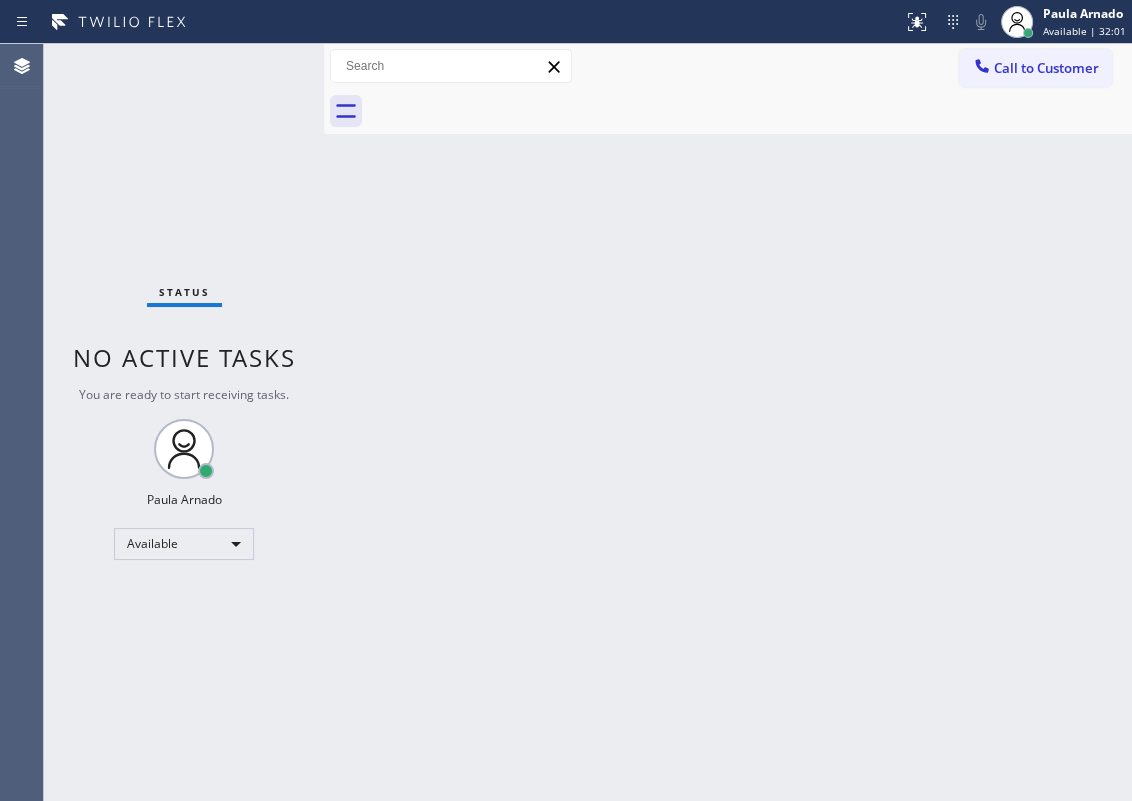 click on "Back to Dashboard Change Sender ID Customers Technicians Select a contact Outbound call Technician Search Technician Your caller id phone number Your caller id phone number Call Technician info Name   Phone none Address none Change Sender ID HVAC +18559994417 5 Star Appliance +18557314952 Appliance Repair +18554611149 Plumbing +18889090120 Air Duct Cleaning +18006865038  Electricians +18005688664 Cancel Change Check personal SMS Reset Change No tabs Call to Customer Outbound call Location Search location Your caller id phone number Customer number Call Outbound call Technician Search Technician Your caller id phone number Your caller id phone number Call" at bounding box center (728, 422) 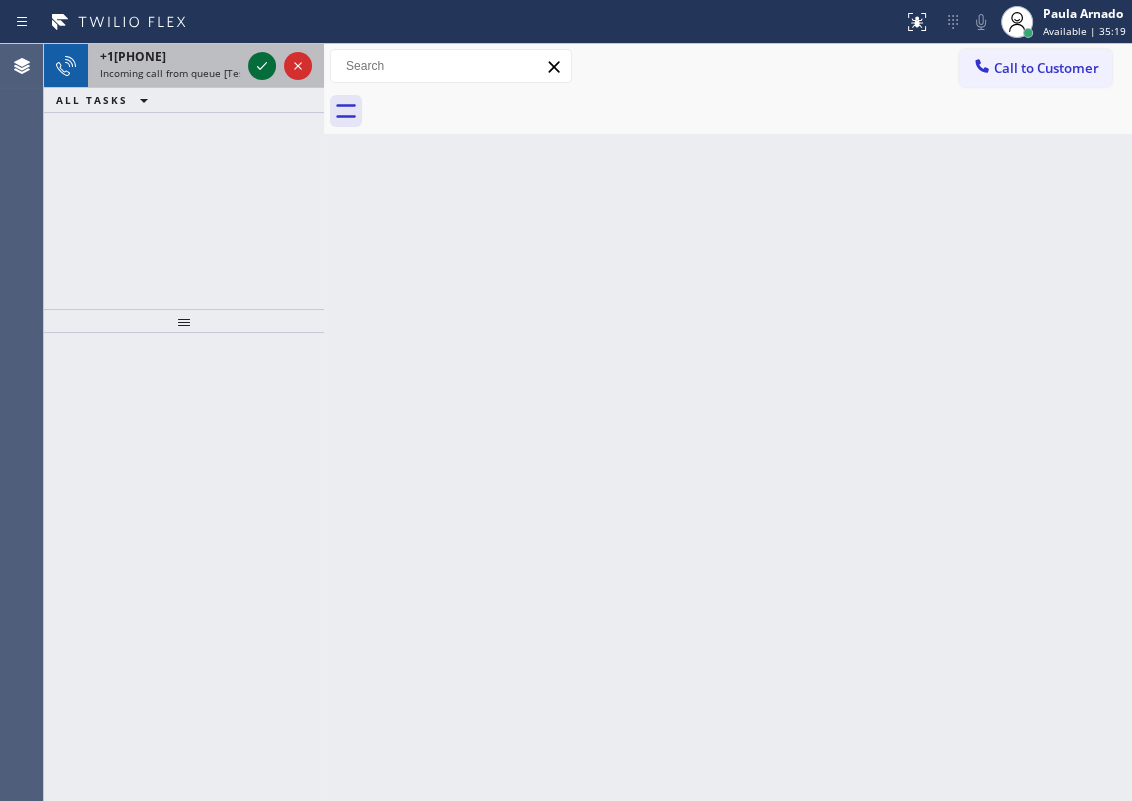 click 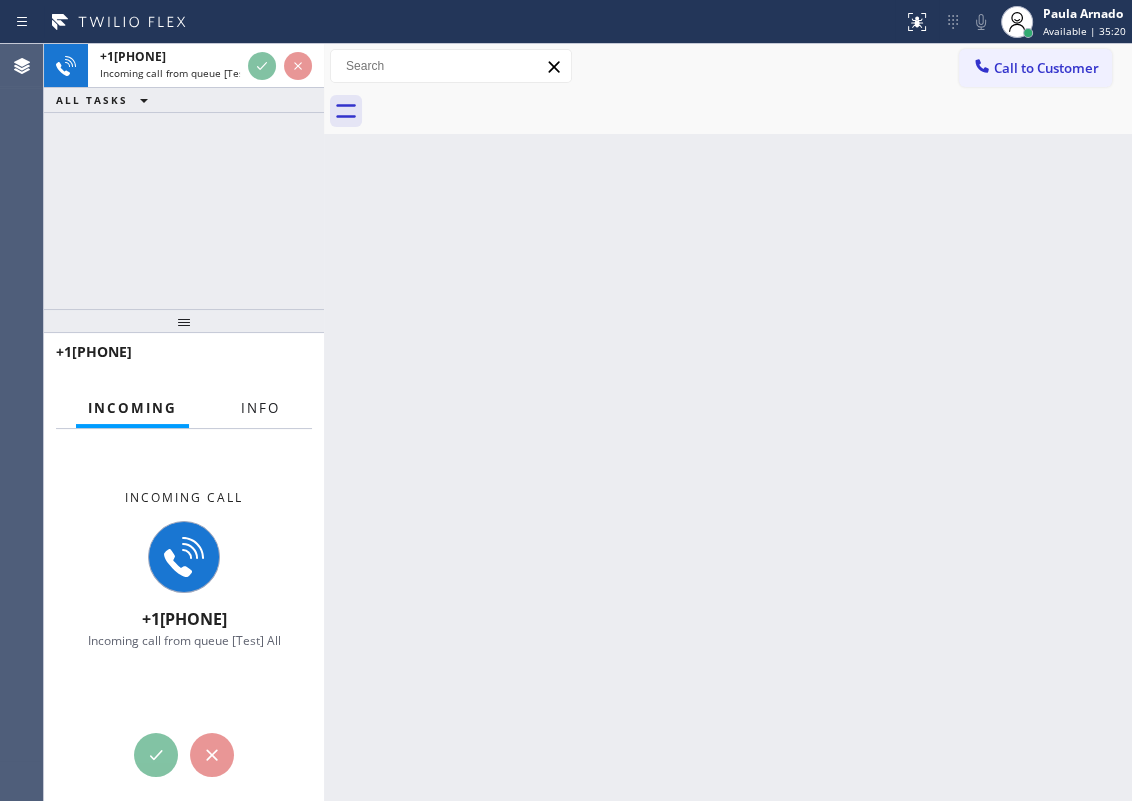 click on "Info" at bounding box center (260, 408) 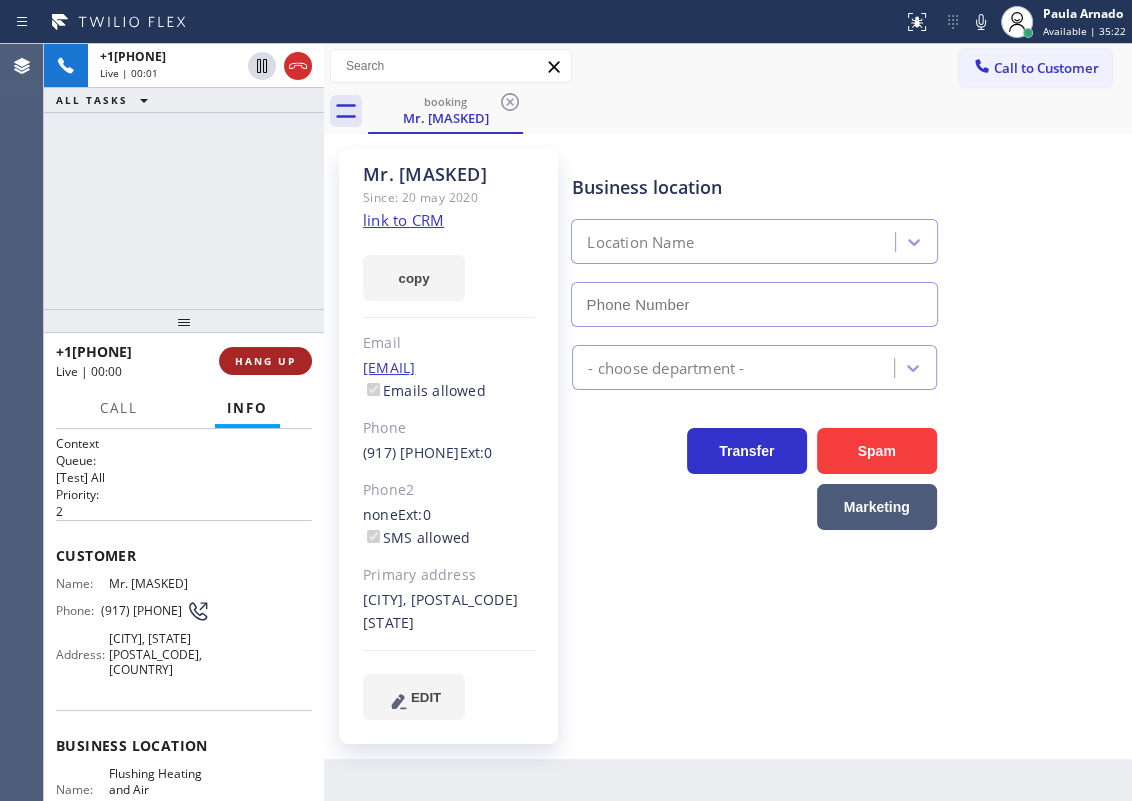 click on "HANG UP" at bounding box center (265, 361) 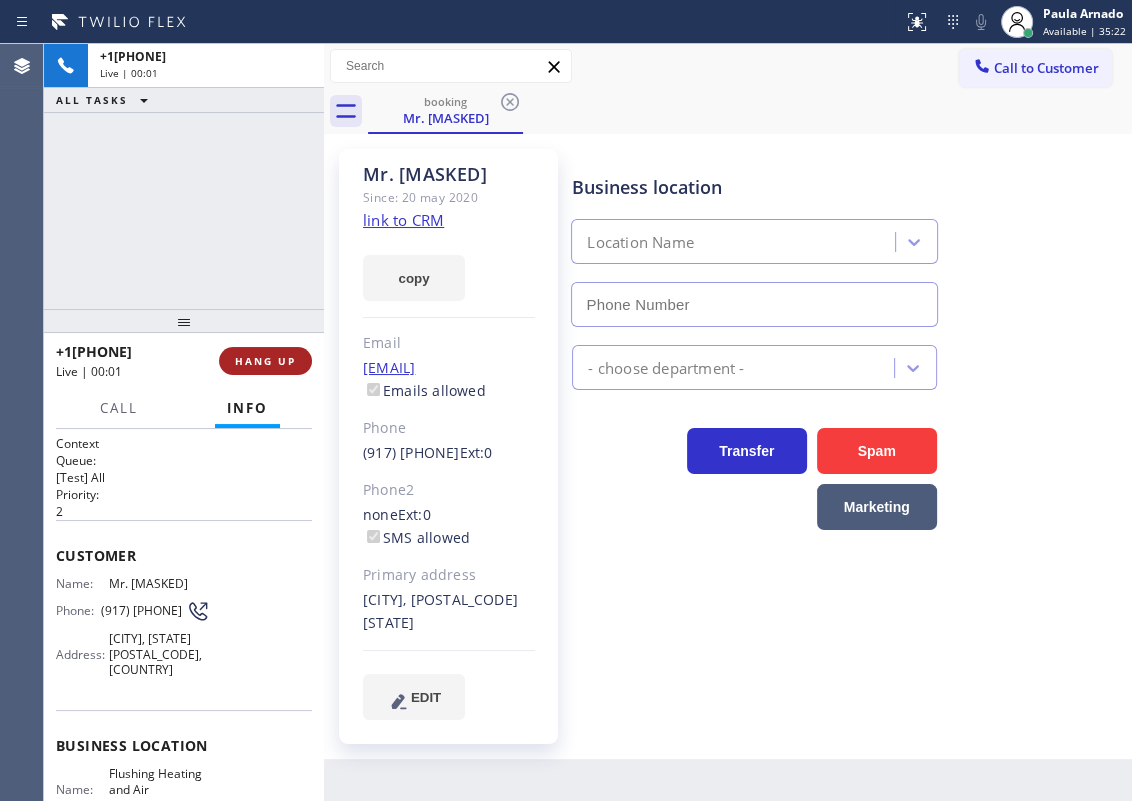 type on "(347) 690-7214" 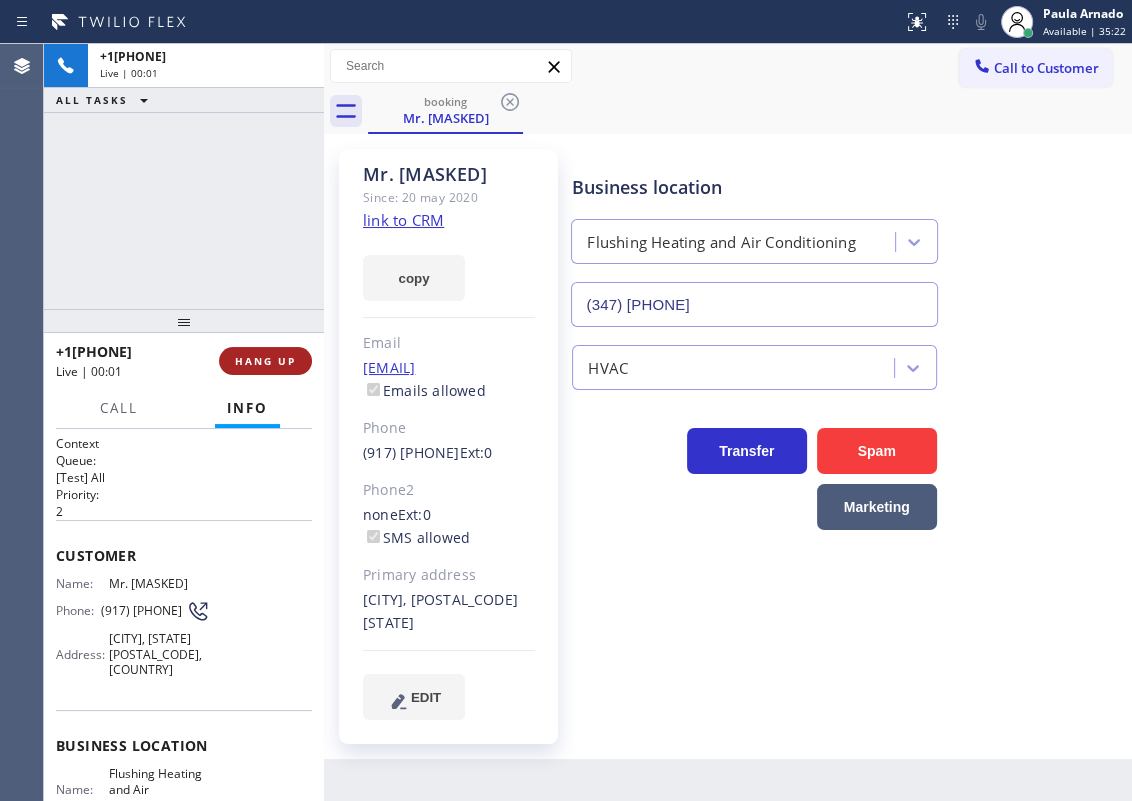 click on "HANG UP" at bounding box center (265, 361) 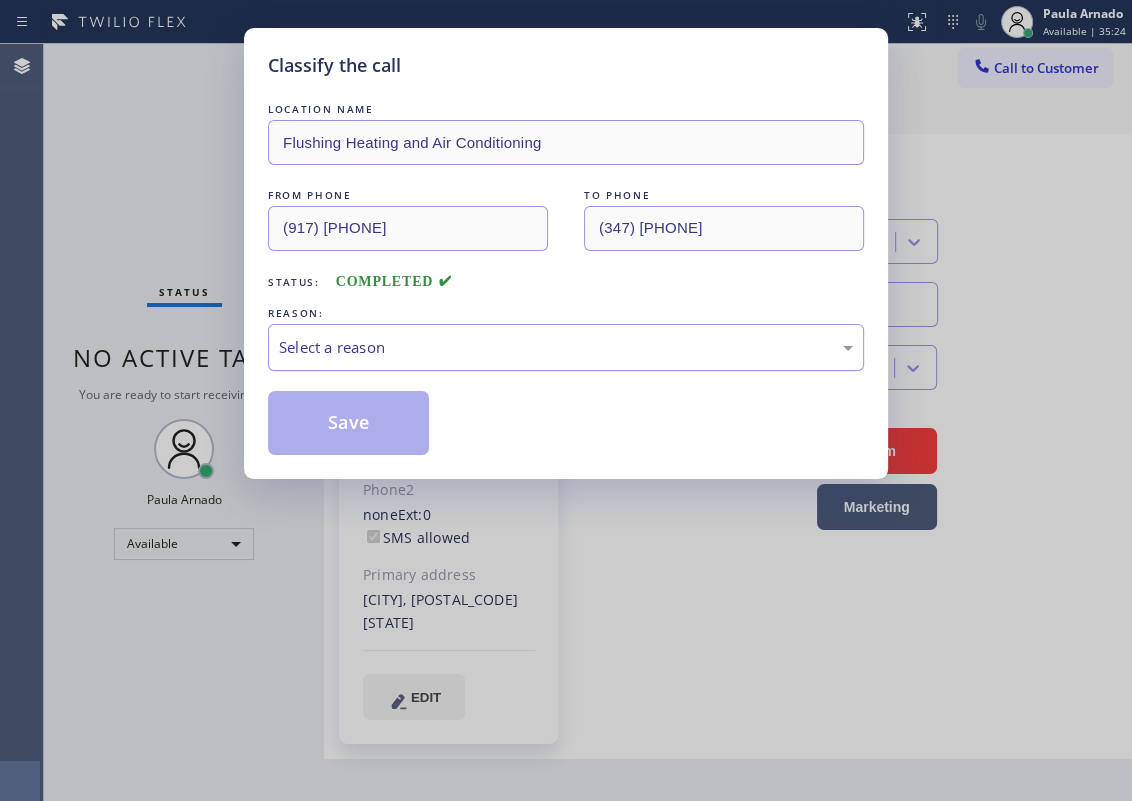 click on "Select a reason" at bounding box center (566, 347) 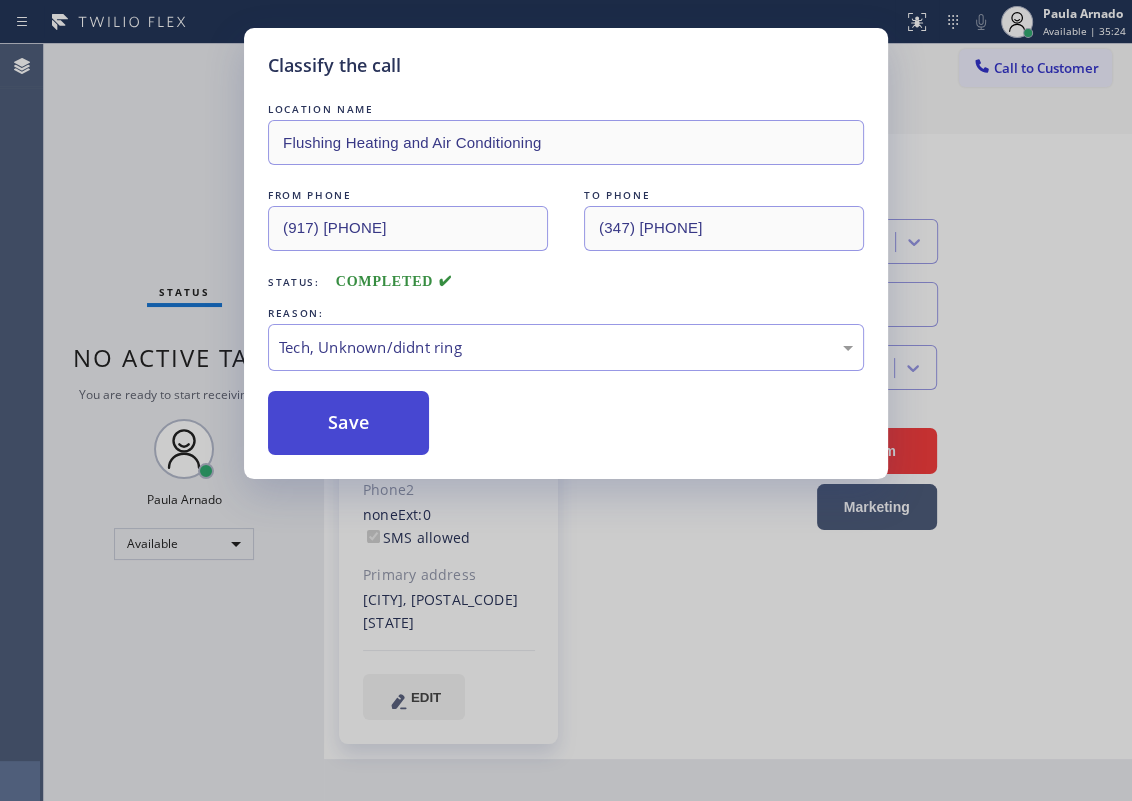 click on "Save" at bounding box center (348, 423) 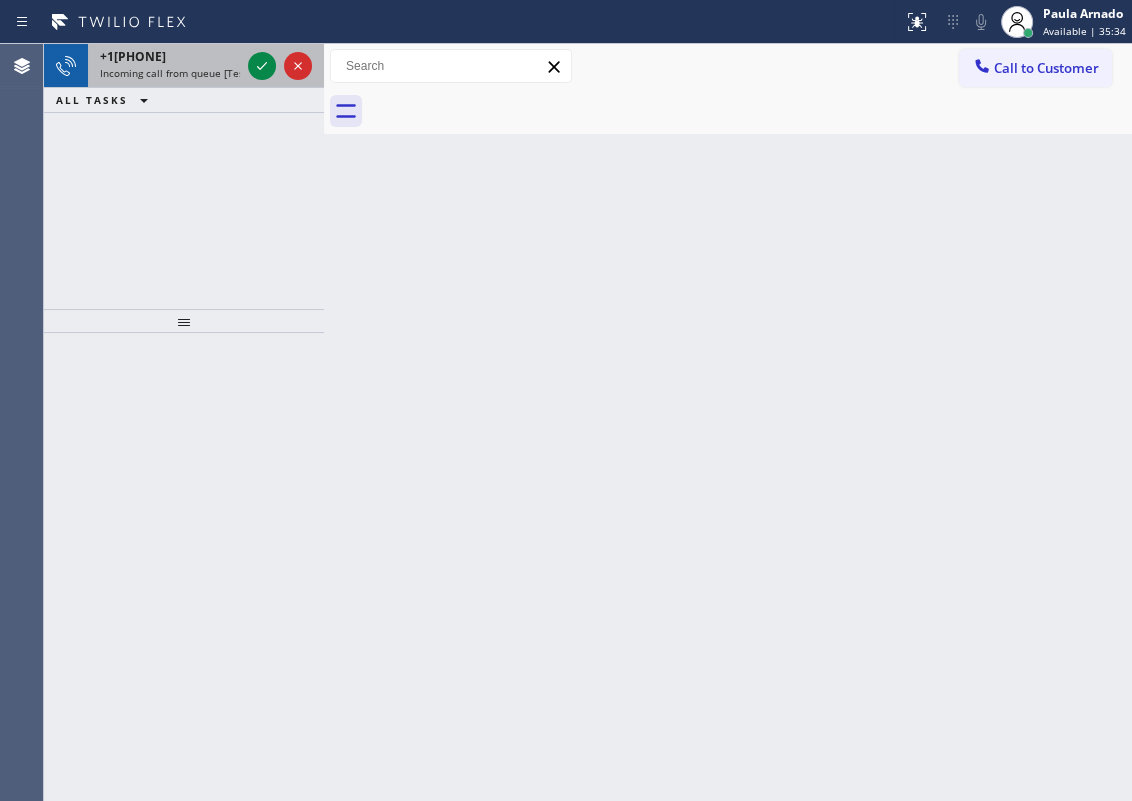 click on "+19175605558 Incoming call from queue [Test] All" at bounding box center [166, 66] 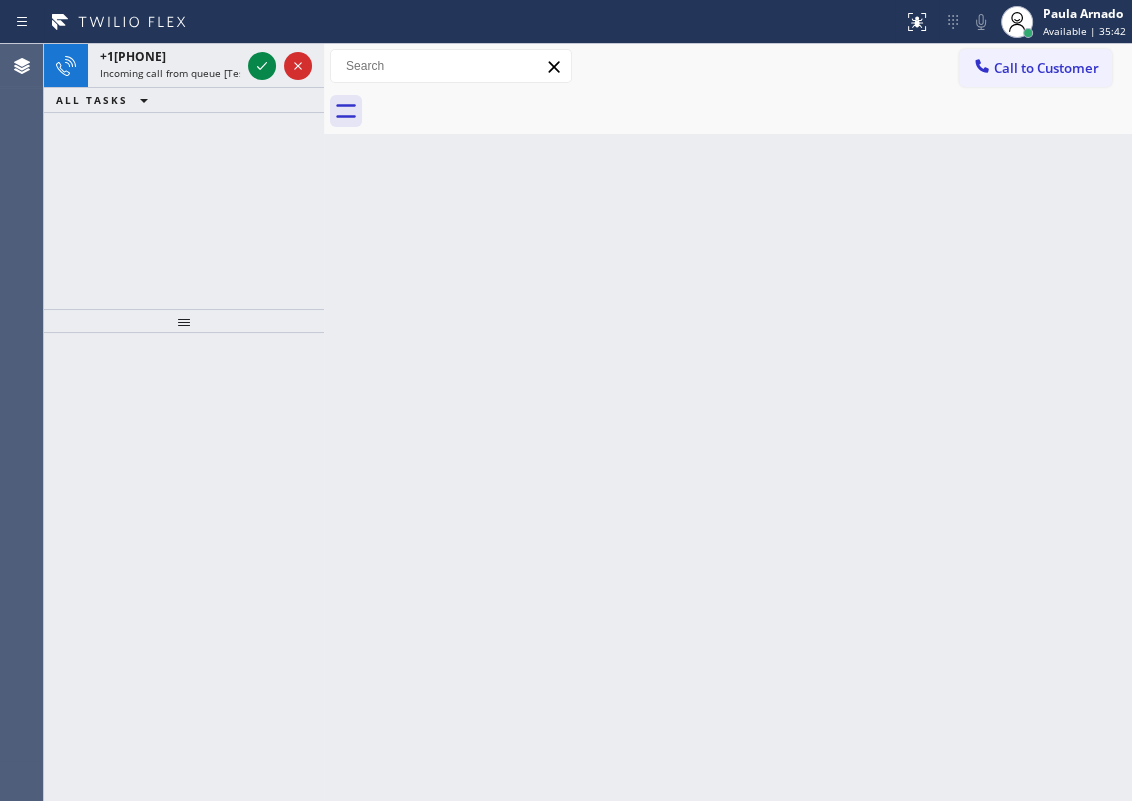 click on "+19175605558 Incoming call from queue [Test] All" at bounding box center [166, 66] 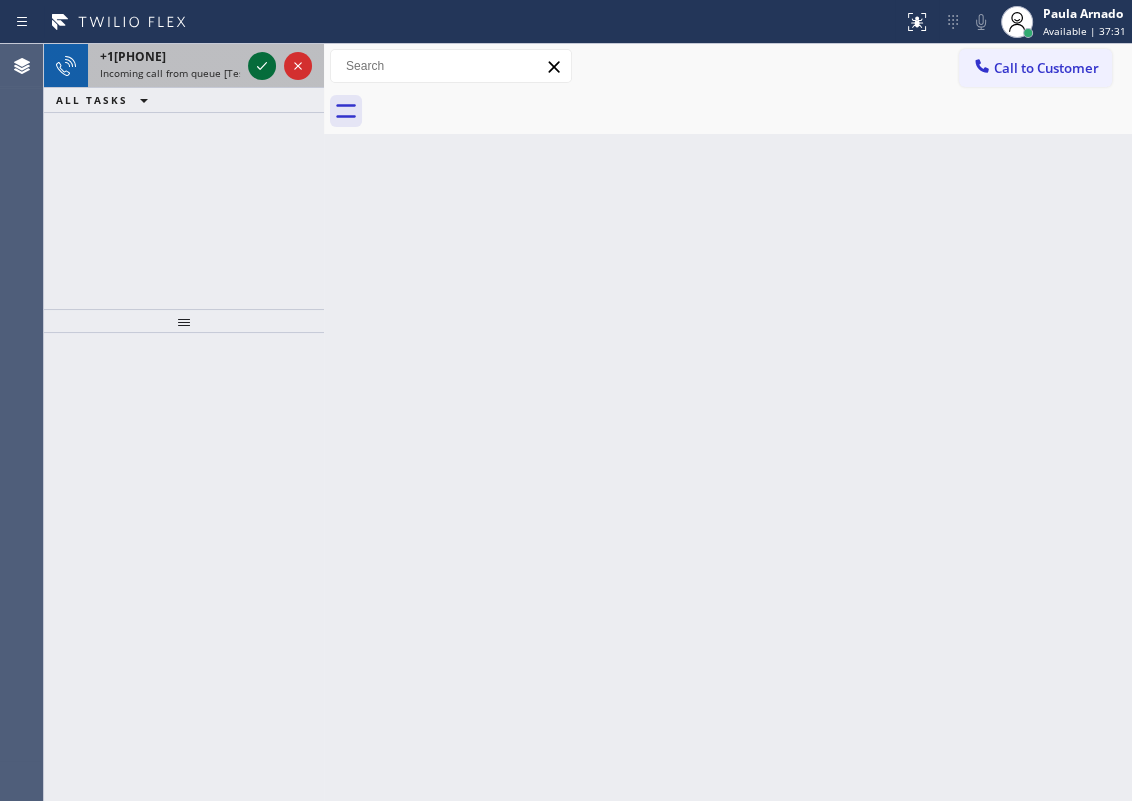 click 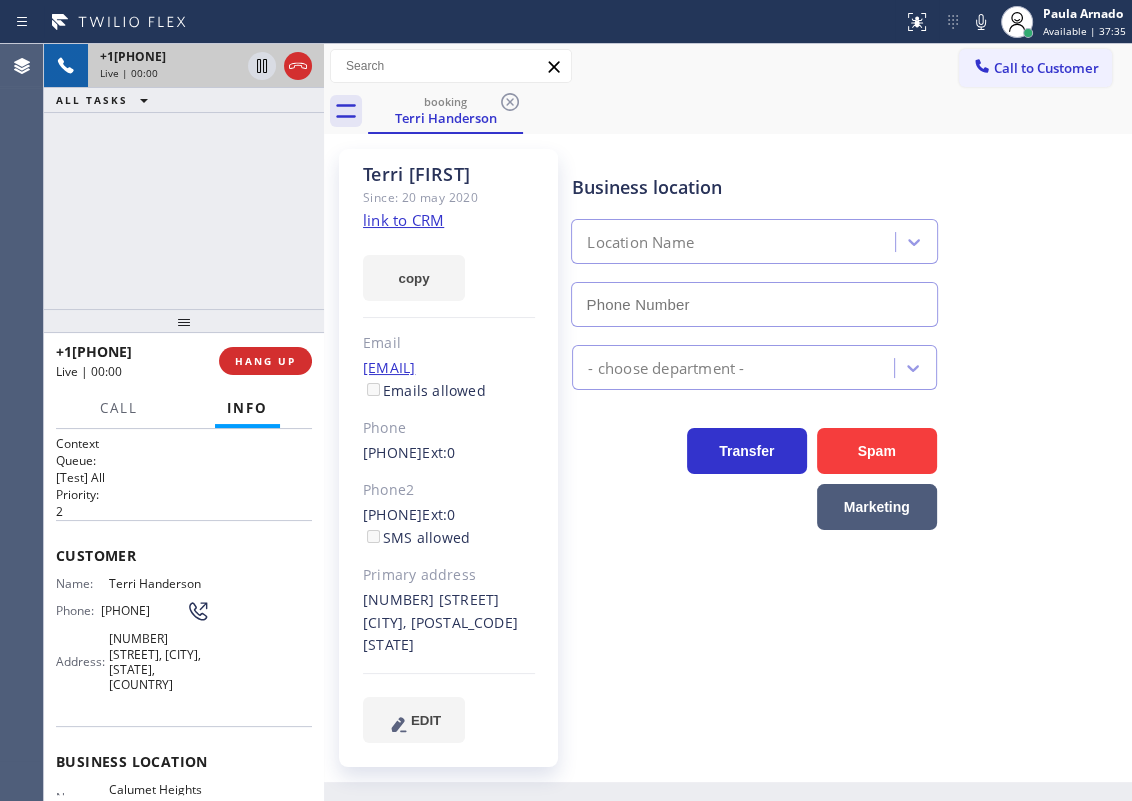 type on "(773) 830-4668" 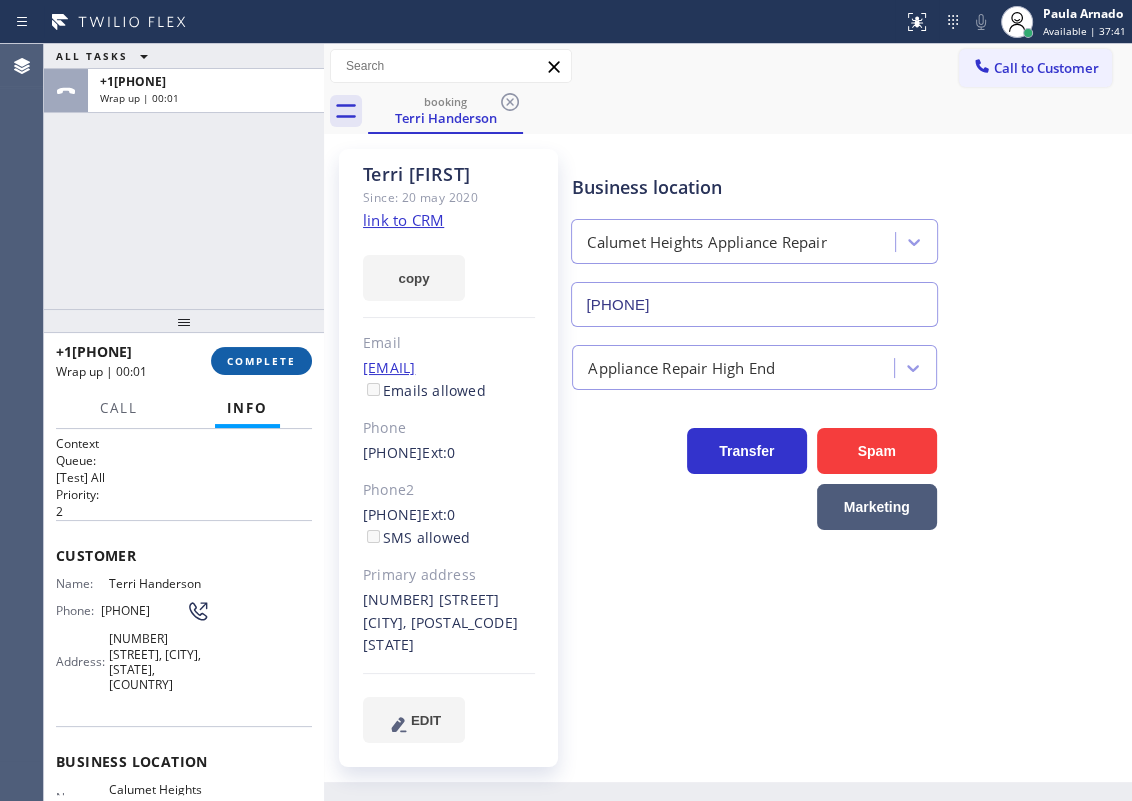 click on "COMPLETE" at bounding box center [261, 361] 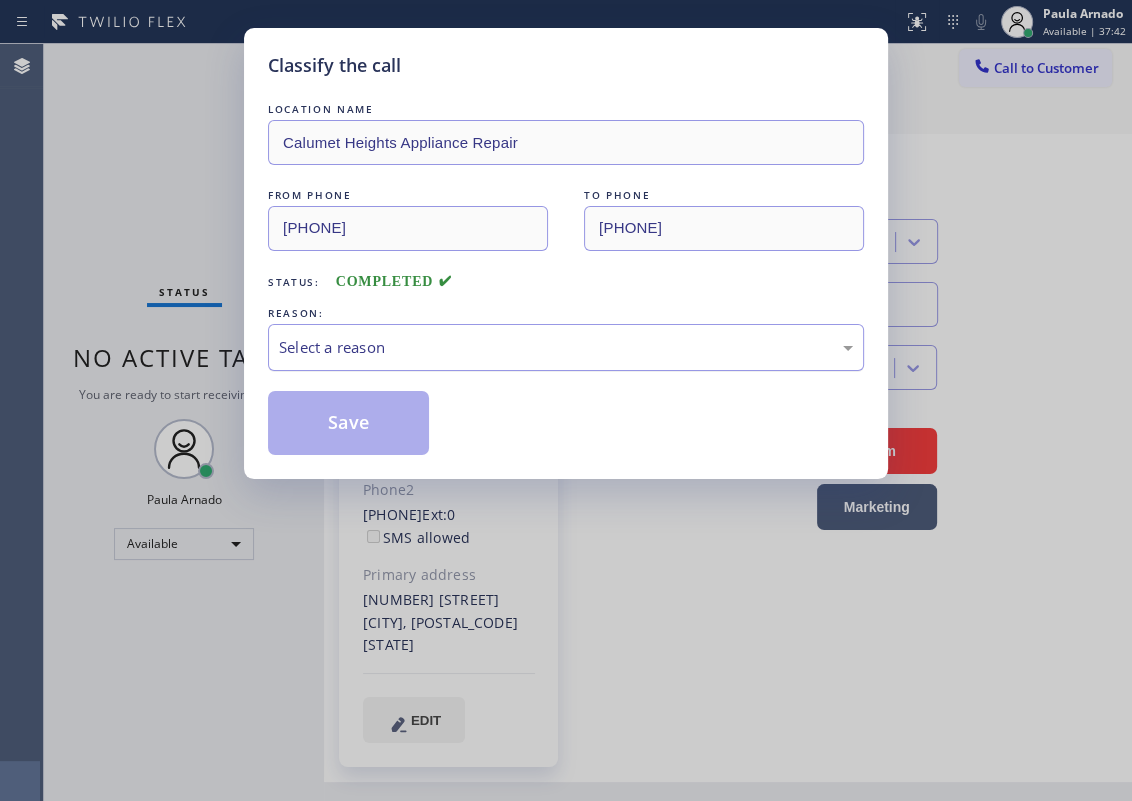 click on "Select a reason" at bounding box center [566, 347] 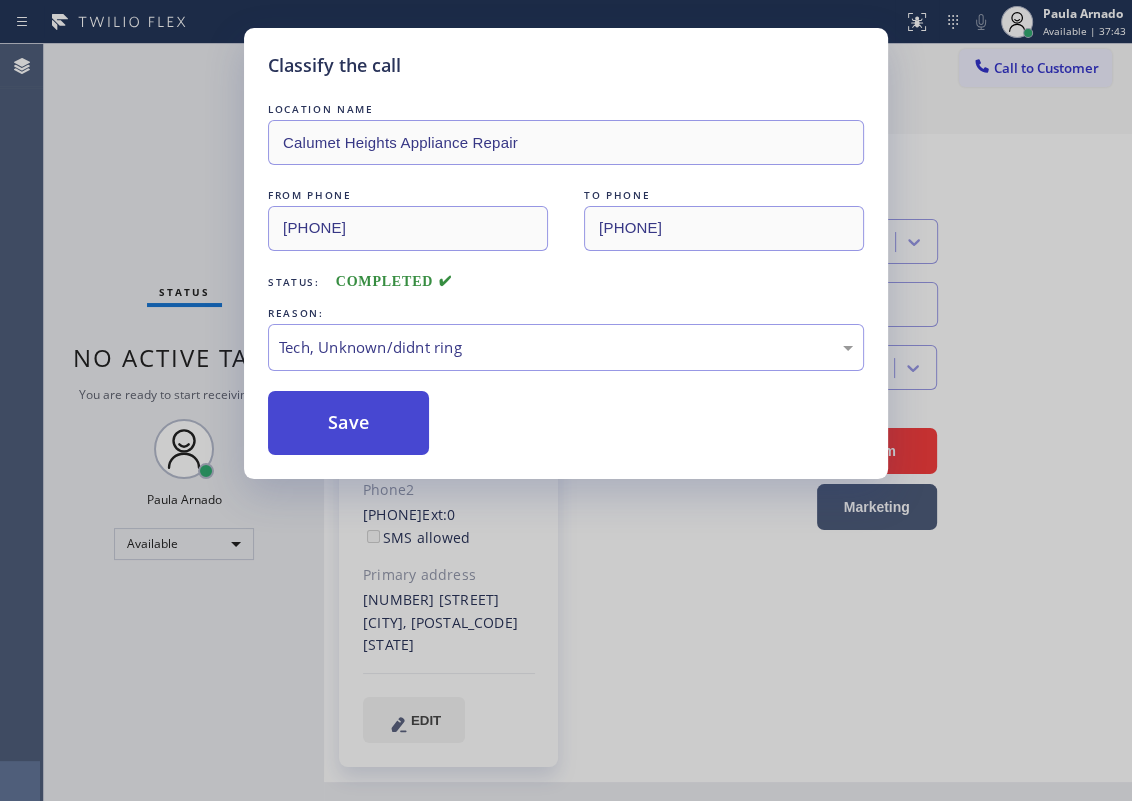 click on "Save" at bounding box center (348, 423) 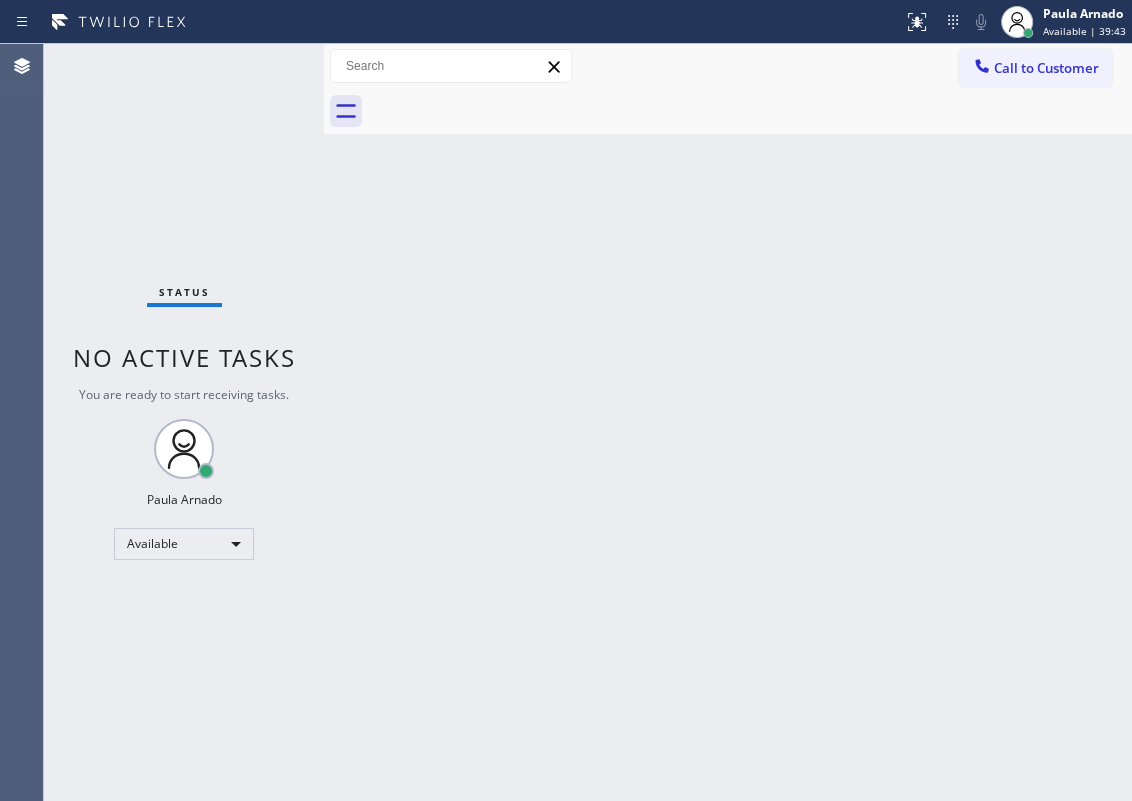 click on "Back to Dashboard Change Sender ID Customers Technicians Select a contact Outbound call Technician Search Technician Your caller id phone number Your caller id phone number Call Technician info Name   Phone none Address none Change Sender ID HVAC +18559994417 5 Star Appliance +18557314952 Appliance Repair +18554611149 Plumbing +18889090120 Air Duct Cleaning +18006865038  Electricians +18005688664 Cancel Change Check personal SMS Reset Change No tabs Call to Customer Outbound call Location Search location Your caller id phone number Customer number Call Outbound call Technician Search Technician Your caller id phone number Your caller id phone number Call" at bounding box center [728, 422] 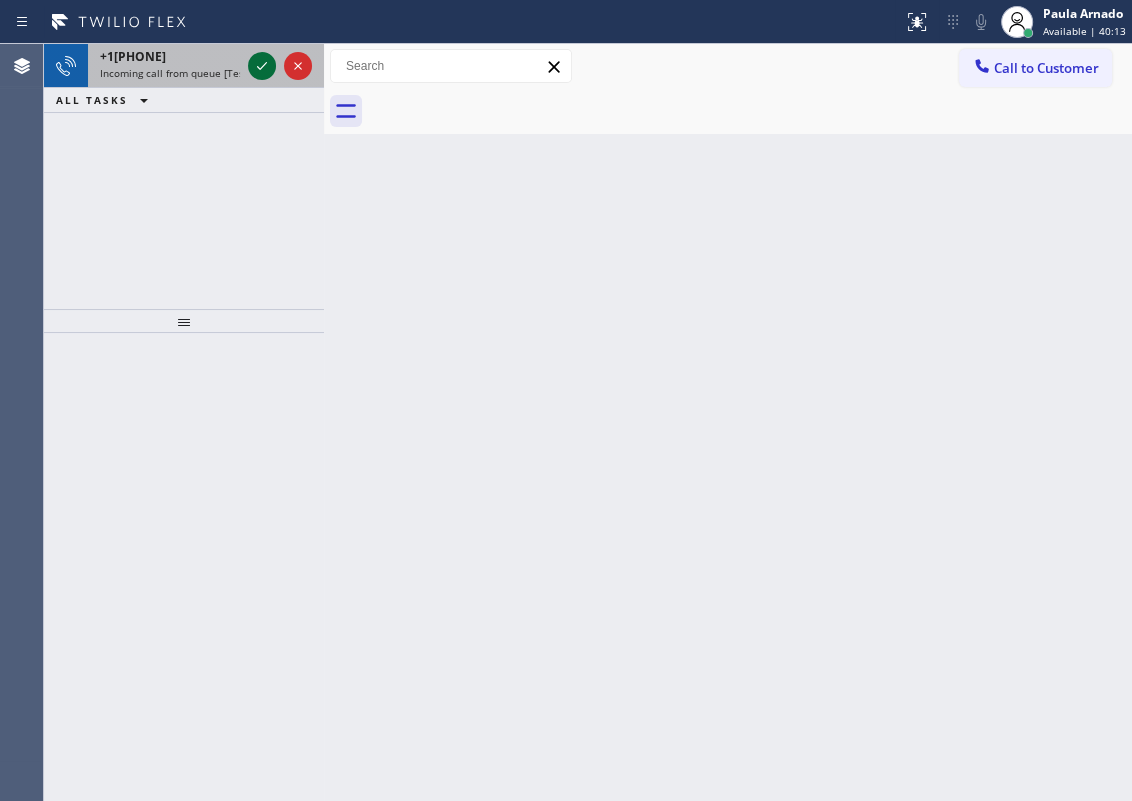 click 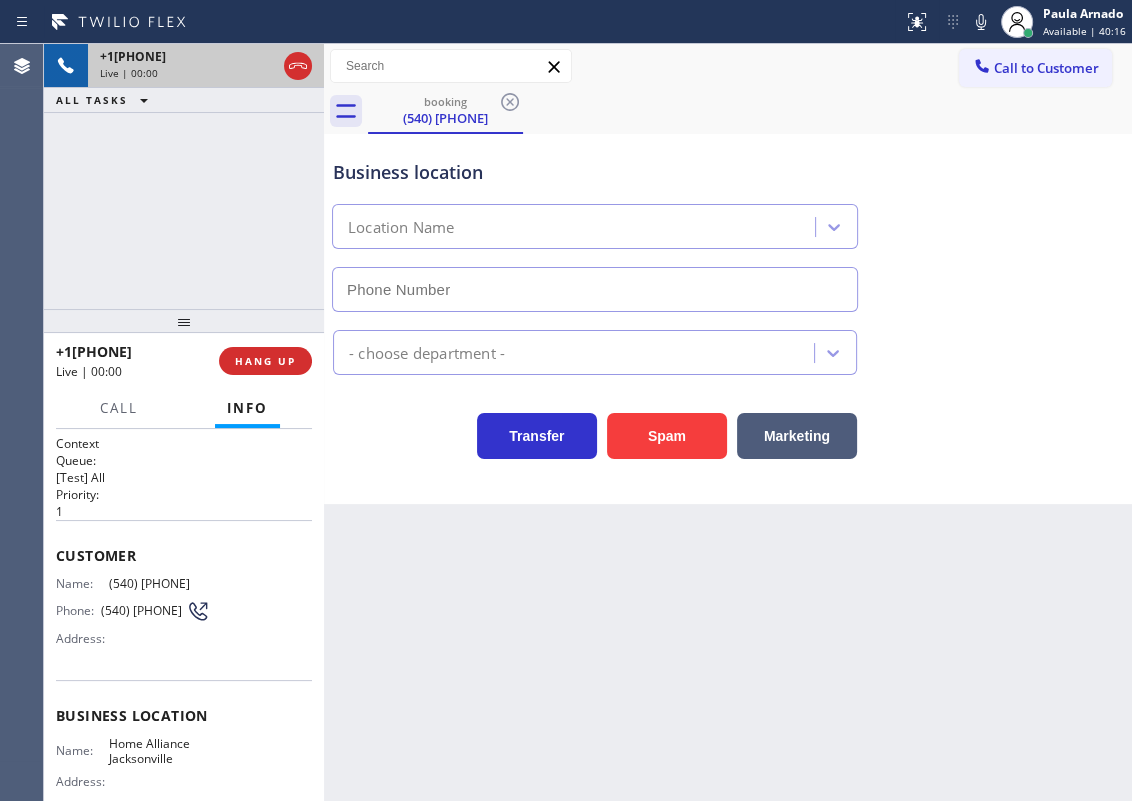 type on "(904) 351-0757" 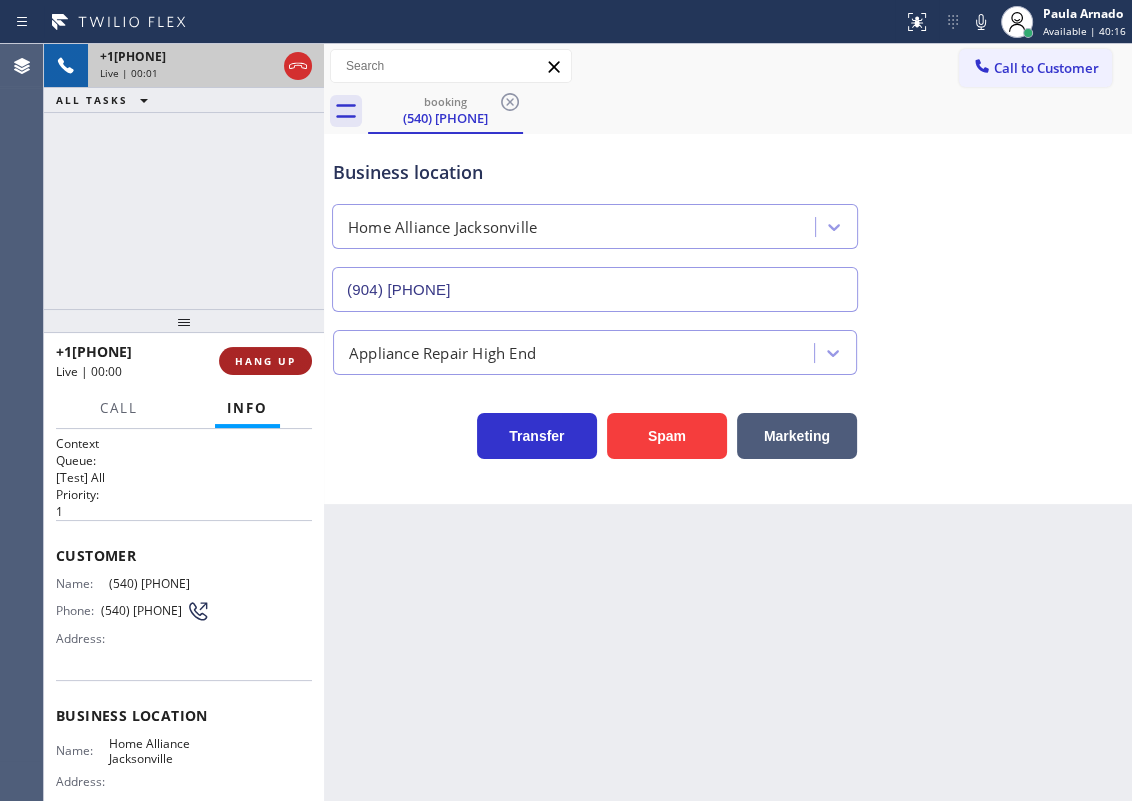 click on "HANG UP" at bounding box center (265, 361) 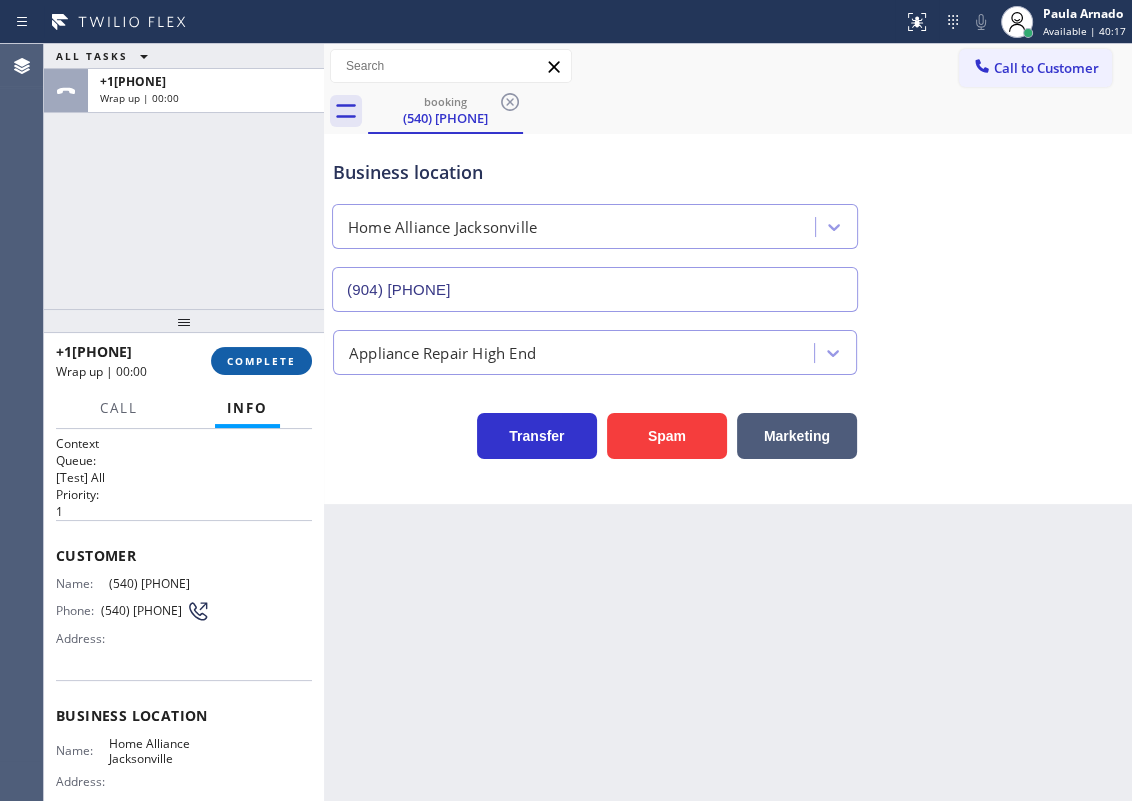 click on "COMPLETE" at bounding box center (261, 361) 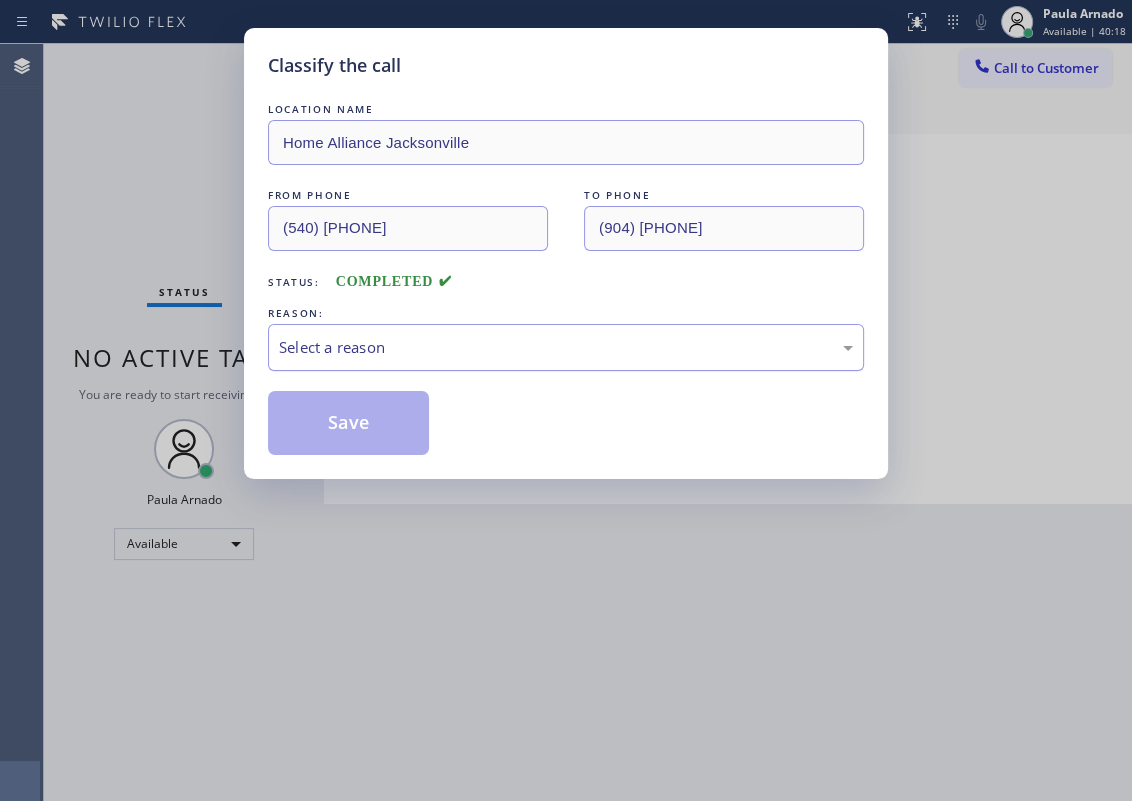 click on "Select a reason" at bounding box center (566, 347) 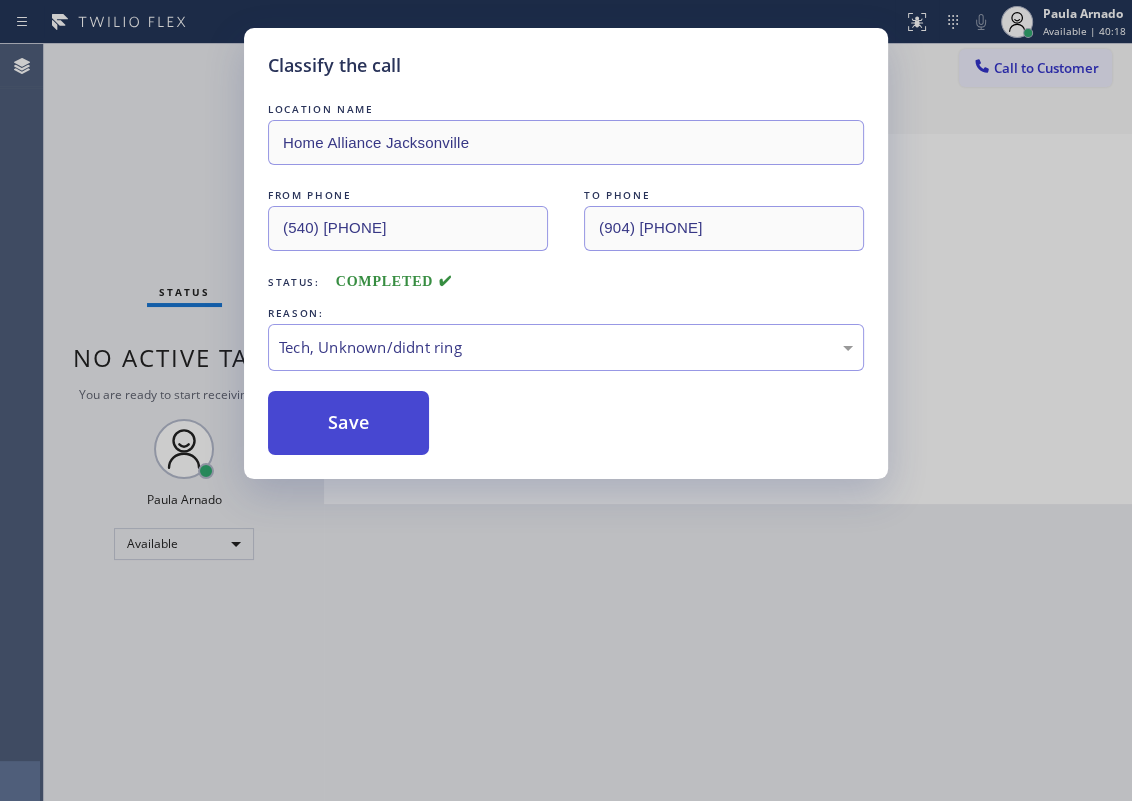 click on "Save" at bounding box center [348, 423] 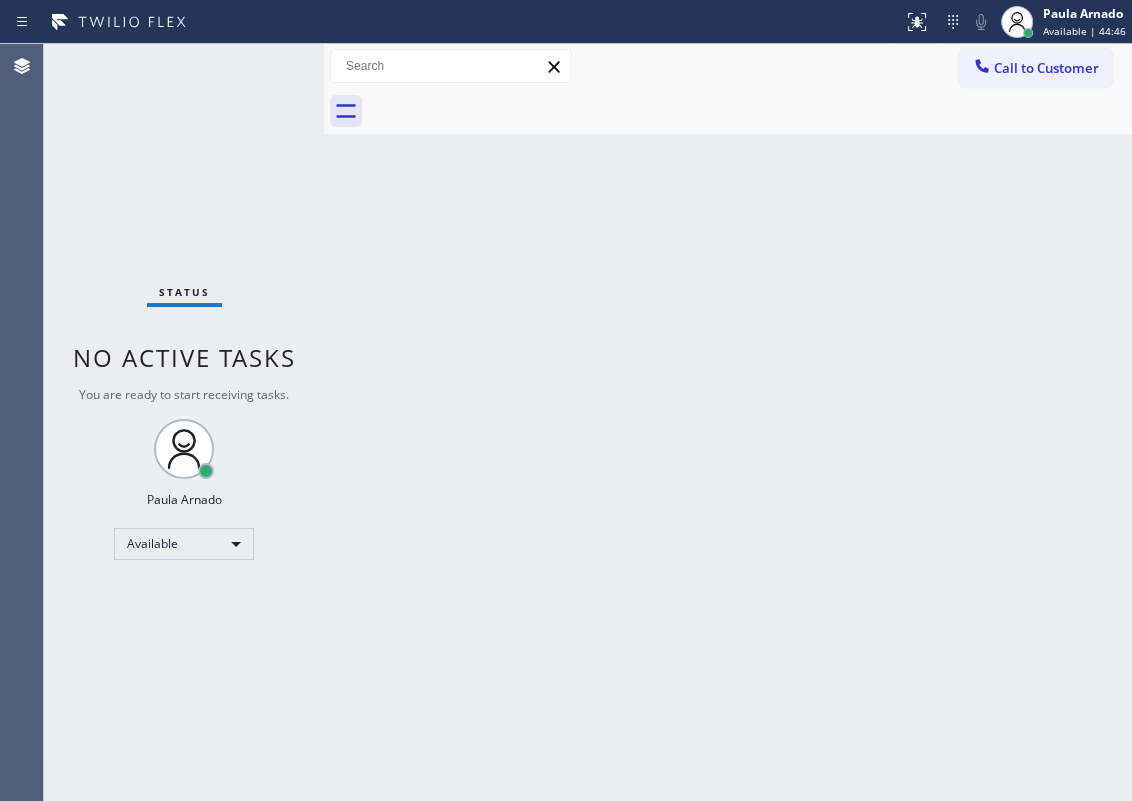 click on "Back to Dashboard Change Sender ID Customers Technicians Select a contact Outbound call Technician Search Technician Your caller id phone number Your caller id phone number Call Technician info Name   Phone none Address none Change Sender ID HVAC +18559994417 5 Star Appliance +18557314952 Appliance Repair +18554611149 Plumbing +18889090120 Air Duct Cleaning +18006865038  Electricians +18005688664 Cancel Change Check personal SMS Reset Change No tabs Call to Customer Outbound call Location Search location Your caller id phone number Customer number Call Outbound call Technician Search Technician Your caller id phone number Your caller id phone number Call" at bounding box center (728, 422) 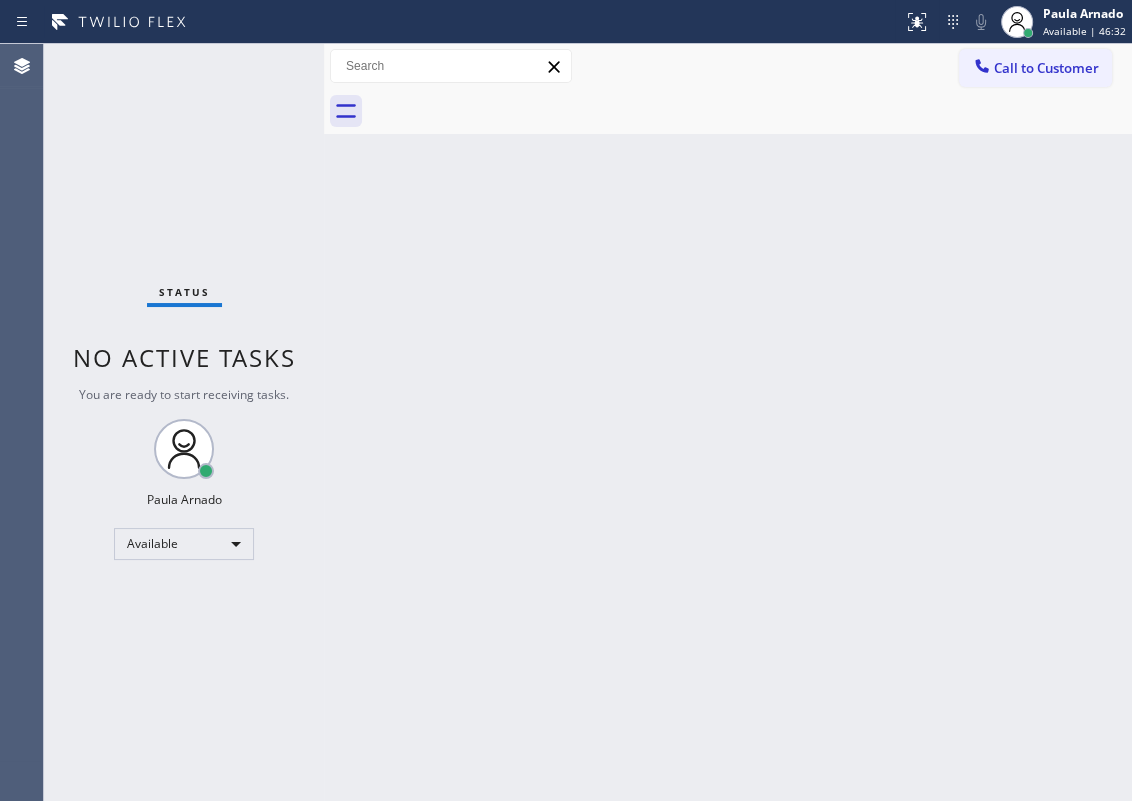 click on "Status No active tasks You are ready to start receiving tasks. [FIRST] [LAST] Available" at bounding box center (184, 422) 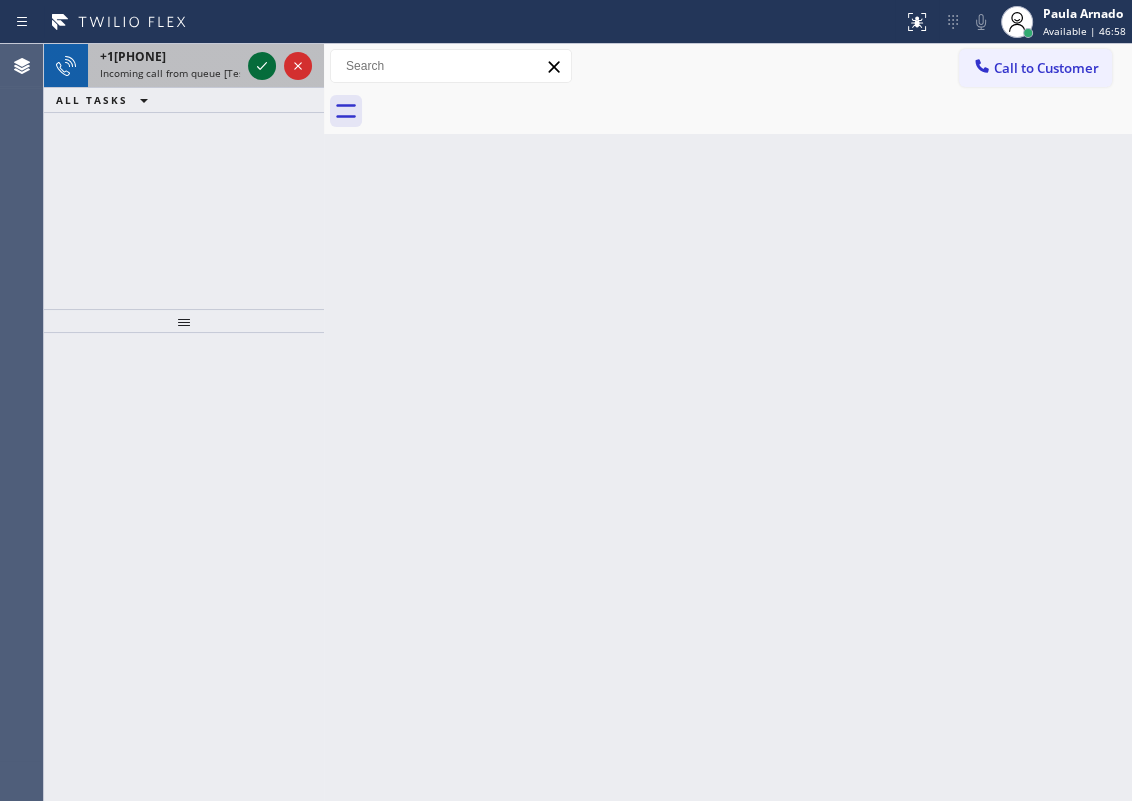 click 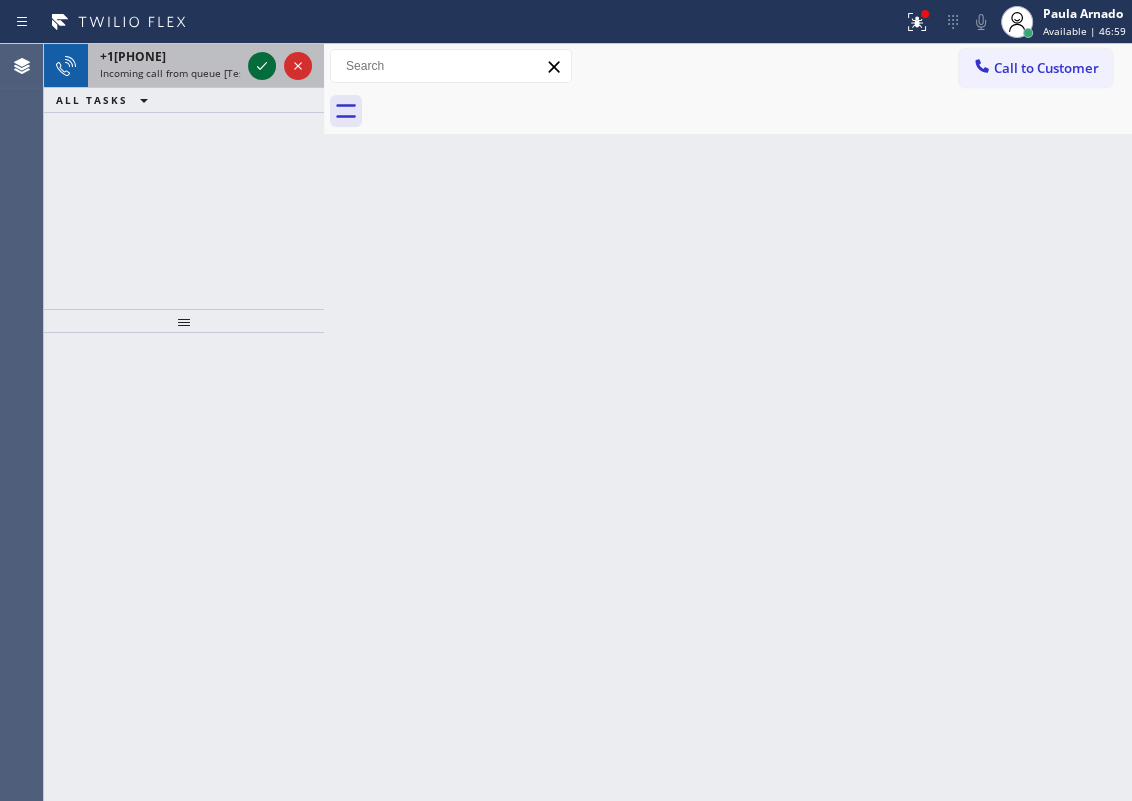 click 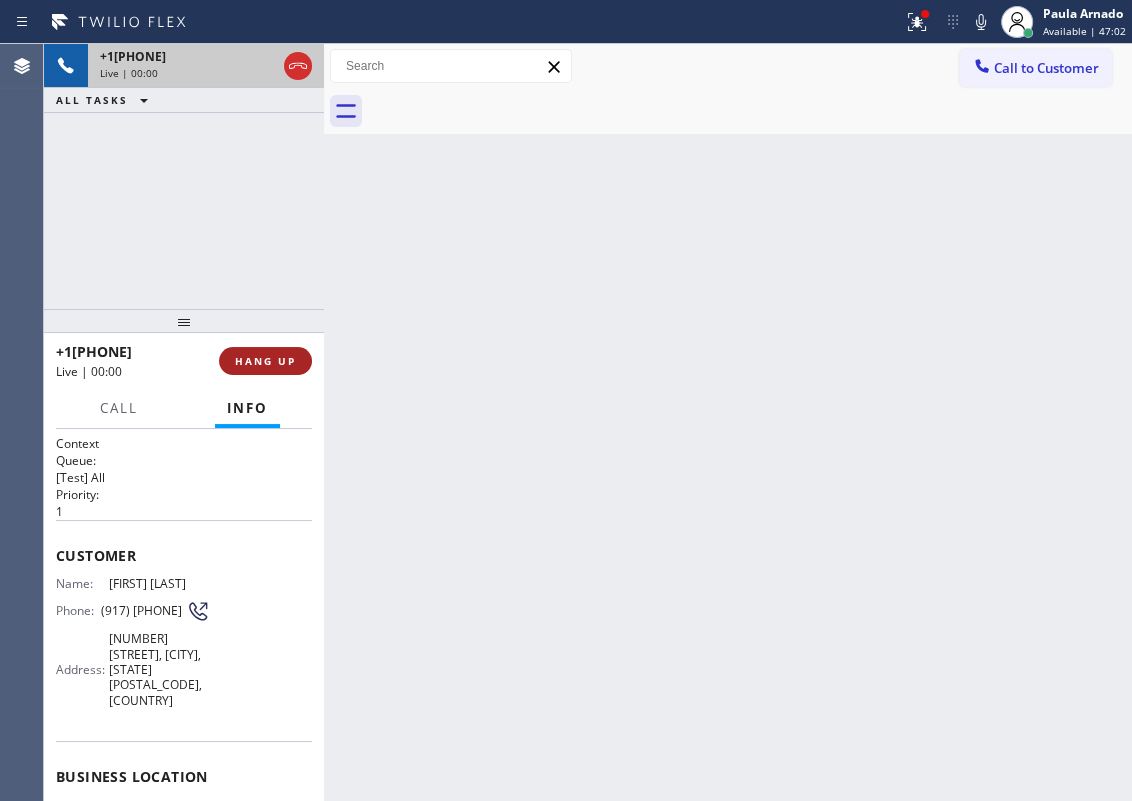 click on "HANG UP" at bounding box center (265, 361) 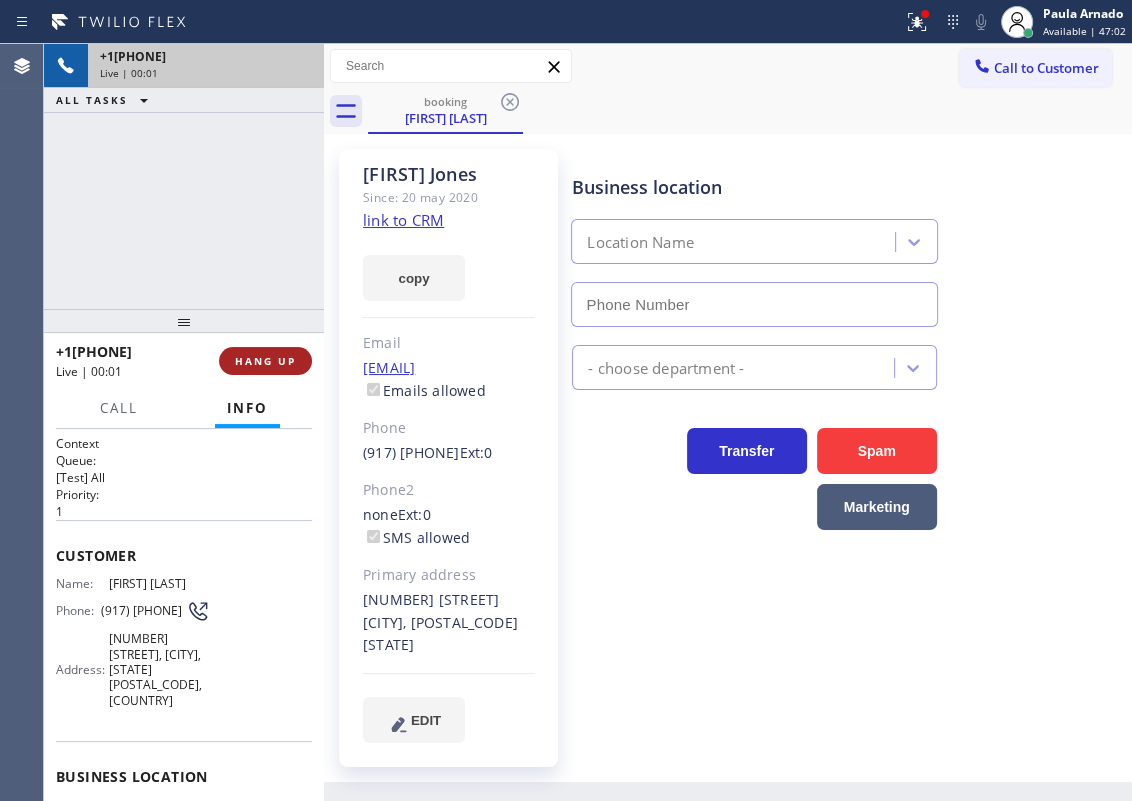 type on "(929) 203-9072" 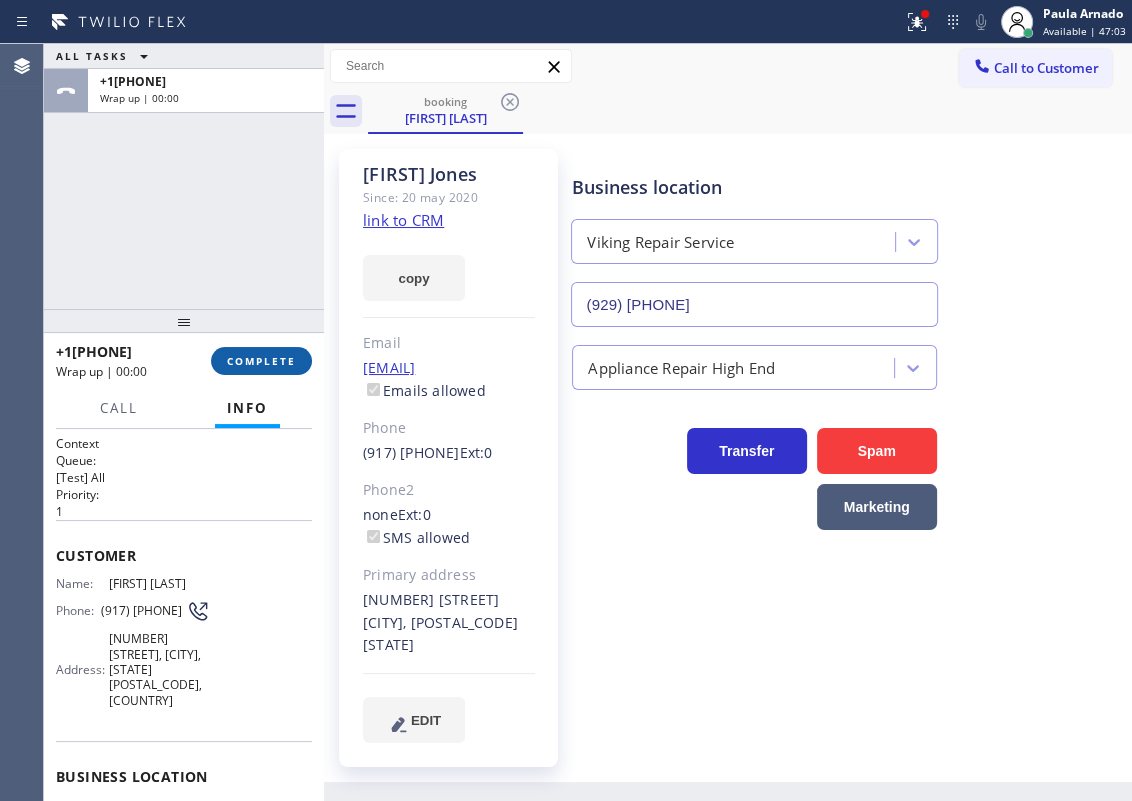 click on "COMPLETE" at bounding box center [261, 361] 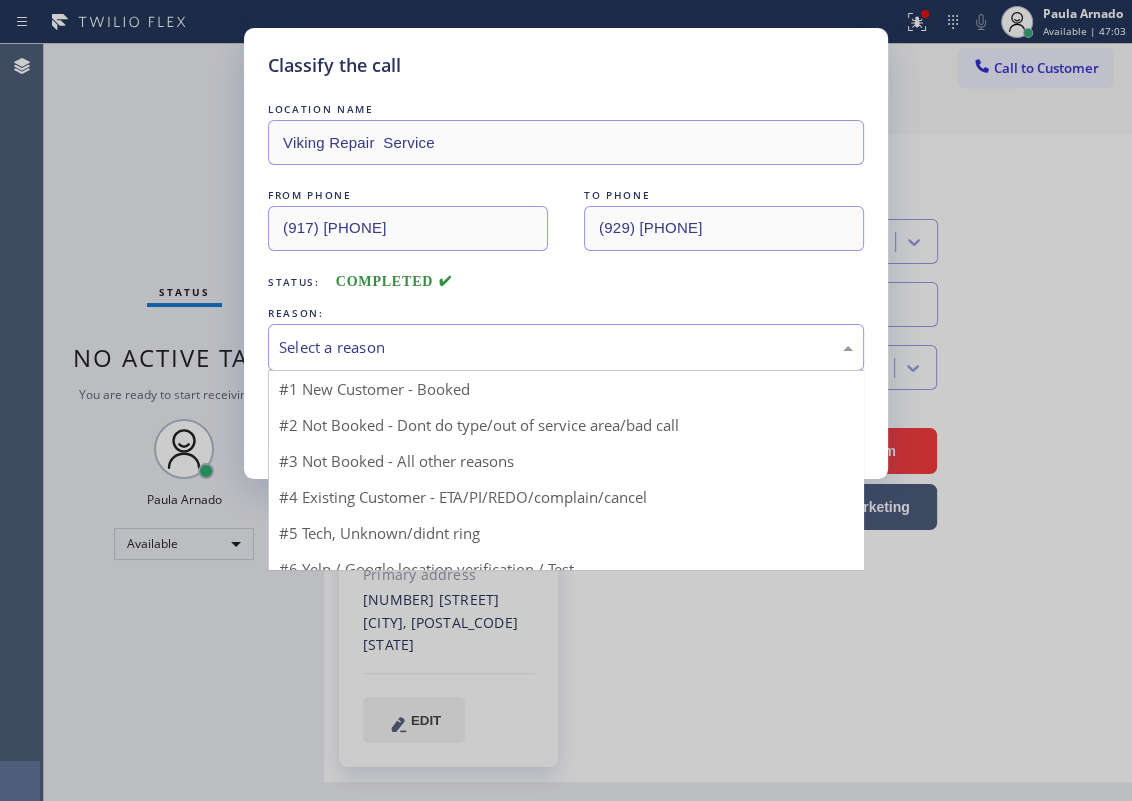 drag, startPoint x: 443, startPoint y: 338, endPoint x: 380, endPoint y: 518, distance: 190.70657 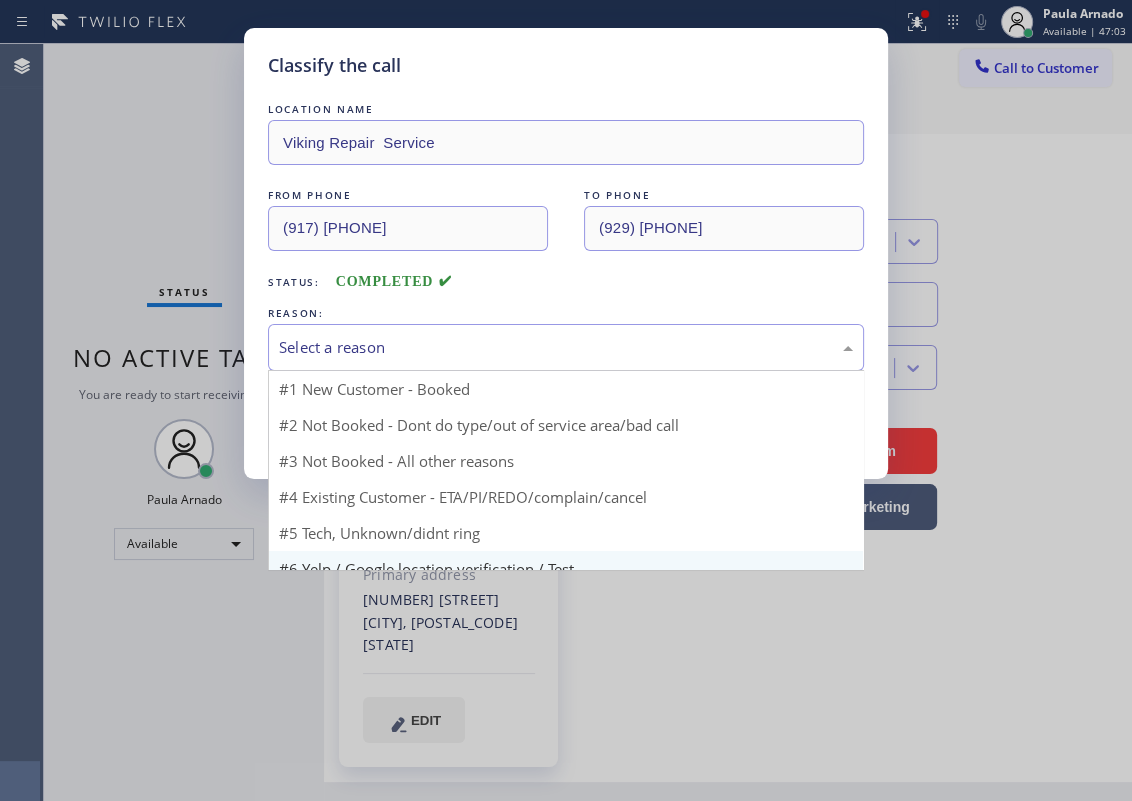 click on "Select a reason" at bounding box center (566, 347) 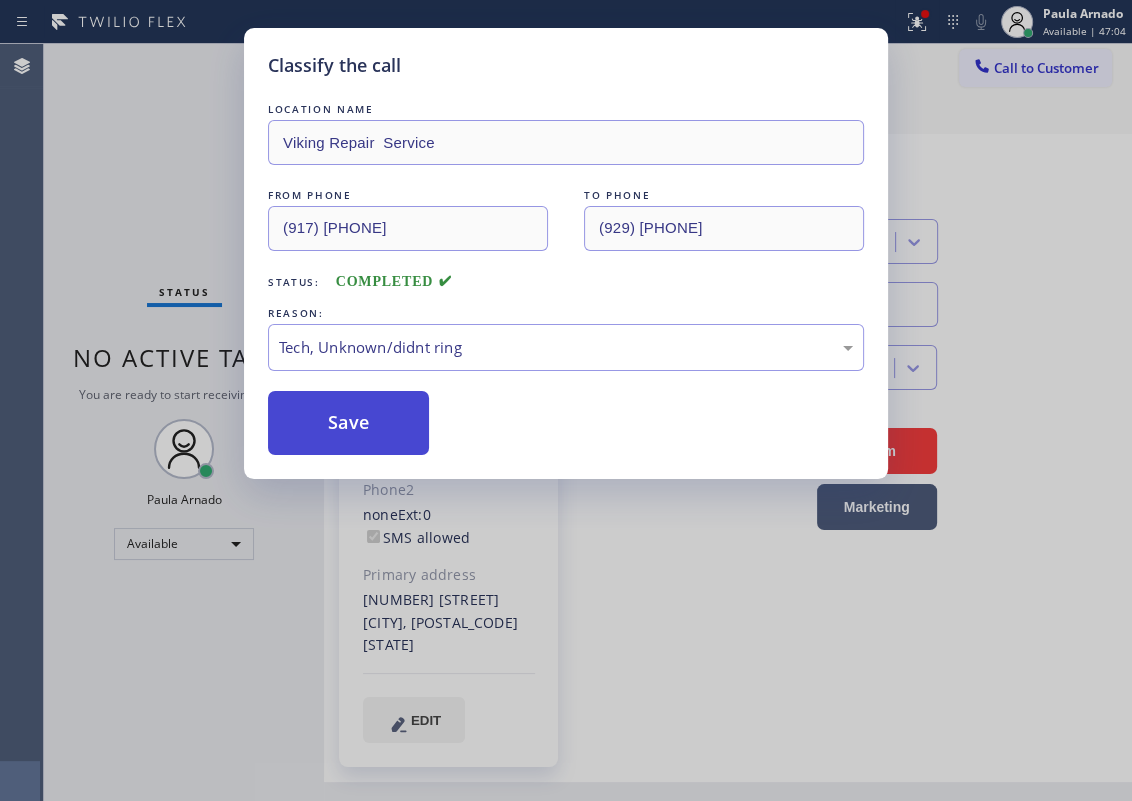 click on "Save" at bounding box center (348, 423) 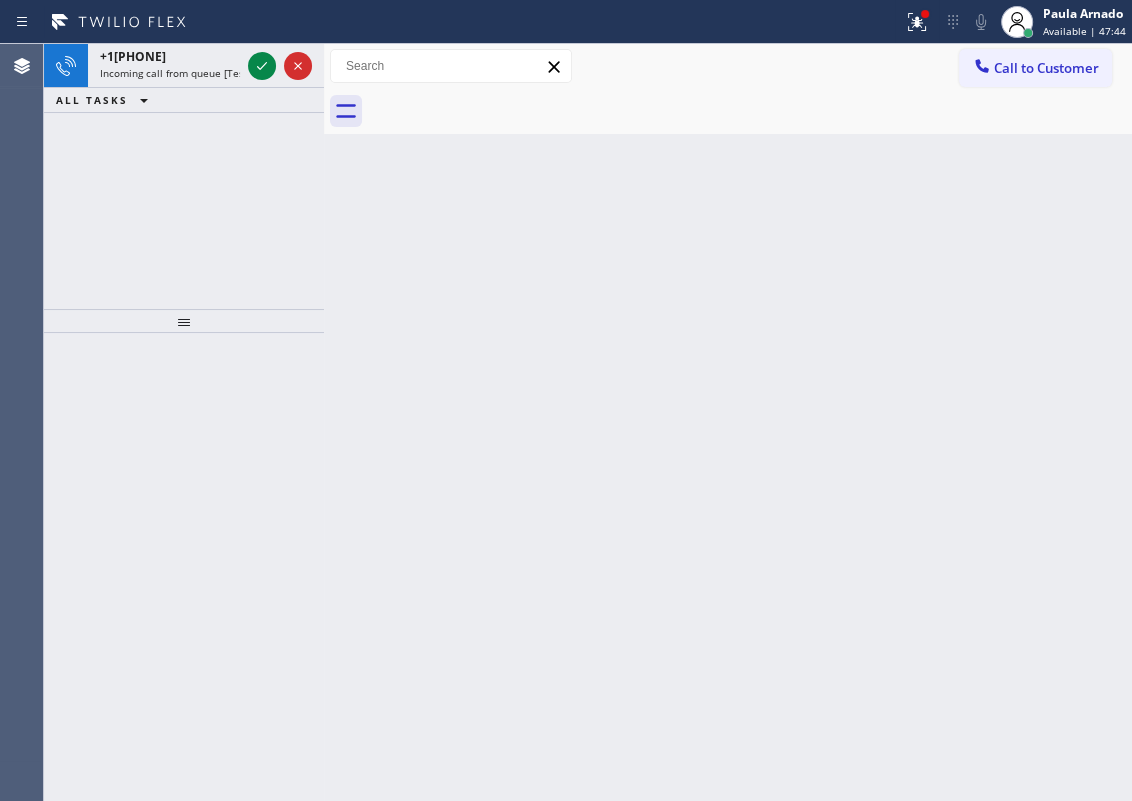 drag, startPoint x: 1030, startPoint y: 253, endPoint x: 969, endPoint y: 253, distance: 61 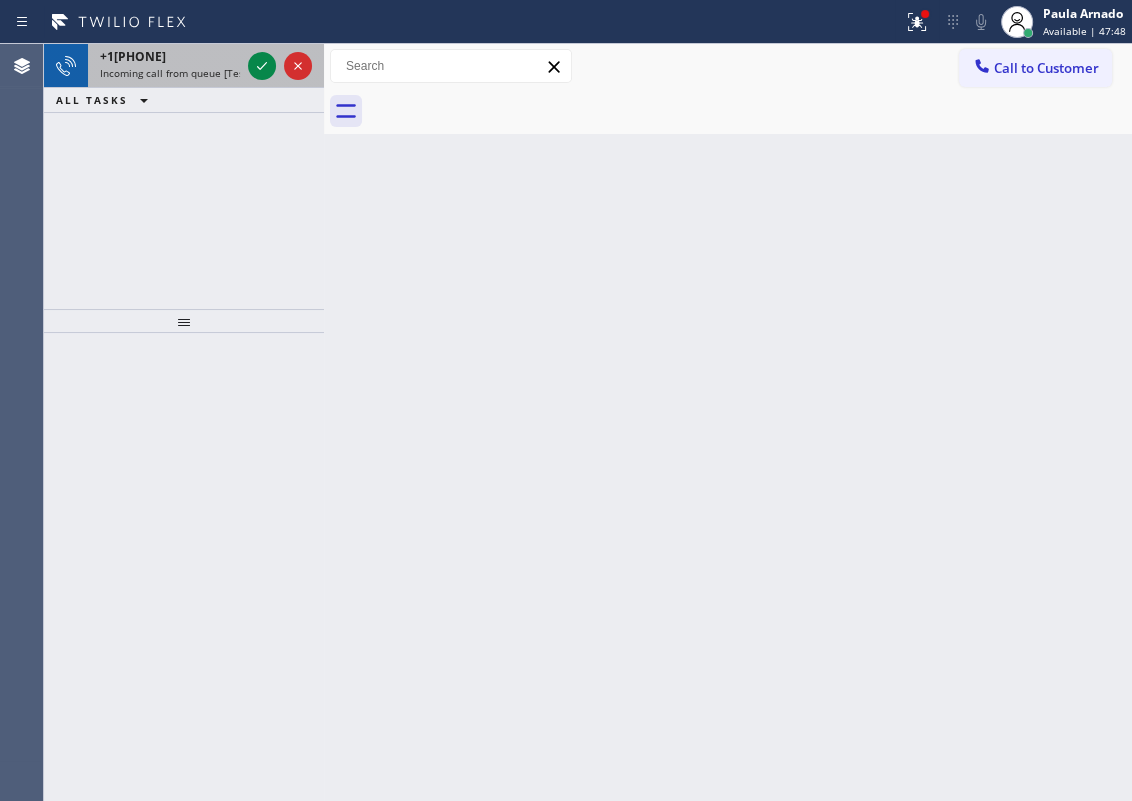 click on "+18483055887" at bounding box center (170, 56) 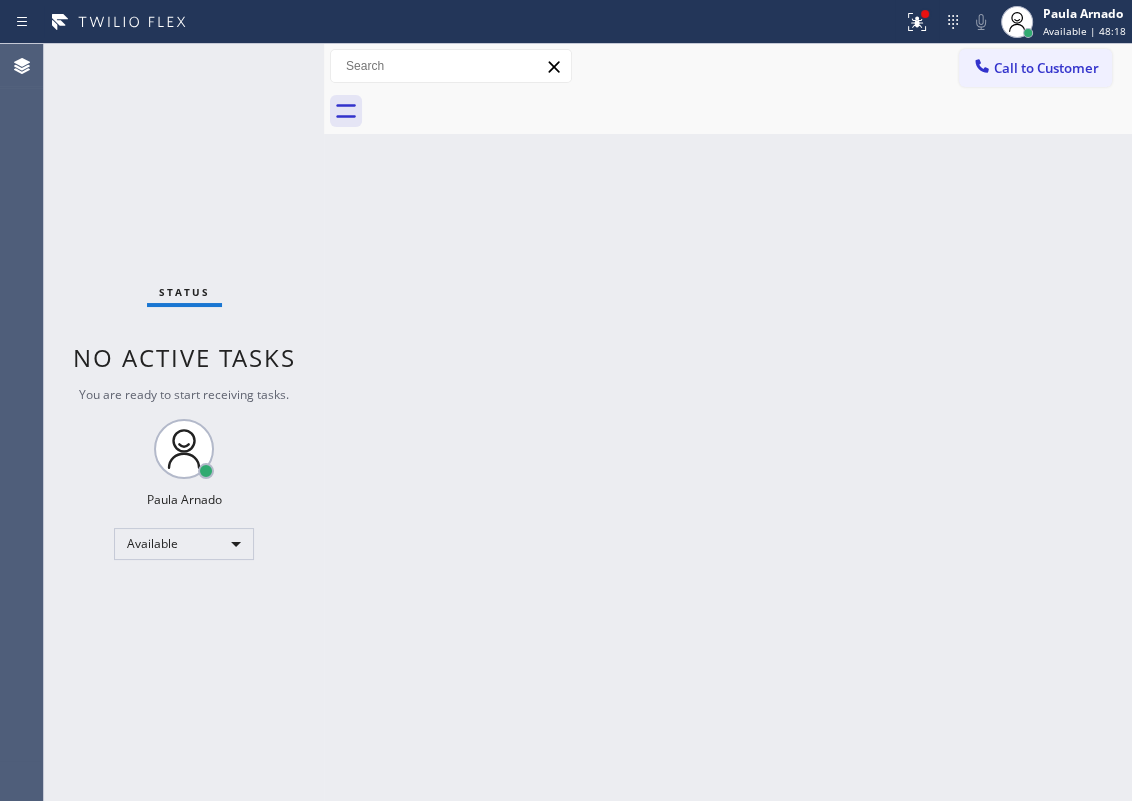 drag, startPoint x: 691, startPoint y: 678, endPoint x: 917, endPoint y: 64, distance: 654.2721 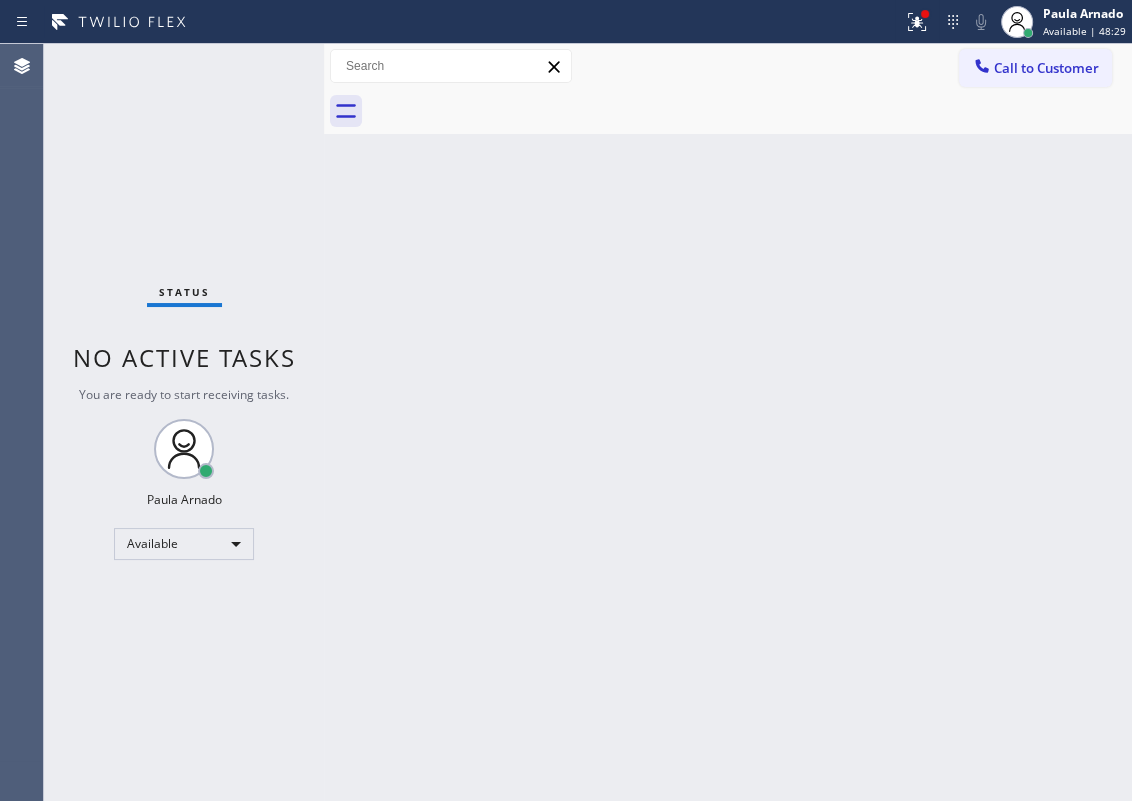 click on "Back to Dashboard Change Sender ID Customers Technicians Select a contact Outbound call Technician Search Technician Your caller id phone number Your caller id phone number Call Technician info Name   Phone none Address none Change Sender ID HVAC +18559994417 5 Star Appliance +18557314952 Appliance Repair +18554611149 Plumbing +18889090120 Air Duct Cleaning +18006865038  Electricians +18005688664 Cancel Change Check personal SMS Reset Change No tabs Call to Customer Outbound call Location Search location Your caller id phone number Customer number Call Outbound call Technician Search Technician Your caller id phone number Your caller id phone number Call" at bounding box center (728, 422) 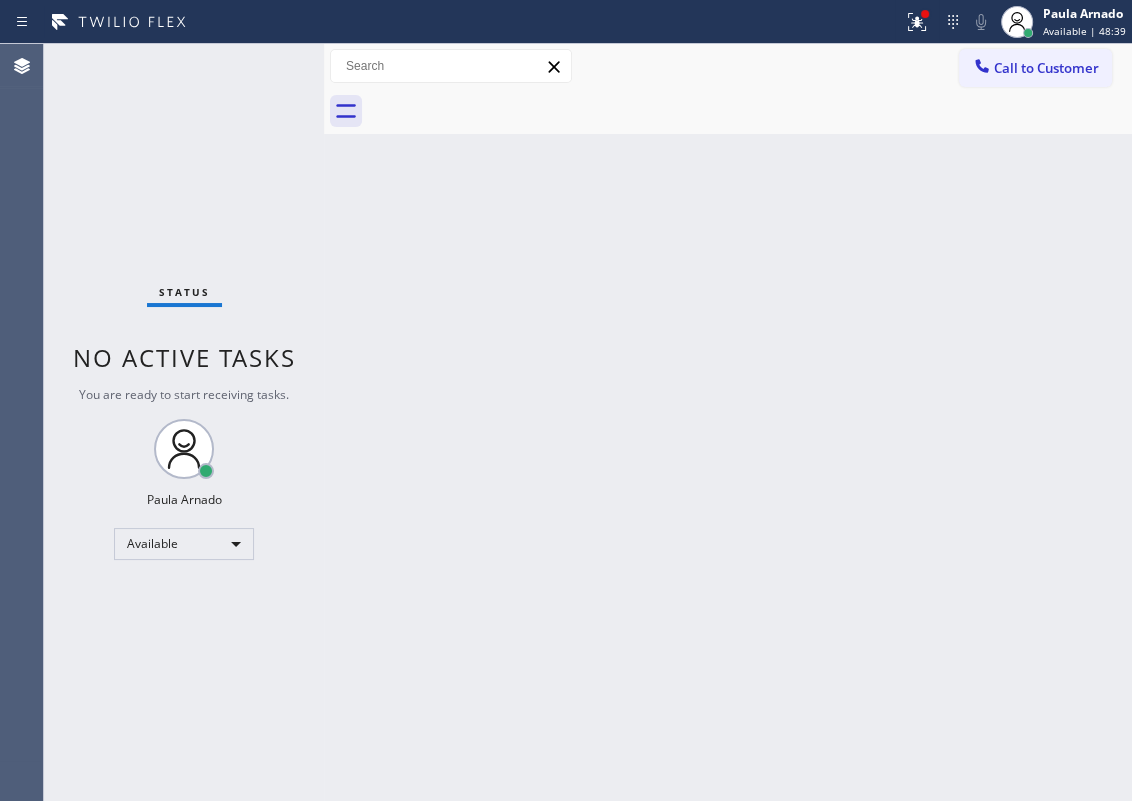click on "Status No active tasks You are ready to start receiving tasks. [FIRST] [LAST] Available" at bounding box center (184, 422) 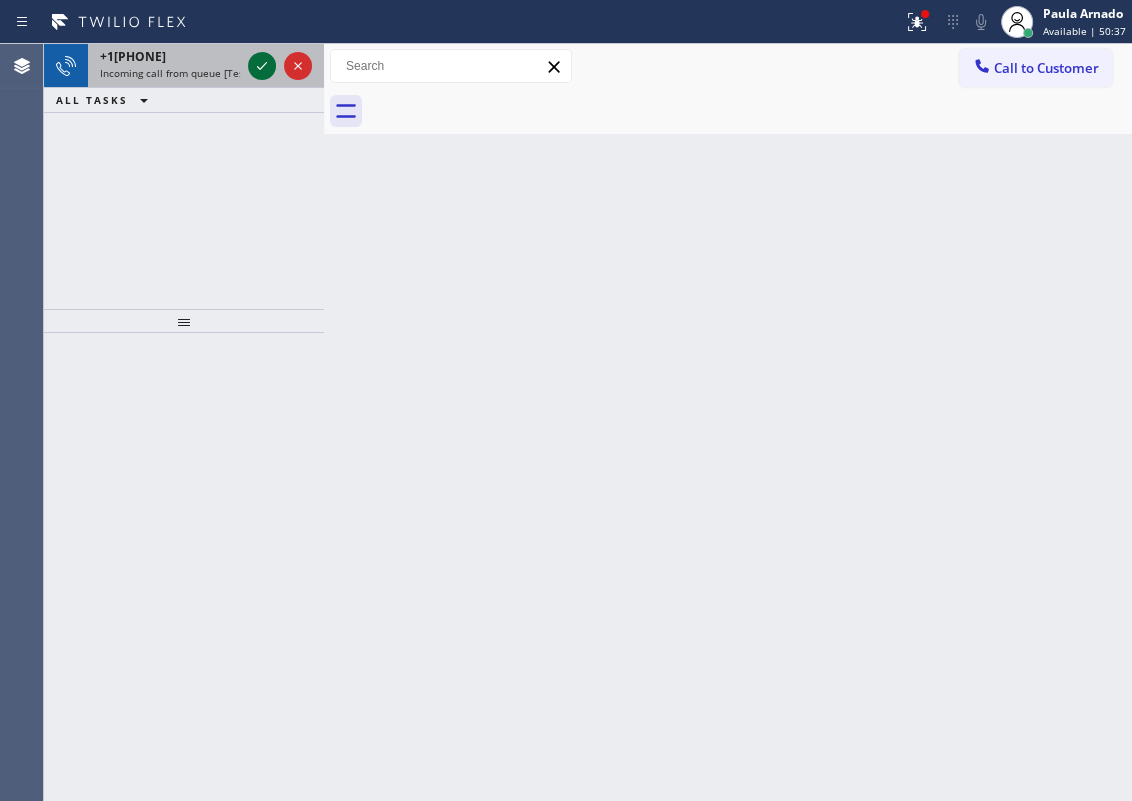 click 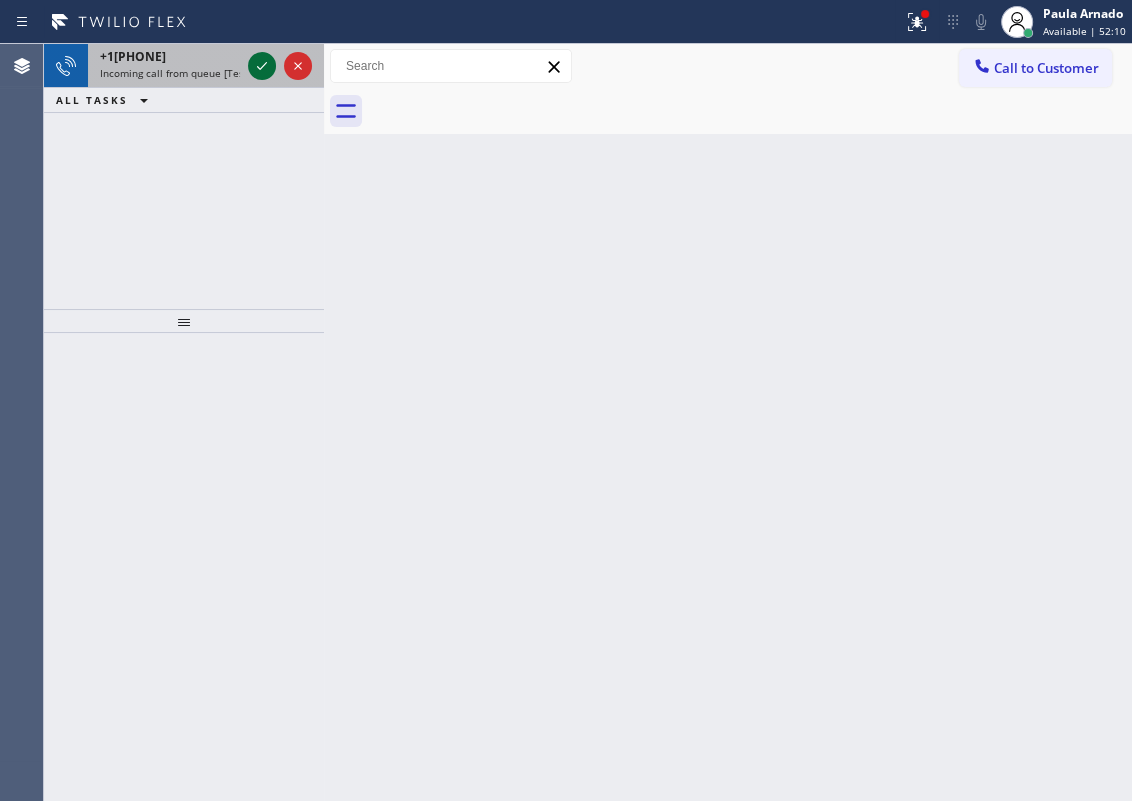 click 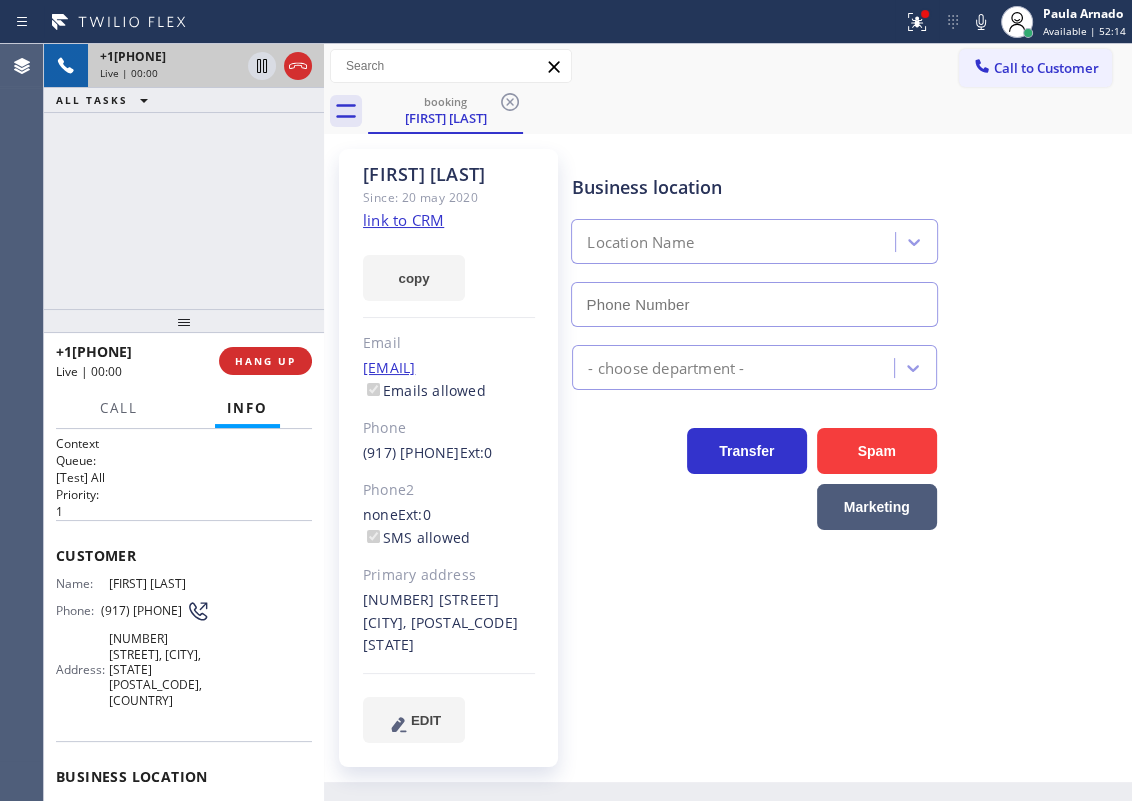 type on "(929) 374-2651" 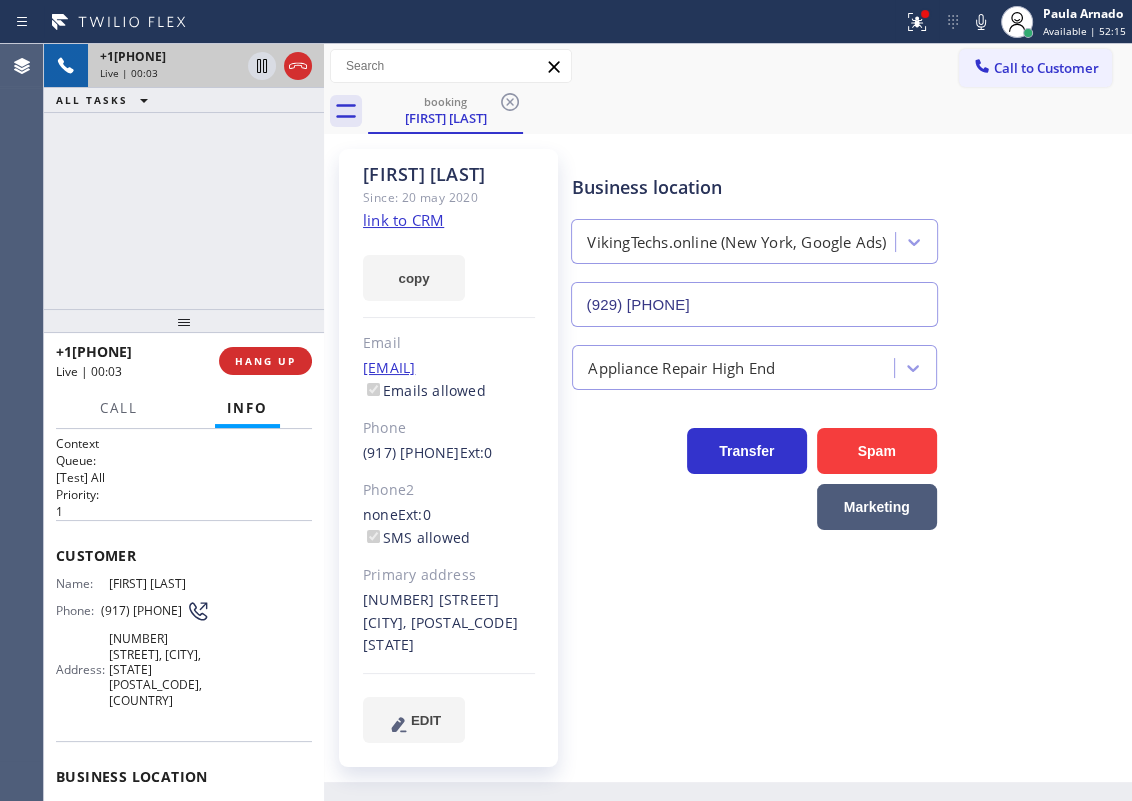 click on "link to CRM" 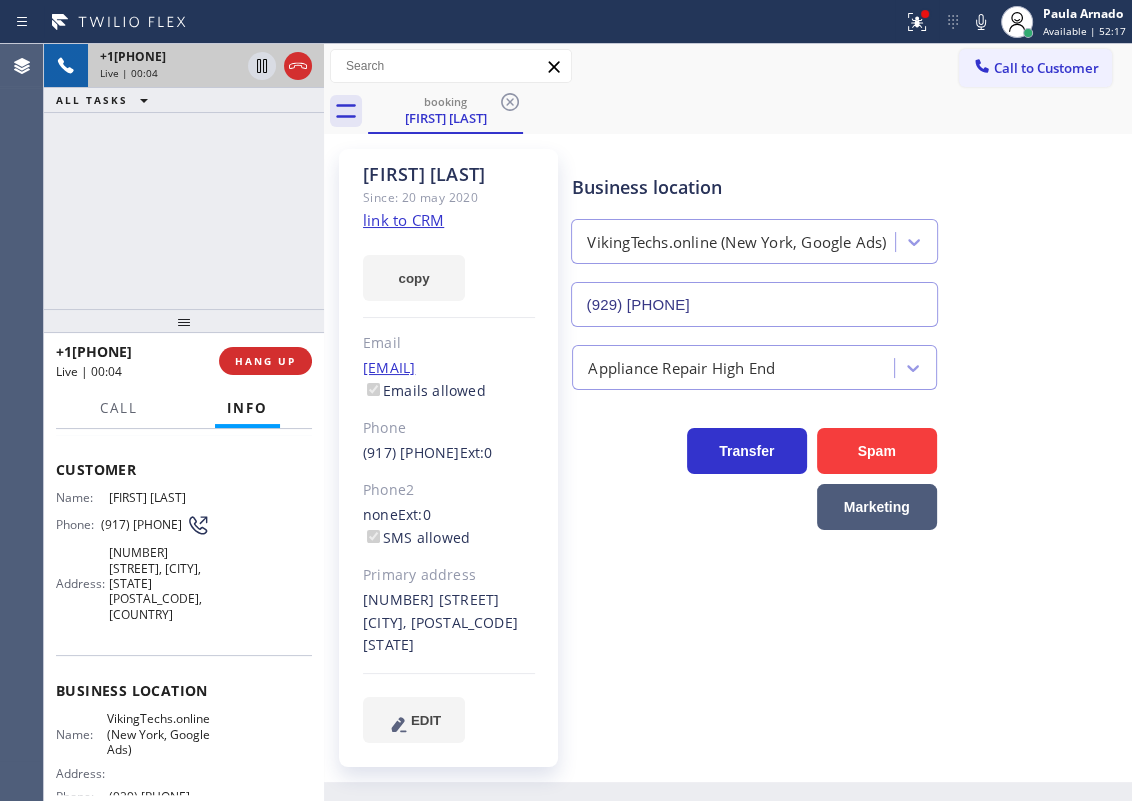 scroll, scrollTop: 181, scrollLeft: 0, axis: vertical 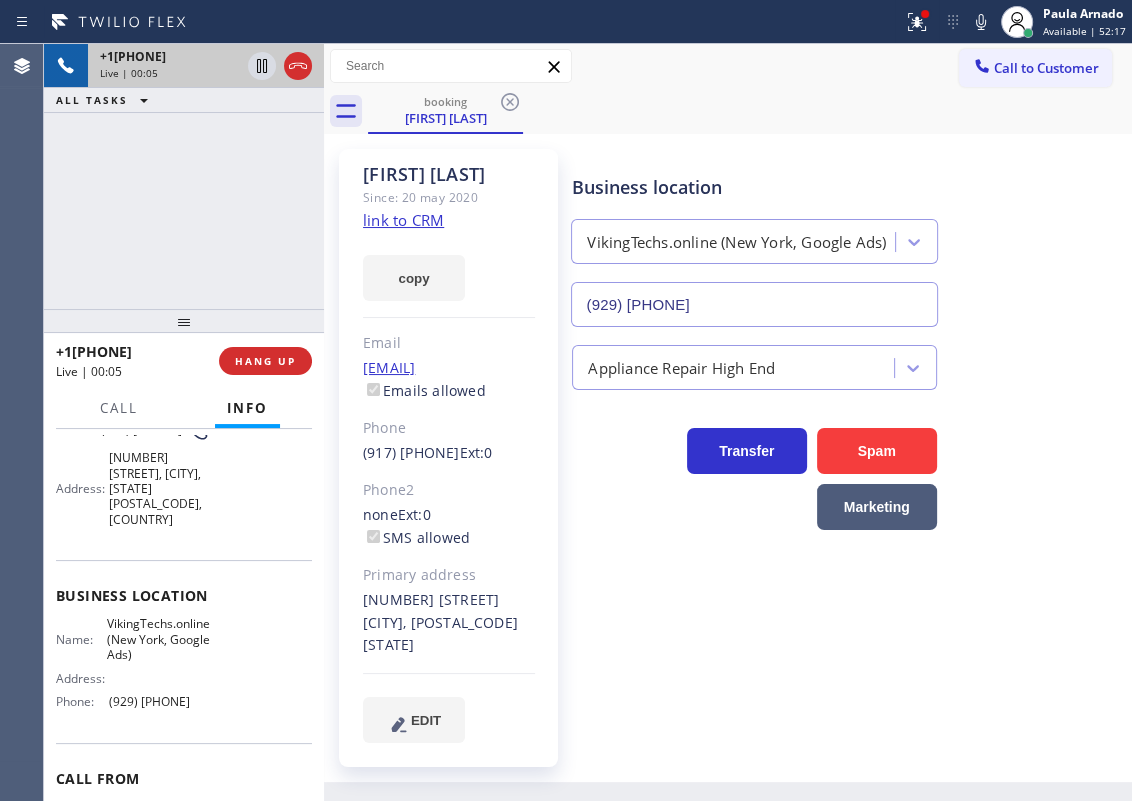 click on "VikingTechs.online (New York, Google Ads)" at bounding box center [158, 639] 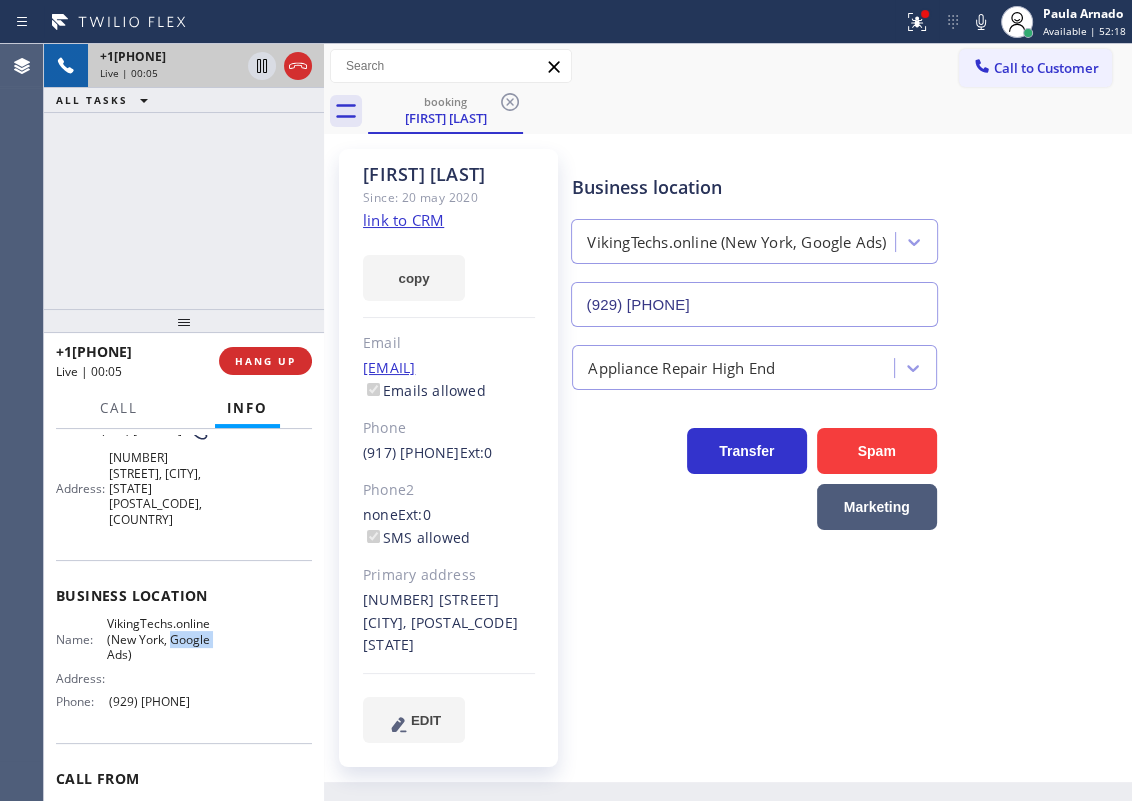 click on "VikingTechs.online (New York, Google Ads)" at bounding box center [158, 639] 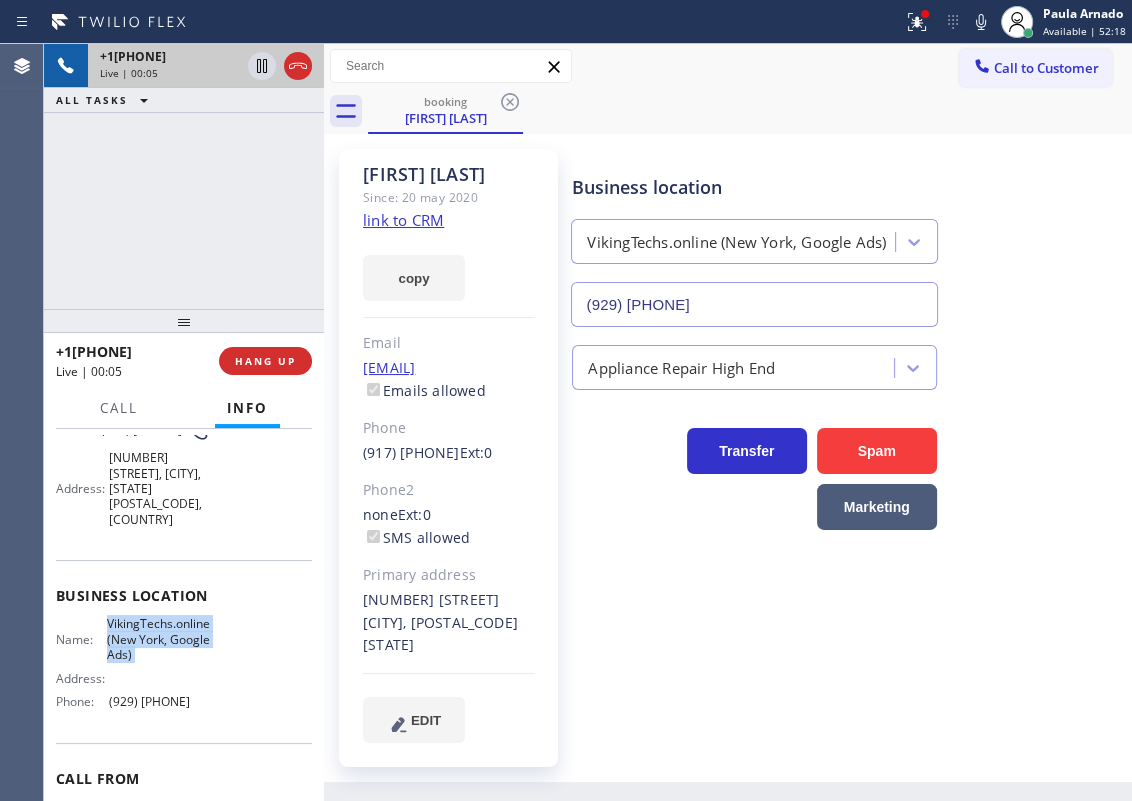 click on "VikingTechs.online (New York, Google Ads)" at bounding box center [158, 639] 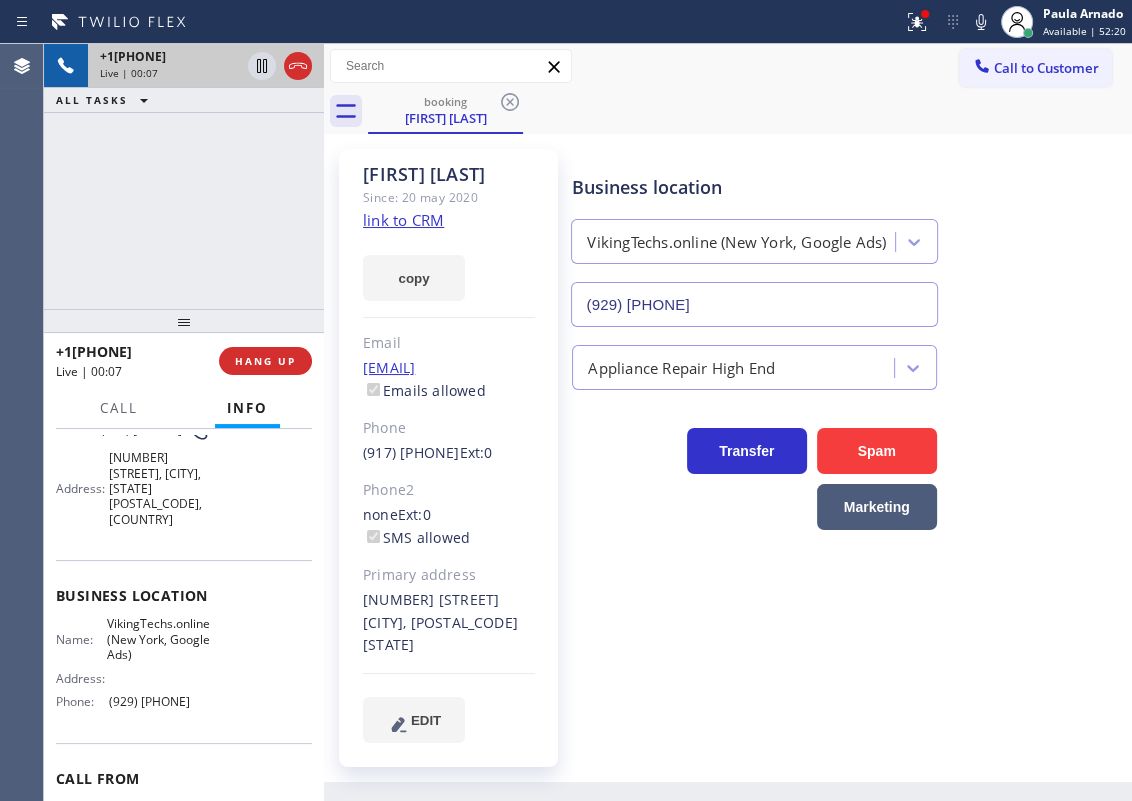 click on "(929) 374-2651" at bounding box center [754, 304] 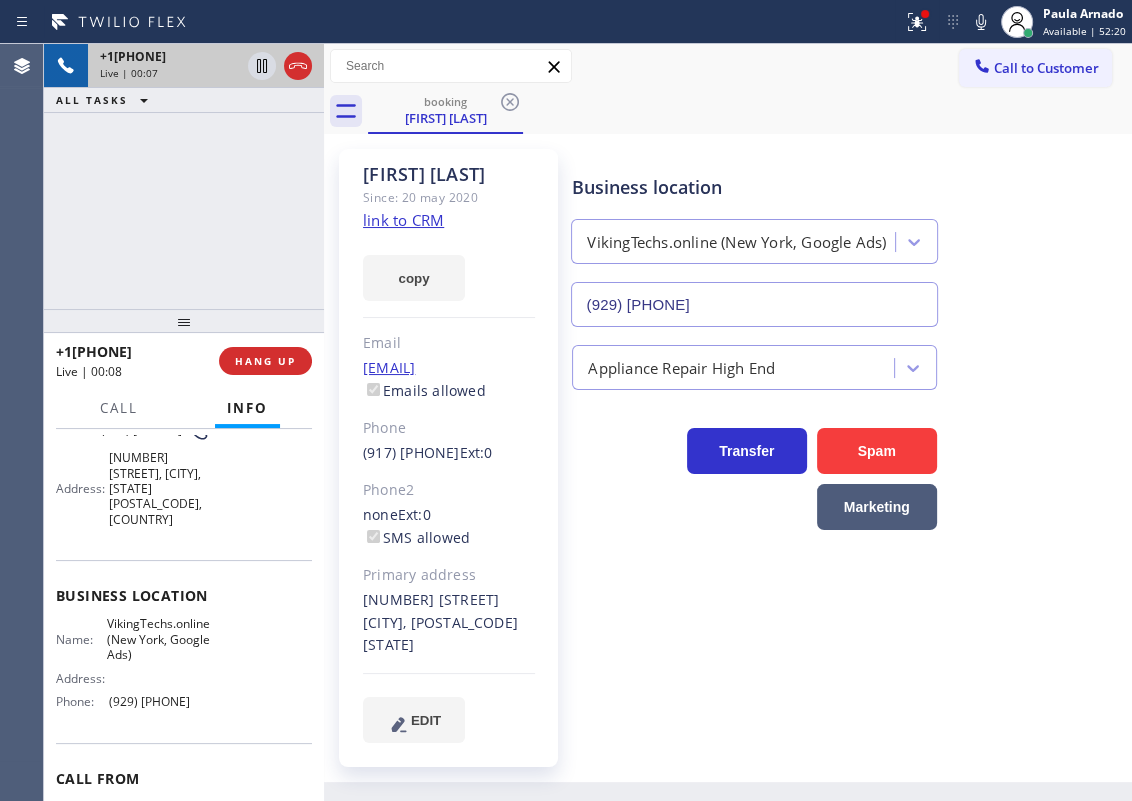 click on "(929) 374-2651" at bounding box center [754, 304] 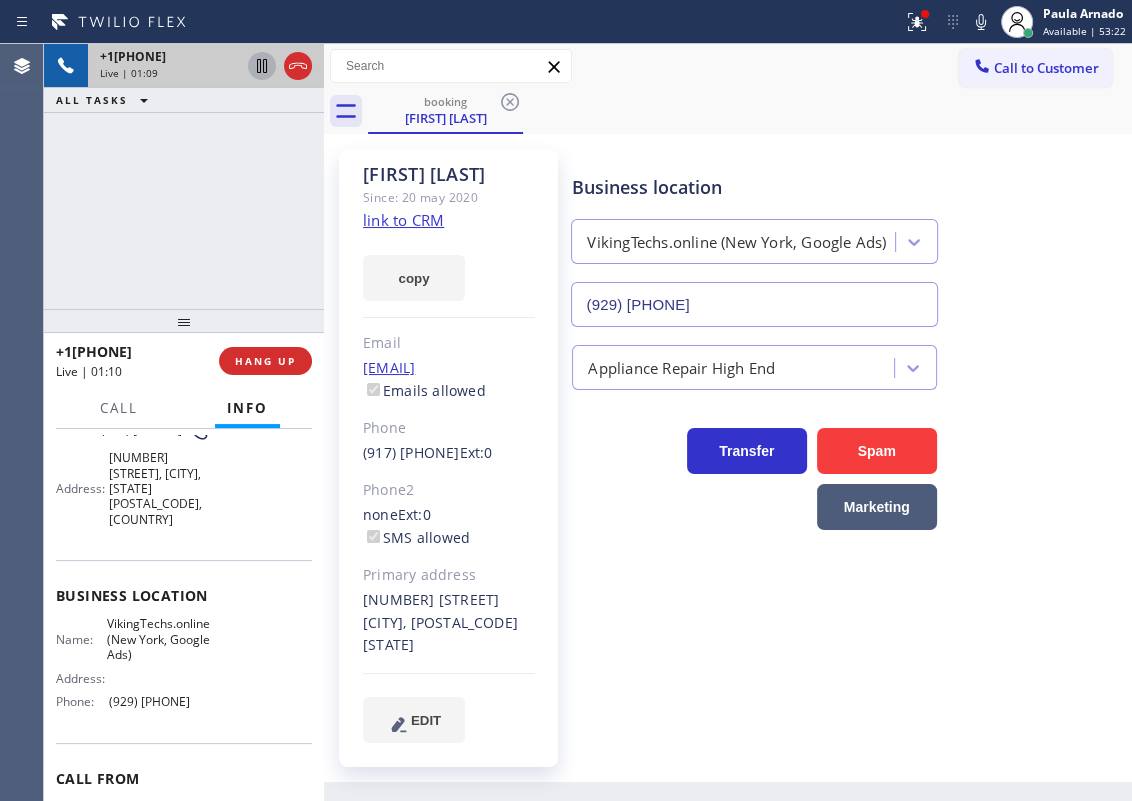 click 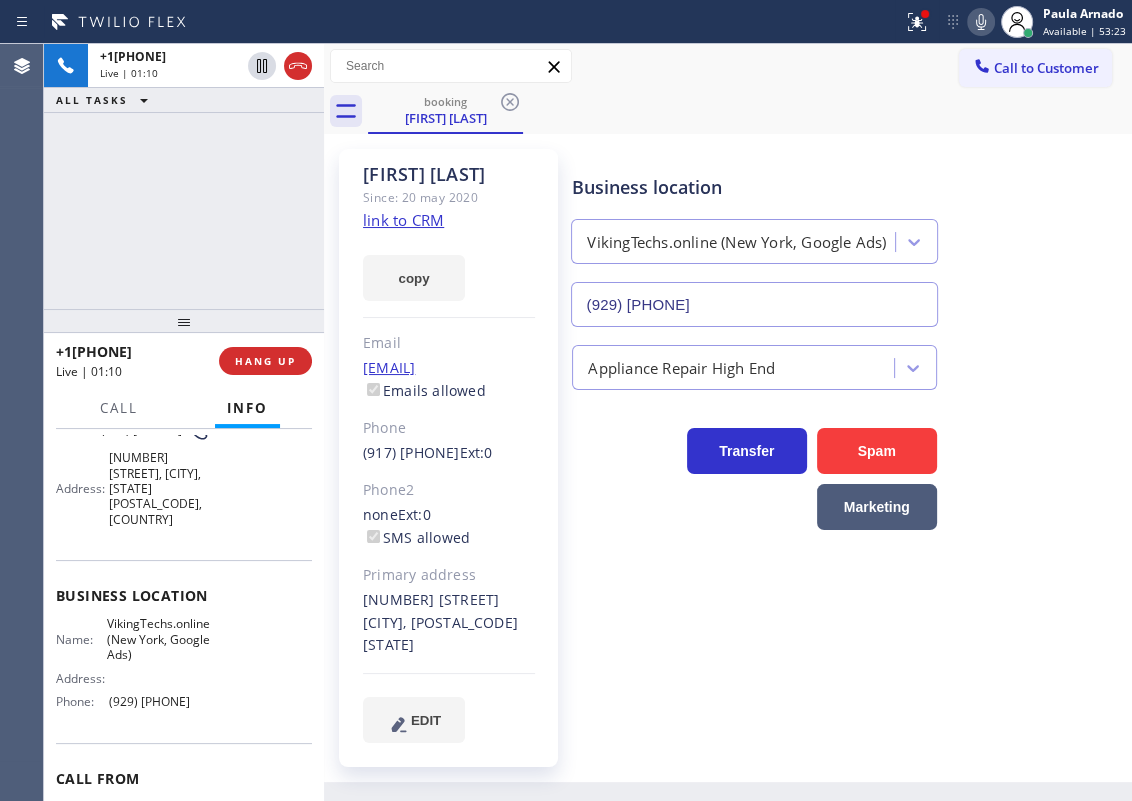 click 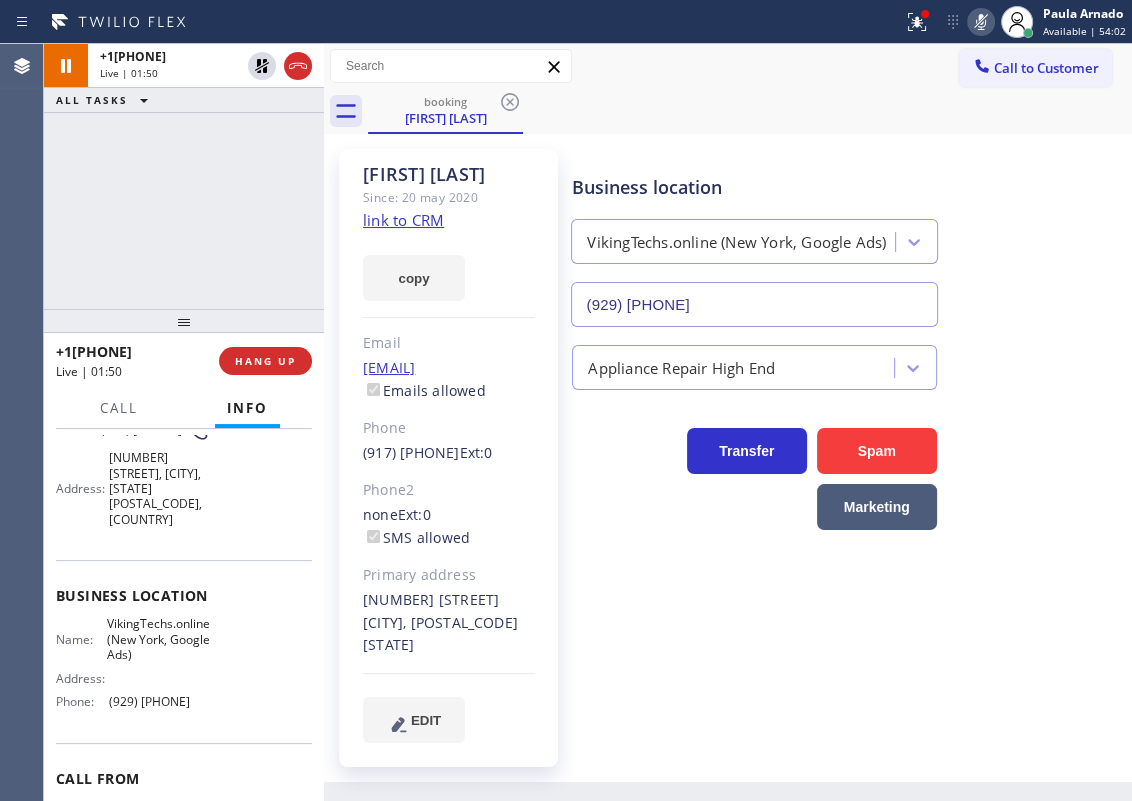 drag, startPoint x: 980, startPoint y: 510, endPoint x: 772, endPoint y: 325, distance: 278.36847 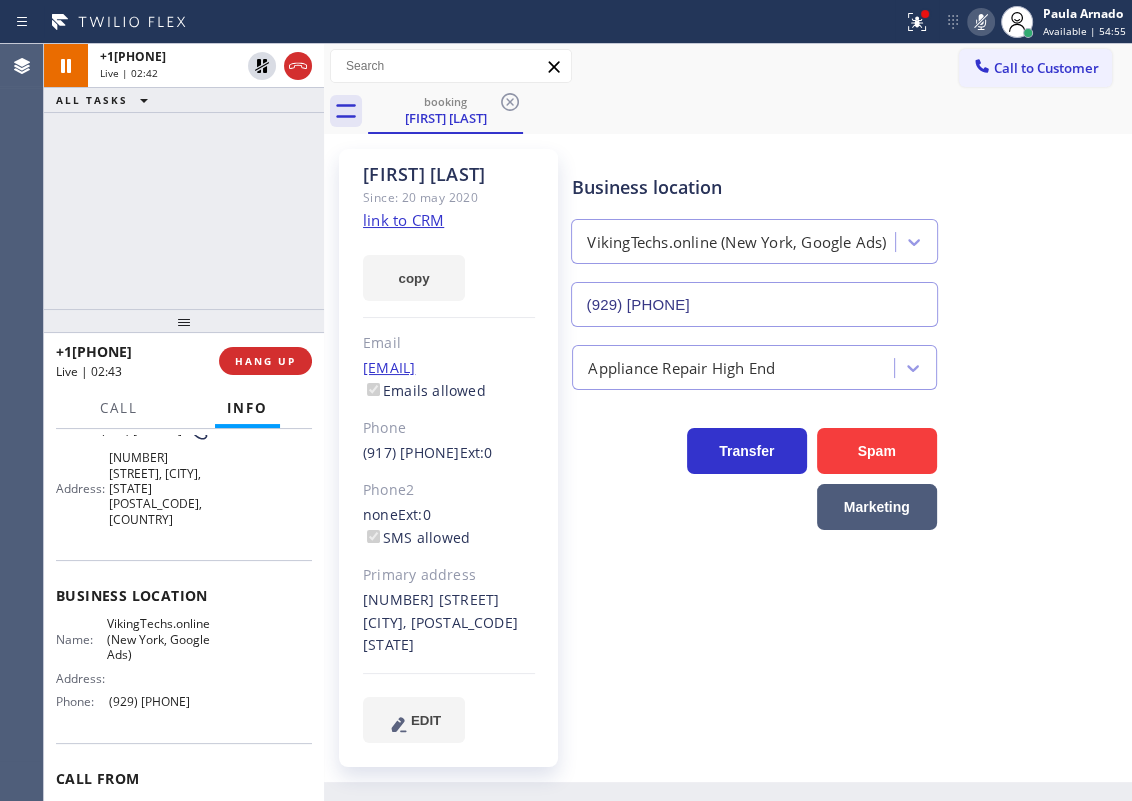 click on "Business location VikingTechs.online (New York, Google Ads) (929) 374-2651" at bounding box center (847, 236) 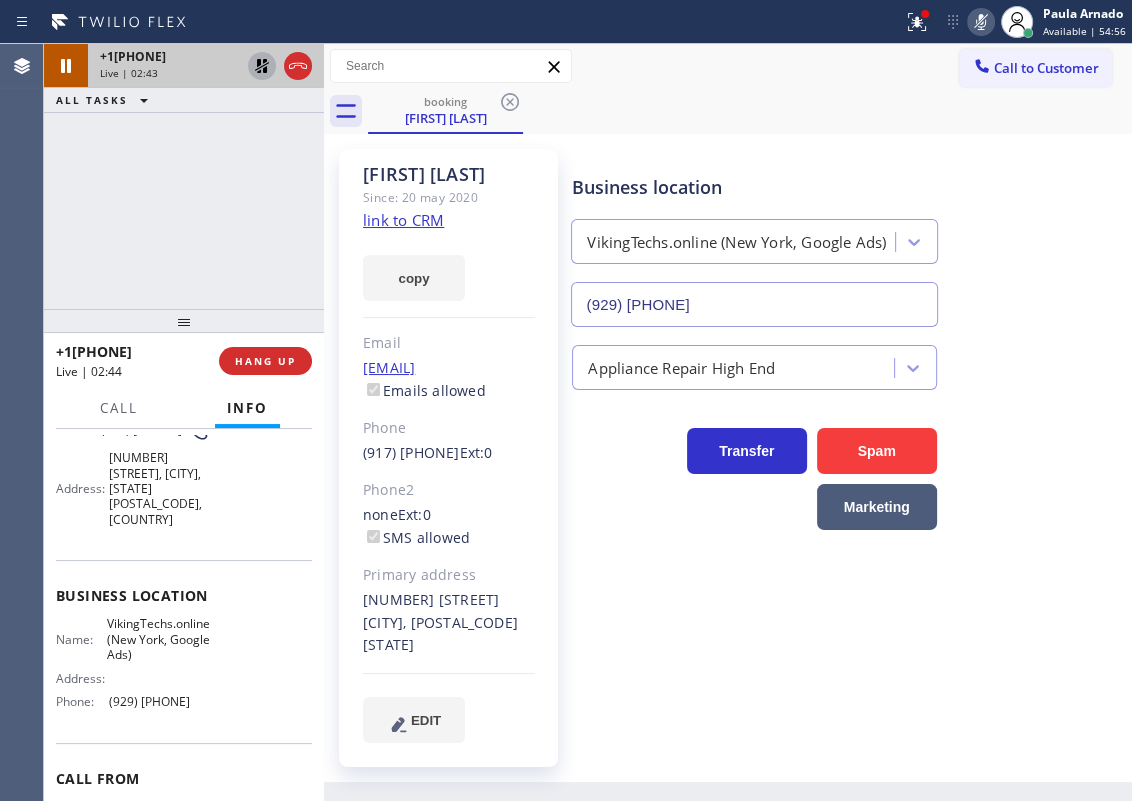 click 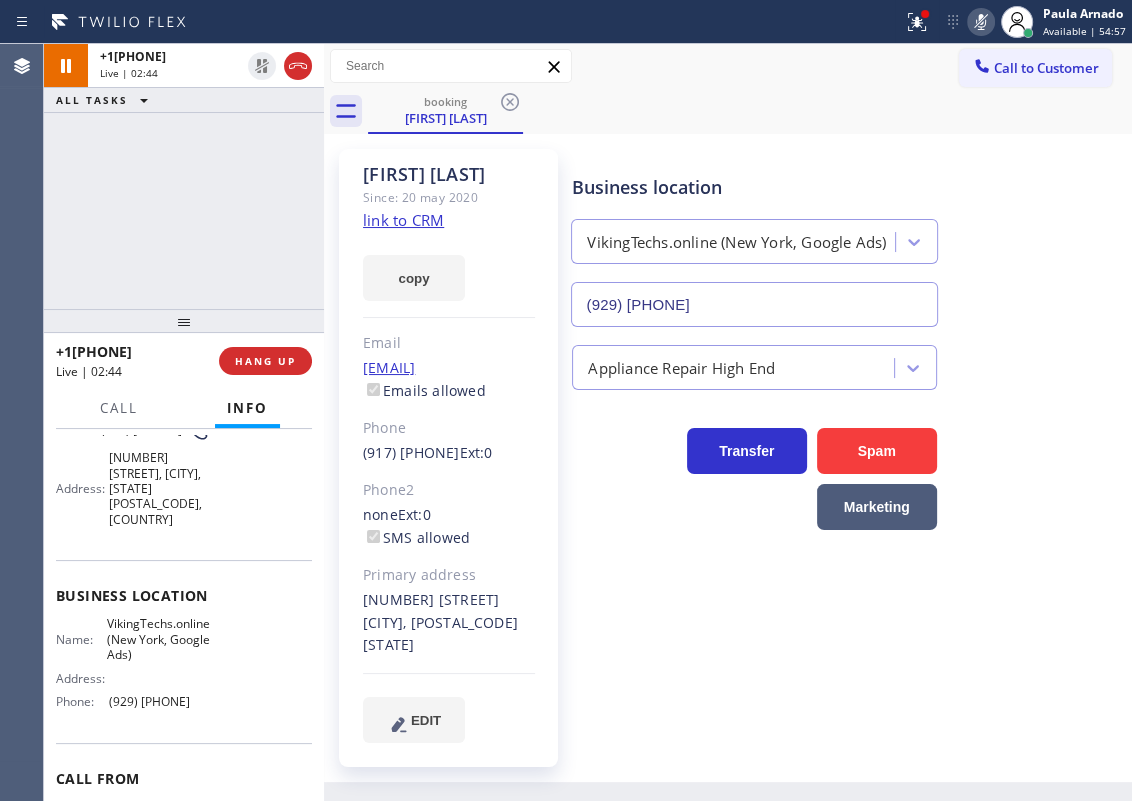 click 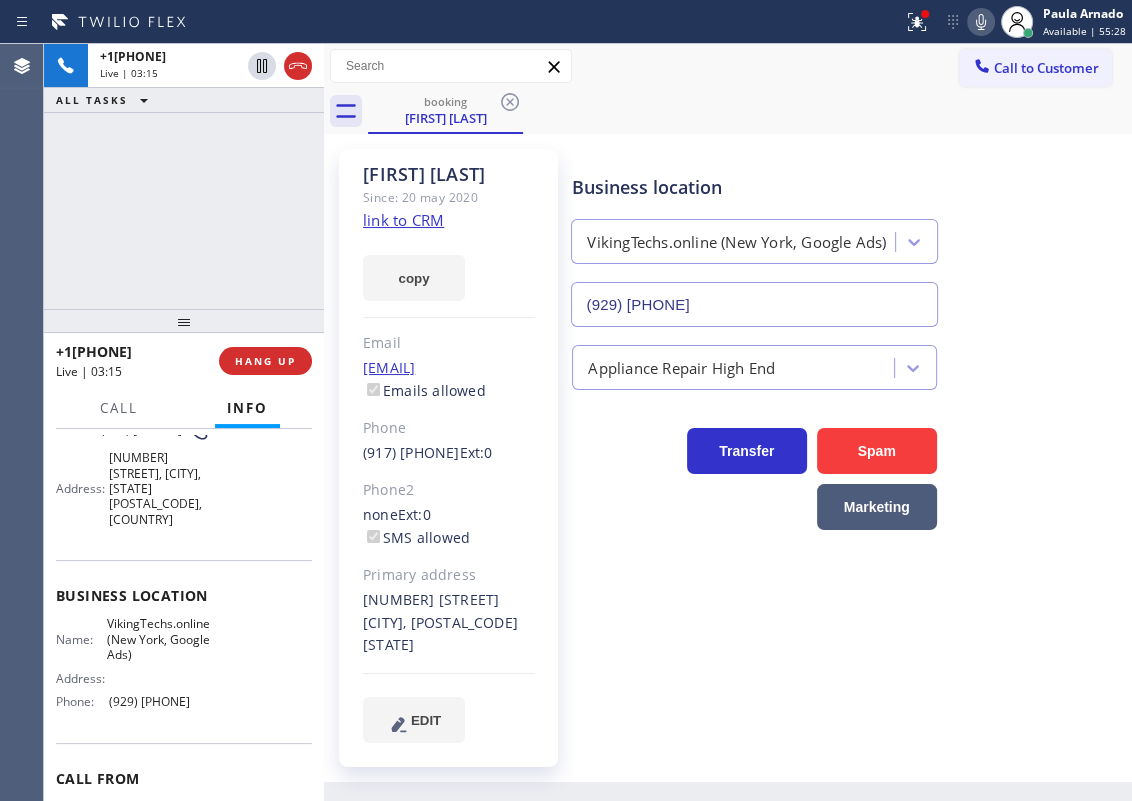 click 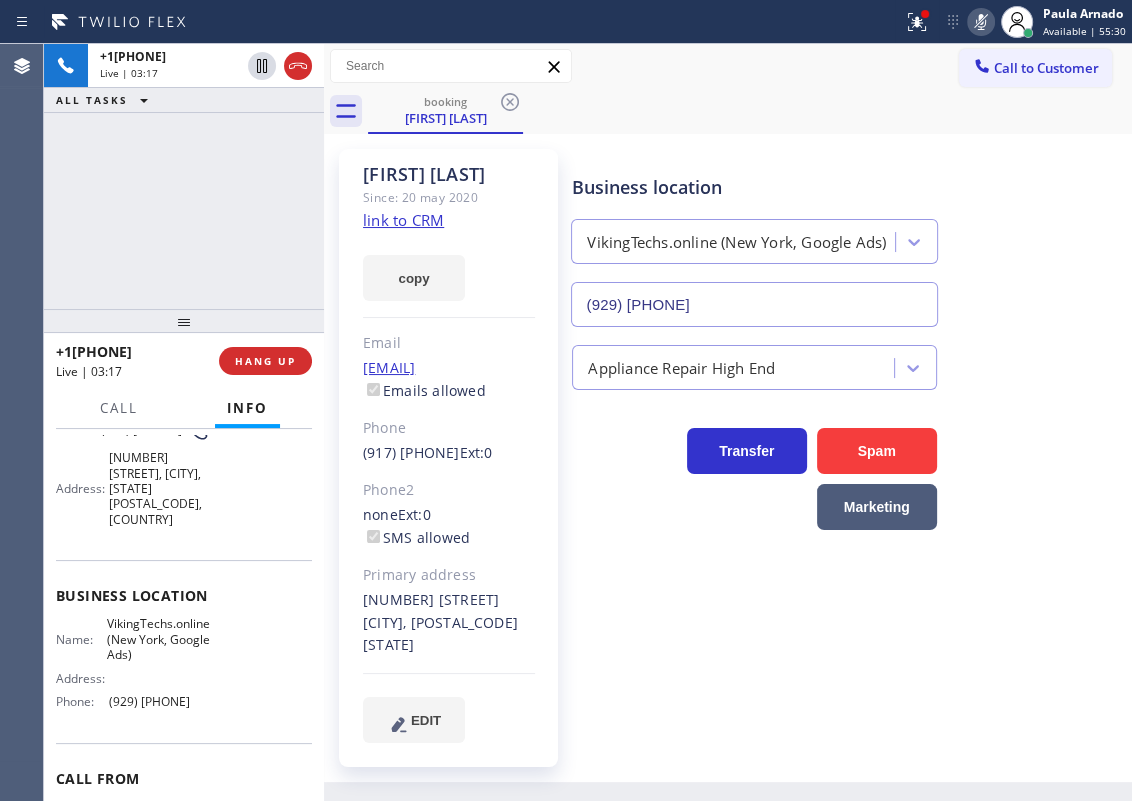 click 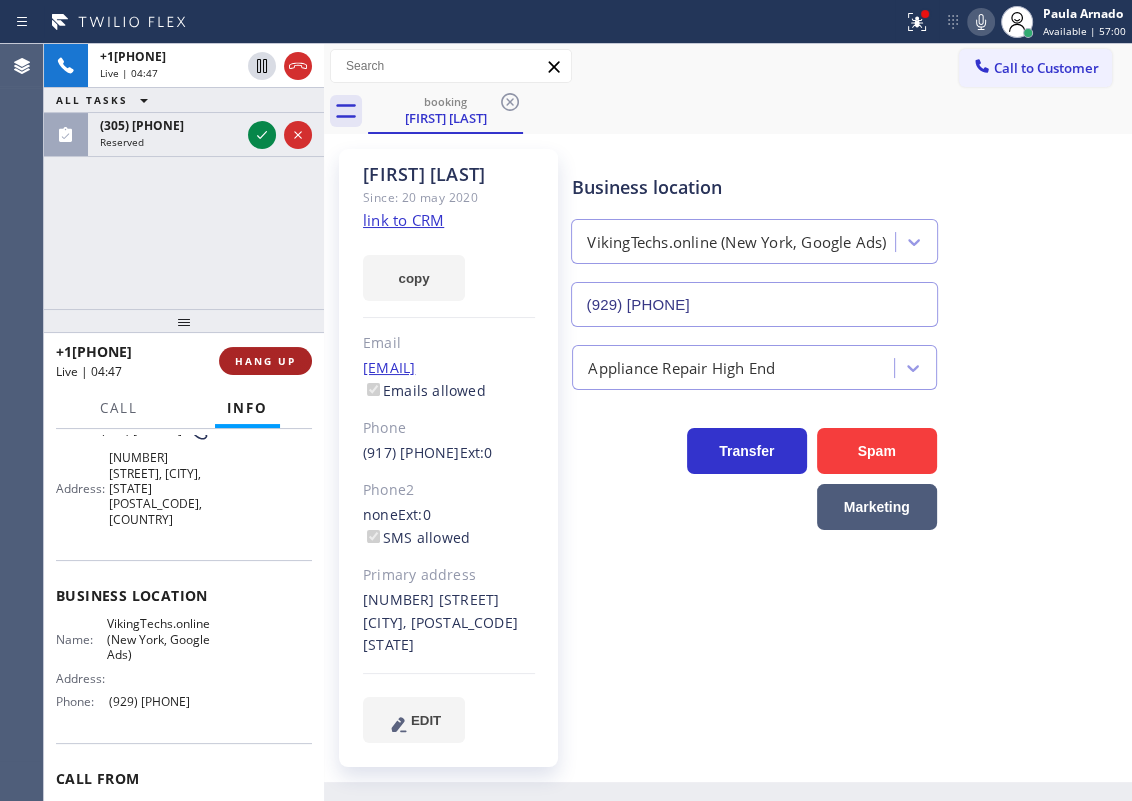 click on "HANG UP" at bounding box center [265, 361] 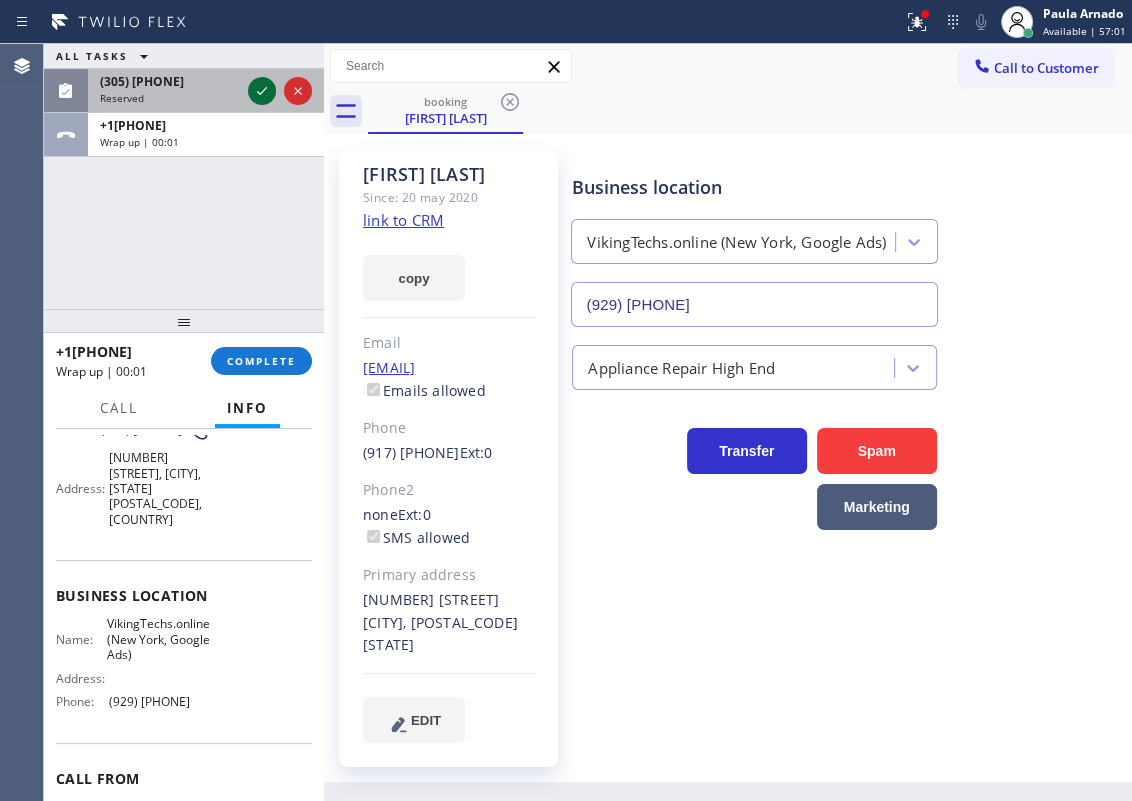 click 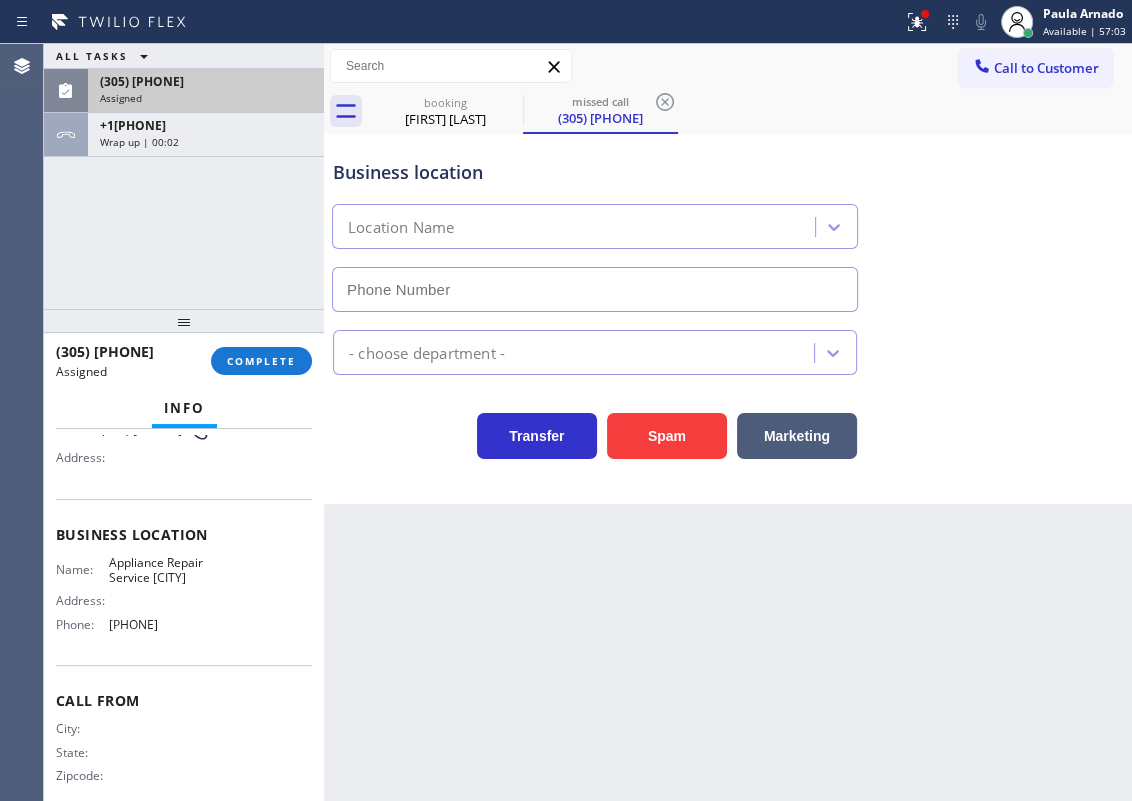 type on "(305) 912-8789" 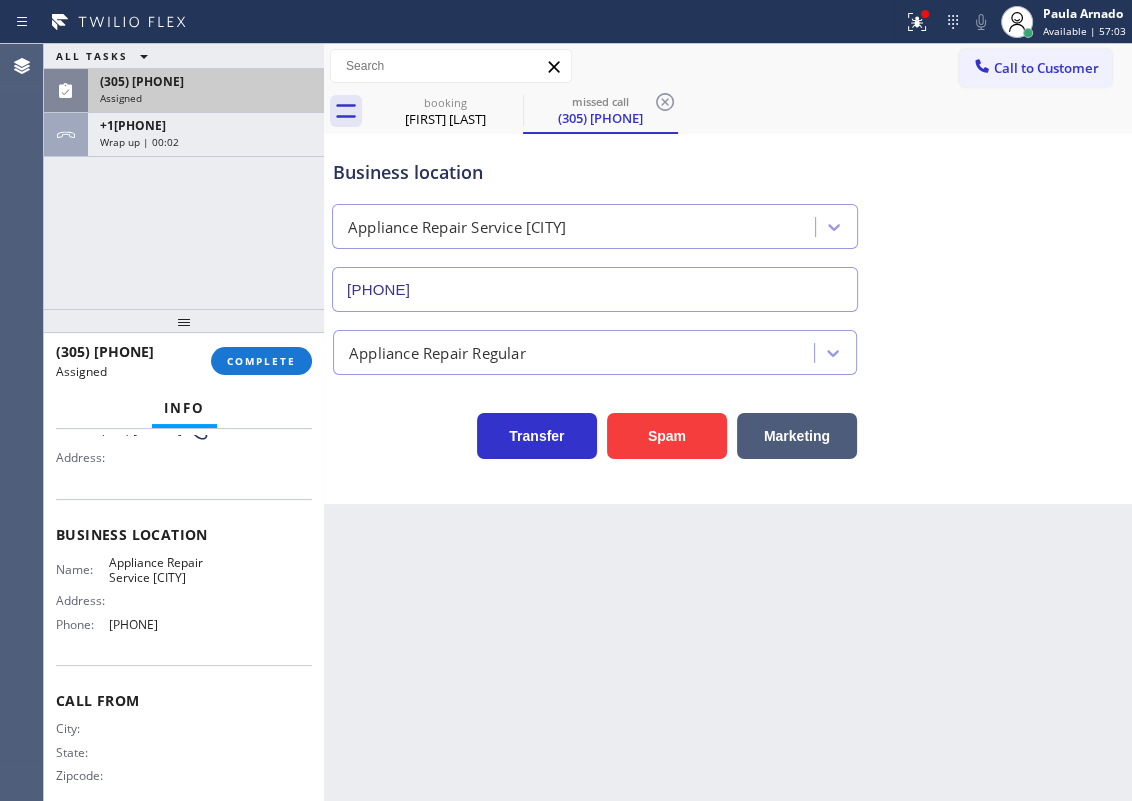 scroll, scrollTop: 107, scrollLeft: 0, axis: vertical 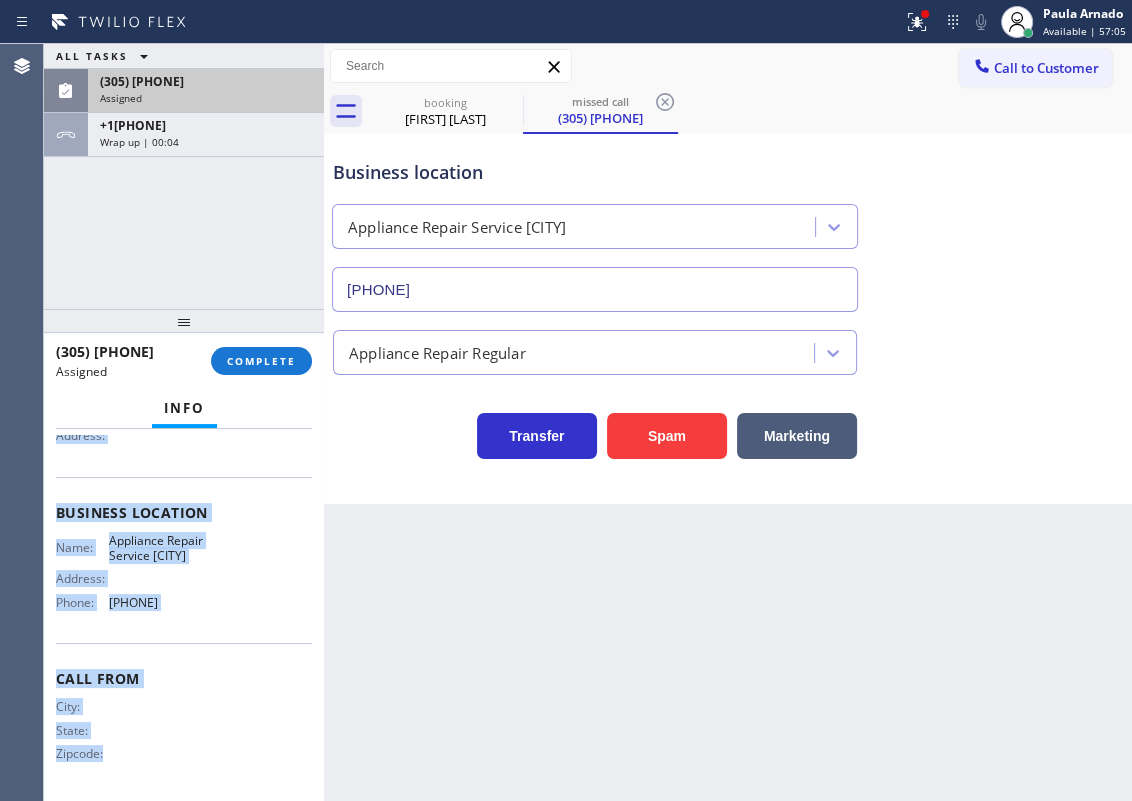 drag, startPoint x: 70, startPoint y: 502, endPoint x: 270, endPoint y: 606, distance: 225.42404 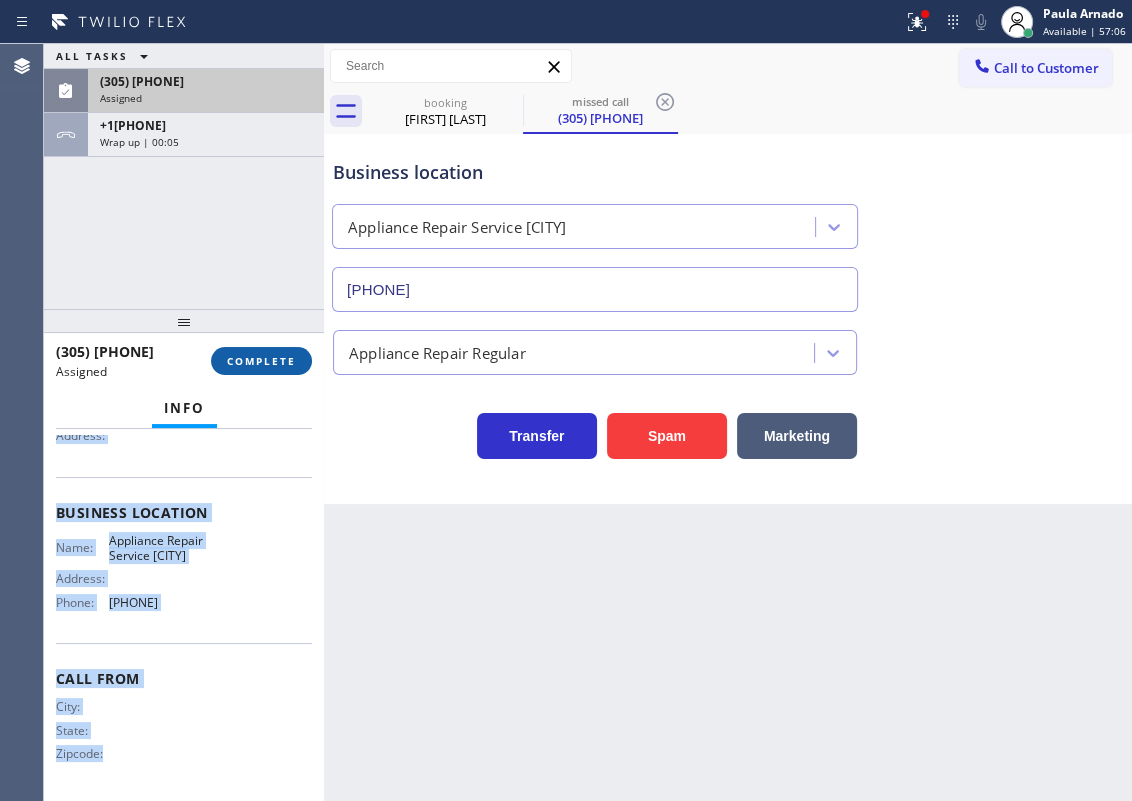 click on "COMPLETE" at bounding box center [261, 361] 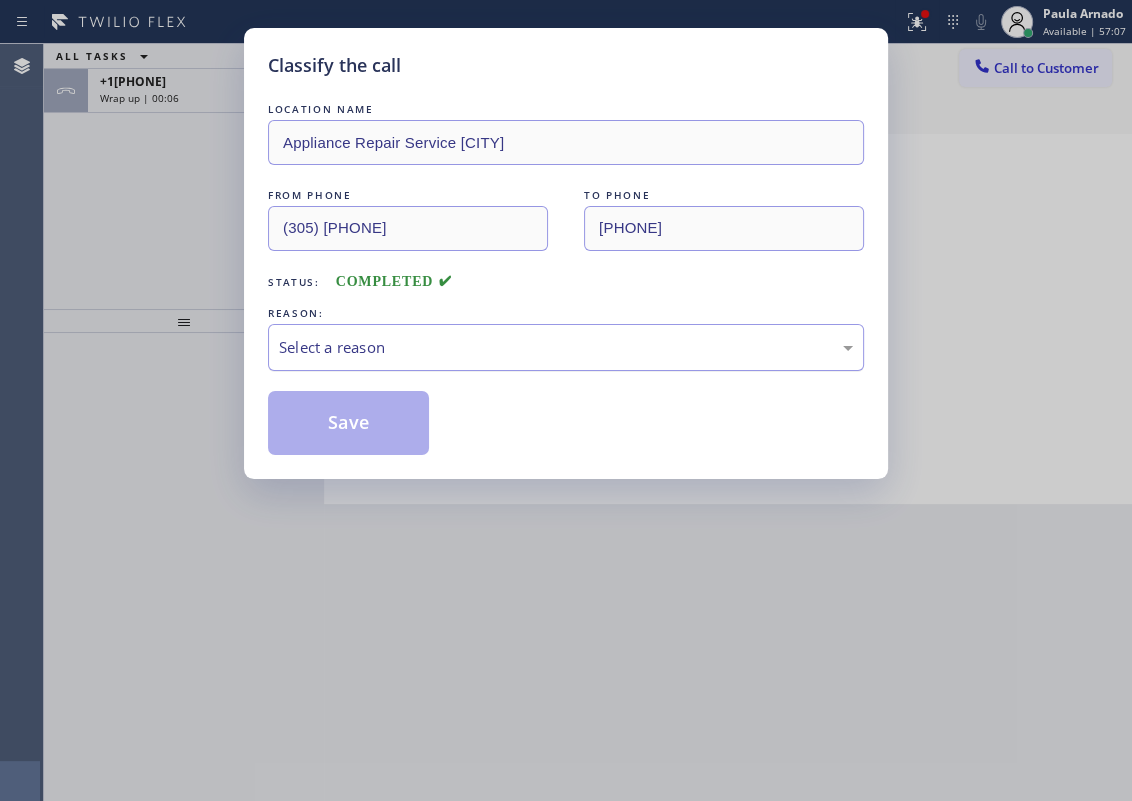 click on "Select a reason" at bounding box center (566, 347) 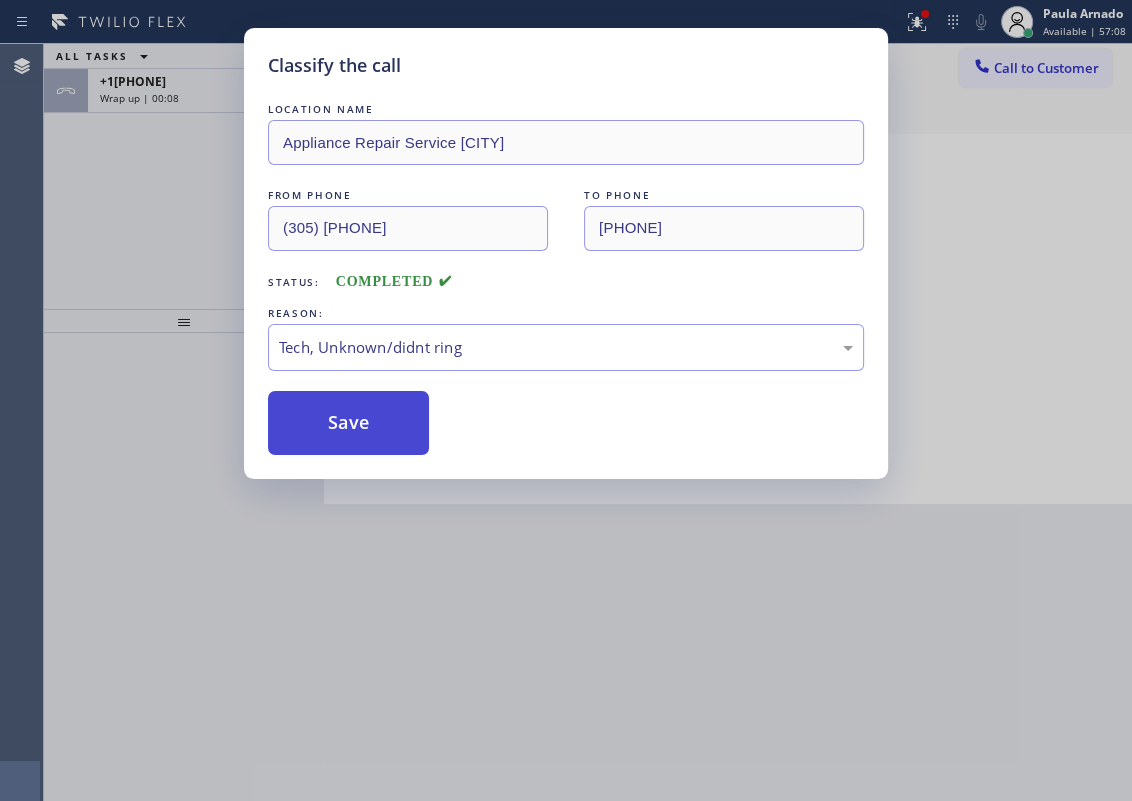 click on "Save" at bounding box center [348, 423] 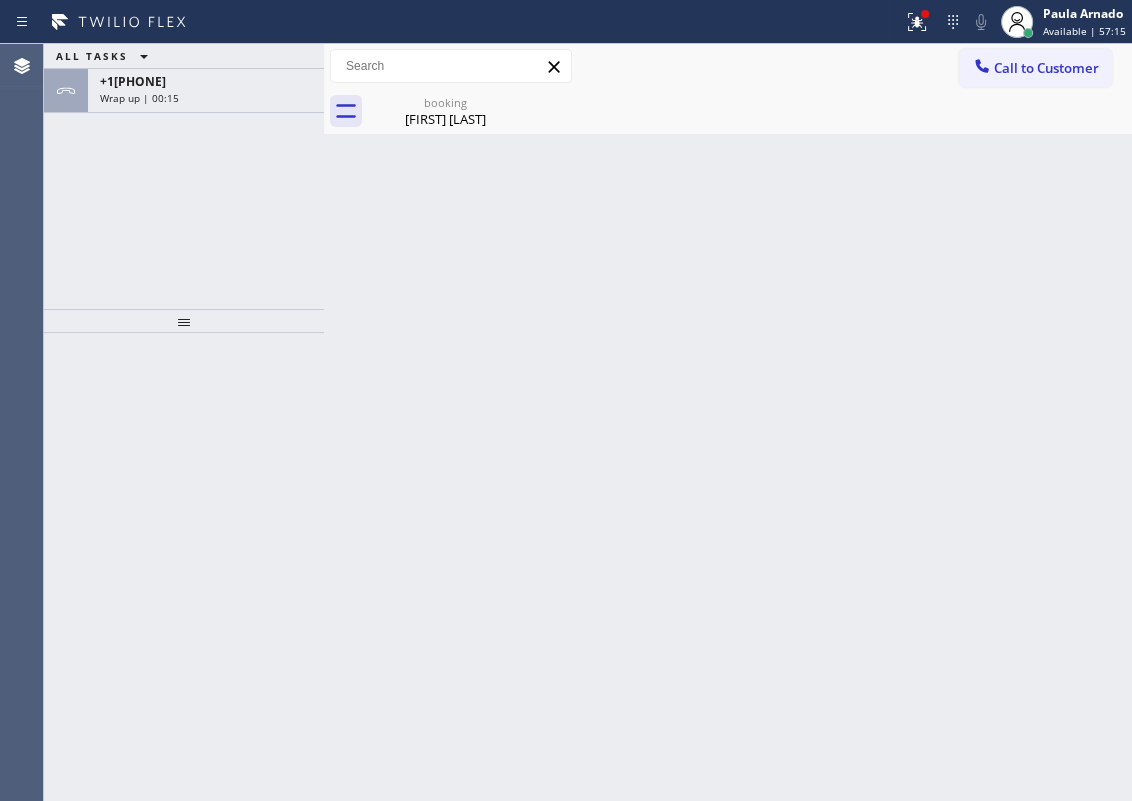 drag, startPoint x: 959, startPoint y: 245, endPoint x: 418, endPoint y: 241, distance: 541.0148 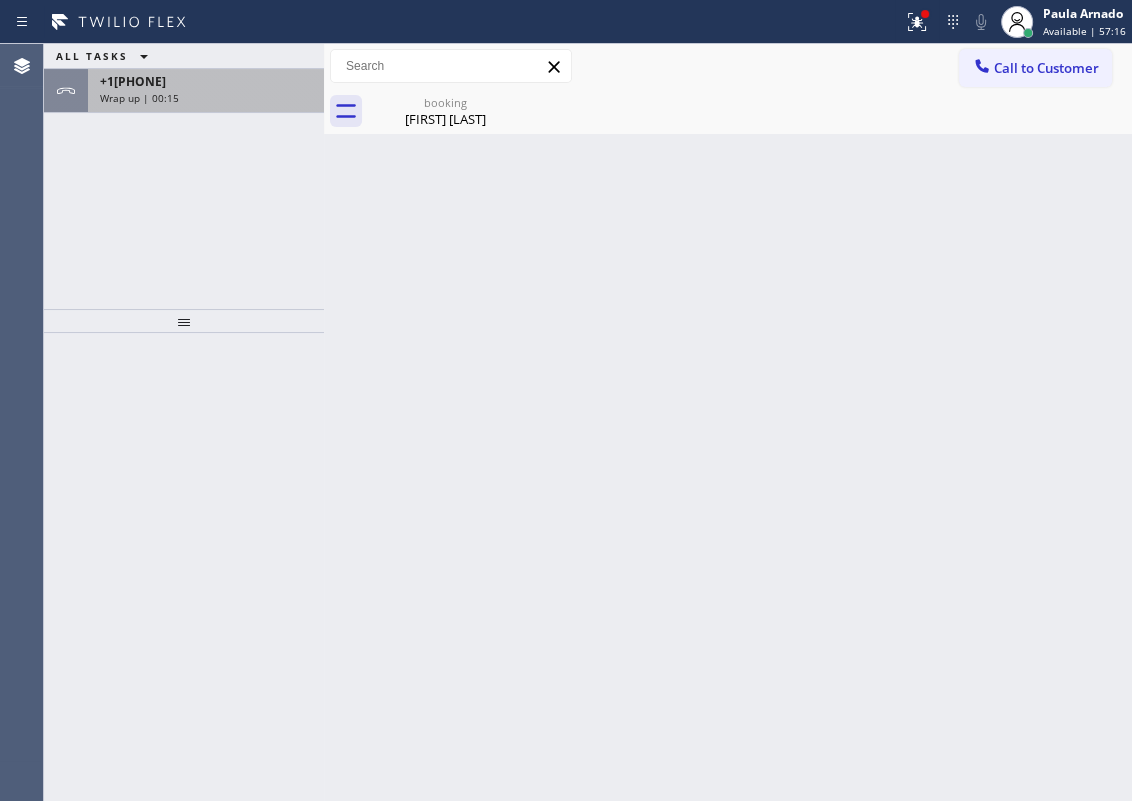 click on "+19175927262" at bounding box center (206, 81) 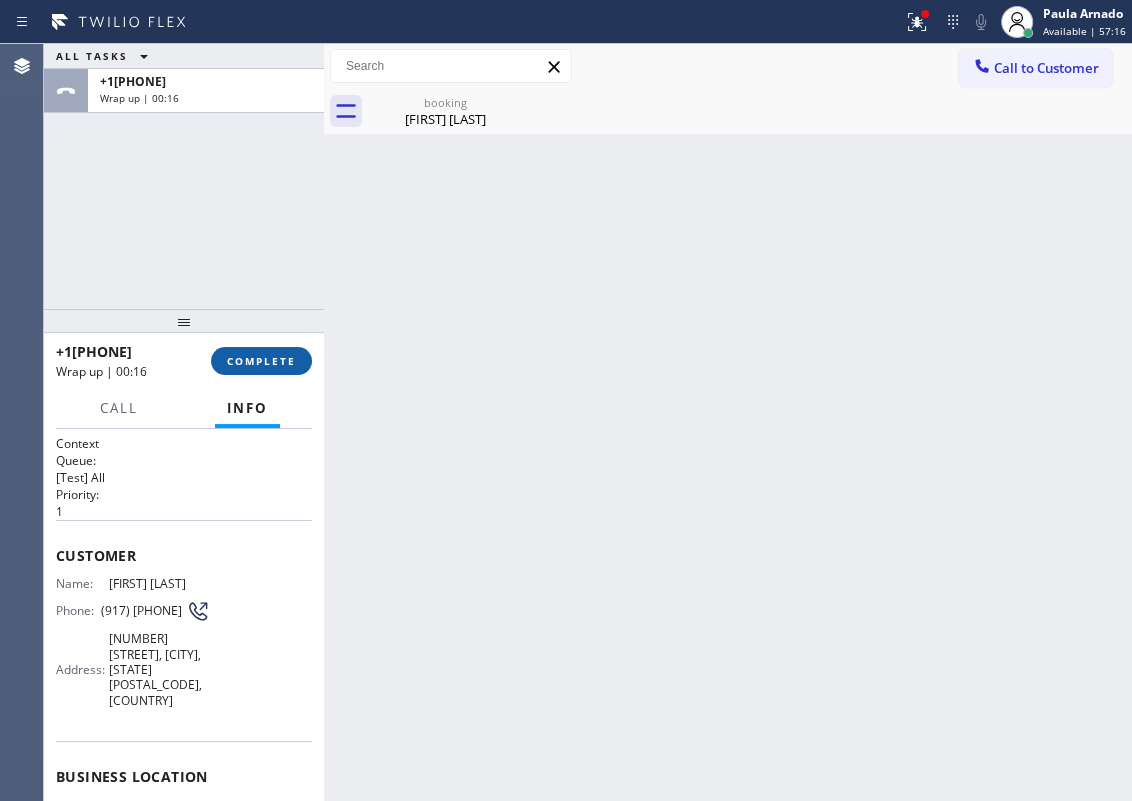 click on "COMPLETE" at bounding box center [261, 361] 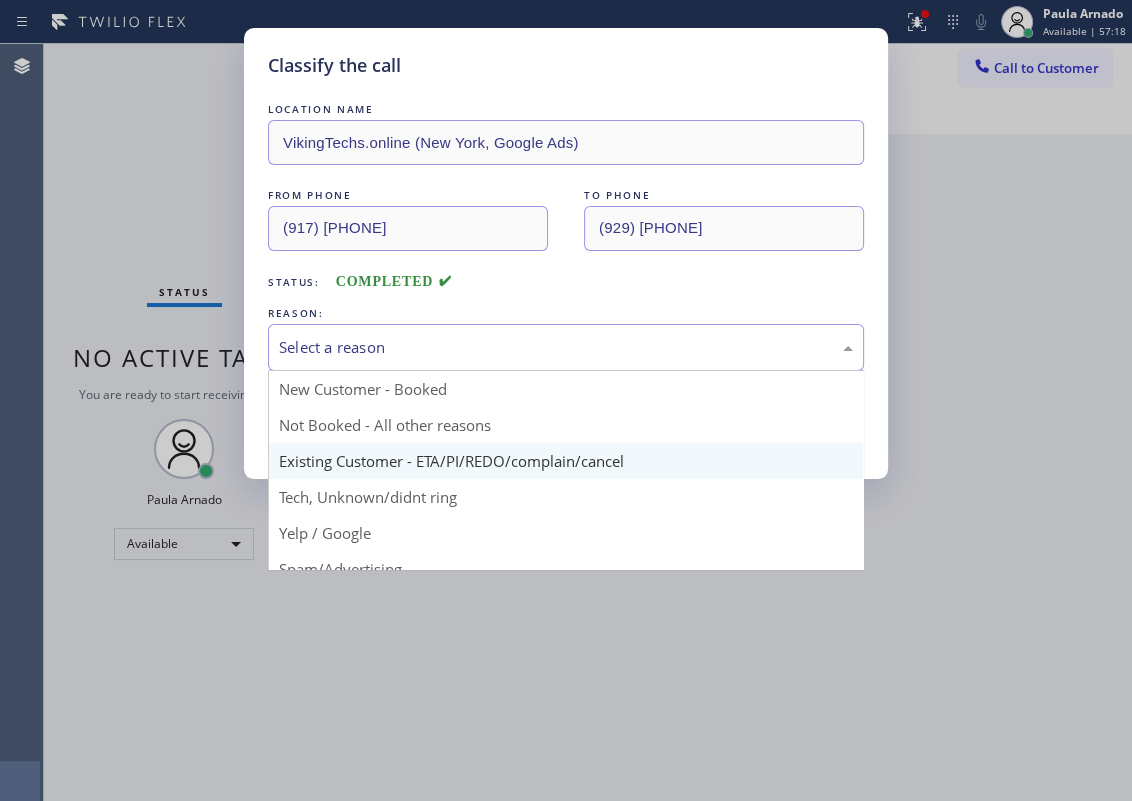 drag, startPoint x: 527, startPoint y: 339, endPoint x: 333, endPoint y: 449, distance: 223.0157 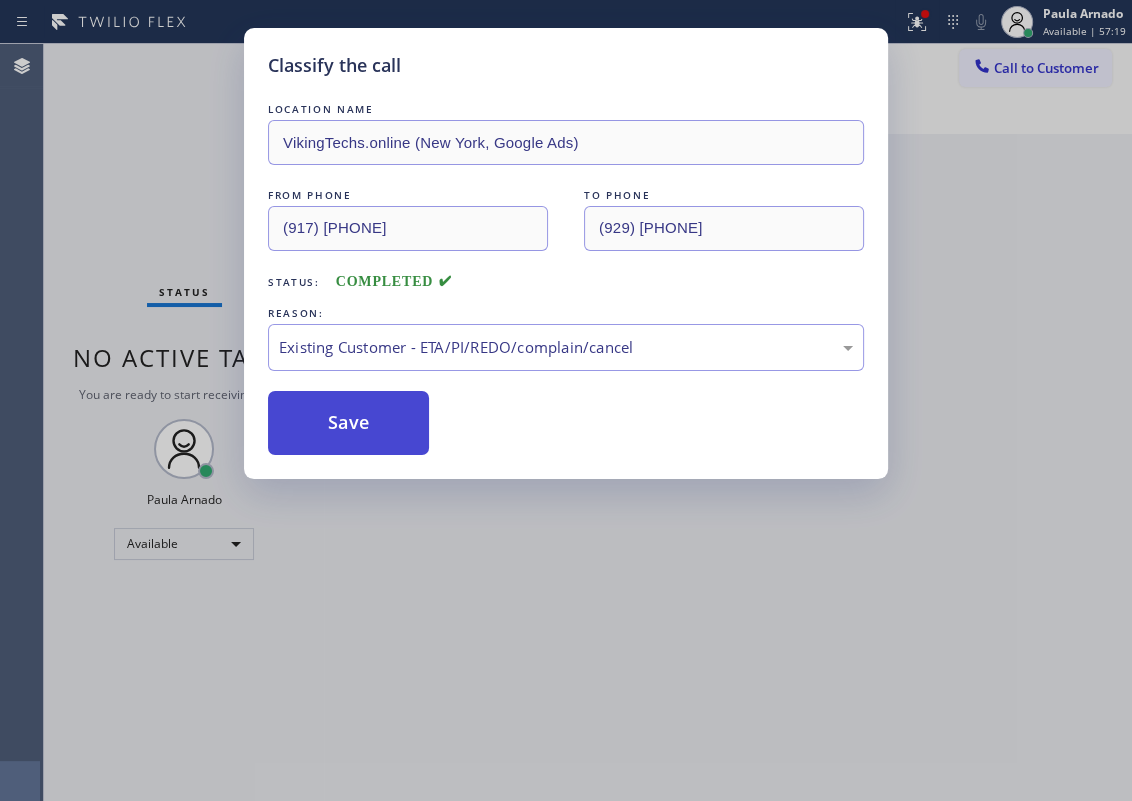 click on "Save" at bounding box center [348, 423] 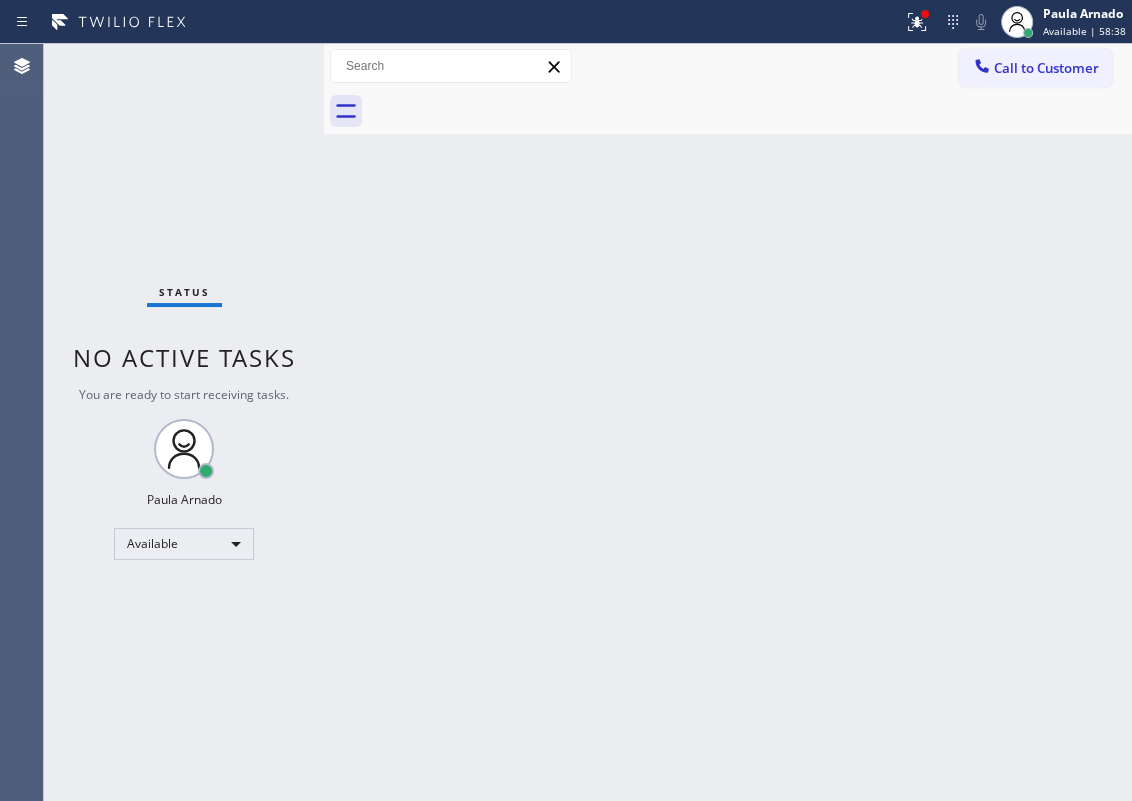 click on "Back to Dashboard Change Sender ID Customers Technicians Select a contact Outbound call Technician Search Technician Your caller id phone number Your caller id phone number Call Technician info Name   Phone none Address none Change Sender ID HVAC +18559994417 5 Star Appliance +18557314952 Appliance Repair +18554611149 Plumbing +18889090120 Air Duct Cleaning +18006865038  Electricians +18005688664 Cancel Change Check personal SMS Reset Change No tabs Call to Customer Outbound call Location Search location Your caller id phone number Customer number Call Outbound call Technician Search Technician Your caller id phone number Your caller id phone number Call" at bounding box center [728, 422] 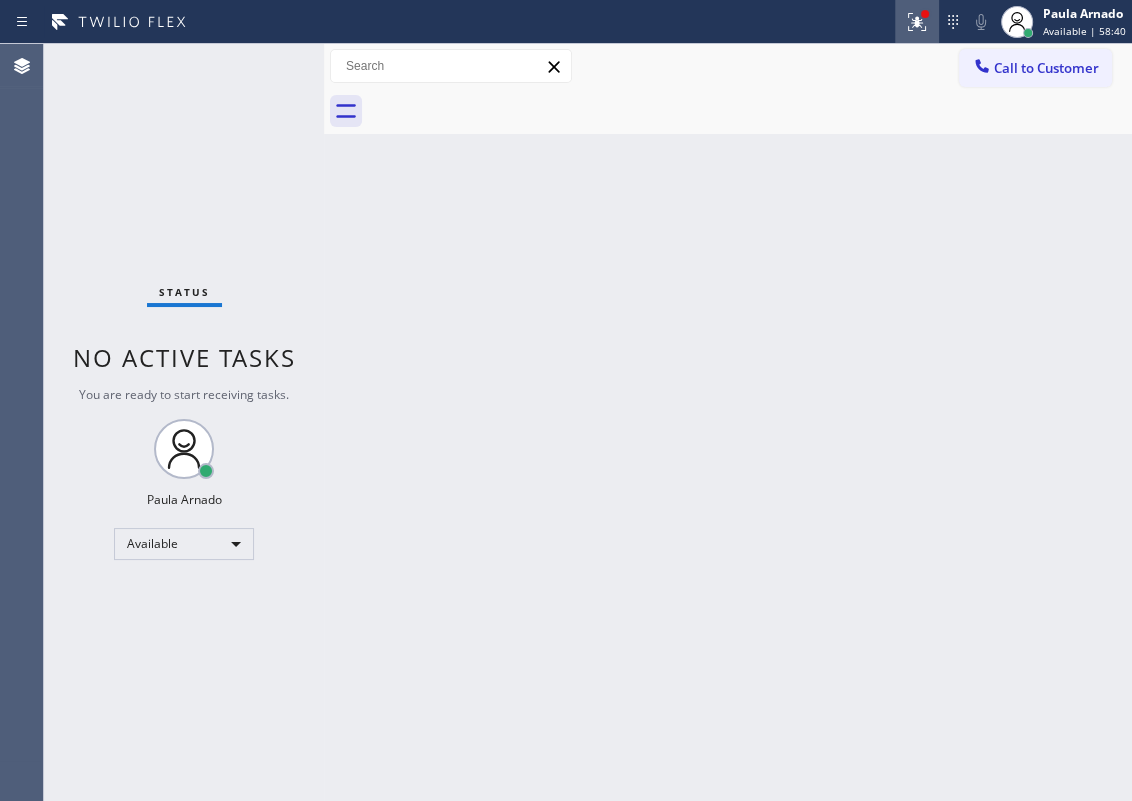 click at bounding box center (917, 22) 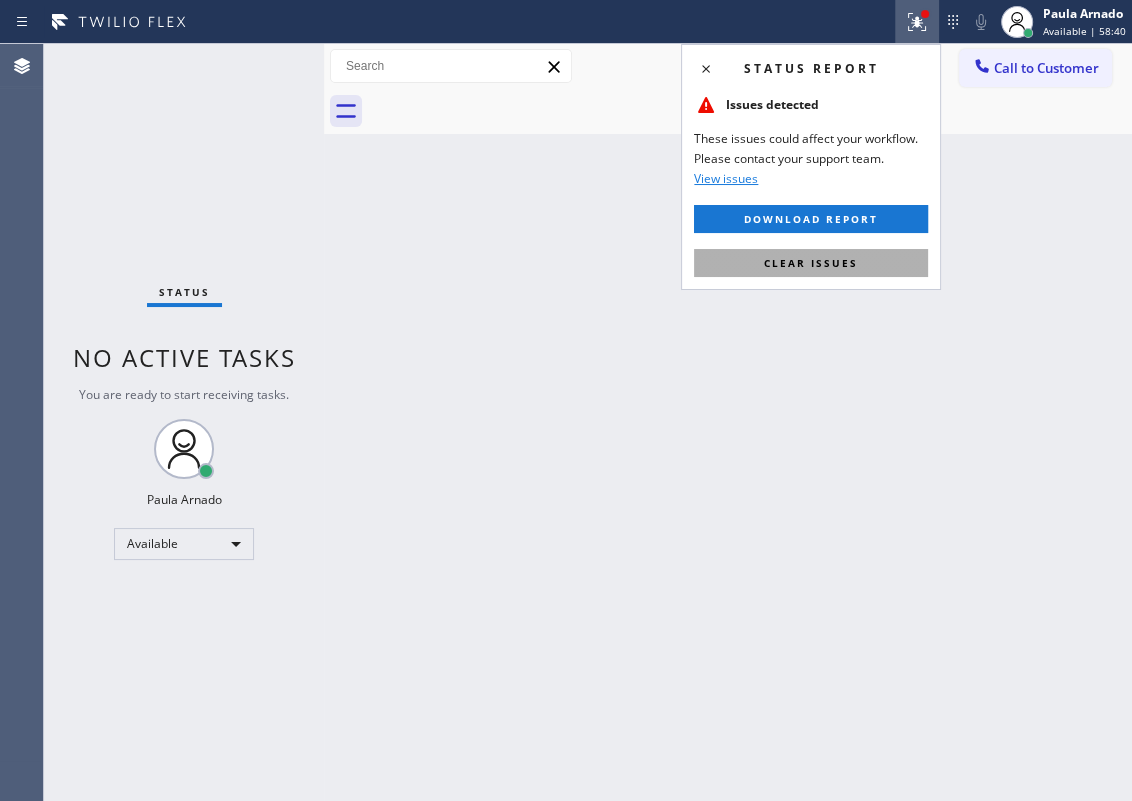 click on "Clear issues" at bounding box center [811, 263] 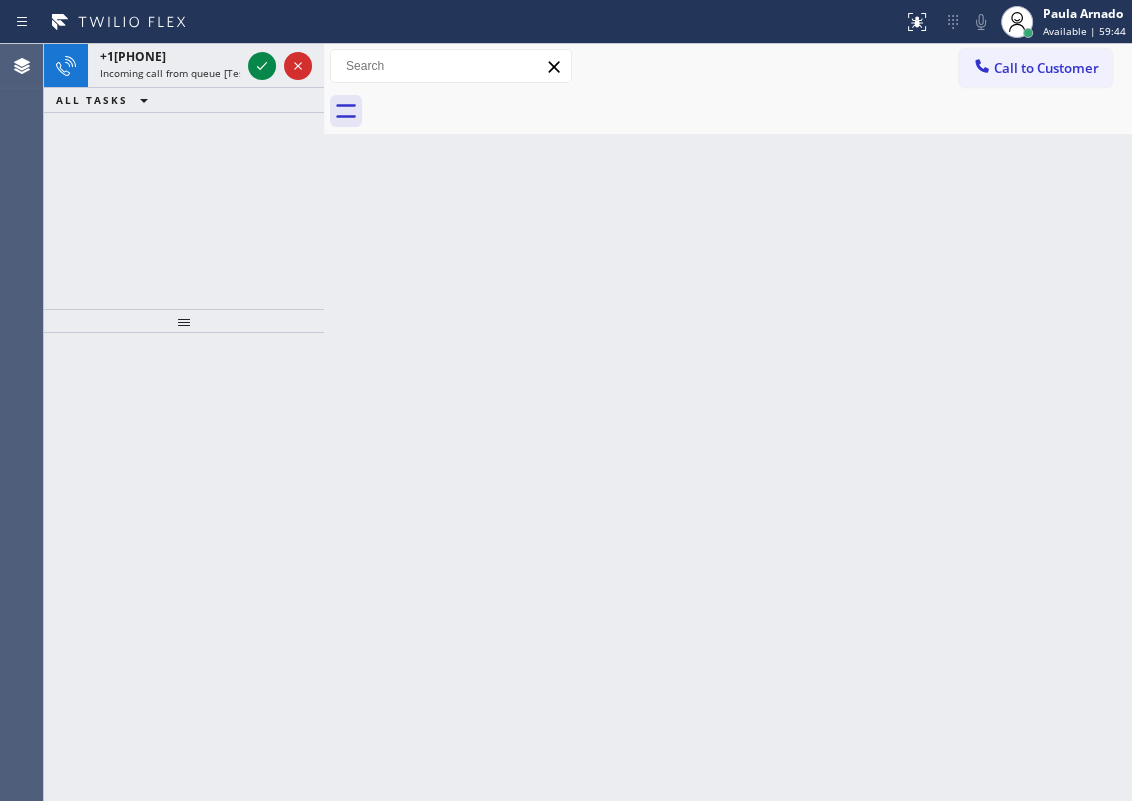 click 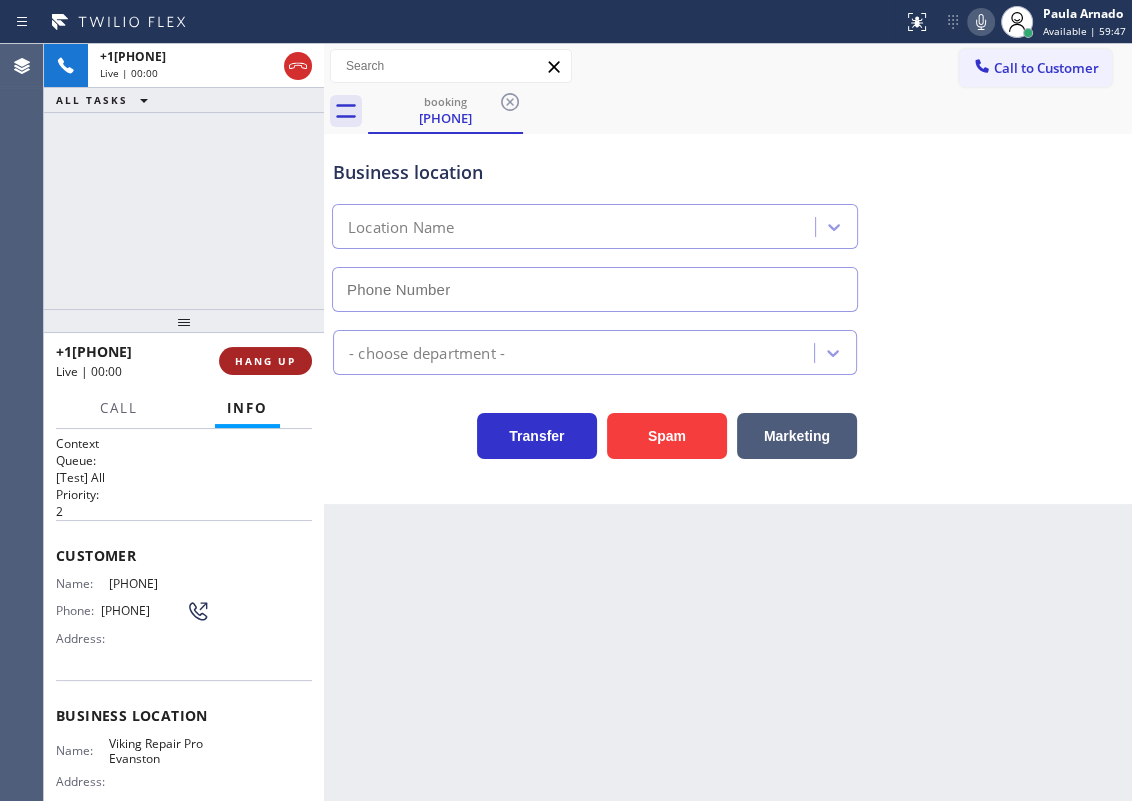 type on "(847) 719-6556" 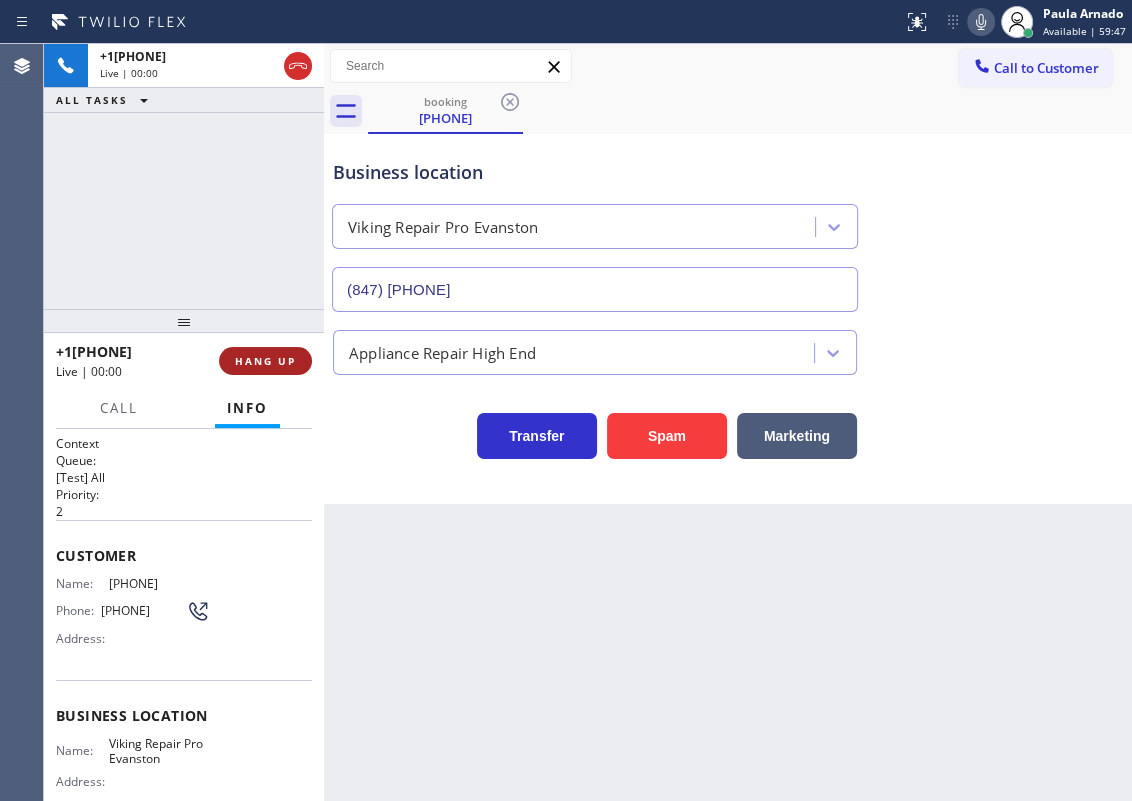 click on "HANG UP" at bounding box center (265, 361) 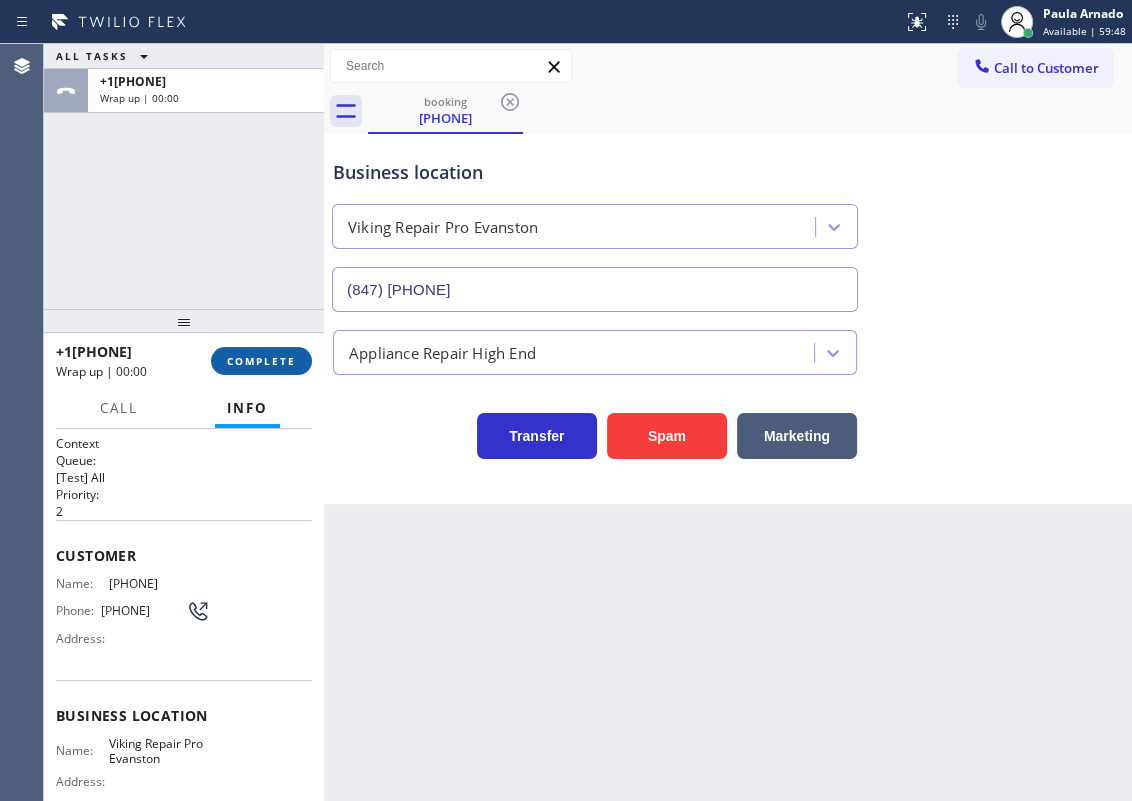 click on "COMPLETE" at bounding box center (261, 361) 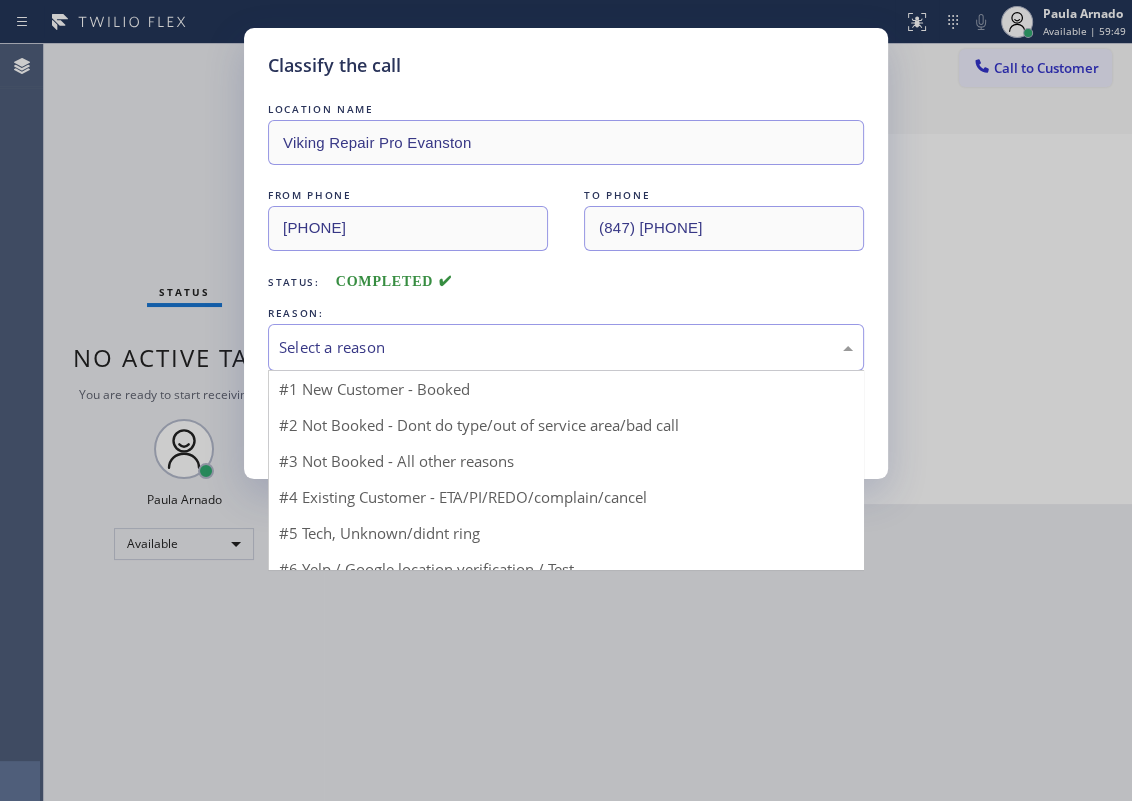 drag, startPoint x: 492, startPoint y: 352, endPoint x: 396, endPoint y: 478, distance: 158.40454 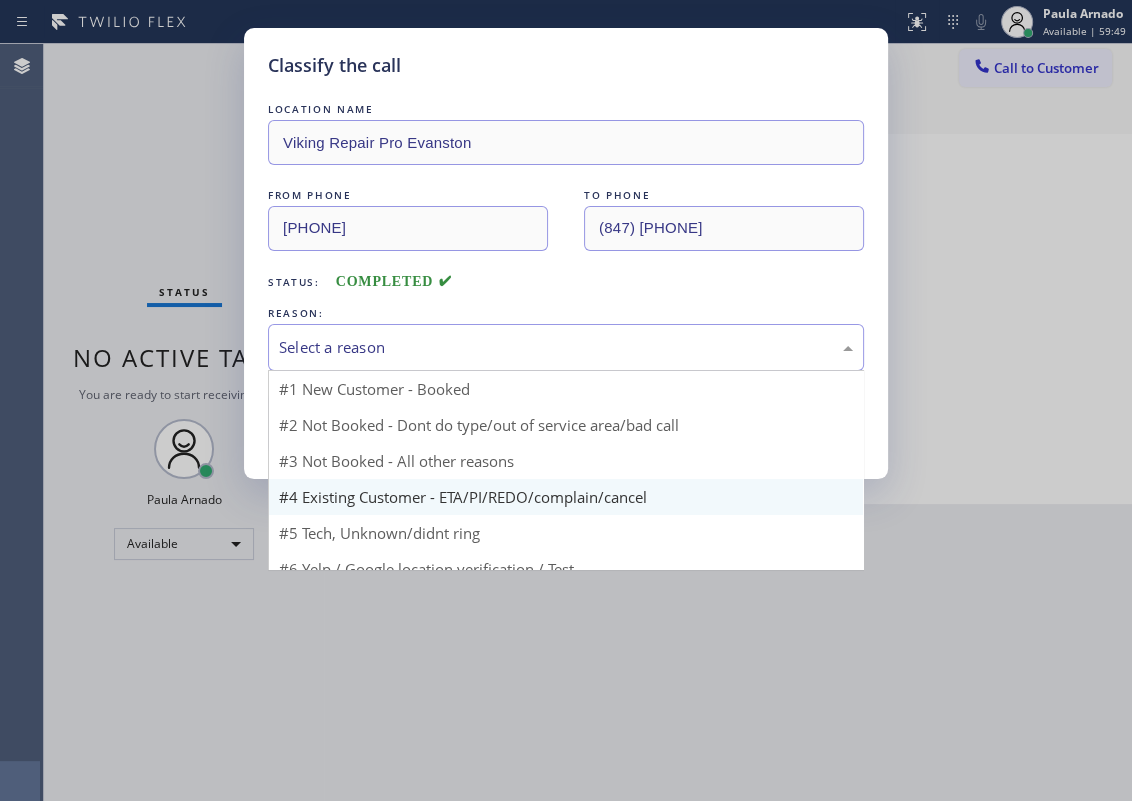 click on "Select a reason" at bounding box center [566, 347] 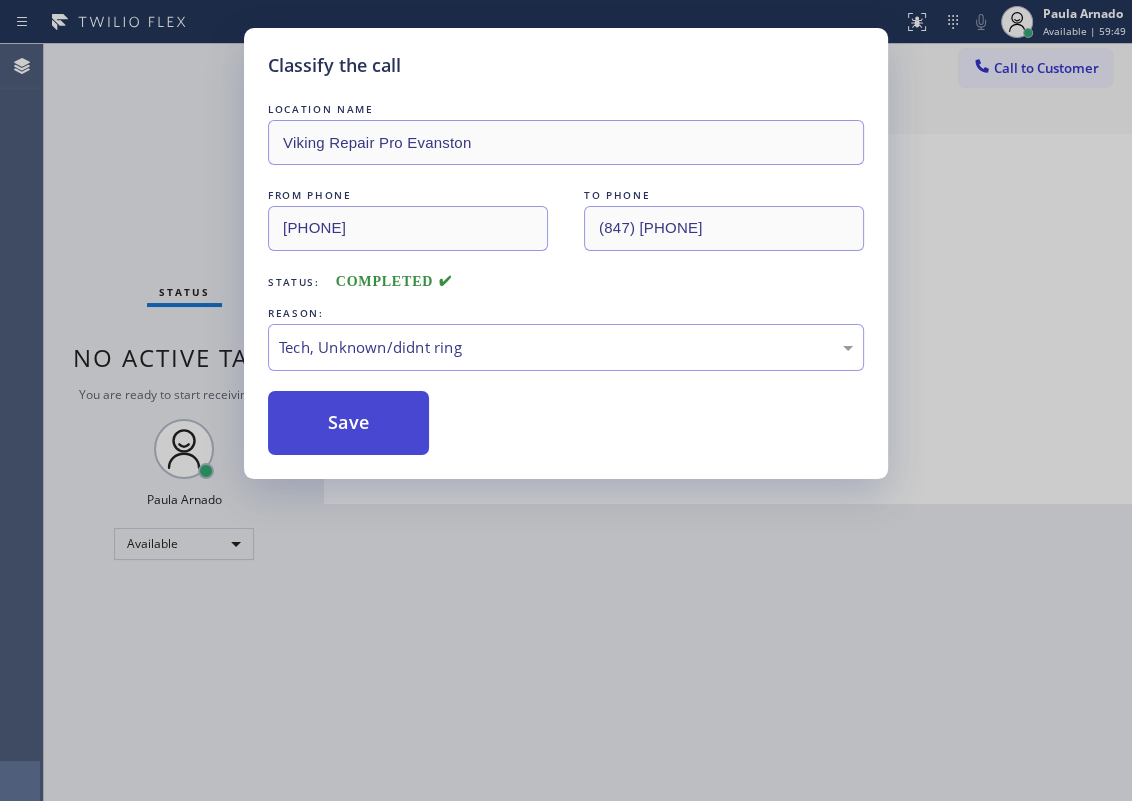 click on "Save" at bounding box center (348, 423) 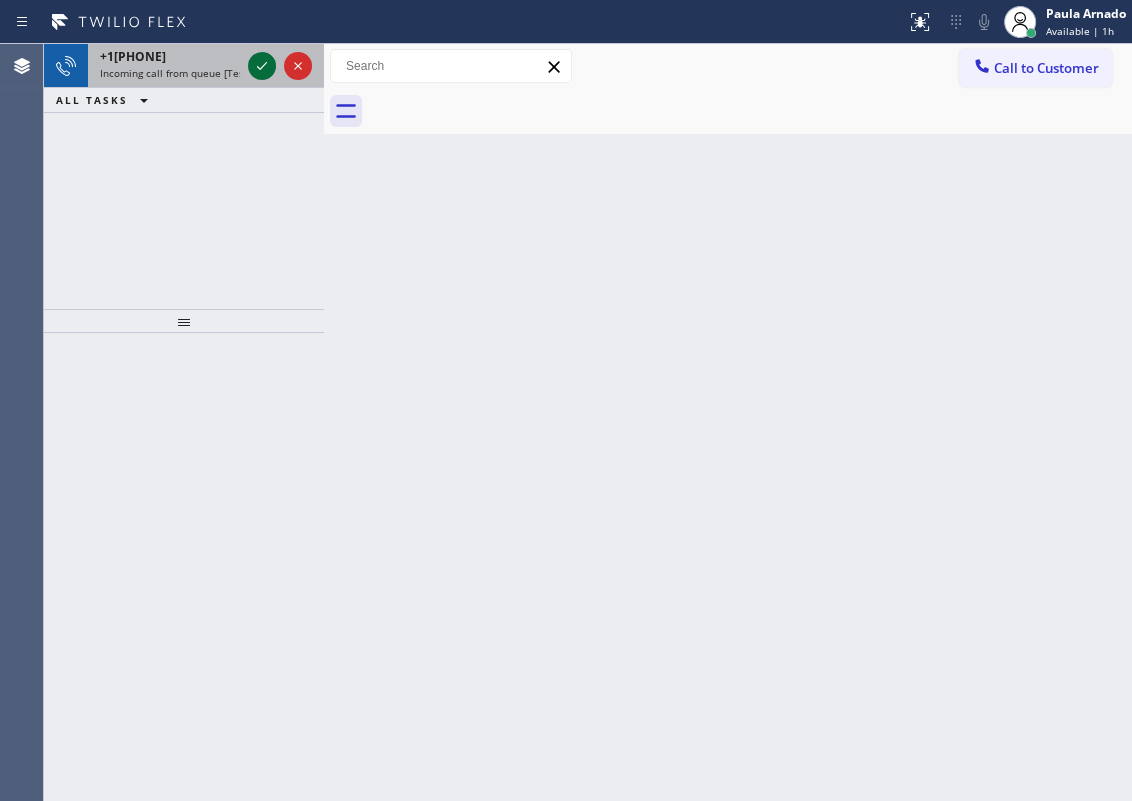 click 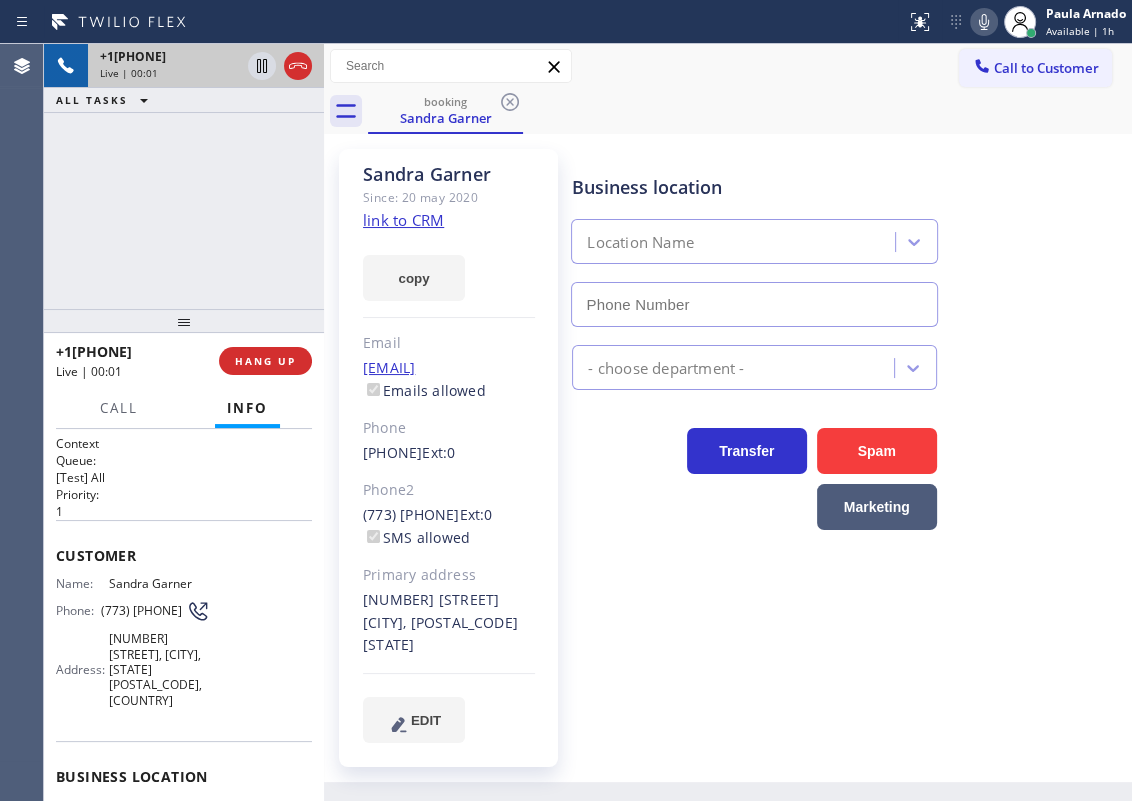 type on "(773) 830-4668" 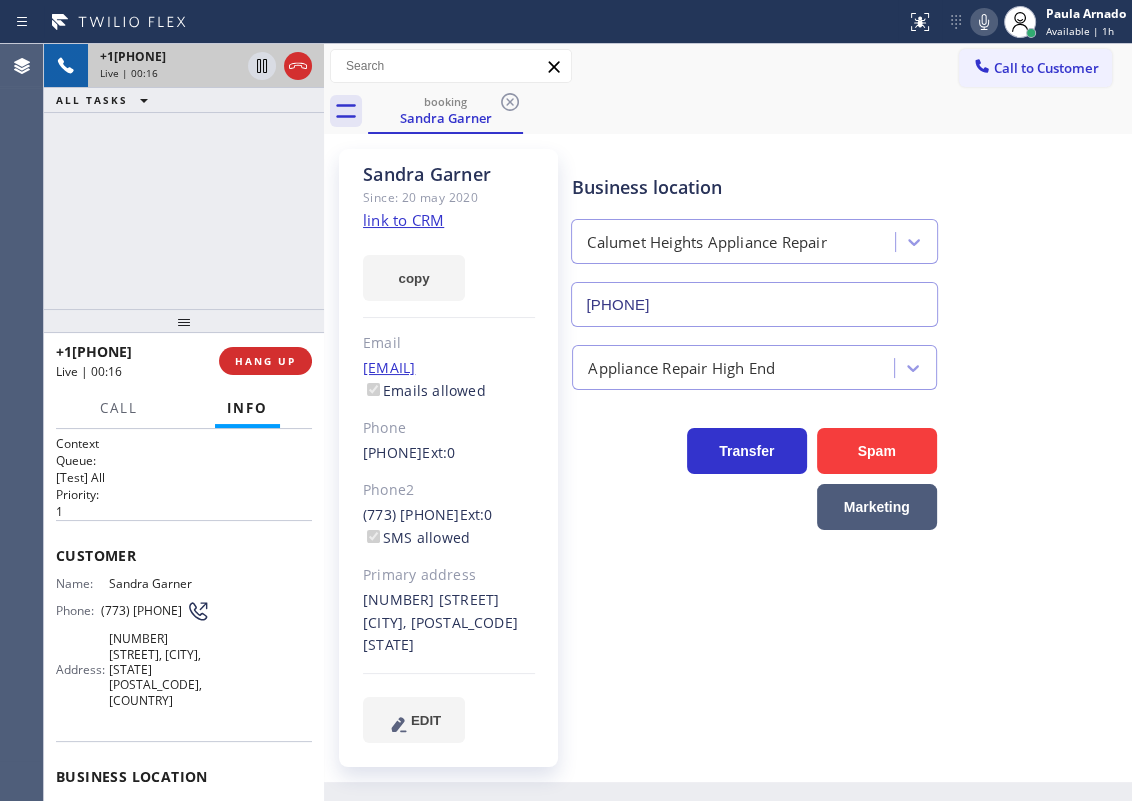 click on "link to CRM" 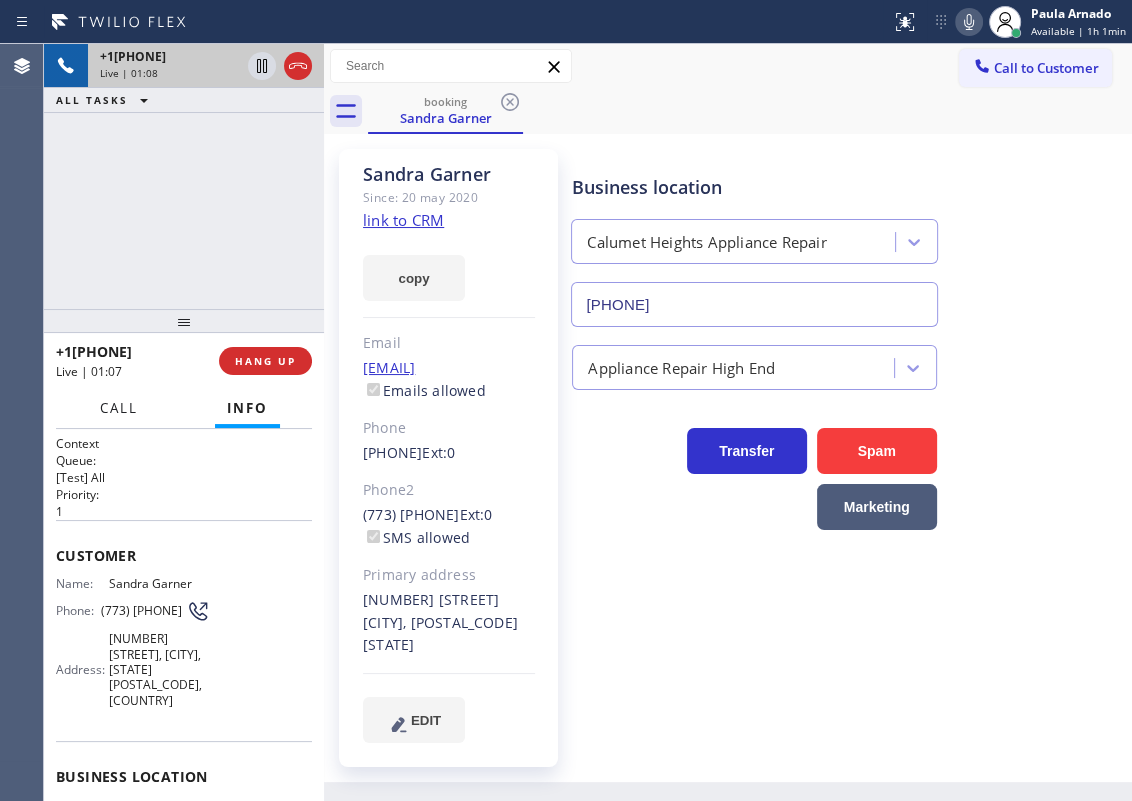click on "Call" at bounding box center (119, 408) 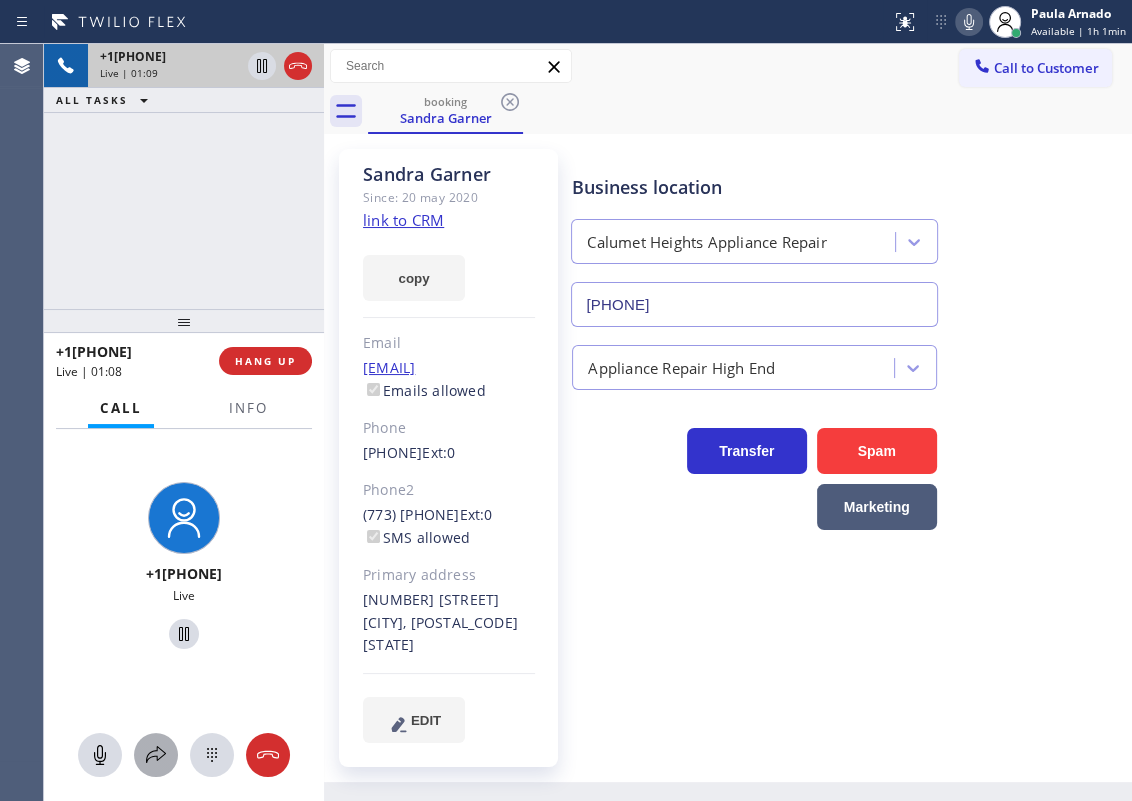 click 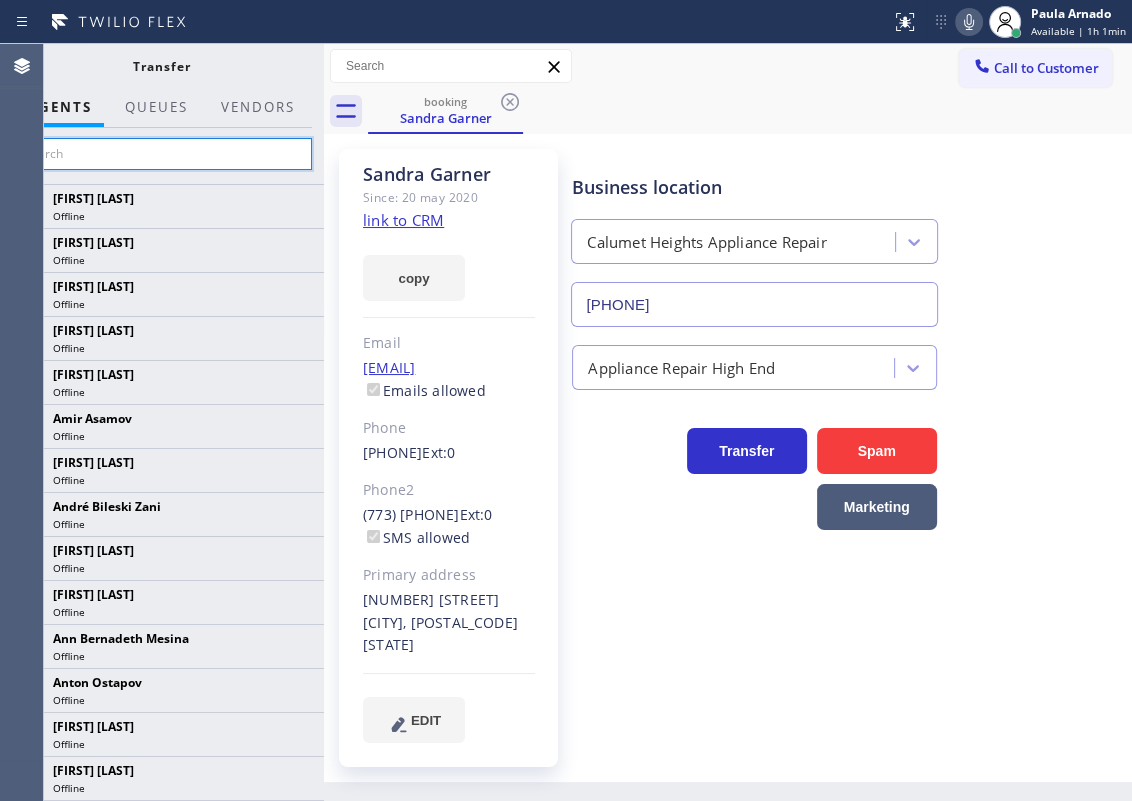 click at bounding box center [161, 154] 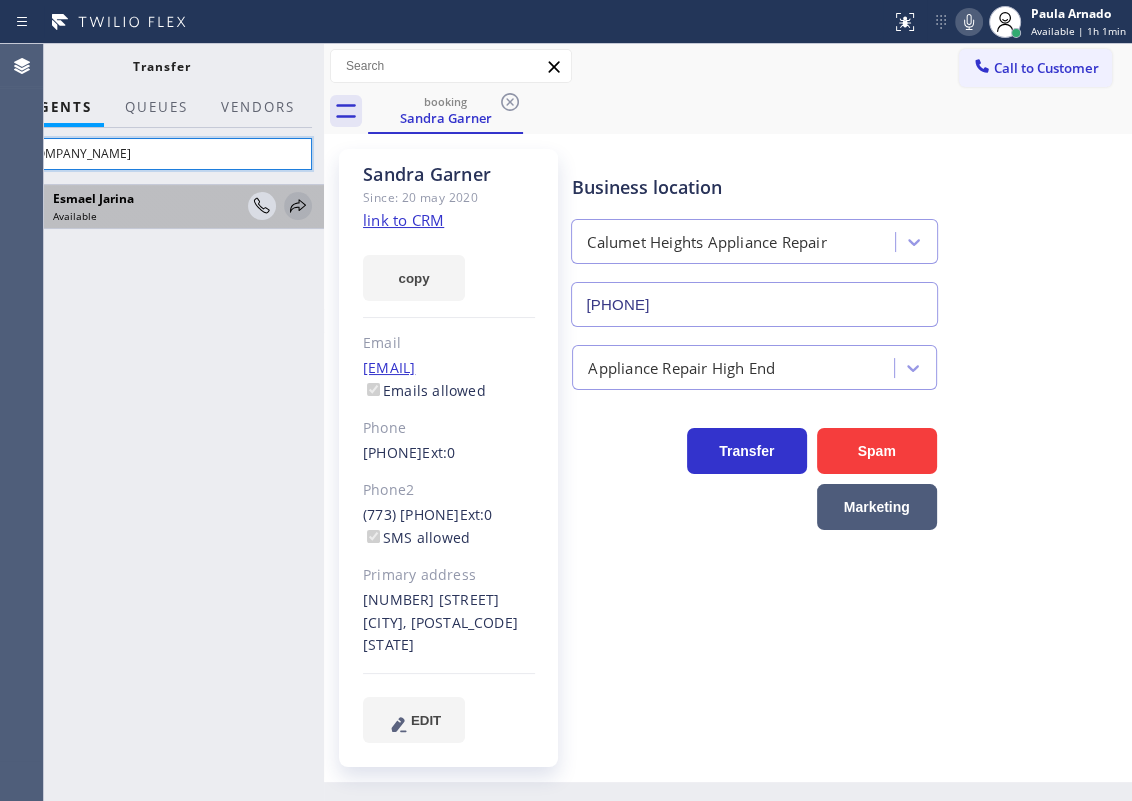type on "ESM" 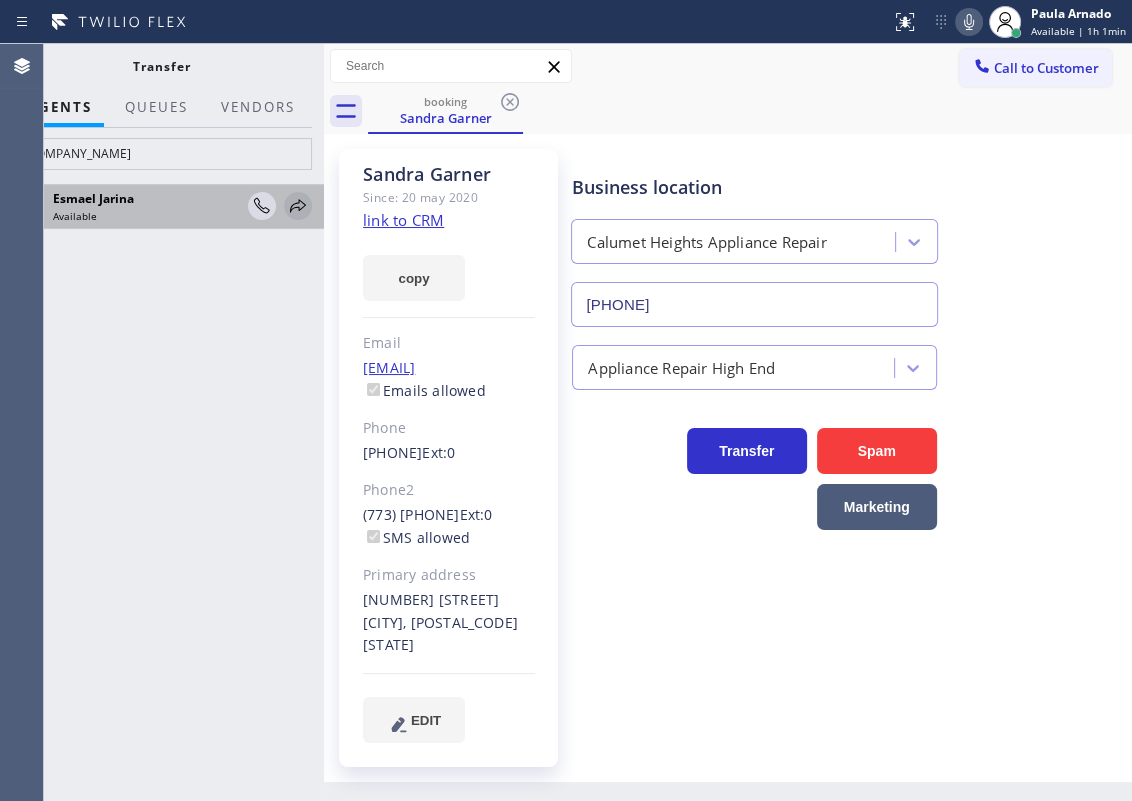 click 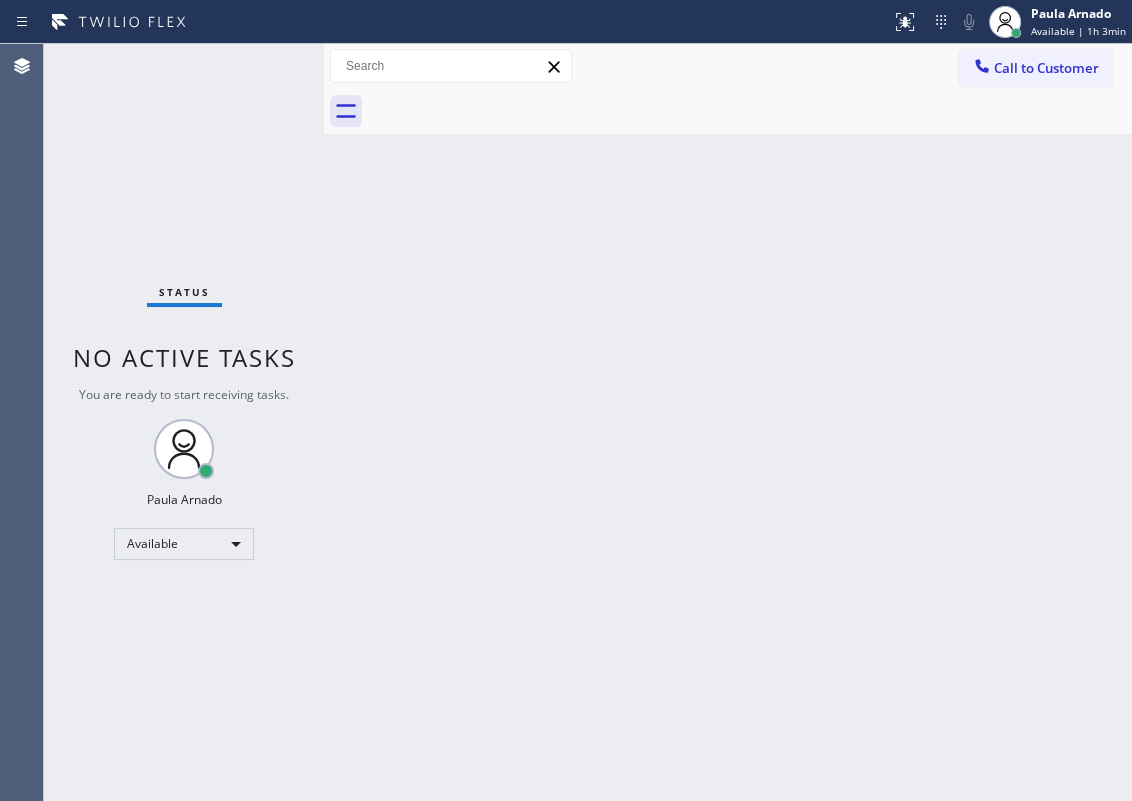 click on "Back to Dashboard Change Sender ID Customers Technicians Select a contact Outbound call Technician Search Technician Your caller id phone number Your caller id phone number Call Technician info Name   Phone none Address none Change Sender ID HVAC +18559994417 5 Star Appliance +18557314952 Appliance Repair +18554611149 Plumbing +18889090120 Air Duct Cleaning +18006865038  Electricians +18005688664 Cancel Change Check personal SMS Reset Change No tabs Call to Customer Outbound call Location Search location Your caller id phone number Customer number Call Outbound call Technician Search Technician Your caller id phone number Your caller id phone number Call" at bounding box center (728, 422) 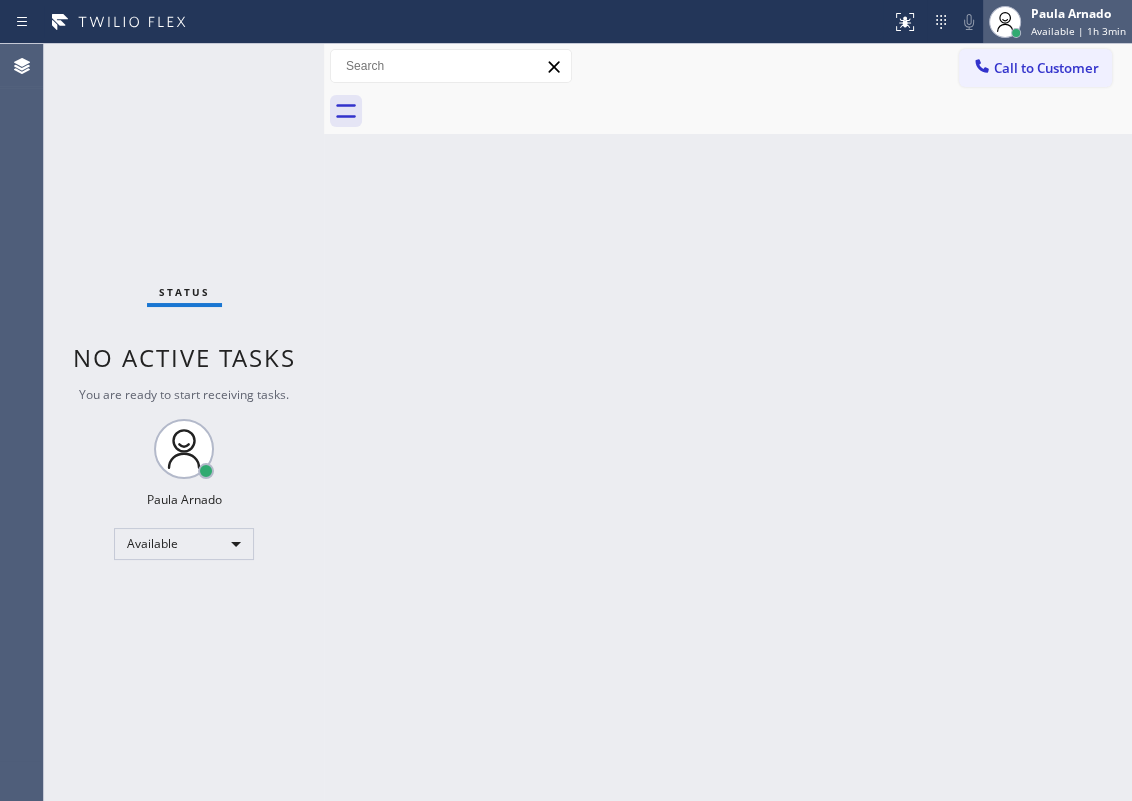 click on "Available | 1h 3min" at bounding box center [1078, 31] 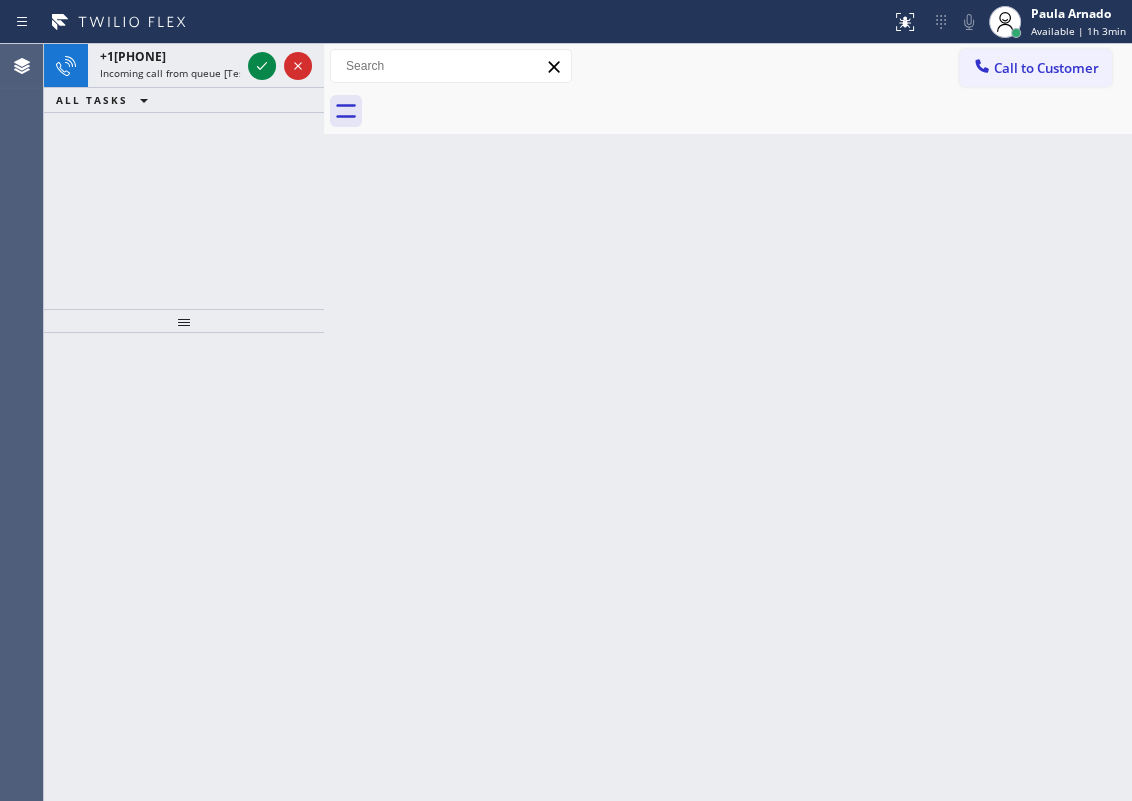 click on "Back to Dashboard Change Sender ID Customers Technicians Select a contact Outbound call Technician Search Technician Your caller id phone number Your caller id phone number Call Technician info Name   Phone none Address none Change Sender ID HVAC +18559994417 5 Star Appliance +18557314952 Appliance Repair +18554611149 Plumbing +18889090120 Air Duct Cleaning +18006865038  Electricians +18005688664 Cancel Change Check personal SMS Reset Change No tabs Call to Customer Outbound call Location Search location Your caller id phone number Customer number Call Outbound call Technician Search Technician Your caller id phone number Your caller id phone number Call" at bounding box center (728, 422) 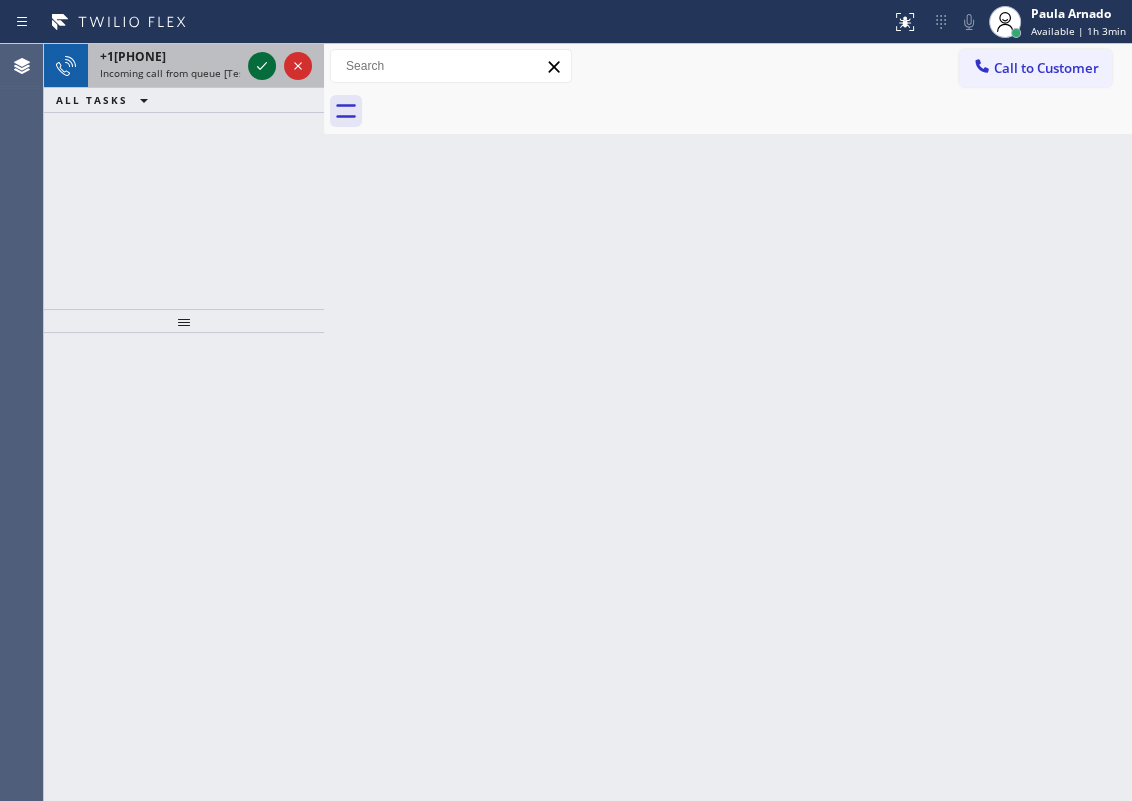 click 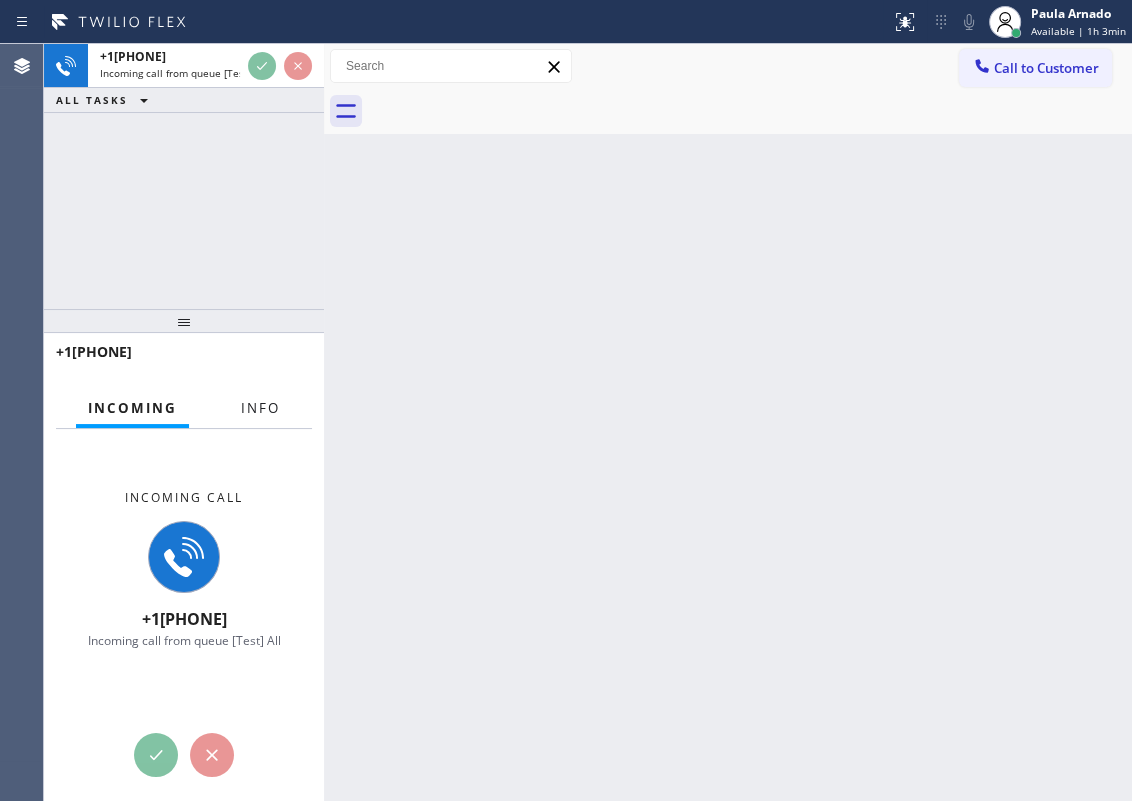 click on "Info" at bounding box center (260, 408) 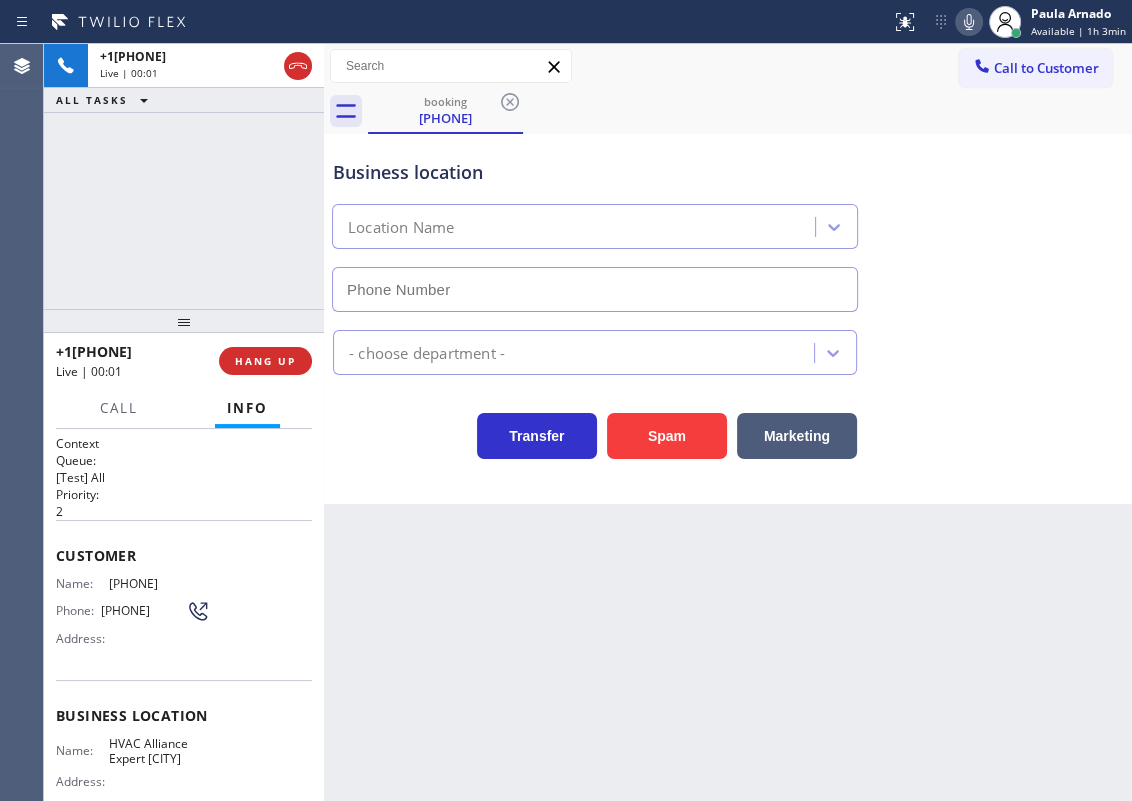 type on "(929) 545-6311" 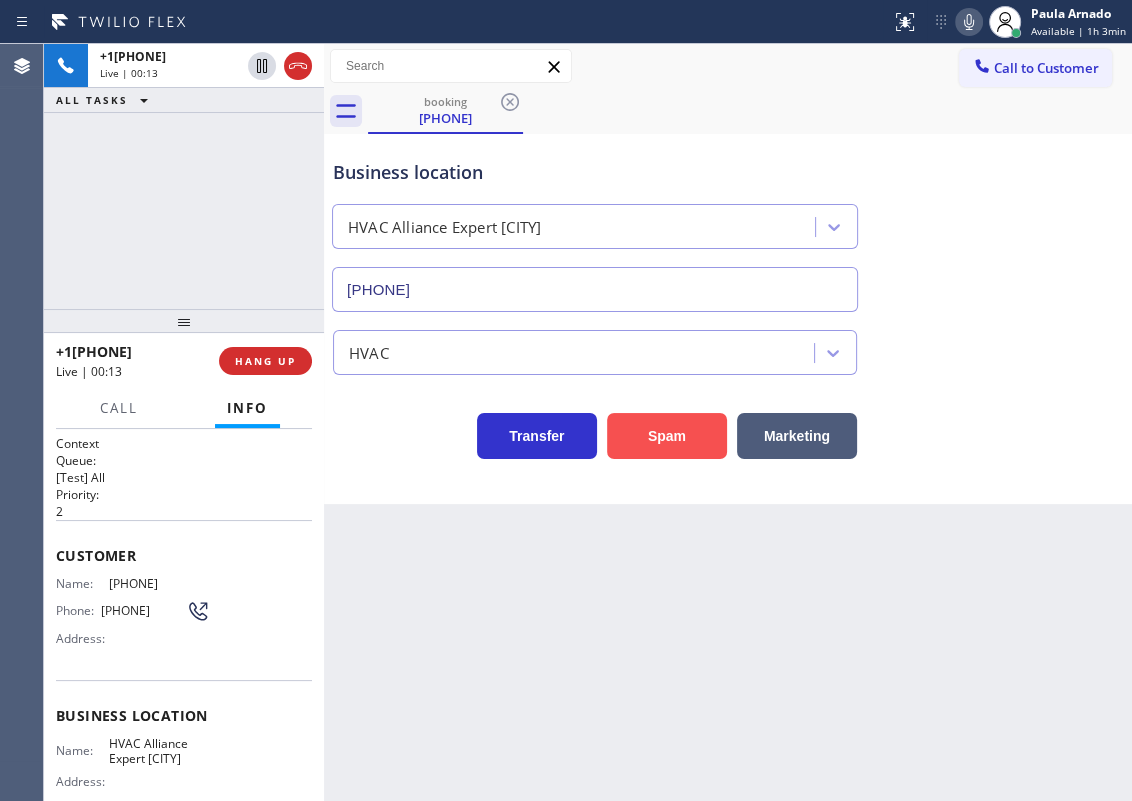 click on "Spam" at bounding box center (667, 436) 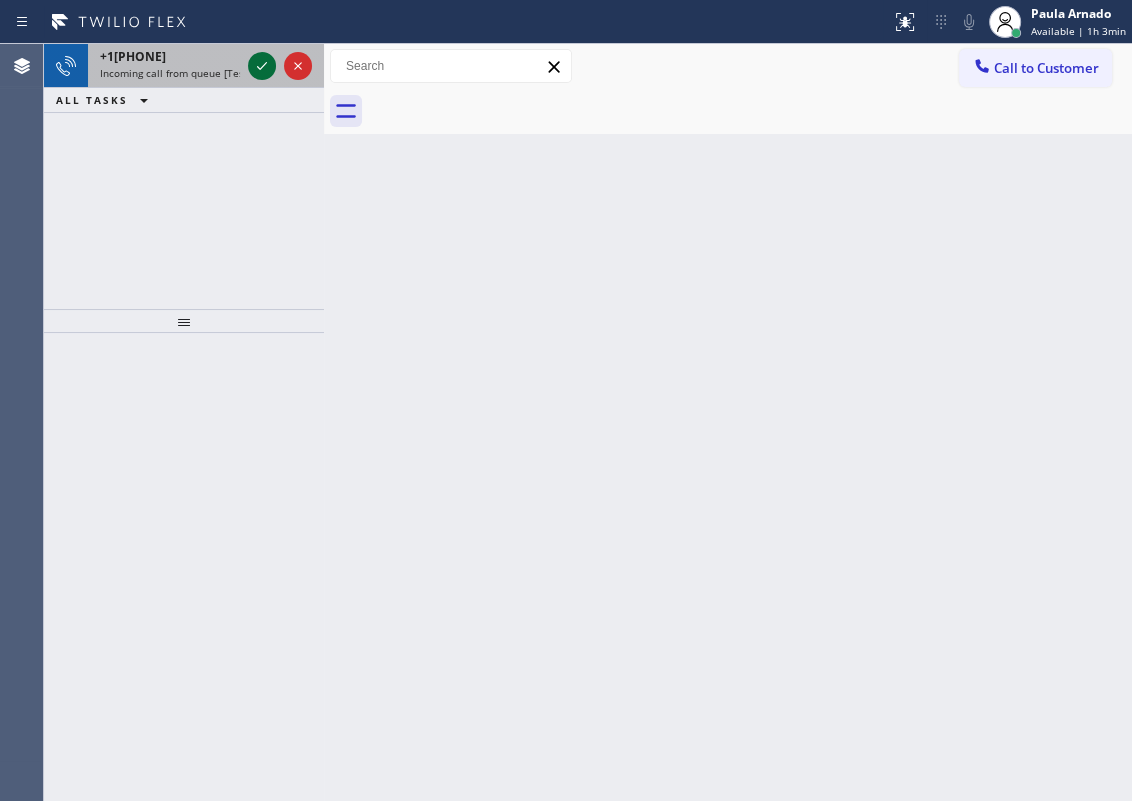 click 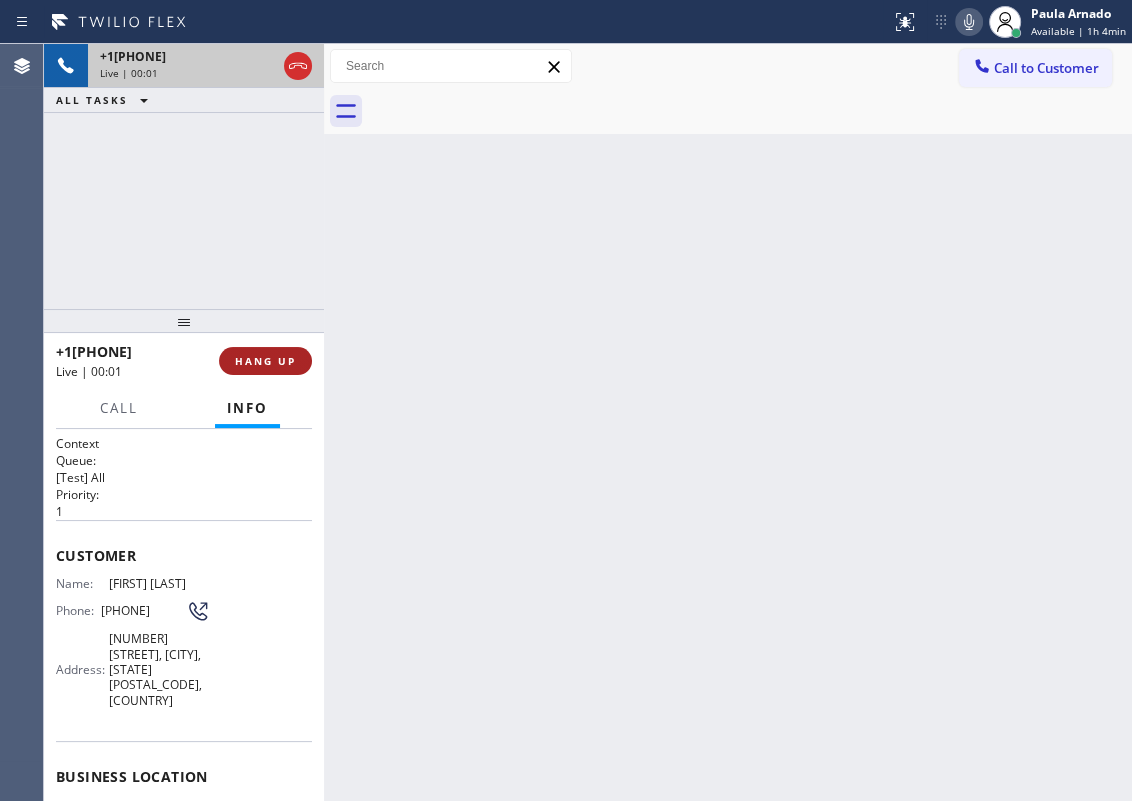 click on "HANG UP" at bounding box center [265, 361] 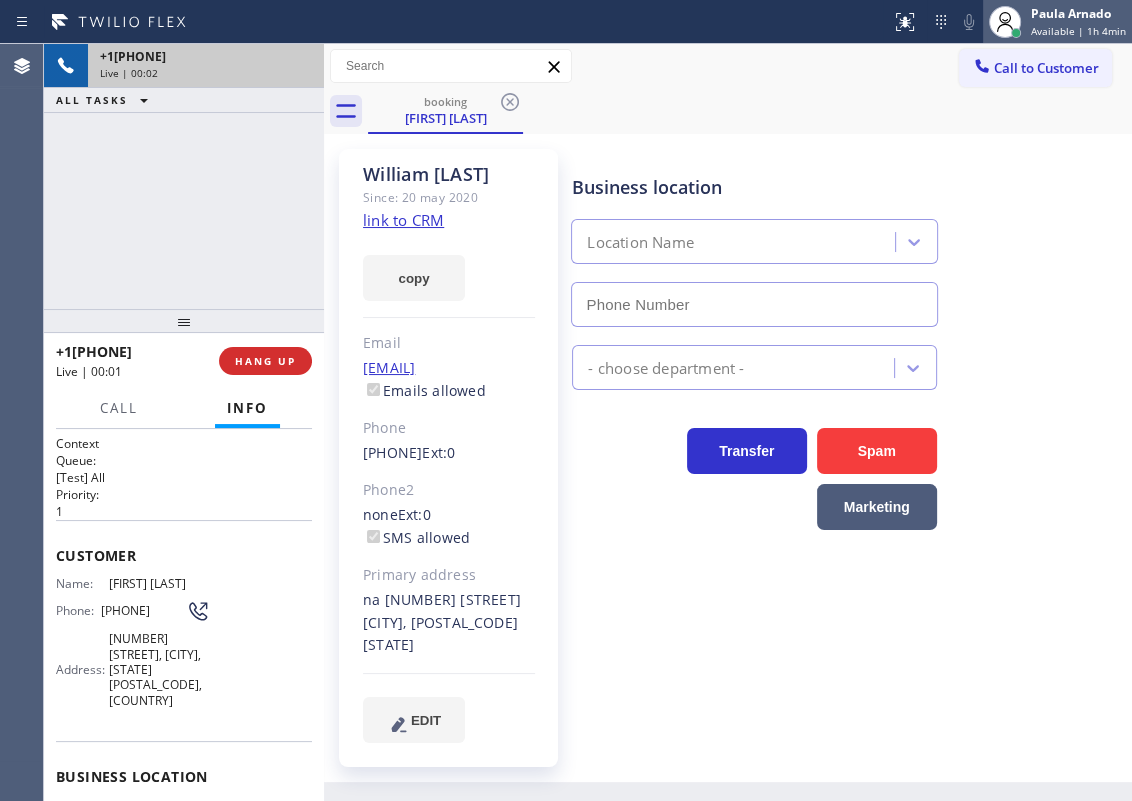 type on "(267) 662-1875" 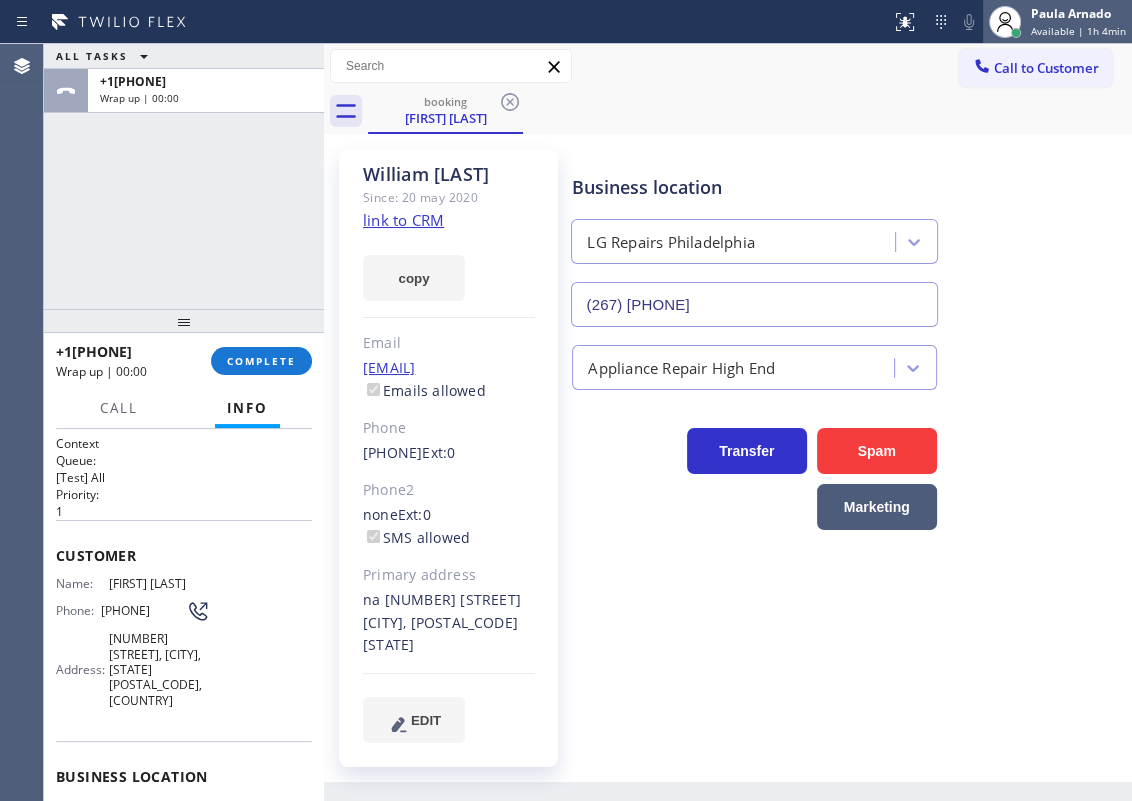 click on "Paula Arnado" at bounding box center (1078, 13) 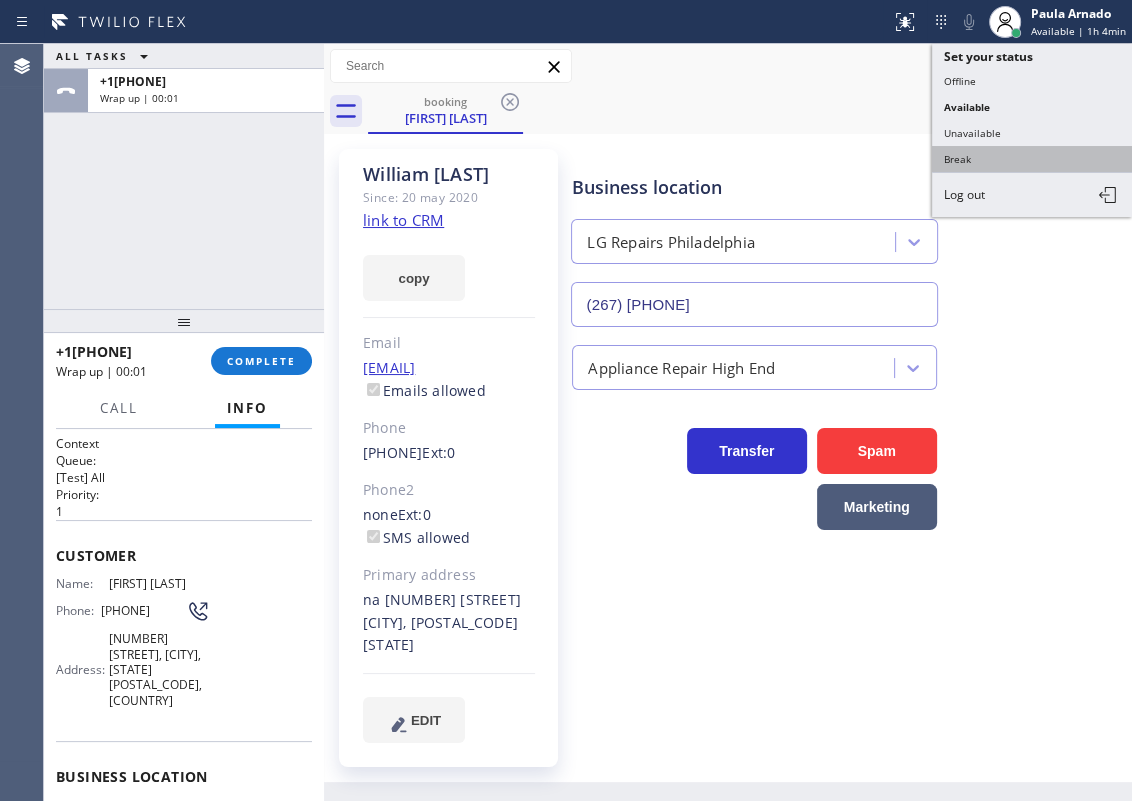 click on "Break" at bounding box center [1032, 159] 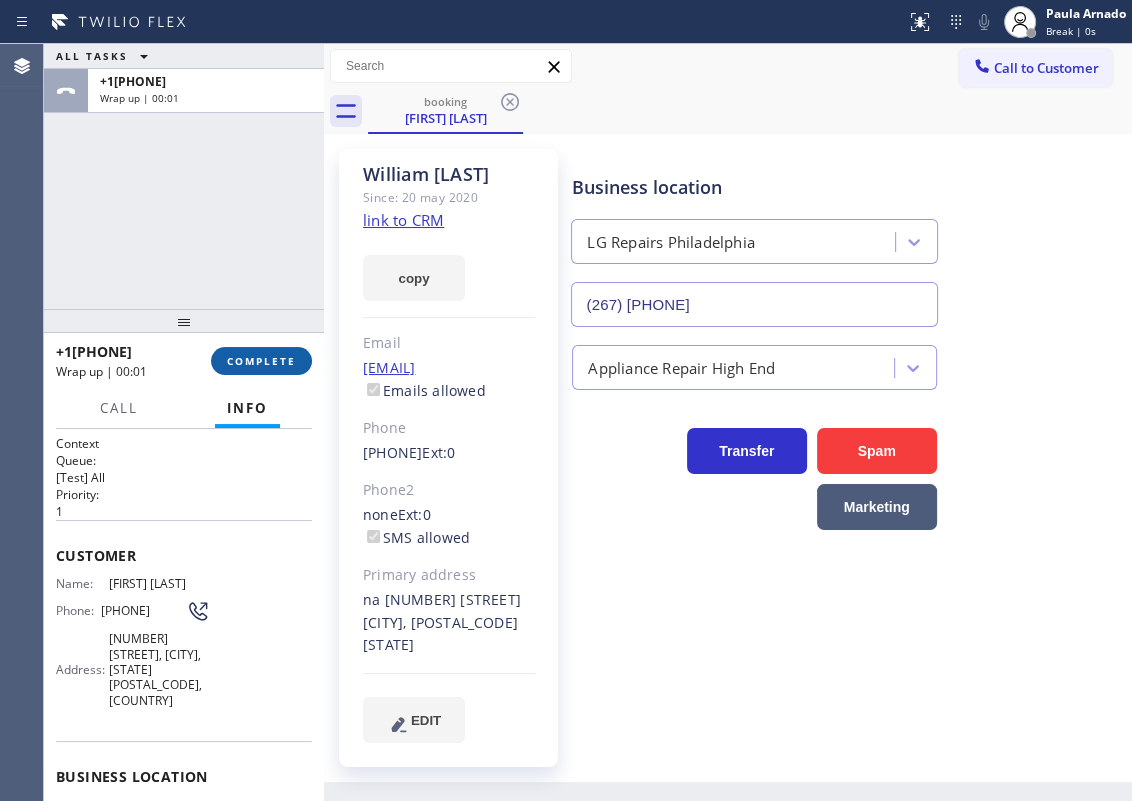 click on "COMPLETE" at bounding box center (261, 361) 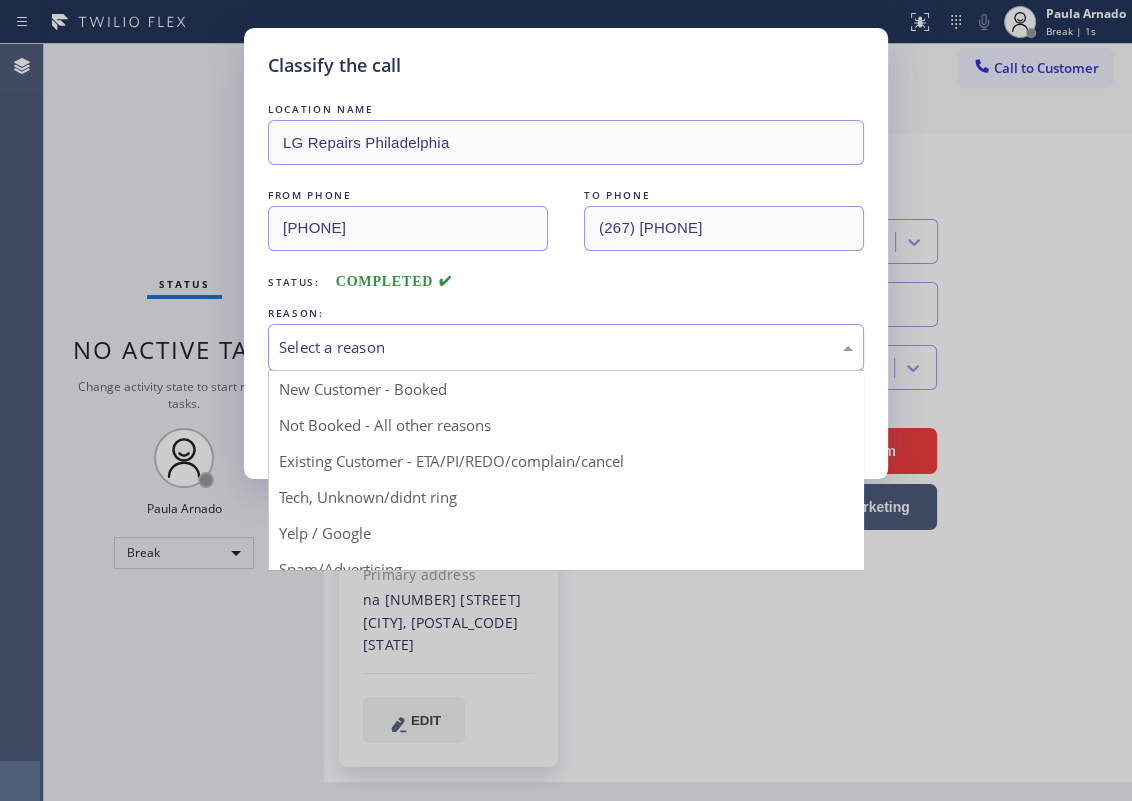 click on "Select a reason" at bounding box center (566, 347) 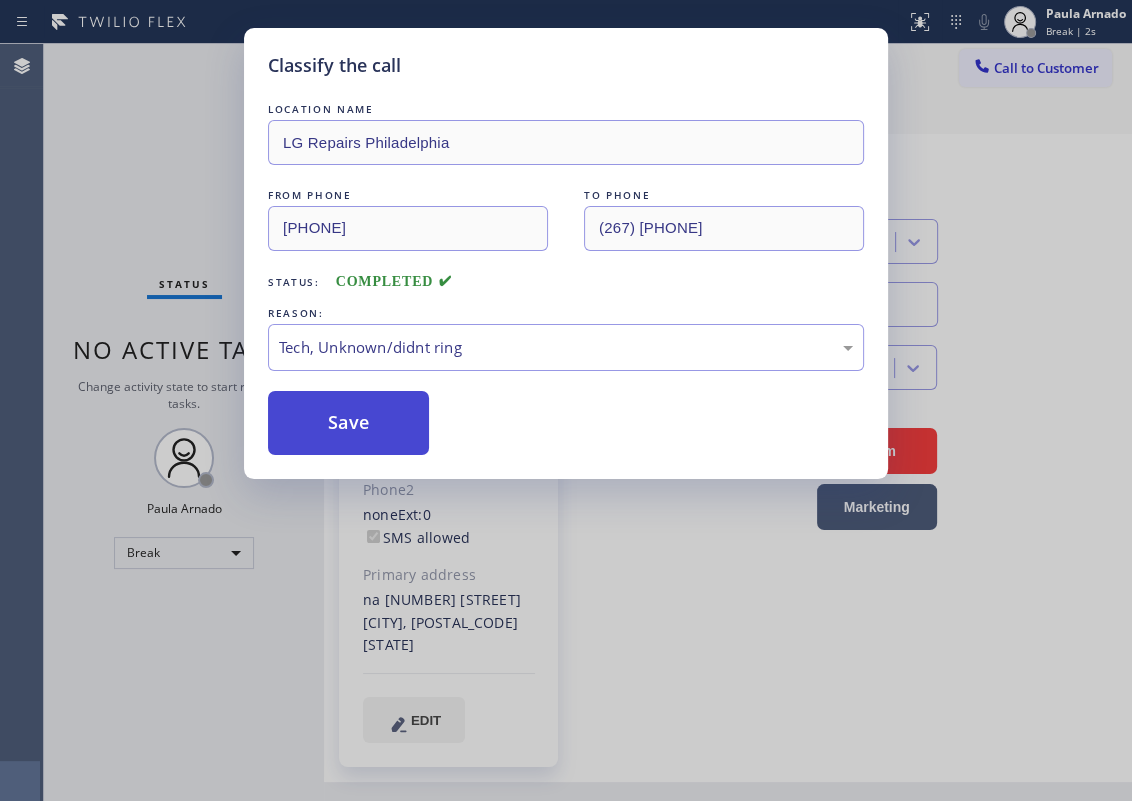 click on "Save" at bounding box center [348, 423] 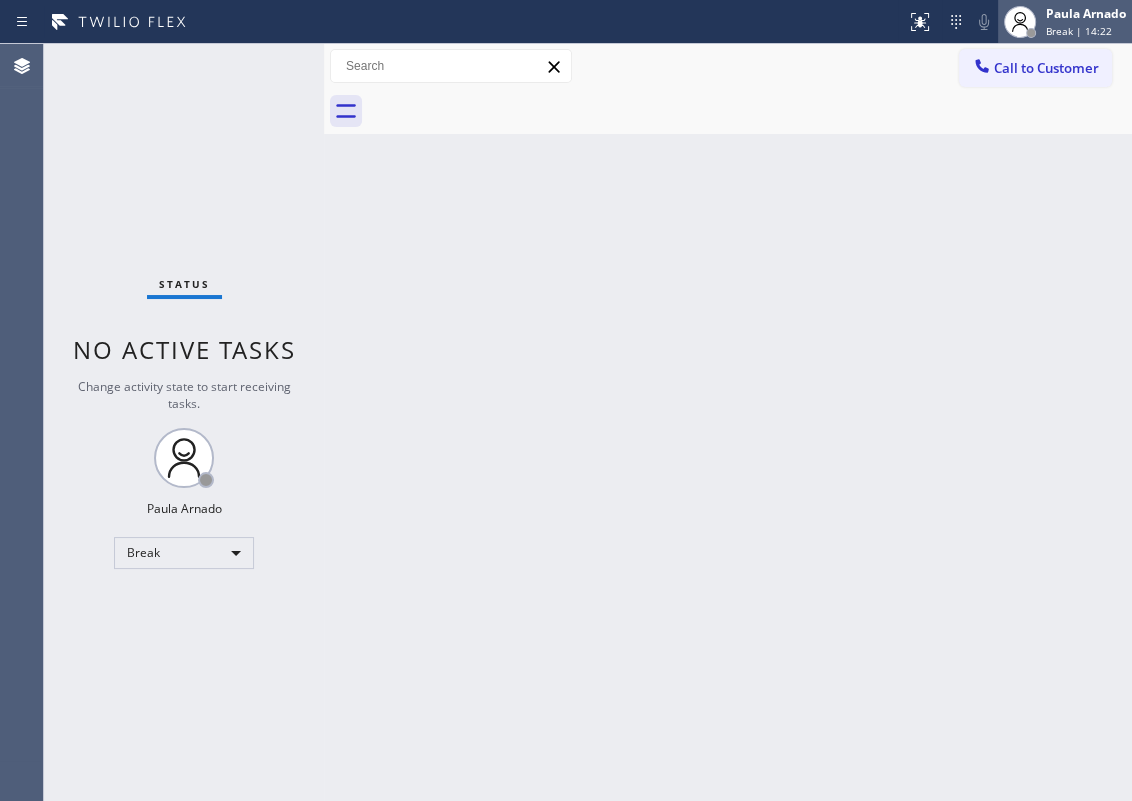 click on "Paula Arnado Break | 14:22" at bounding box center (1087, 21) 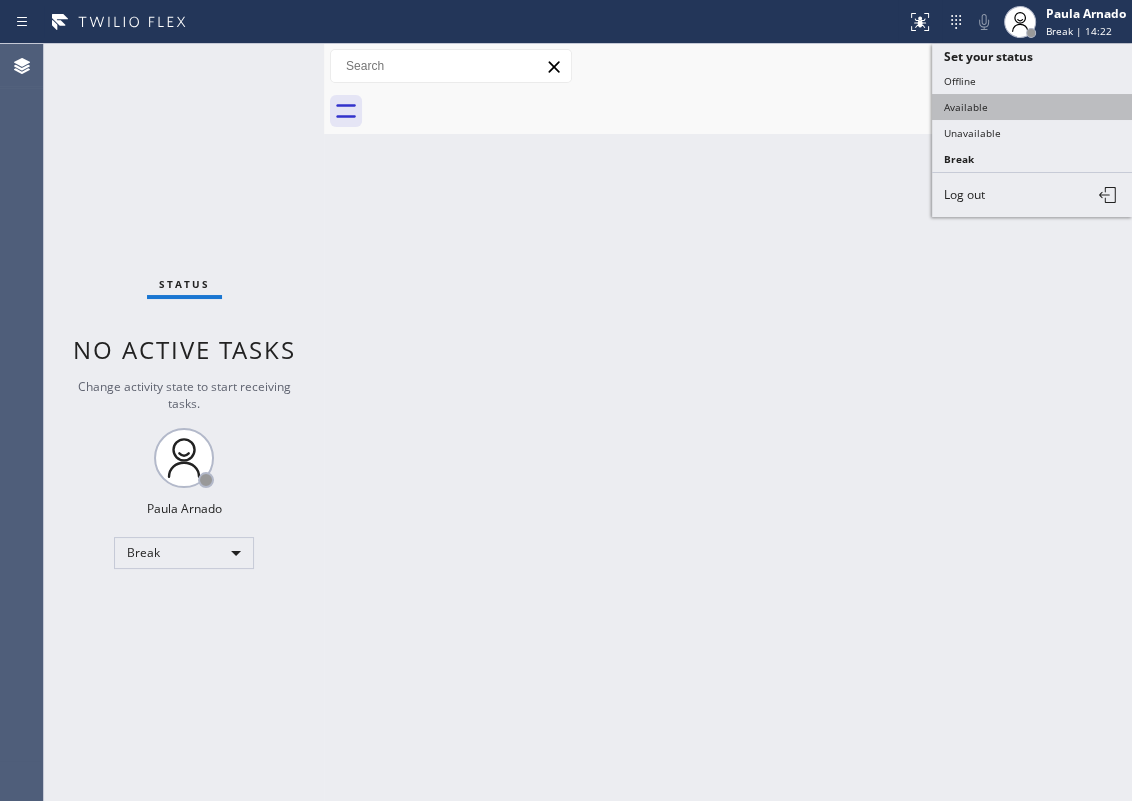 click on "Available" at bounding box center (1032, 107) 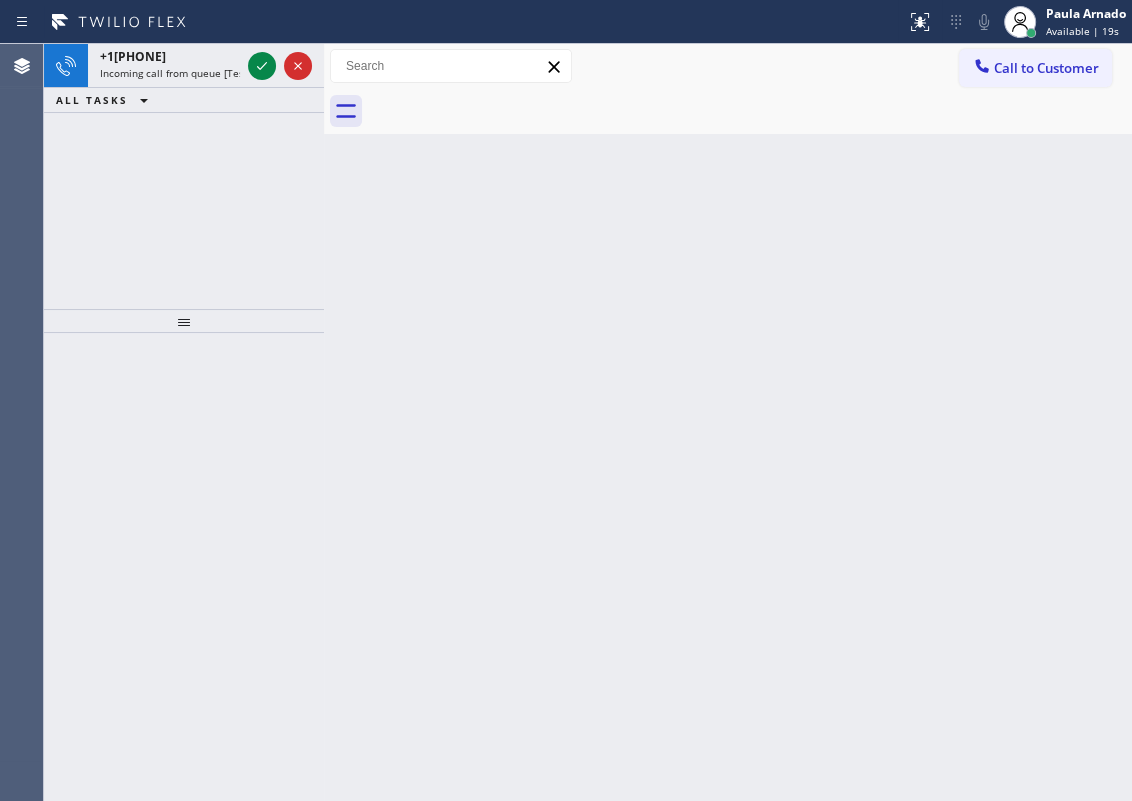 click on "Back to Dashboard Change Sender ID Customers Technicians Select a contact Outbound call Technician Search Technician Your caller id phone number Your caller id phone number Call Technician info Name   Phone none Address none Change Sender ID HVAC +18559994417 5 Star Appliance +18557314952 Appliance Repair +18554611149 Plumbing +18889090120 Air Duct Cleaning +18006865038  Electricians +18005688664 Cancel Change Check personal SMS Reset Change No tabs Call to Customer Outbound call Location Search location Your caller id phone number Customer number Call Outbound call Technician Search Technician Your caller id phone number Your caller id phone number Call" at bounding box center [728, 422] 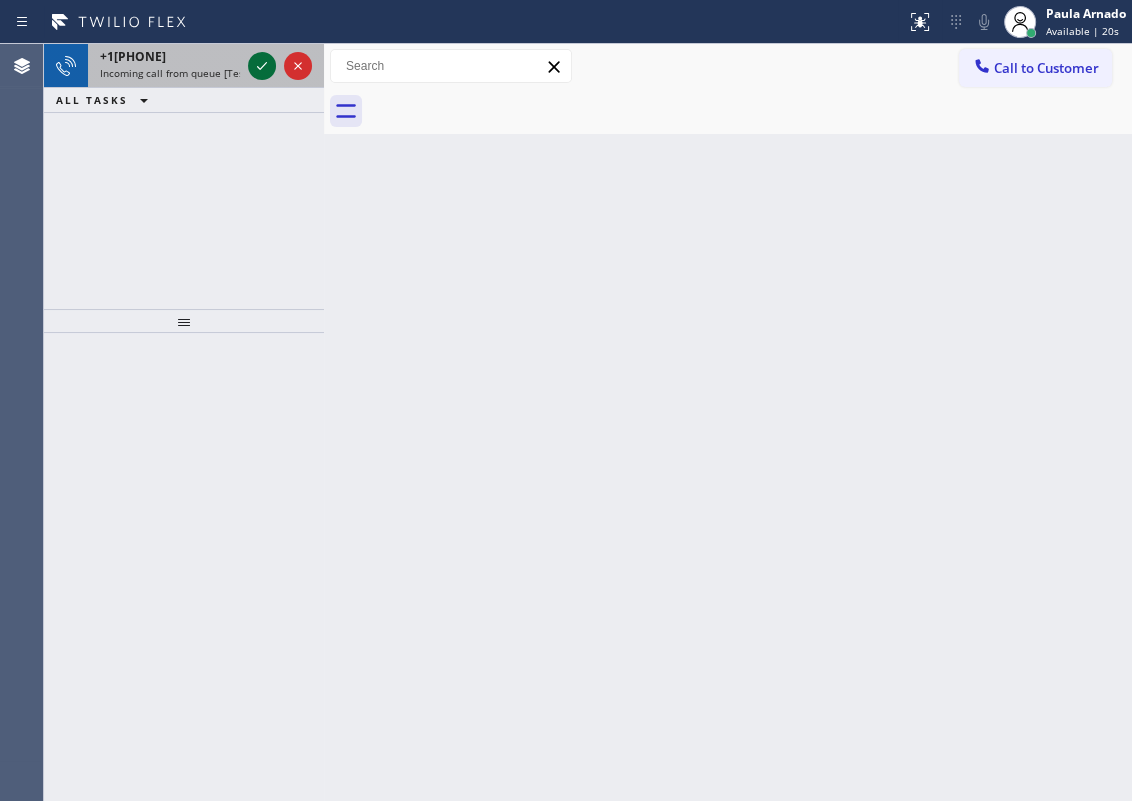 click 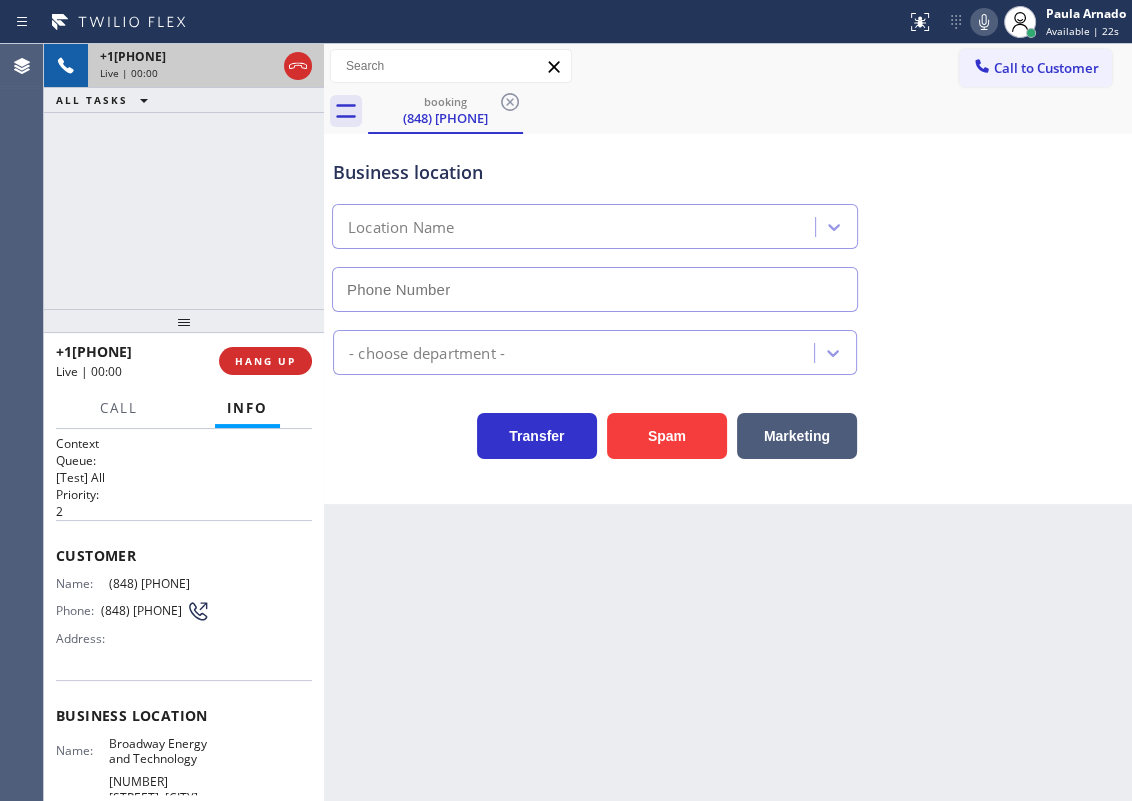type on "(848) 292-9183" 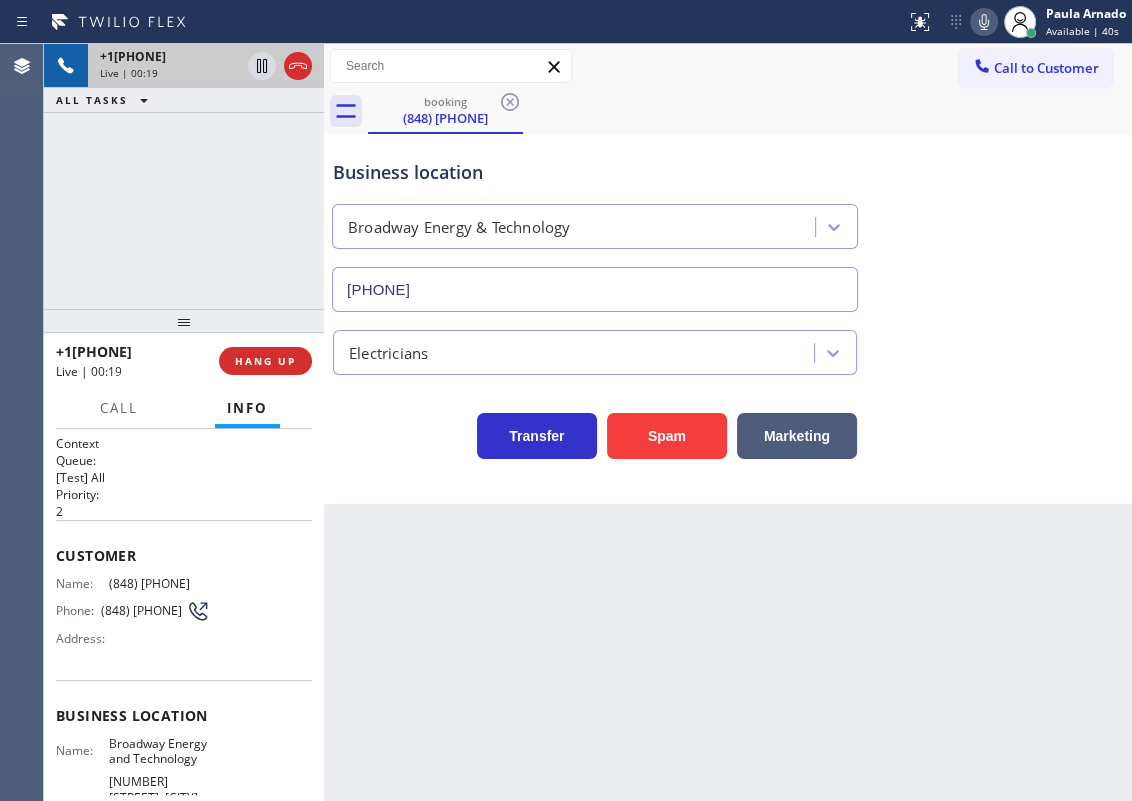 click on "Electricians" at bounding box center [728, 348] 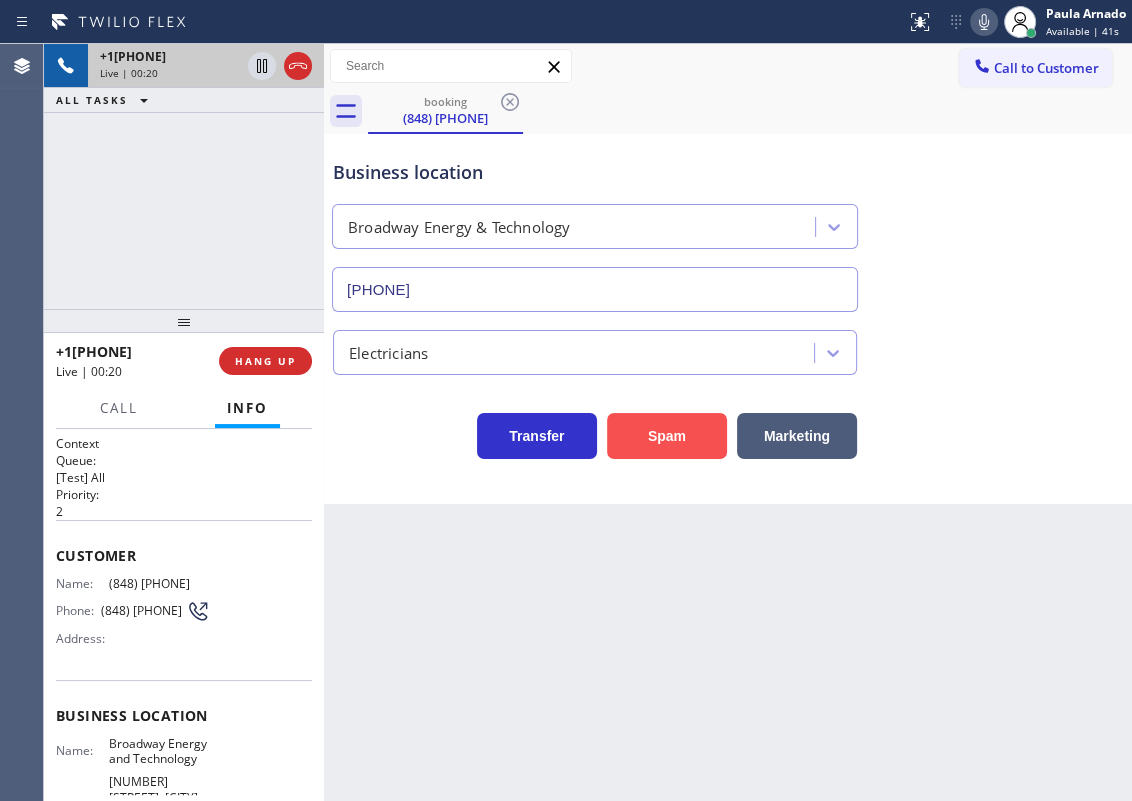click on "Spam" at bounding box center [667, 436] 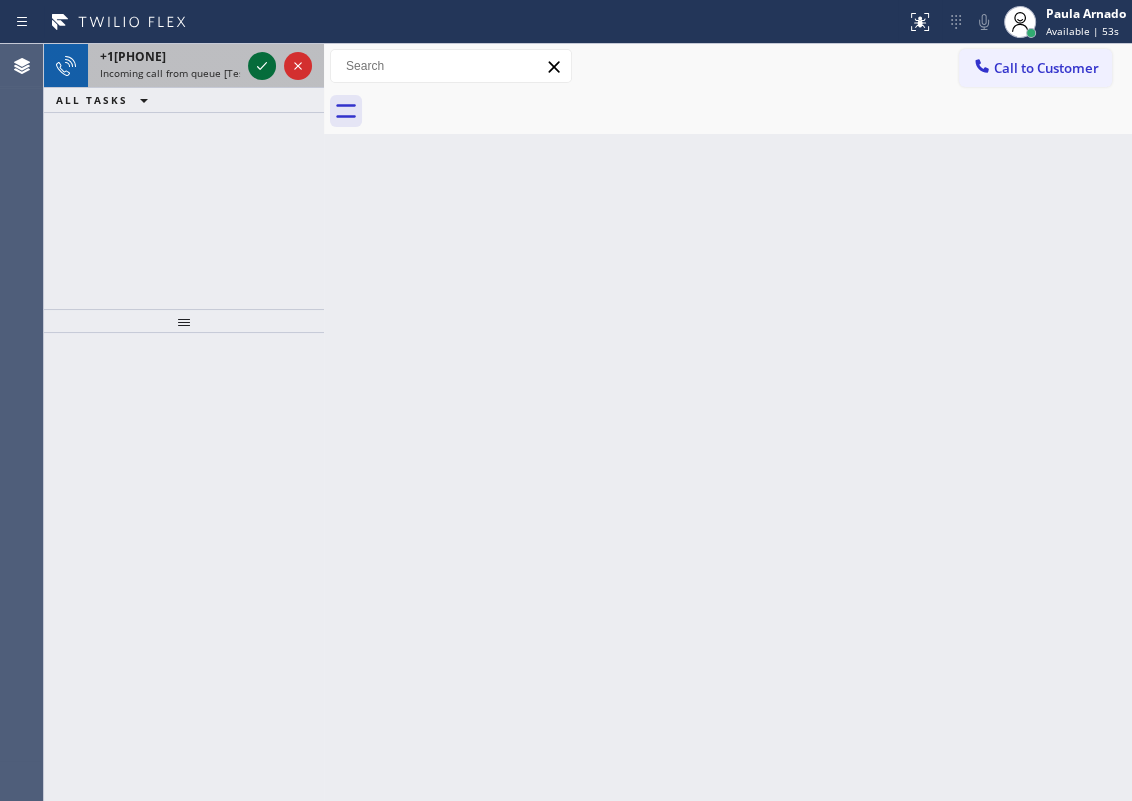 click 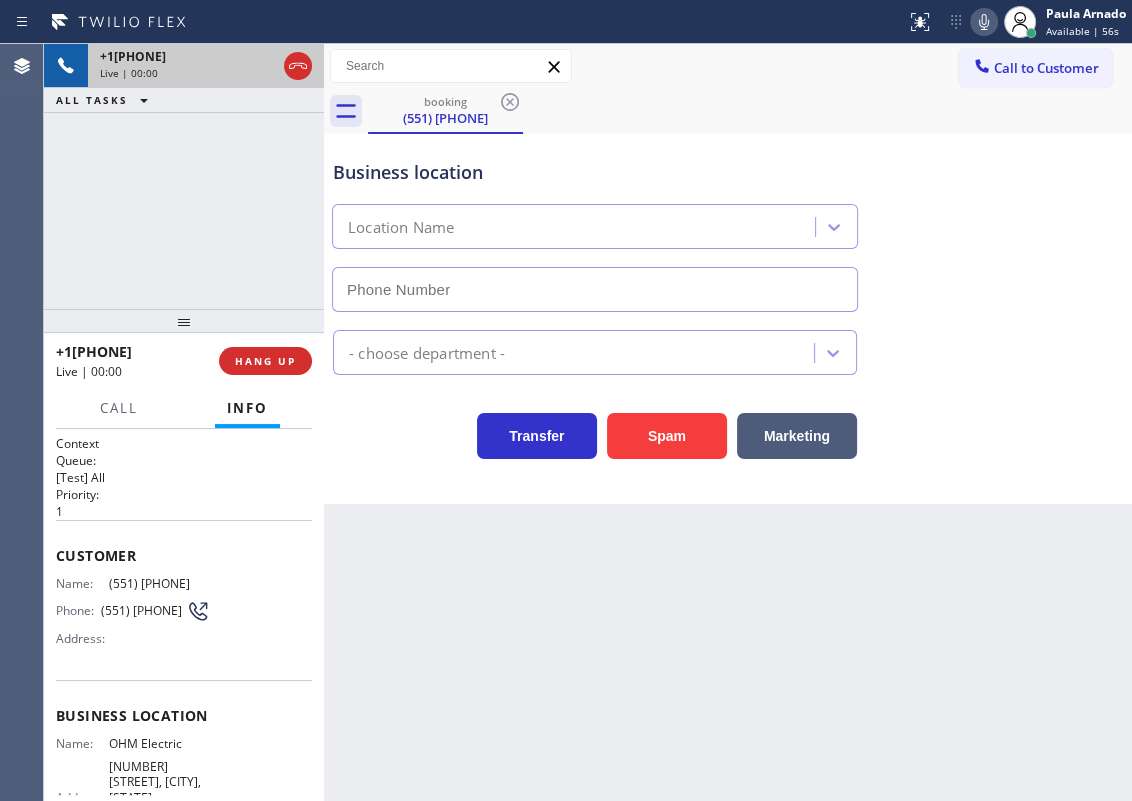 type on "(640) 205-5726" 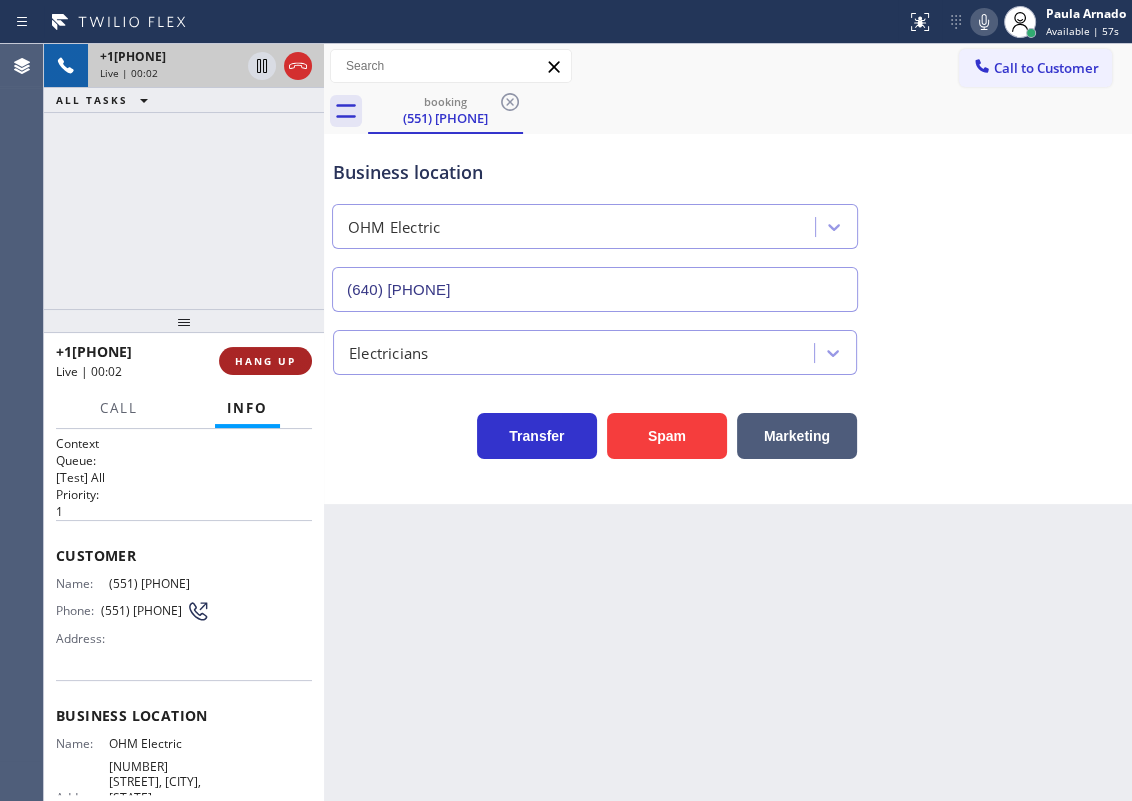 click on "HANG UP" at bounding box center (265, 361) 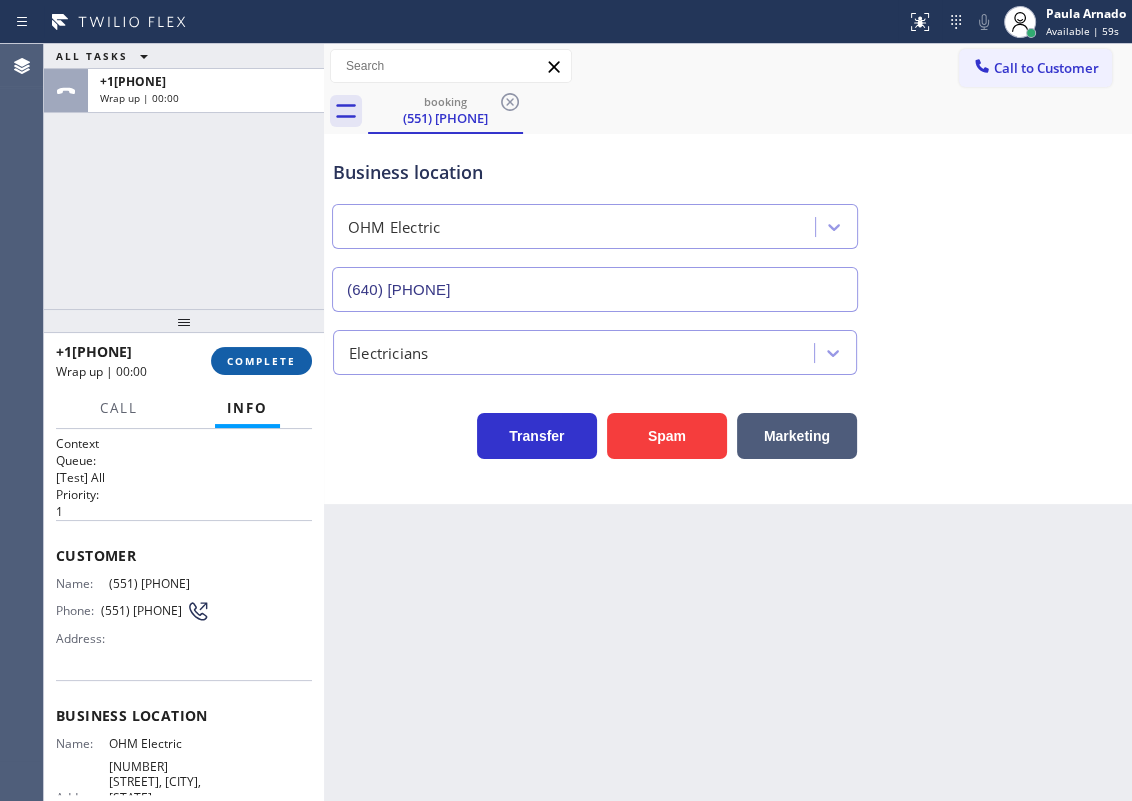 click on "COMPLETE" at bounding box center (261, 361) 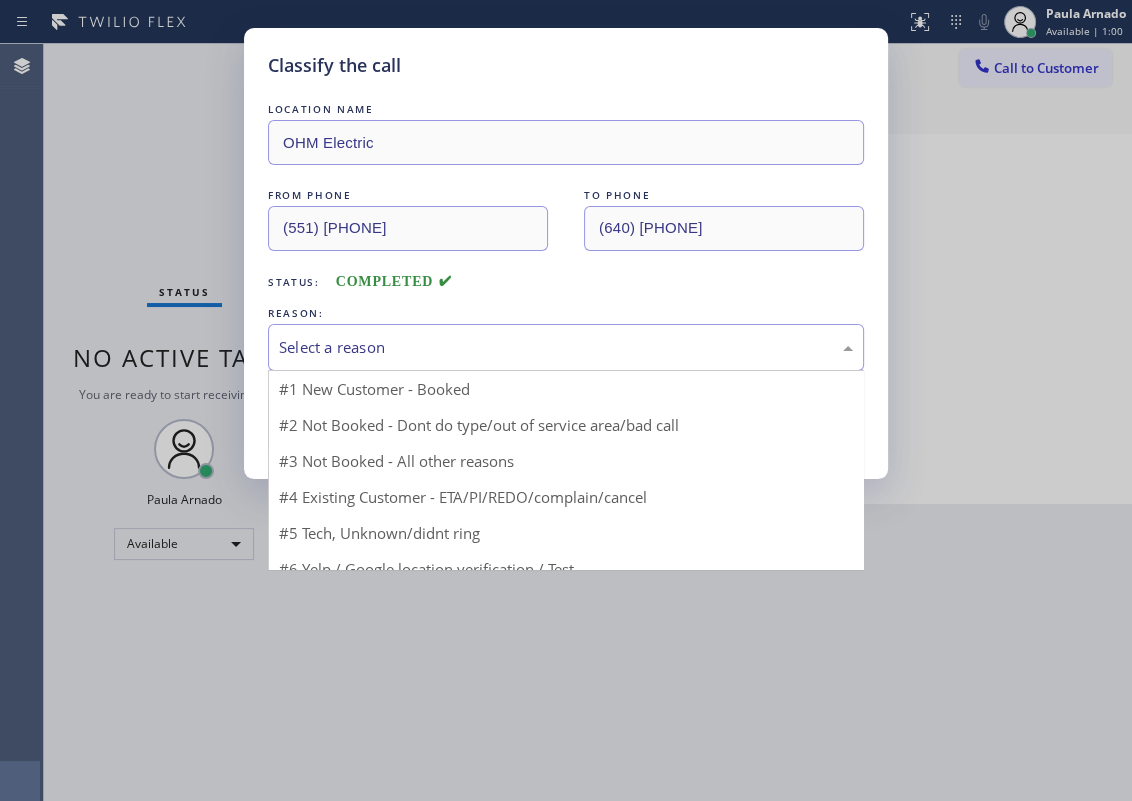 click on "Select a reason" at bounding box center (566, 347) 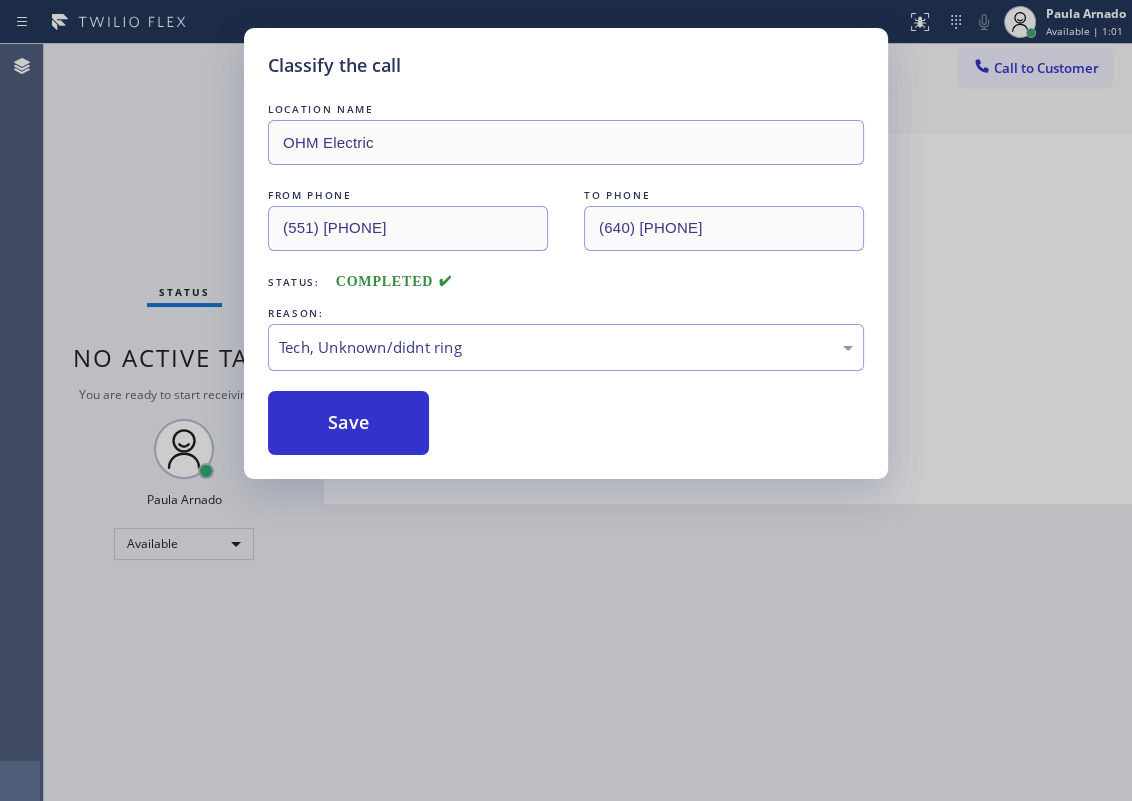 click on "Classify the call LOCATION NAME OHM Electric FROM PHONE (551) 205-2314 TO PHONE (640) 205-5726 Status: COMPLETED REASON: Tech, Unknown/didnt ring Save" at bounding box center [566, 253] 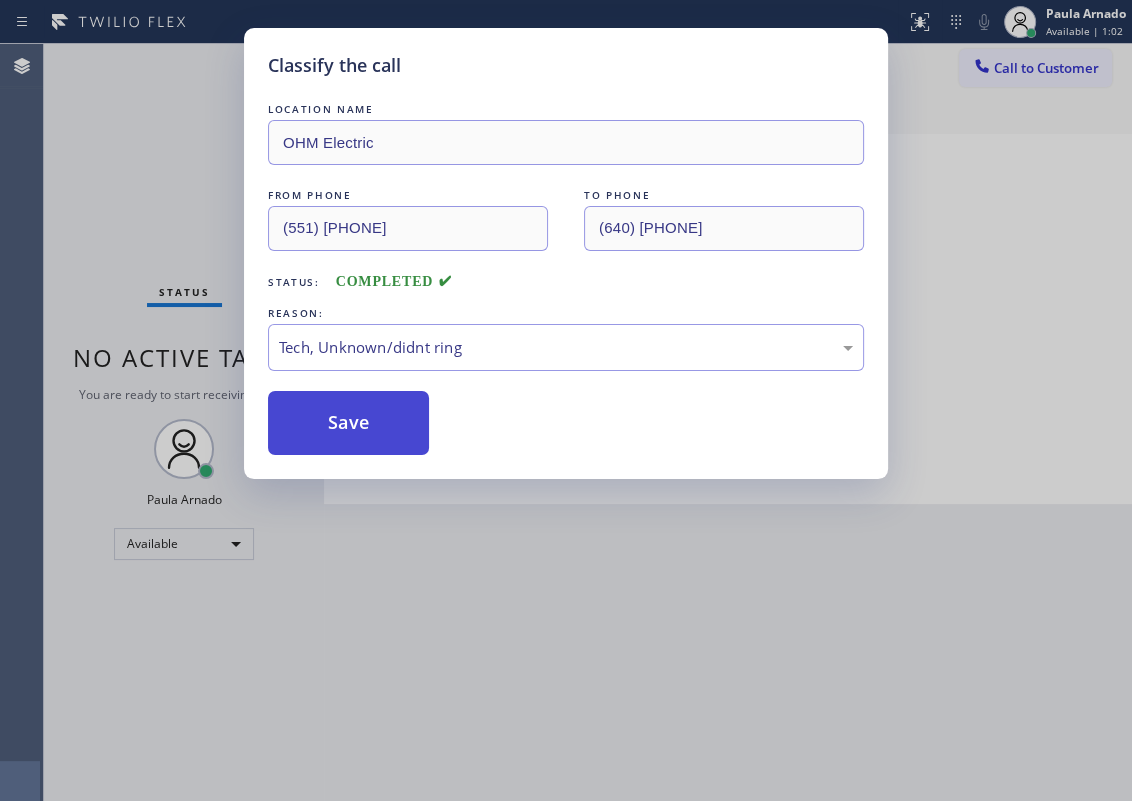 click on "Save" at bounding box center (348, 423) 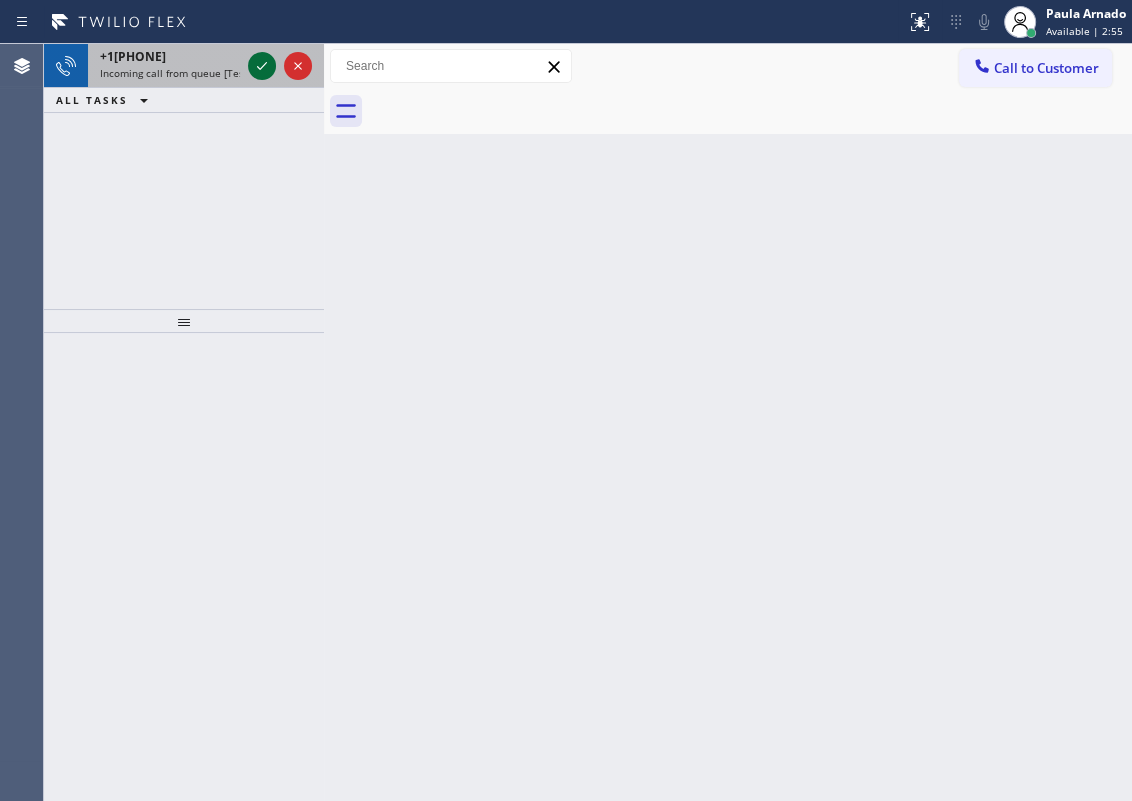 click 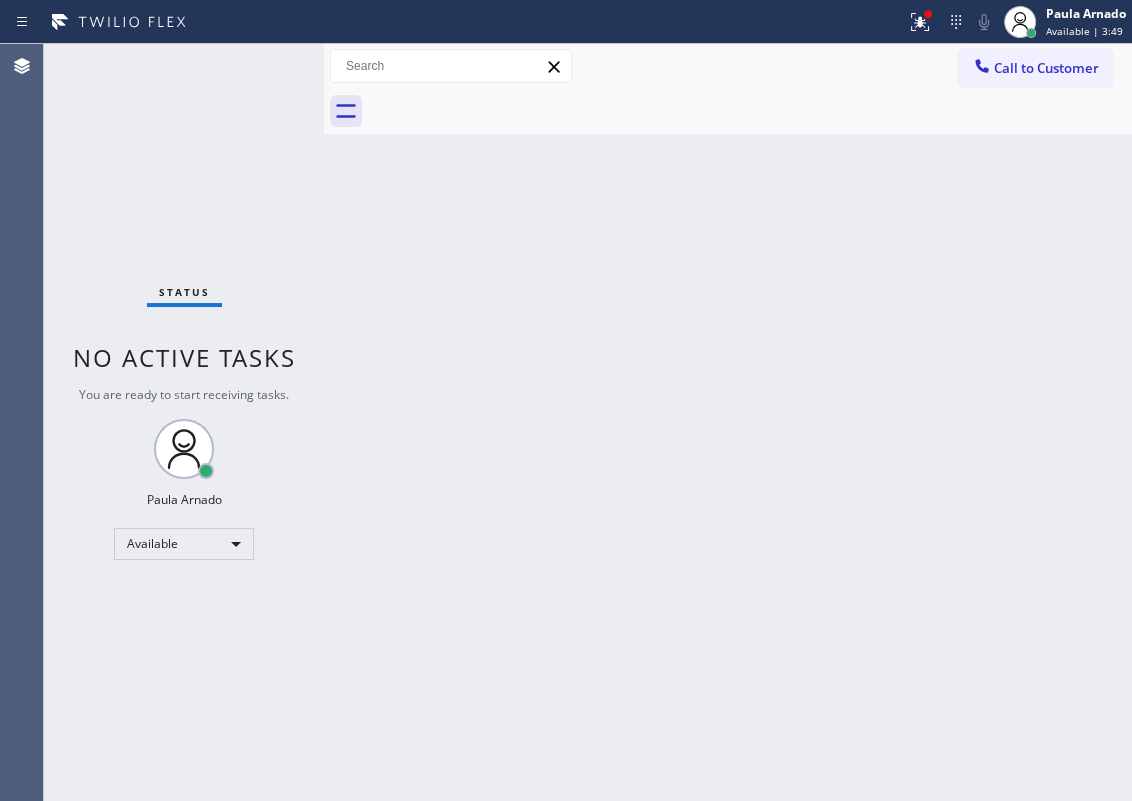 click on "Back to Dashboard Change Sender ID Customers Technicians Select a contact Outbound call Technician Search Technician Your caller id phone number Your caller id phone number Call Technician info Name   Phone none Address none Change Sender ID HVAC +18559994417 5 Star Appliance +18557314952 Appliance Repair +18554611149 Plumbing +18889090120 Air Duct Cleaning +18006865038  Electricians +18005688664 Cancel Change Check personal SMS Reset Change No tabs Call to Customer Outbound call Location Search location Your caller id phone number Customer number Call Outbound call Technician Search Technician Your caller id phone number Your caller id phone number Call" at bounding box center [728, 422] 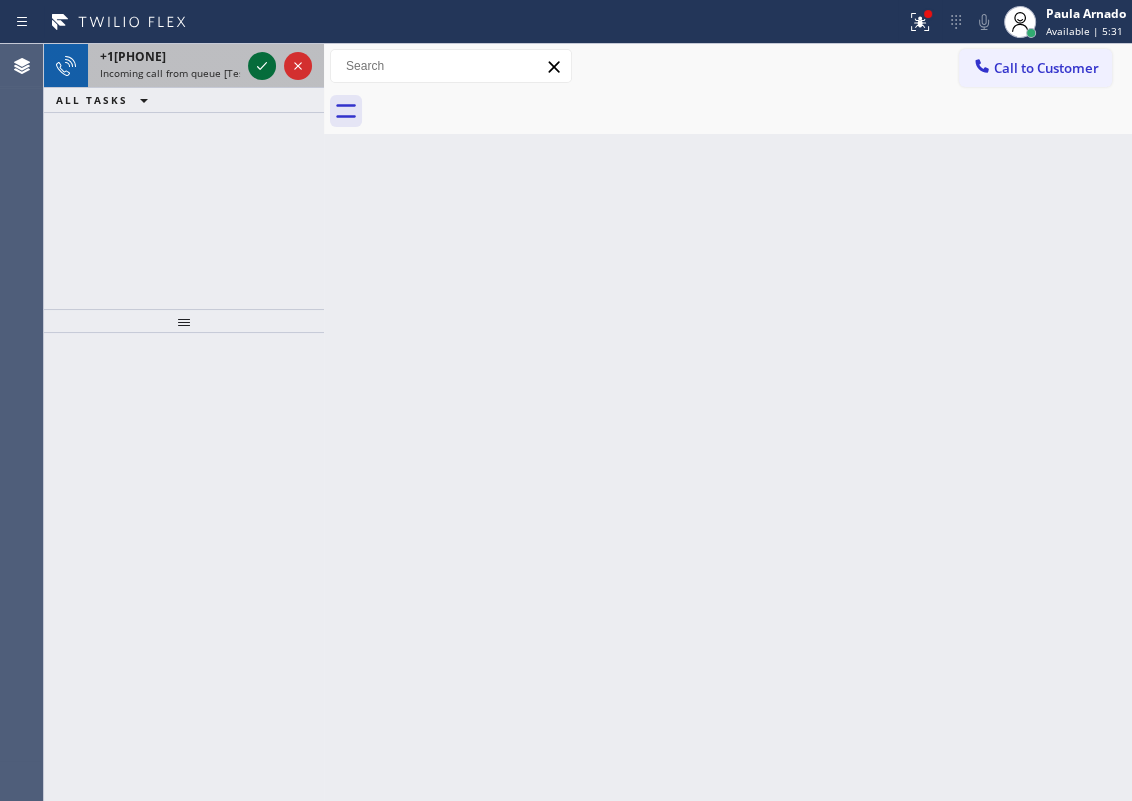 click 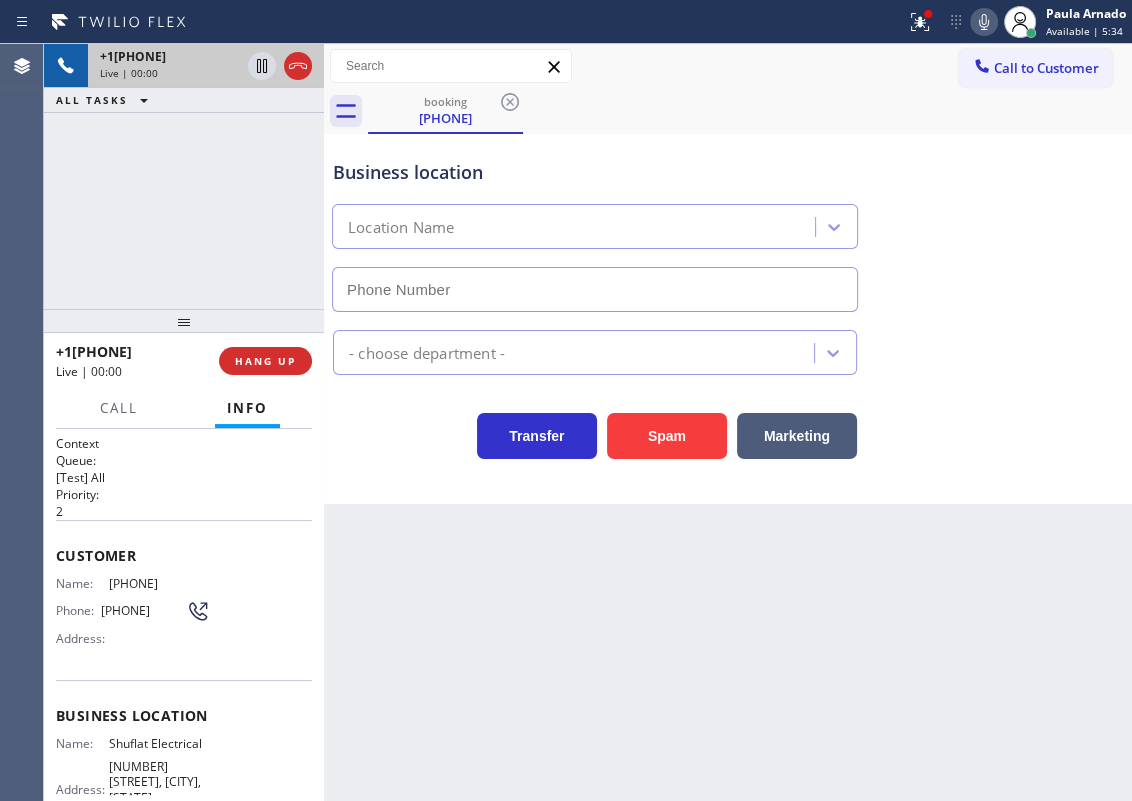 type on "(848) 308-1302" 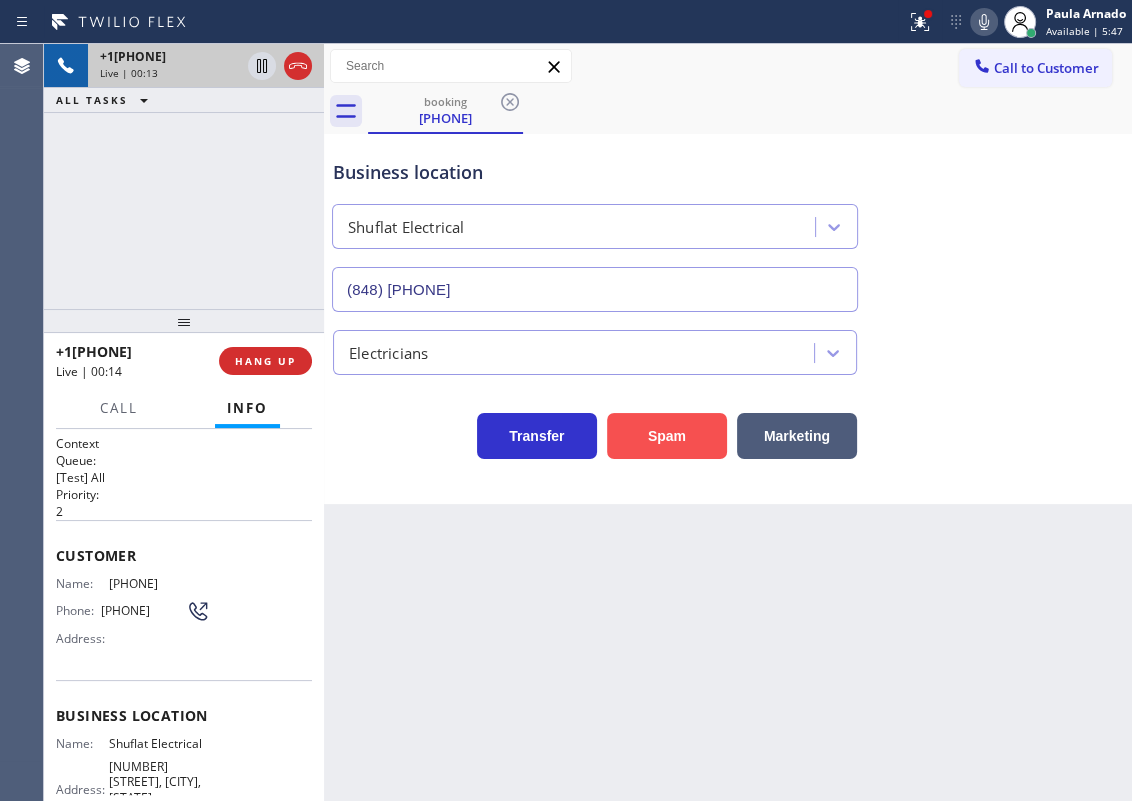 click on "Spam" at bounding box center (667, 436) 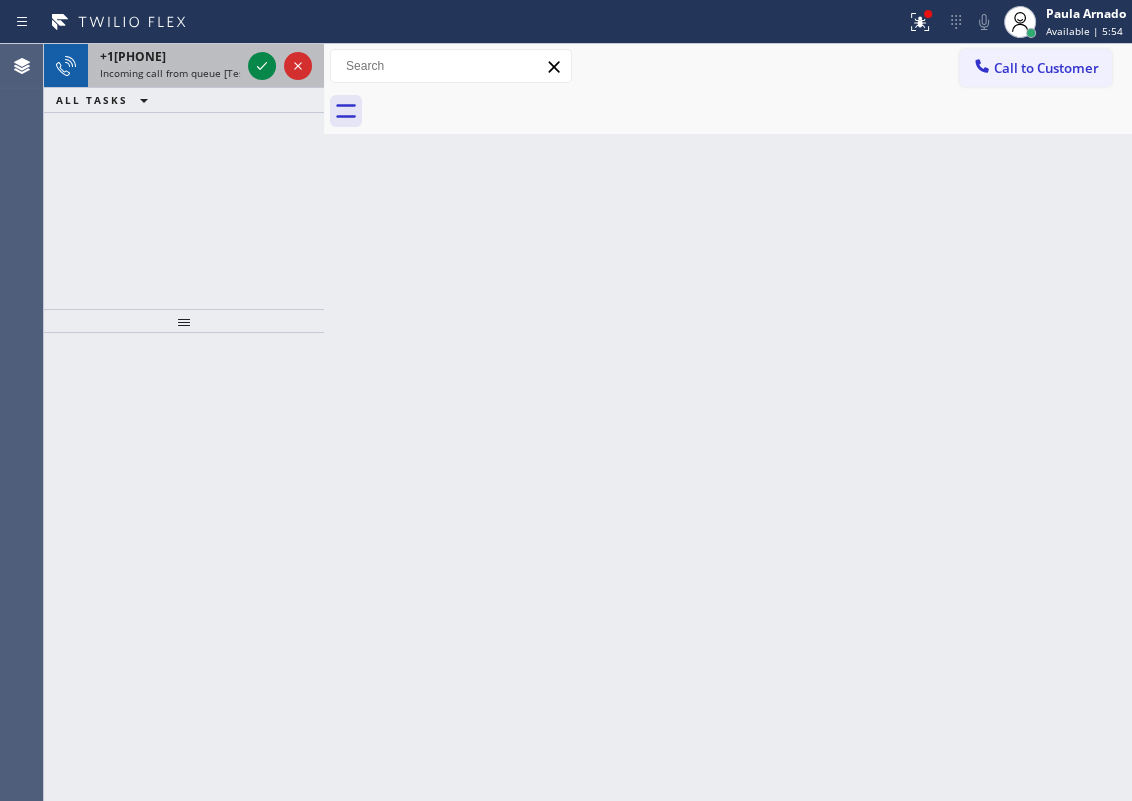 click at bounding box center (280, 66) 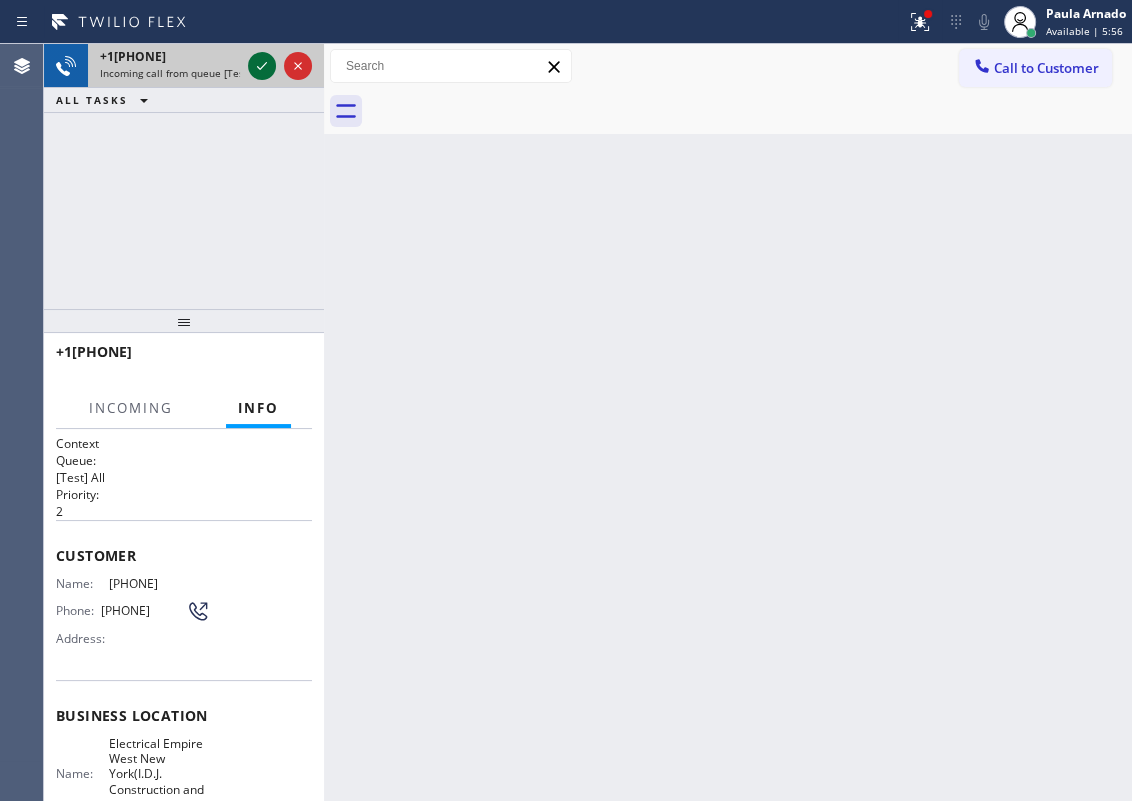 click 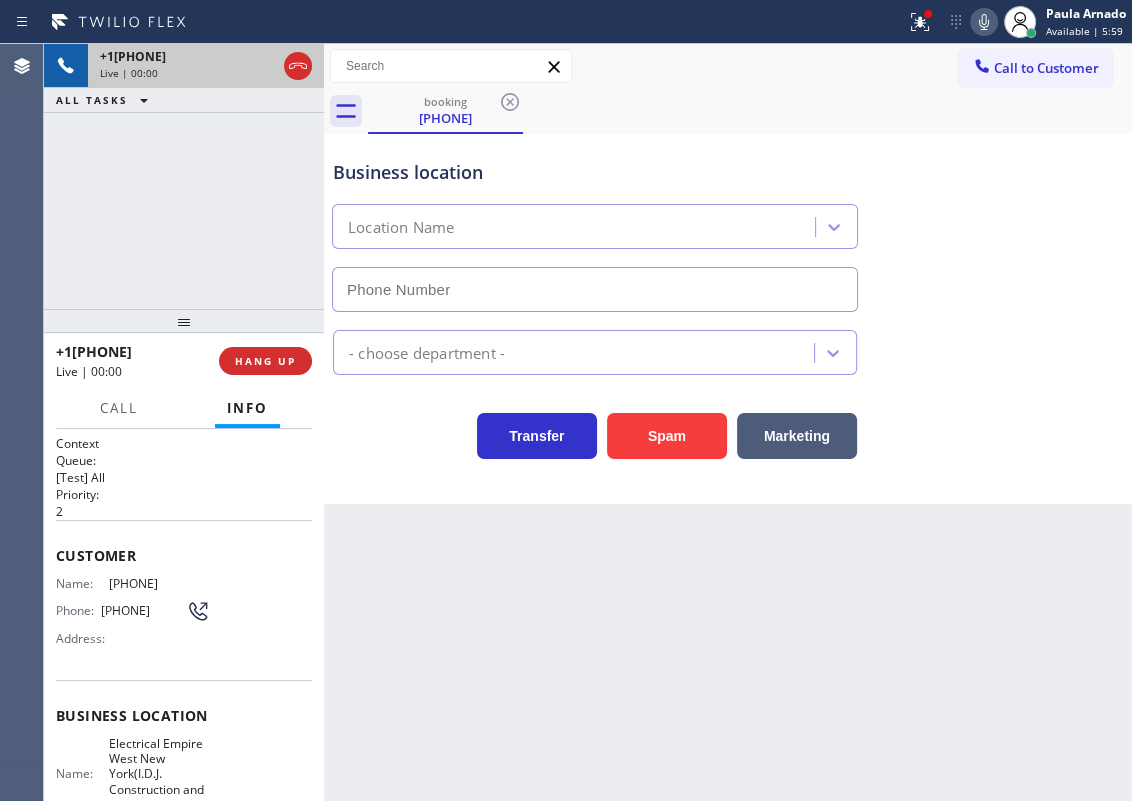 type on "(551) 550-4523" 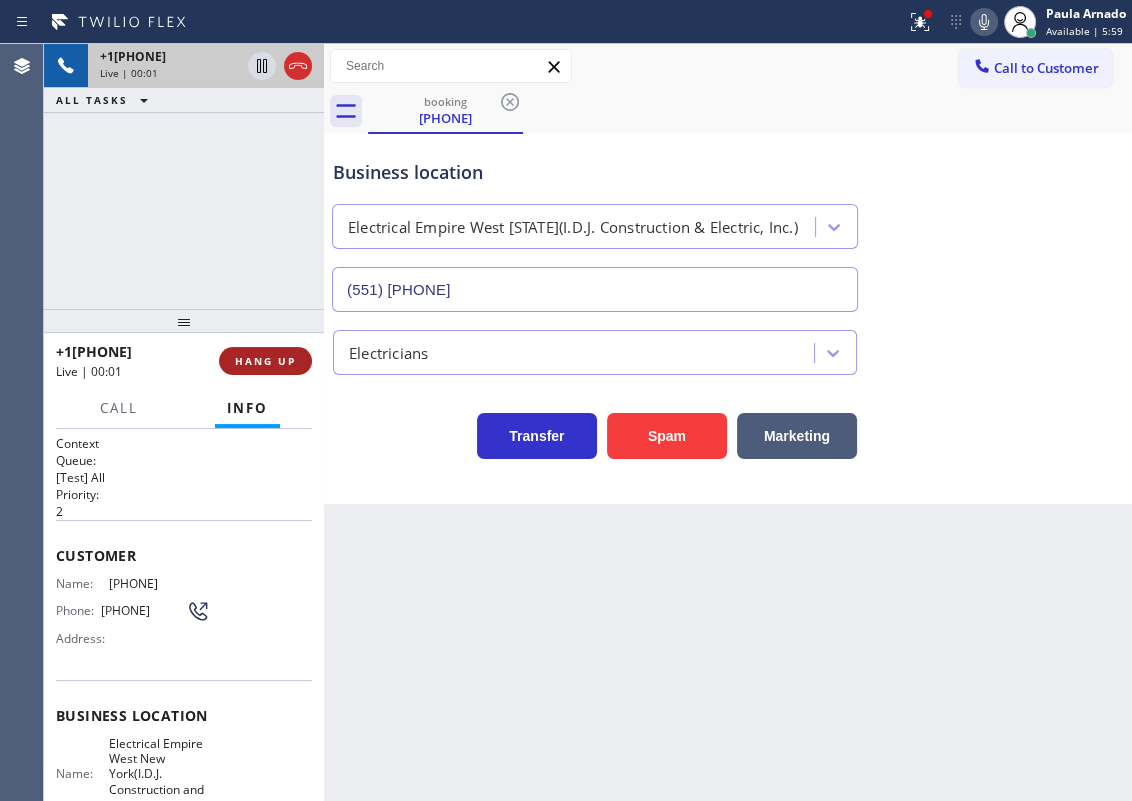 click on "HANG UP" at bounding box center [265, 361] 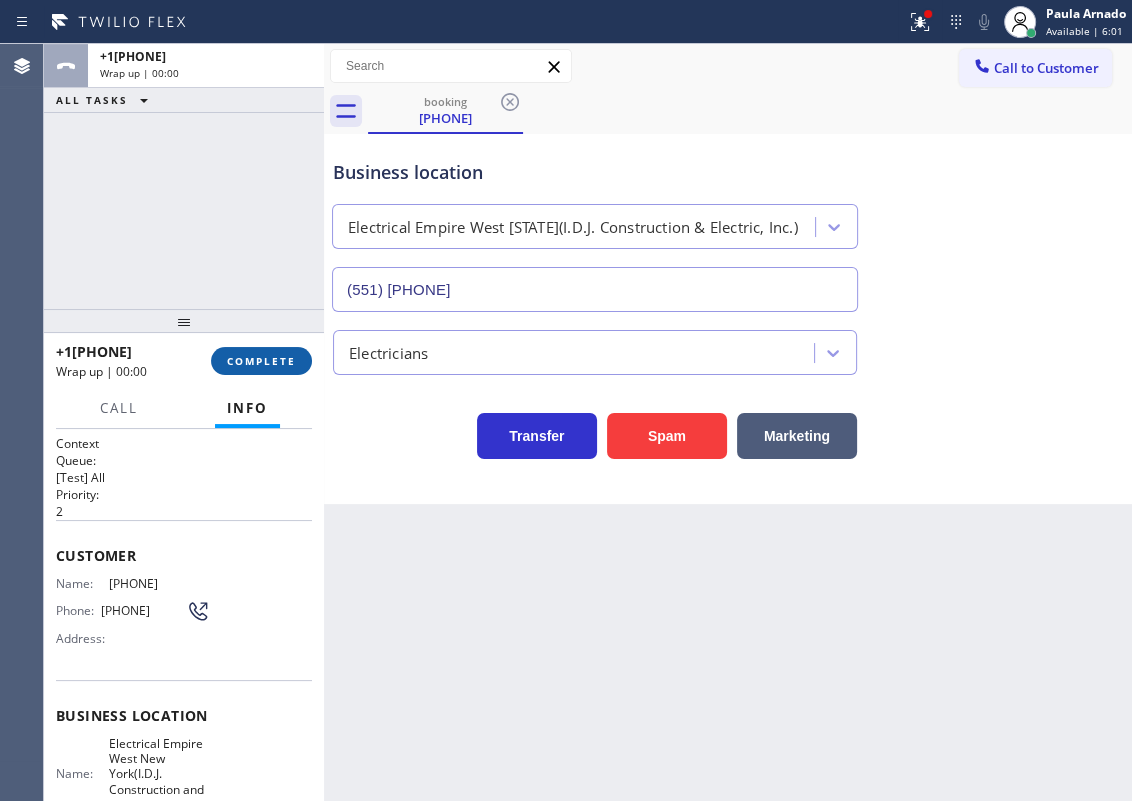 click on "COMPLETE" at bounding box center (261, 361) 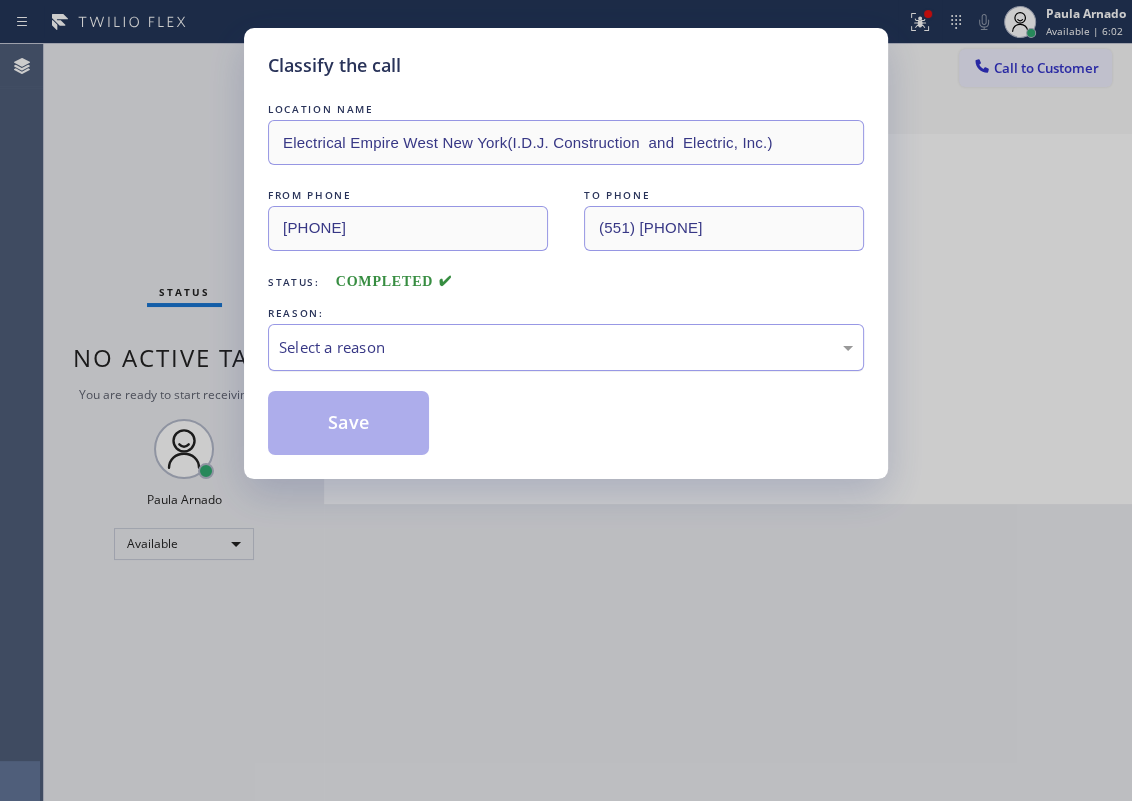 click on "Select a reason" at bounding box center [566, 347] 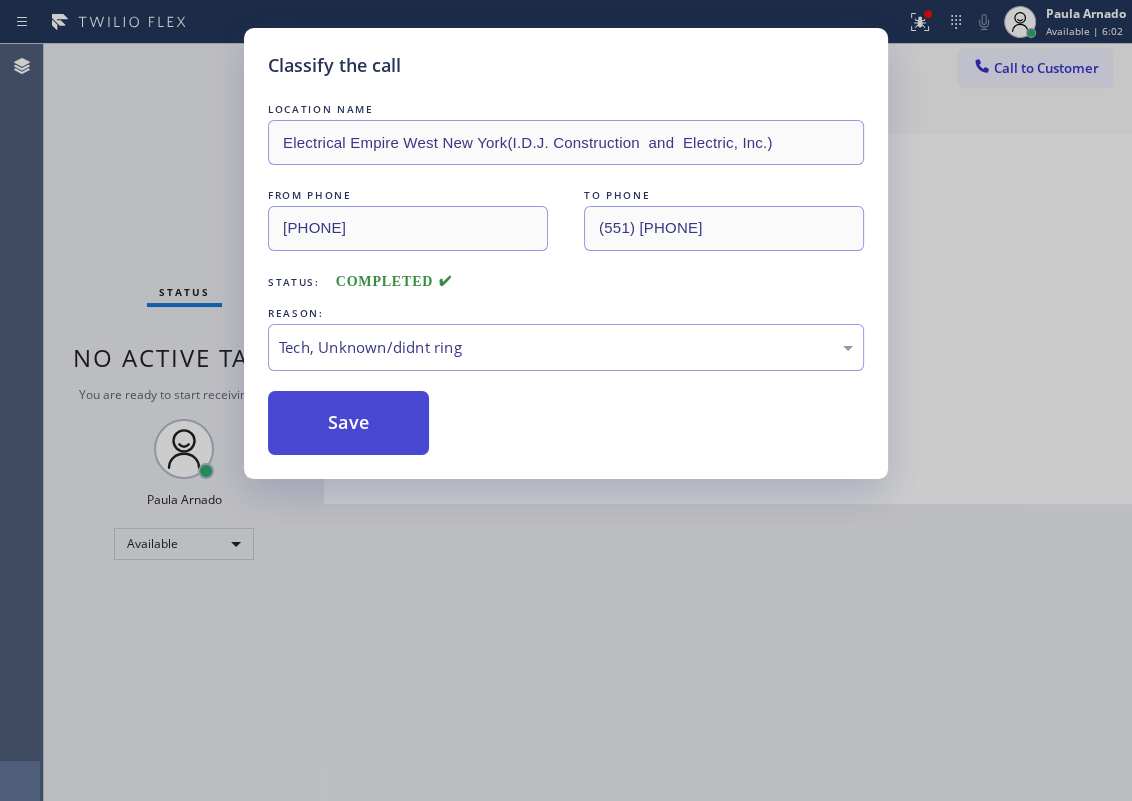 click on "Save" at bounding box center (348, 423) 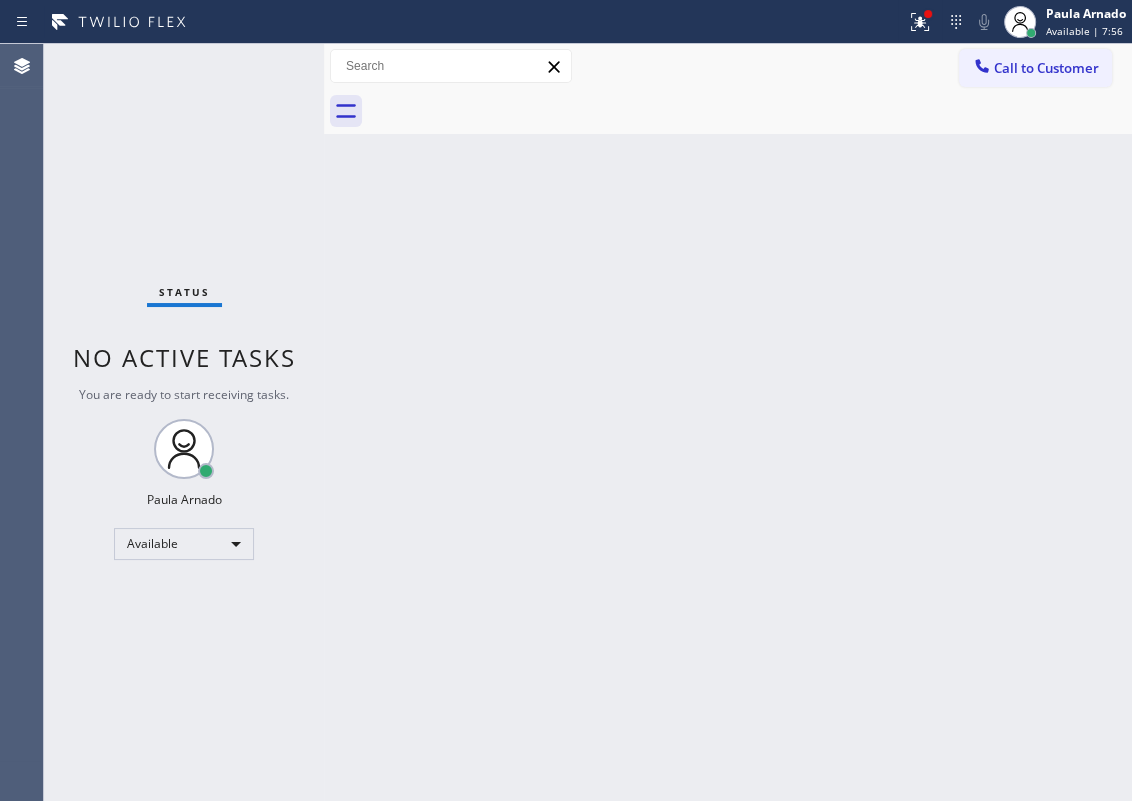 drag, startPoint x: 1049, startPoint y: 443, endPoint x: 305, endPoint y: 343, distance: 750.69037 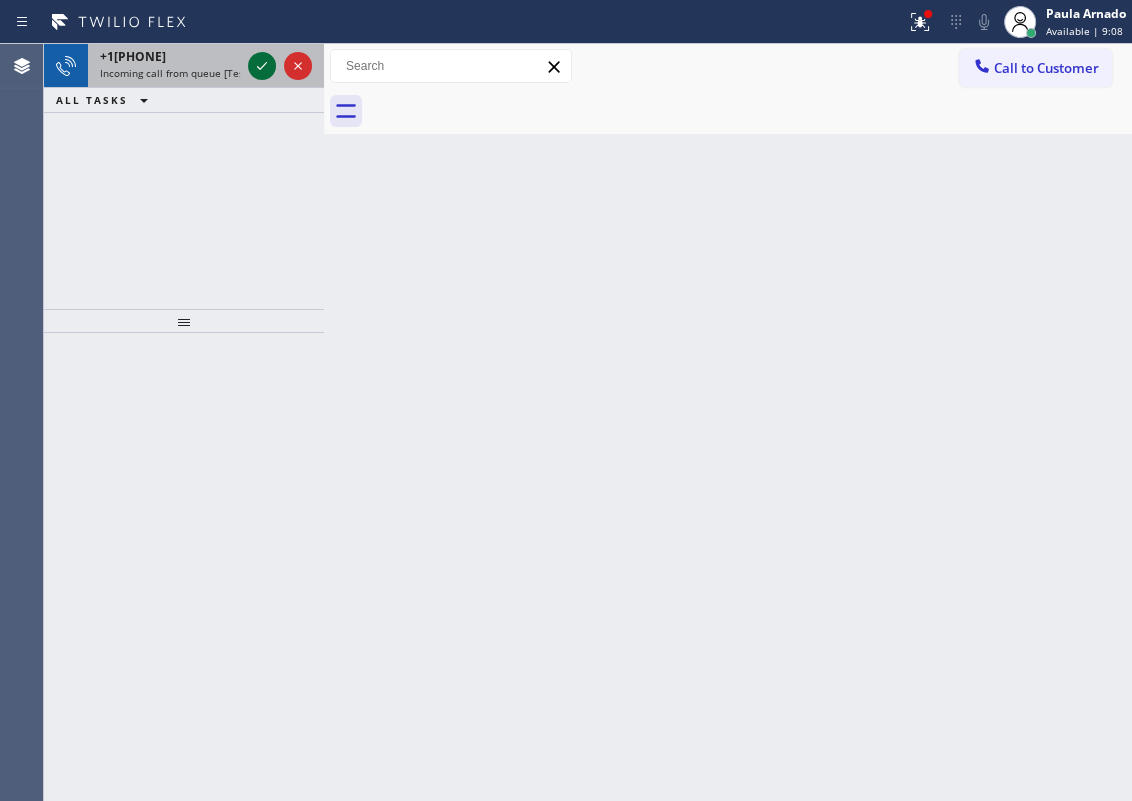 click 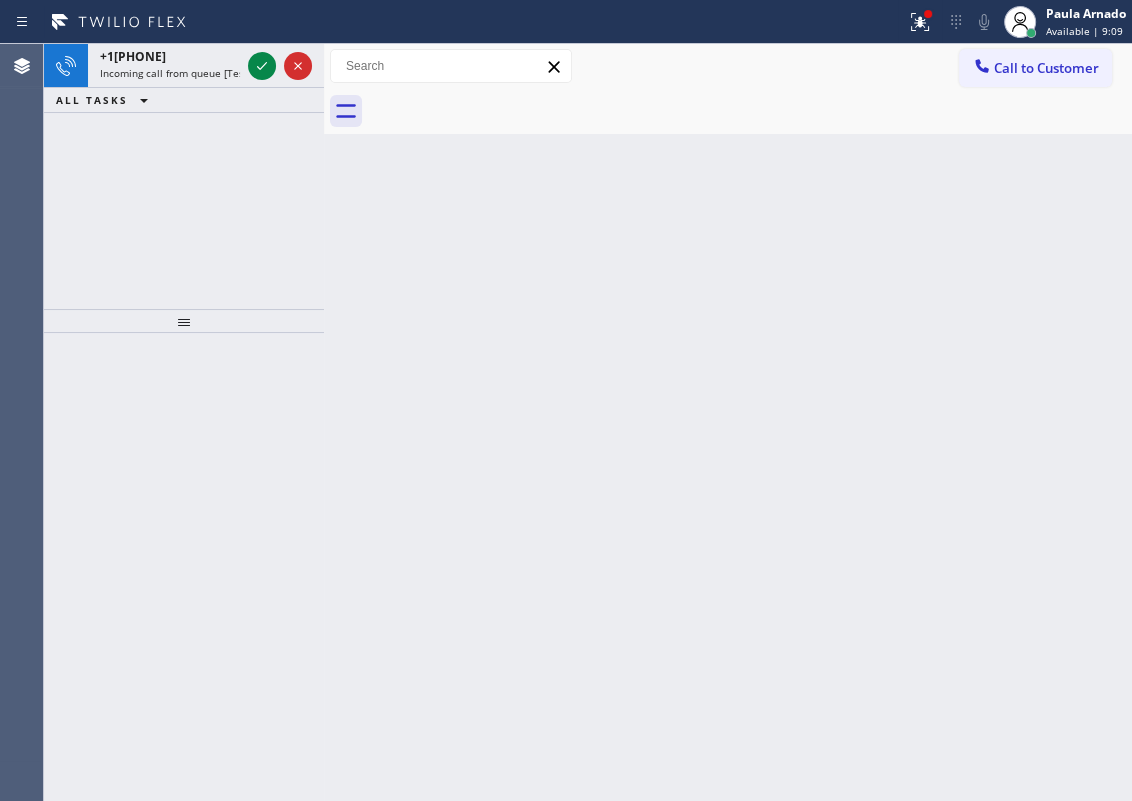 click 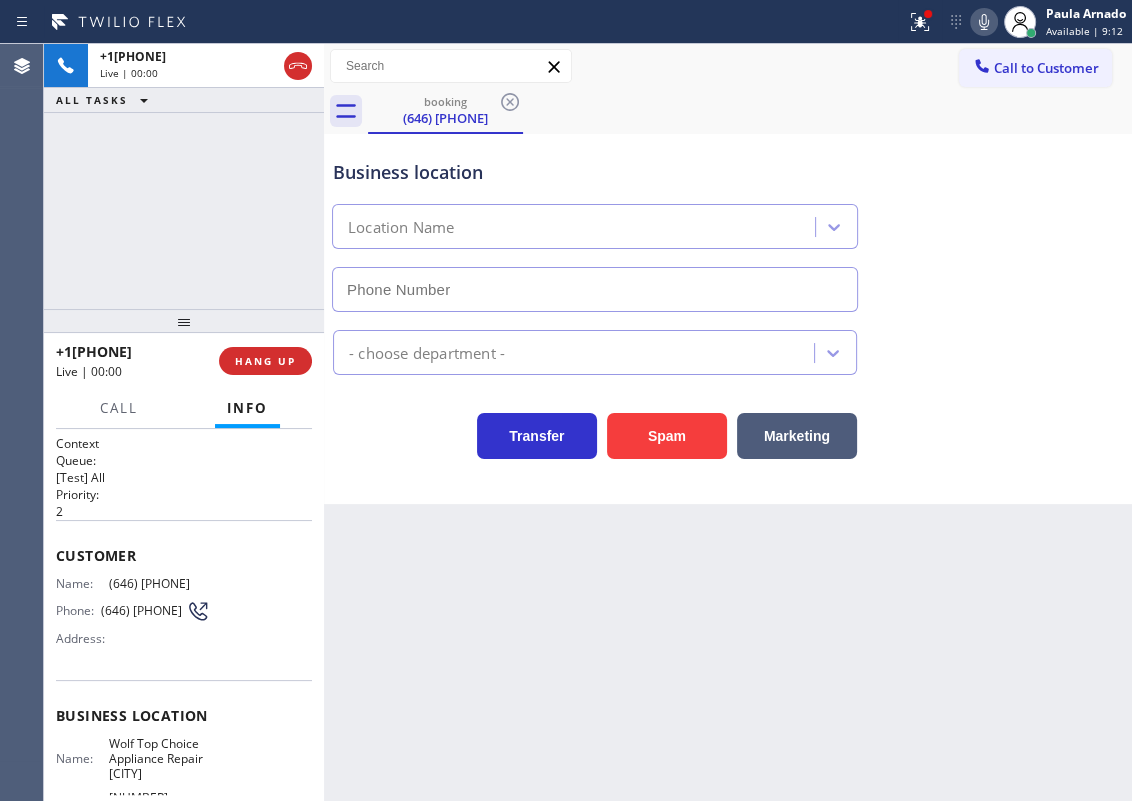 type on "(646) 956-3696" 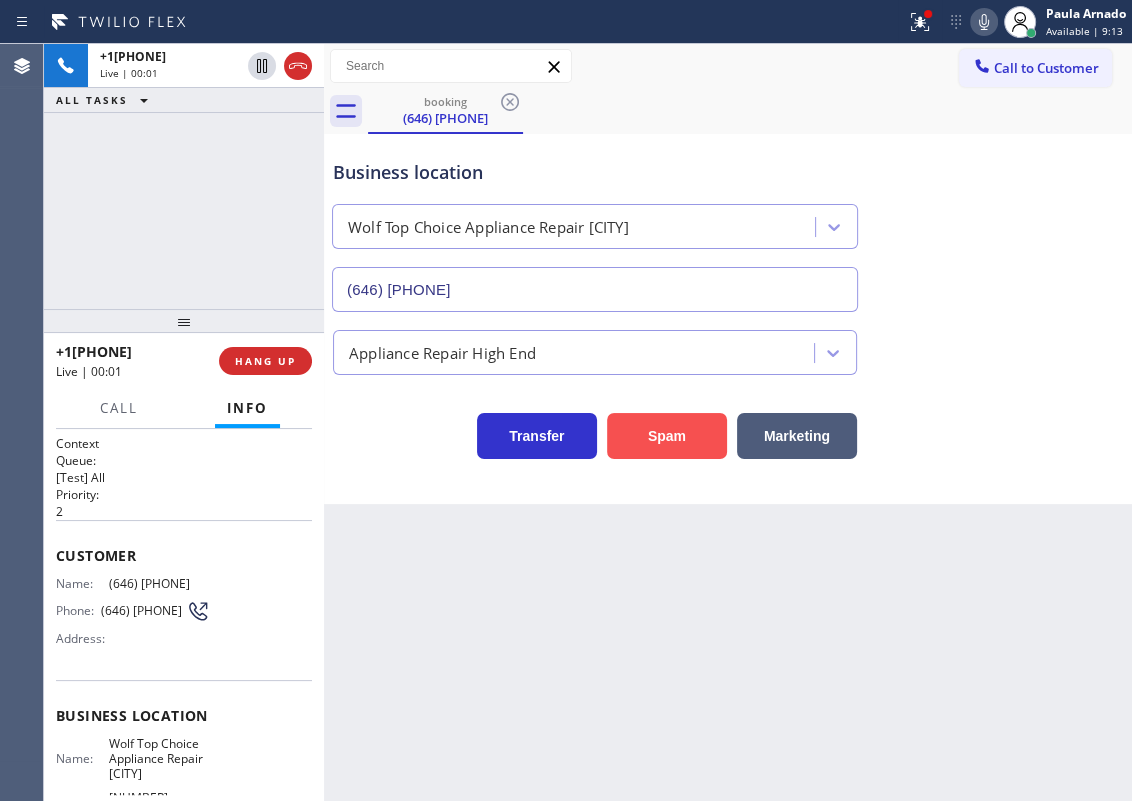 click on "Spam" at bounding box center (667, 436) 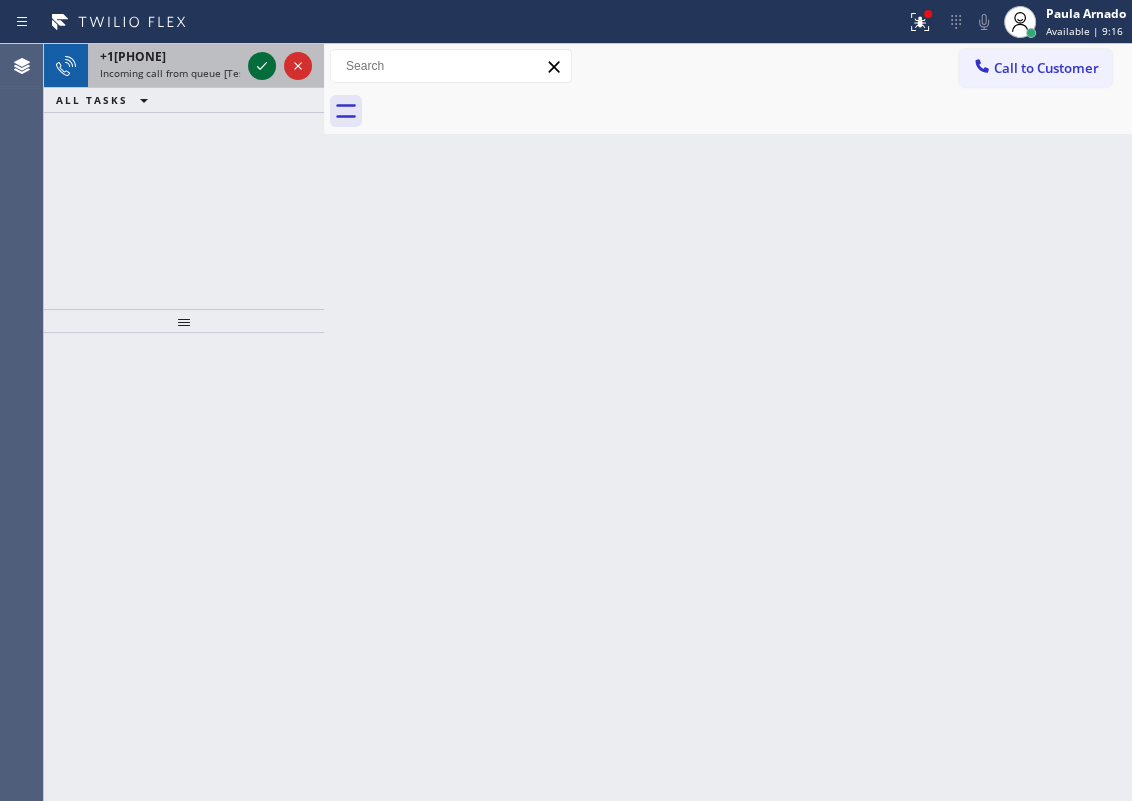 click 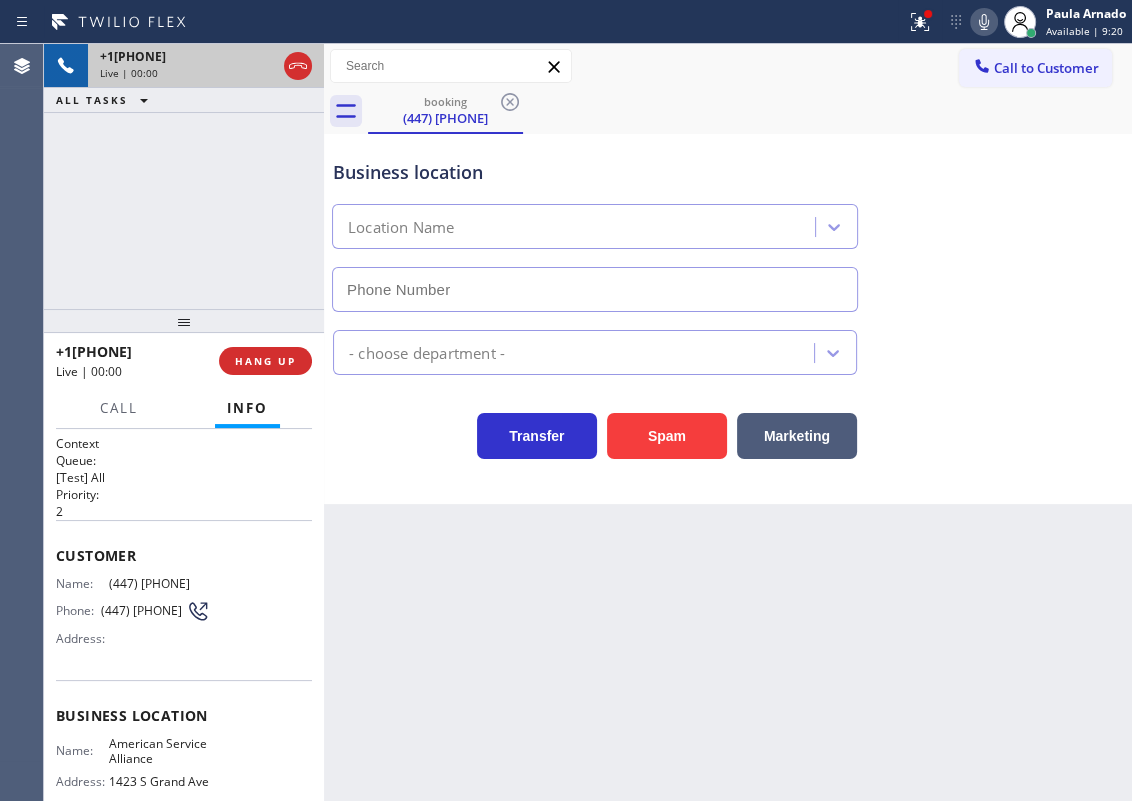 type on "(888) 859-4448" 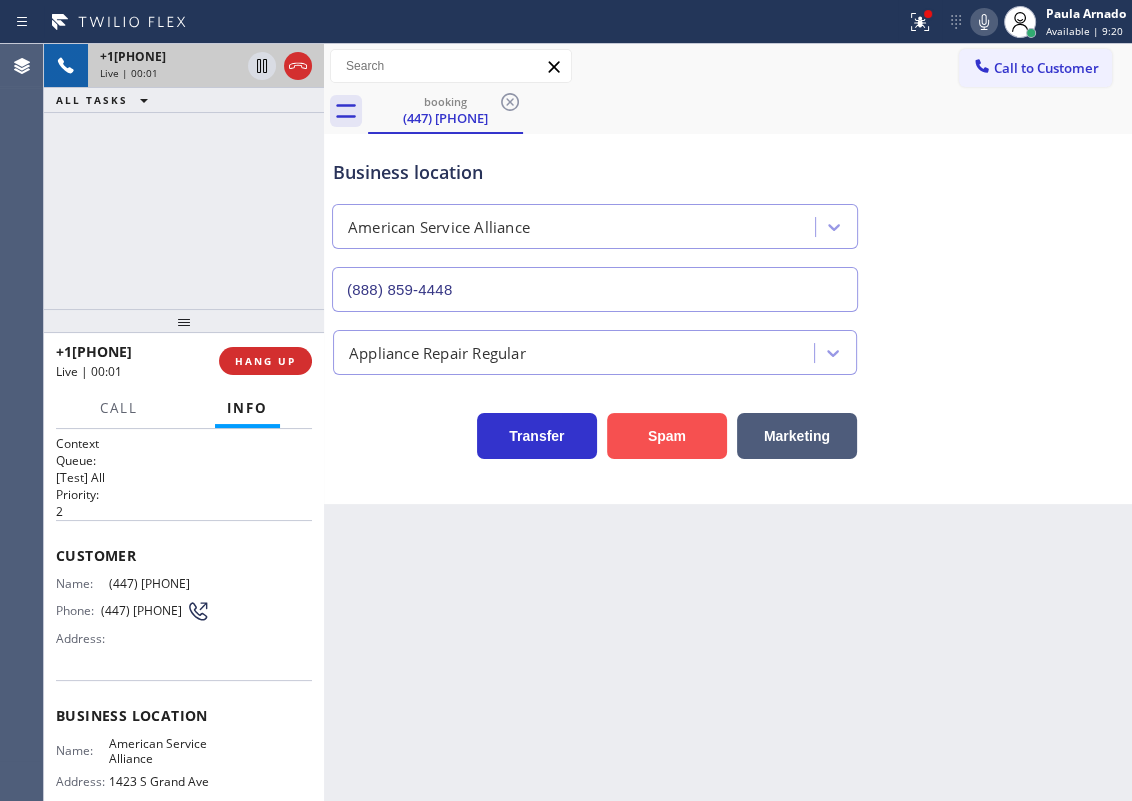 click on "Spam" at bounding box center (667, 436) 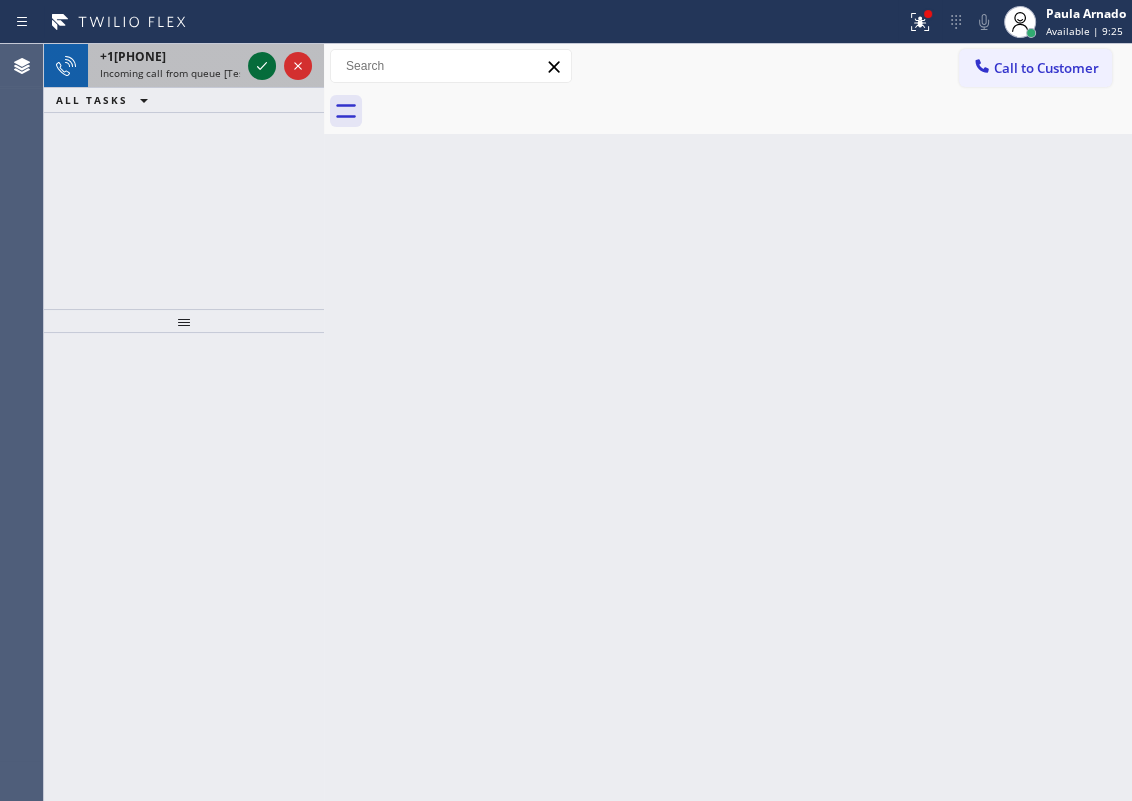 click 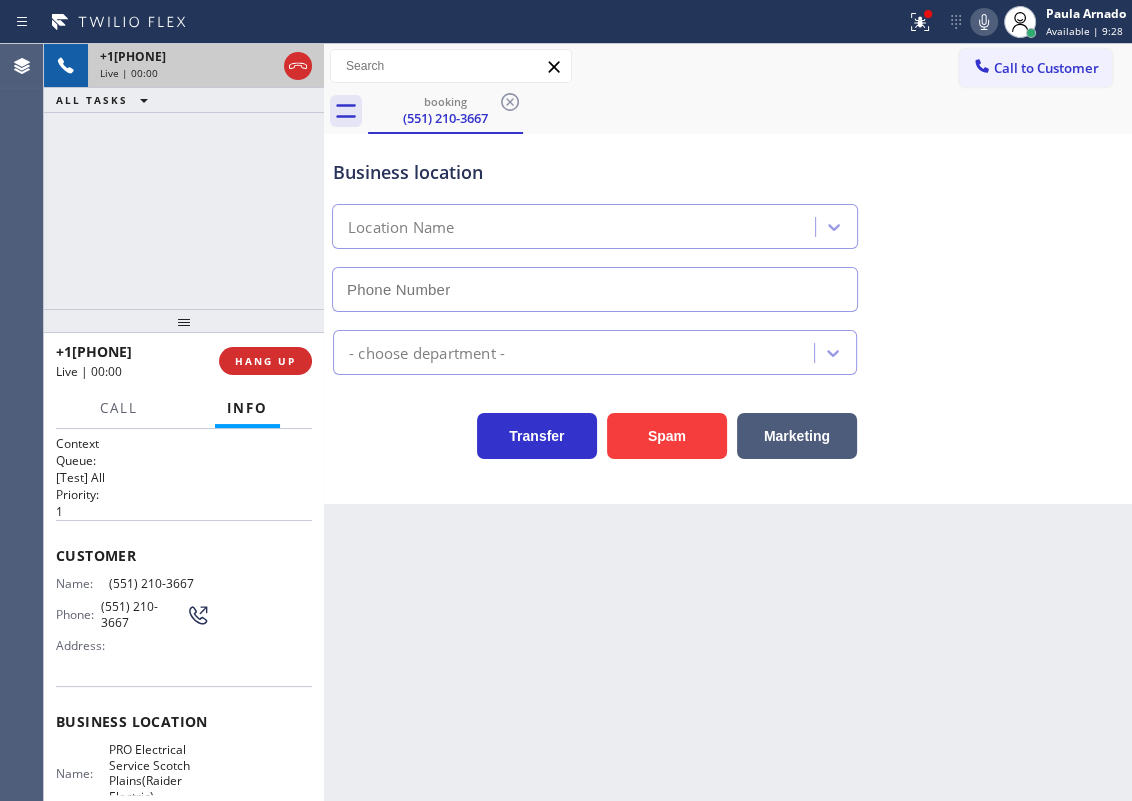 type on "(908) 520-2065" 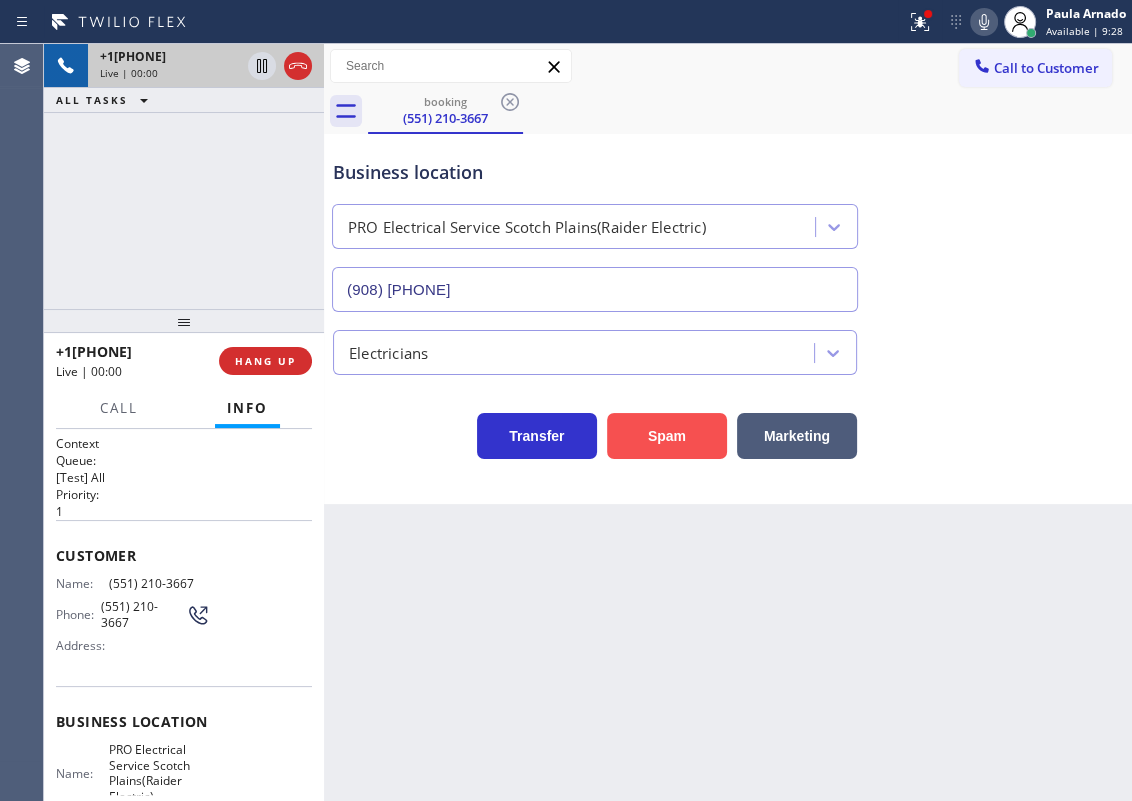click on "Spam" at bounding box center (667, 436) 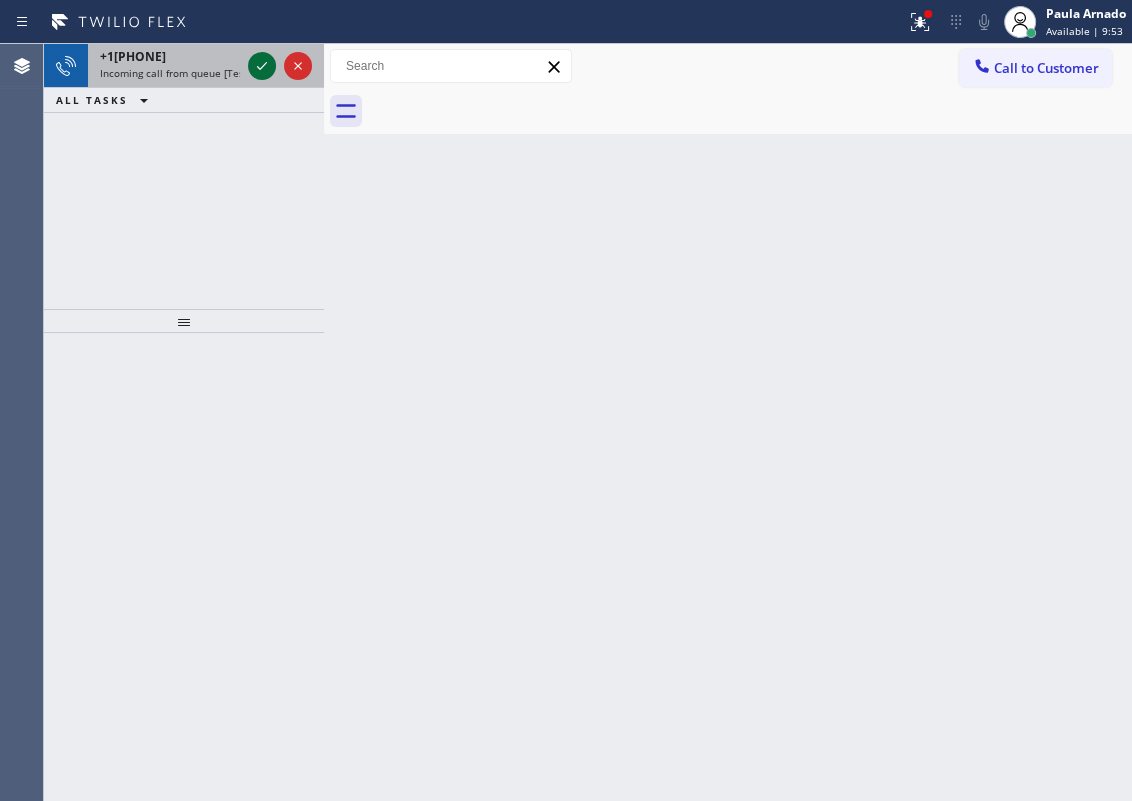 click 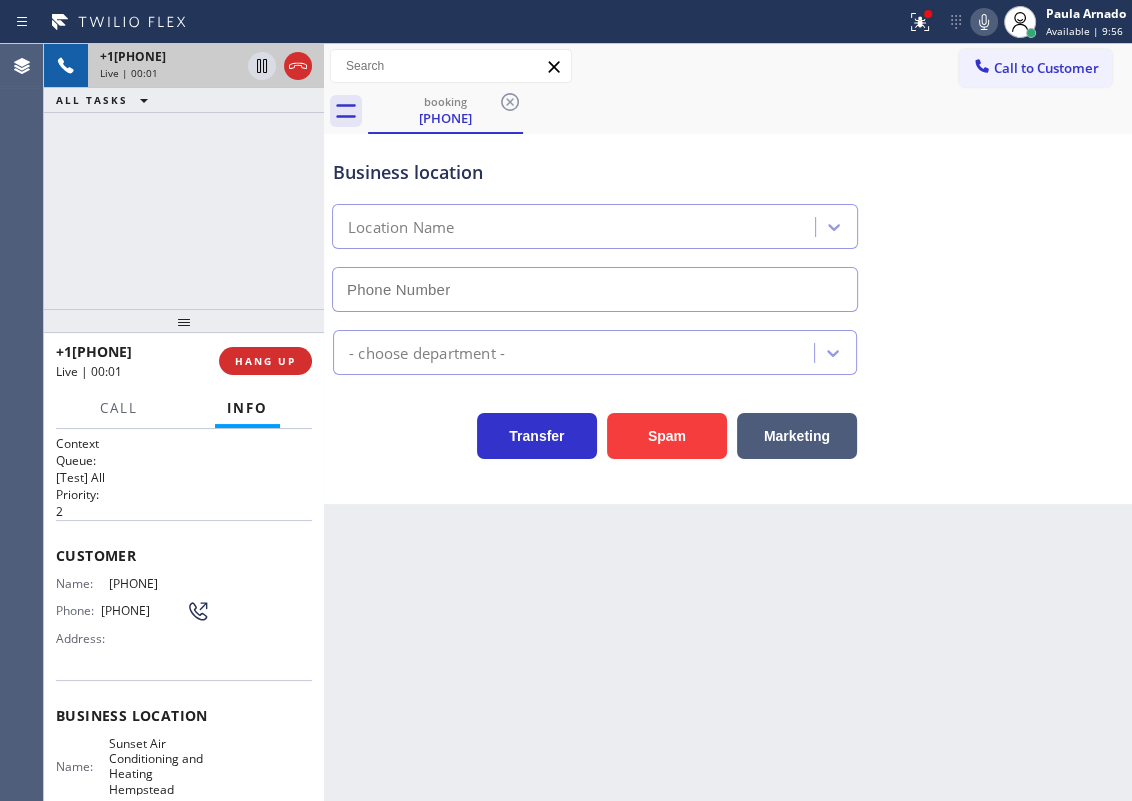 type on "(516) 788-5880" 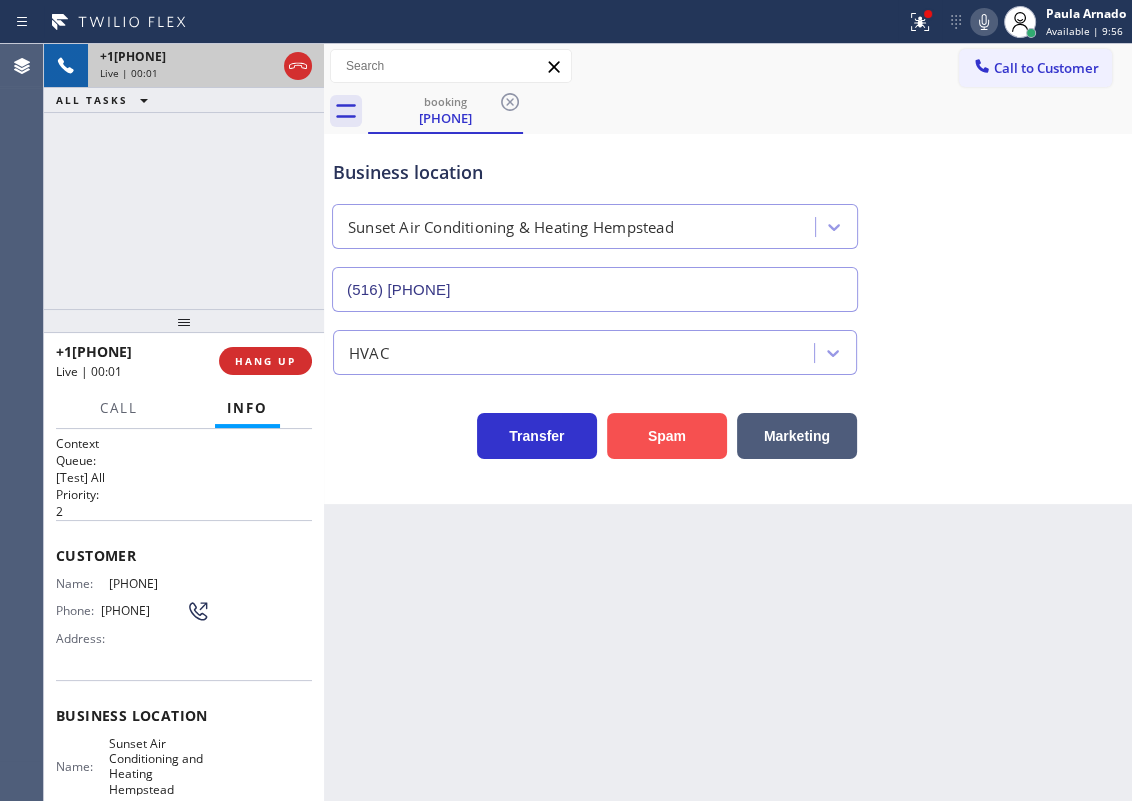 click on "Spam" at bounding box center [667, 436] 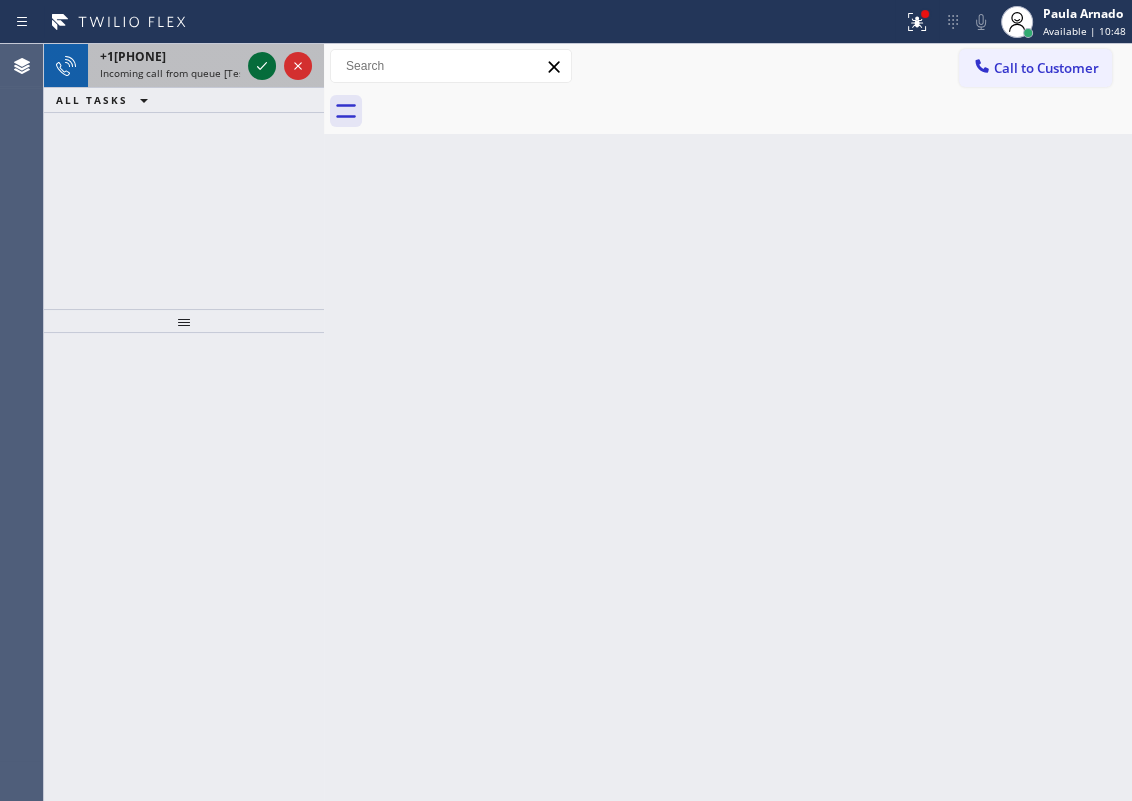 click 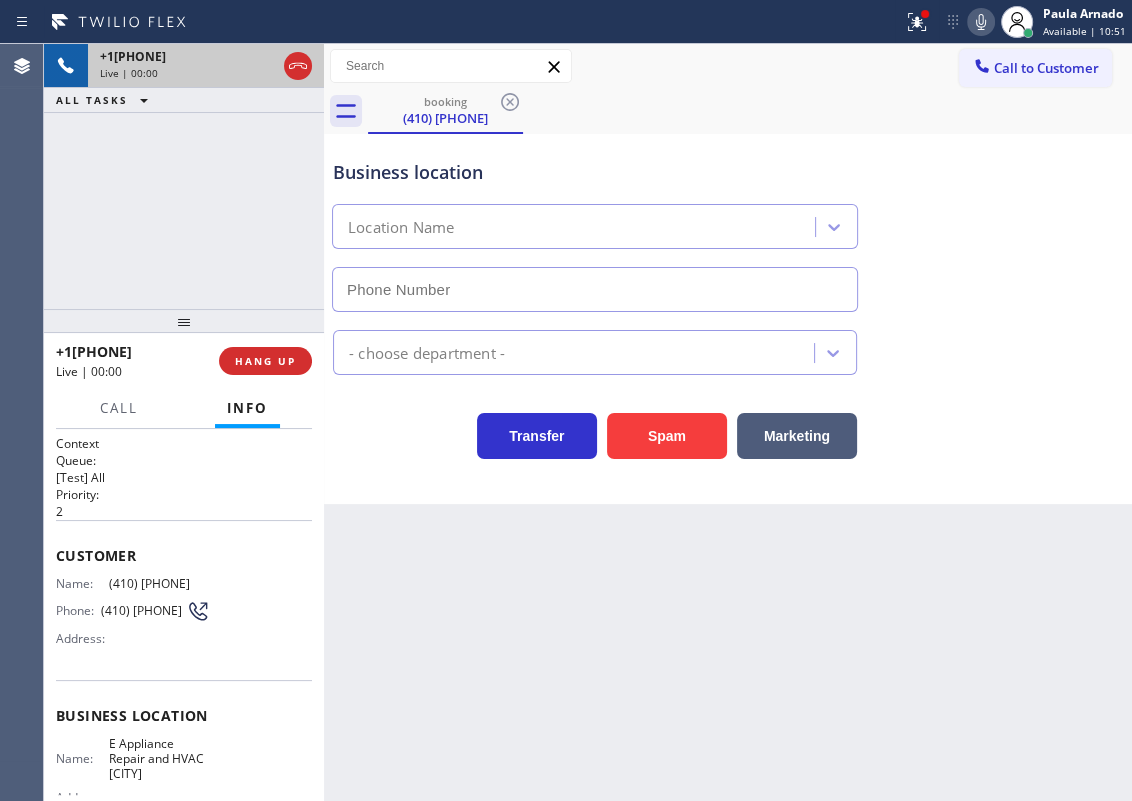 type on "(410) 397-5980" 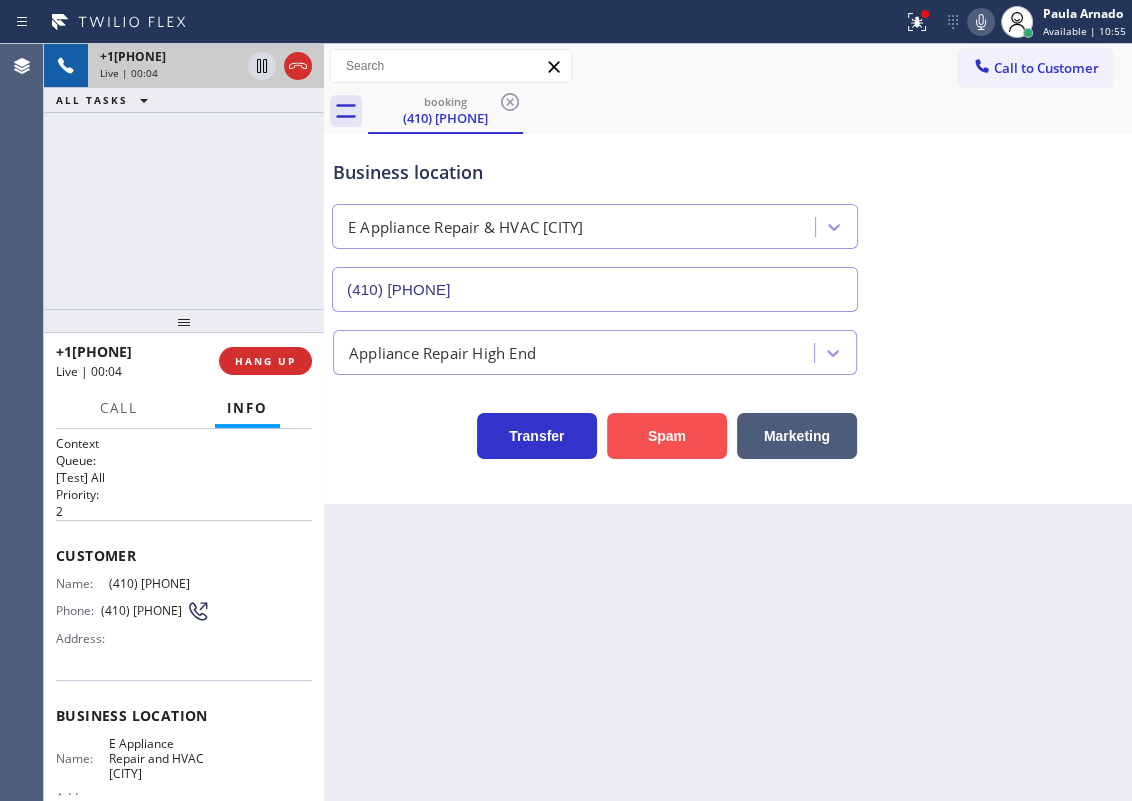 click on "Spam" at bounding box center [667, 436] 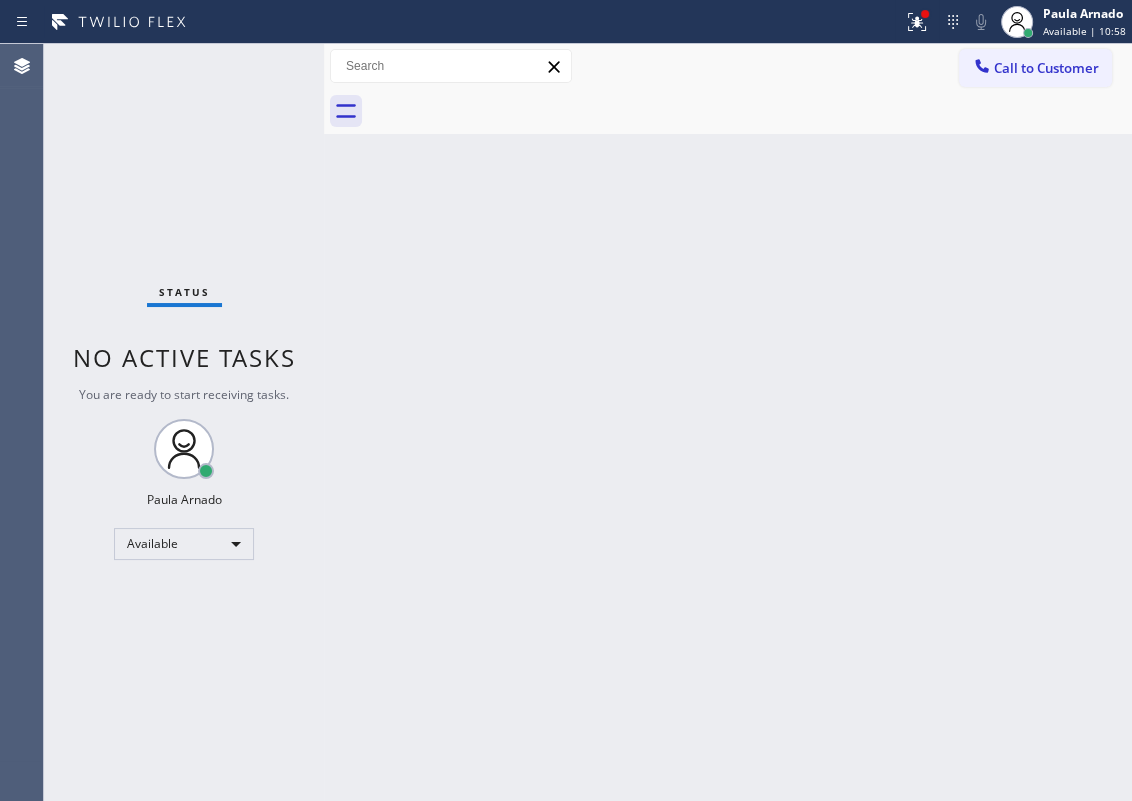 drag, startPoint x: 1100, startPoint y: 397, endPoint x: 646, endPoint y: 10, distance: 596.561 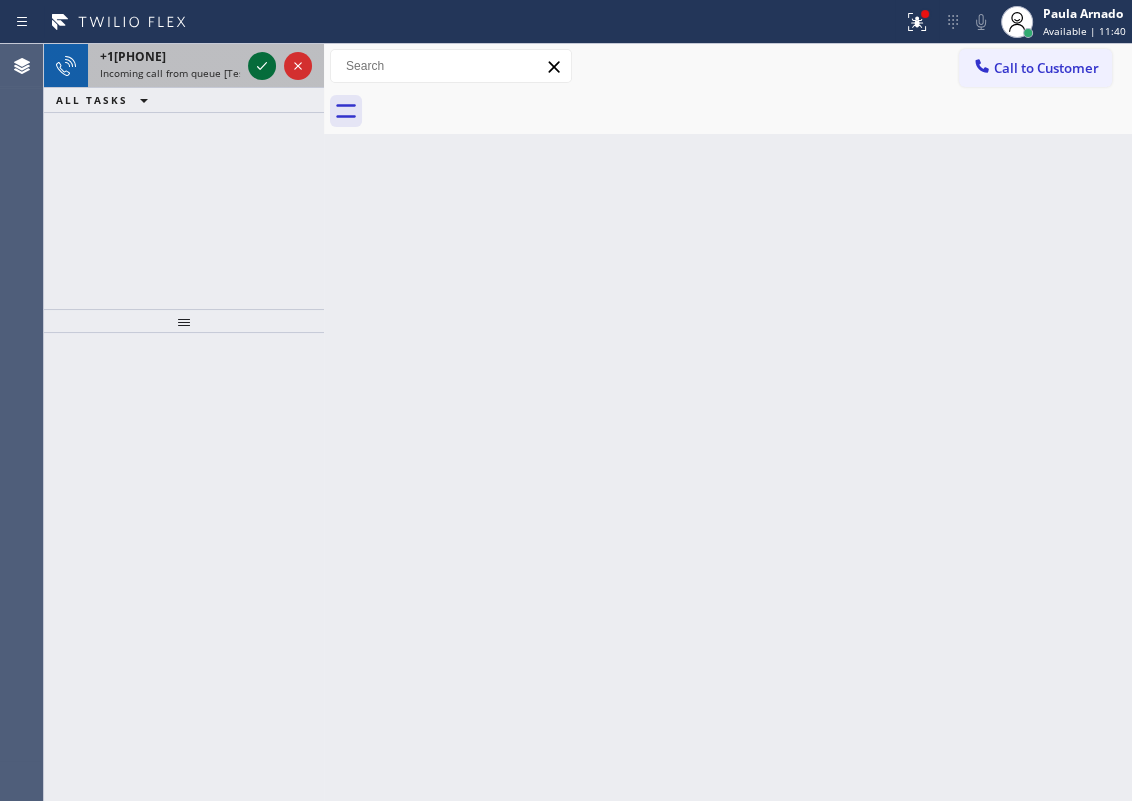 click 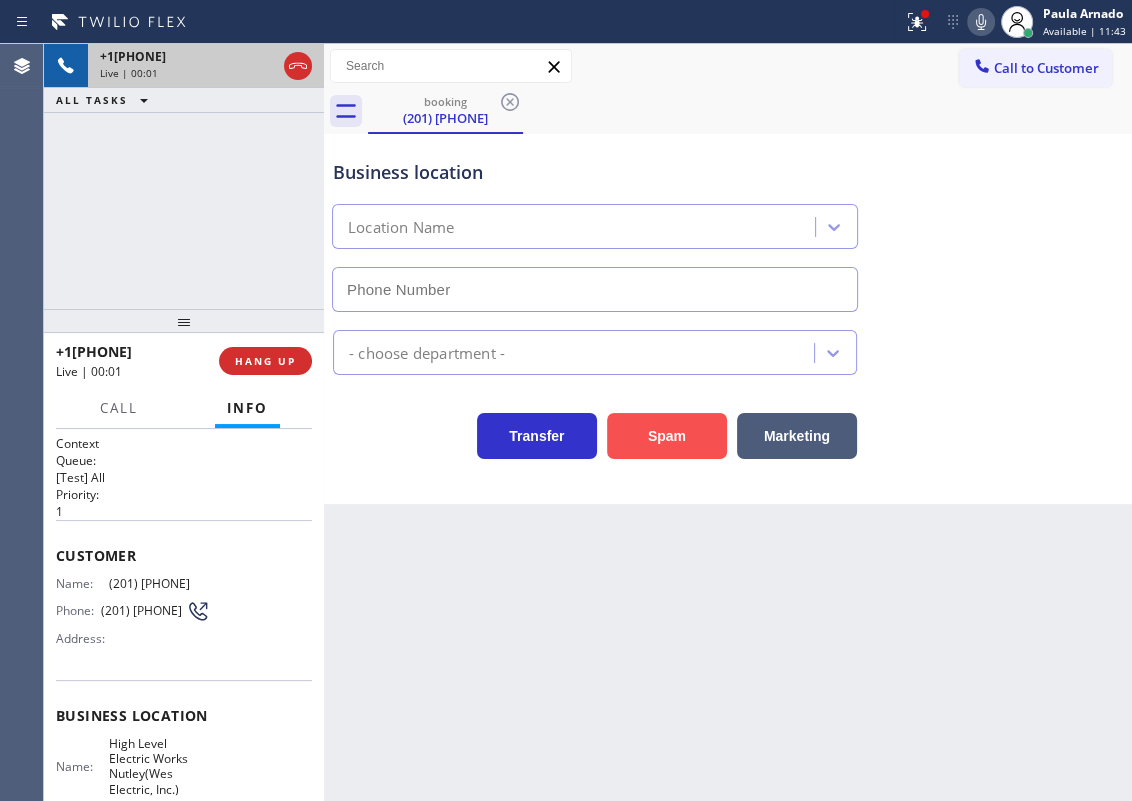 type on "(973) 791-6234" 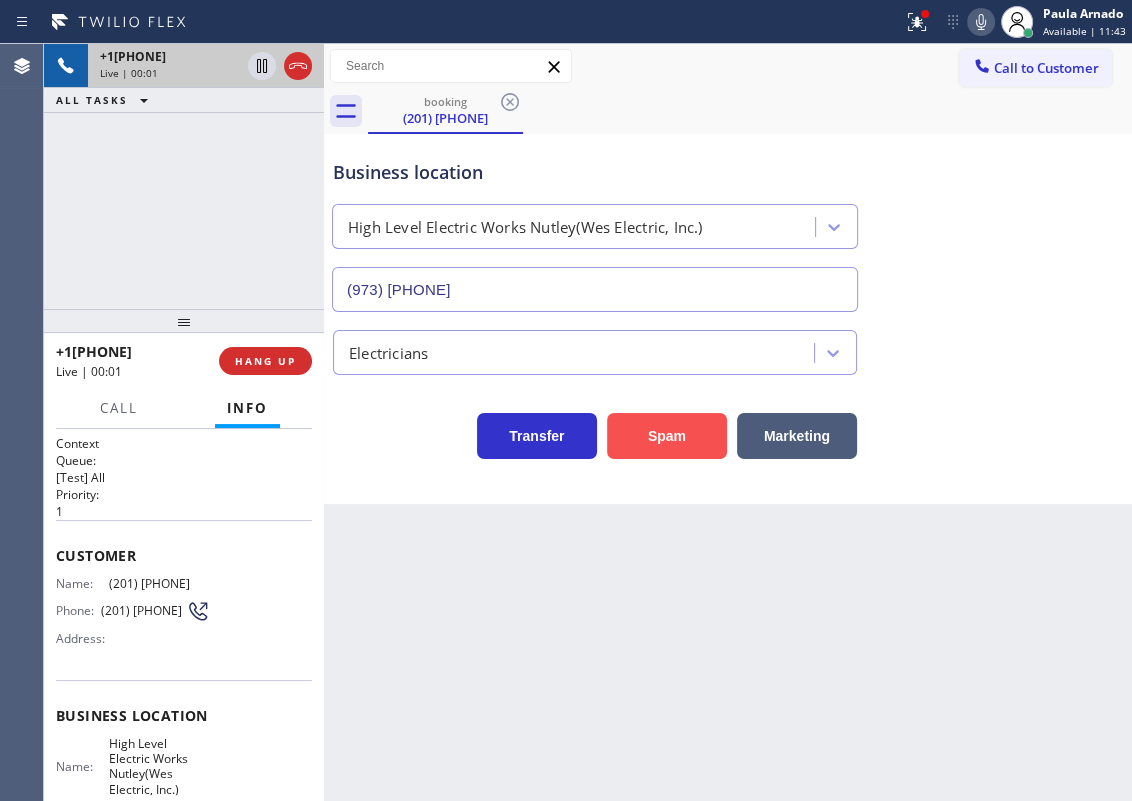 click on "Spam" at bounding box center (667, 436) 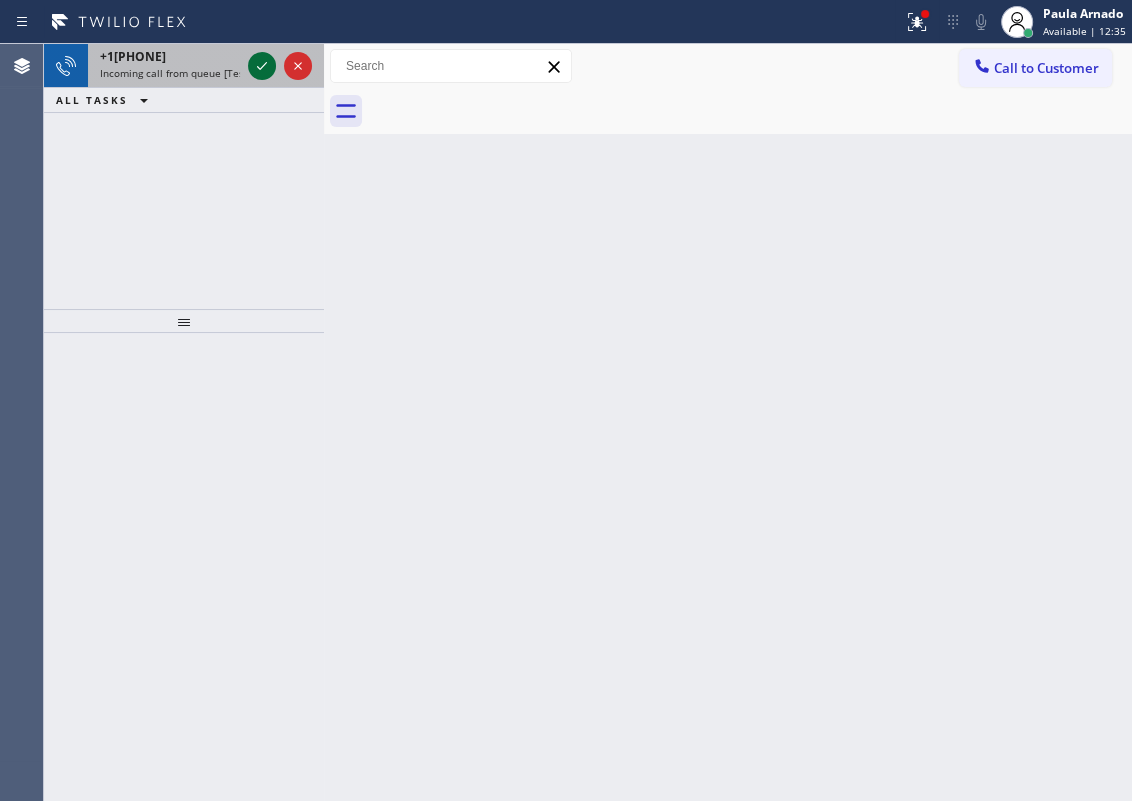 click 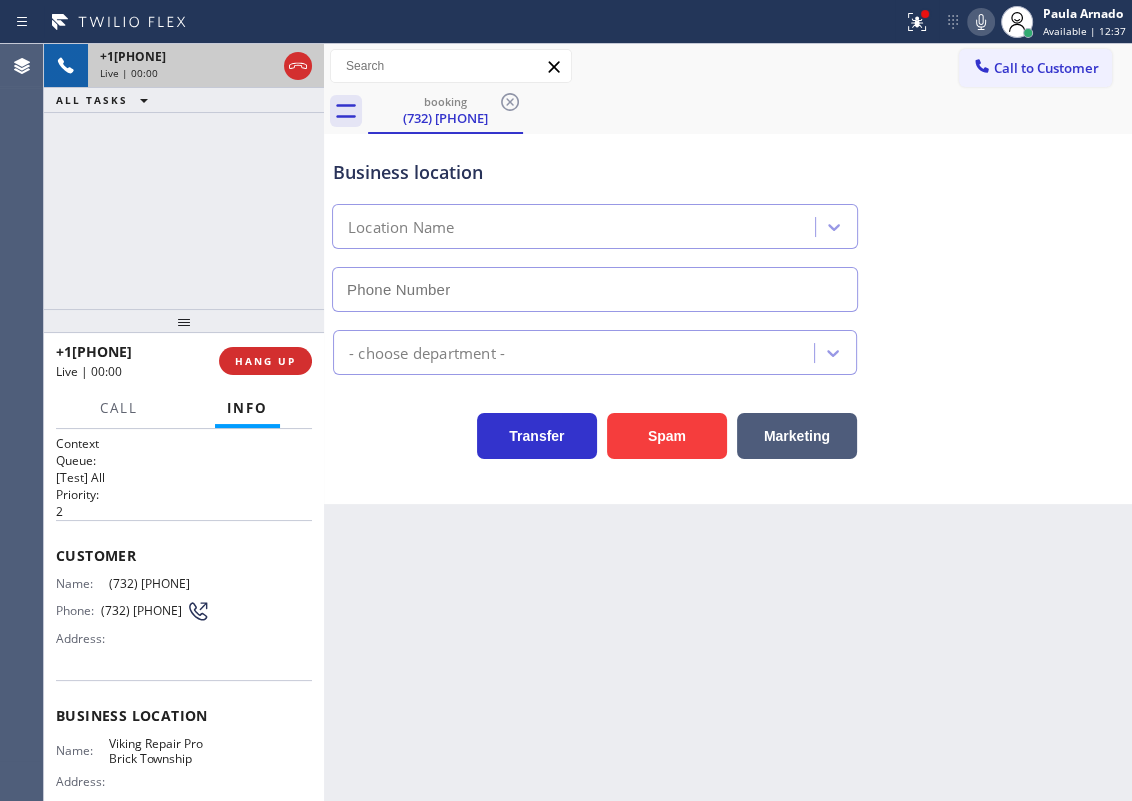 type on "(732) 800-9211" 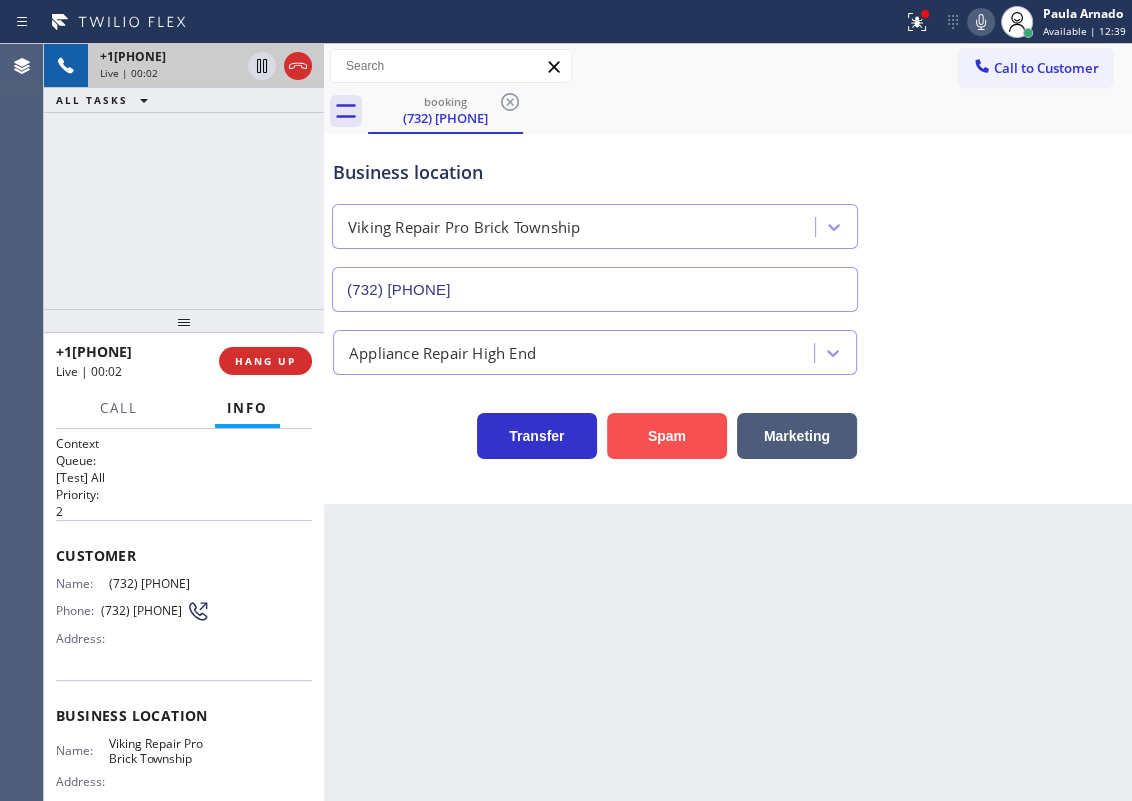 click on "Spam" at bounding box center [667, 436] 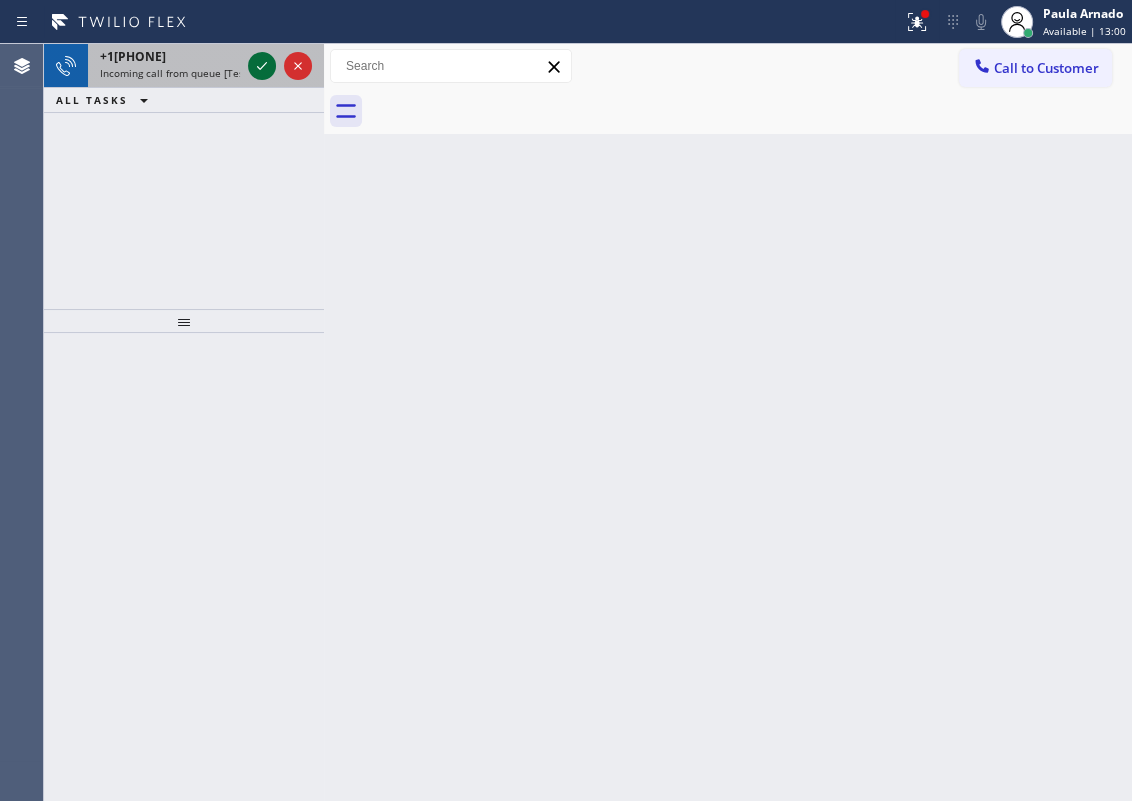 click 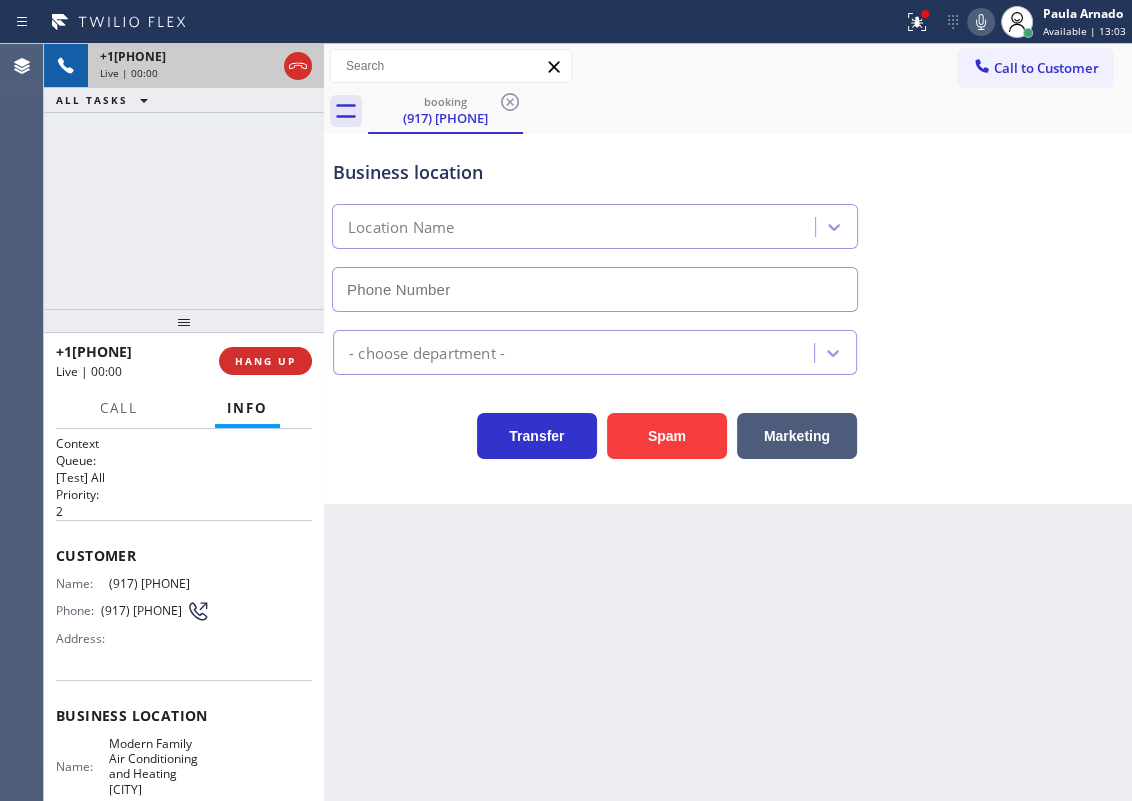 type on "(917) 970-7228" 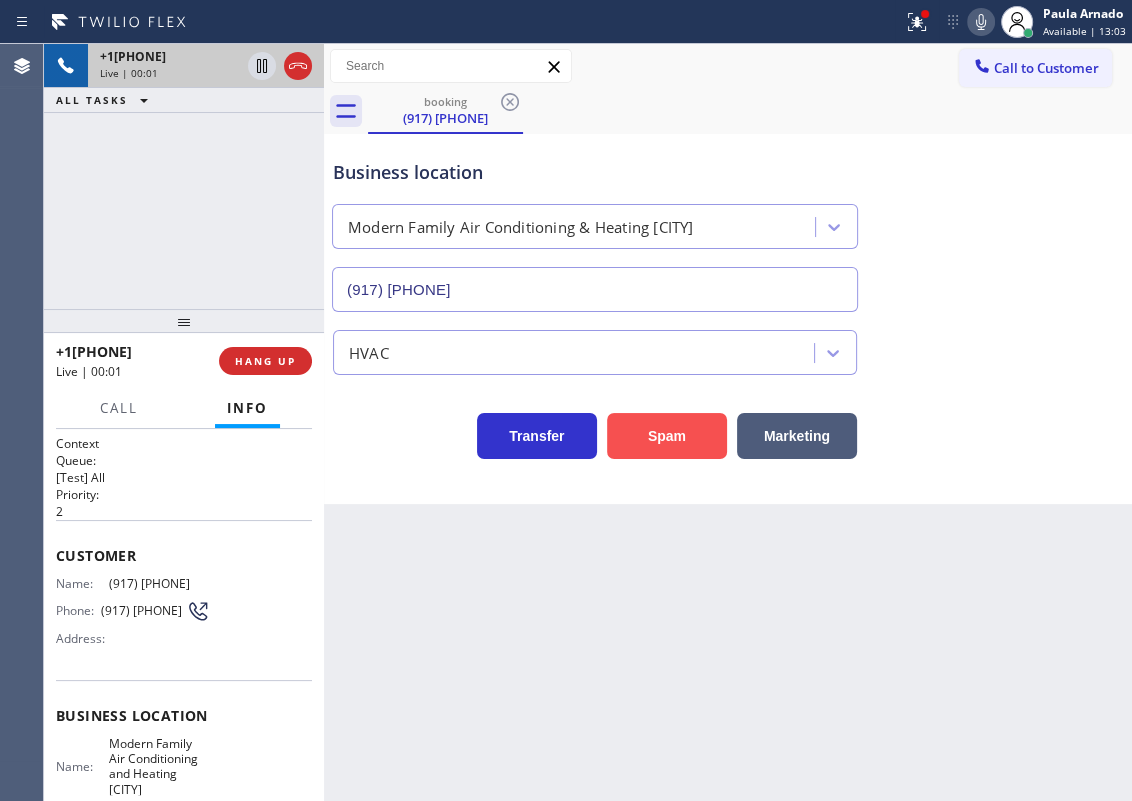 click on "Spam" at bounding box center [667, 436] 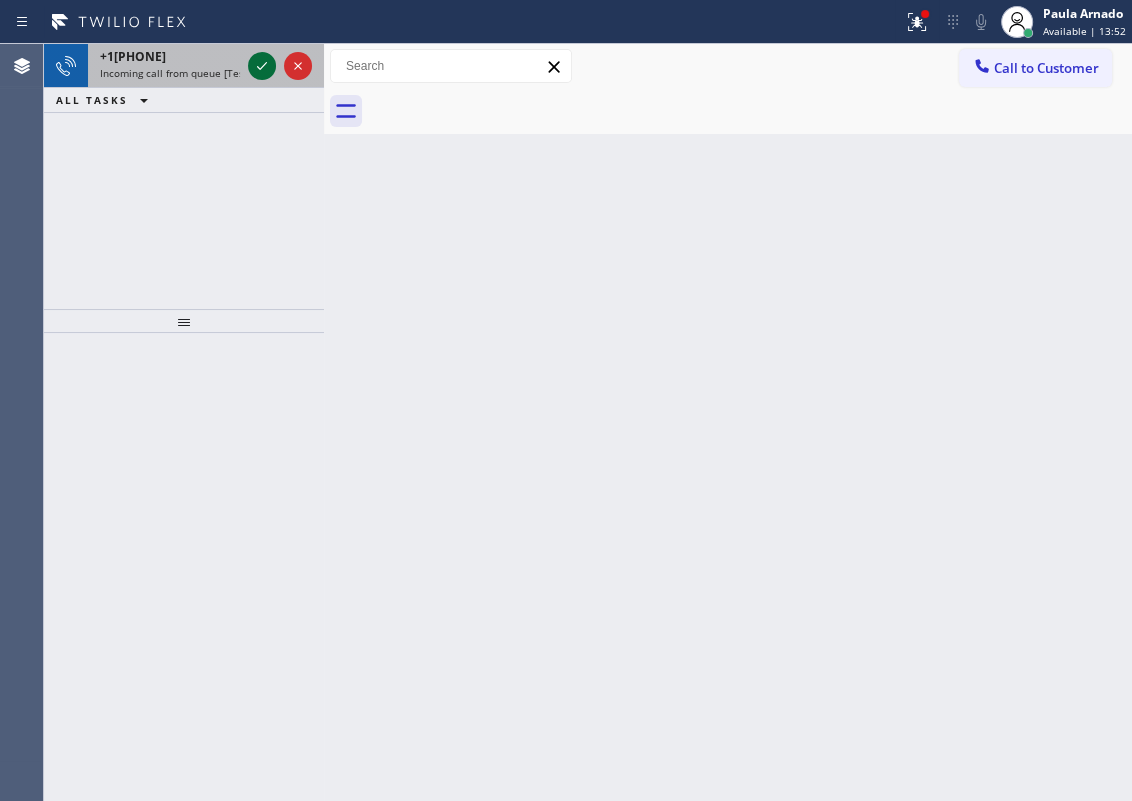 click 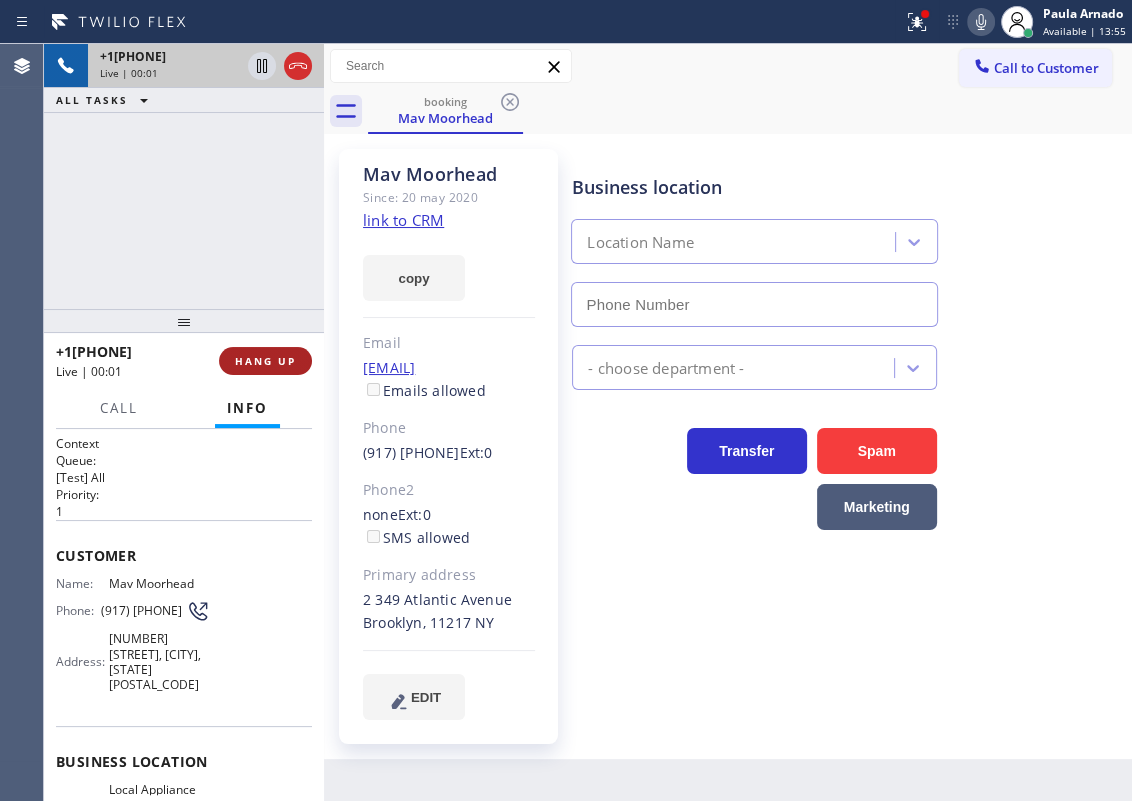 type on "(646) 679-5825" 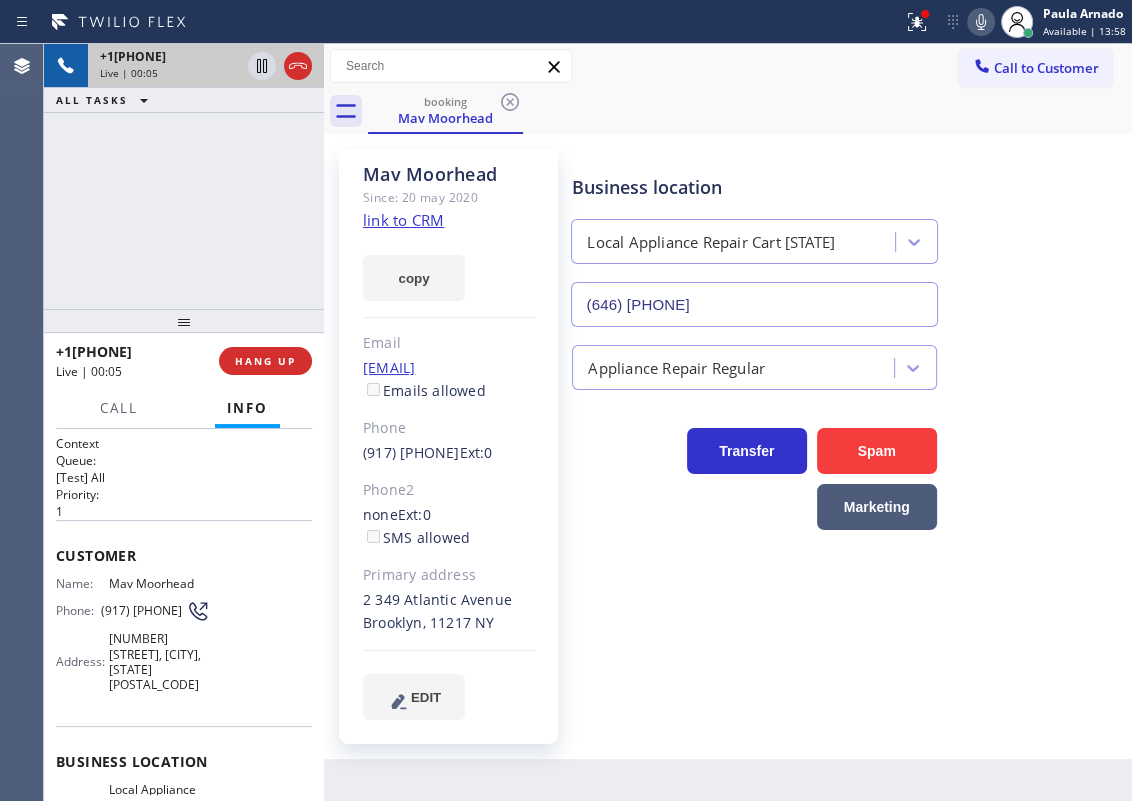 click on "link to CRM" 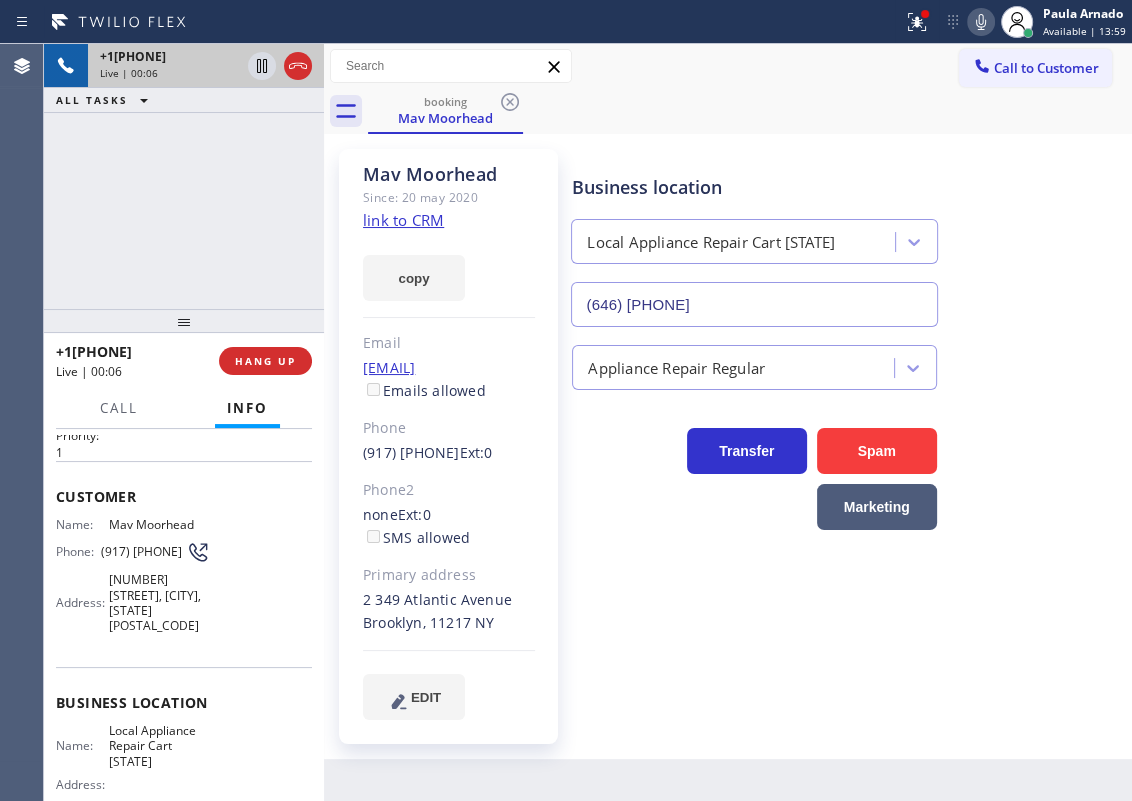 scroll, scrollTop: 90, scrollLeft: 0, axis: vertical 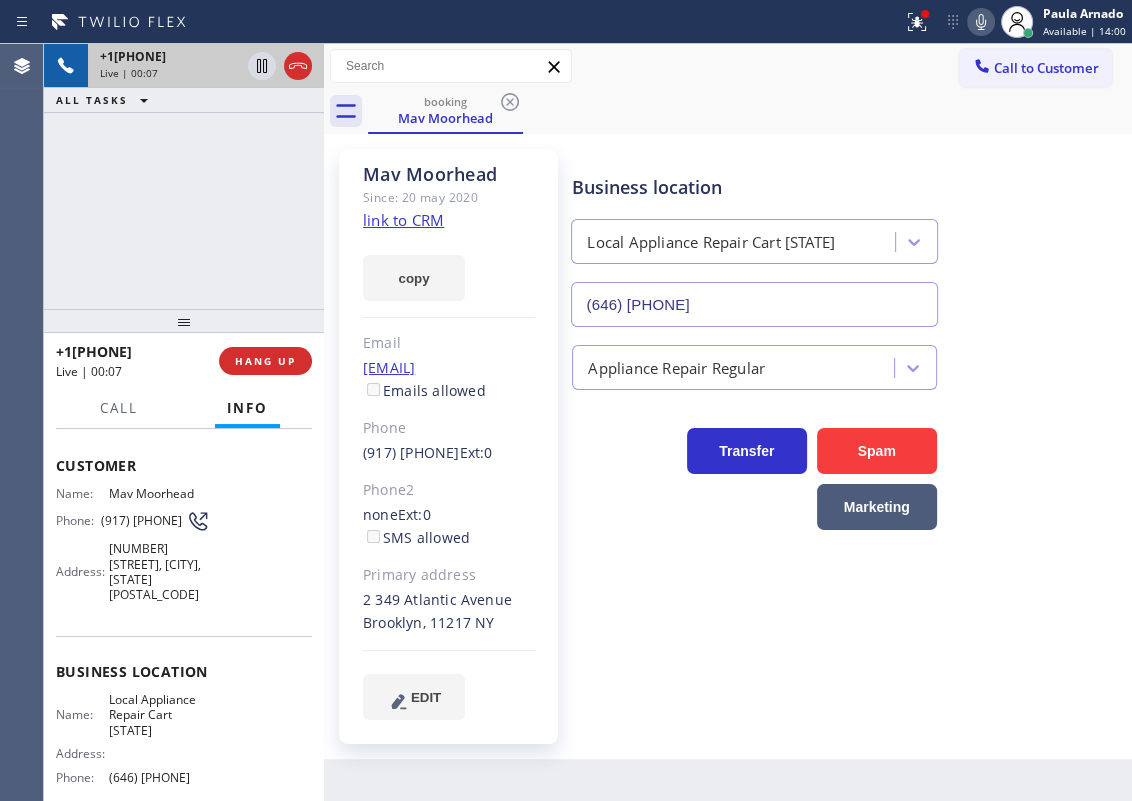 click on "Local Appliance Repair Cart NY" at bounding box center (159, 715) 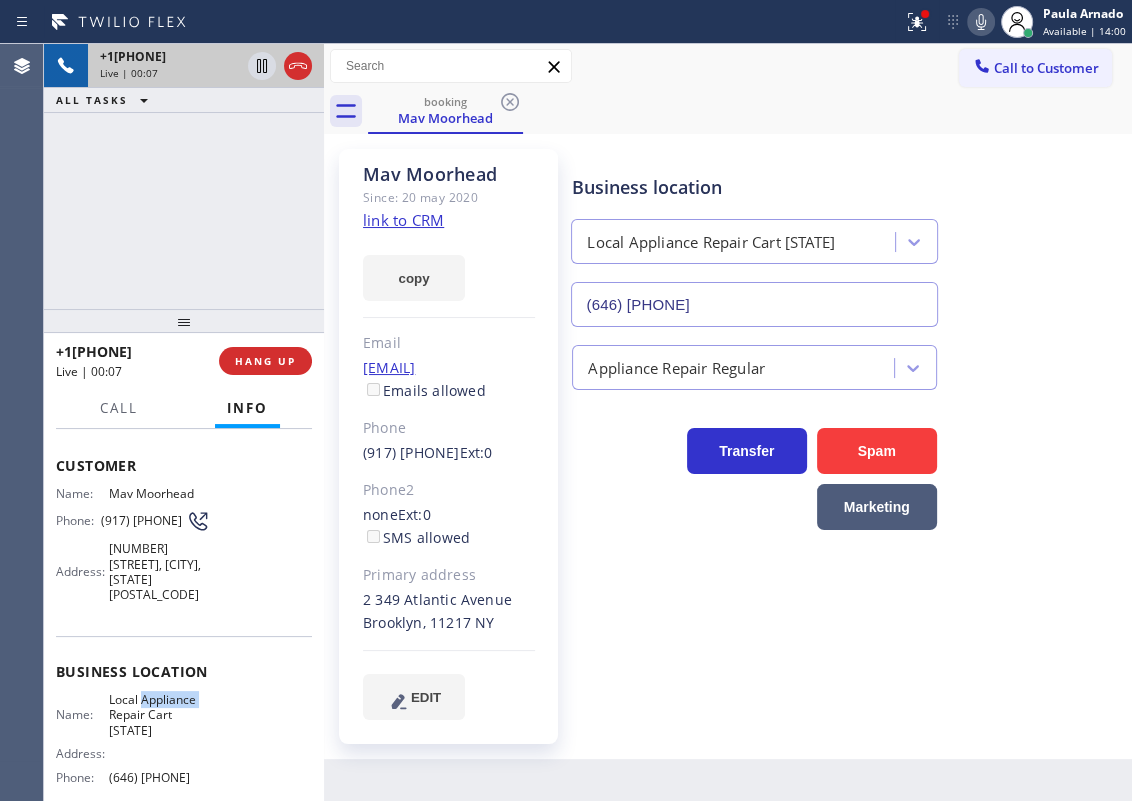 click on "Local Appliance Repair Cart NY" at bounding box center (159, 715) 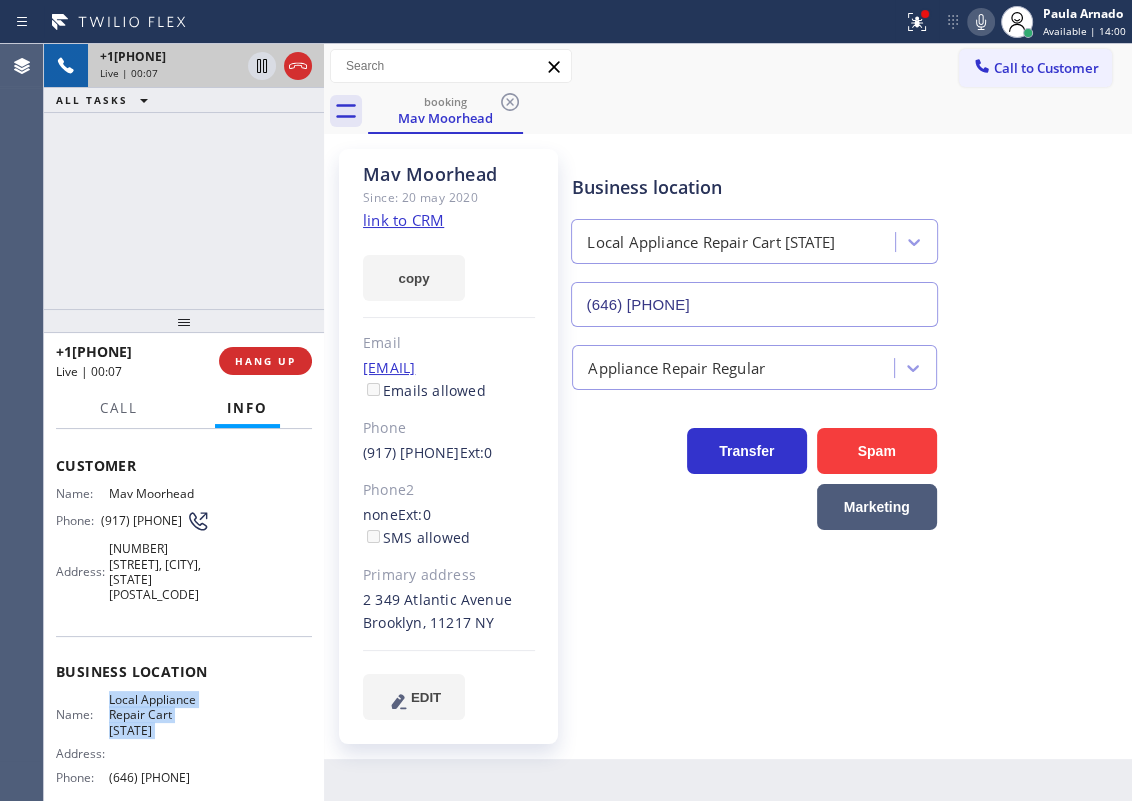 click on "Local Appliance Repair Cart NY" at bounding box center (159, 715) 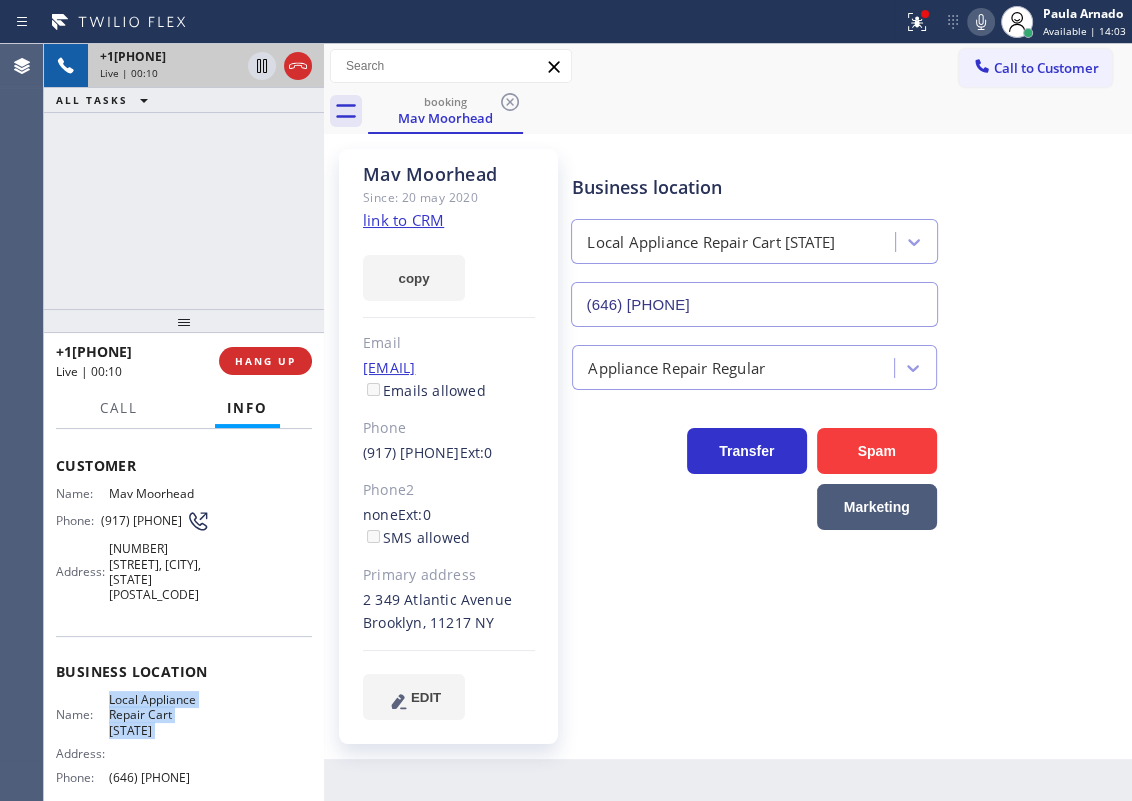 click on "(646) 679-5825" at bounding box center (754, 304) 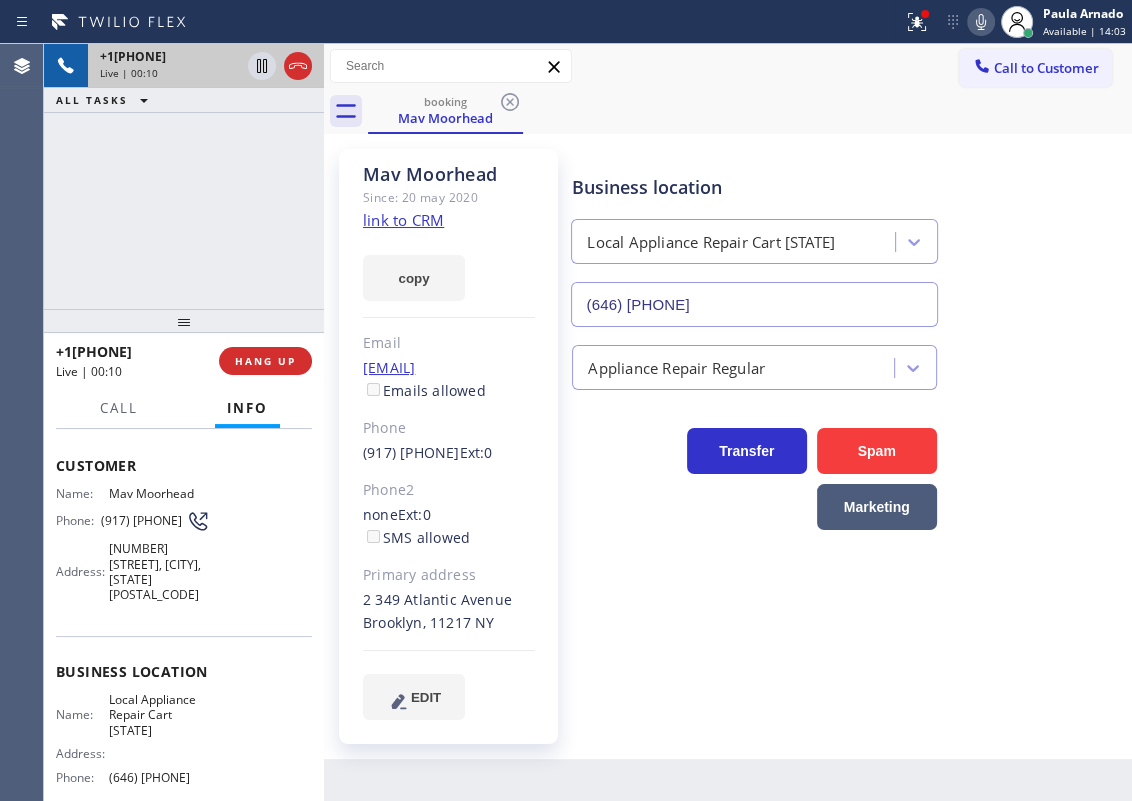 click on "(646) 679-5825" at bounding box center [754, 304] 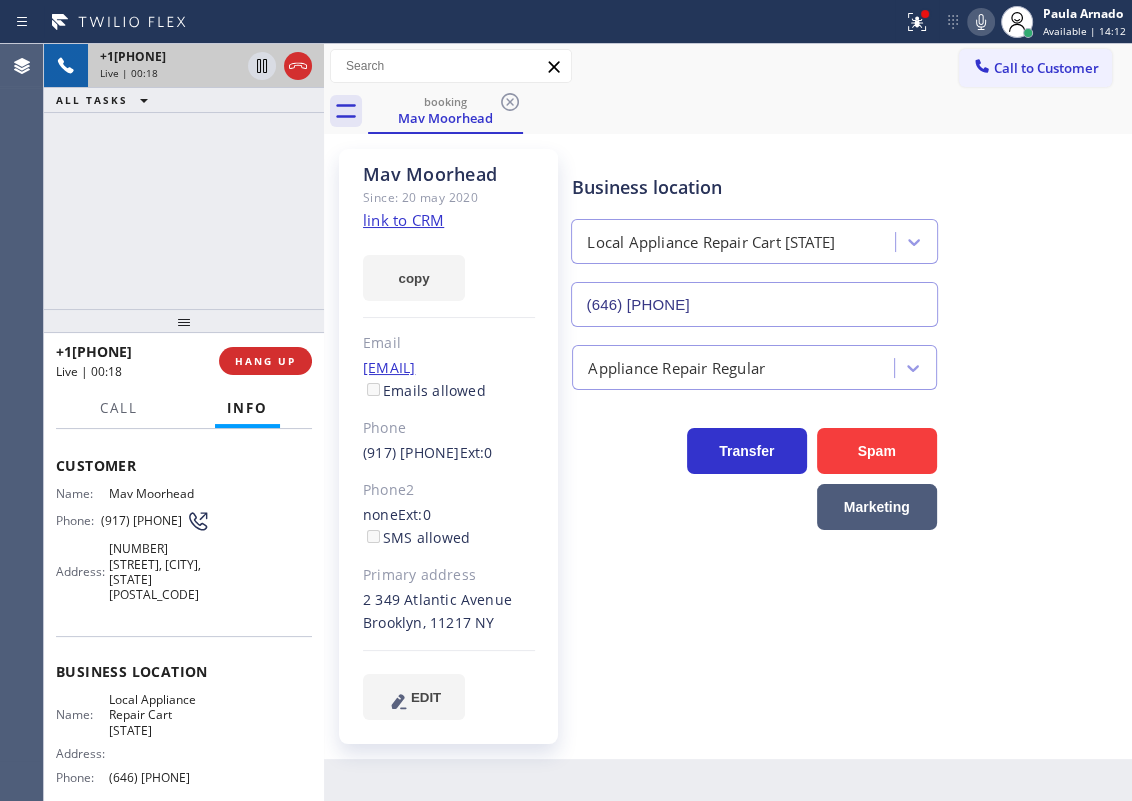 click on "link to CRM" 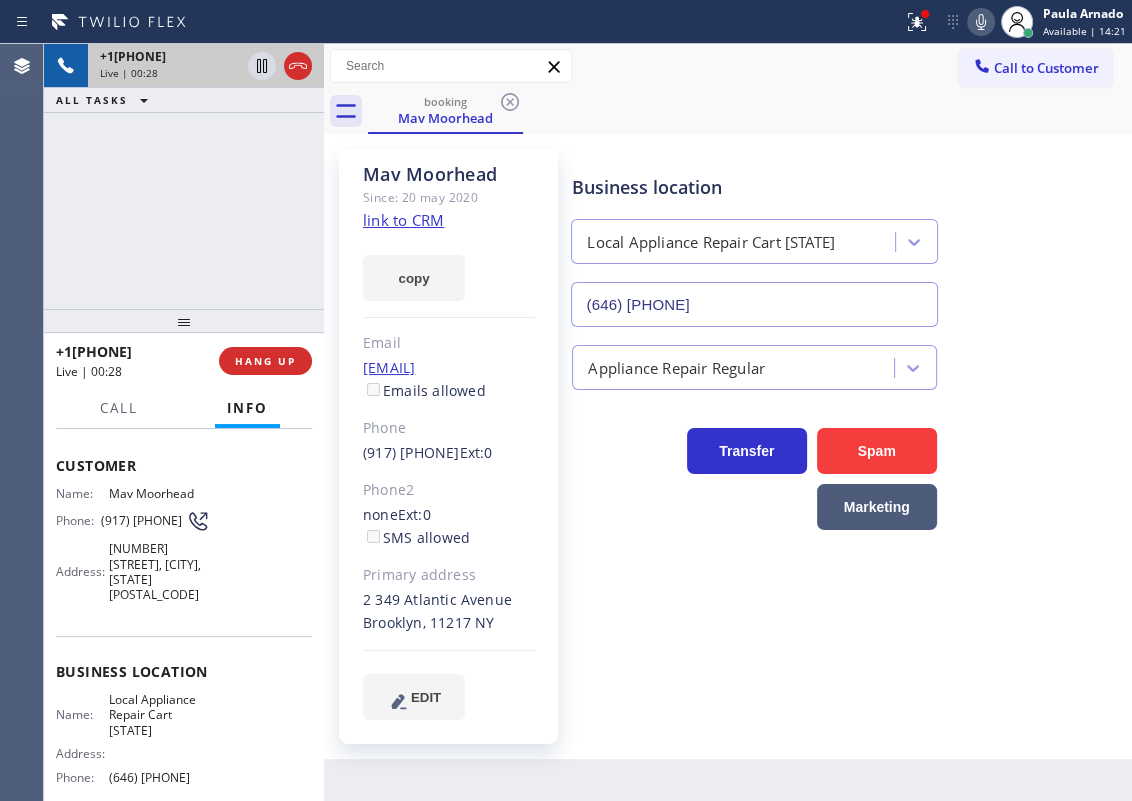 click on "Local Appliance Repair Cart NY" at bounding box center (159, 715) 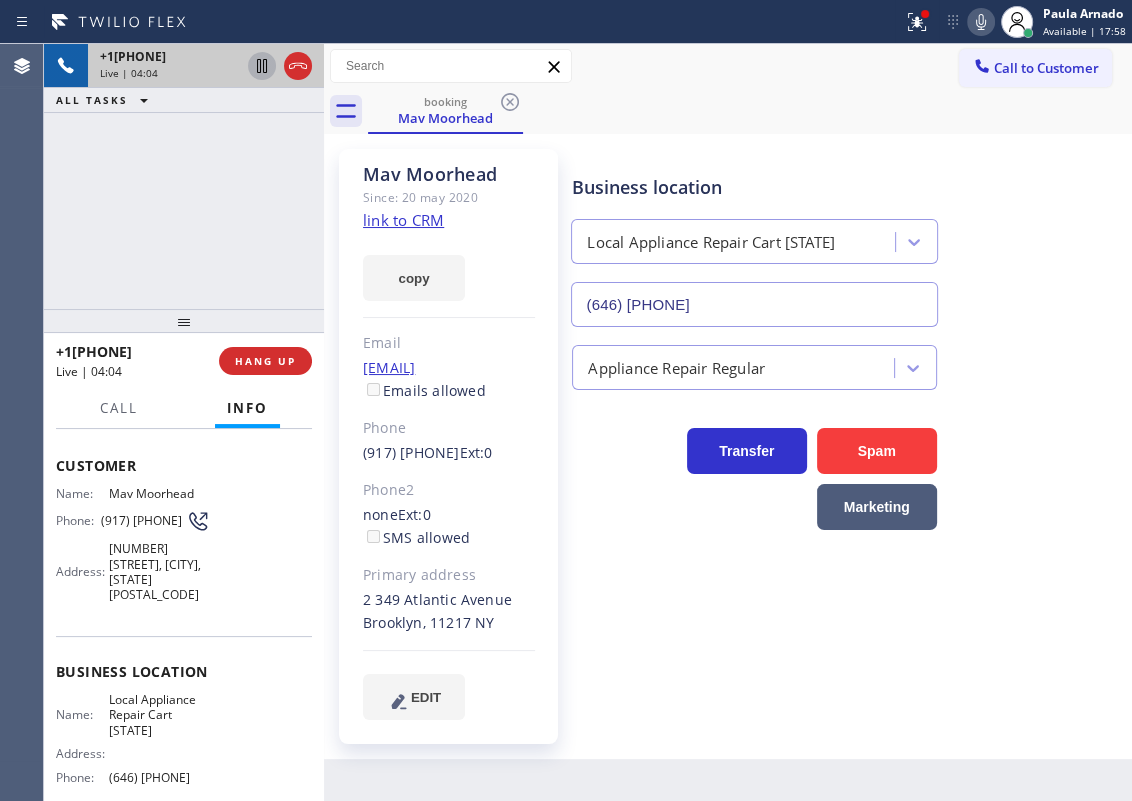 click 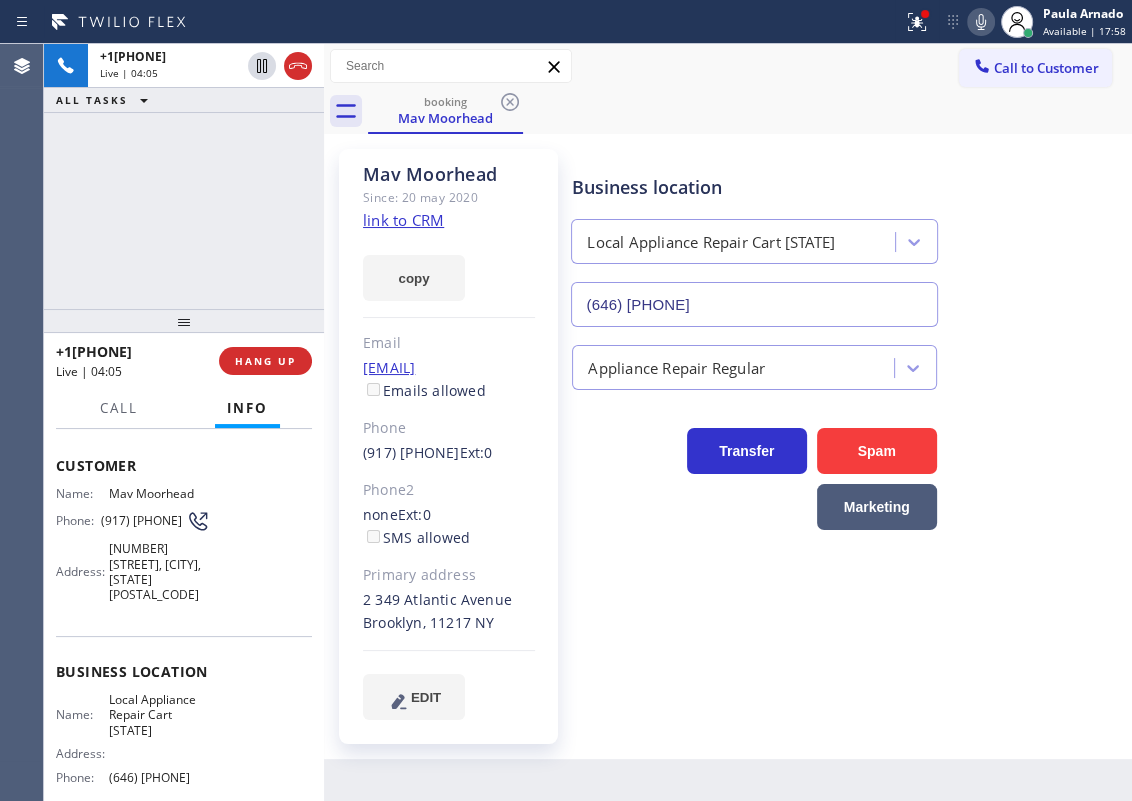 click 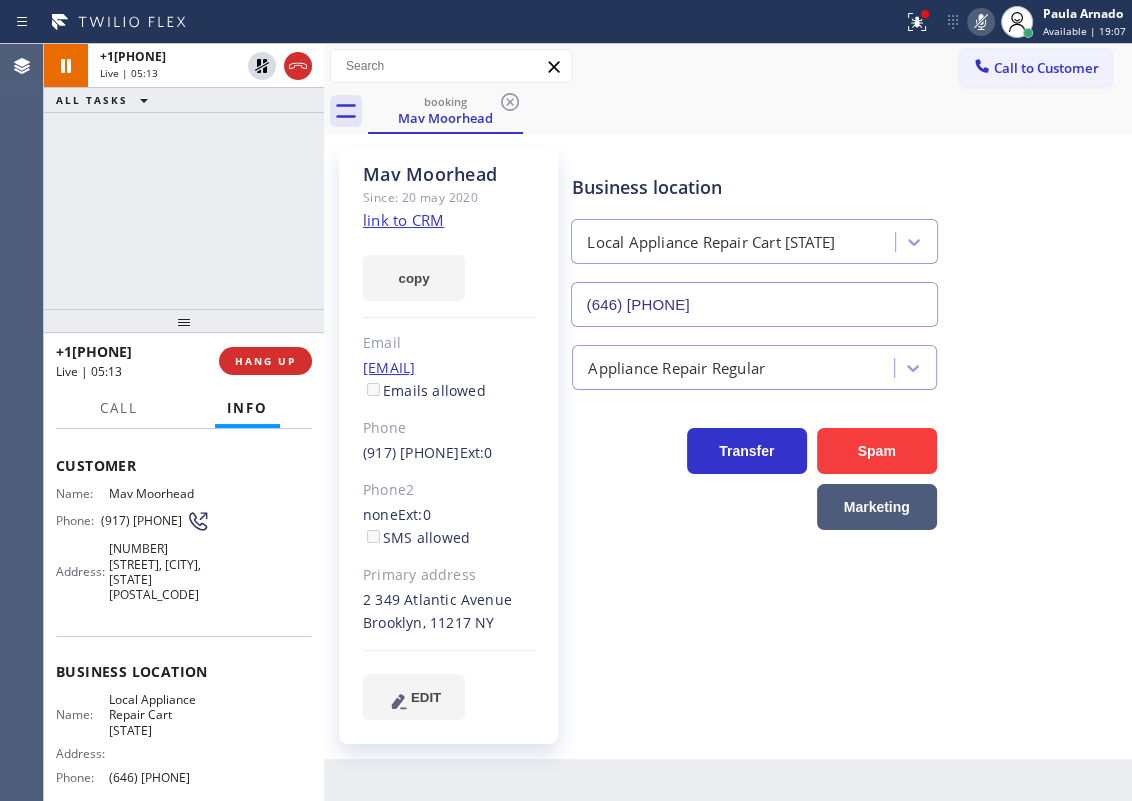 click on "link to CRM" 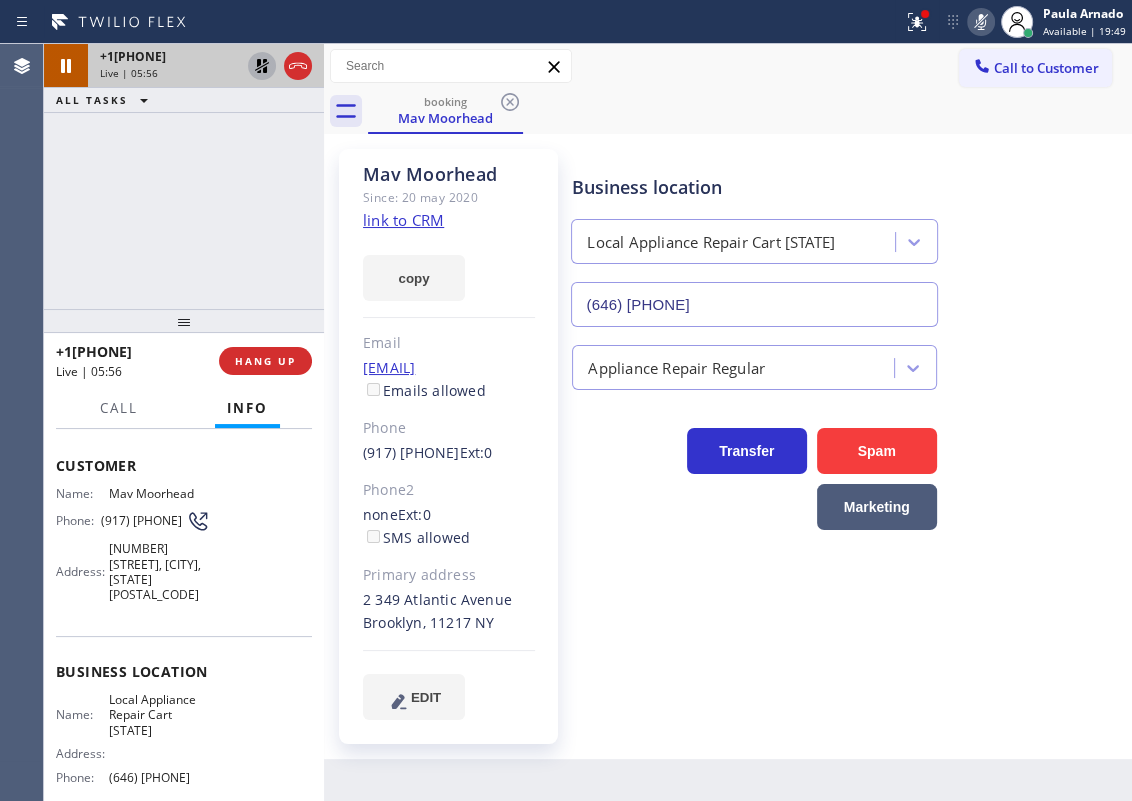click 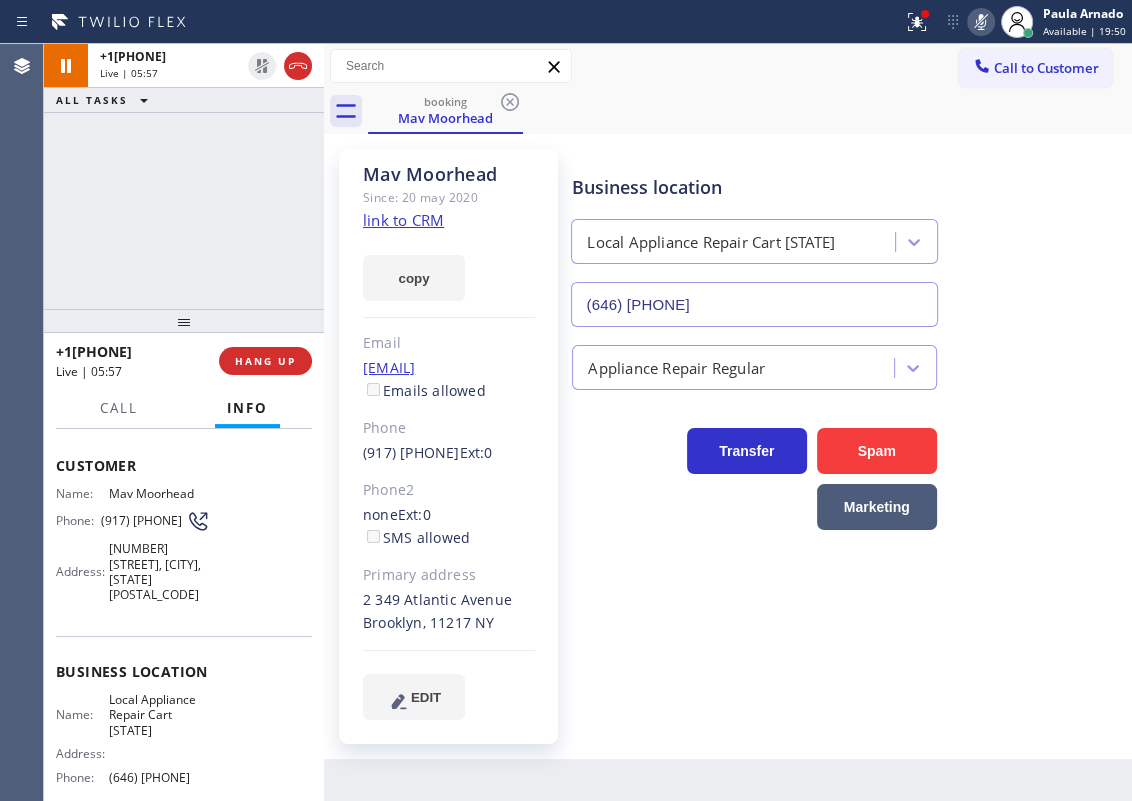click 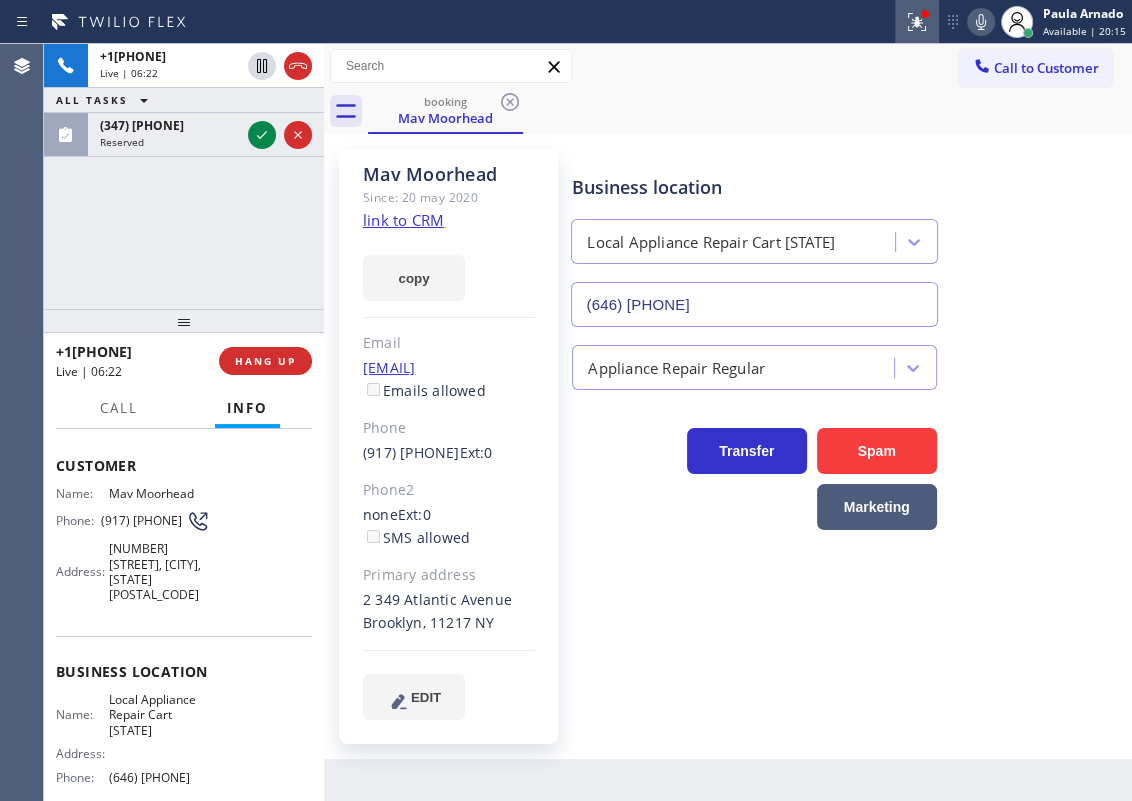 click 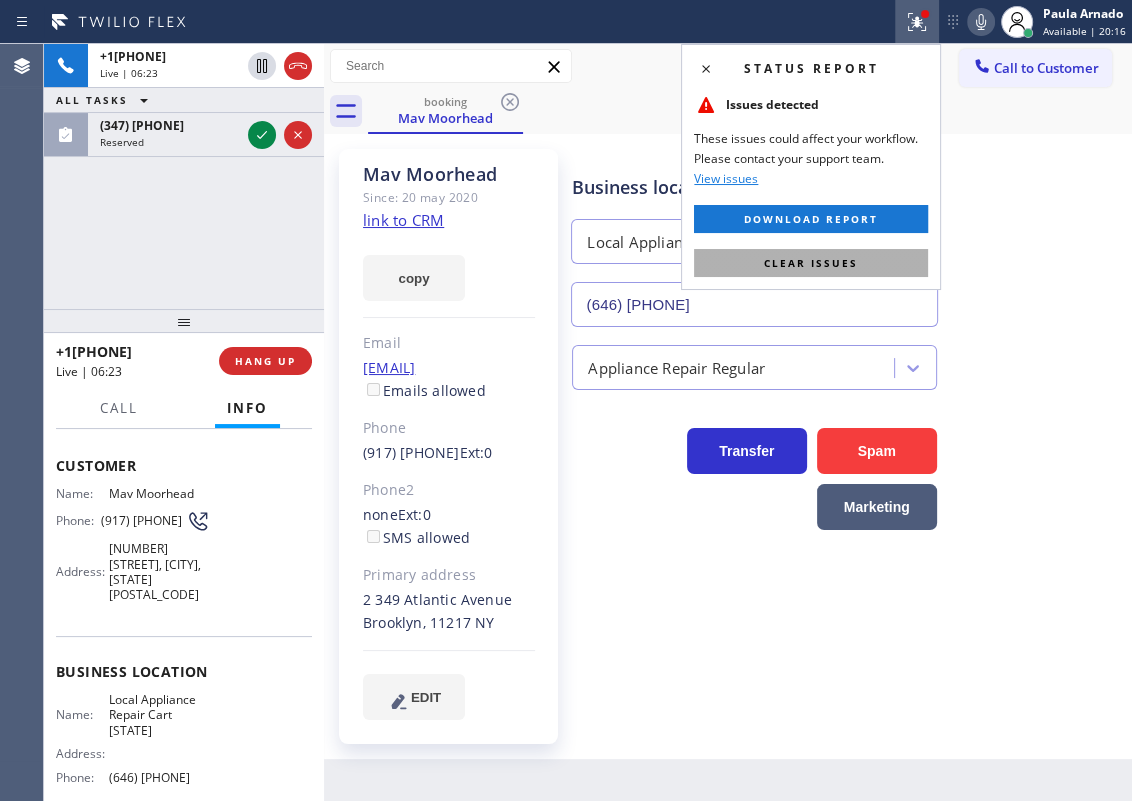 click on "Clear issues" at bounding box center [811, 263] 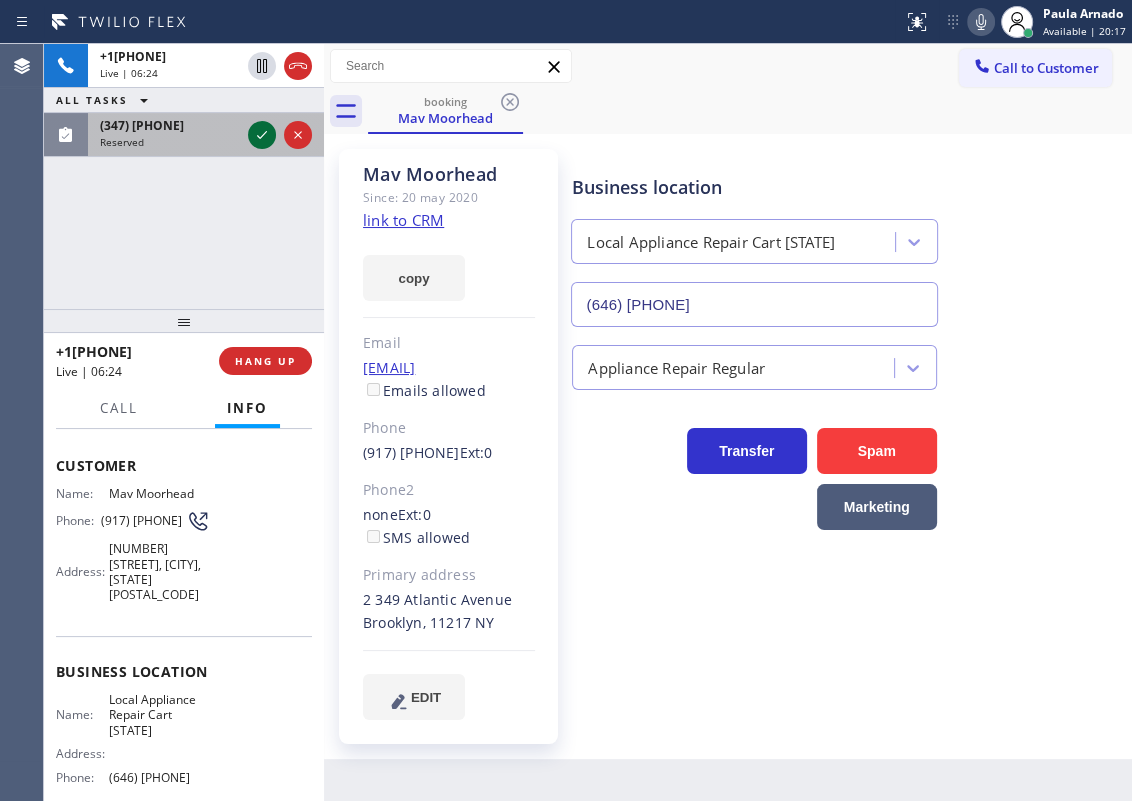 click 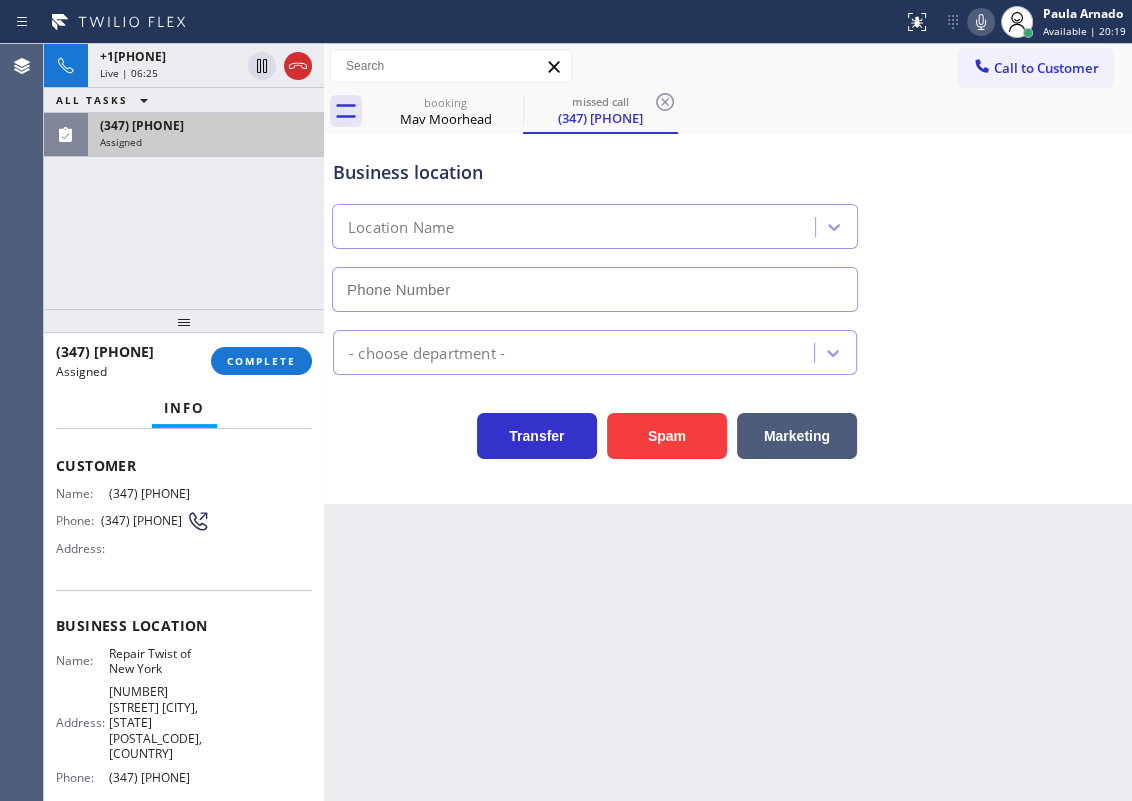 type on "([PHONE])" 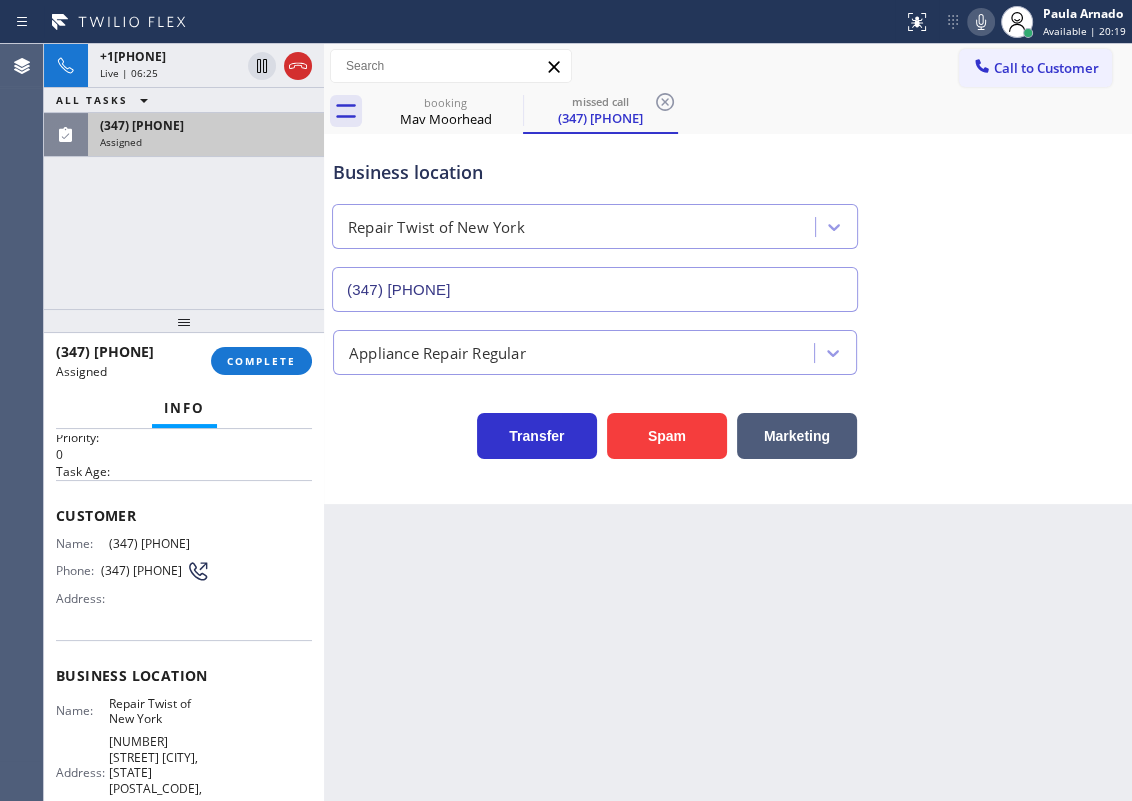 scroll, scrollTop: 16, scrollLeft: 0, axis: vertical 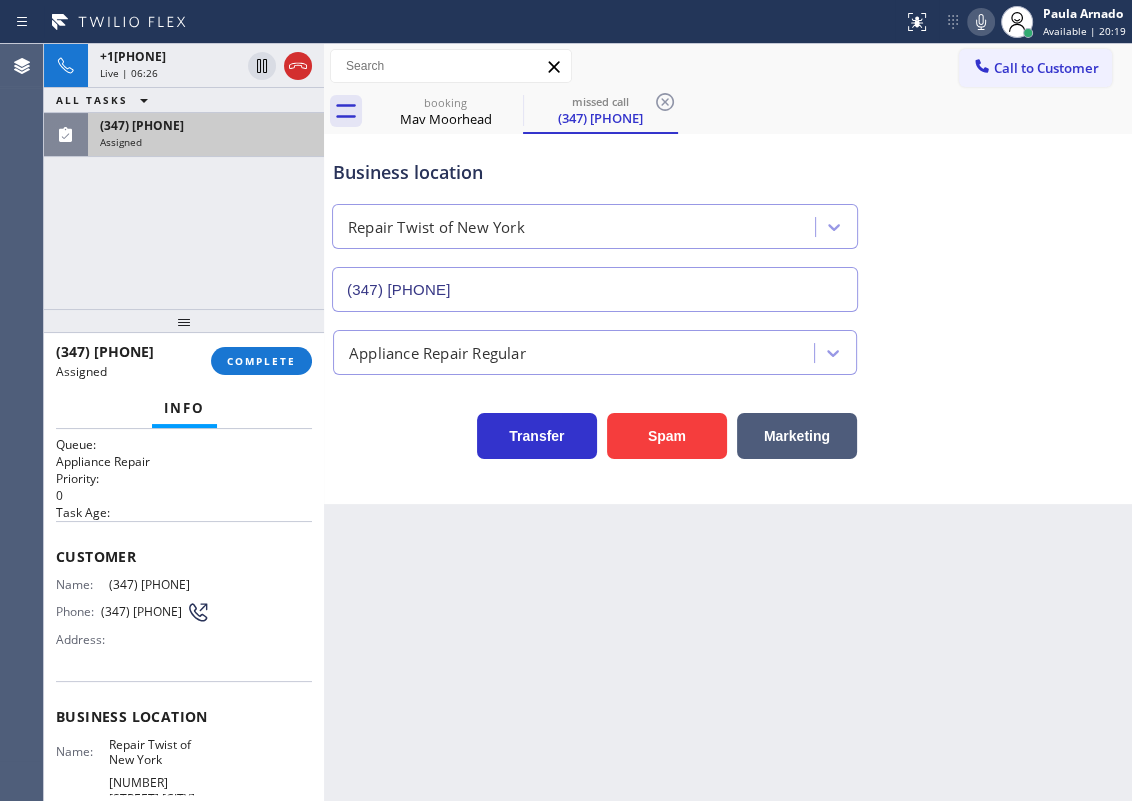 click on "Customer" at bounding box center [184, 556] 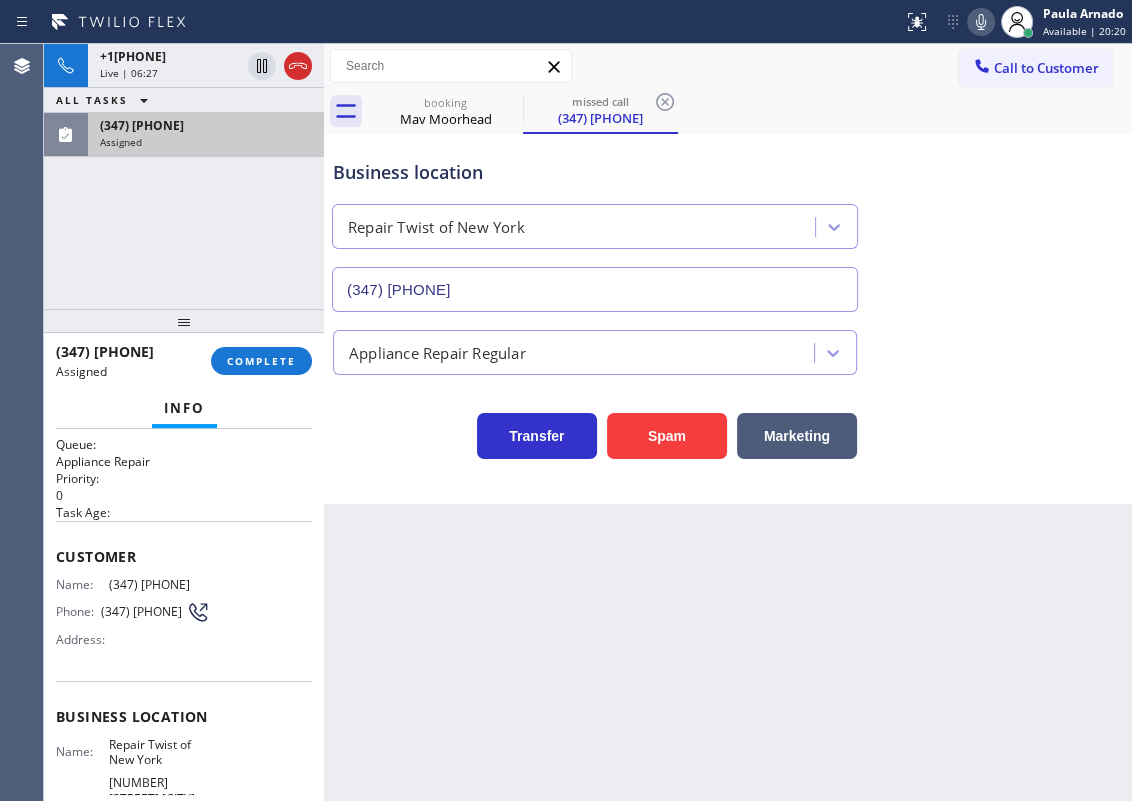 scroll, scrollTop: 253, scrollLeft: 0, axis: vertical 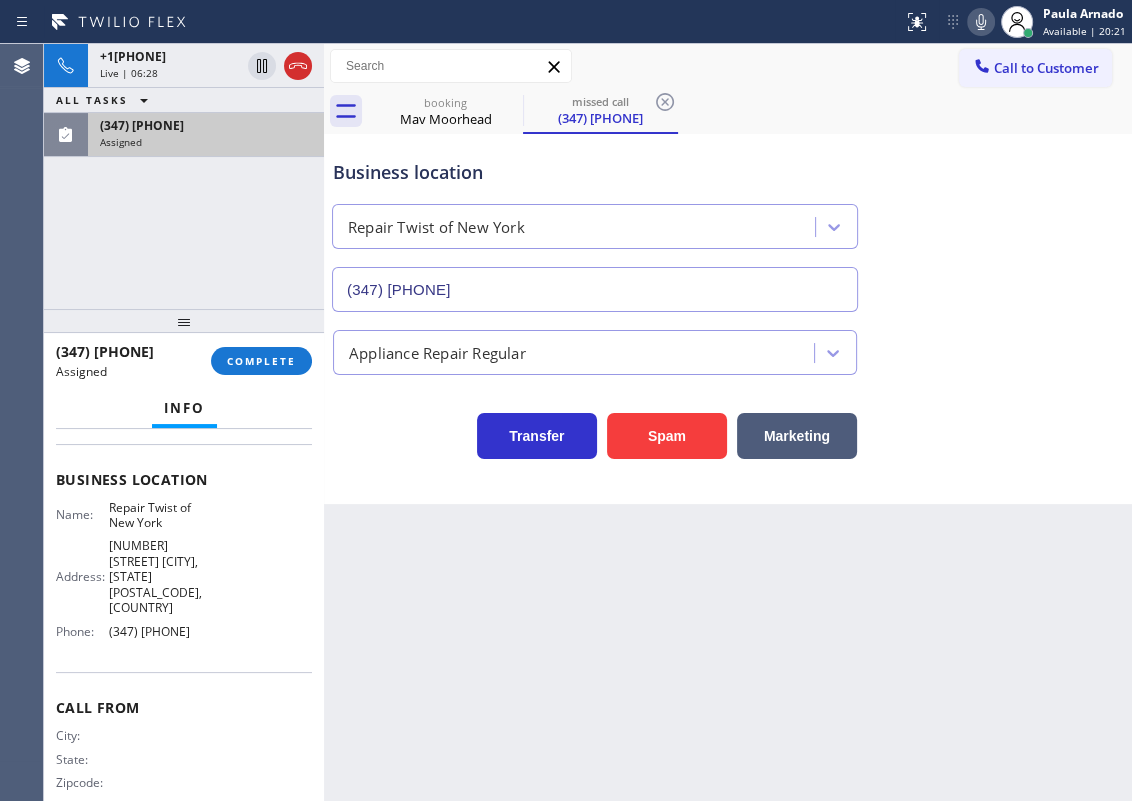 drag, startPoint x: 55, startPoint y: 552, endPoint x: 262, endPoint y: 623, distance: 218.83784 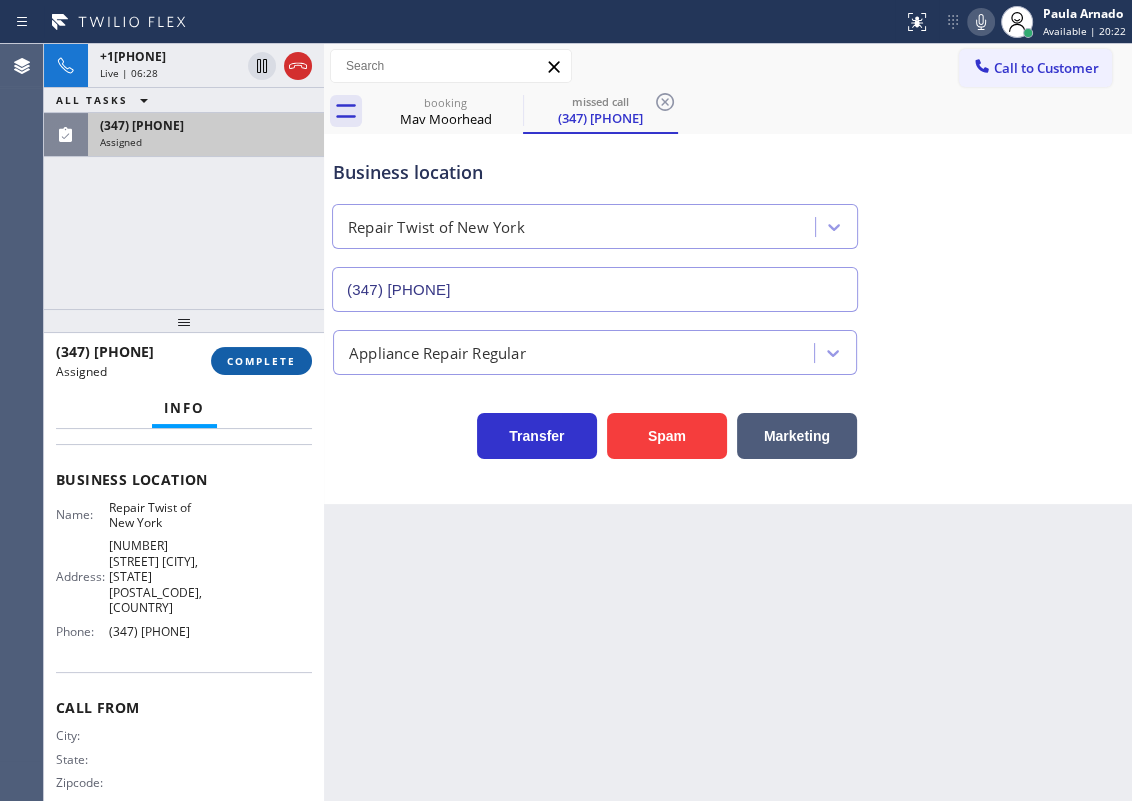 click on "COMPLETE" at bounding box center (261, 361) 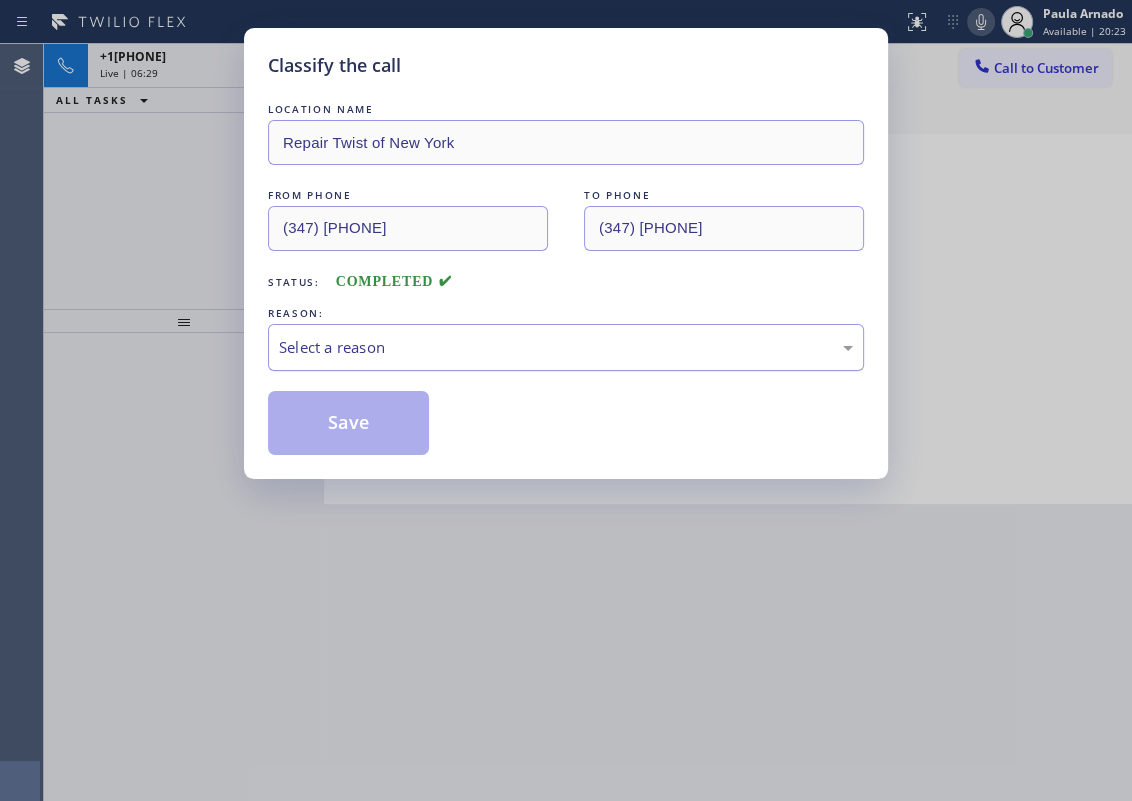 click on "Select a reason" at bounding box center [566, 347] 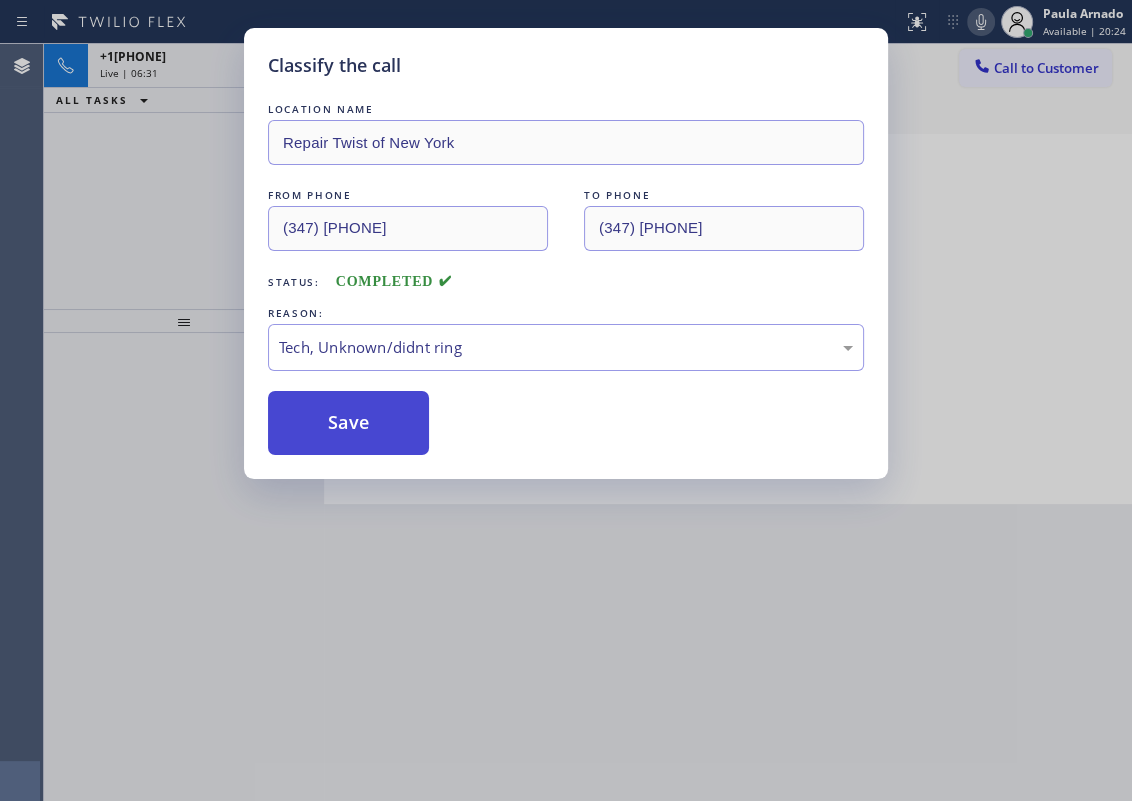 click on "Save" at bounding box center (348, 423) 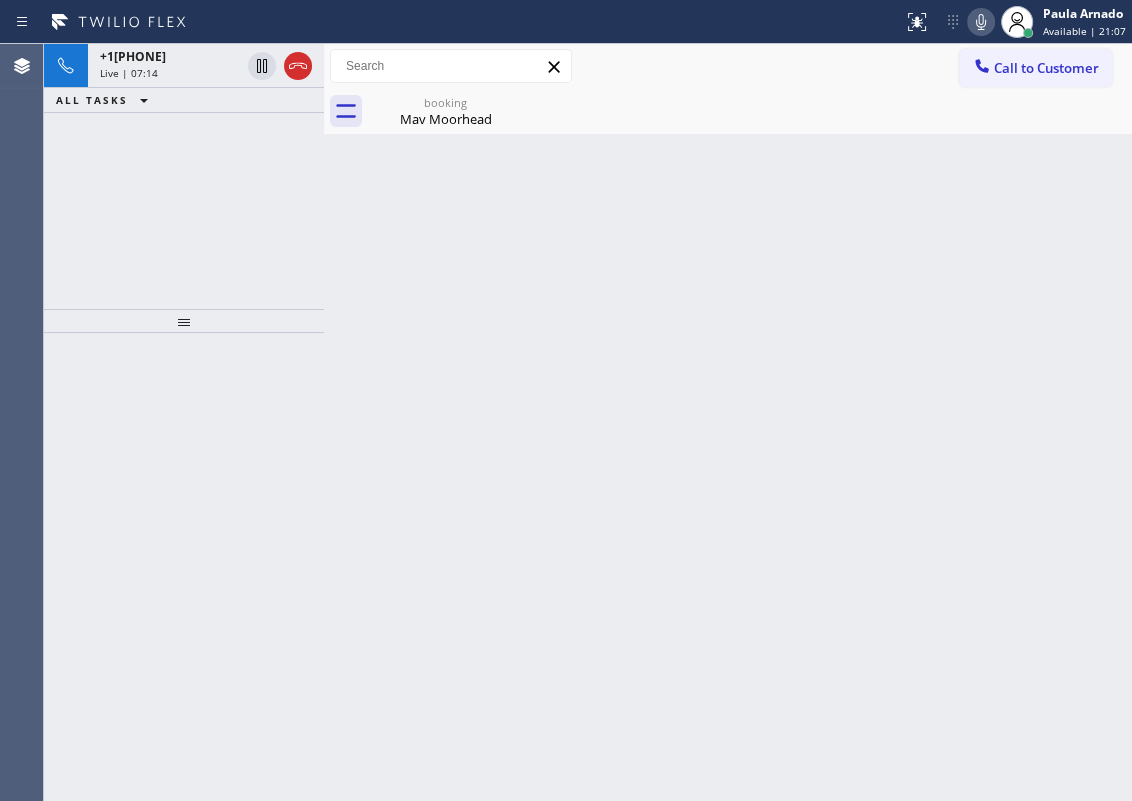 click on "Back to Dashboard Change Sender ID Customers Technicians Select a contact Outbound call Technician Search Technician Your caller id phone number Your caller id phone number Call Technician info Name   Phone none Address none Change Sender ID HVAC +18559994417 5 Star Appliance +18557314952 Appliance Repair +18554611149 Plumbing +18889090120 Air Duct Cleaning +18006865038  Electricians +18005688664 Cancel Change Check personal SMS Reset Change booking Mav Moorhead Call to Customer Outbound call Location Search location Your caller id phone number Customer number Call Outbound call Technician Search Technician Your caller id phone number Your caller id phone number Call booking Mav Moorhead Mav   Moorhead Since: 20 may 2020 link to CRM copy Email mavliben@yahoo.com   Emails allowed Phone (917) 923-2118  Ext:  0 Phone2 none  Ext:  0  SMS allowed Primary address 2 349 Atlantic Avenue Brooklyn, 11217 NY EDIT Outbound call Location Local Appliance Repair Cart NY Your caller id phone number (646) 679-5825 Call Spam" at bounding box center [728, 422] 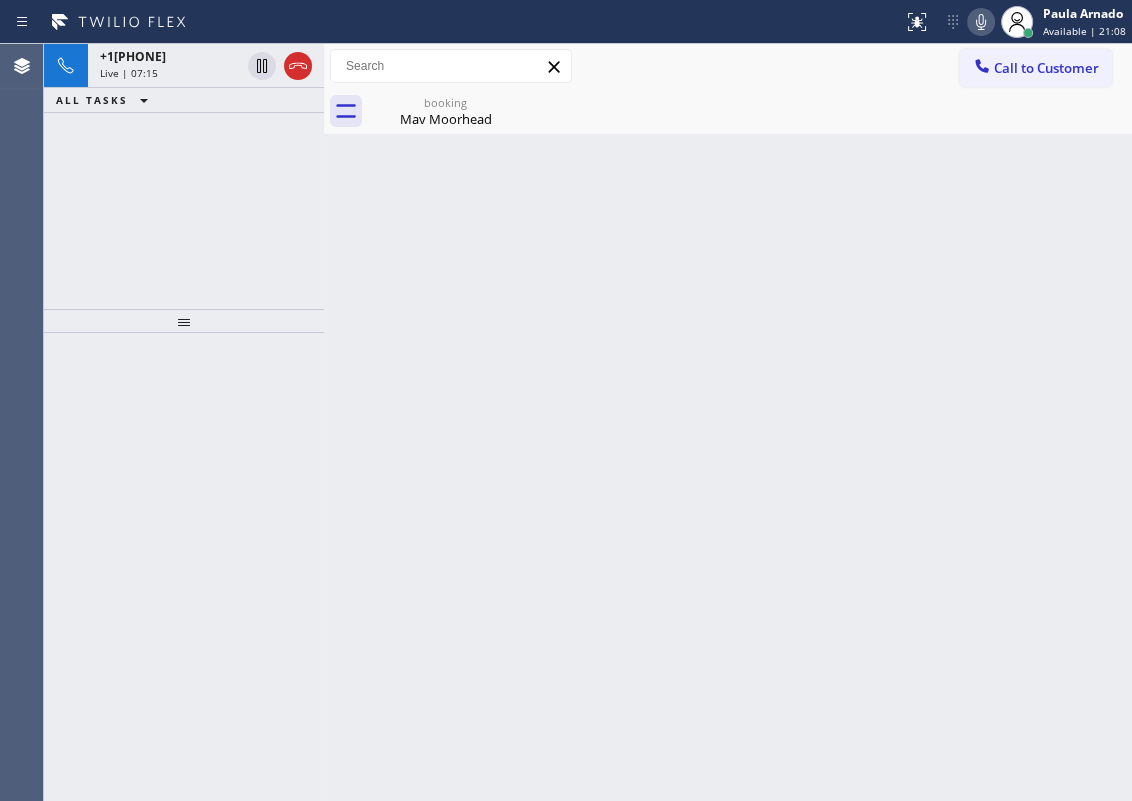 drag, startPoint x: 265, startPoint y: 62, endPoint x: 389, endPoint y: 62, distance: 124 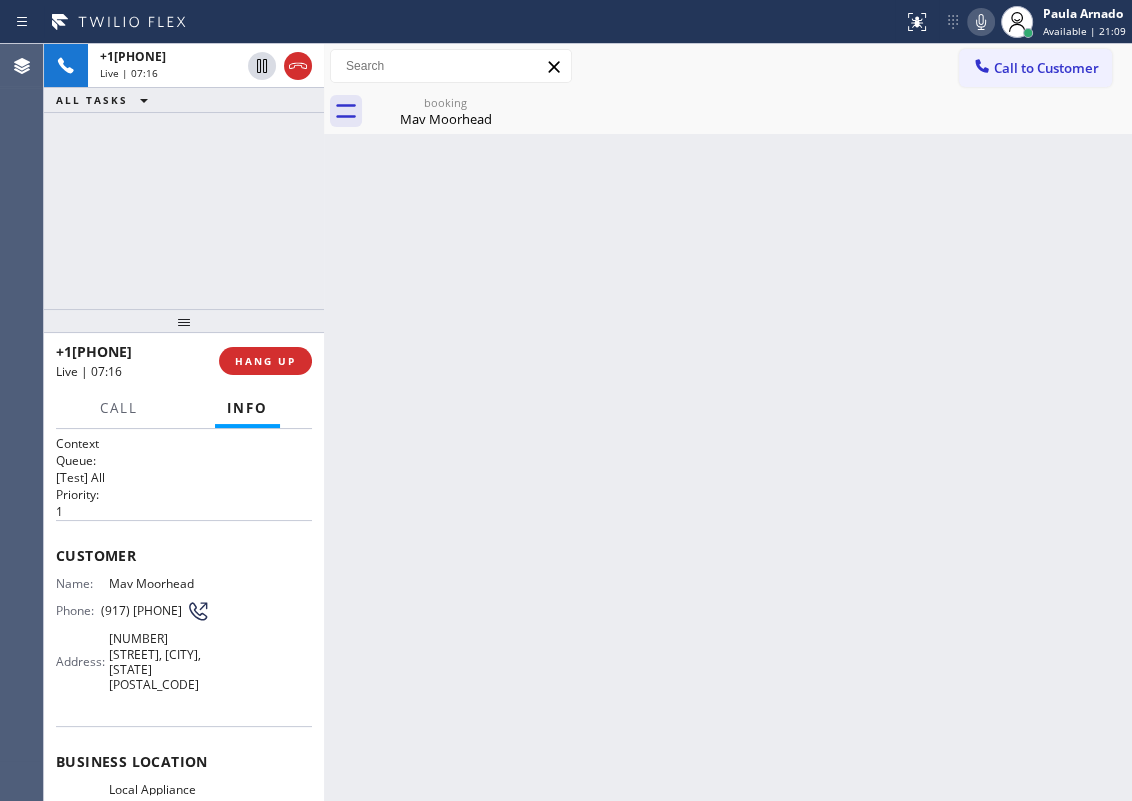 click 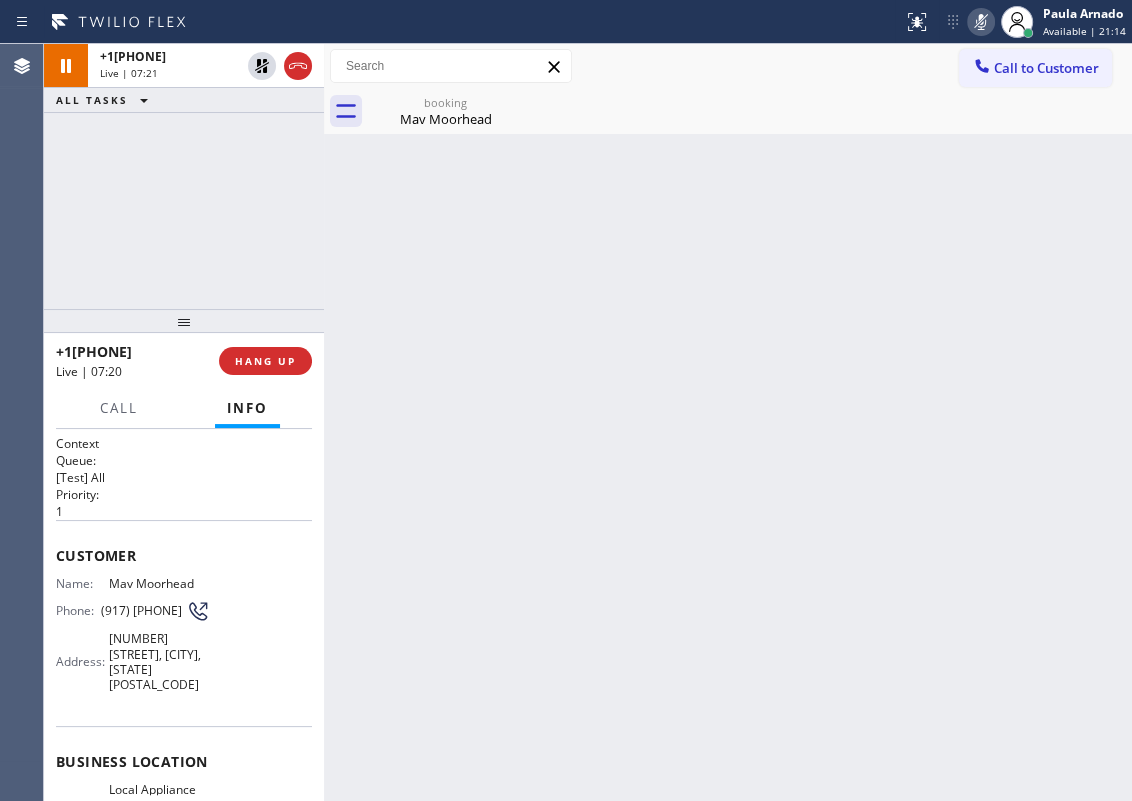 click on "Back to Dashboard Change Sender ID Customers Technicians Select a contact Outbound call Technician Search Technician Your caller id phone number Your caller id phone number Call Technician info Name   Phone none Address none Change Sender ID HVAC +18559994417 5 Star Appliance +18557314952 Appliance Repair +18554611149 Plumbing +18889090120 Air Duct Cleaning +18006865038  Electricians +18005688664 Cancel Change Check personal SMS Reset Change booking Mav Moorhead Call to Customer Outbound call Location Search location Your caller id phone number Customer number Call Outbound call Technician Search Technician Your caller id phone number Your caller id phone number Call booking Mav Moorhead Mav   Moorhead Since: 20 may 2020 link to CRM copy Email mavliben@yahoo.com   Emails allowed Phone (917) 923-2118  Ext:  0 Phone2 none  Ext:  0  SMS allowed Primary address 2 349 Atlantic Avenue Brooklyn, 11217 NY EDIT Outbound call Location Local Appliance Repair Cart NY Your caller id phone number (646) 679-5825 Call Spam" at bounding box center [728, 422] 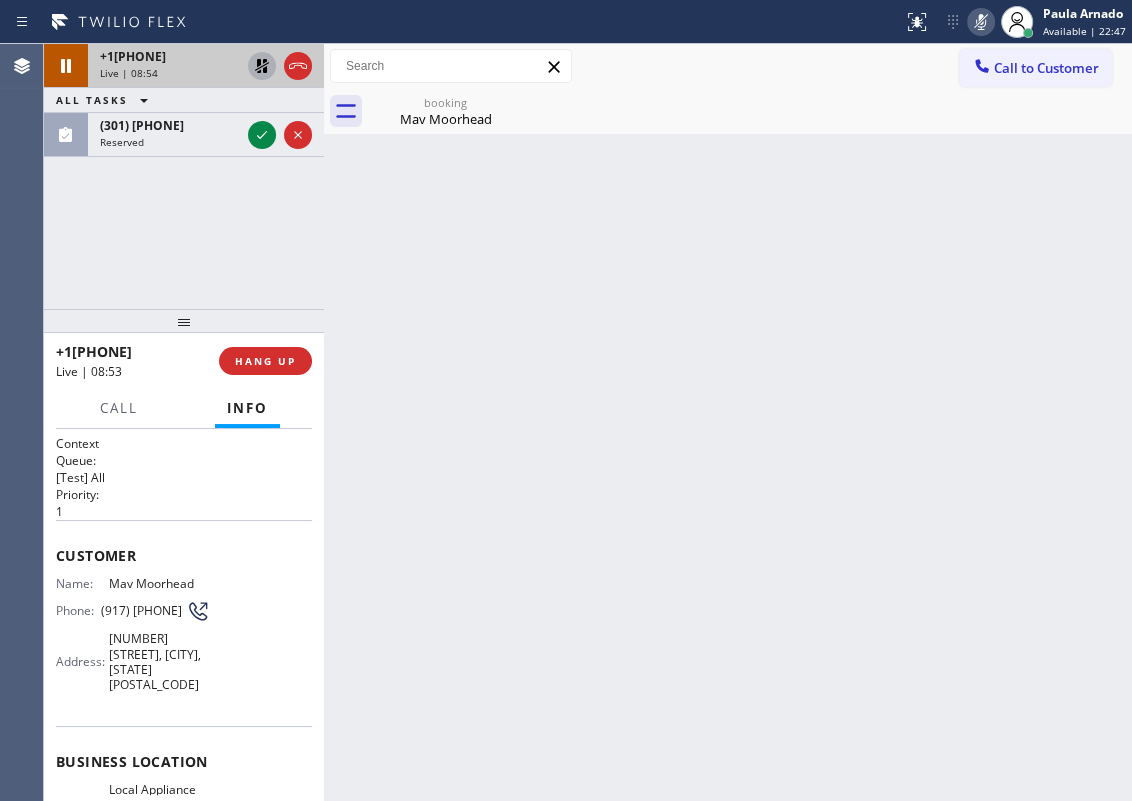 click 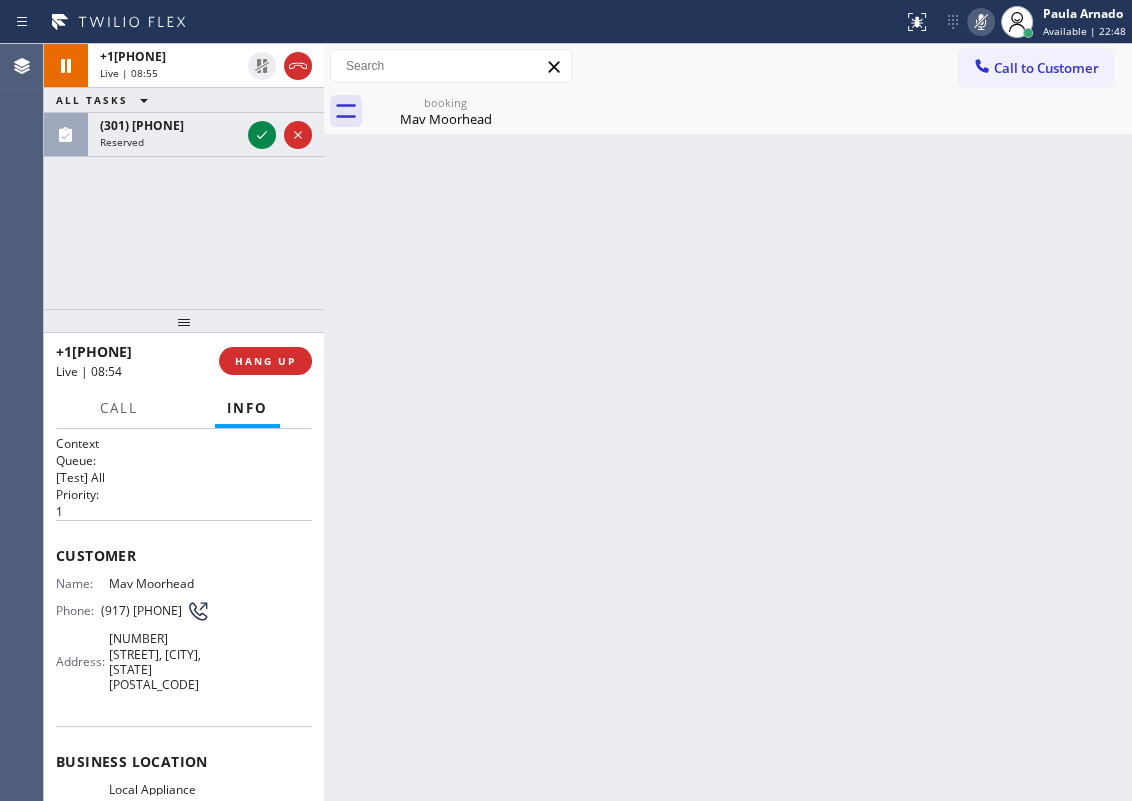 click 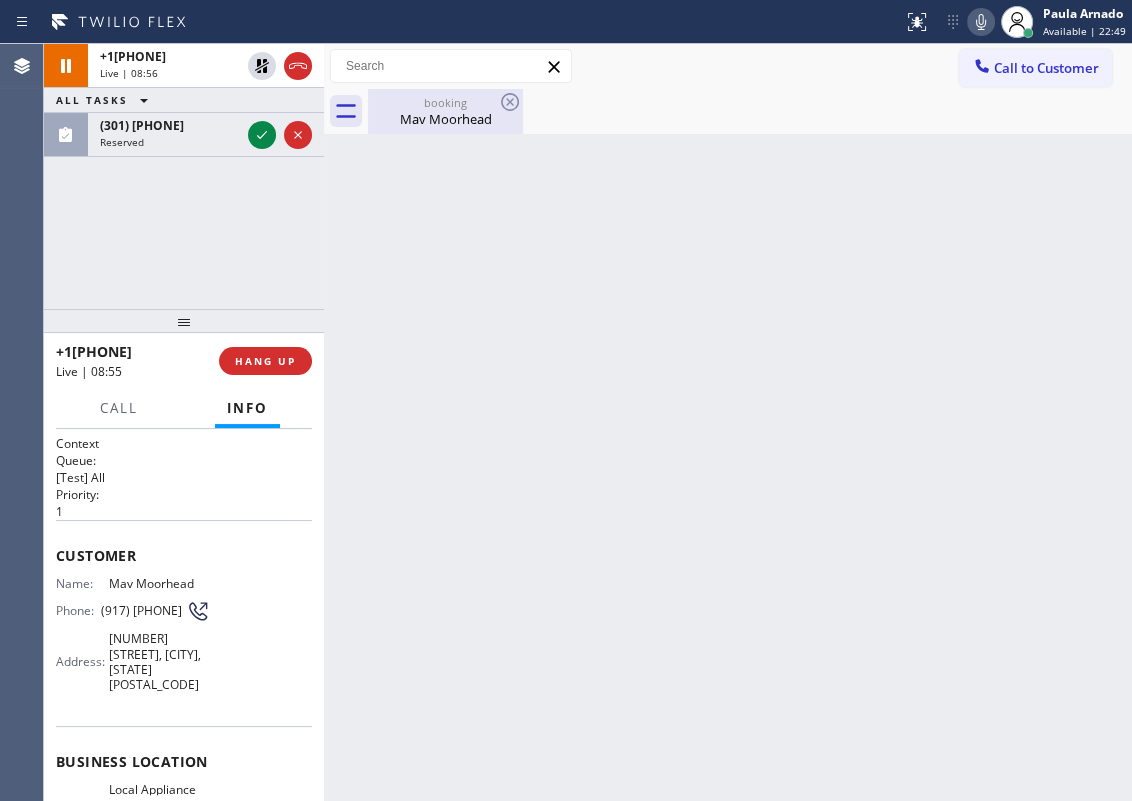 click on "Mav Moorhead" at bounding box center [445, 119] 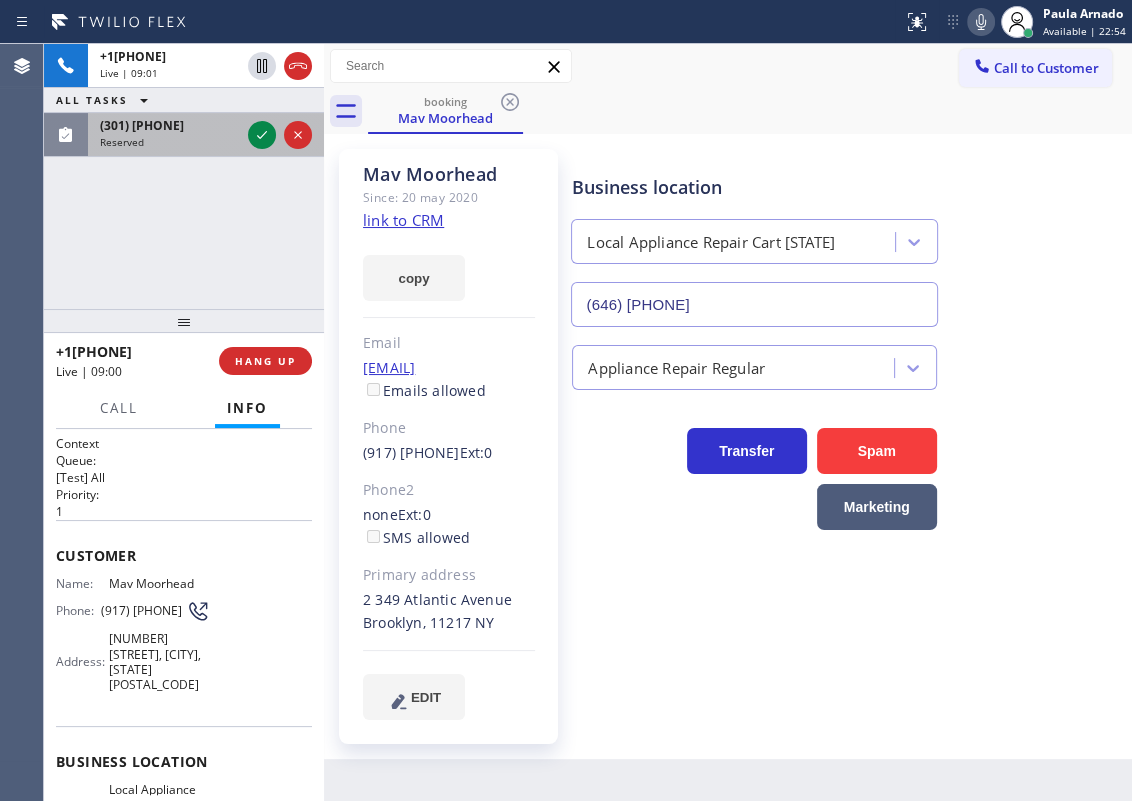 drag, startPoint x: 264, startPoint y: 124, endPoint x: 283, endPoint y: 118, distance: 19.924858 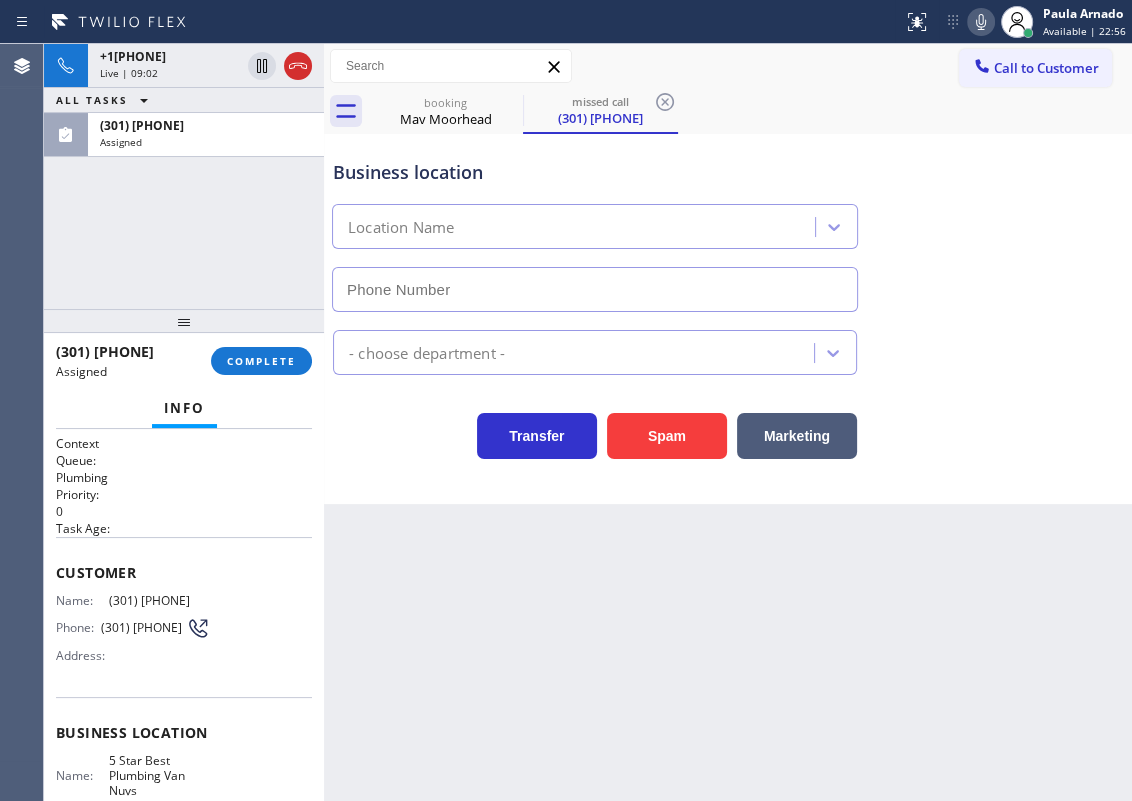 type on "(213) 699-2398" 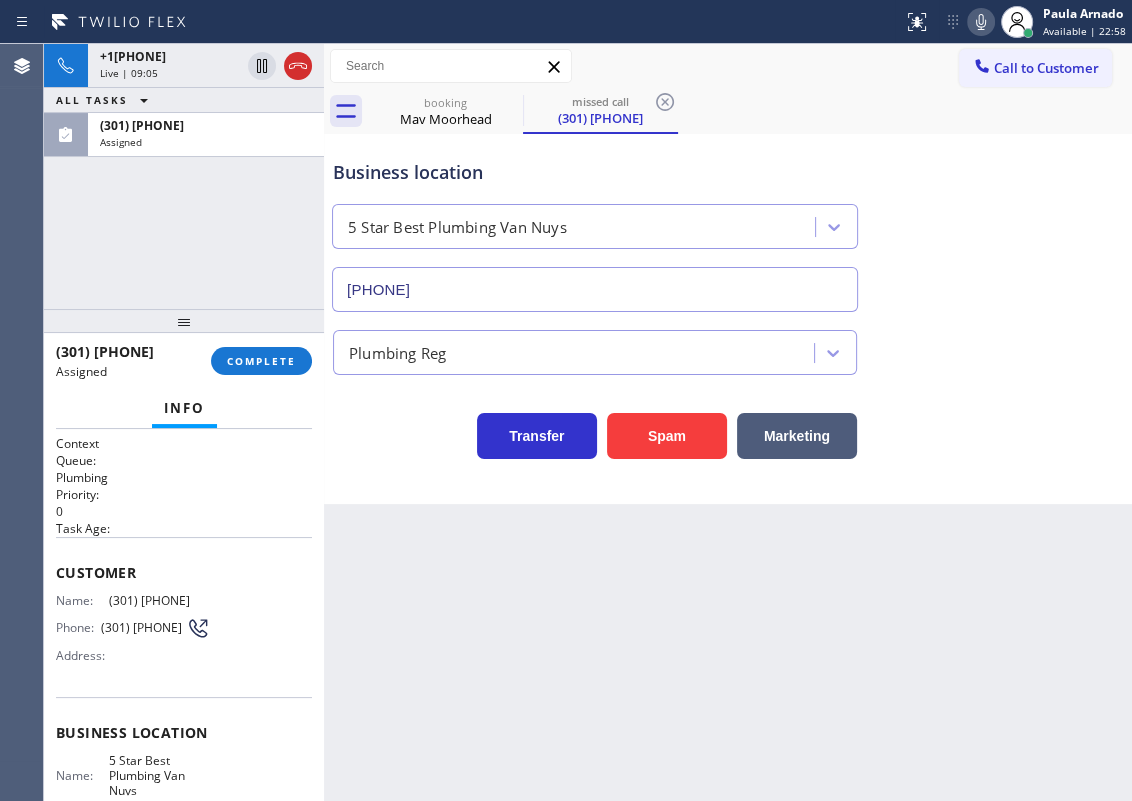 click on "(301) 901-8662" at bounding box center (159, 600) 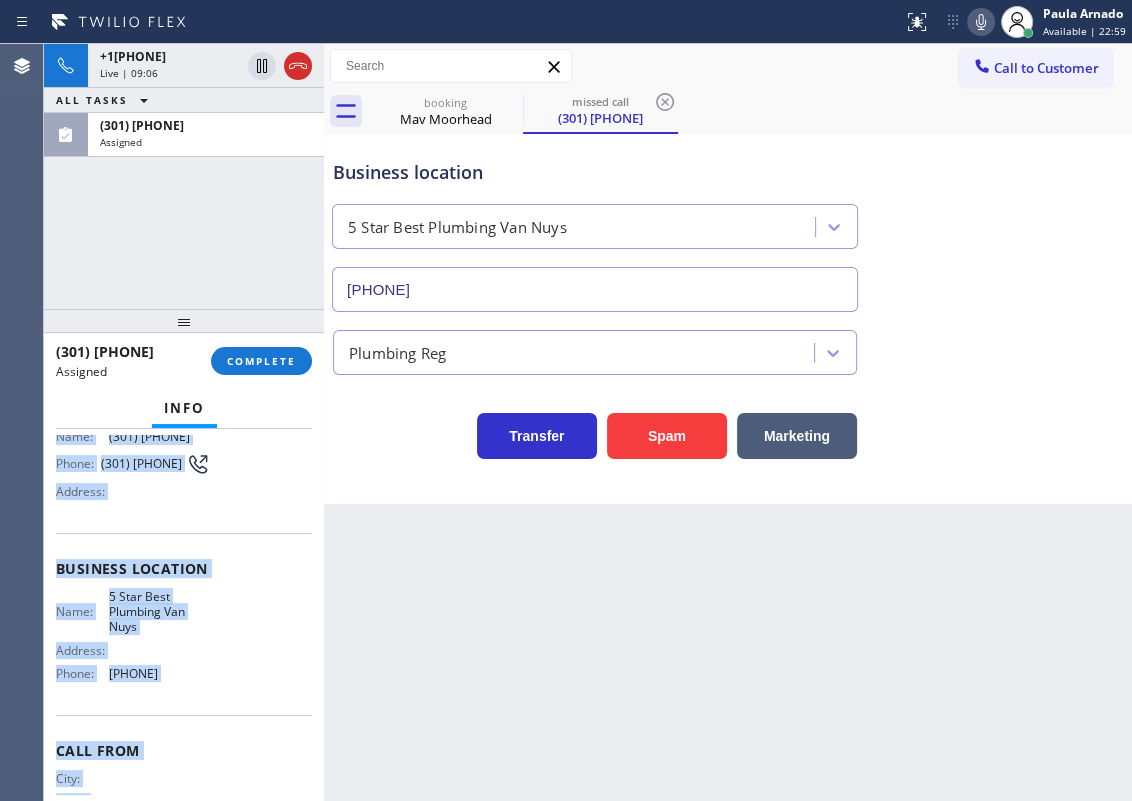 scroll, scrollTop: 238, scrollLeft: 0, axis: vertical 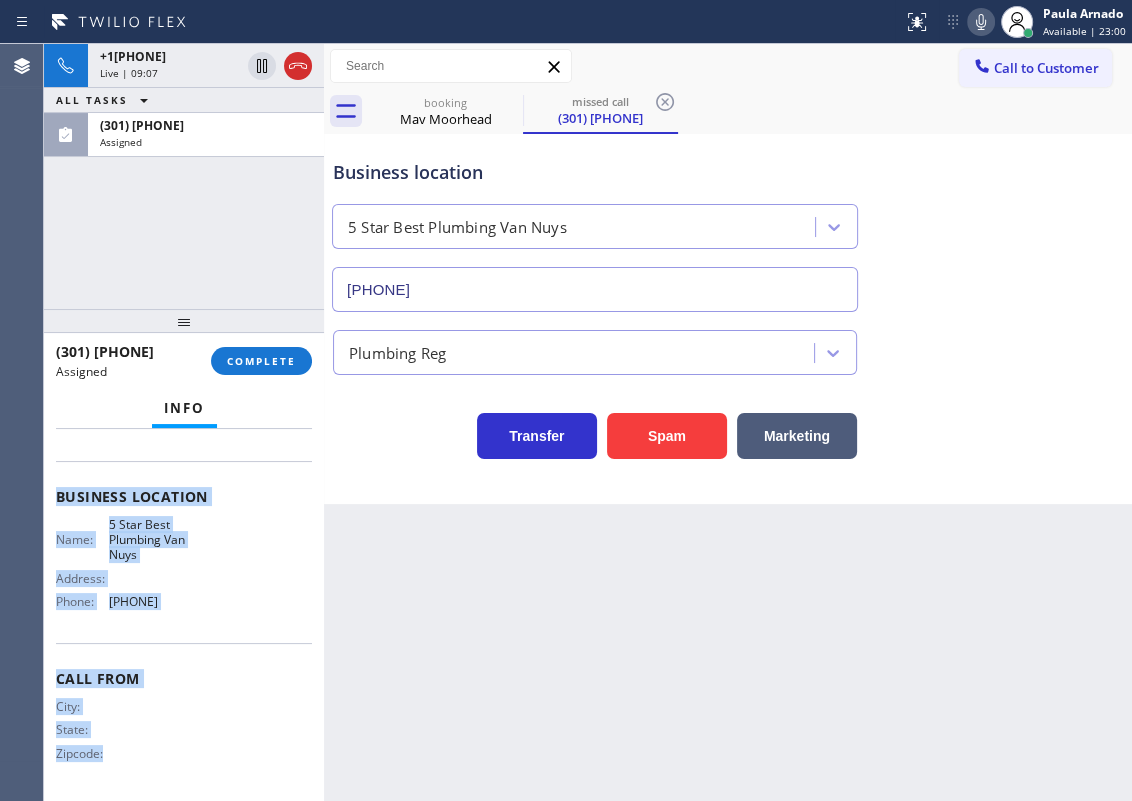 drag, startPoint x: 52, startPoint y: 569, endPoint x: 223, endPoint y: 629, distance: 181.22086 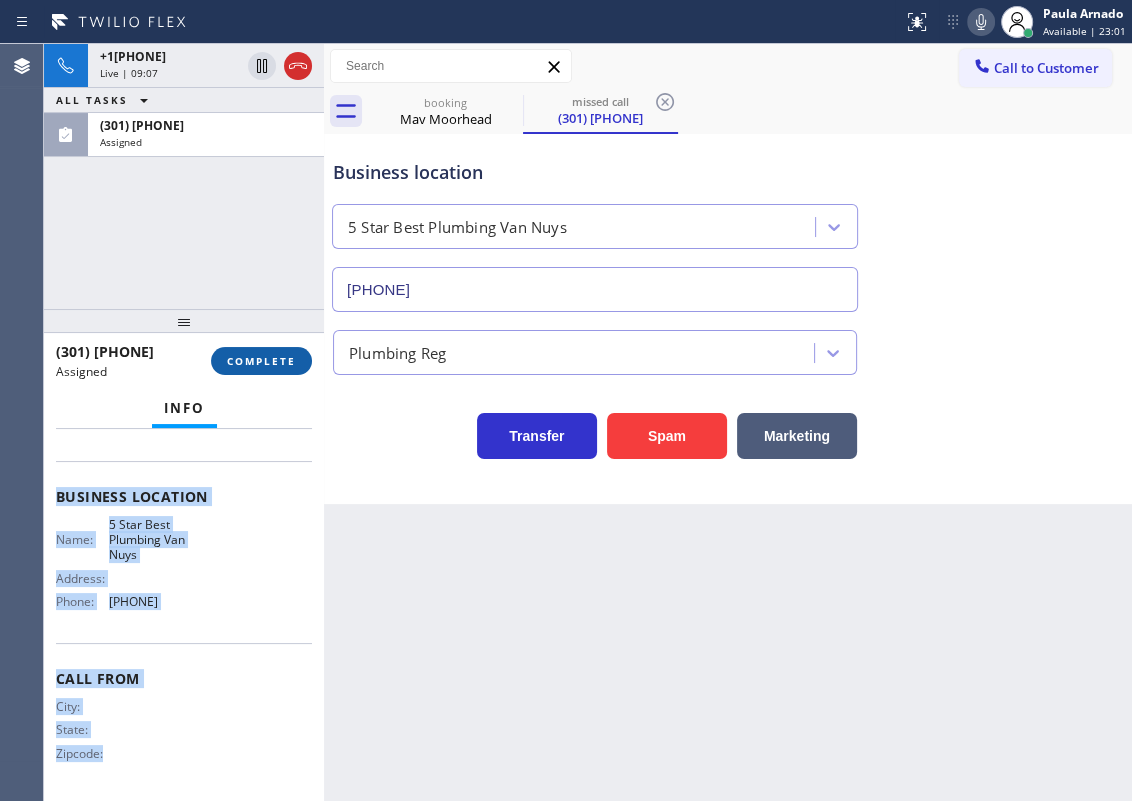 click on "COMPLETE" at bounding box center (261, 361) 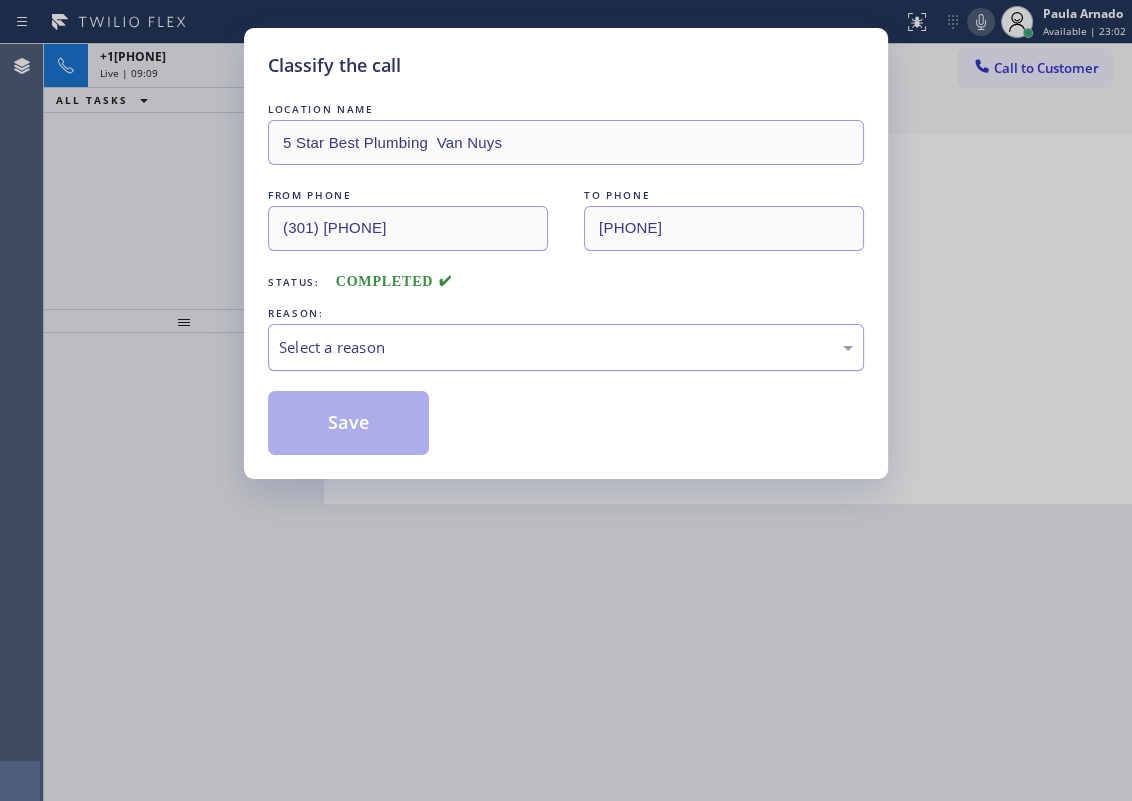 click on "Select a reason" at bounding box center [566, 347] 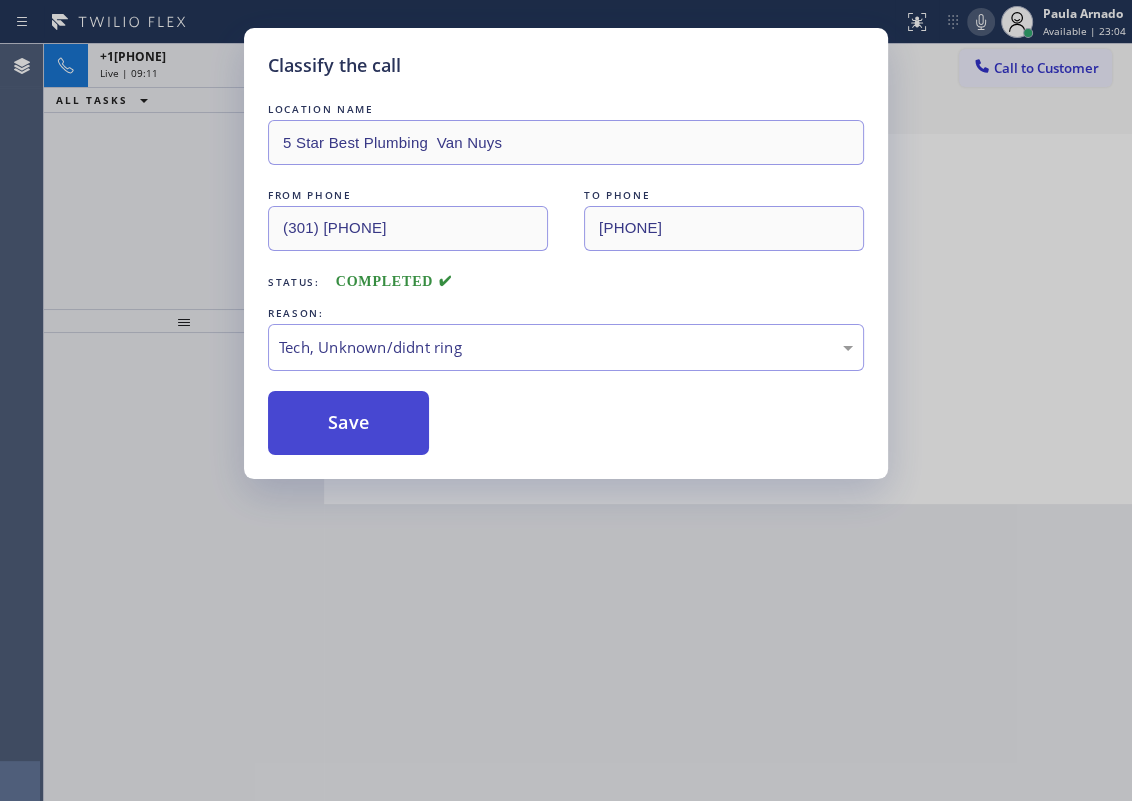 click on "Save" at bounding box center [348, 423] 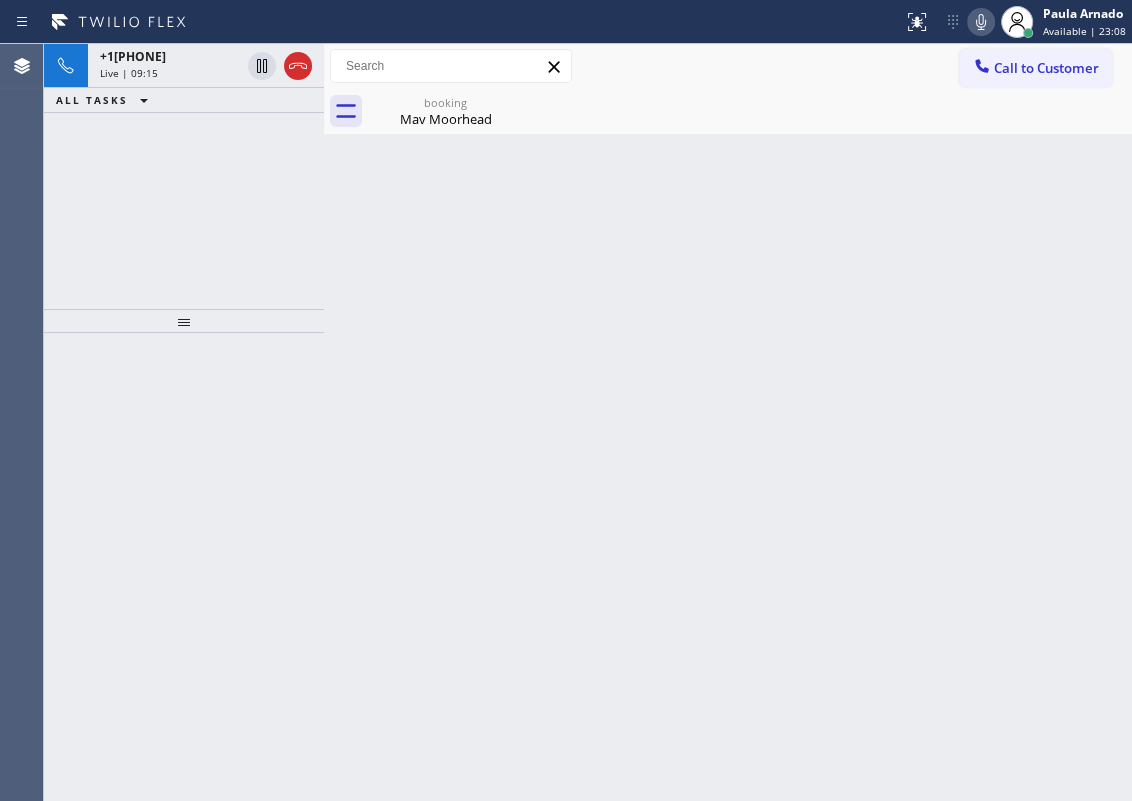 drag, startPoint x: 1009, startPoint y: 379, endPoint x: 540, endPoint y: 100, distance: 545.7124 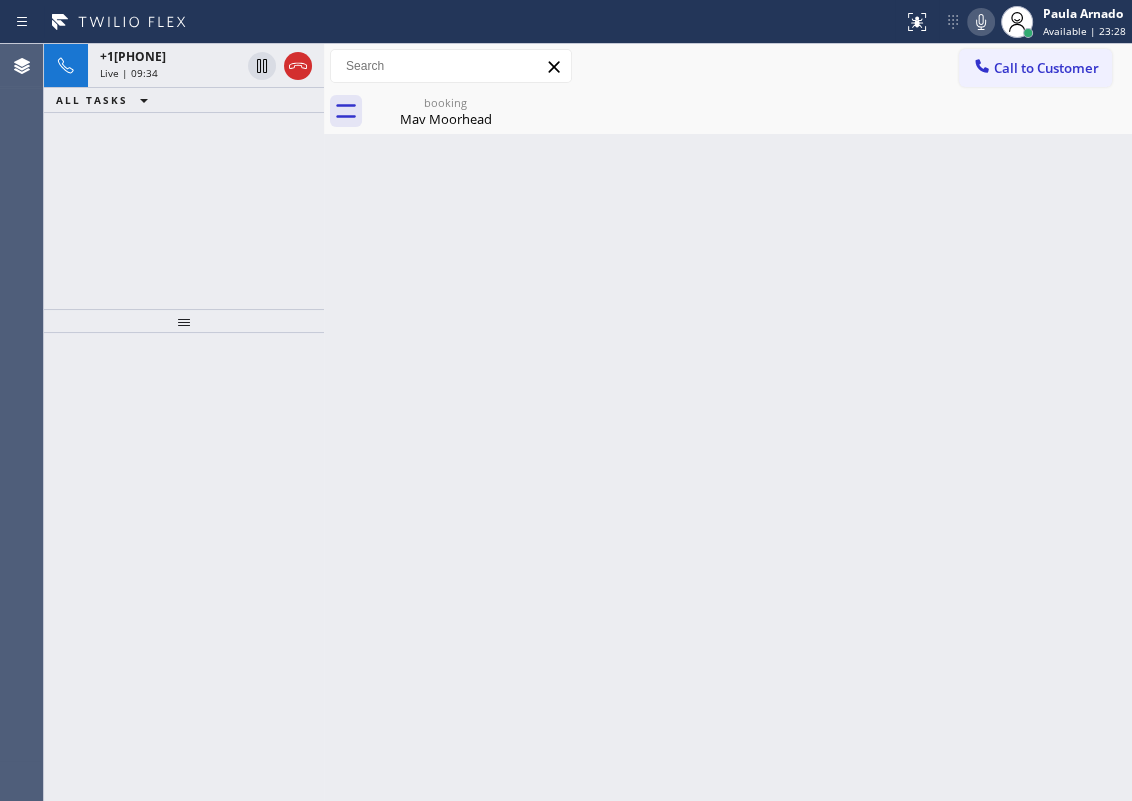 click on "Back to Dashboard Change Sender ID Customers Technicians Select a contact Outbound call Technician Search Technician Your caller id phone number Your caller id phone number Call Technician info Name   Phone none Address none Change Sender ID HVAC +18559994417 5 Star Appliance +18557314952 Appliance Repair +18554611149 Plumbing +18889090120 Air Duct Cleaning +18006865038  Electricians +18005688664 Cancel Change Check personal SMS Reset Change booking Mav Moorhead Call to Customer Outbound call Location Search location Your caller id phone number Customer number Call Outbound call Technician Search Technician Your caller id phone number Your caller id phone number Call booking Mav Moorhead Mav   Moorhead Since: 20 may 2020 link to CRM copy Email mavliben@yahoo.com   Emails allowed Phone (917) 923-2118  Ext:  0 Phone2 none  Ext:  0  SMS allowed Primary address 2 349 Atlantic Avenue Brooklyn, 11217 NY EDIT Outbound call Location Local Appliance Repair Cart NY Your caller id phone number (646) 679-5825 Call Spam" at bounding box center [728, 422] 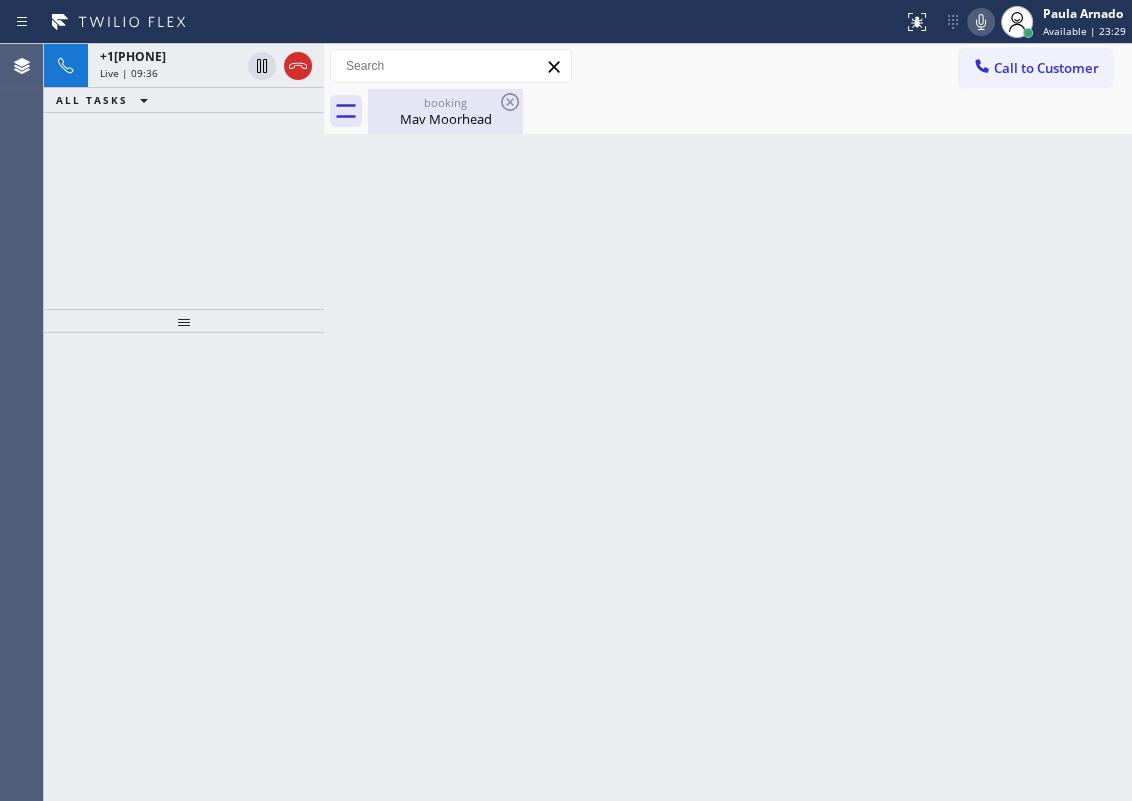 click on "booking" at bounding box center (445, 102) 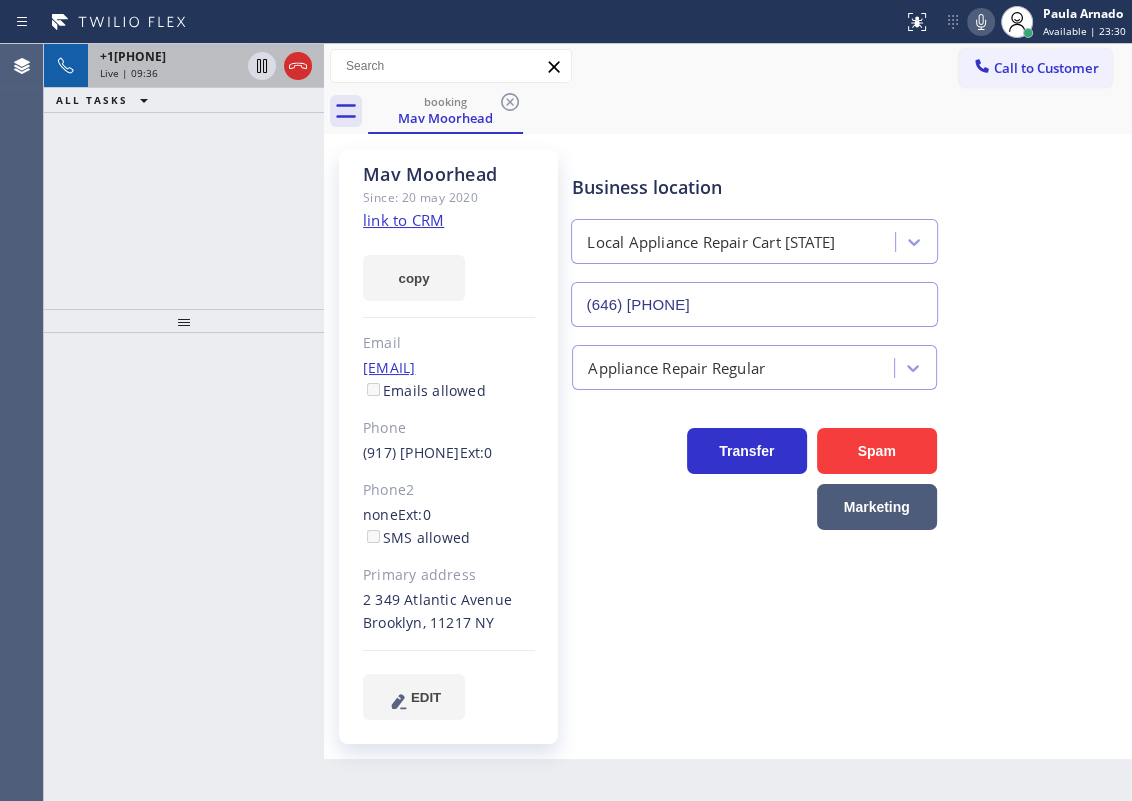 click on "+19179232118 Live | 09:36" at bounding box center (166, 66) 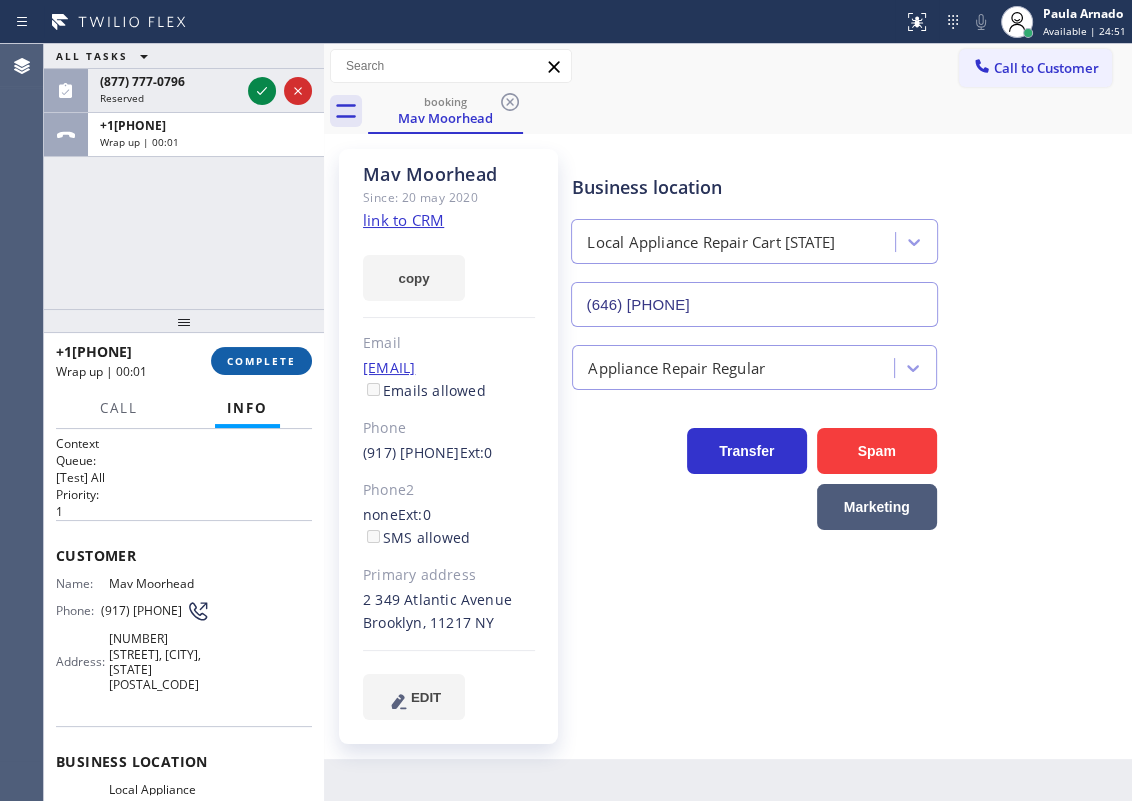 click on "COMPLETE" at bounding box center (261, 361) 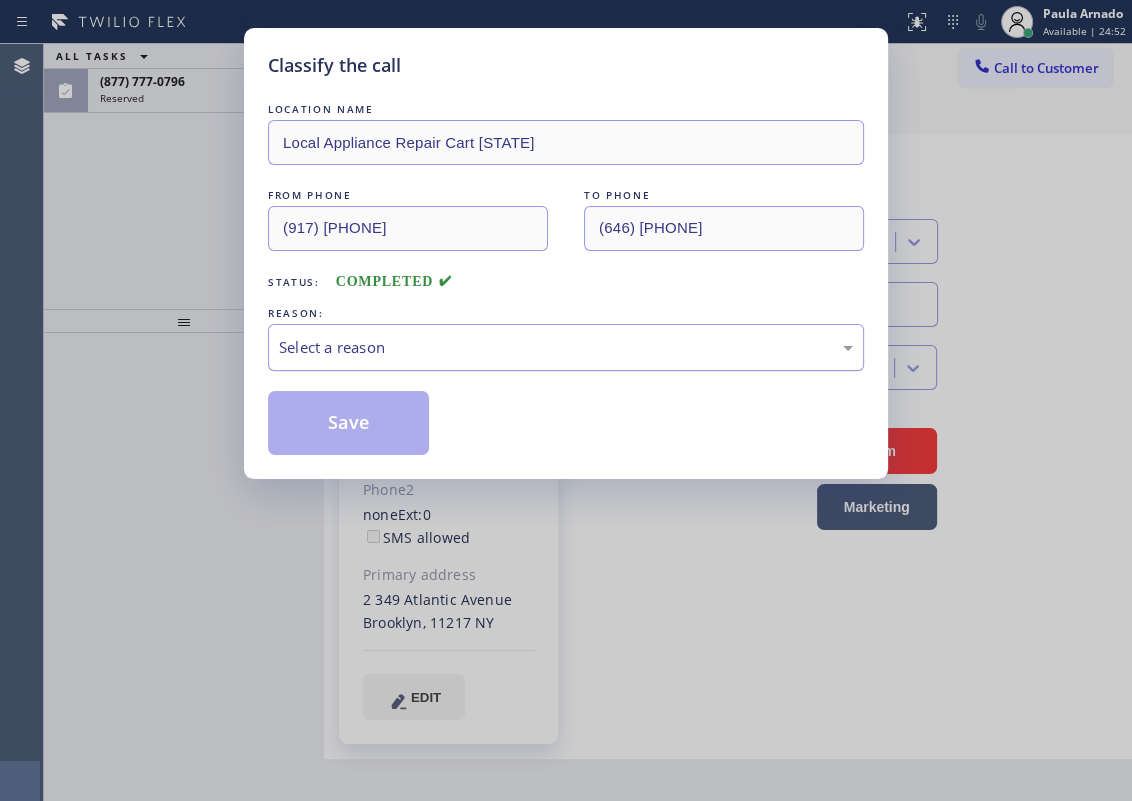 click on "Select a reason" at bounding box center (566, 347) 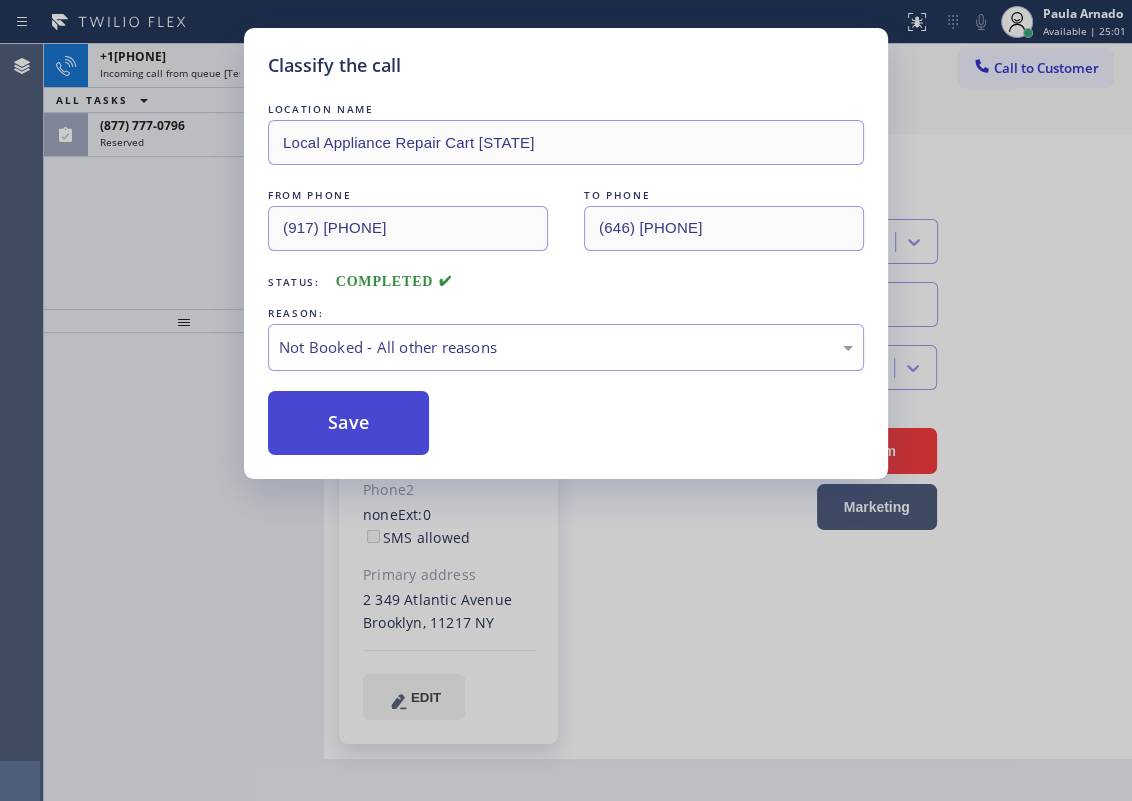 click on "Save" at bounding box center [348, 423] 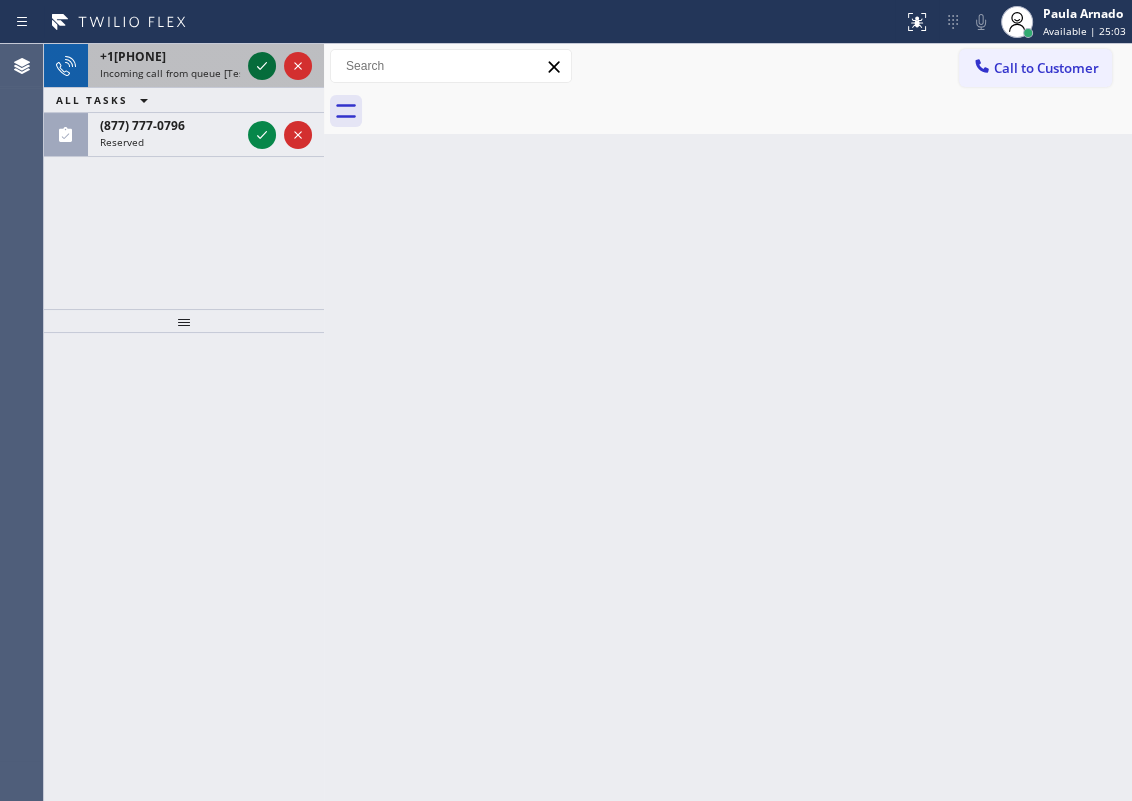 click 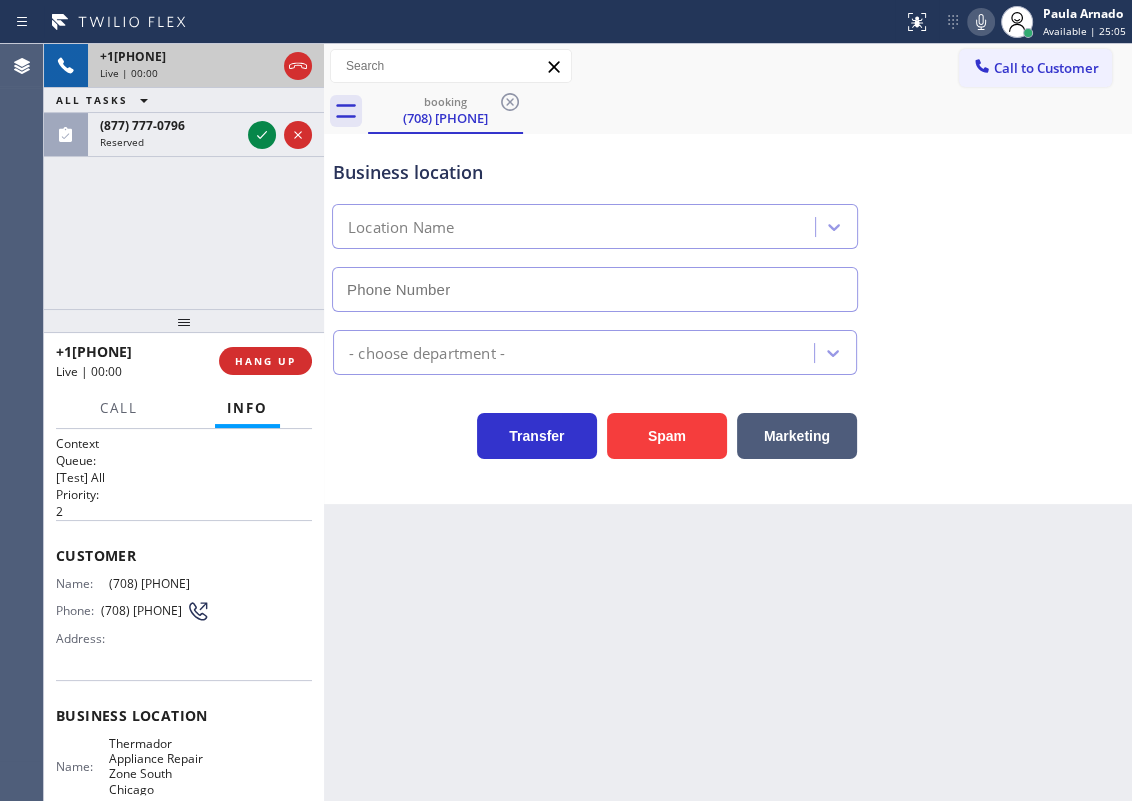 type on "(708) 616-1690" 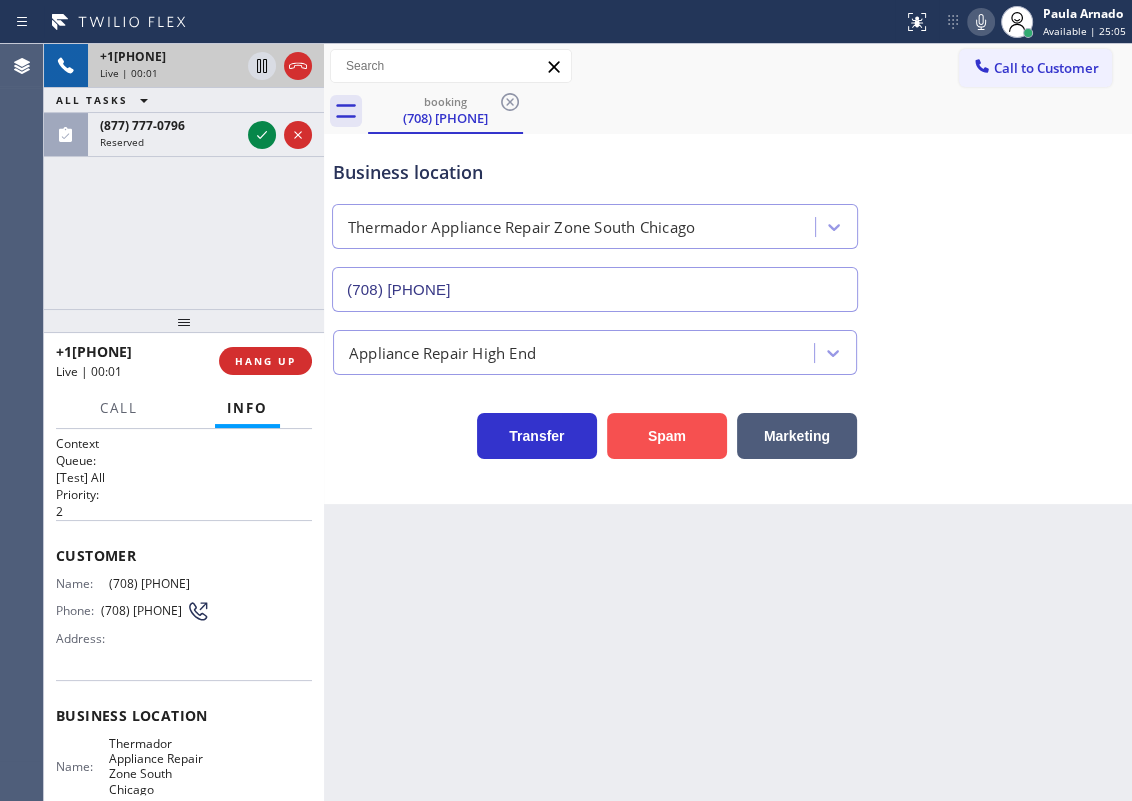 click on "Spam" at bounding box center [667, 436] 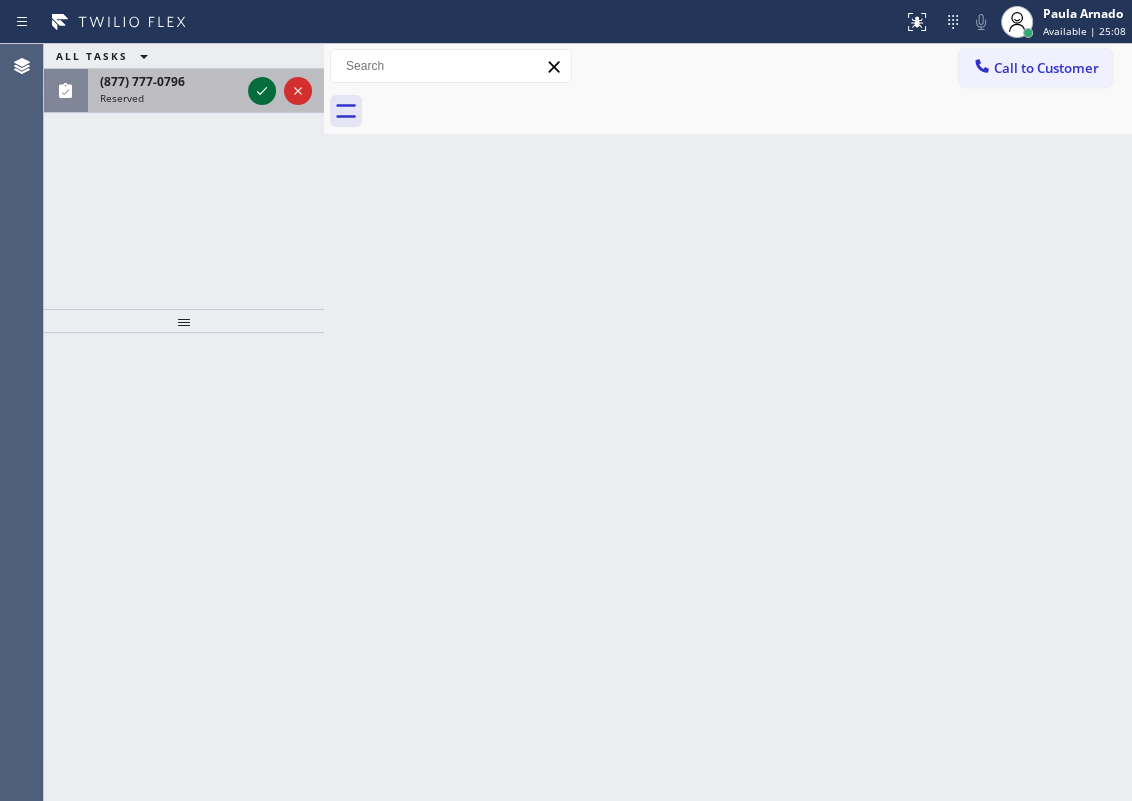 click 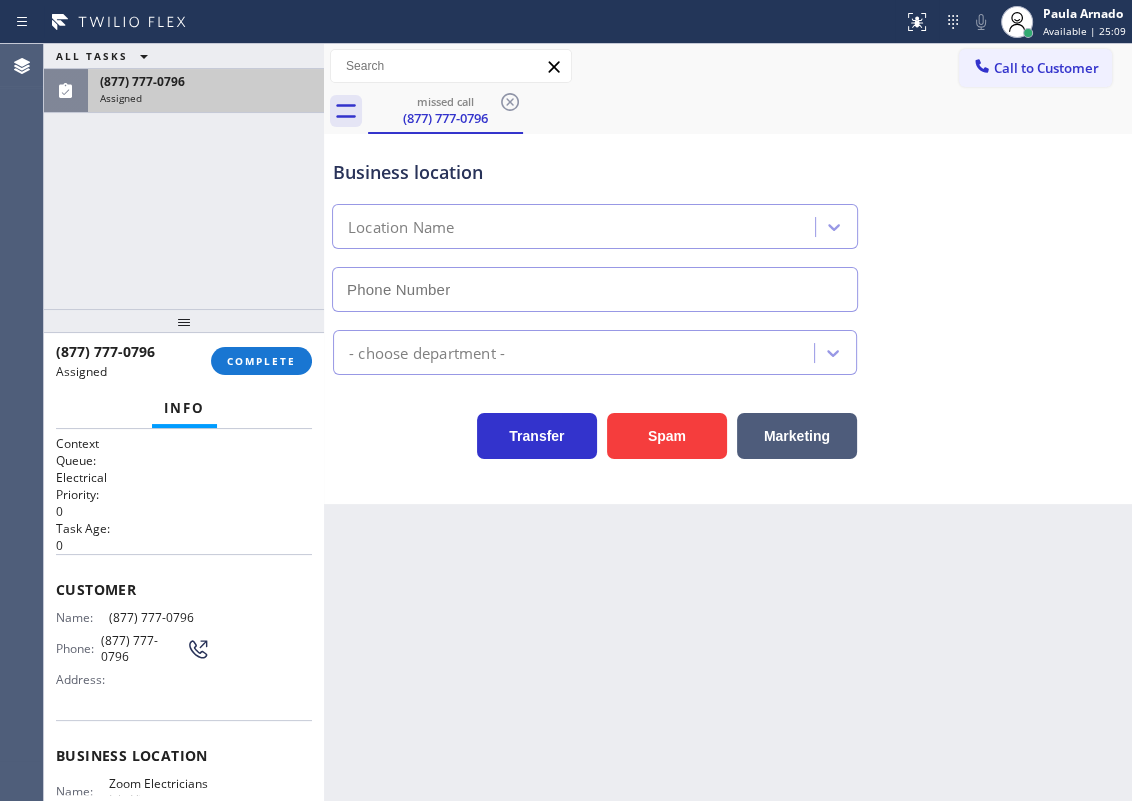 type on "(805) 323-9779" 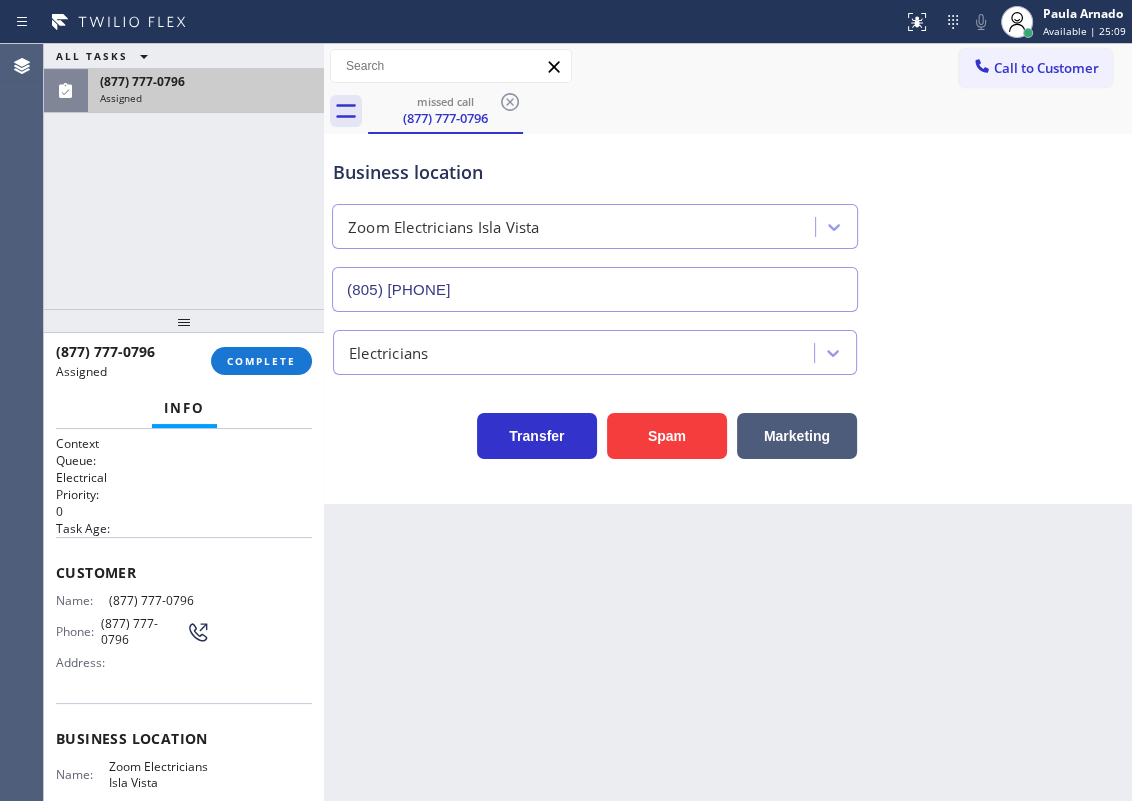 click on "Name:" at bounding box center (82, 600) 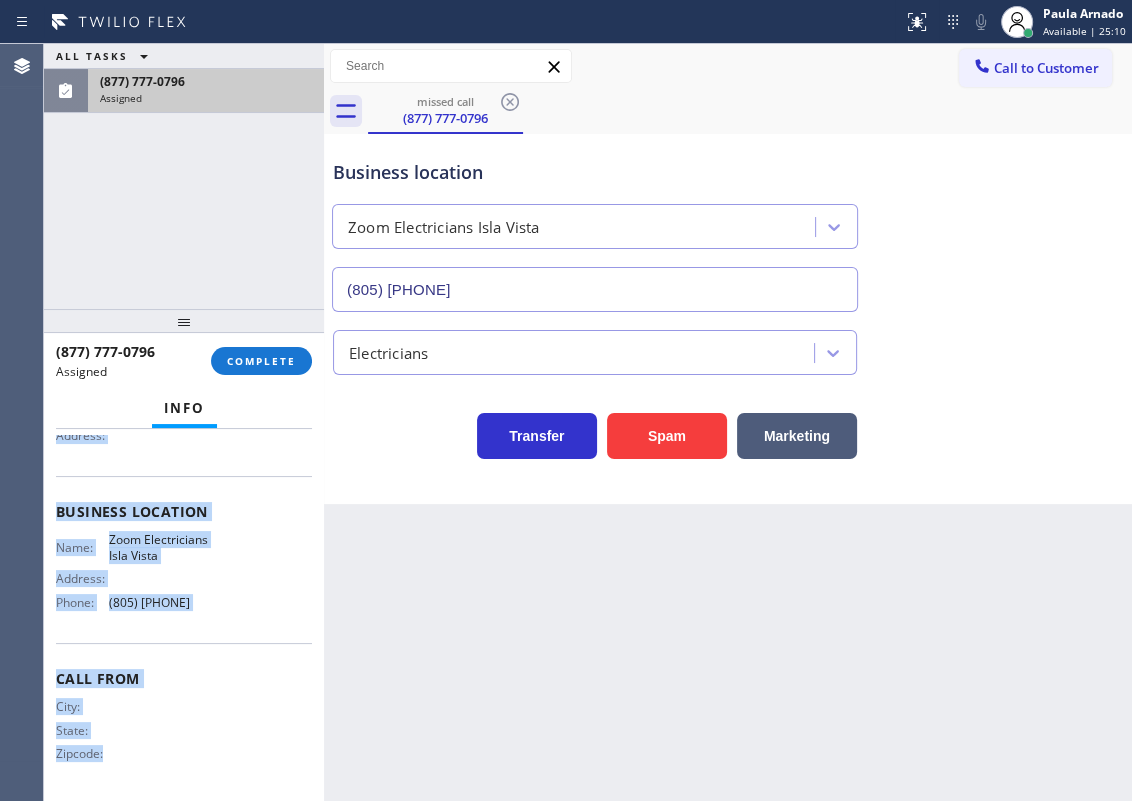 scroll, scrollTop: 238, scrollLeft: 0, axis: vertical 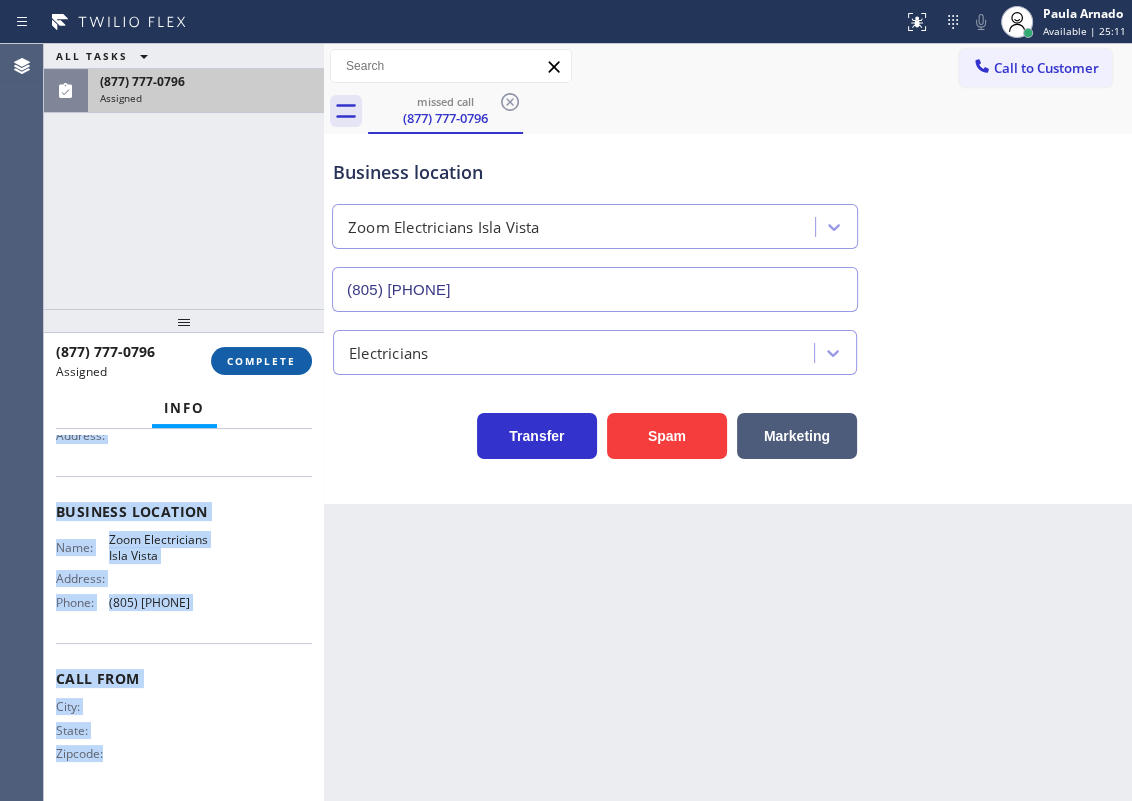 click on "COMPLETE" at bounding box center [261, 361] 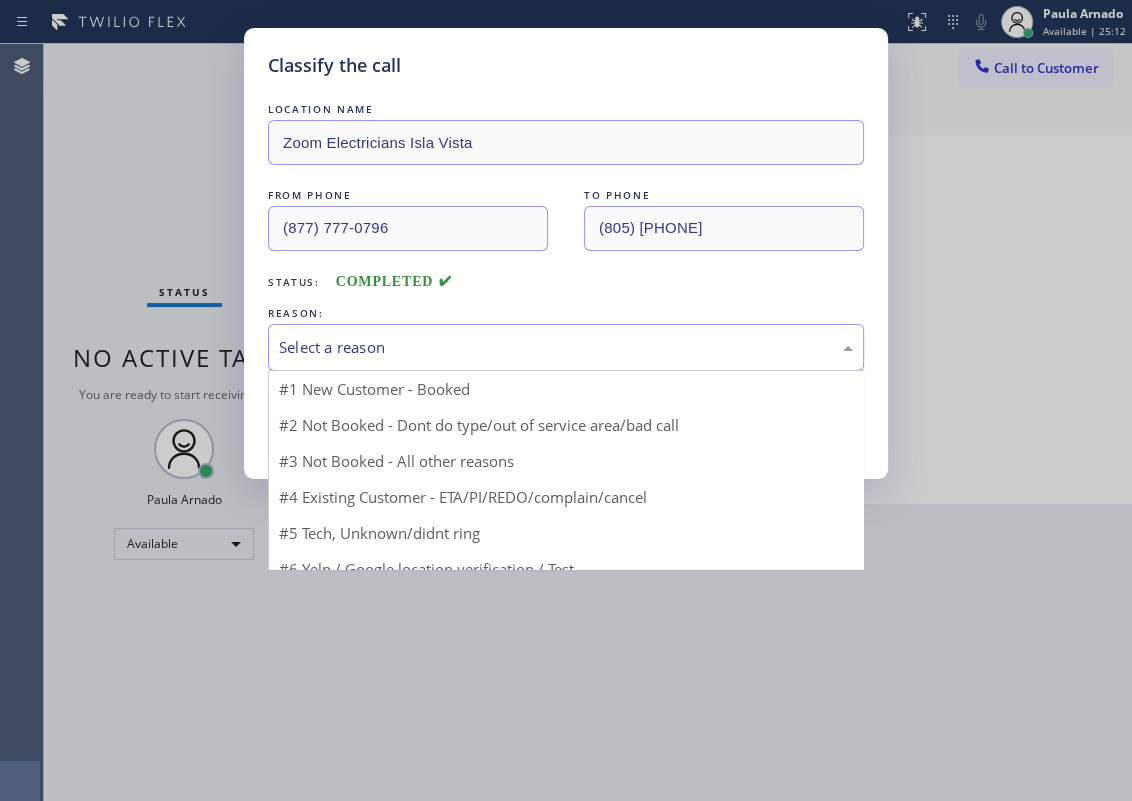 drag, startPoint x: 432, startPoint y: 335, endPoint x: 427, endPoint y: 501, distance: 166.07529 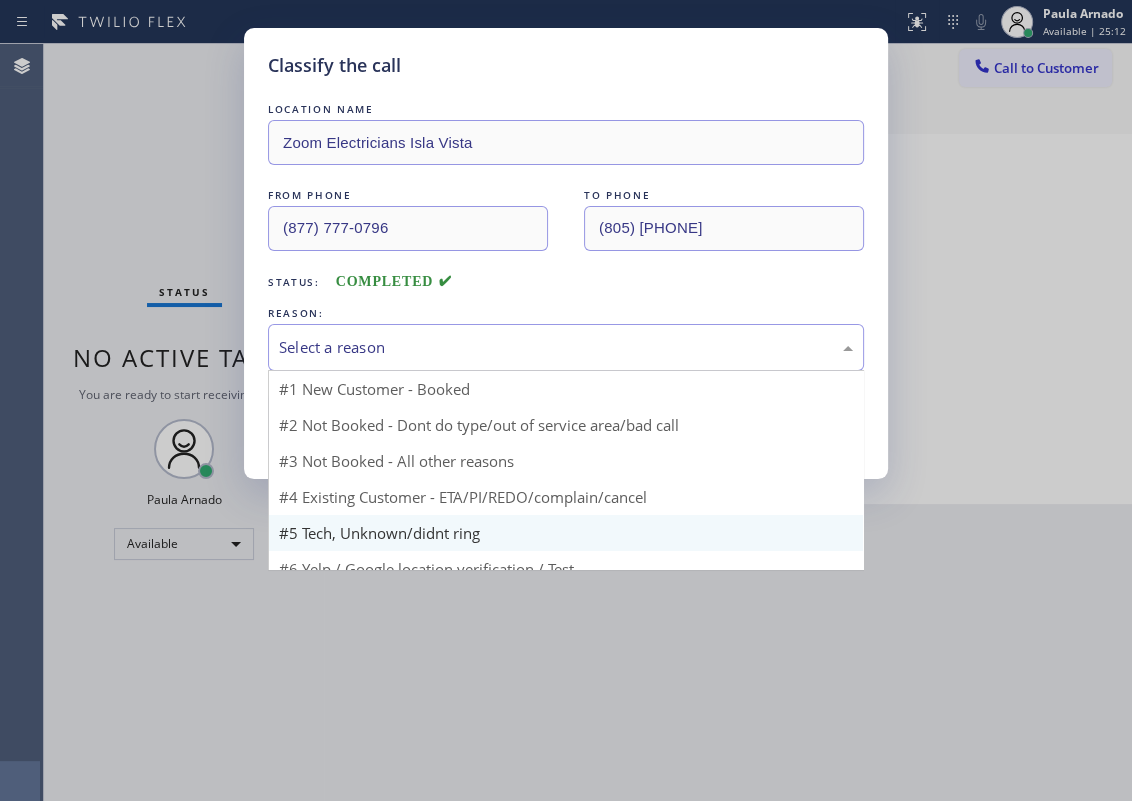 click on "Select a reason" at bounding box center [566, 347] 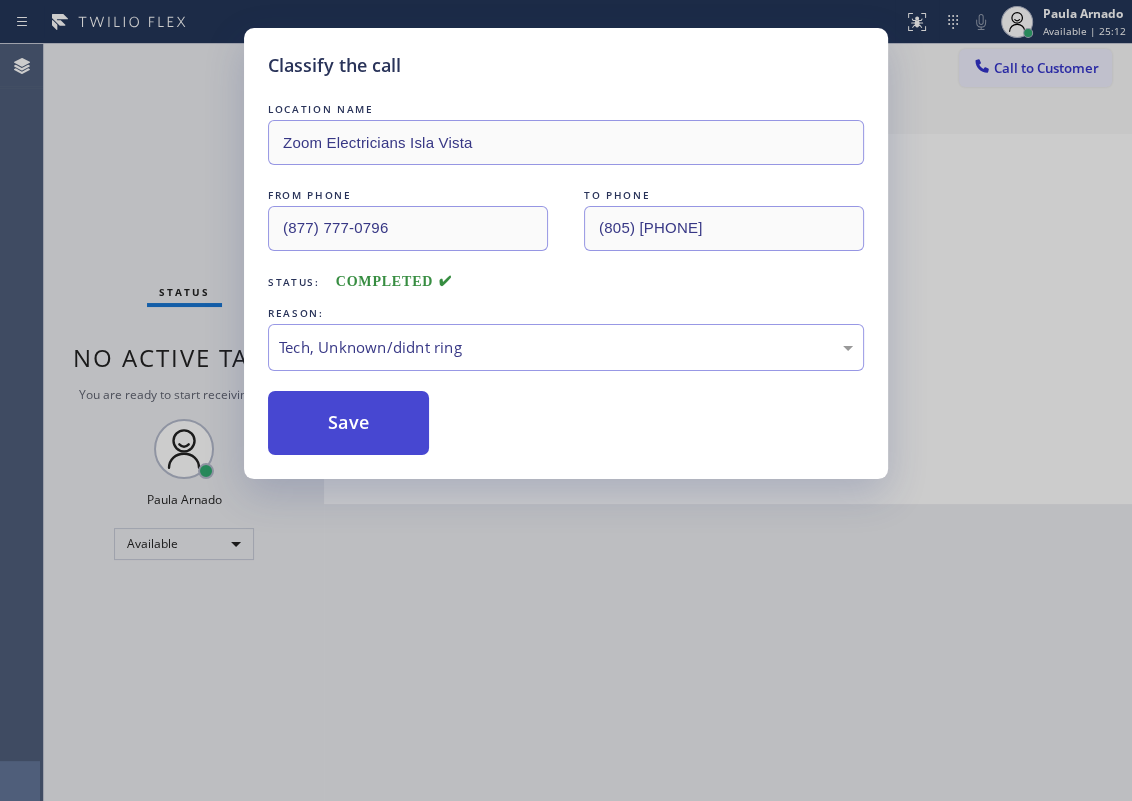 click on "Save" at bounding box center (348, 423) 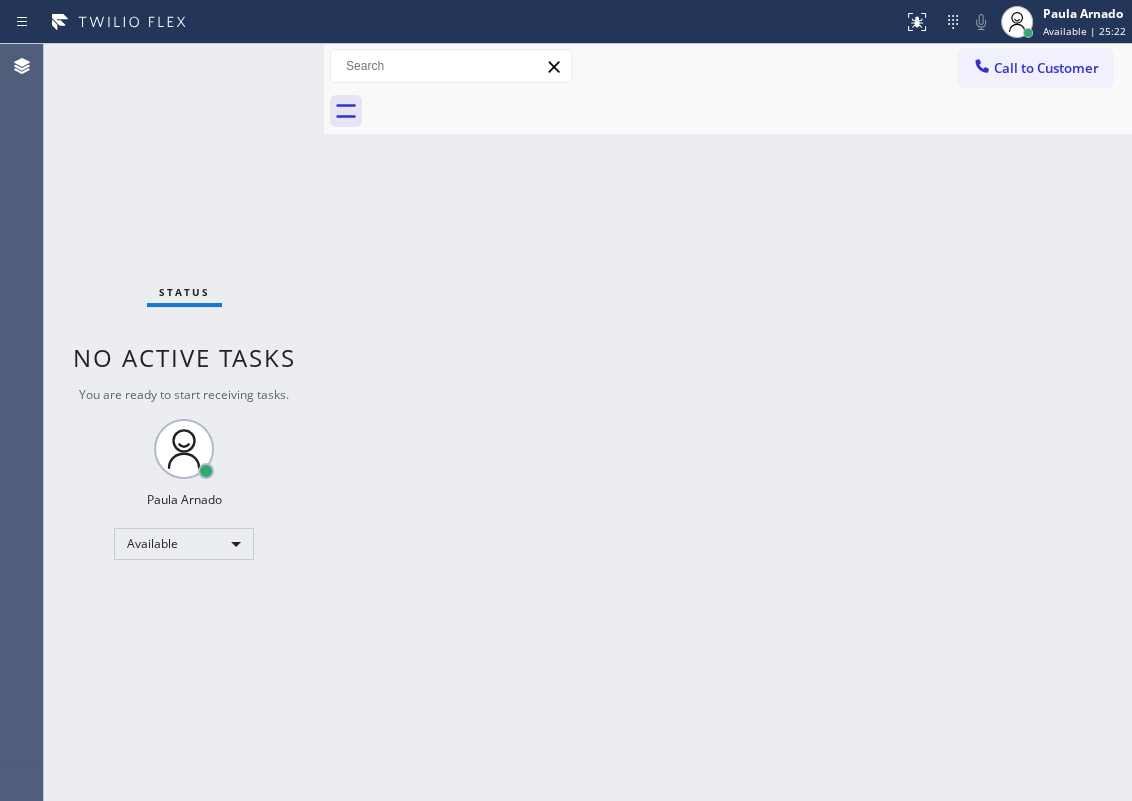 drag, startPoint x: 993, startPoint y: 383, endPoint x: 682, endPoint y: 420, distance: 313.19324 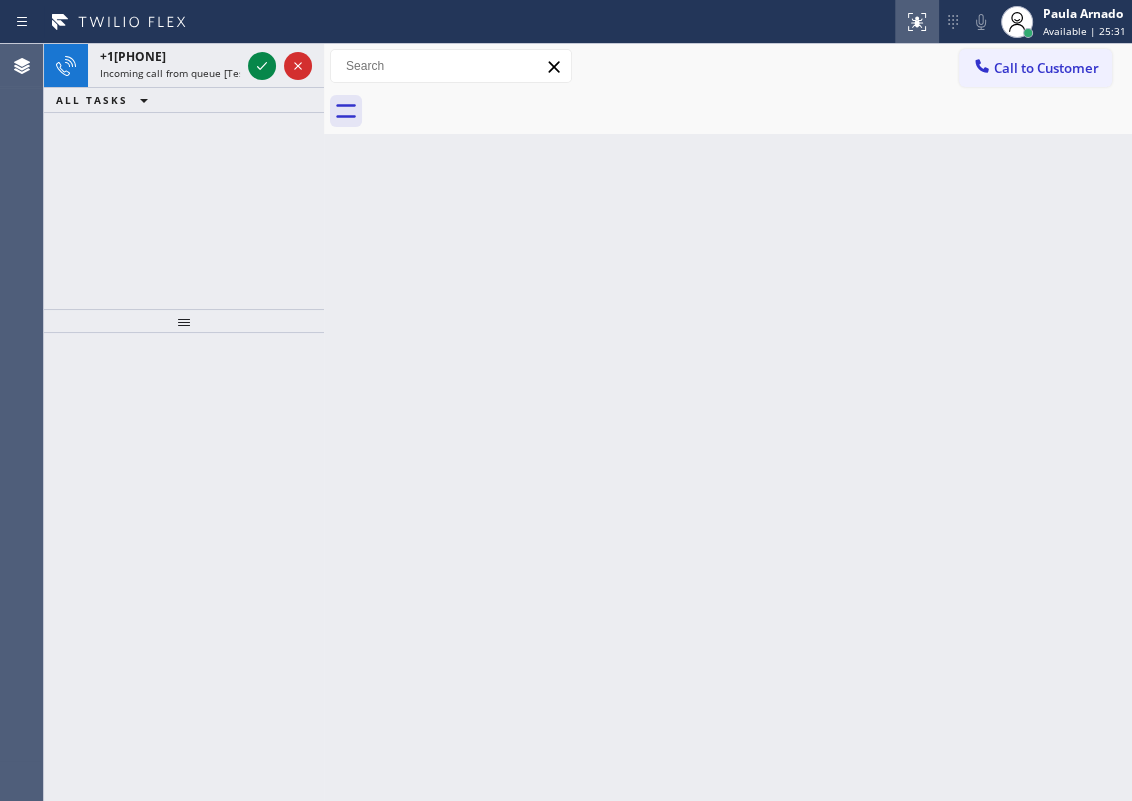 drag, startPoint x: 1087, startPoint y: 405, endPoint x: 924, endPoint y: 6, distance: 431.01044 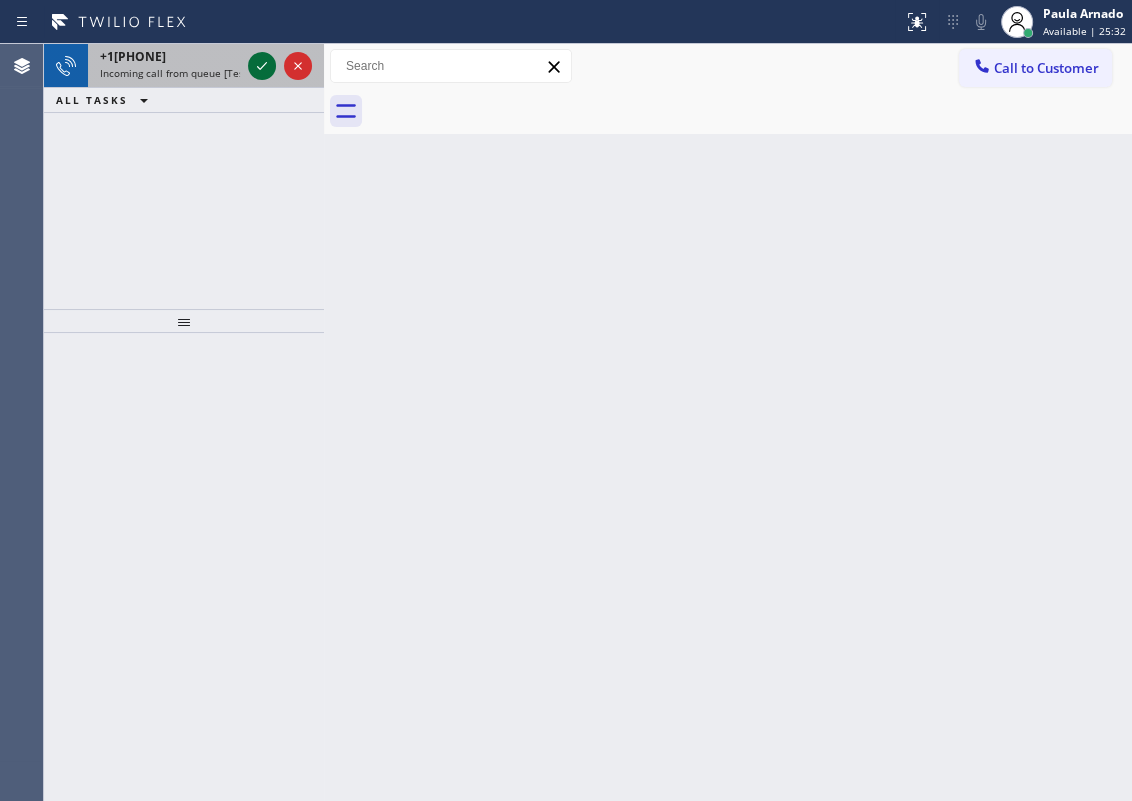 click 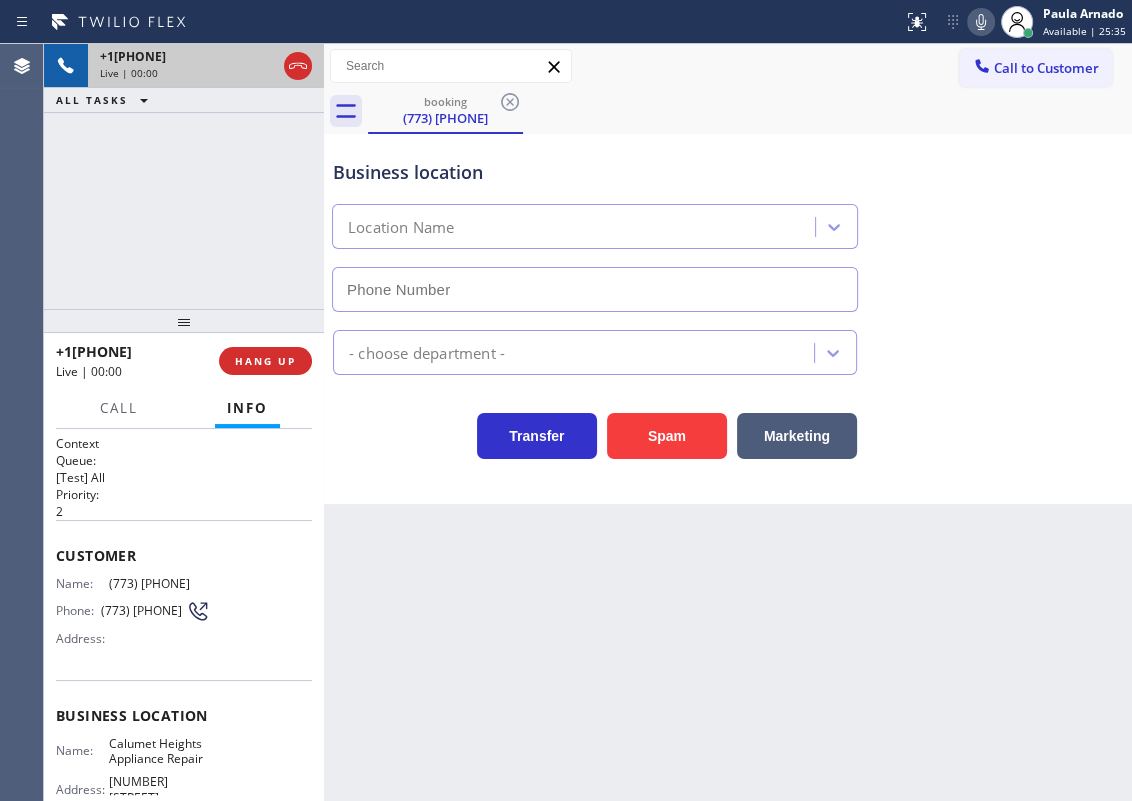 type on "(773) 830-4668" 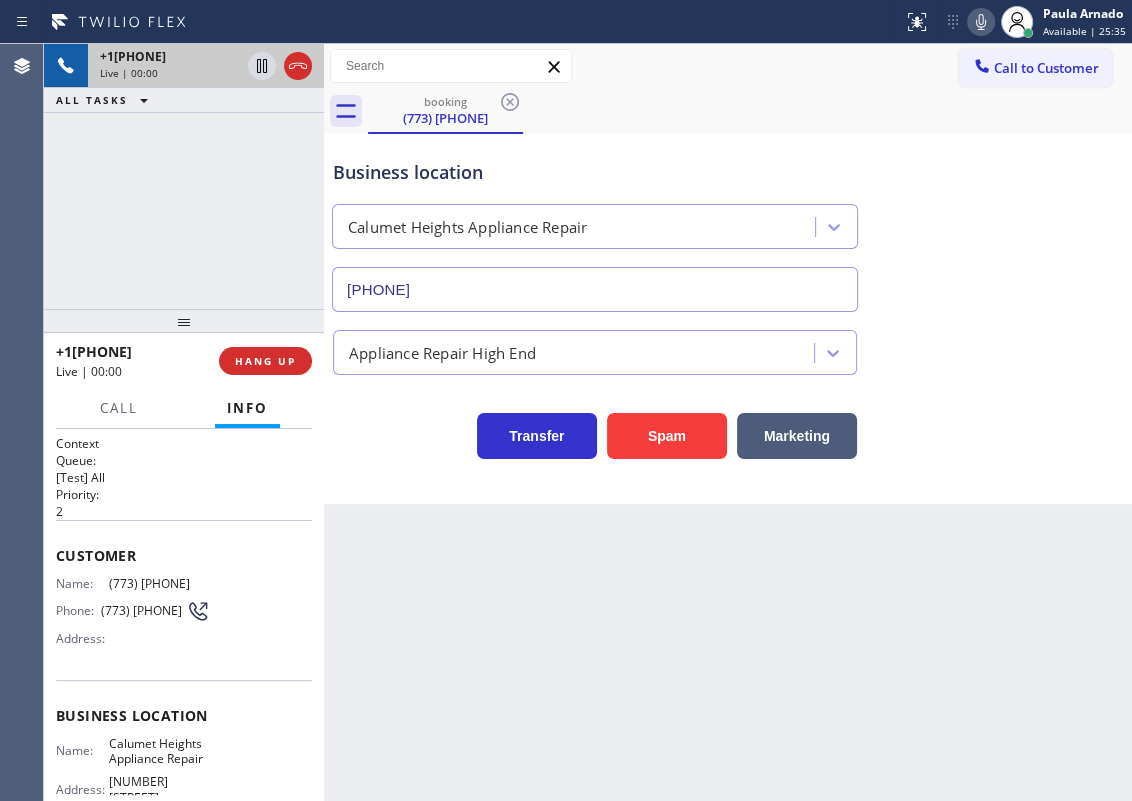 drag, startPoint x: 253, startPoint y: 355, endPoint x: 283, endPoint y: 61, distance: 295.52664 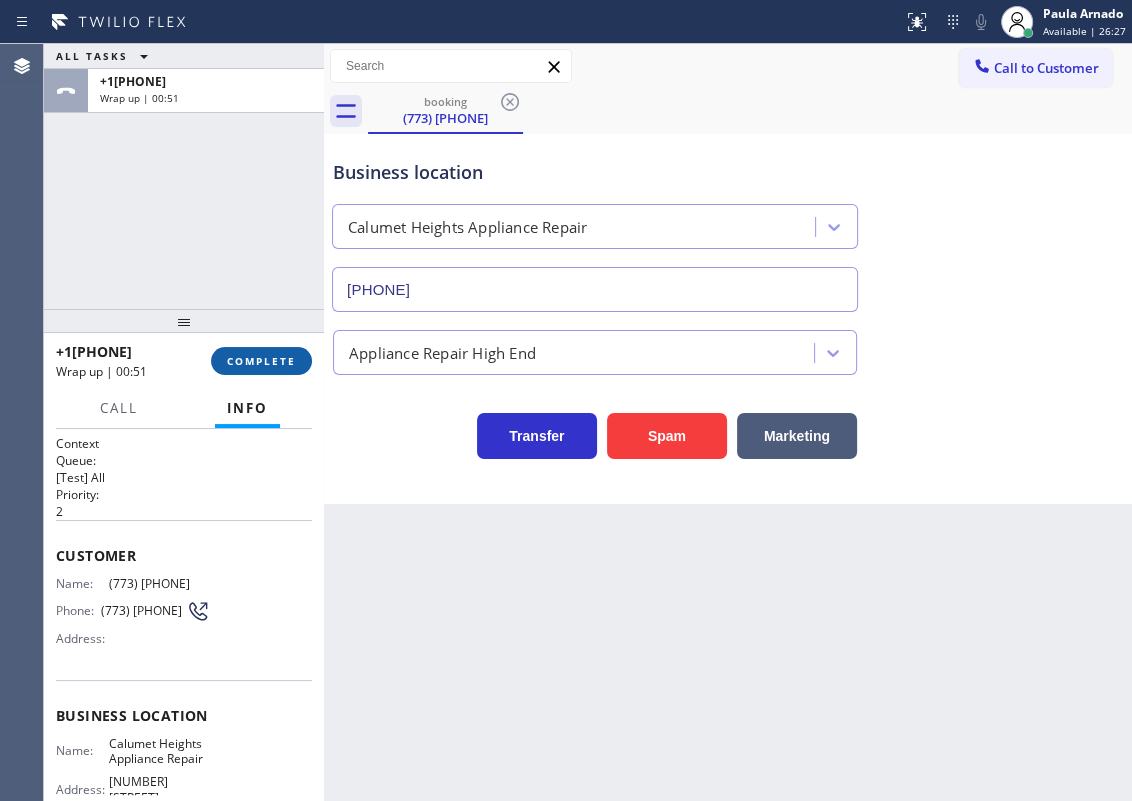 click on "COMPLETE" at bounding box center [261, 361] 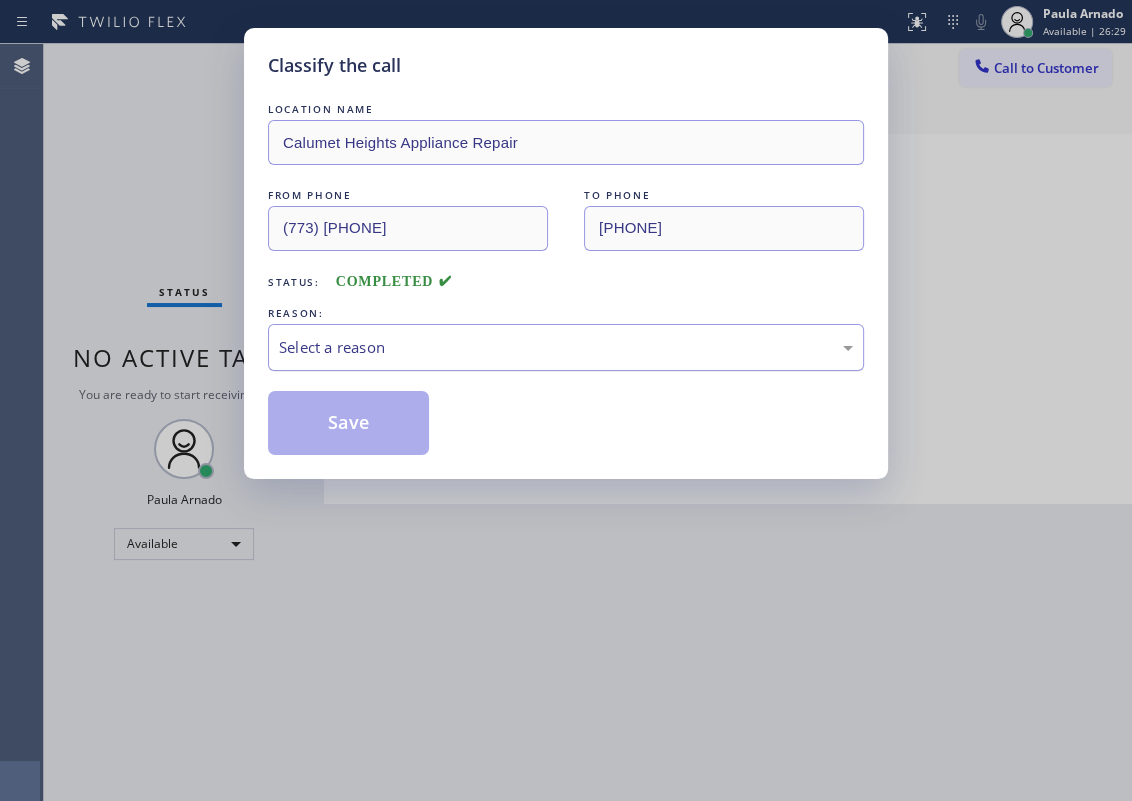 click on "Select a reason" at bounding box center [566, 347] 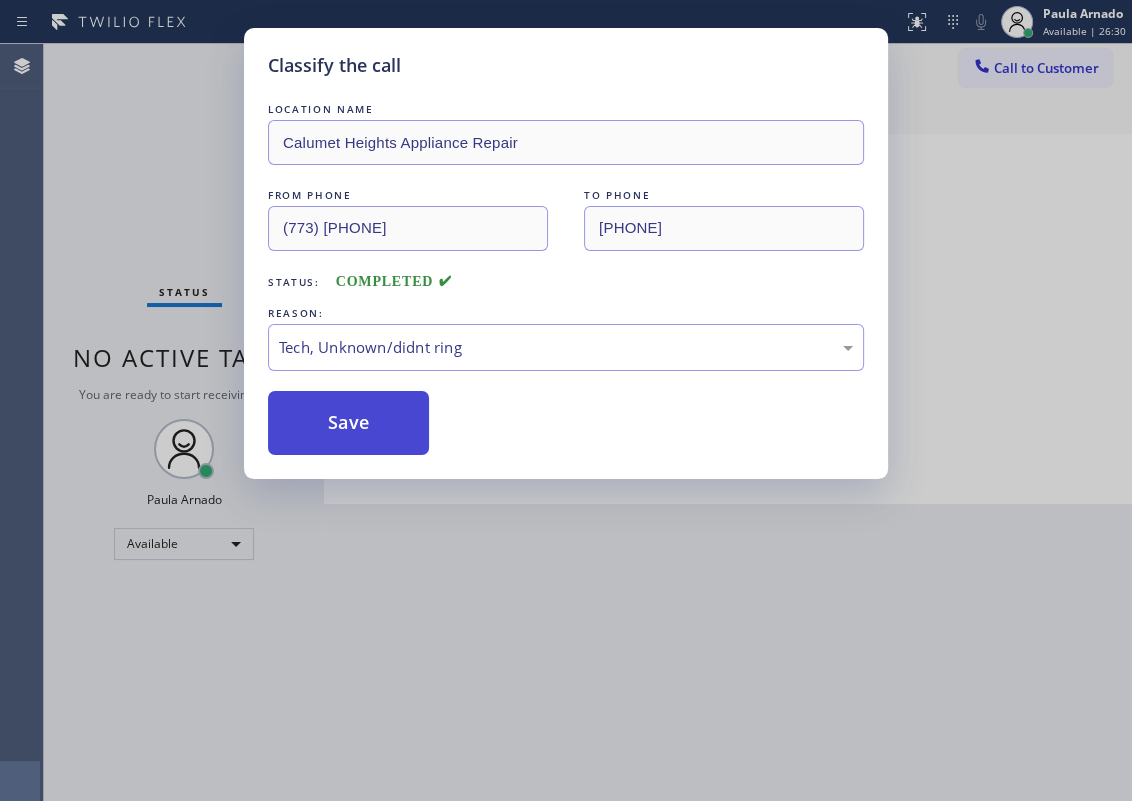 click on "Save" at bounding box center (348, 423) 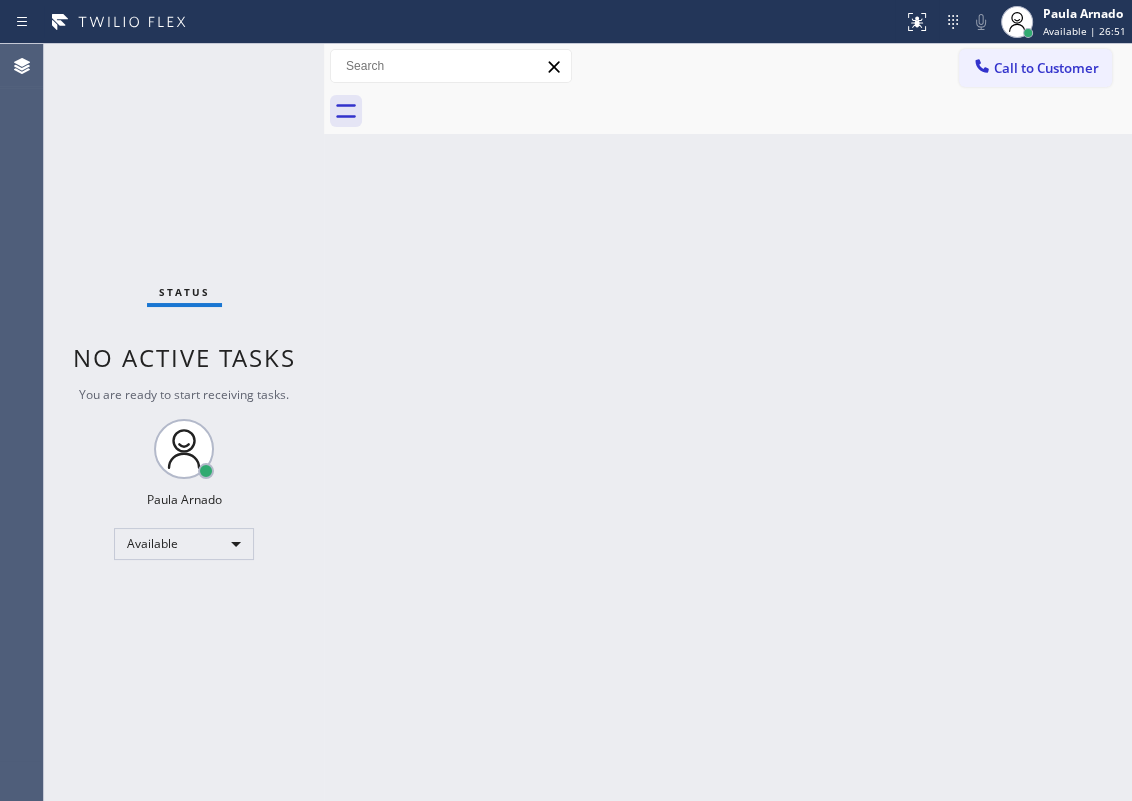 click on "Back to Dashboard Change Sender ID Customers Technicians Select a contact Outbound call Technician Search Technician Your caller id phone number Your caller id phone number Call Technician info Name   Phone none Address none Change Sender ID HVAC +18559994417 5 Star Appliance +18557314952 Appliance Repair +18554611149 Plumbing +18889090120 Air Duct Cleaning +18006865038  Electricians +18005688664 Cancel Change Check personal SMS Reset Change No tabs Call to Customer Outbound call Location Search location Your caller id phone number Customer number Call Outbound call Technician Search Technician Your caller id phone number Your caller id phone number Call" at bounding box center [728, 422] 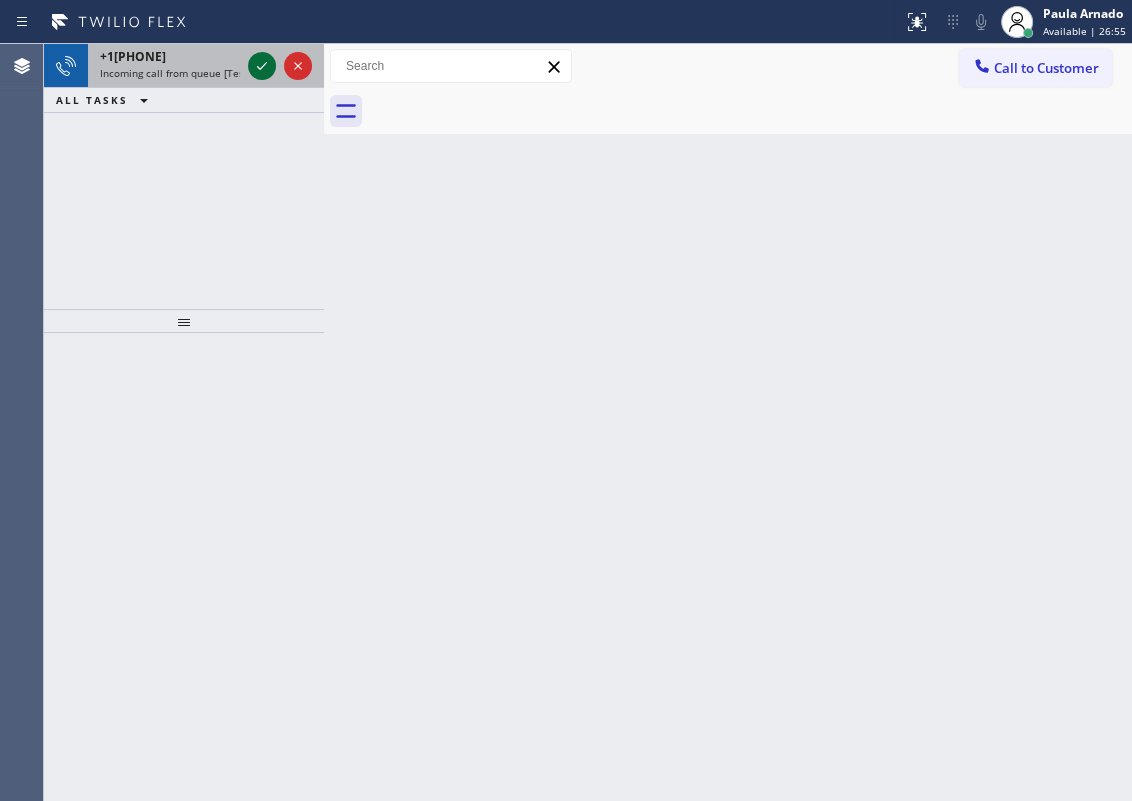 click 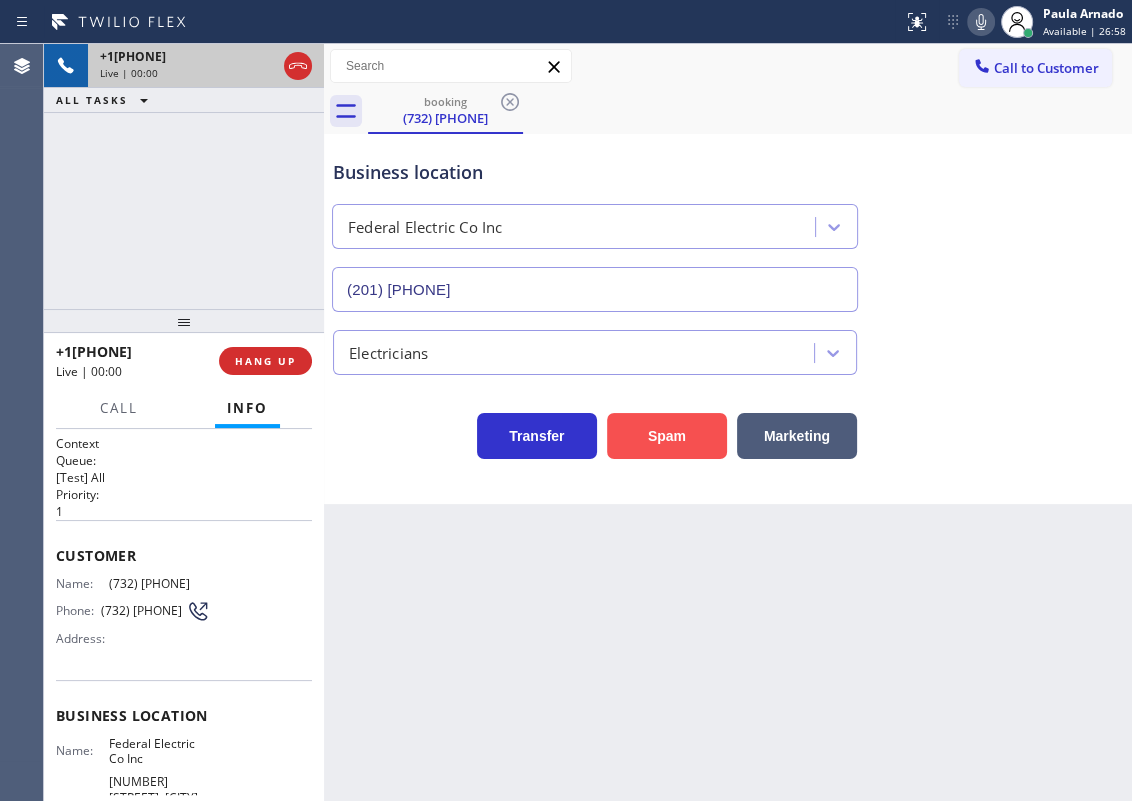 type on "(201) 992-8442" 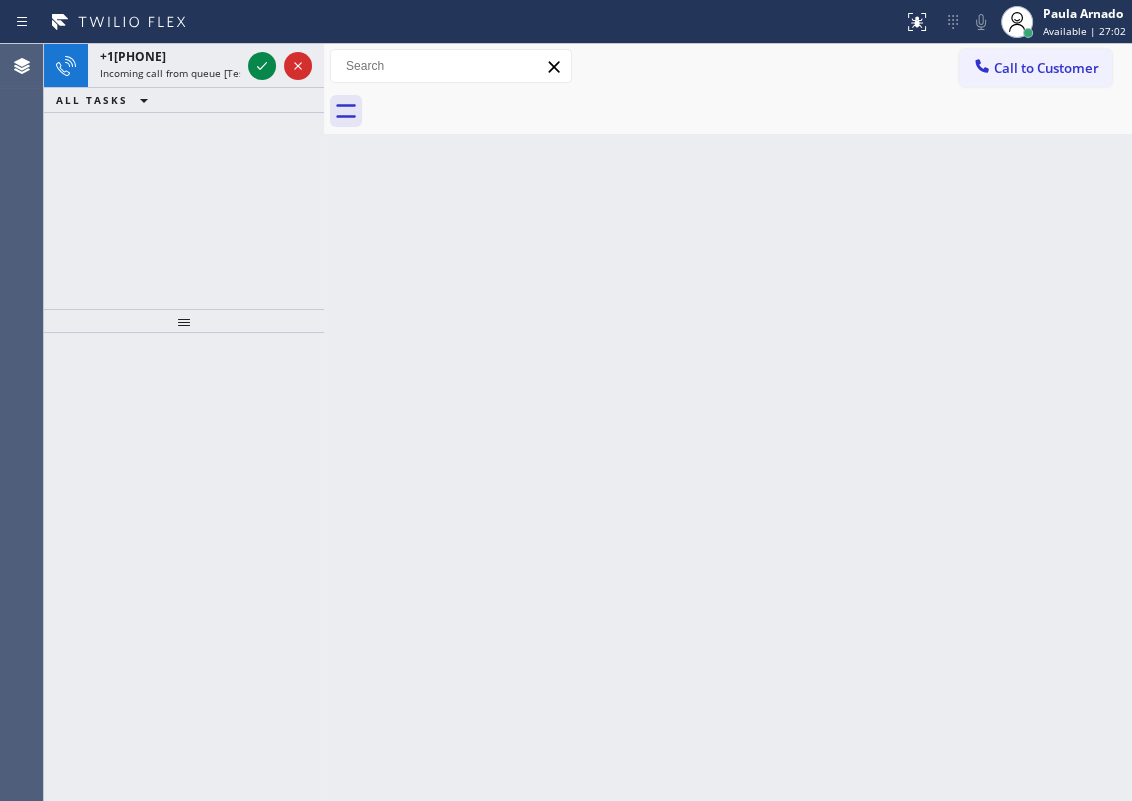 click on "Back to Dashboard Change Sender ID Customers Technicians Select a contact Outbound call Technician Search Technician Your caller id phone number Your caller id phone number Call Technician info Name   Phone none Address none Change Sender ID HVAC +18559994417 5 Star Appliance +18557314952 Appliance Repair +18554611149 Plumbing +18889090120 Air Duct Cleaning +18006865038  Electricians +18005688664 Cancel Change Check personal SMS Reset Change No tabs Call to Customer Outbound call Location Search location Your caller id phone number Customer number Call Outbound call Technician Search Technician Your caller id phone number Your caller id phone number Call" at bounding box center [728, 422] 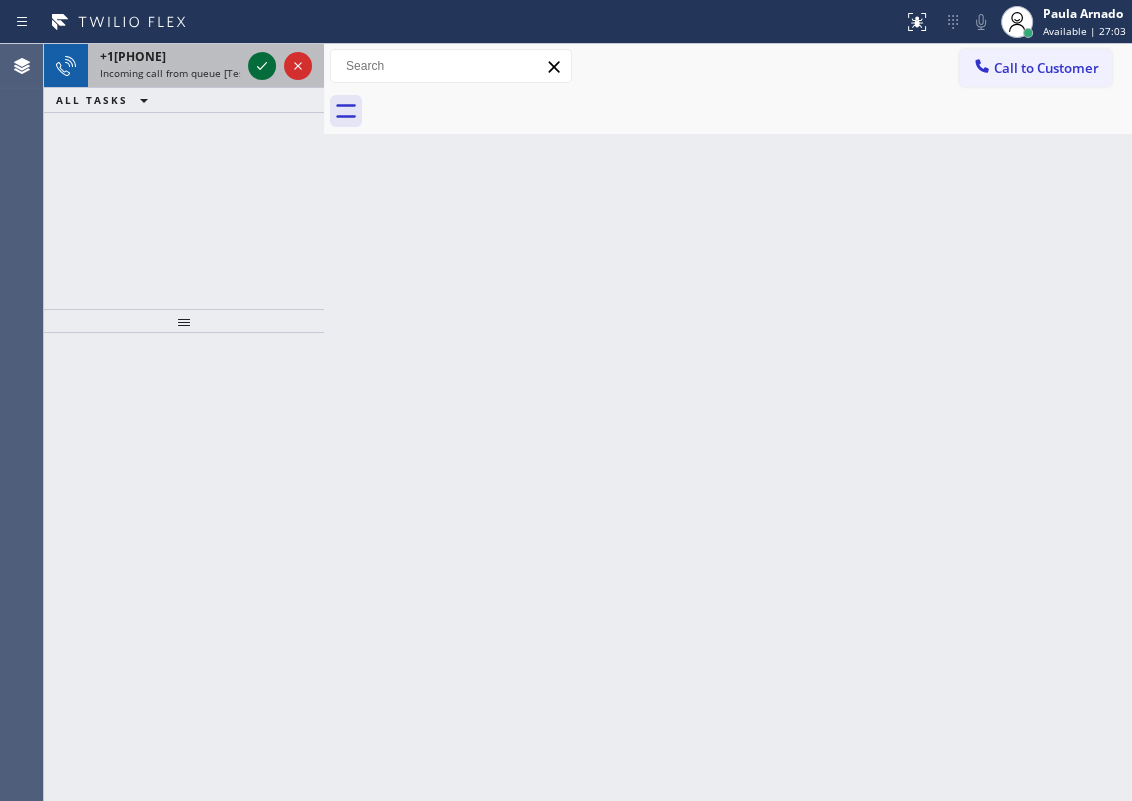 click 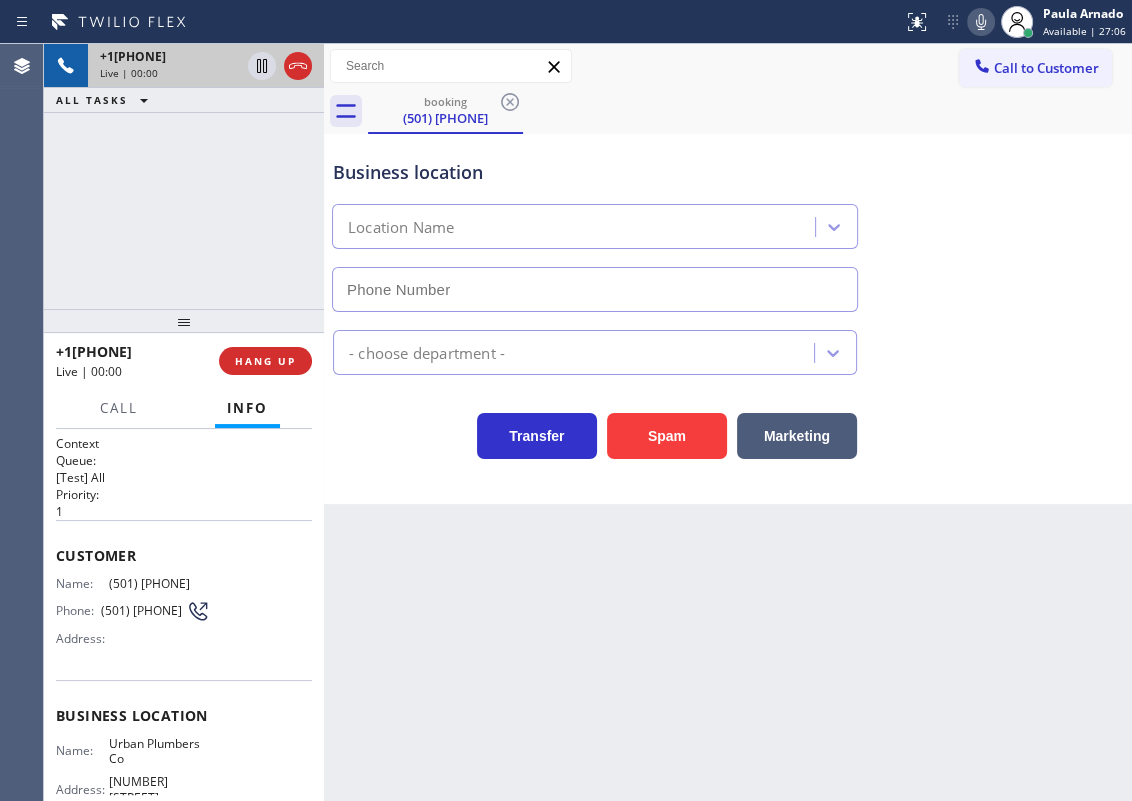 type on "(888) 554-1085" 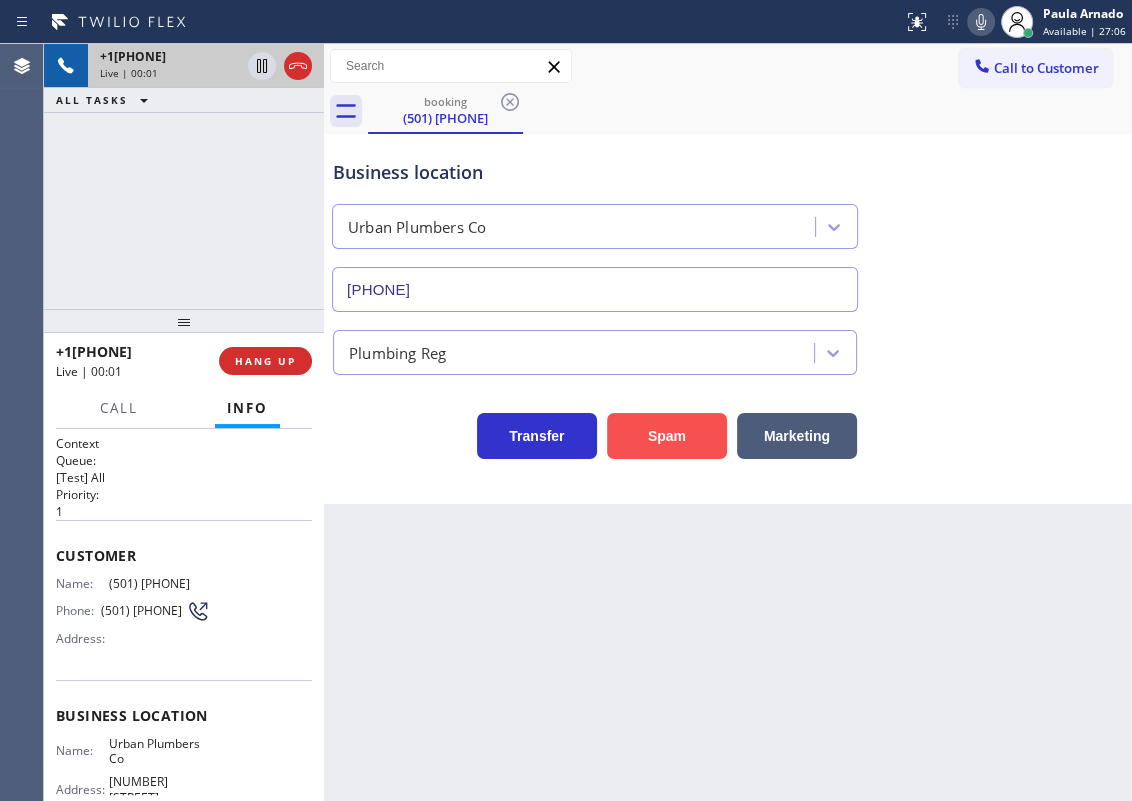 click on "Spam" at bounding box center (667, 436) 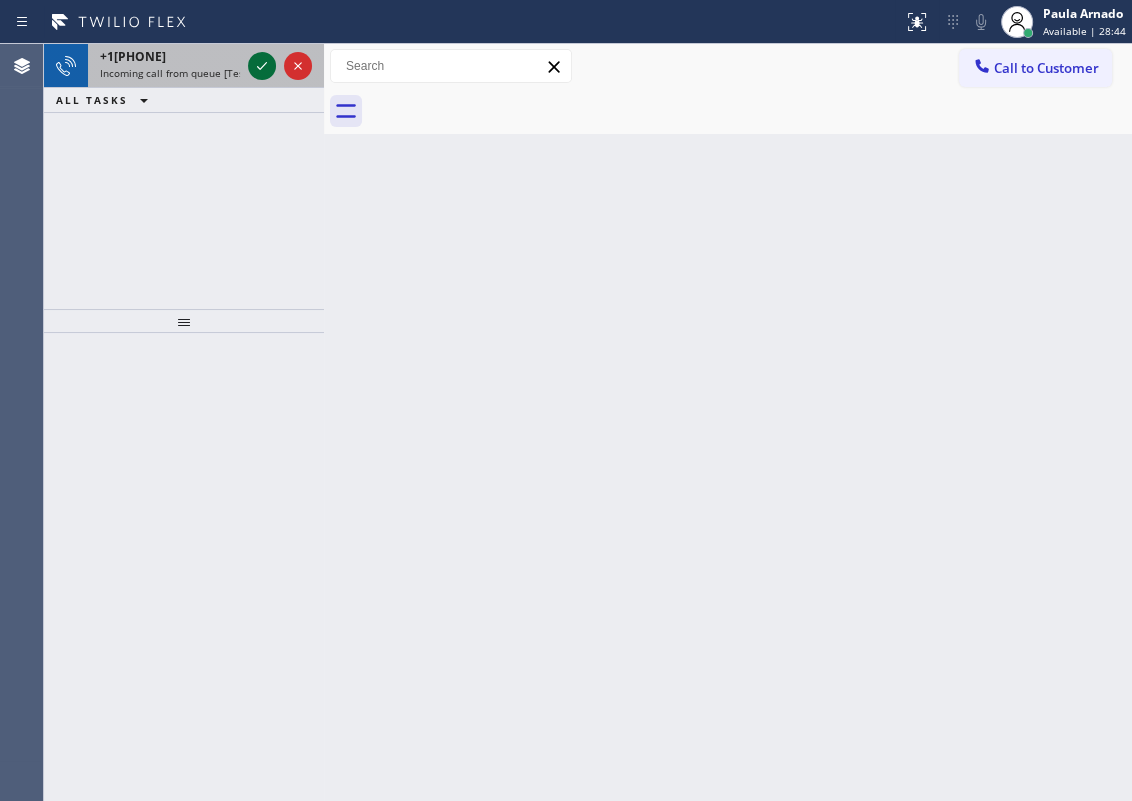 click 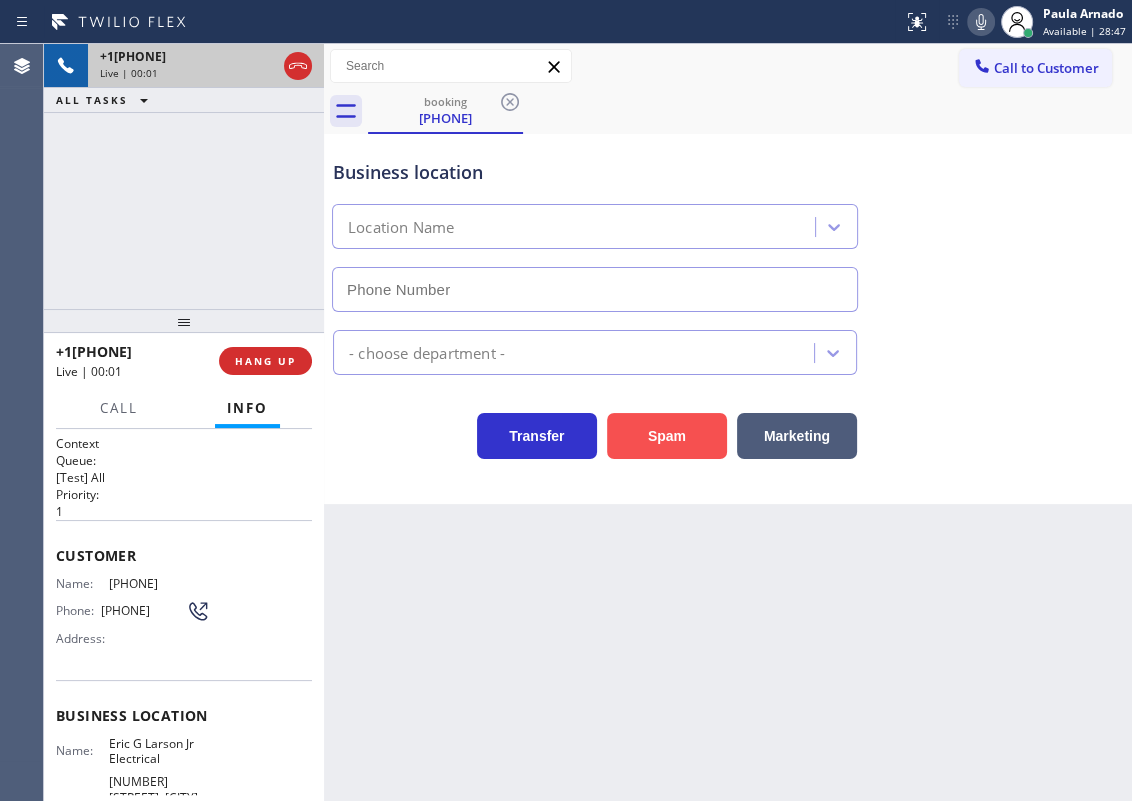 type on "(848) 306-0024" 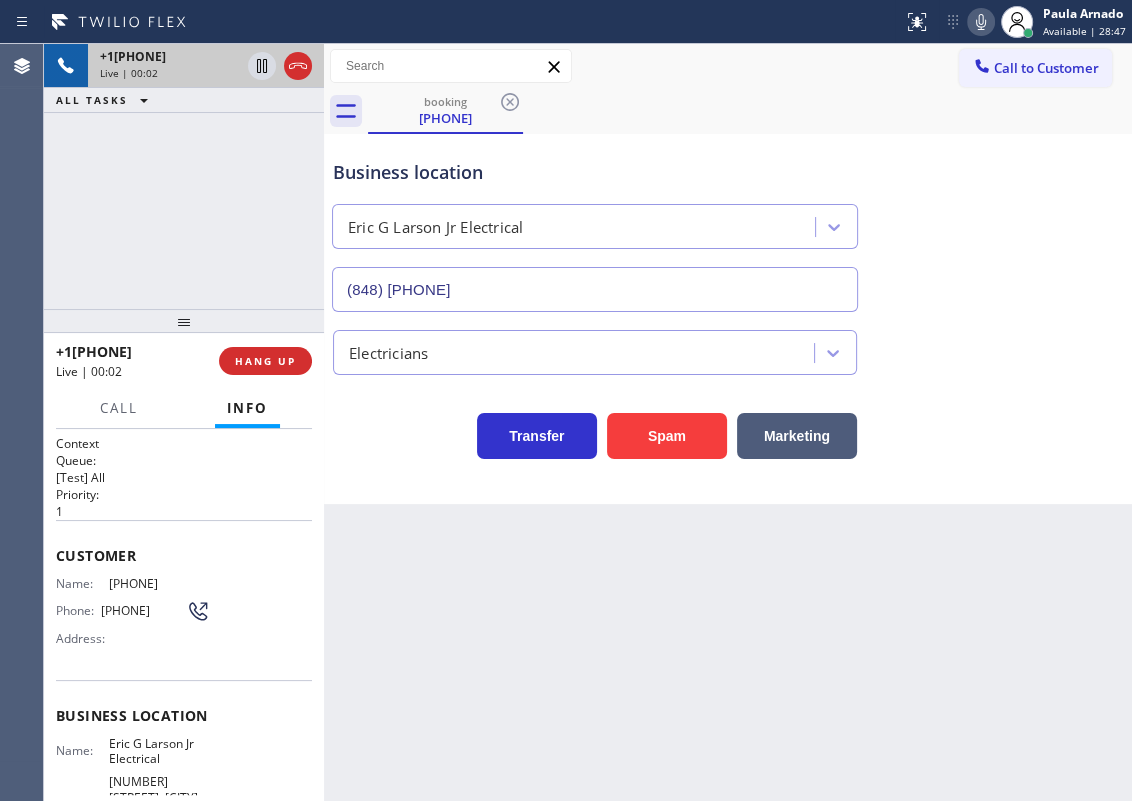 click at bounding box center (184, 321) 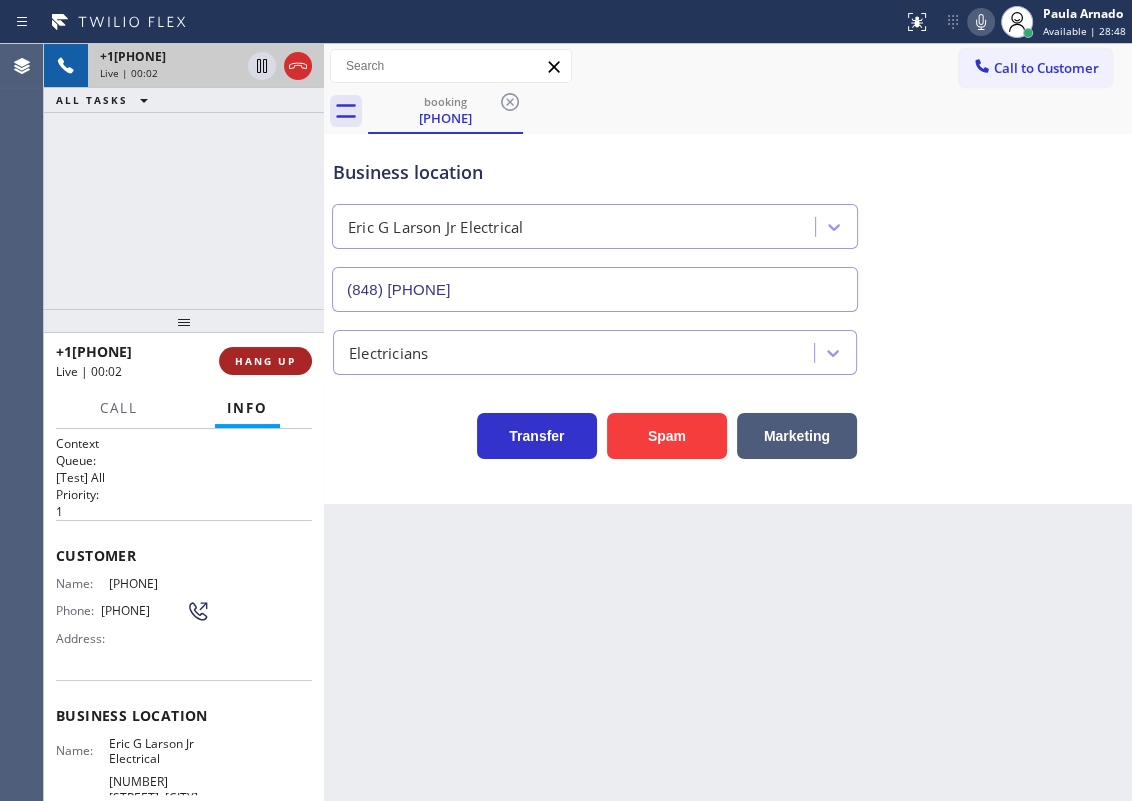 click on "HANG UP" at bounding box center [265, 361] 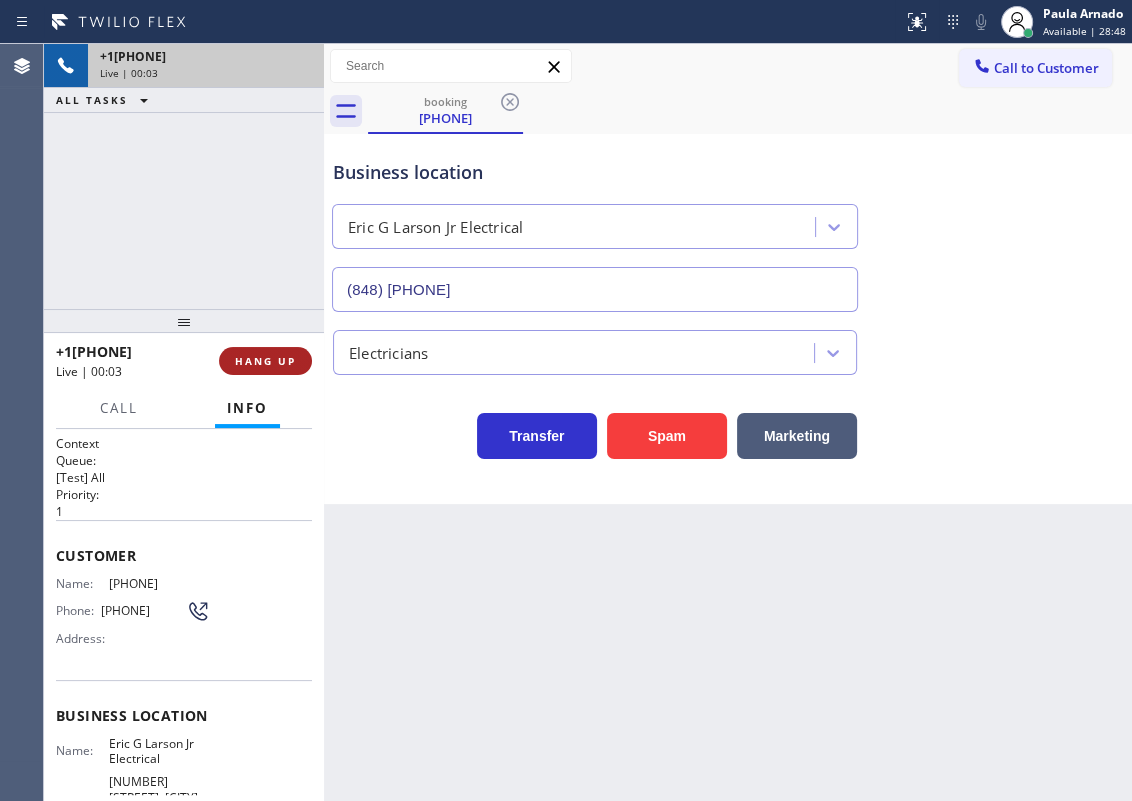 click on "HANG UP" at bounding box center (265, 361) 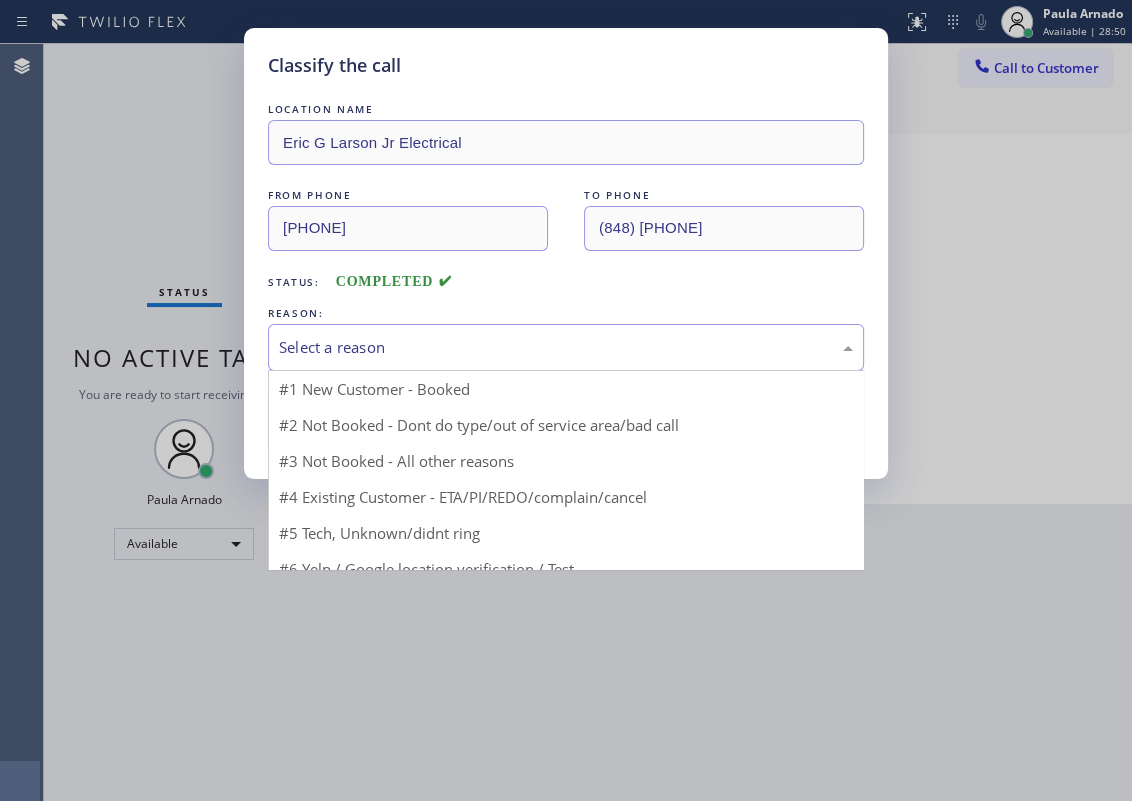 click on "Select a reason" at bounding box center (566, 347) 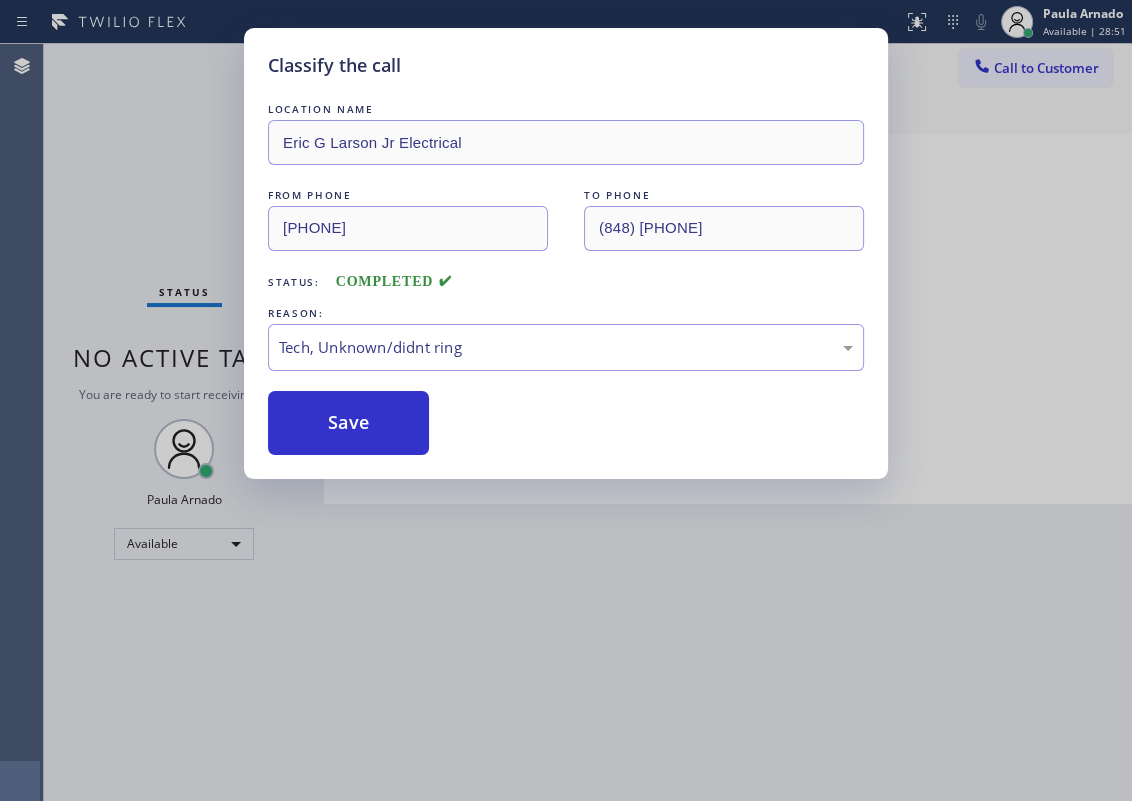 drag, startPoint x: 389, startPoint y: 422, endPoint x: 533, endPoint y: 618, distance: 243.21184 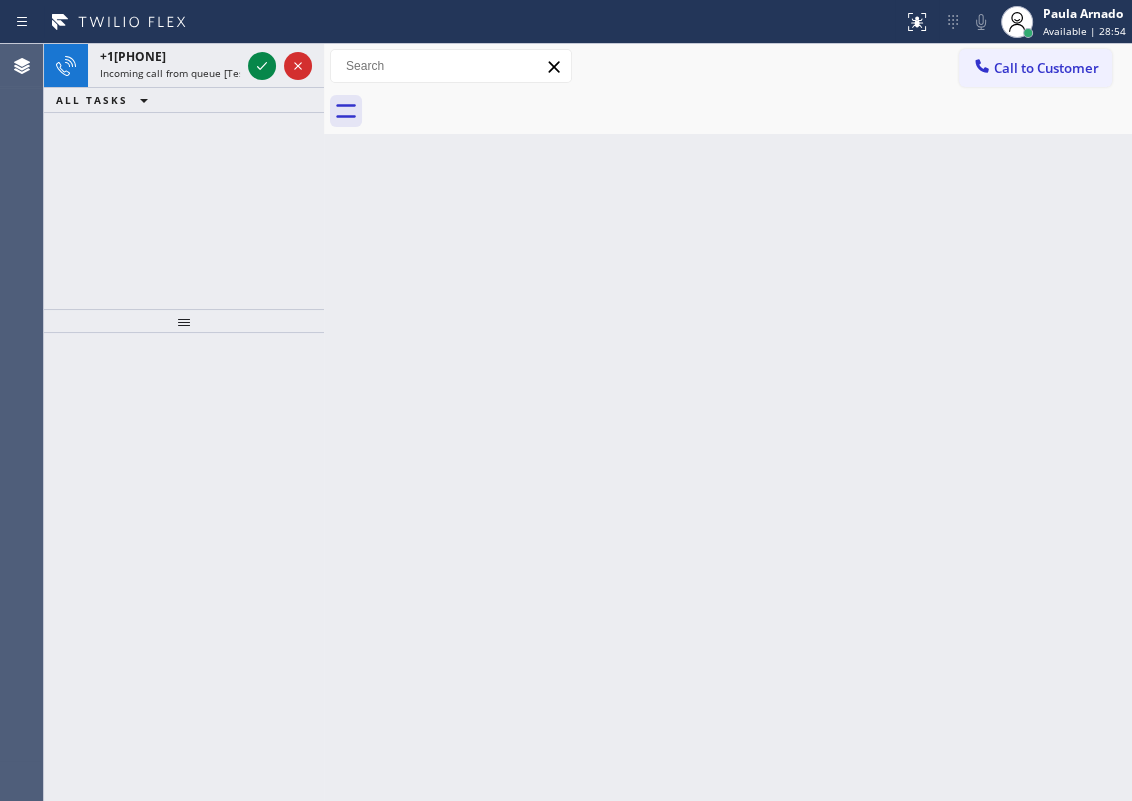 click on "Back to Dashboard Change Sender ID Customers Technicians Select a contact Outbound call Technician Search Technician Your caller id phone number Your caller id phone number Call Technician info Name   Phone none Address none Change Sender ID HVAC +18559994417 5 Star Appliance +18557314952 Appliance Repair +18554611149 Plumbing +18889090120 Air Duct Cleaning +18006865038  Electricians +18005688664 Cancel Change Check personal SMS Reset Change No tabs Call to Customer Outbound call Location Search location Your caller id phone number Customer number Call Outbound call Technician Search Technician Your caller id phone number Your caller id phone number Call" at bounding box center [728, 422] 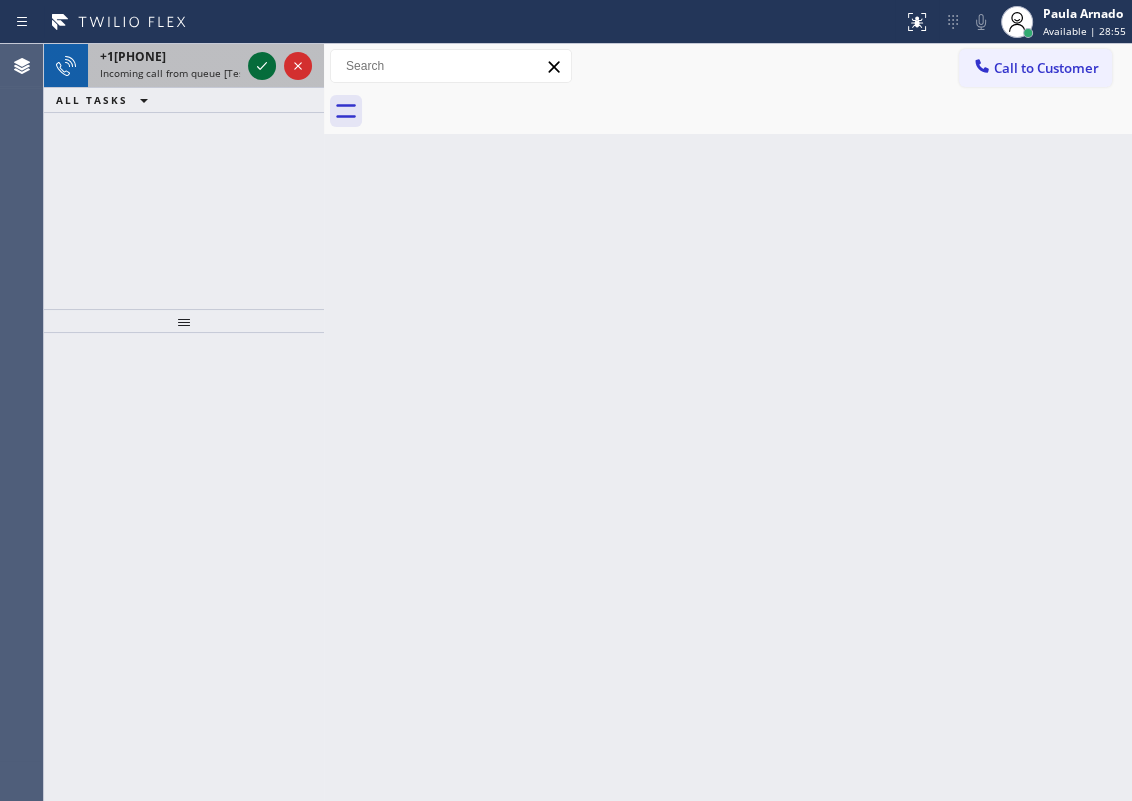 click 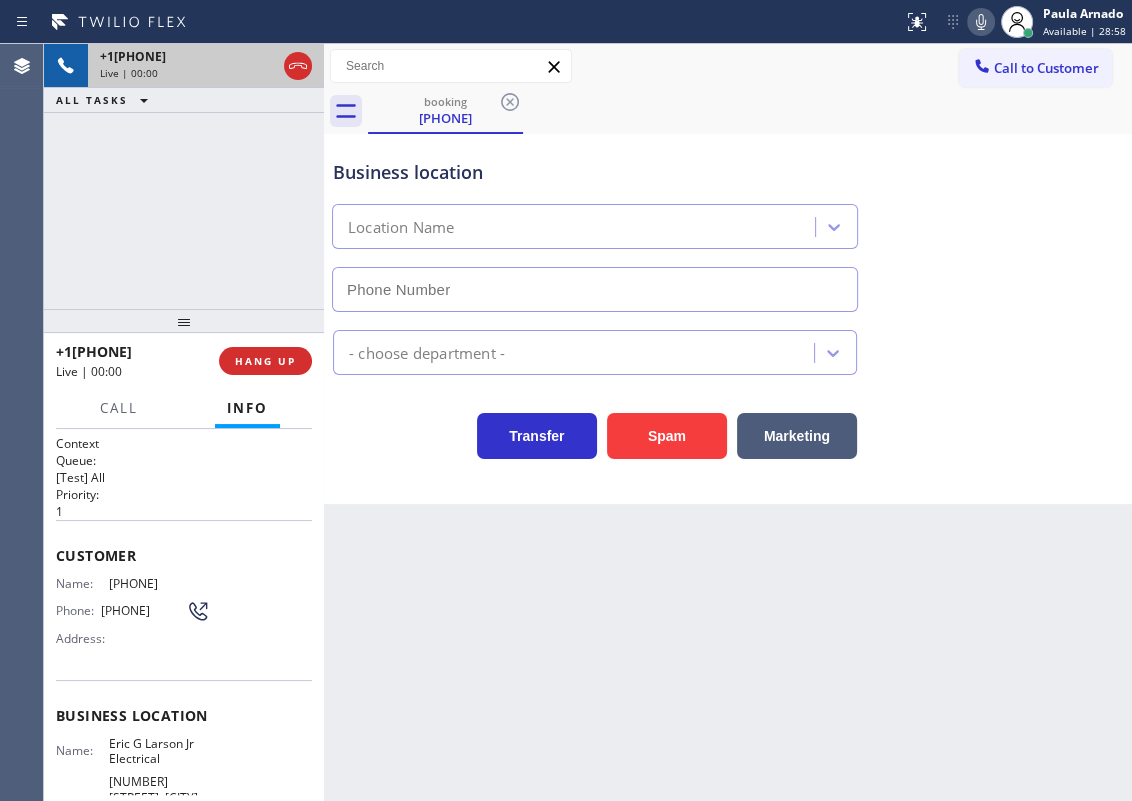 type on "(848) 306-0024" 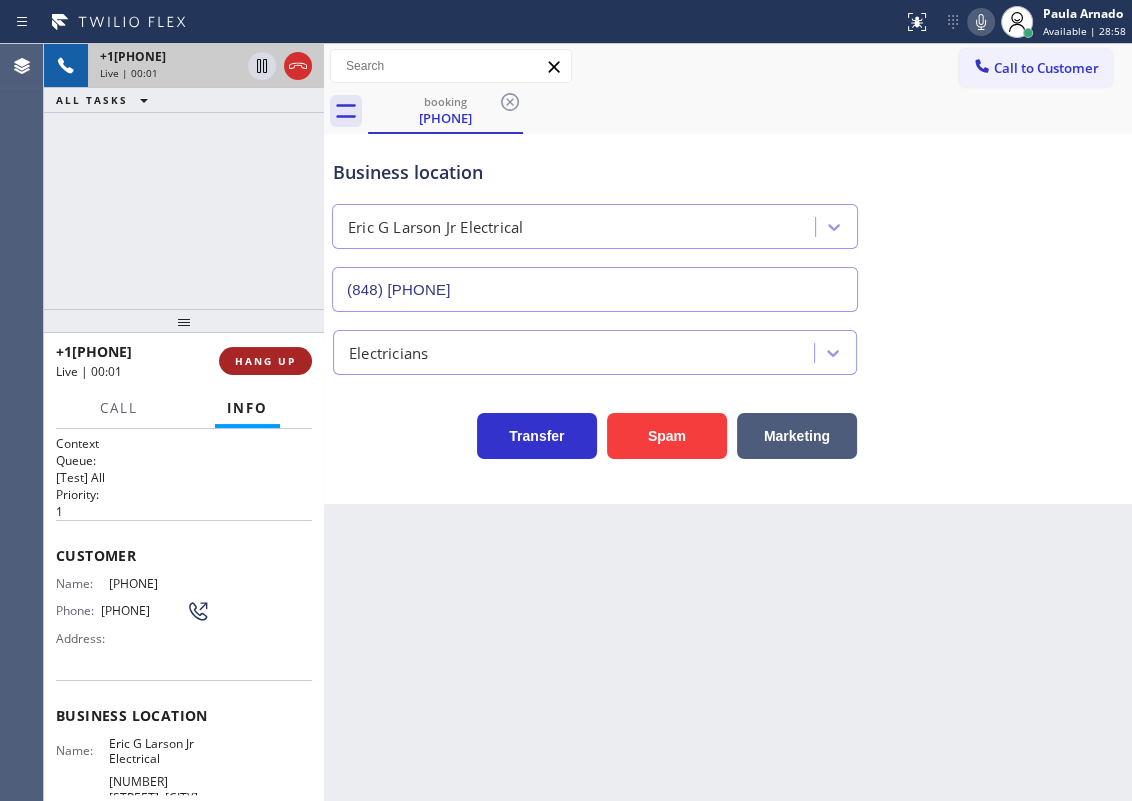 click on "HANG UP" at bounding box center [265, 361] 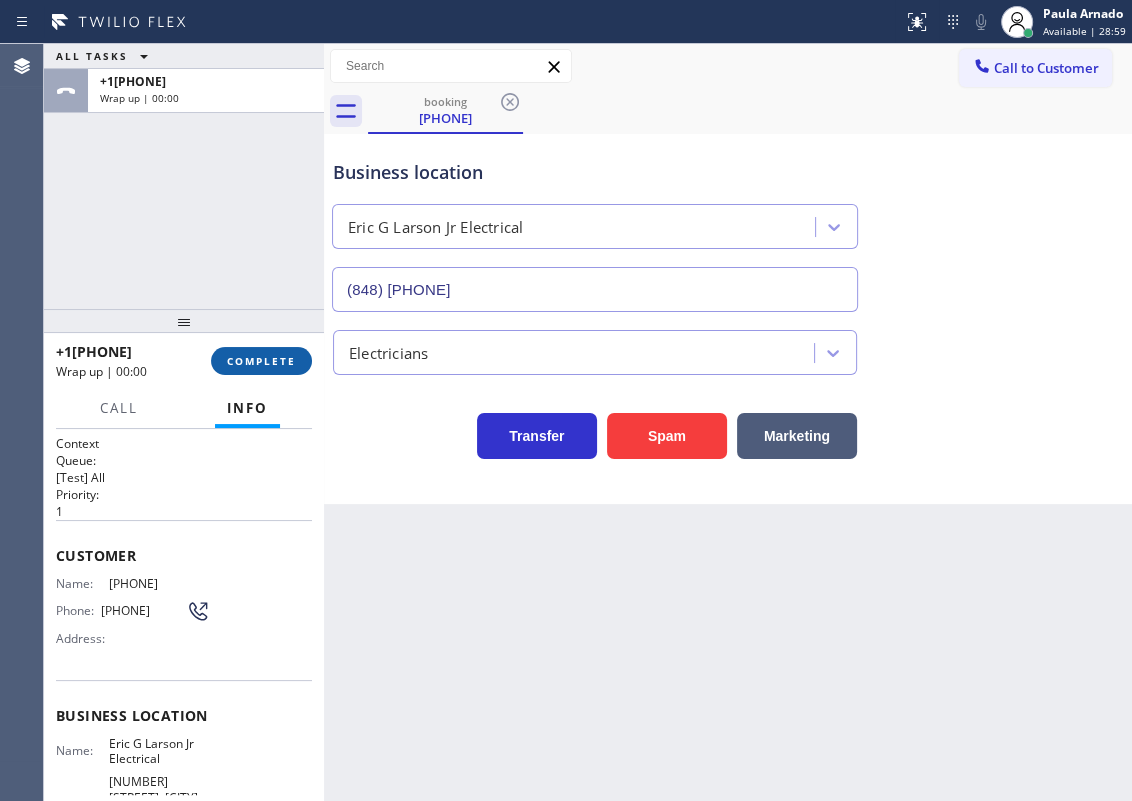 drag, startPoint x: 280, startPoint y: 360, endPoint x: 285, endPoint y: 300, distance: 60.207973 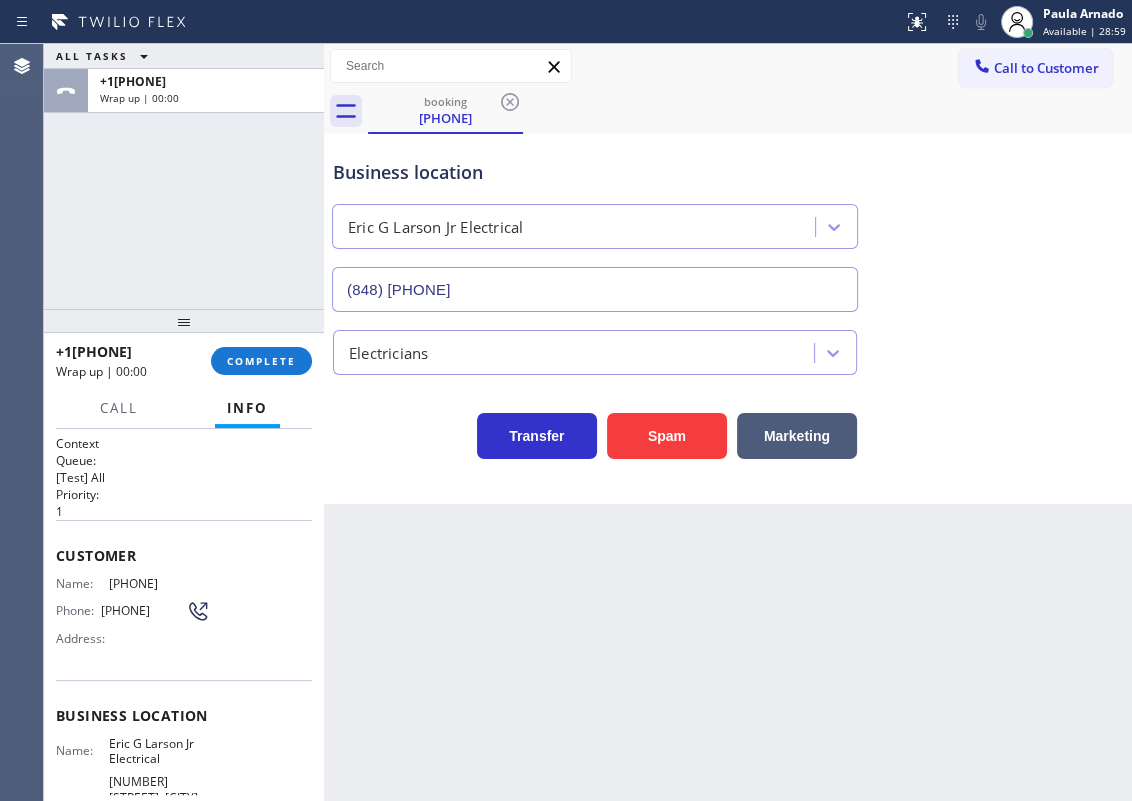 click on "COMPLETE" at bounding box center [261, 361] 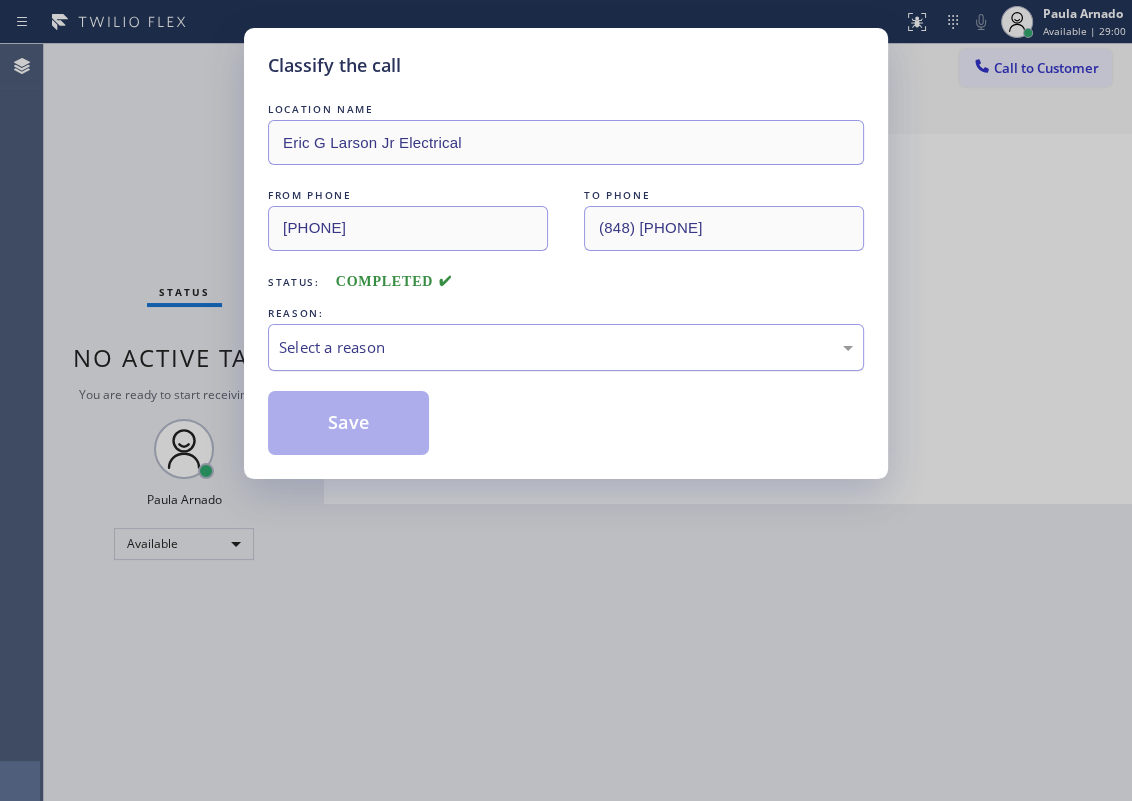 click on "Select a reason" at bounding box center [566, 347] 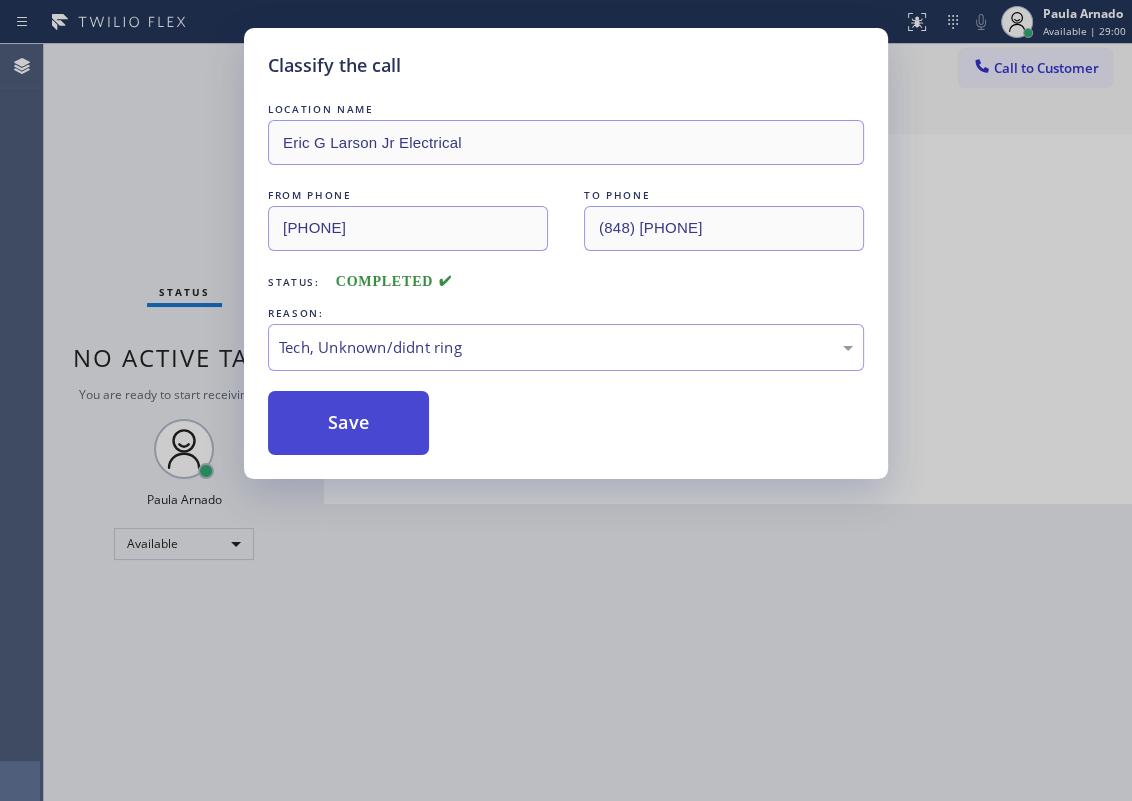 click on "Save" at bounding box center [348, 423] 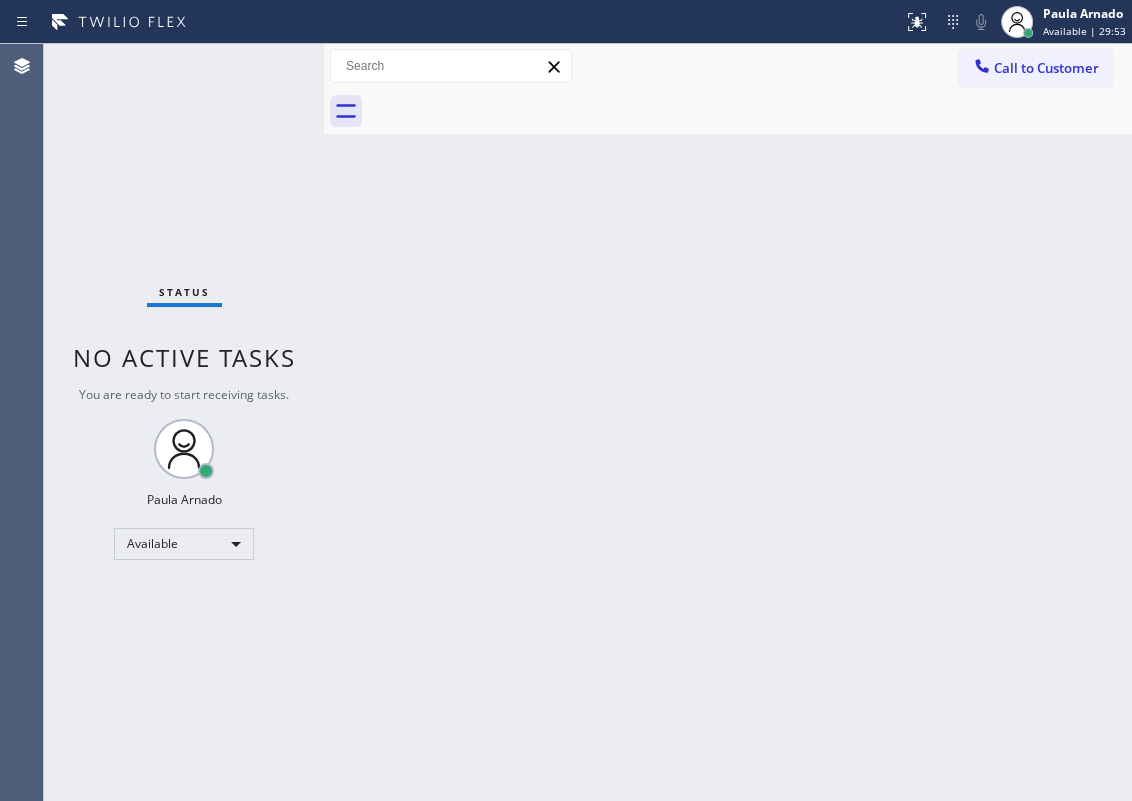 drag, startPoint x: 1089, startPoint y: 429, endPoint x: 1063, endPoint y: 424, distance: 26.476404 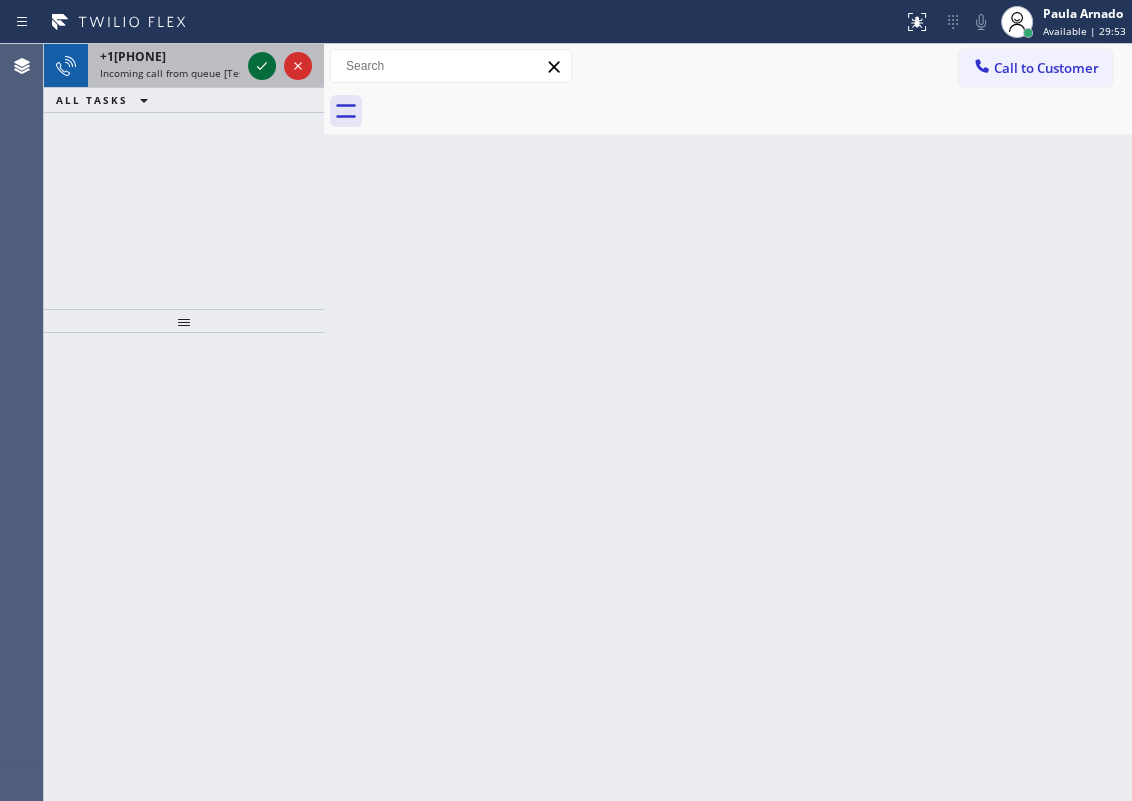 click 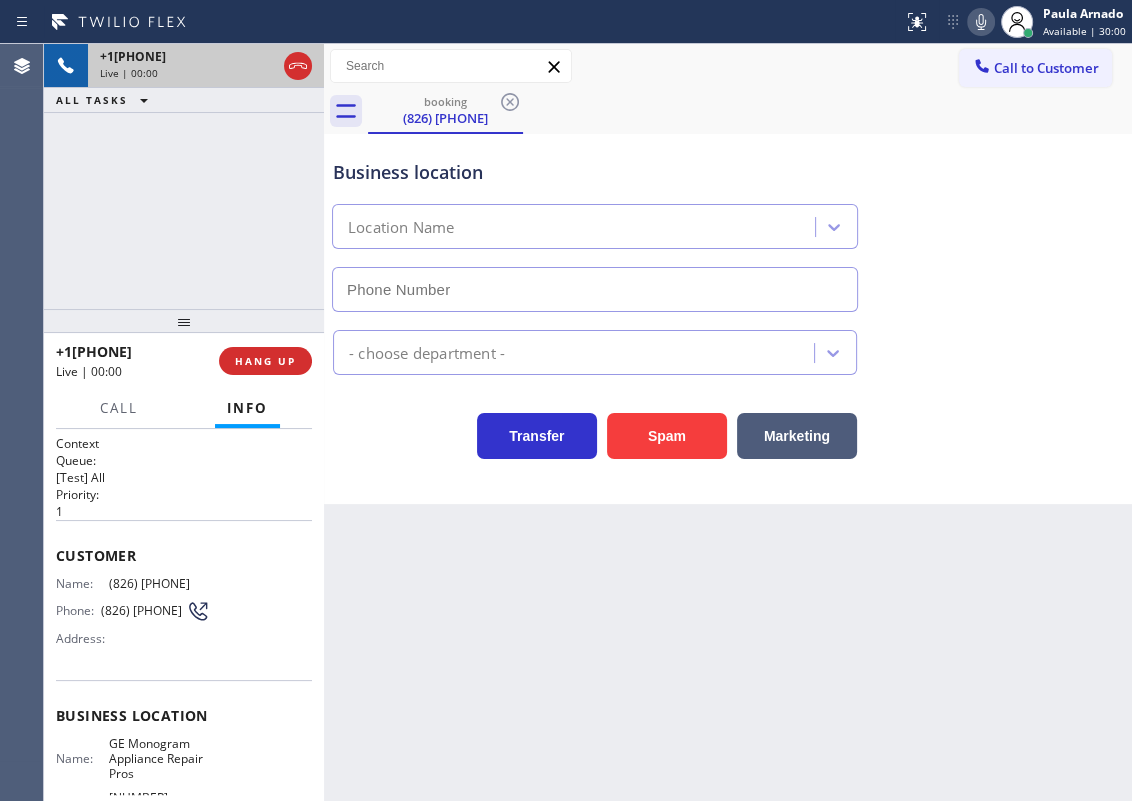 type on "(720) 571-1799" 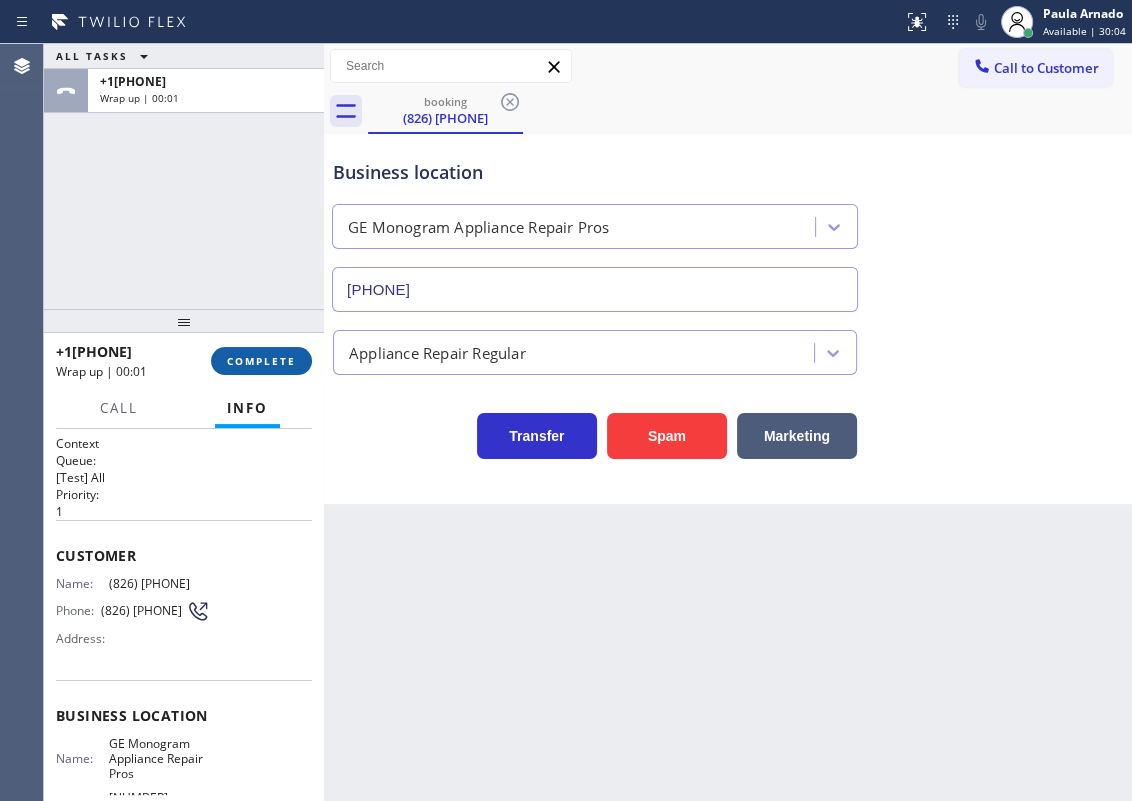 drag, startPoint x: 276, startPoint y: 356, endPoint x: 295, endPoint y: 356, distance: 19 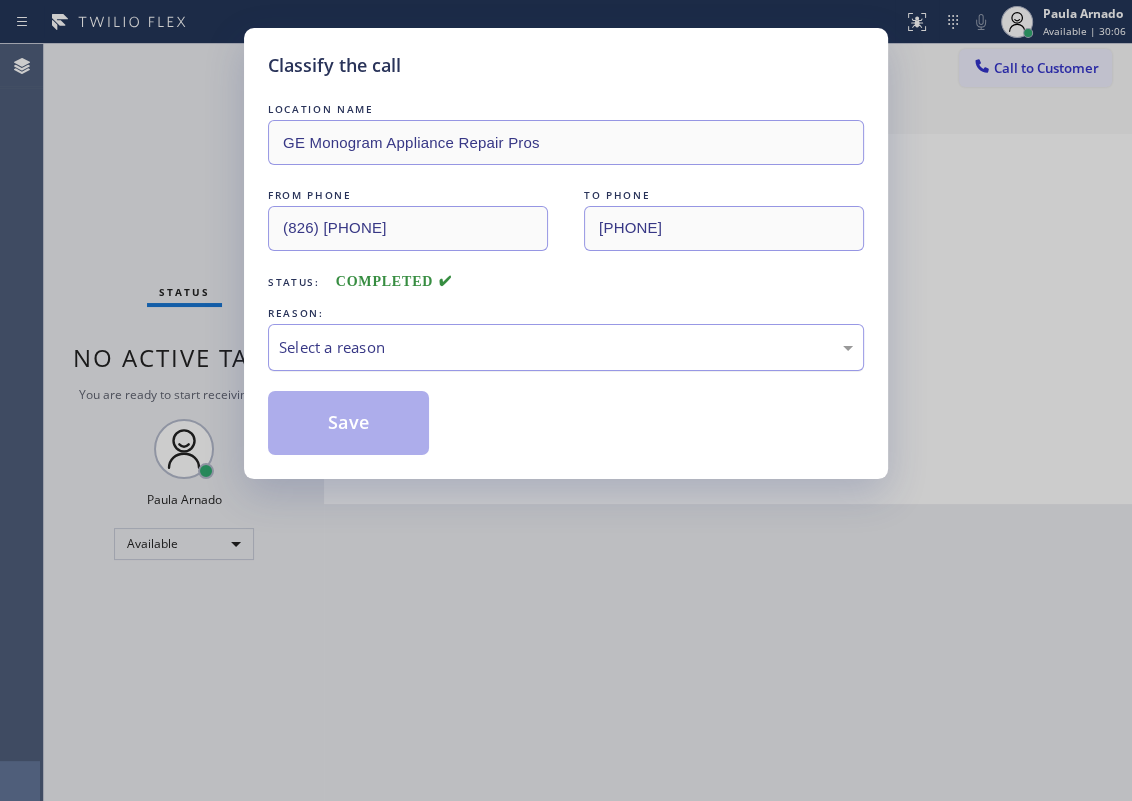 click on "Select a reason" at bounding box center (566, 347) 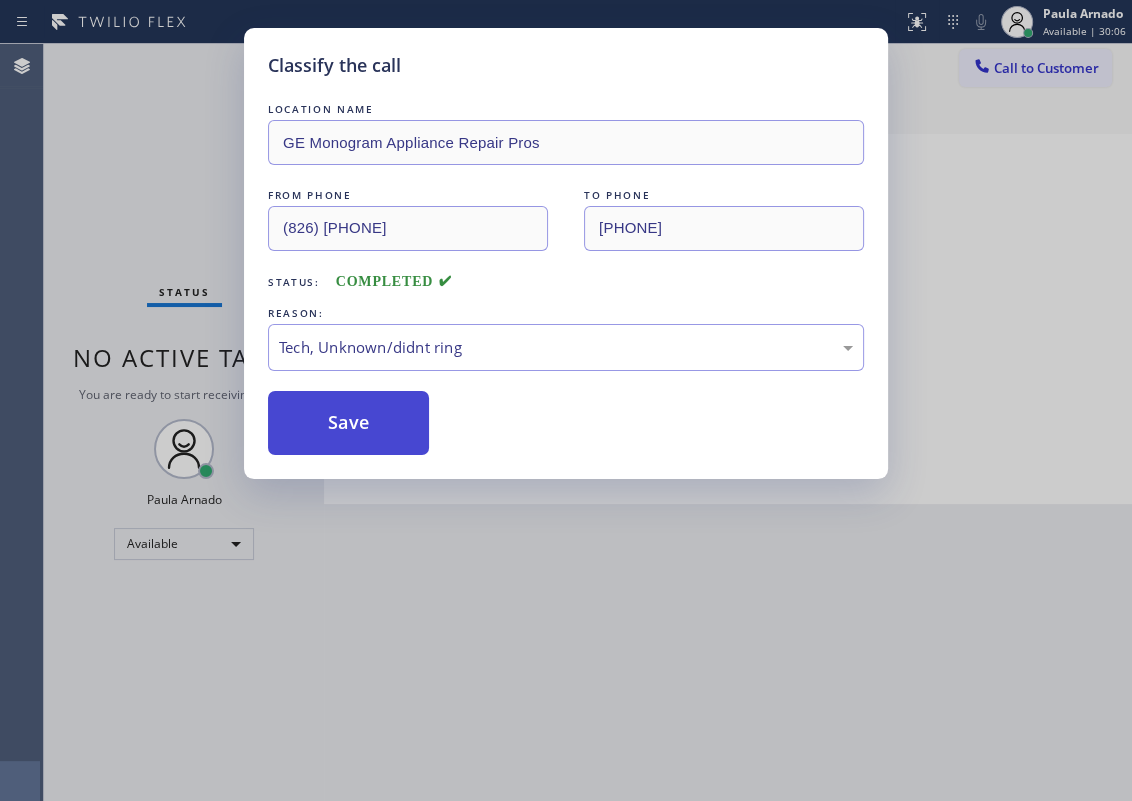 click on "Save" at bounding box center [348, 423] 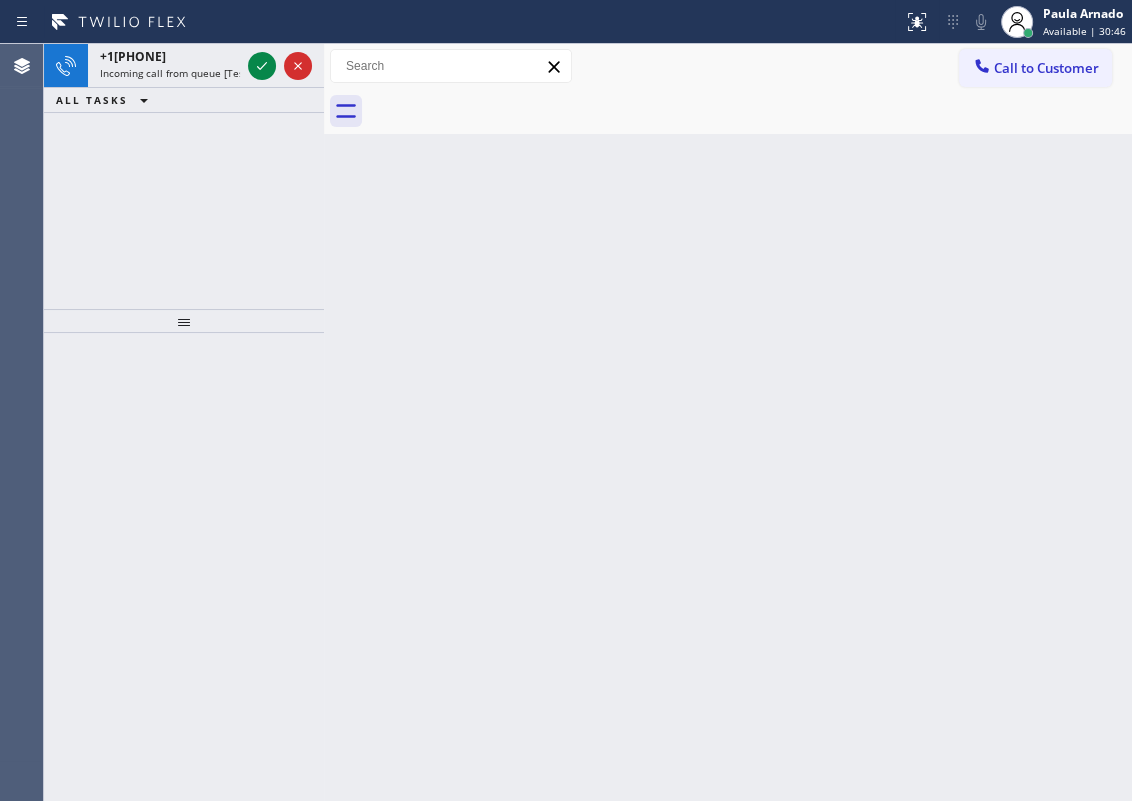 click on "Back to Dashboard Change Sender ID Customers Technicians Select a contact Outbound call Technician Search Technician Your caller id phone number Your caller id phone number Call Technician info Name   Phone none Address none Change Sender ID HVAC +18559994417 5 Star Appliance +18557314952 Appliance Repair +18554611149 Plumbing +18889090120 Air Duct Cleaning +18006865038  Electricians +18005688664 Cancel Change Check personal SMS Reset Change No tabs Call to Customer Outbound call Location Search location Your caller id phone number Customer number Call Outbound call Technician Search Technician Your caller id phone number Your caller id phone number Call" at bounding box center (728, 422) 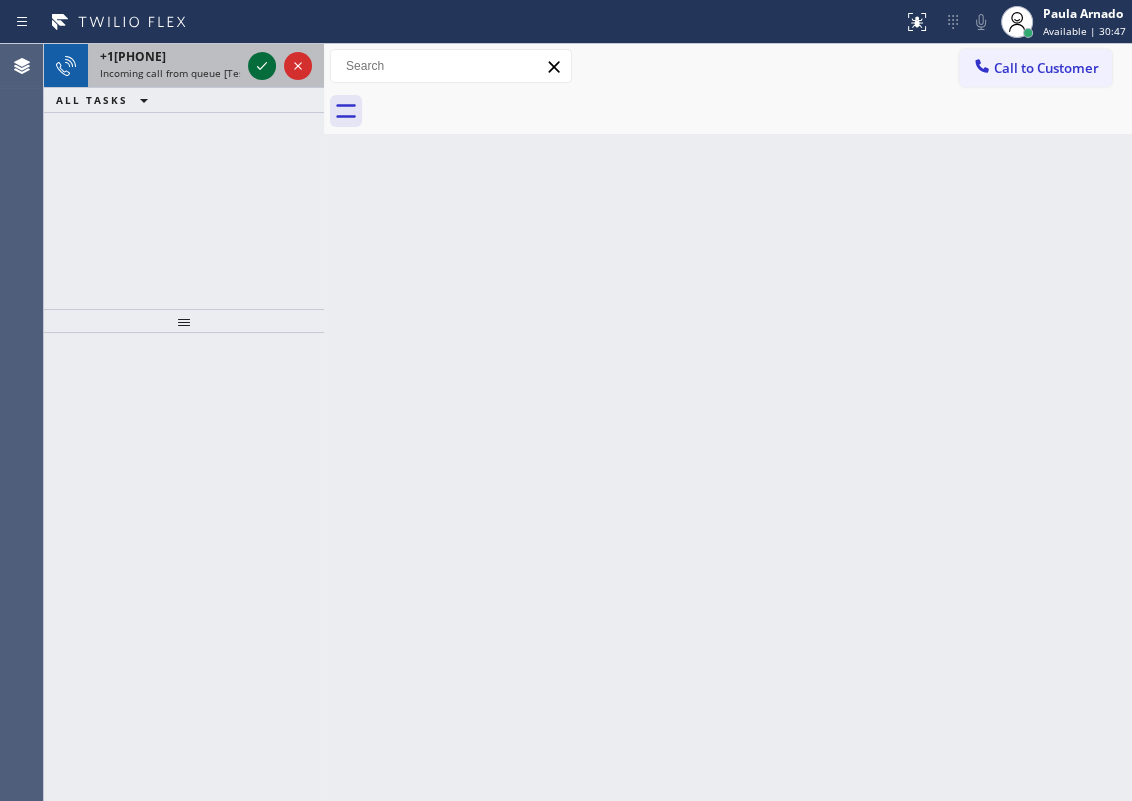 click 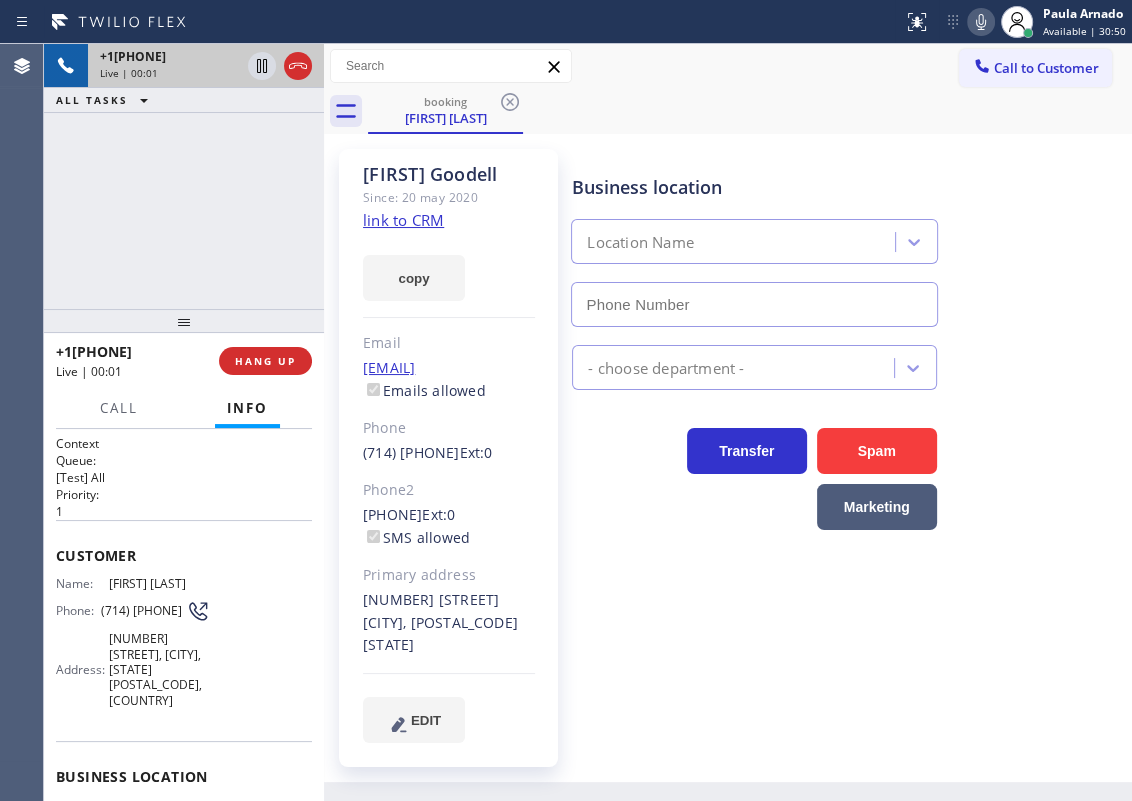 type on "(833) 692-2271" 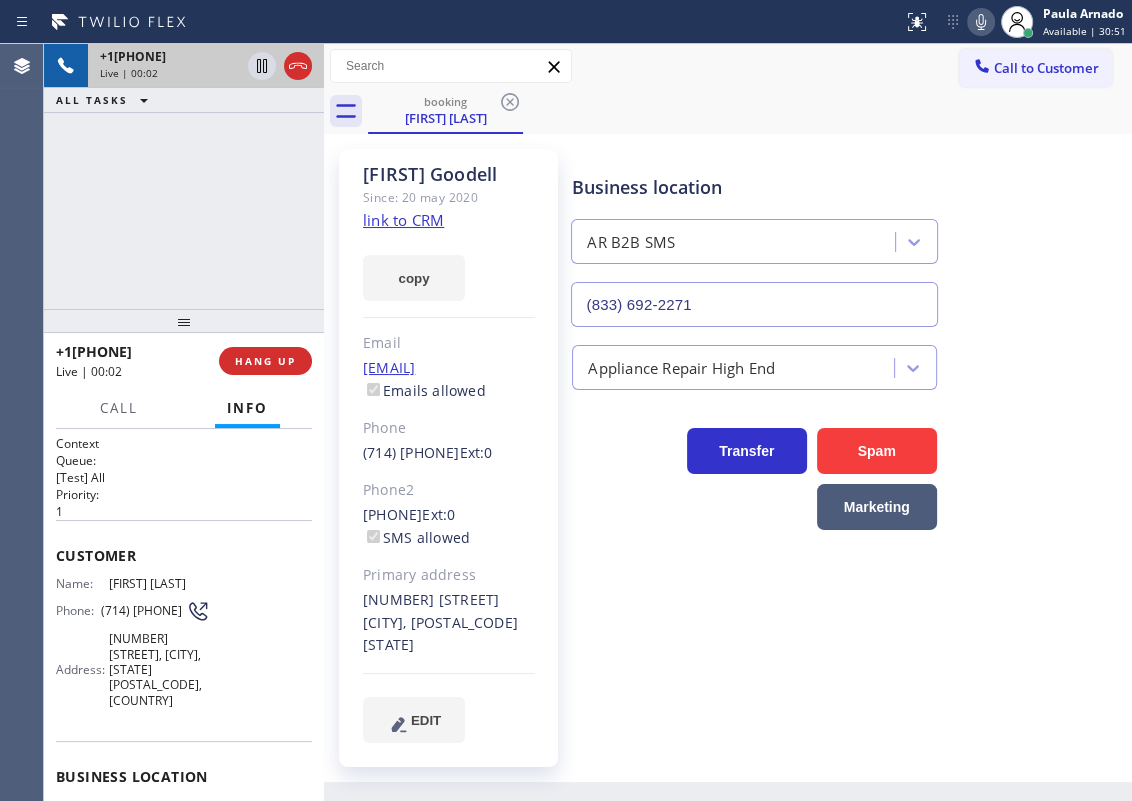 click on "Tim   Goodell Since: 20 may 2020 link to CRM copy Email timgoodell@me.com  Emails allowed Phone (714) 401-7450  Ext:  0 Phone2 (202) 465-5371  Ext:  0  SMS allowed Primary address  655 Vista Bonita Newport Beach, 92660 CA EDIT" at bounding box center [448, 458] 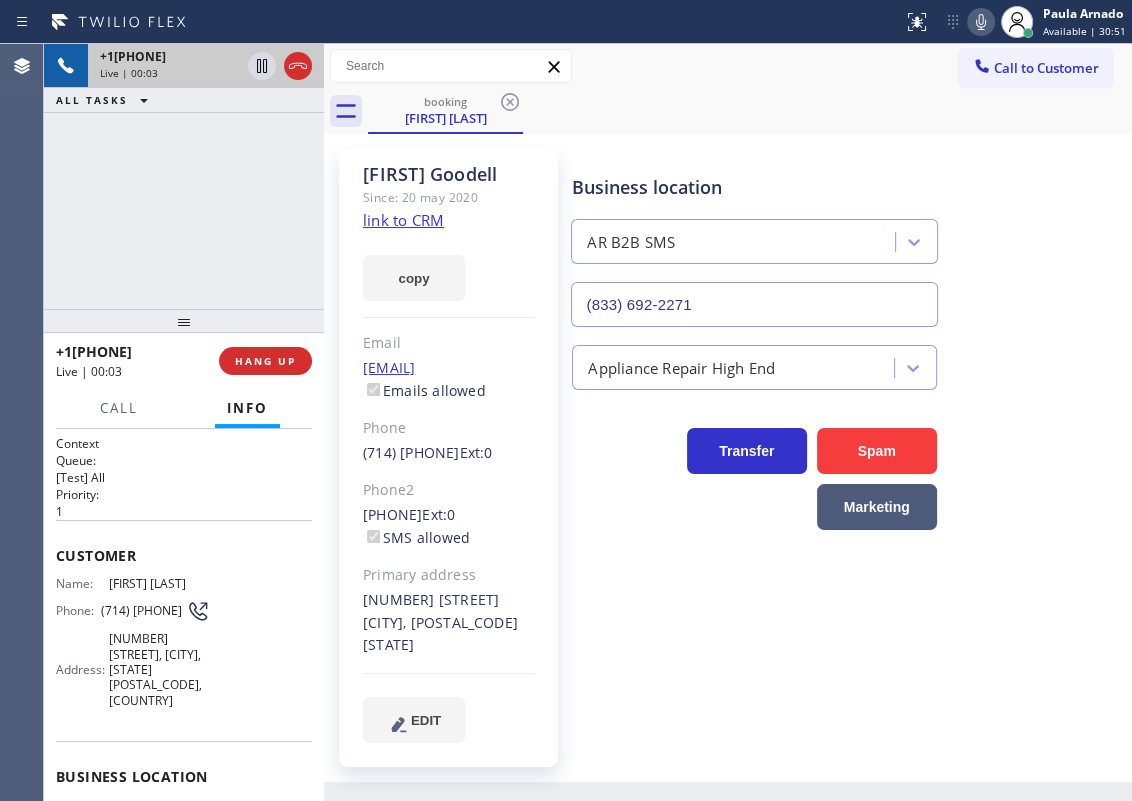 click on "link to CRM" 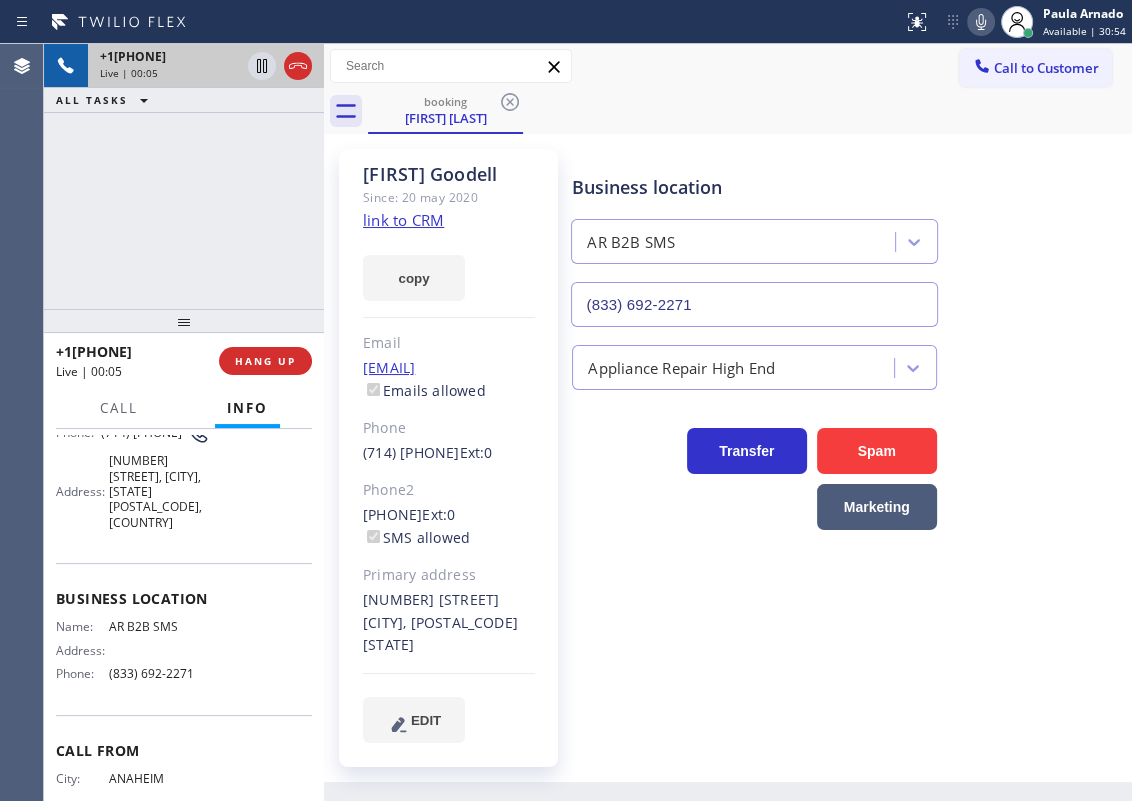 scroll, scrollTop: 181, scrollLeft: 0, axis: vertical 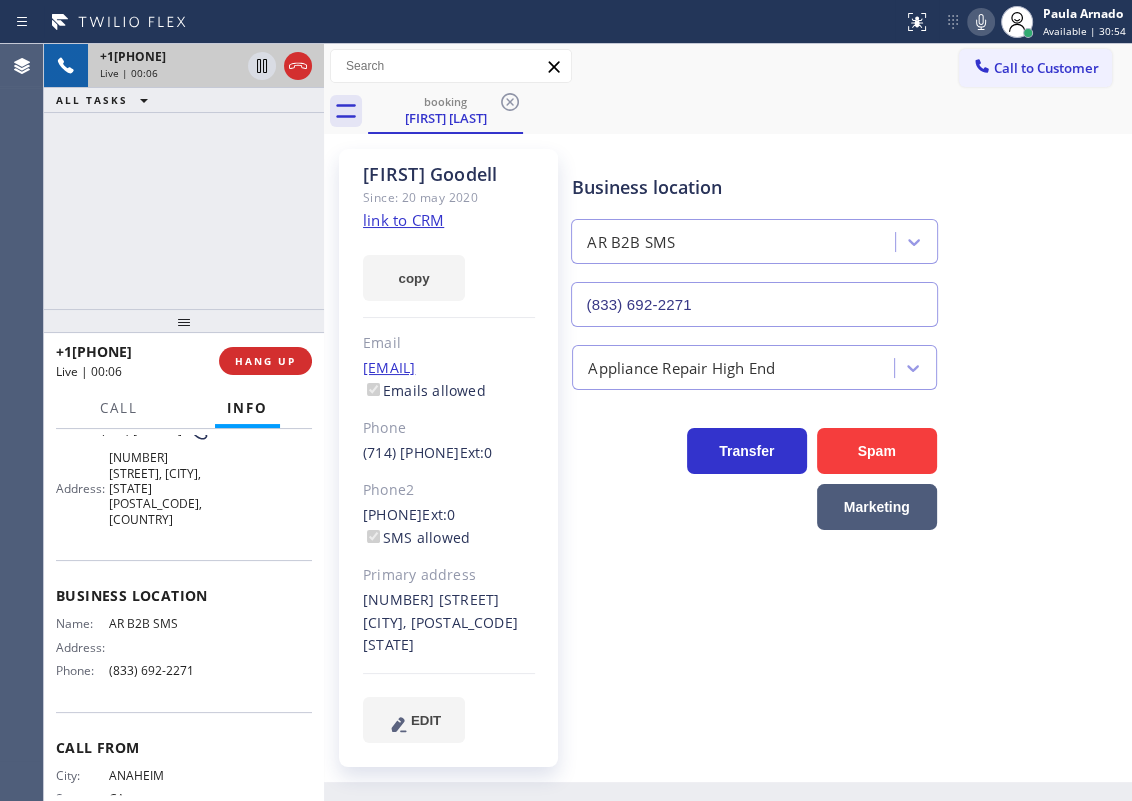 click on "AR B2B SMS" at bounding box center [159, 623] 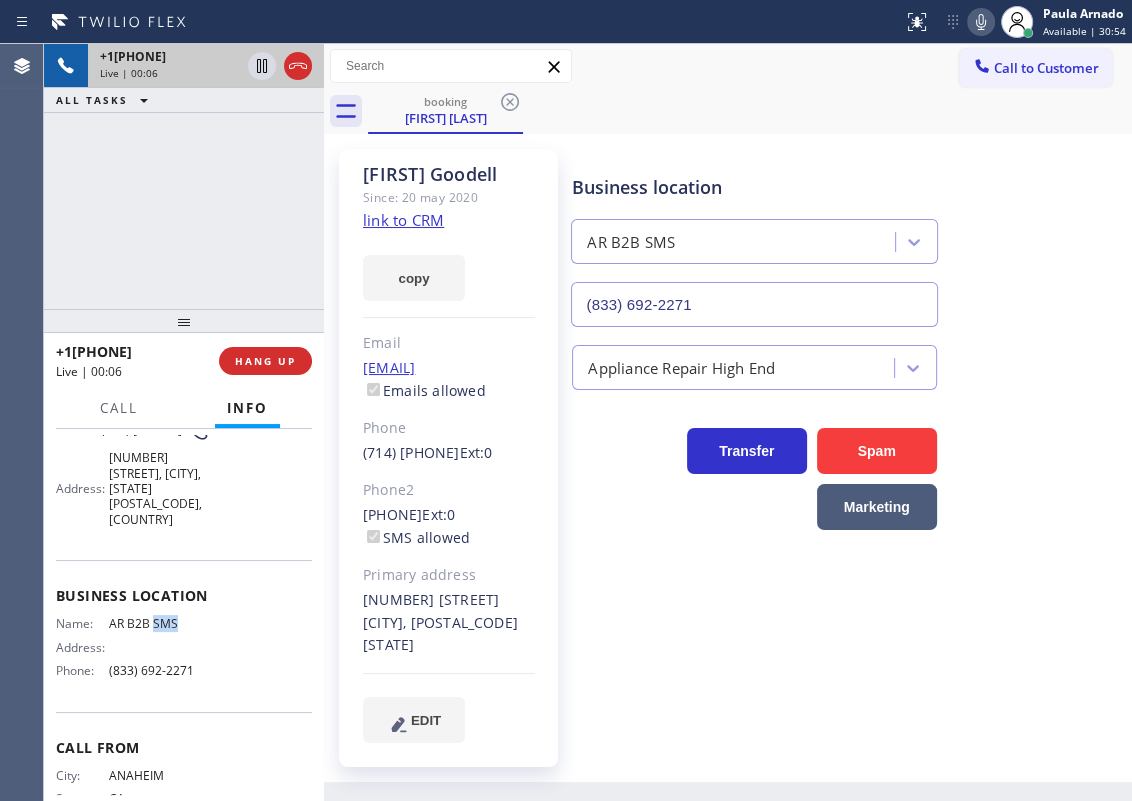 click on "AR B2B SMS" at bounding box center (159, 623) 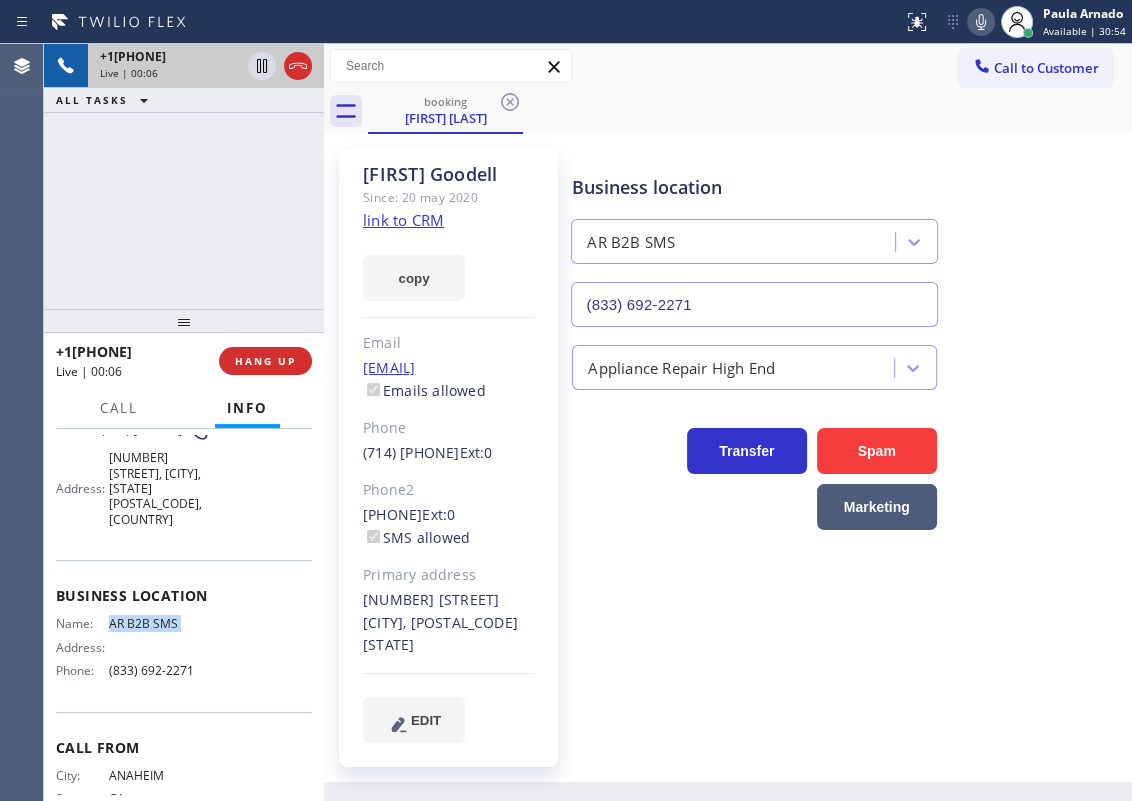 click on "AR B2B SMS" at bounding box center [159, 623] 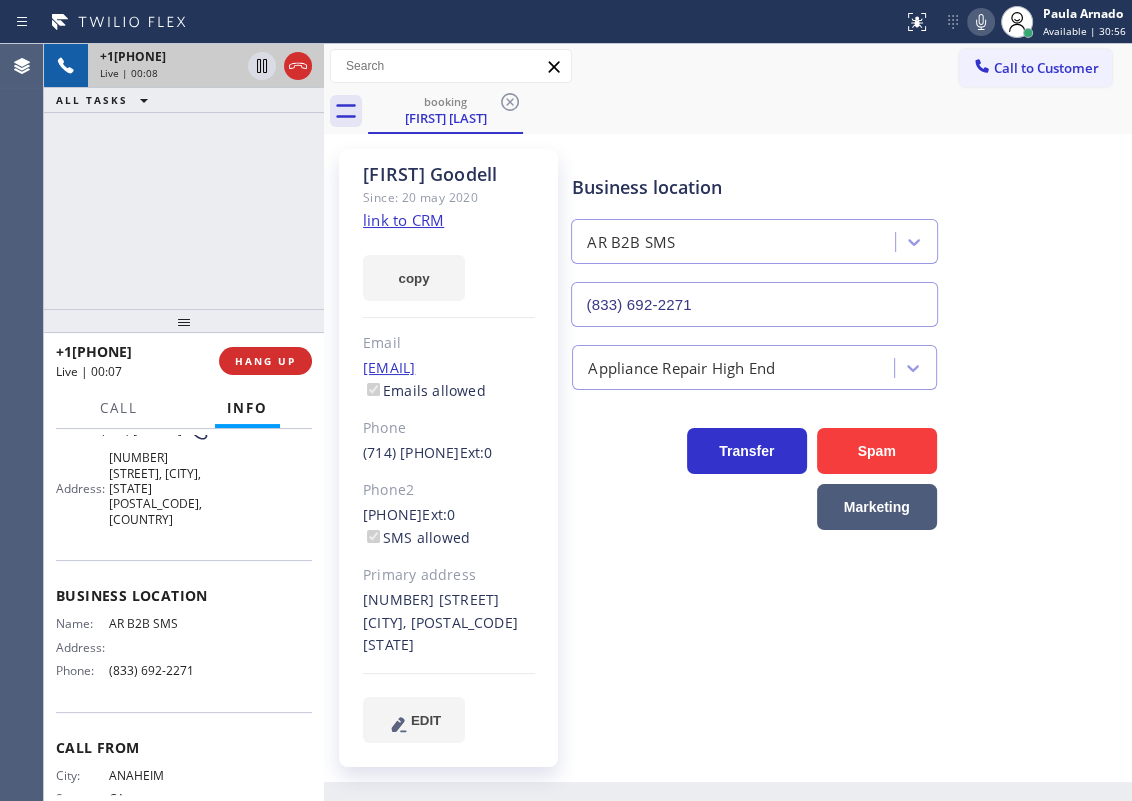 click on "(833) 692-2271" at bounding box center [754, 304] 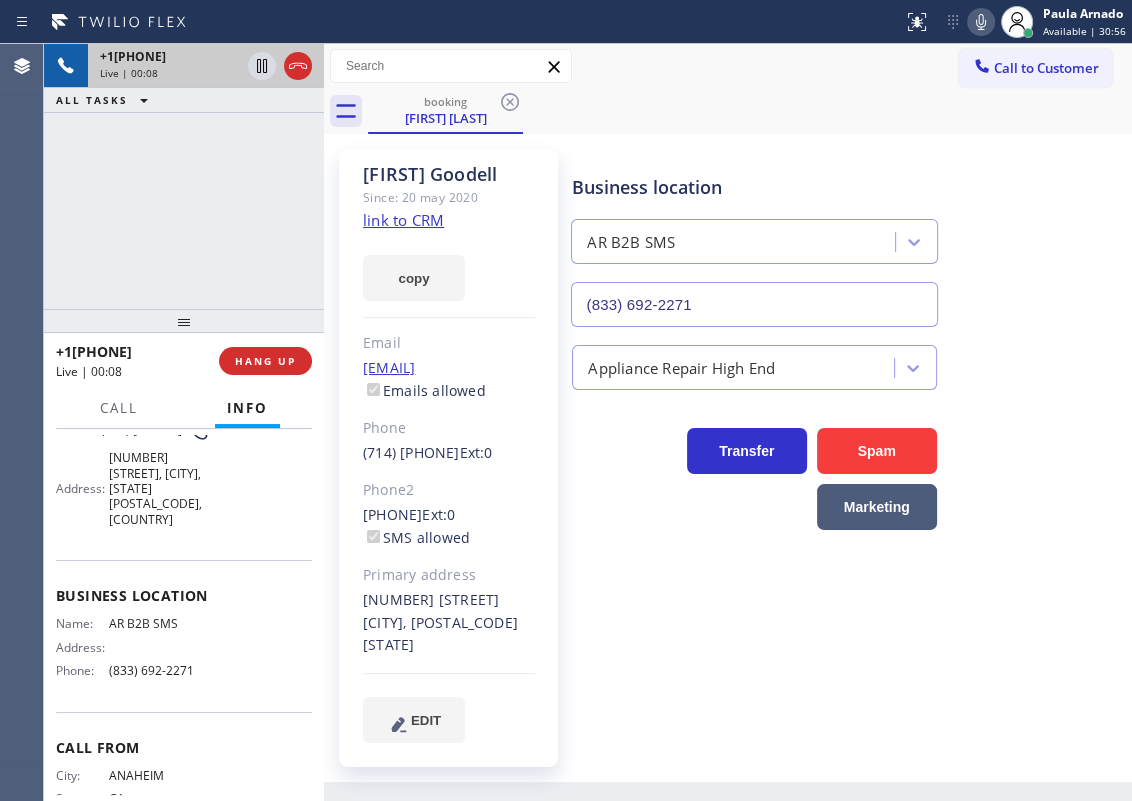 click on "(833) 692-2271" at bounding box center (754, 304) 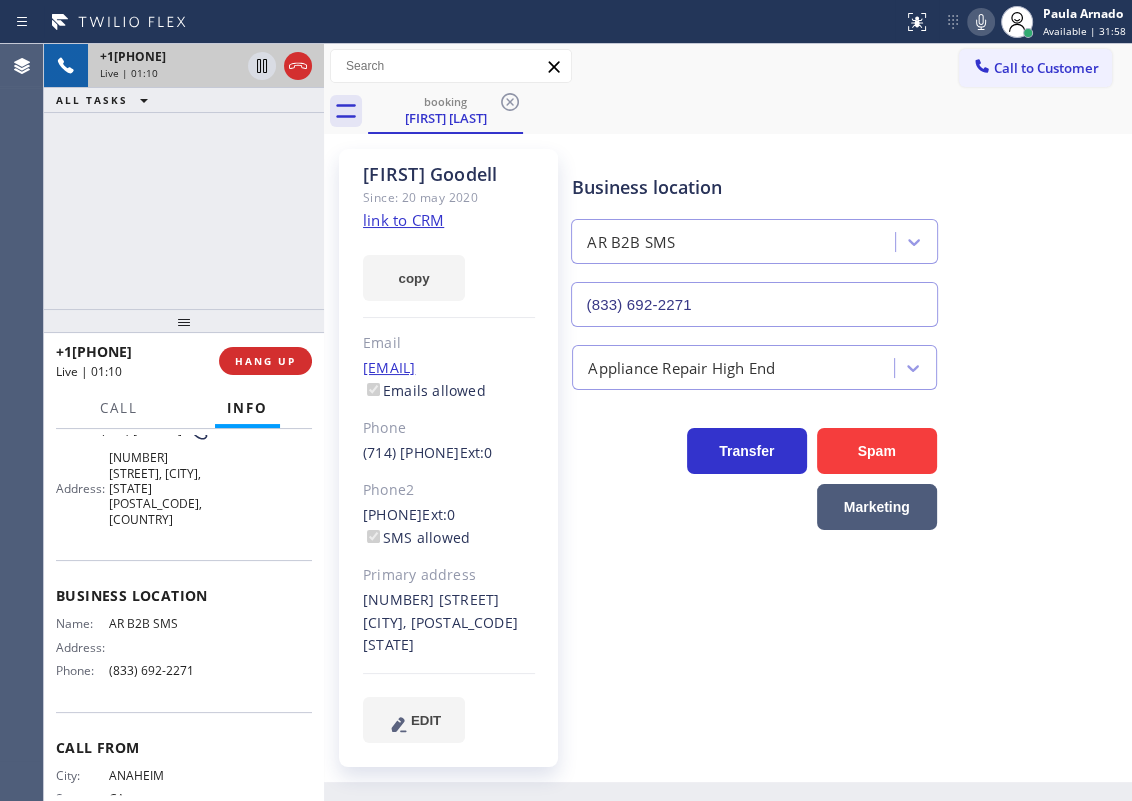 click on "Business location AR B2B SMS (833) 692-2271 Appliance Repair High End Transfer Spam Marketing" at bounding box center [847, 445] 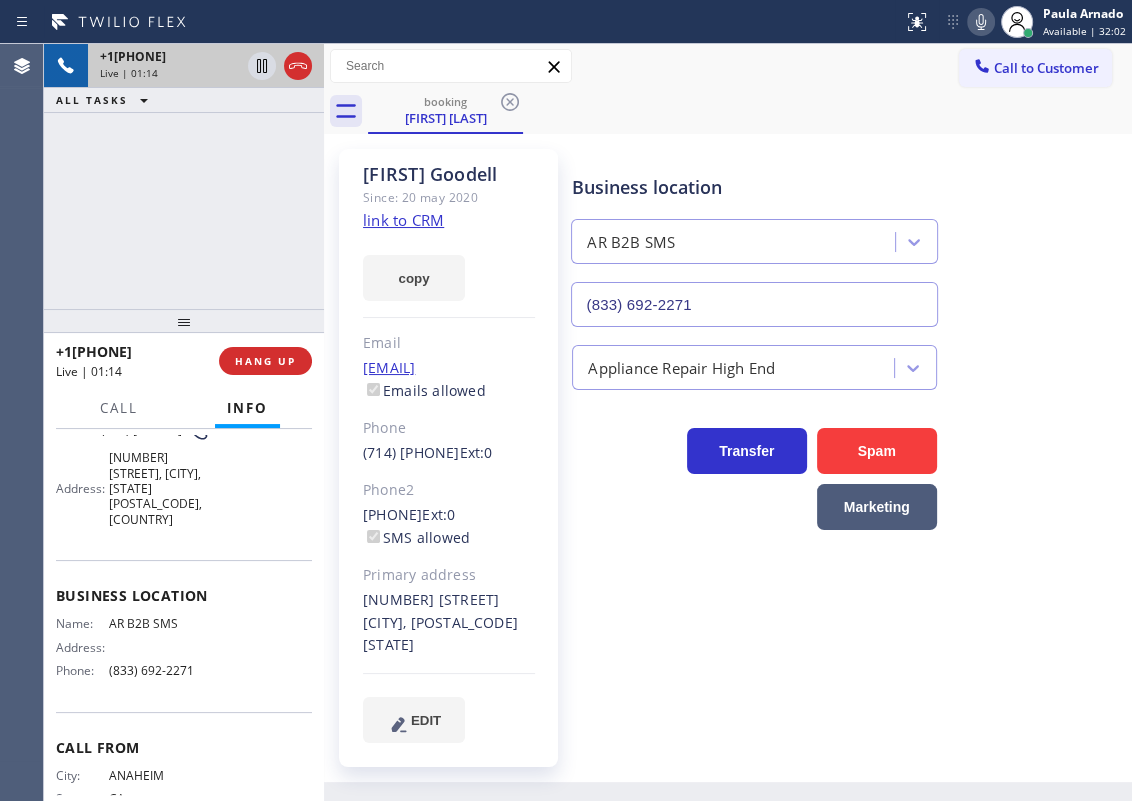 click on "Business location AR B2B SMS (833) 692-2271" at bounding box center (847, 236) 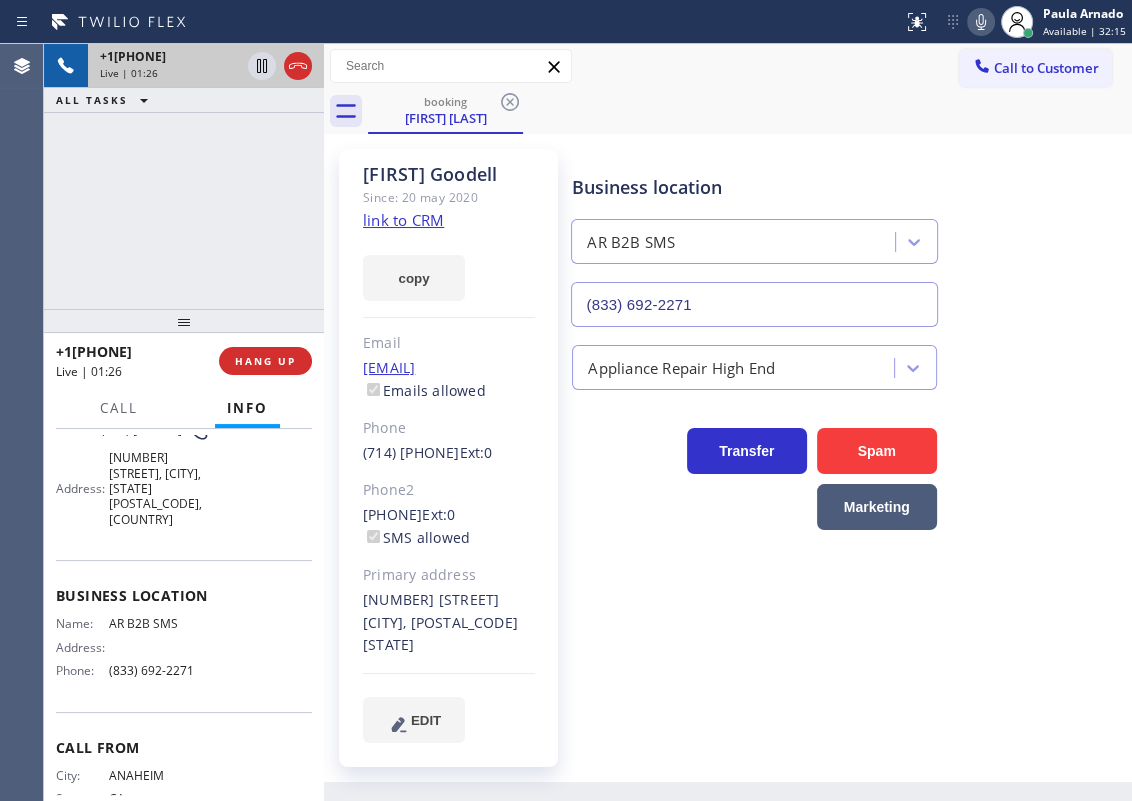 click on "Transfer Spam Marketing" at bounding box center (847, 470) 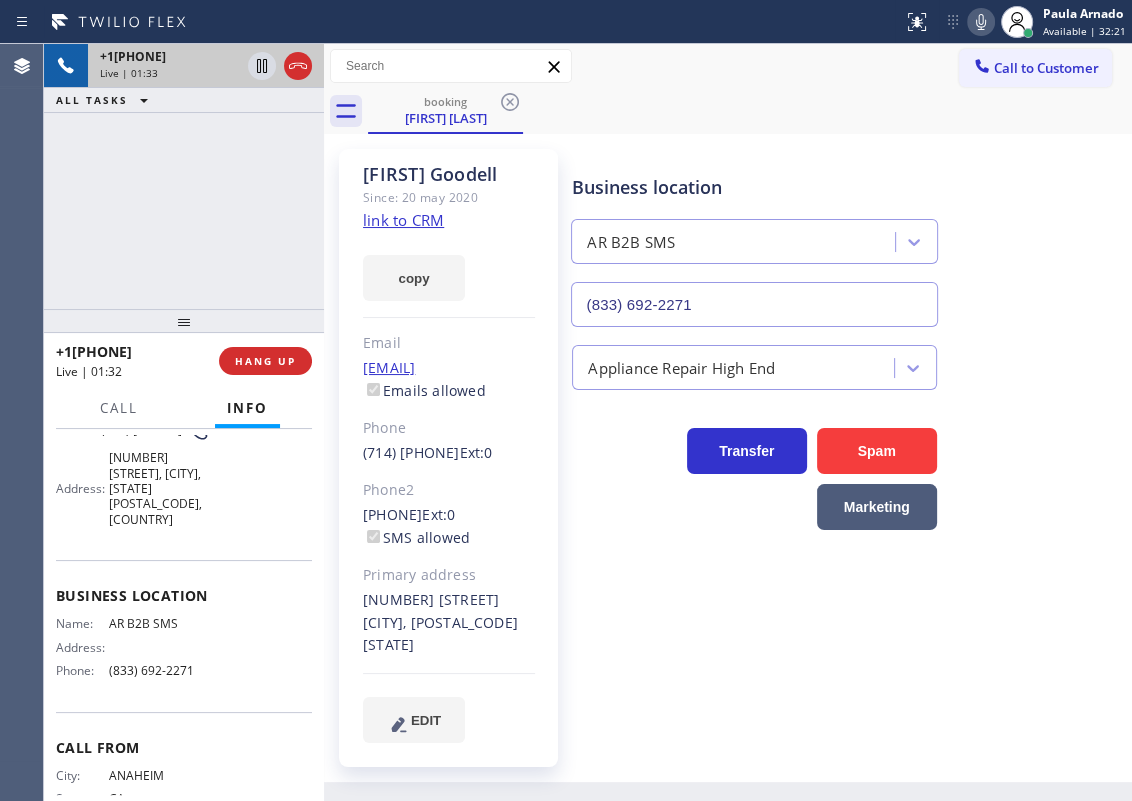 click on "Business location AR B2B SMS (833) 692-2271" at bounding box center [847, 236] 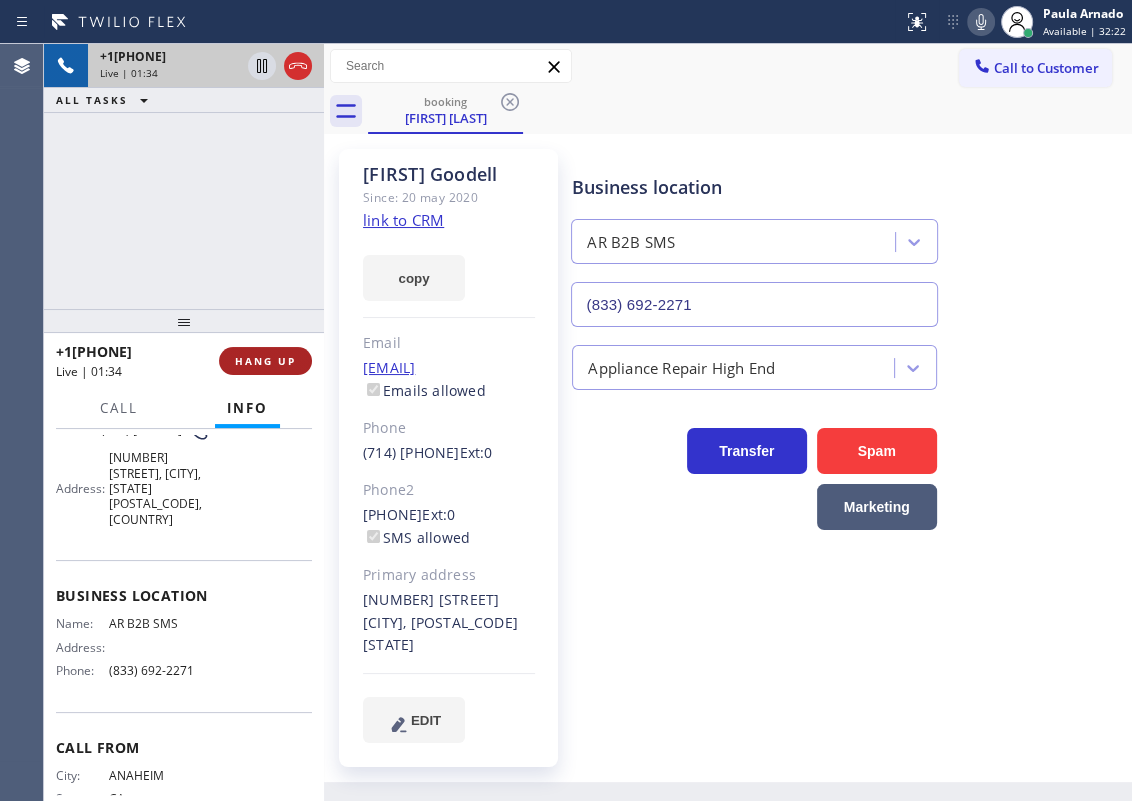click on "HANG UP" at bounding box center [265, 361] 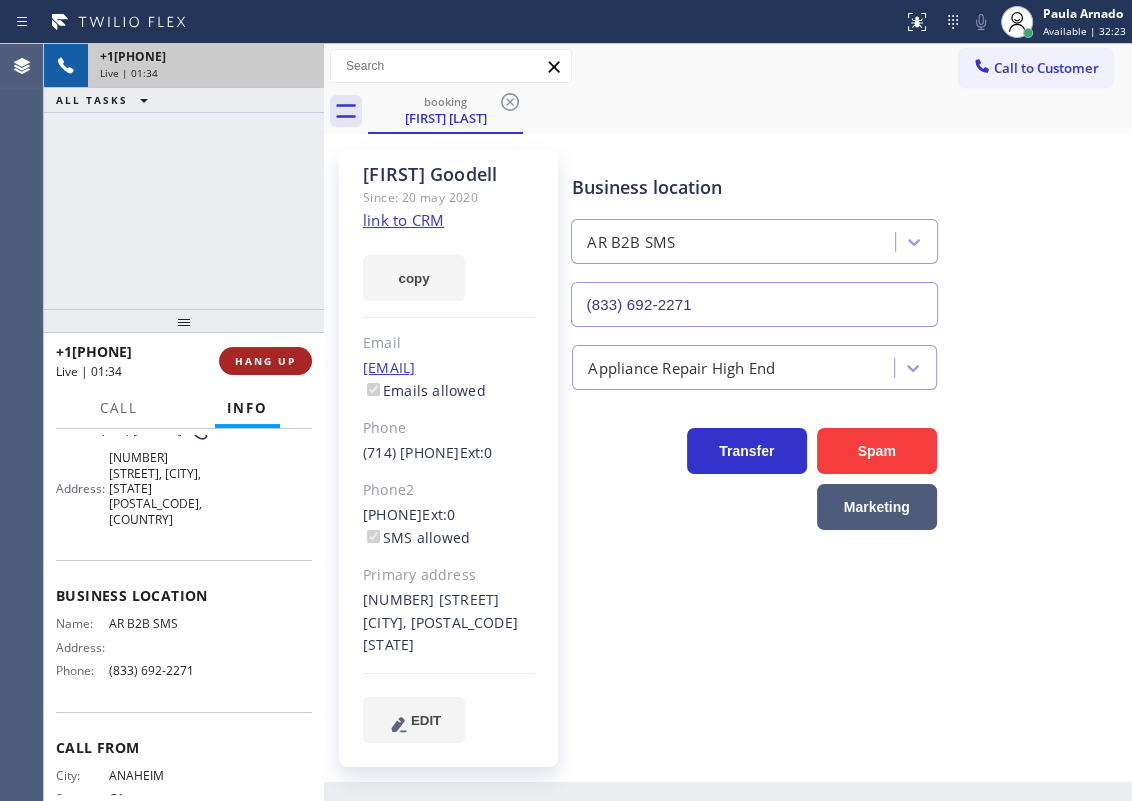click on "HANG UP" at bounding box center (265, 361) 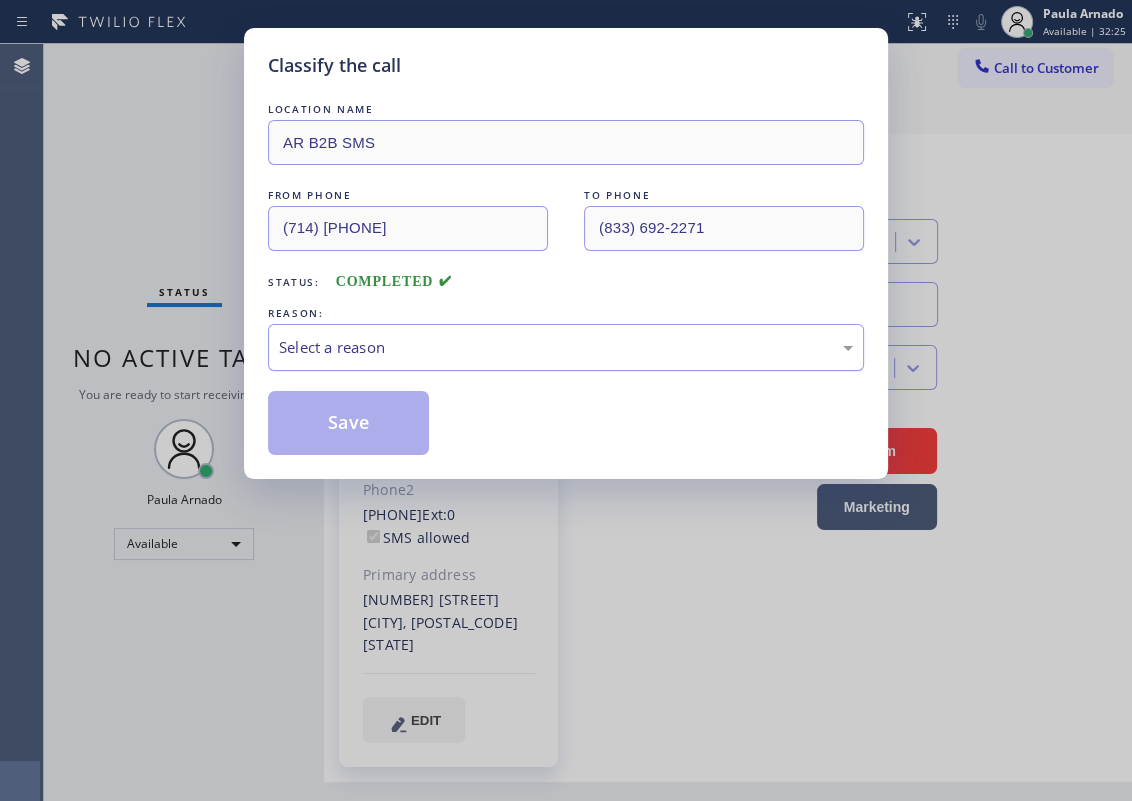 click on "Select a reason" at bounding box center (566, 347) 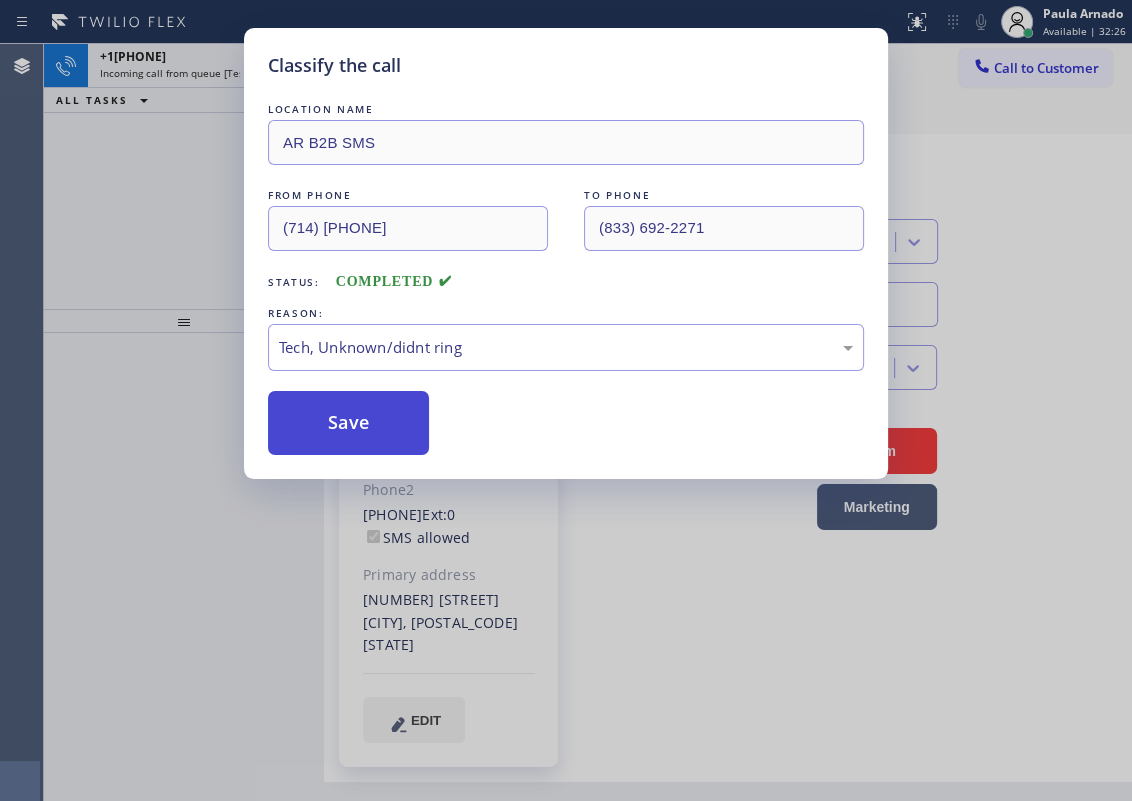 click on "Save" at bounding box center (348, 423) 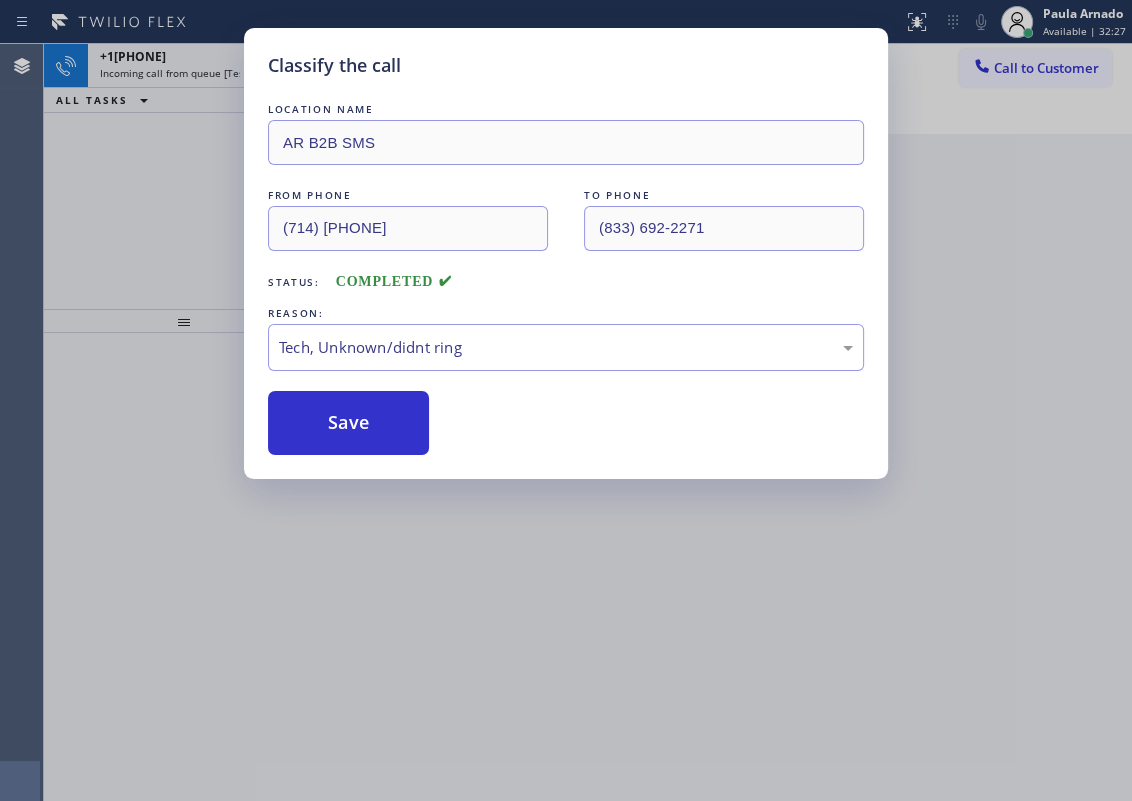 click on "Classify the call LOCATION NAME AR B2B SMS FROM PHONE (714) 401-7450 TO PHONE (833) 692-2271 Status: COMPLETED REASON: Tech, Unknown/didnt ring Save" at bounding box center (566, 400) 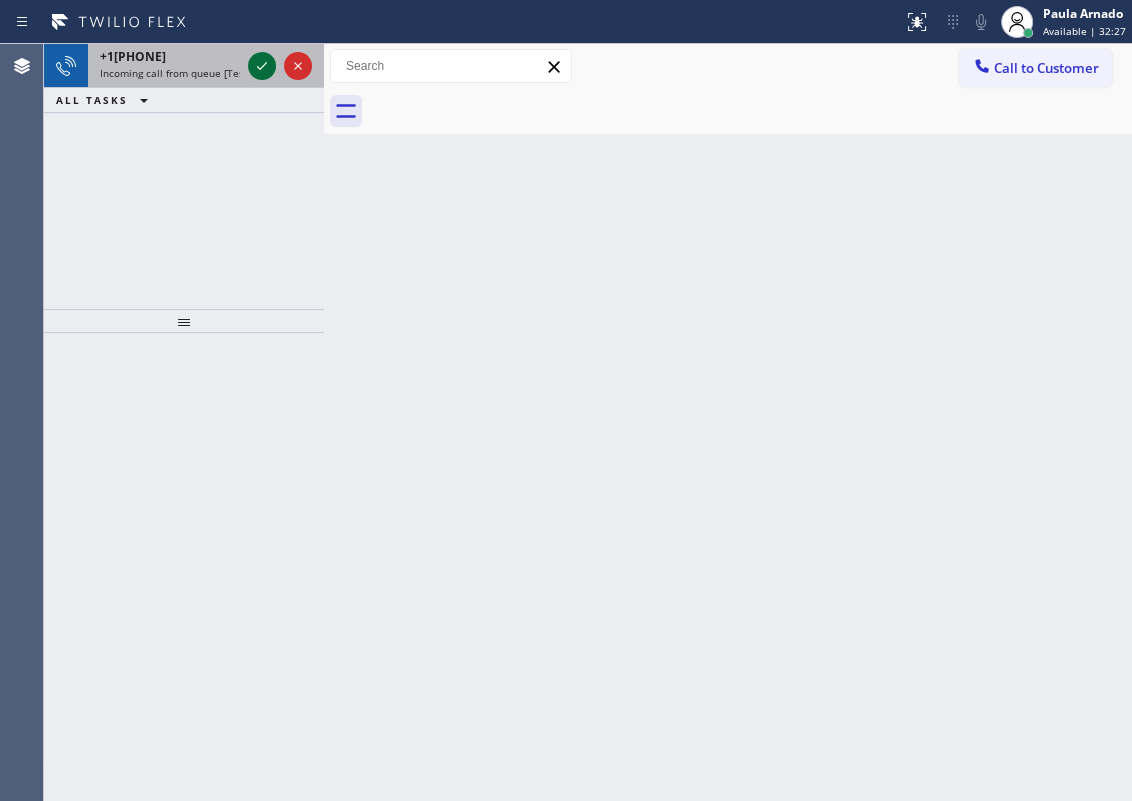 click 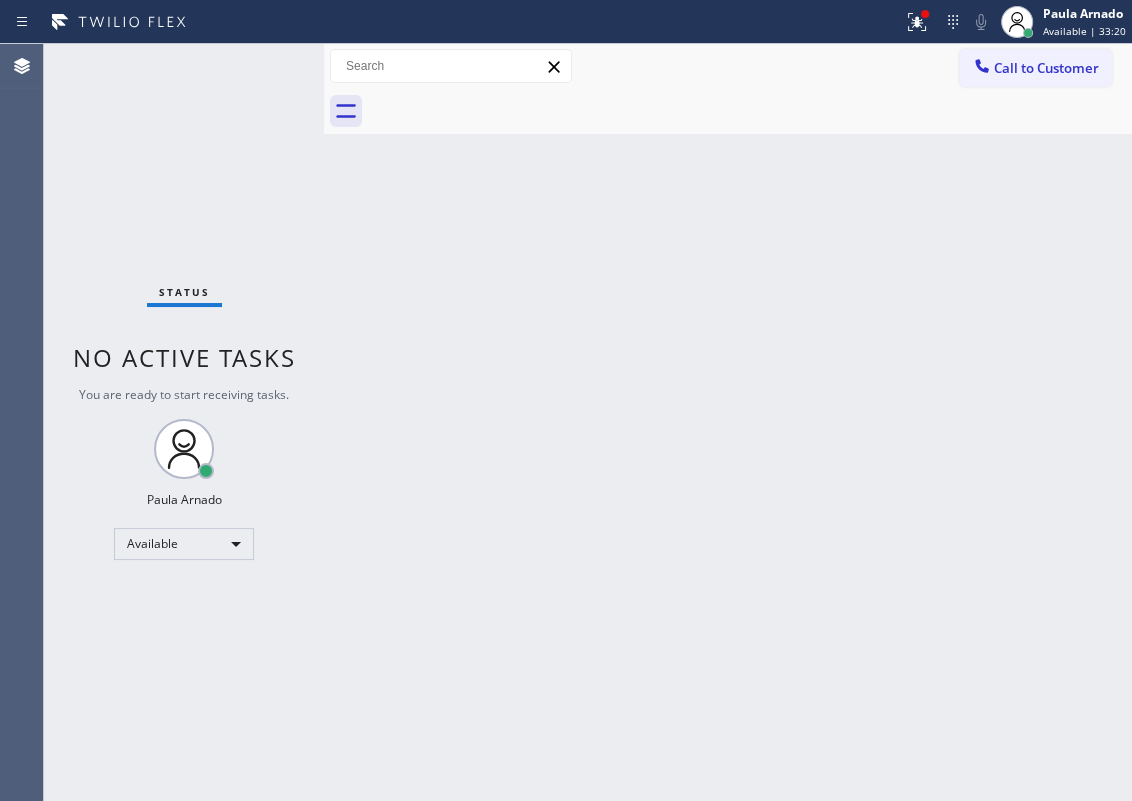 click on "Back to Dashboard Change Sender ID Customers Technicians Select a contact Outbound call Technician Search Technician Your caller id phone number Your caller id phone number Call Technician info Name   Phone none Address none Change Sender ID HVAC +18559994417 5 Star Appliance +18557314952 Appliance Repair +18554611149 Plumbing +18889090120 Air Duct Cleaning +18006865038  Electricians +18005688664 Cancel Change Check personal SMS Reset Change No tabs Call to Customer Outbound call Location Search location Your caller id phone number Customer number Call Outbound call Technician Search Technician Your caller id phone number Your caller id phone number Call" at bounding box center [728, 422] 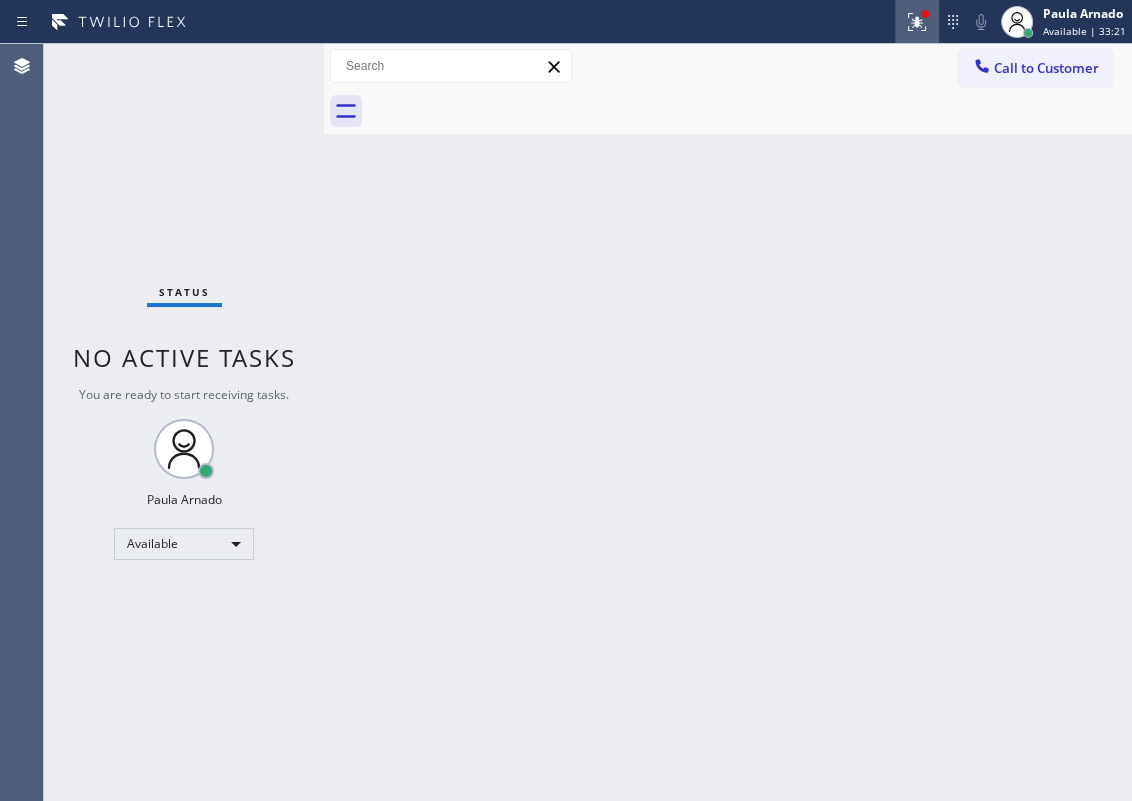 click at bounding box center (917, 22) 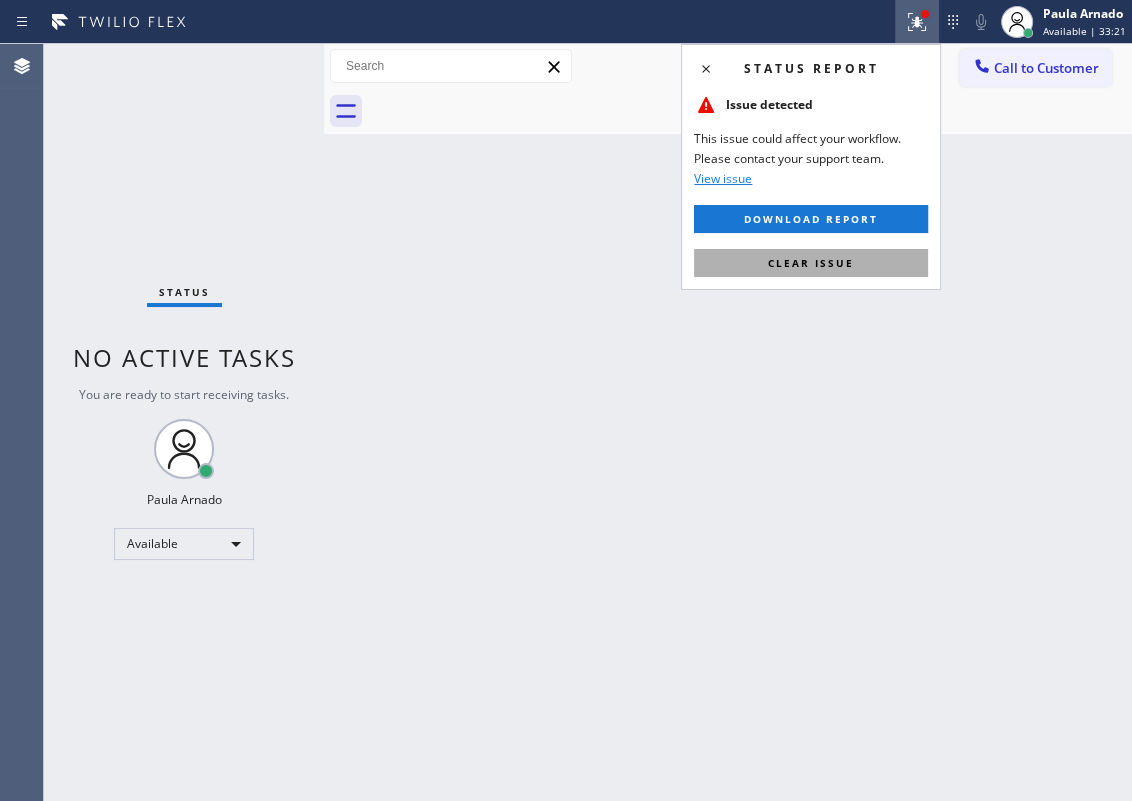 click on "Clear issue" at bounding box center (811, 263) 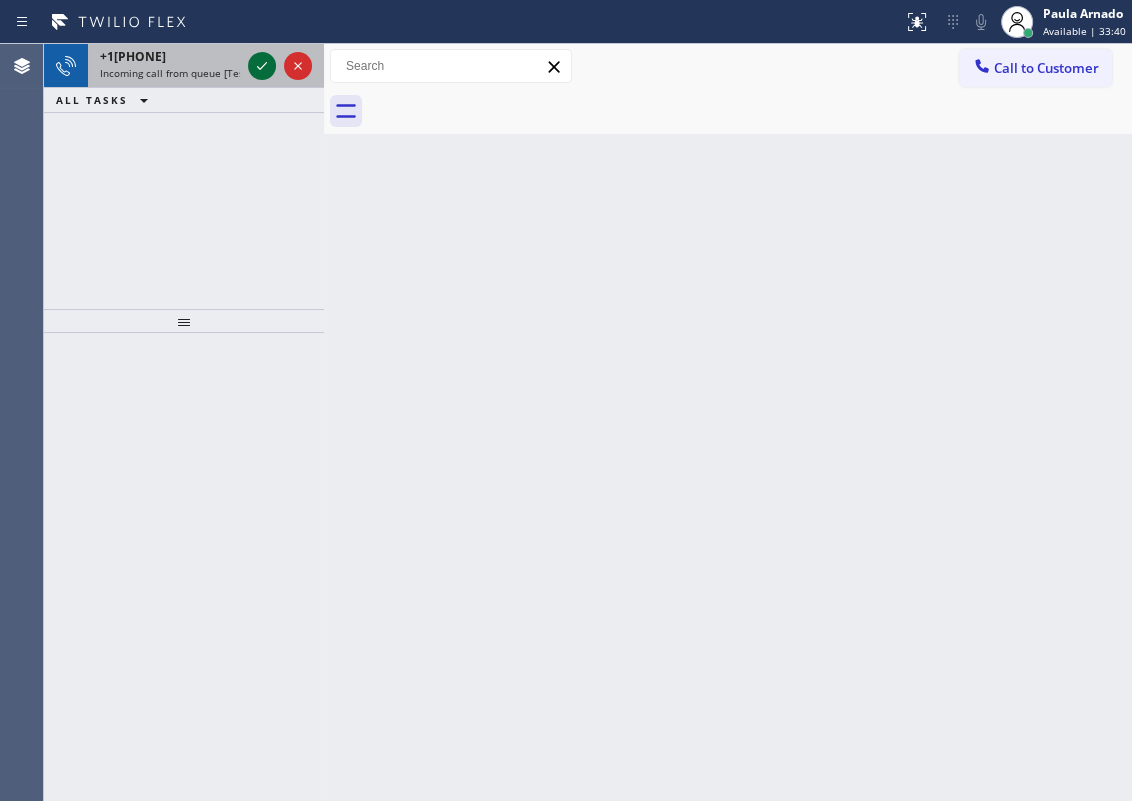 click 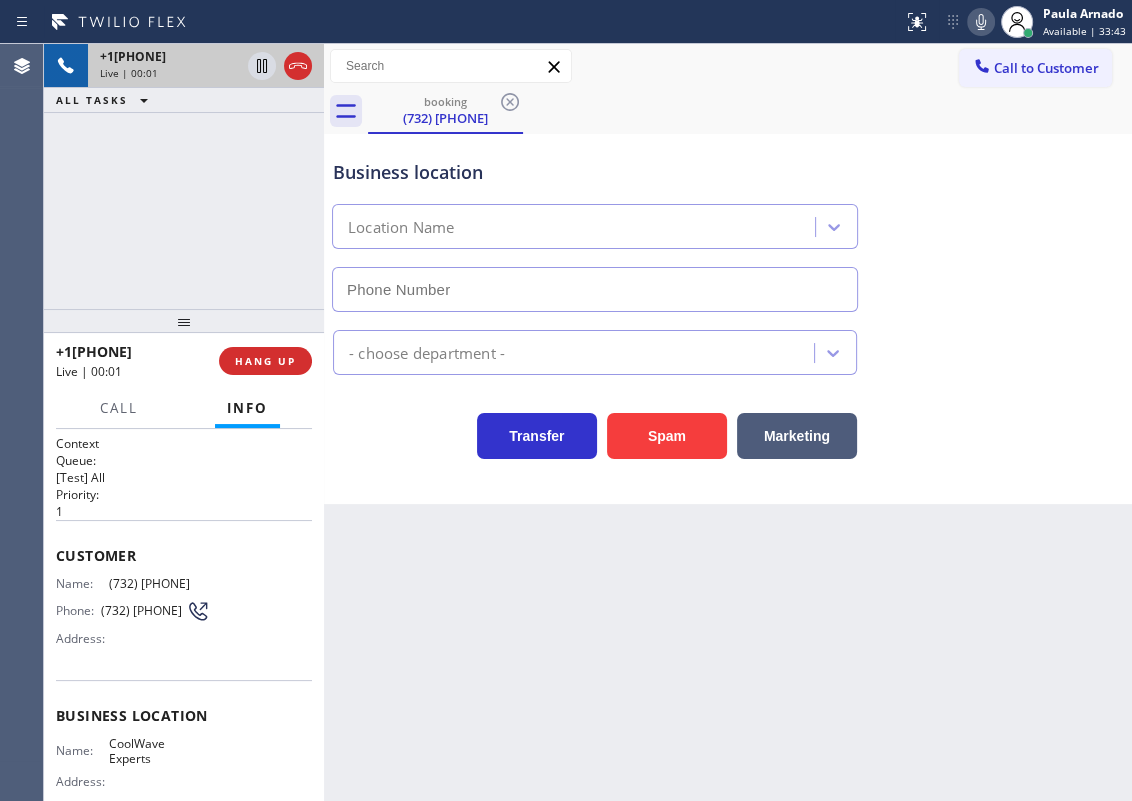 type on "(908) 554-3321" 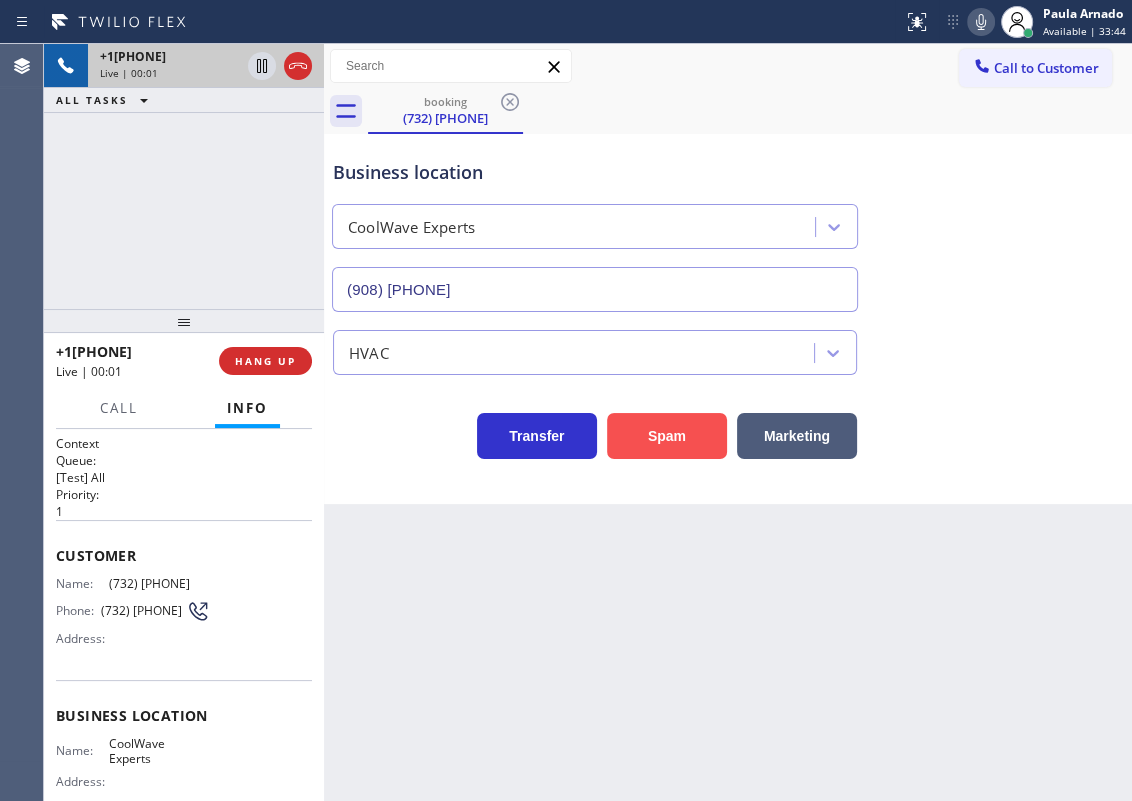 click on "Spam" at bounding box center (667, 436) 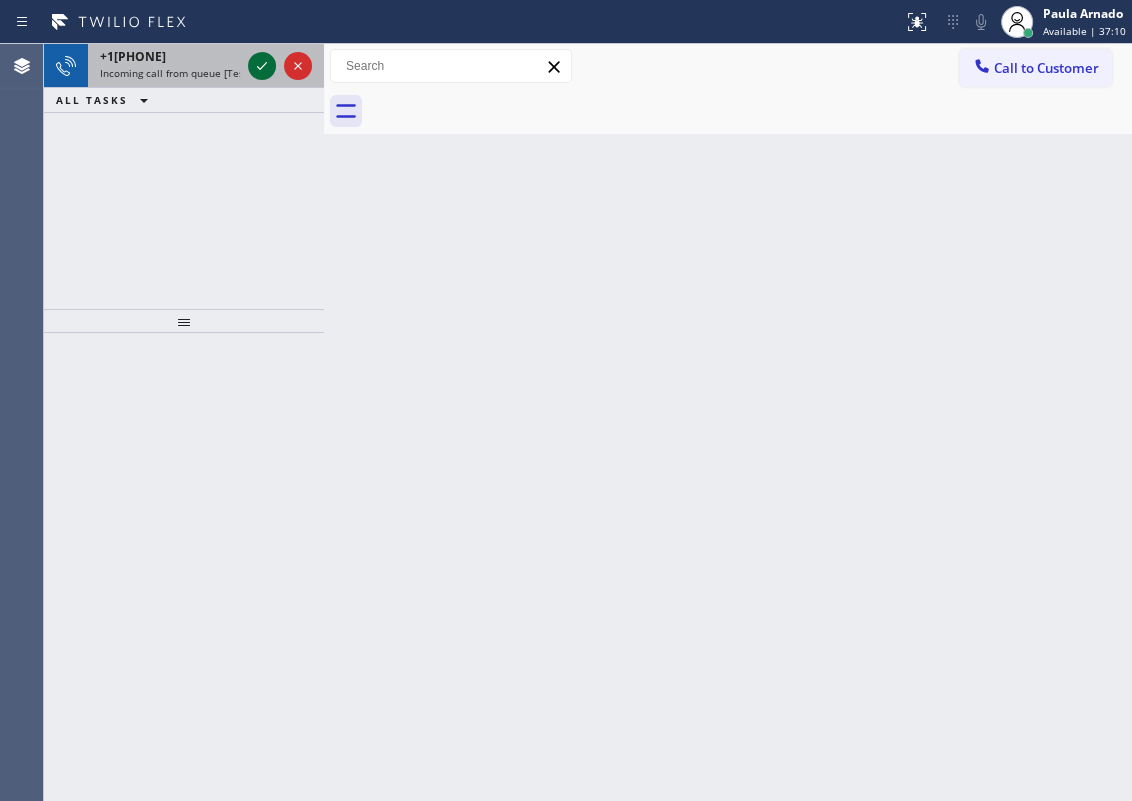 click 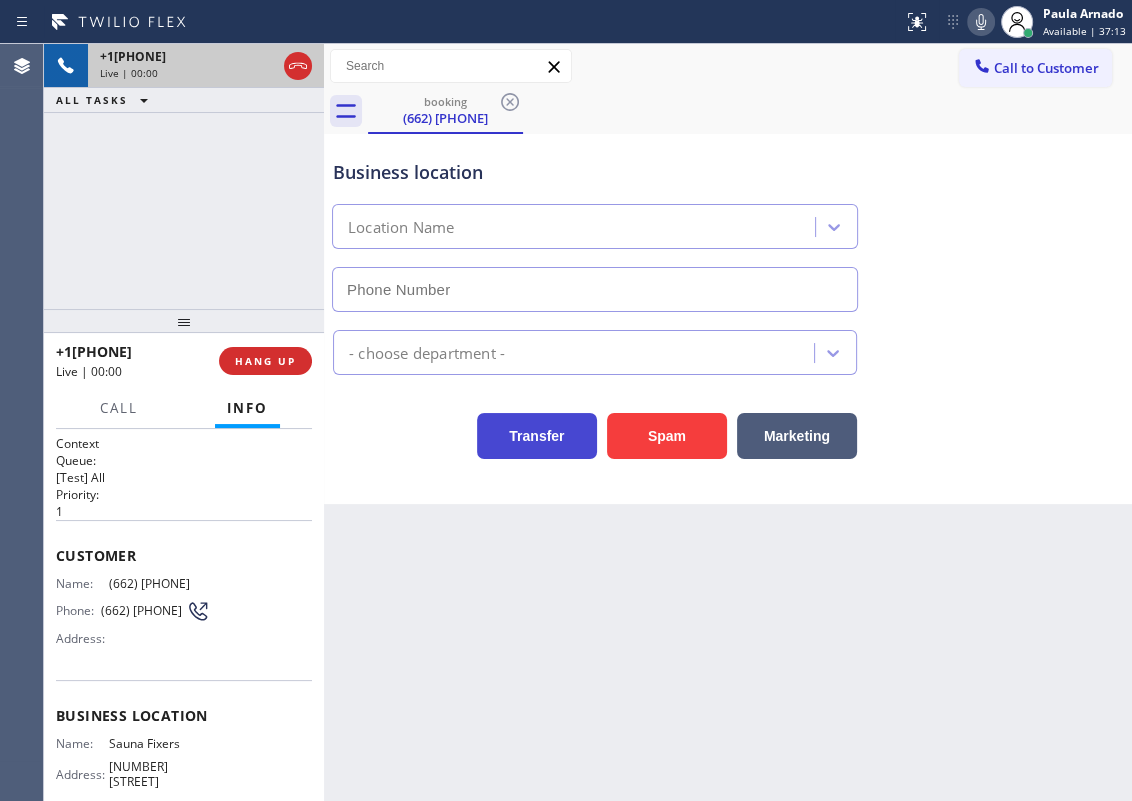 type on "(818) 477-3559" 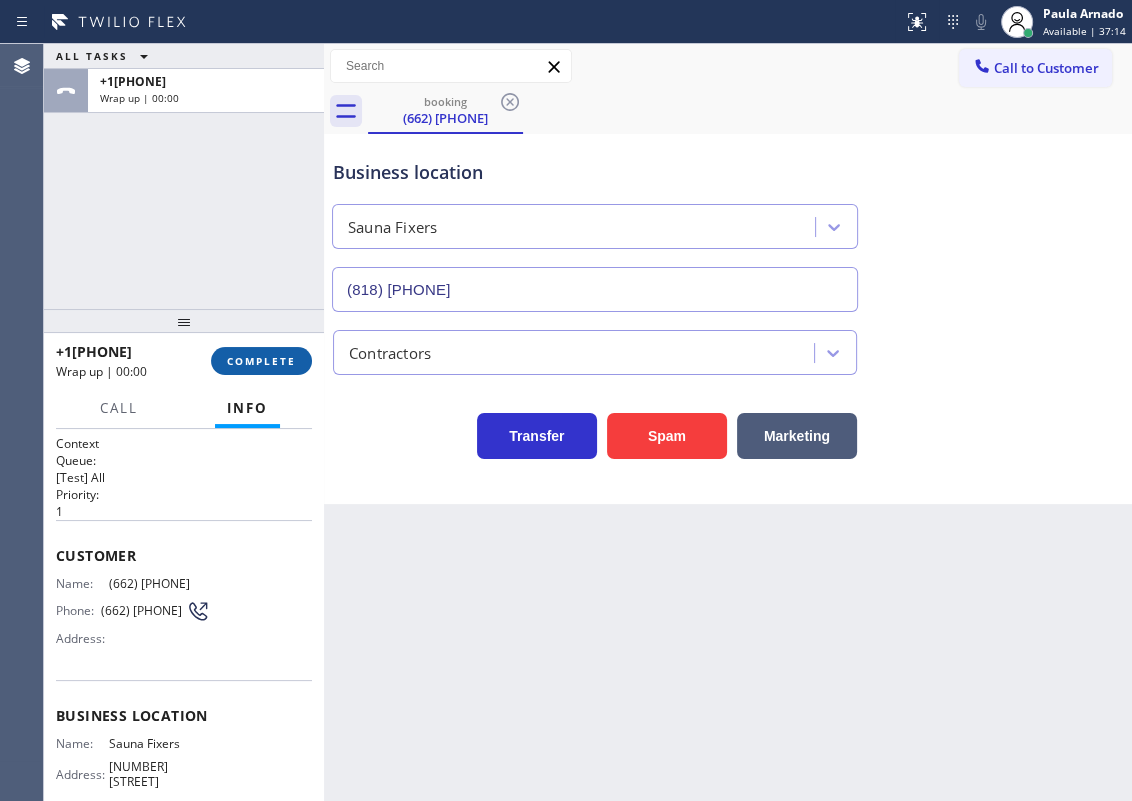 click on "COMPLETE" at bounding box center [261, 361] 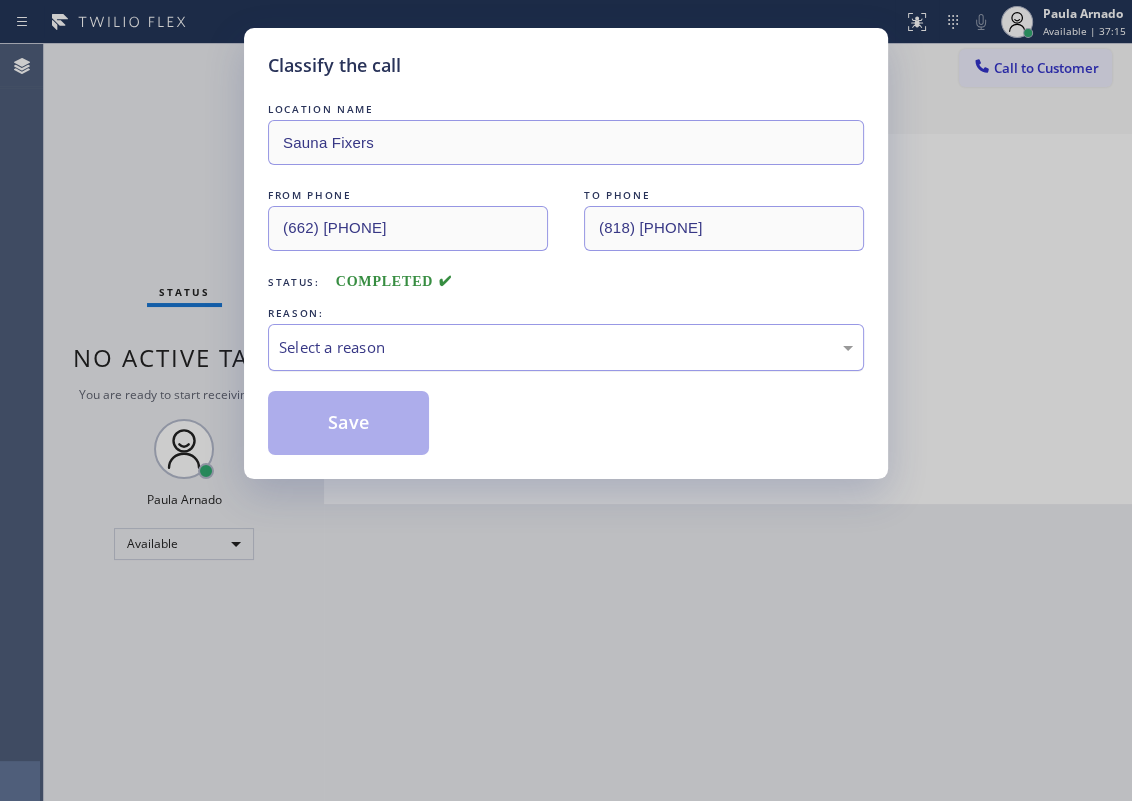 click on "Select a reason" at bounding box center (566, 347) 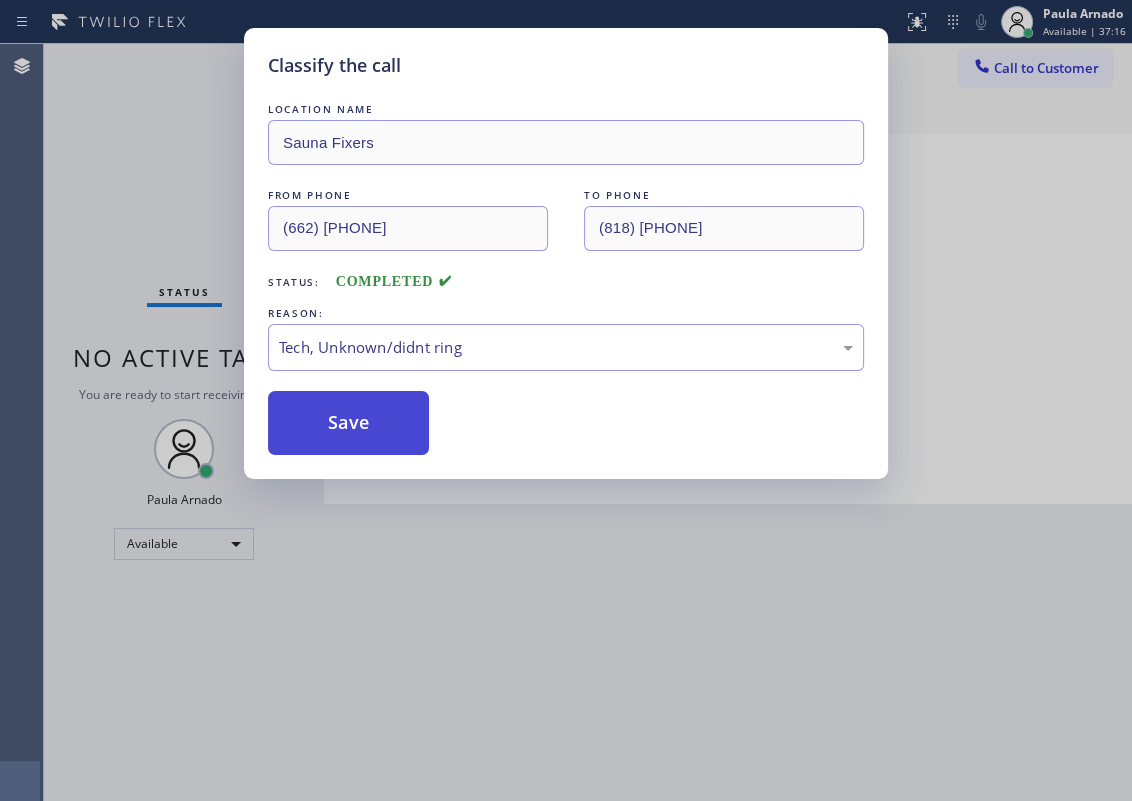 click on "Save" at bounding box center [348, 423] 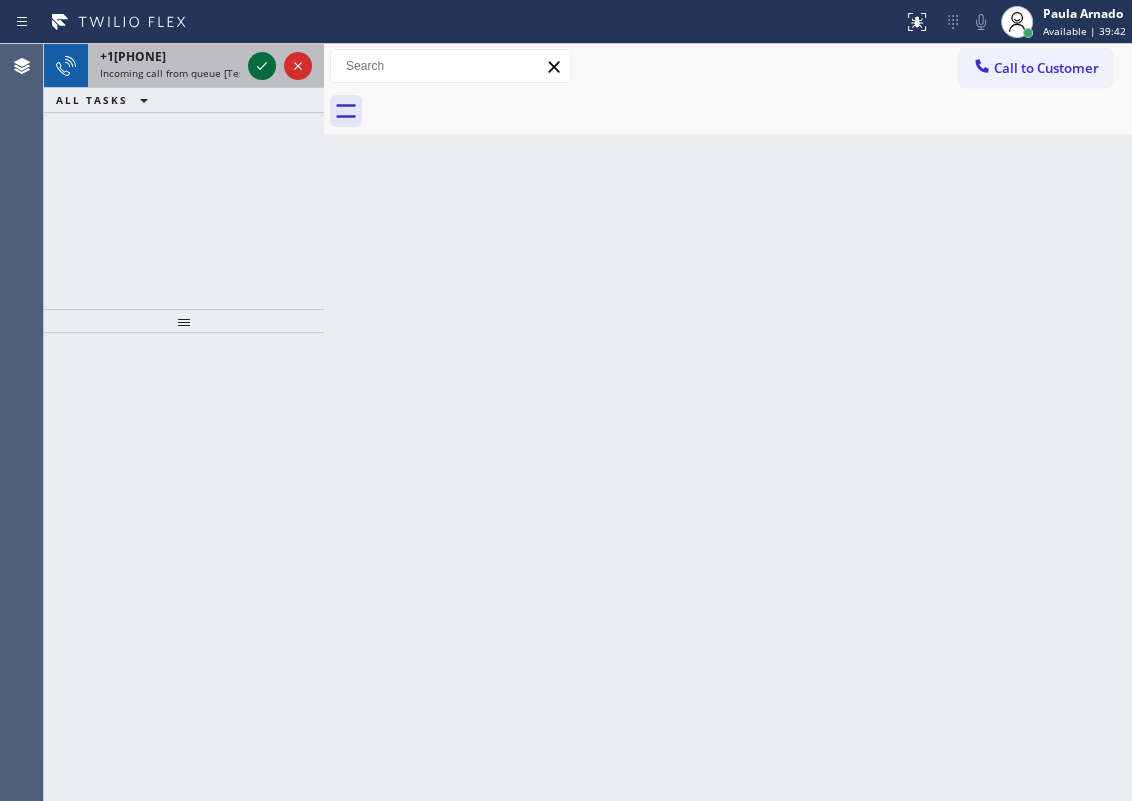 click 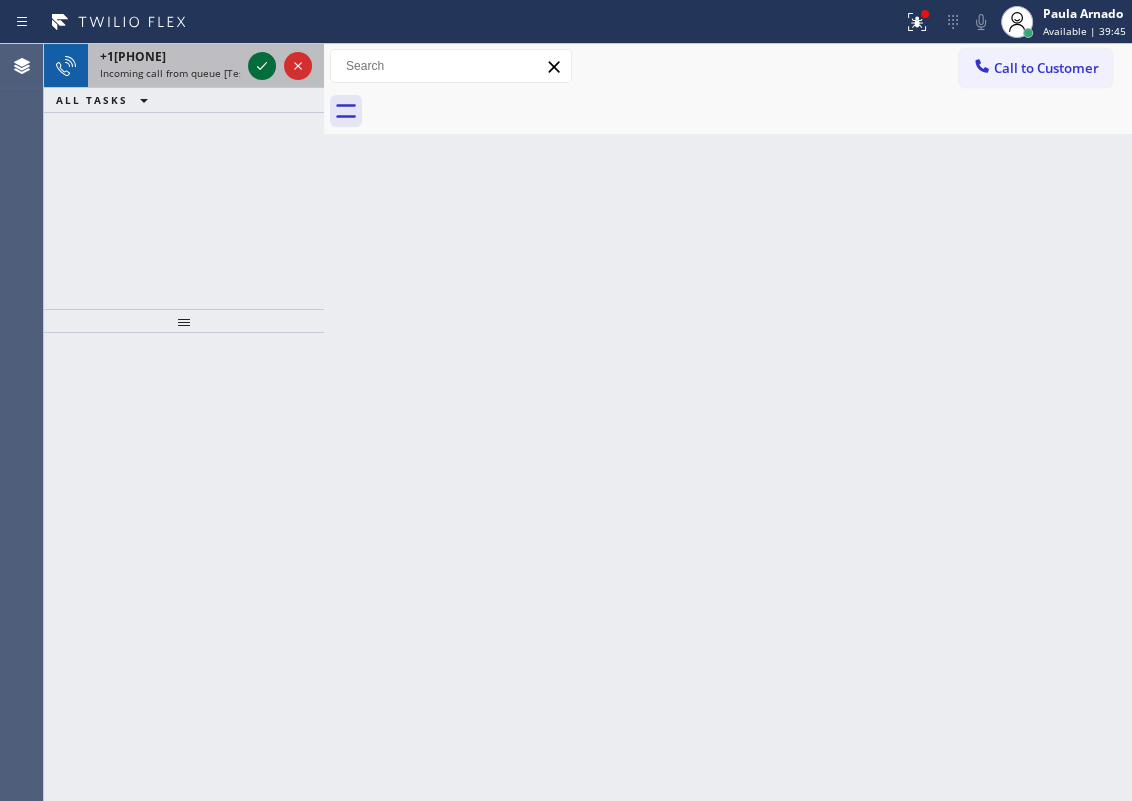 click 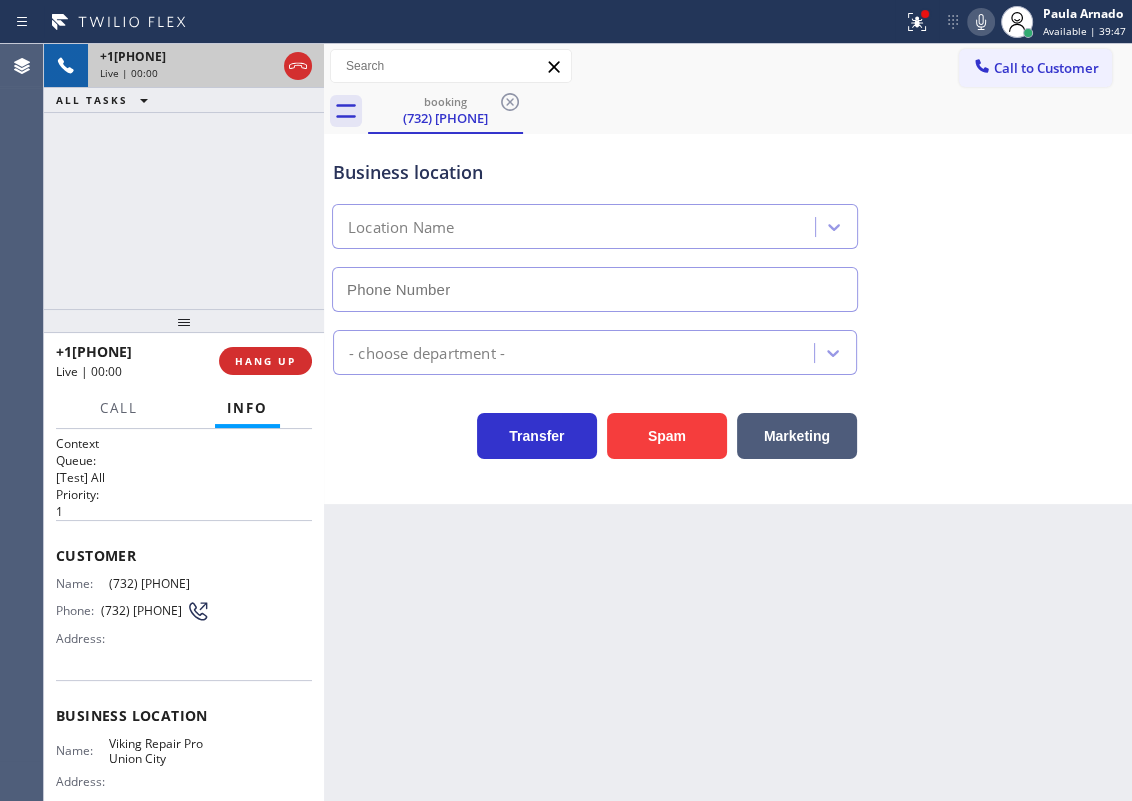 type on "(551) 308-0889" 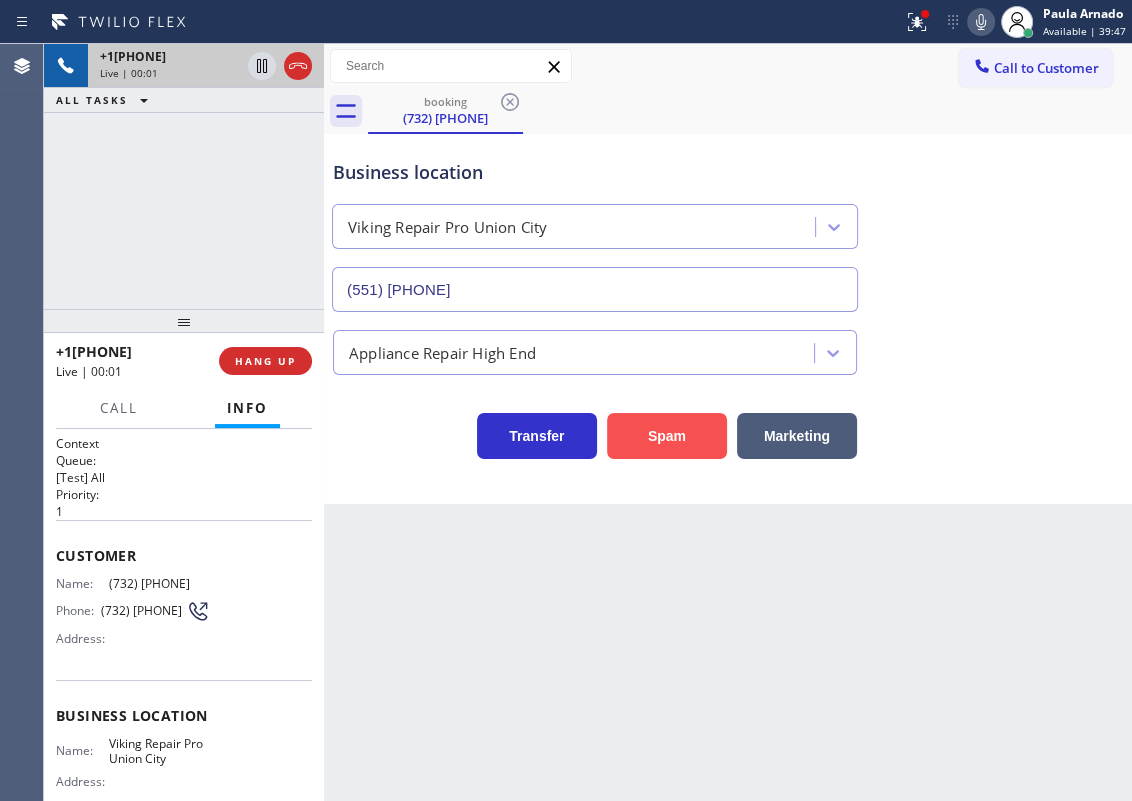 click on "Spam" at bounding box center (667, 436) 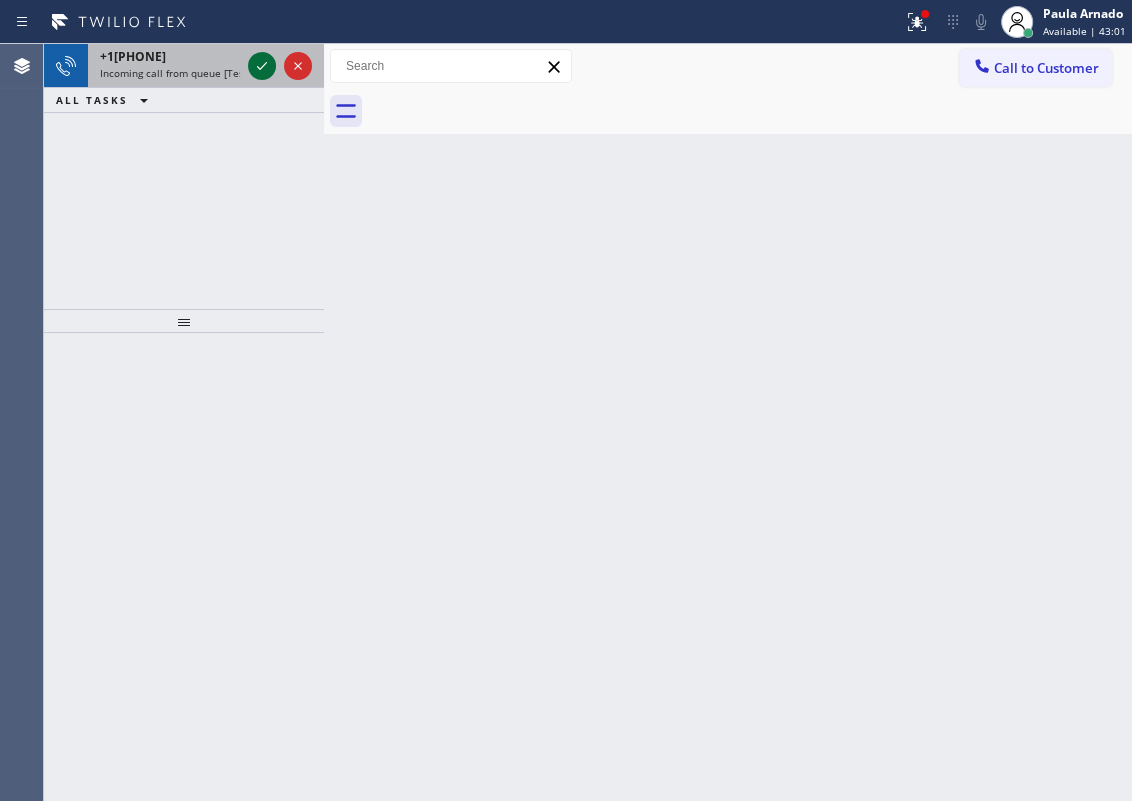 click 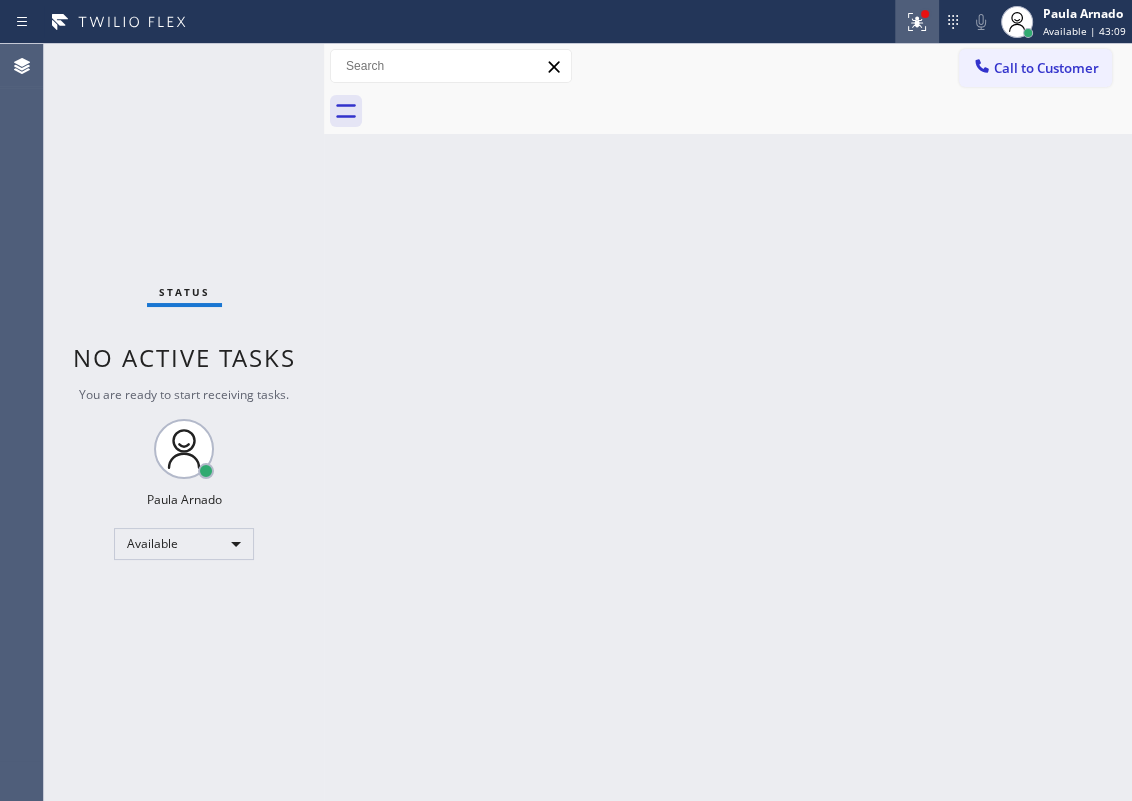 click at bounding box center [917, 22] 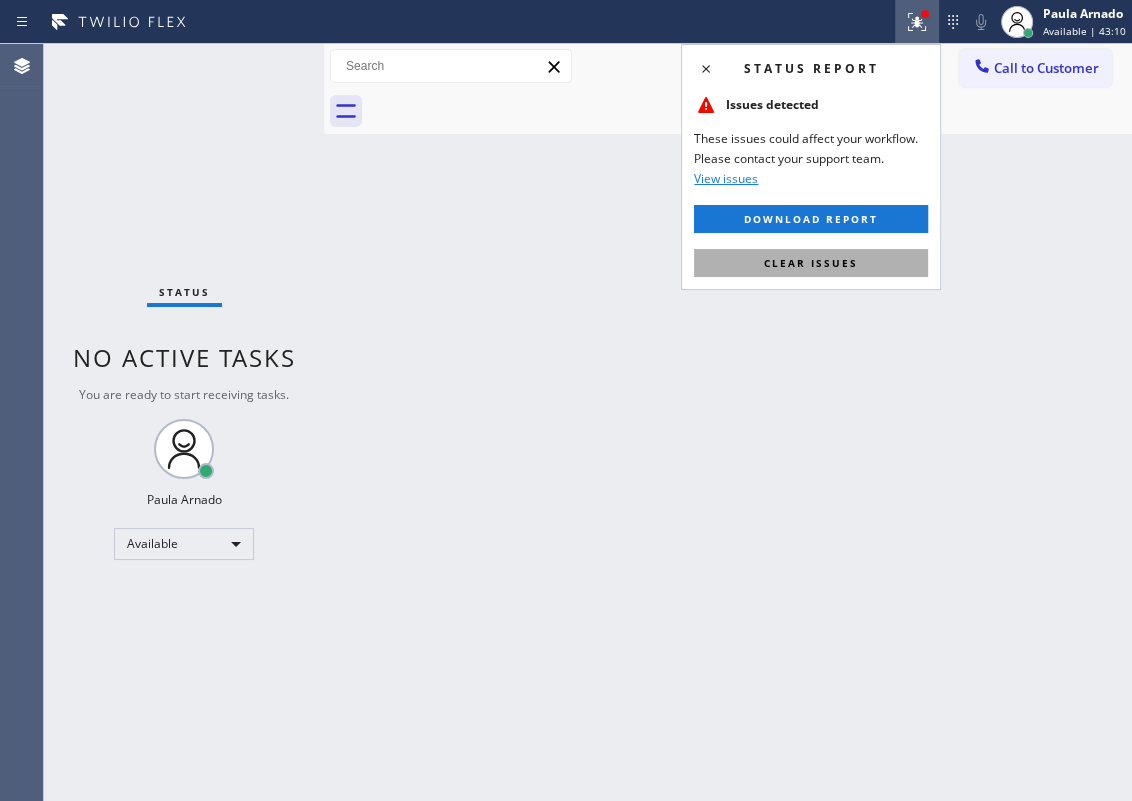 click on "Clear issues" at bounding box center [811, 263] 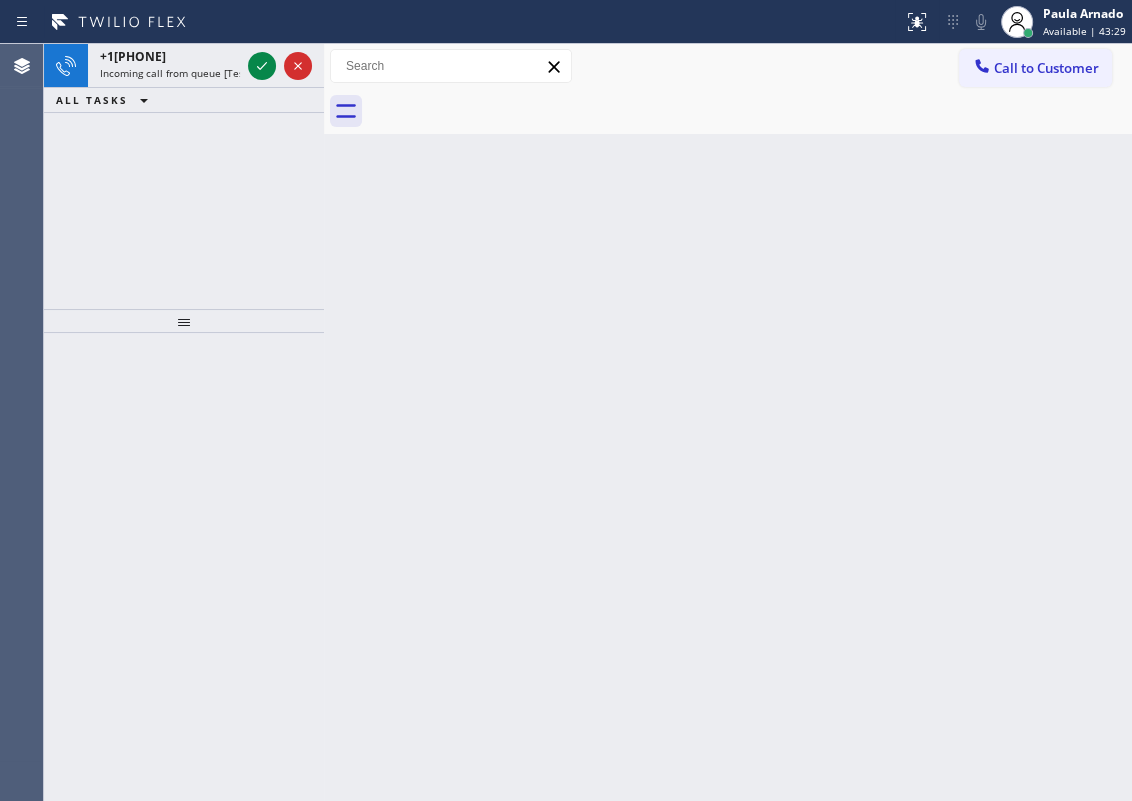 drag, startPoint x: 255, startPoint y: 72, endPoint x: 383, endPoint y: 70, distance: 128.01562 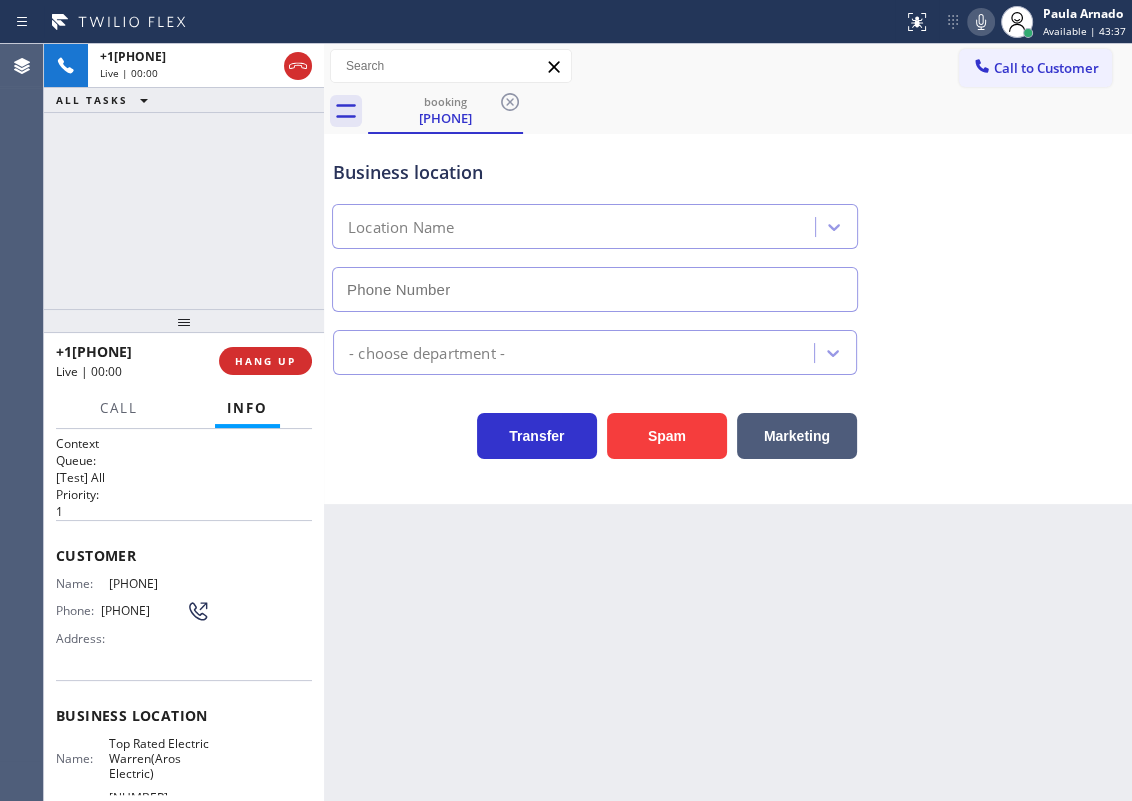type on "(908) 364-9298" 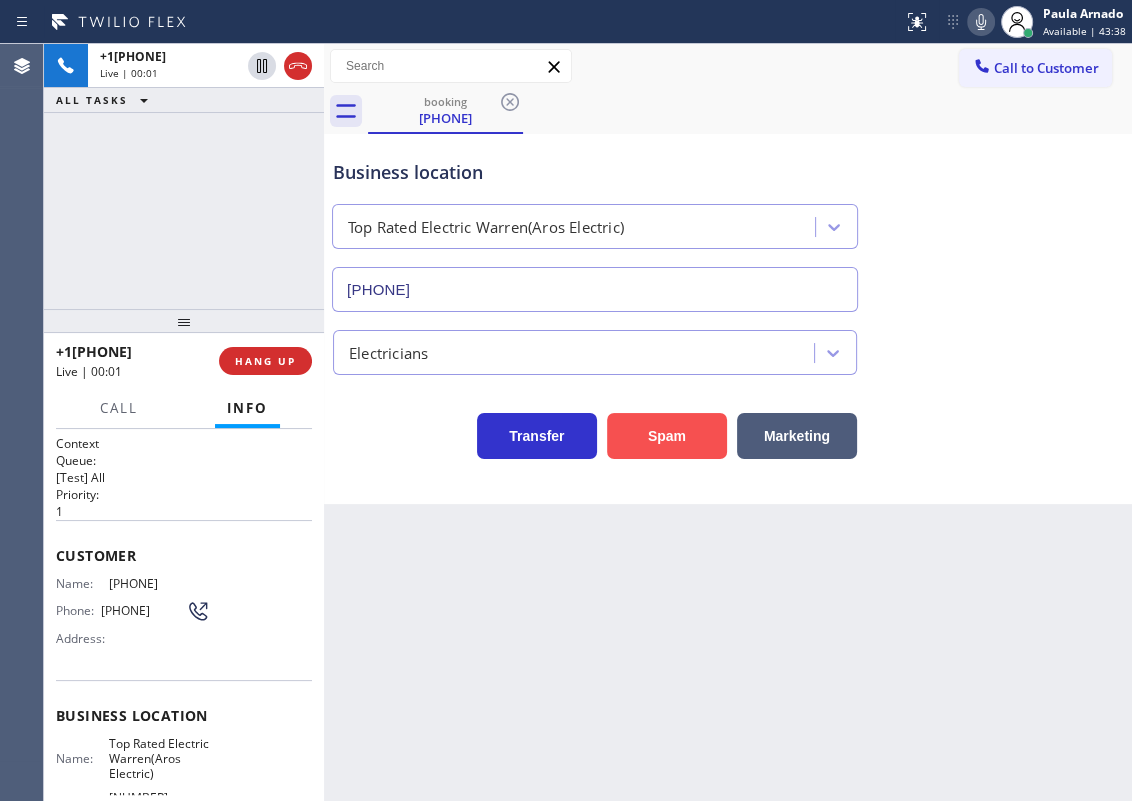 click on "Spam" at bounding box center [667, 436] 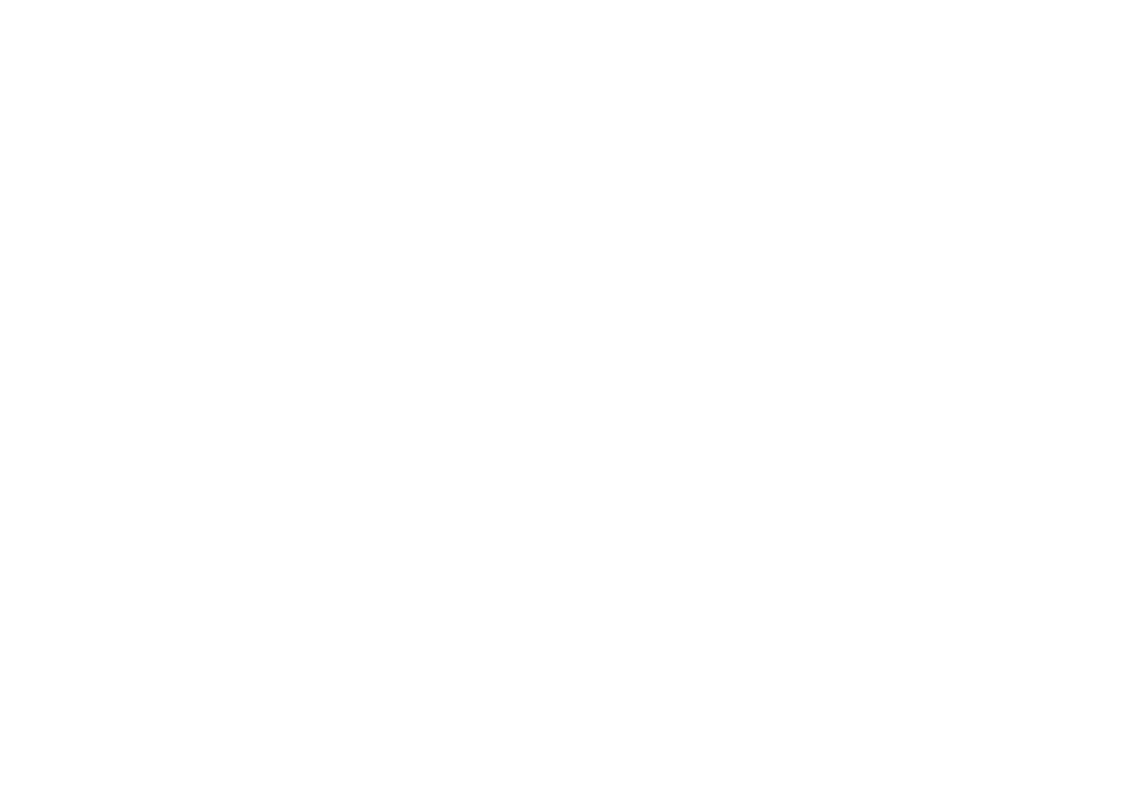scroll, scrollTop: 0, scrollLeft: 0, axis: both 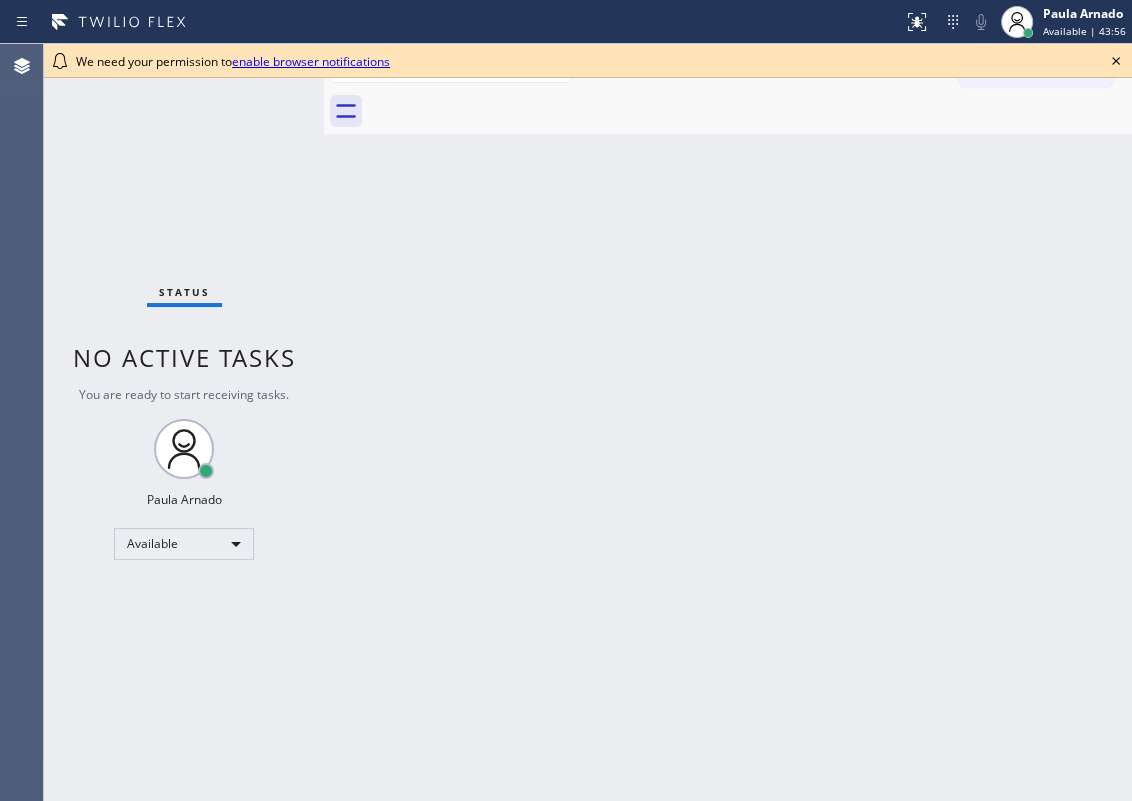 click on "Back to Dashboard Change Sender ID Customers Technicians Select a contact Outbound call Technician Search Technician Your caller id phone number Your caller id phone number Call Technician info Name   Phone none Address none Change Sender ID HVAC +18559994417 5 Star Appliance +18557314952 Appliance Repair +18554611149 Plumbing +18889090120 Air Duct Cleaning +18006865038  Electricians +18005688664 Cancel Change Check personal SMS Reset Change No tabs Call to Customer Outbound call Location Search location Your caller id phone number Customer number Call Outbound call Technician Search Technician Your caller id phone number Your caller id phone number Call" at bounding box center (728, 422) 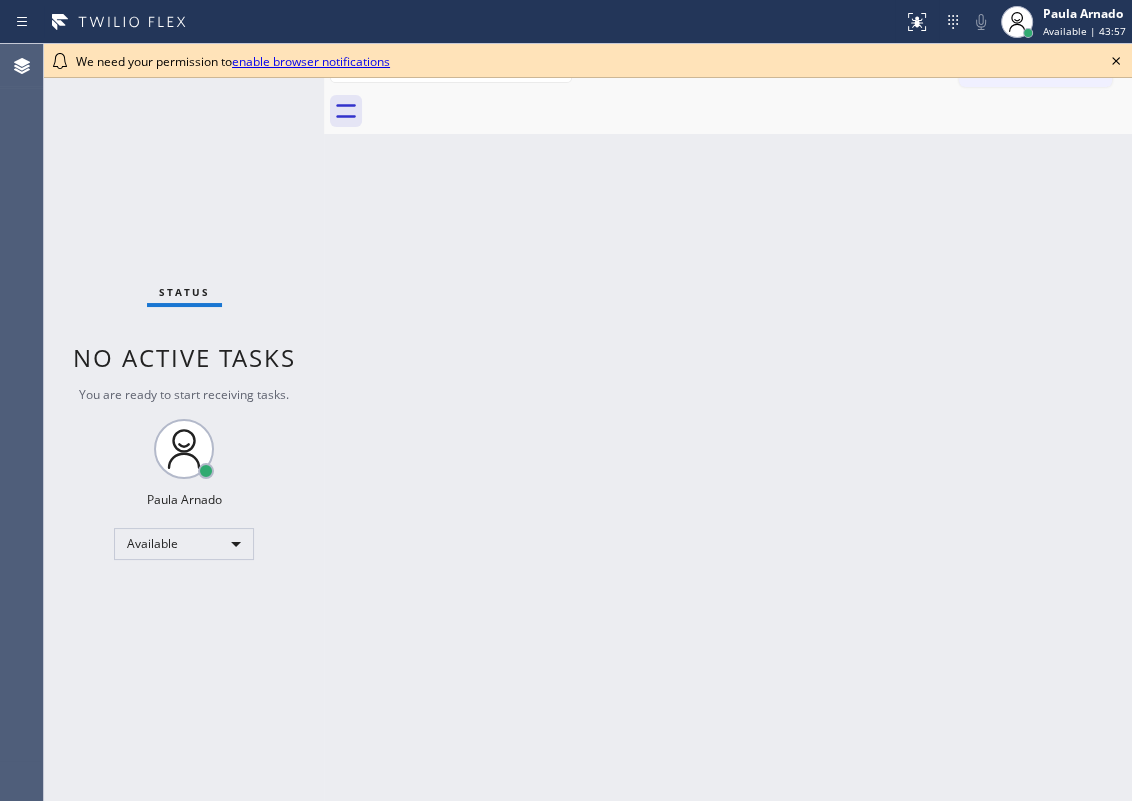 click 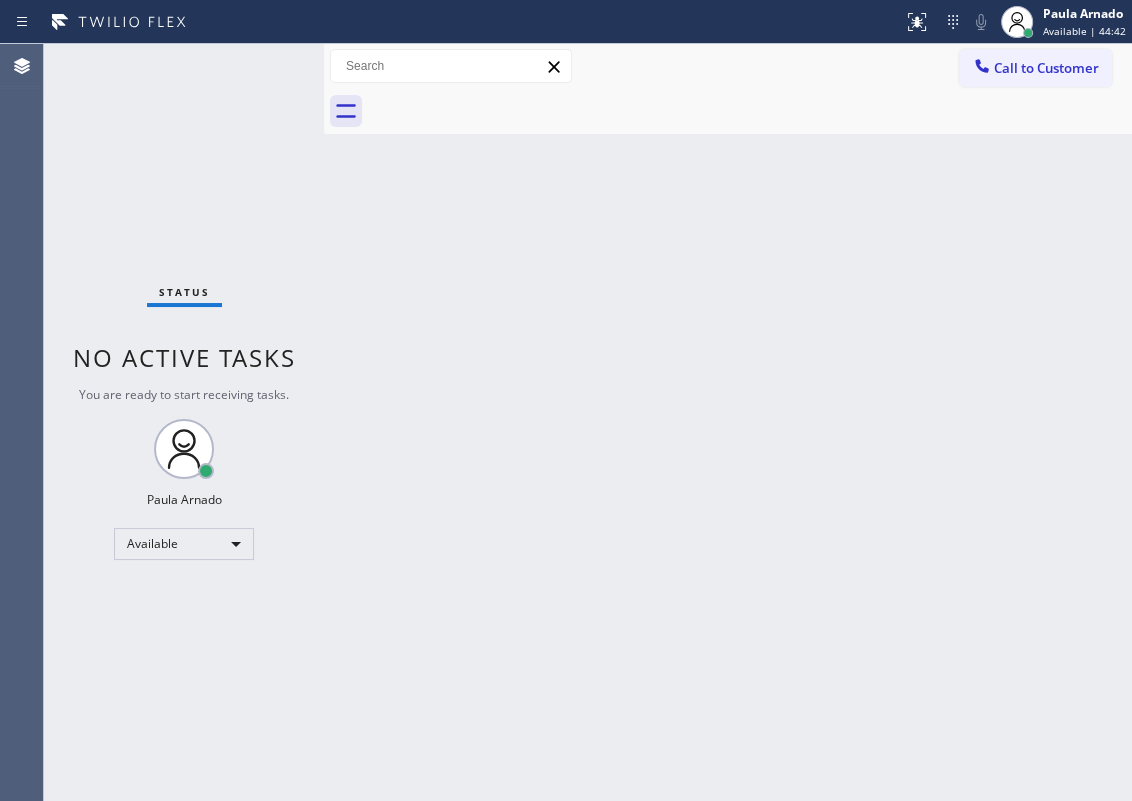 drag, startPoint x: 1028, startPoint y: 538, endPoint x: 948, endPoint y: 541, distance: 80.05623 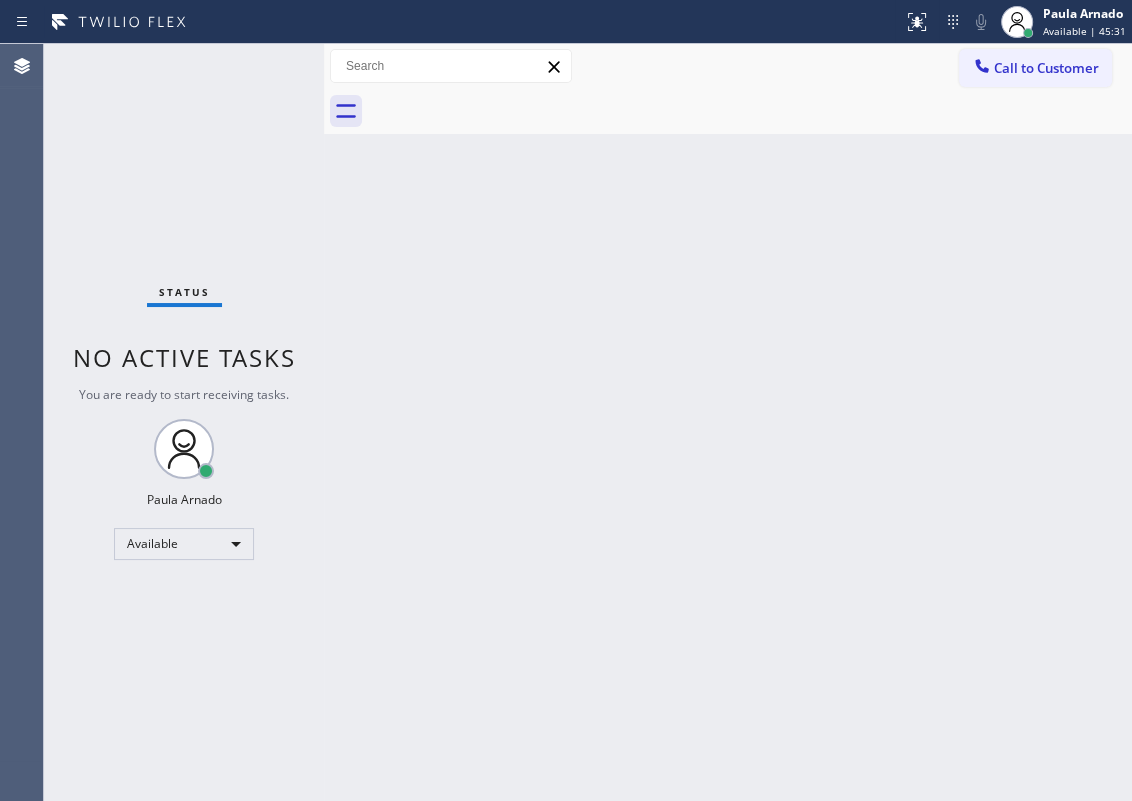 drag, startPoint x: 985, startPoint y: 251, endPoint x: 450, endPoint y: 193, distance: 538.13477 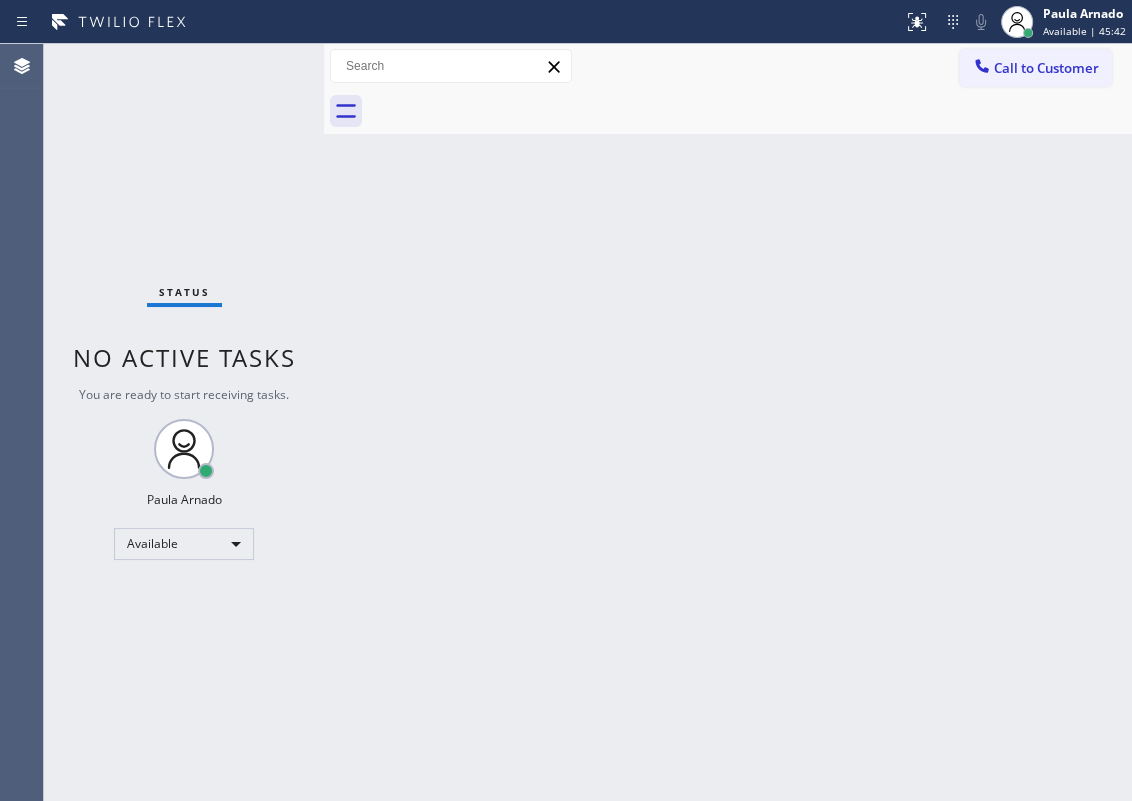 click on "Status No active tasks You are ready to start receiving tasks. [FIRST] [LAST] Available" at bounding box center [184, 422] 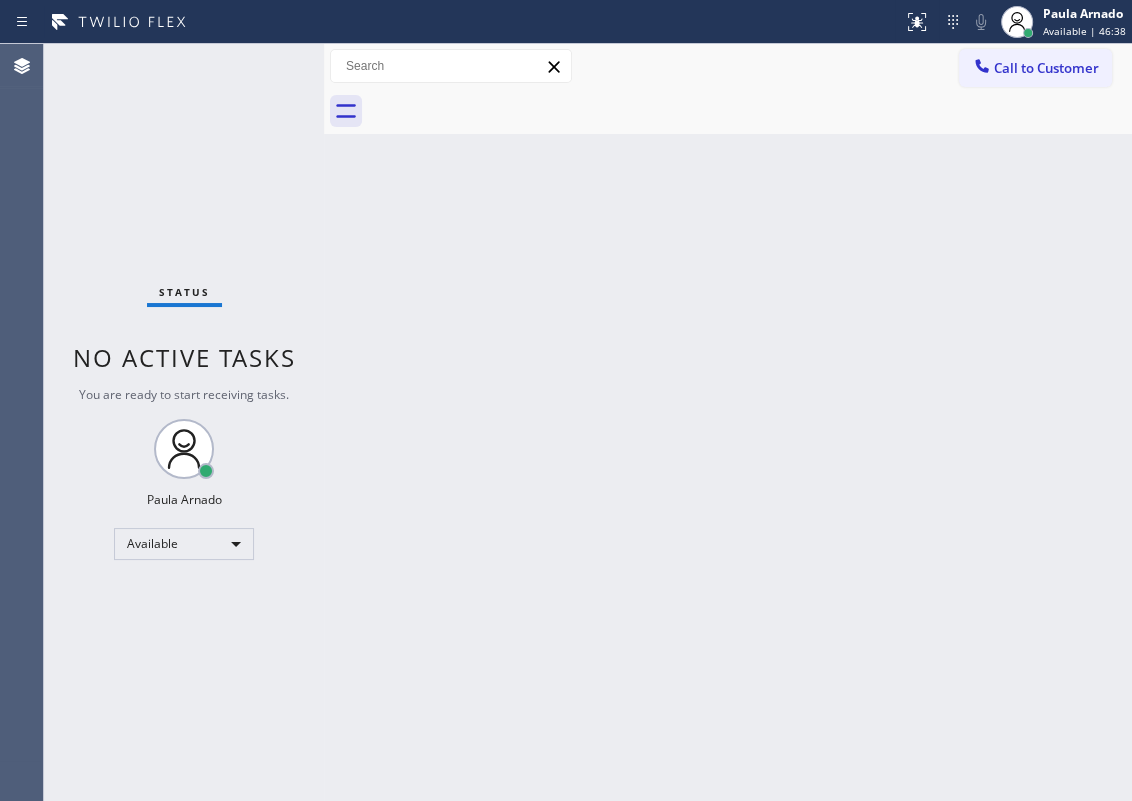 click on "Status No active tasks You are ready to start receiving tasks. [FIRST] [LAST] Available" at bounding box center (184, 422) 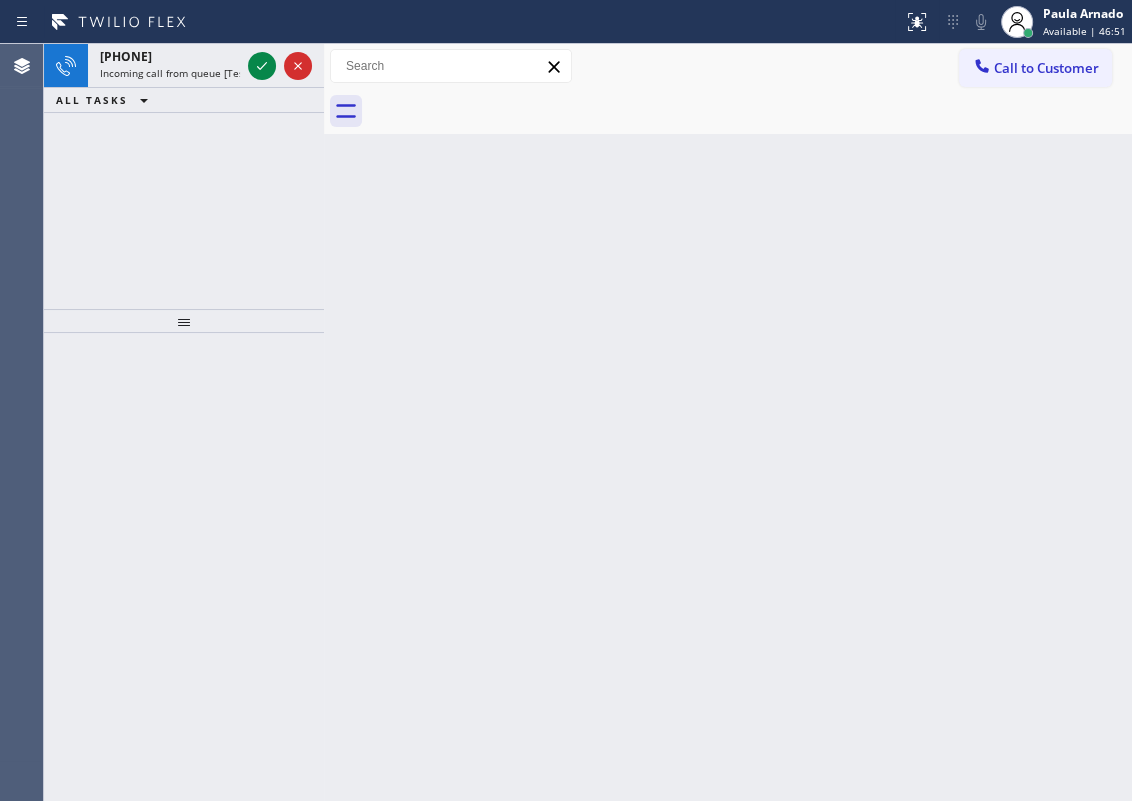 click on "Back to Dashboard Change Sender ID Customers Technicians Select a contact Outbound call Technician Search Technician Your caller id phone number Your caller id phone number Call Technician info Name   Phone none Address none Change Sender ID HVAC +18559994417 5 Star Appliance +18557314952 Appliance Repair +18554611149 Plumbing +18889090120 Air Duct Cleaning +18006865038  Electricians +18005688664 Cancel Change Check personal SMS Reset Change No tabs Call to Customer Outbound call Location Search location Your caller id phone number Customer number Call Outbound call Technician Search Technician Your caller id phone number Your caller id phone number Call" at bounding box center (728, 422) 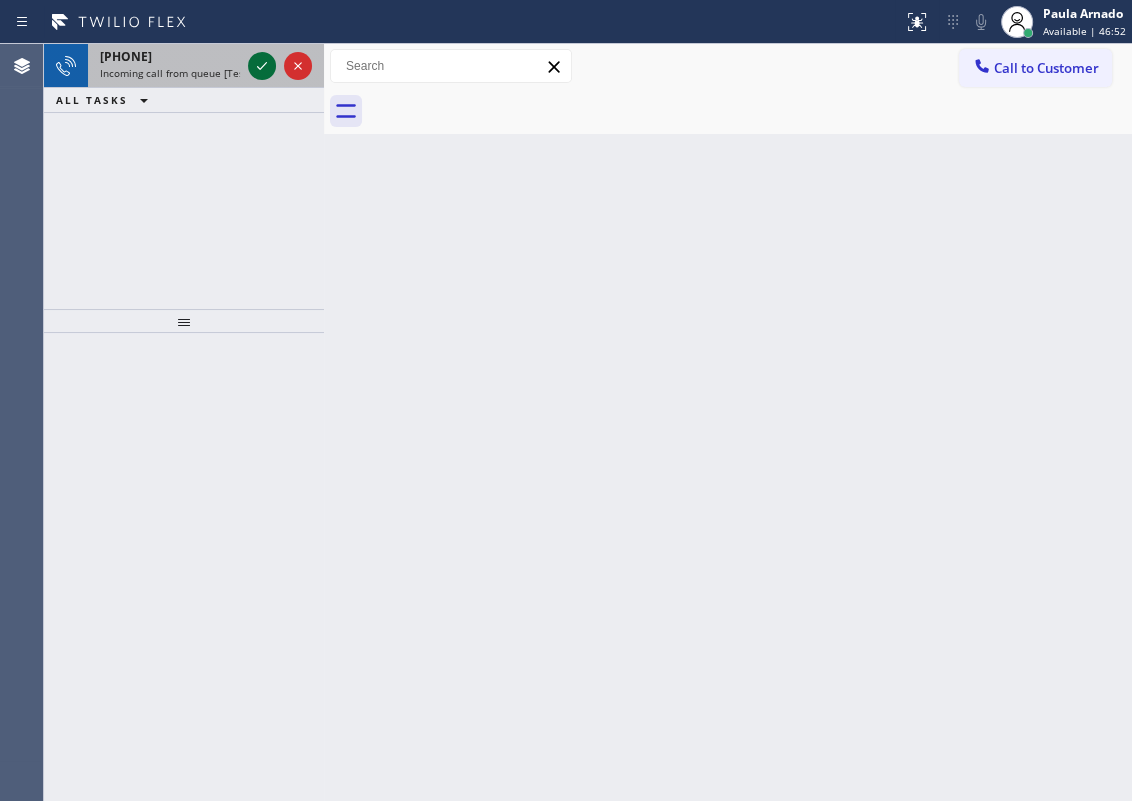 click 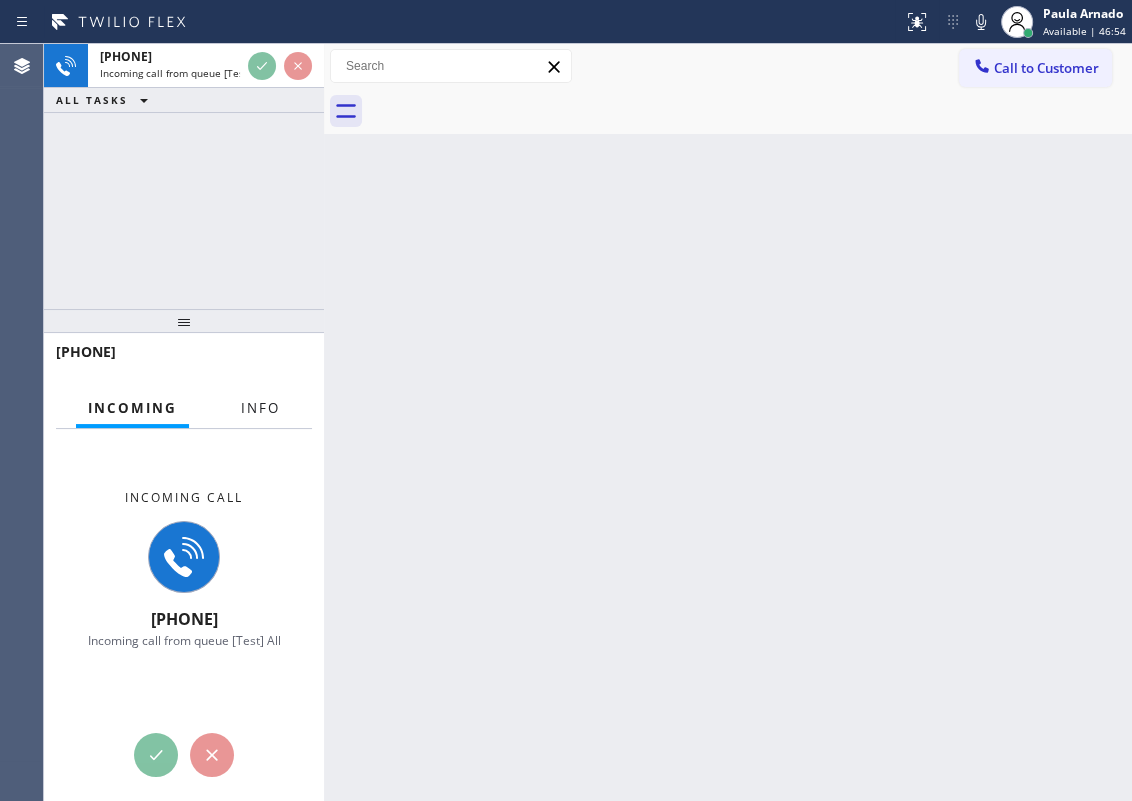 click on "Info" at bounding box center [260, 408] 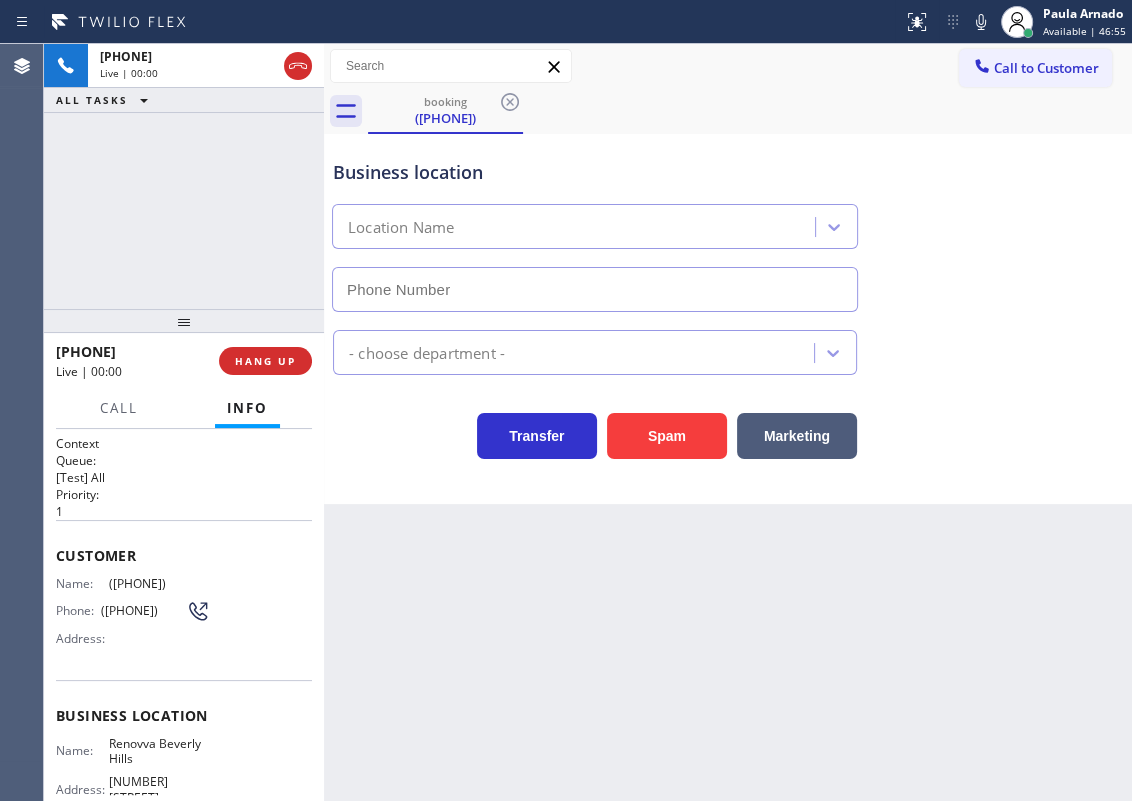 type on "([PHONE])" 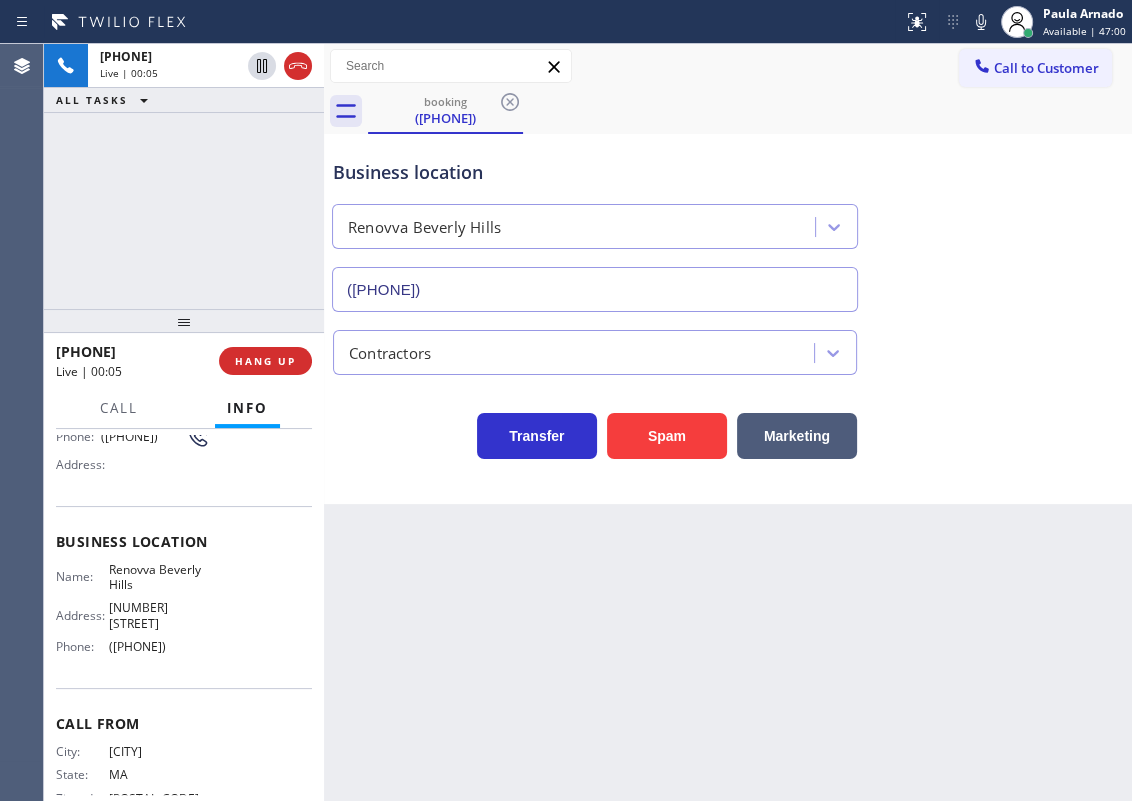 scroll, scrollTop: 181, scrollLeft: 0, axis: vertical 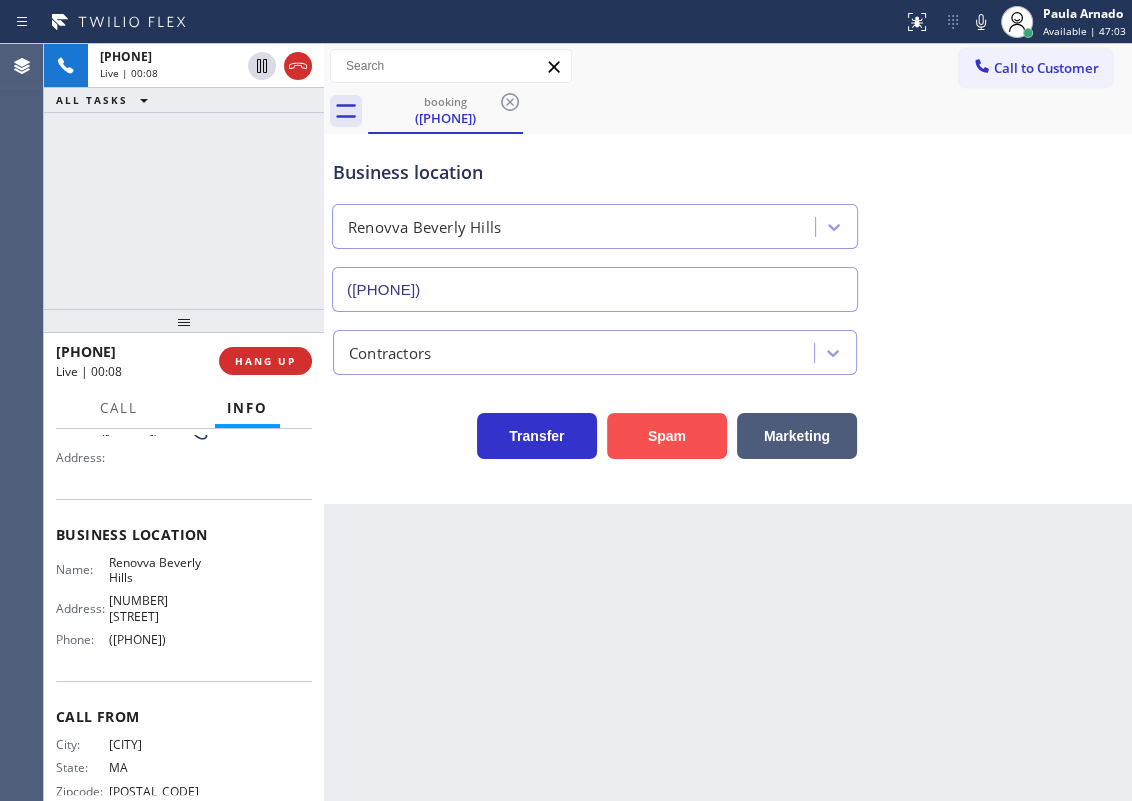 click on "Spam" at bounding box center (667, 436) 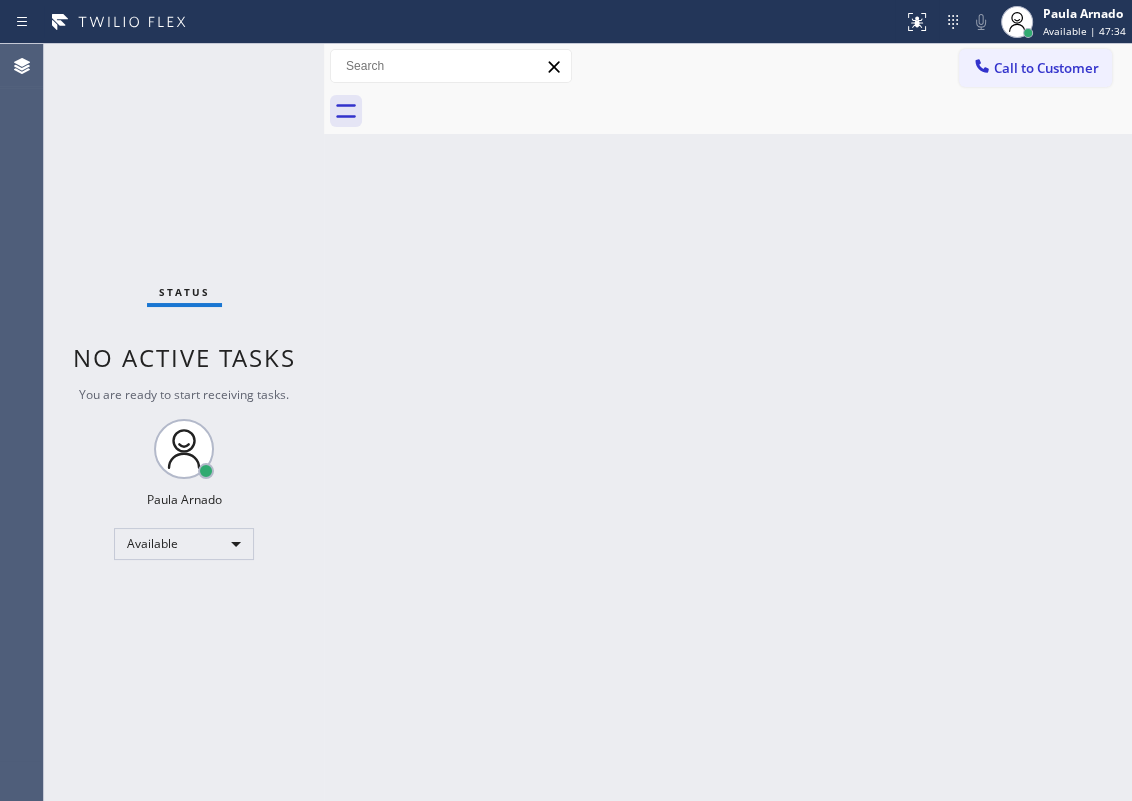 click on "Back to Dashboard Change Sender ID Customers Technicians Select a contact Outbound call Technician Search Technician Your caller id phone number Your caller id phone number Call Technician info Name   Phone none Address none Change Sender ID HVAC +18559994417 5 Star Appliance +18557314952 Appliance Repair +18554611149 Plumbing +18889090120 Air Duct Cleaning +18006865038  Electricians +18005688664 Cancel Change Check personal SMS Reset Change No tabs Call to Customer Outbound call Location Search location Your caller id phone number Customer number Call Outbound call Technician Search Technician Your caller id phone number Your caller id phone number Call" at bounding box center (728, 422) 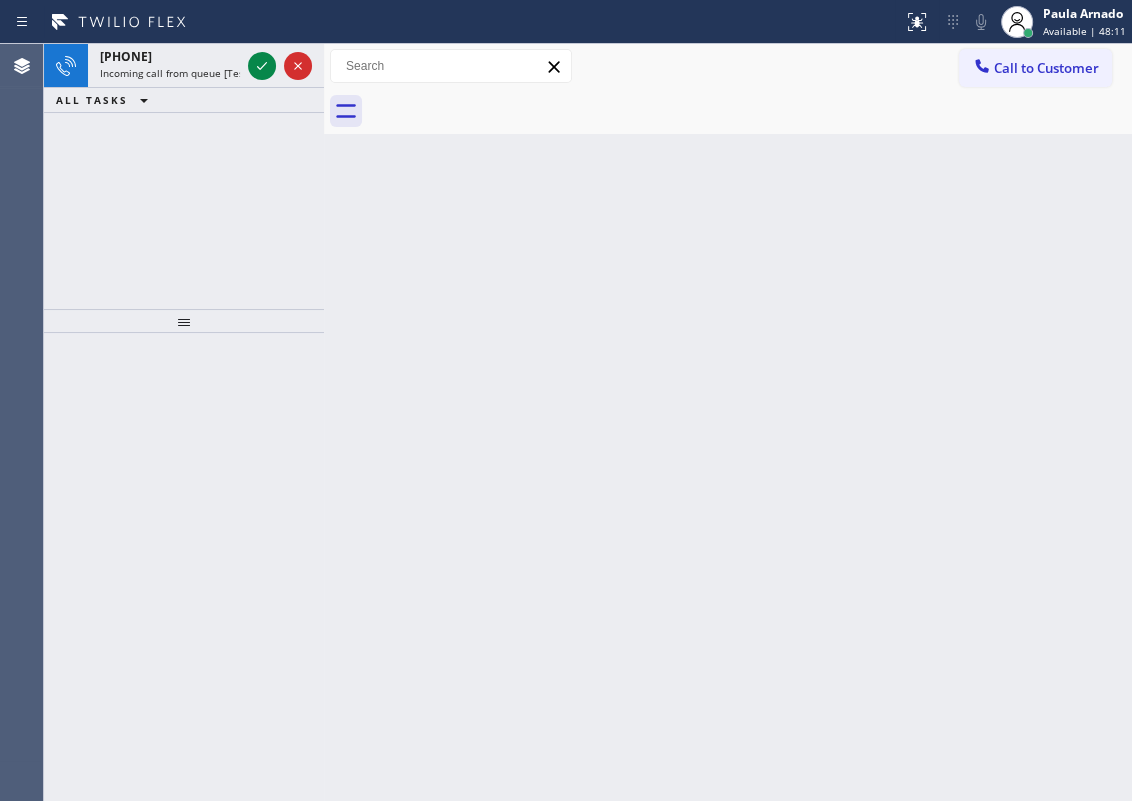 drag, startPoint x: 1002, startPoint y: 446, endPoint x: 972, endPoint y: 444, distance: 30.066593 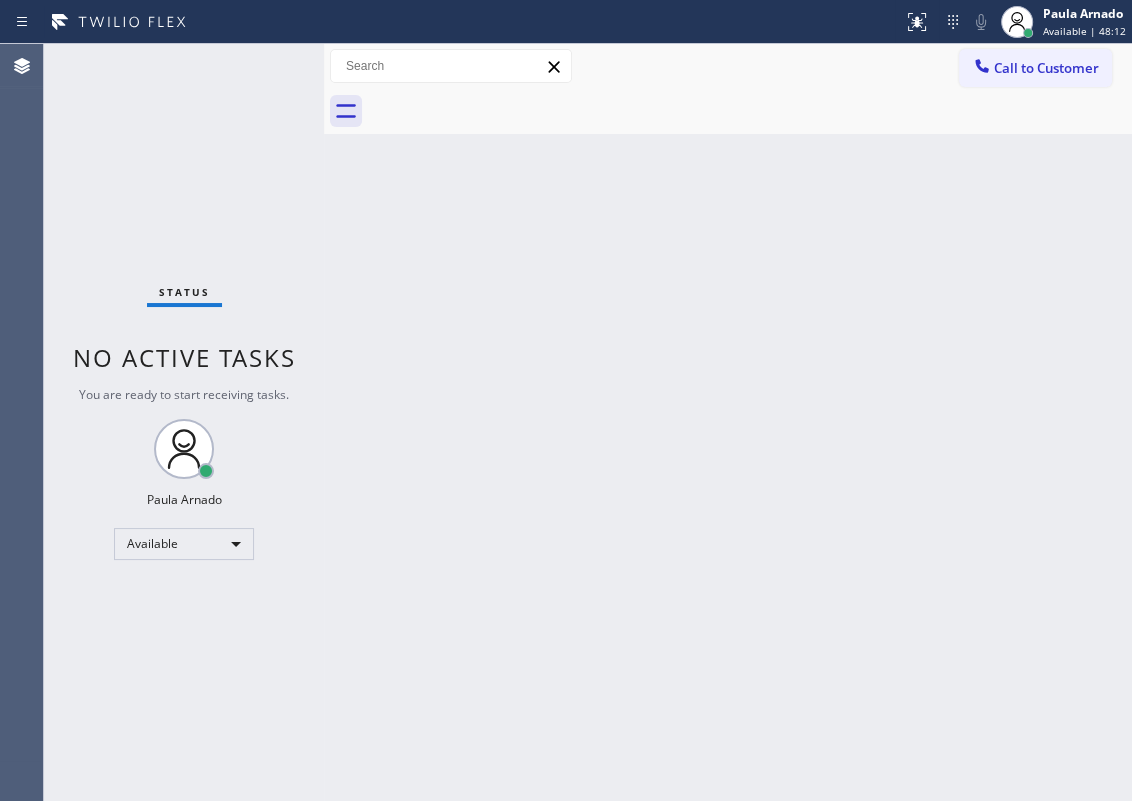 click on "Status No active tasks You are ready to start receiving tasks. [FIRST] [LAST] Available" at bounding box center [184, 422] 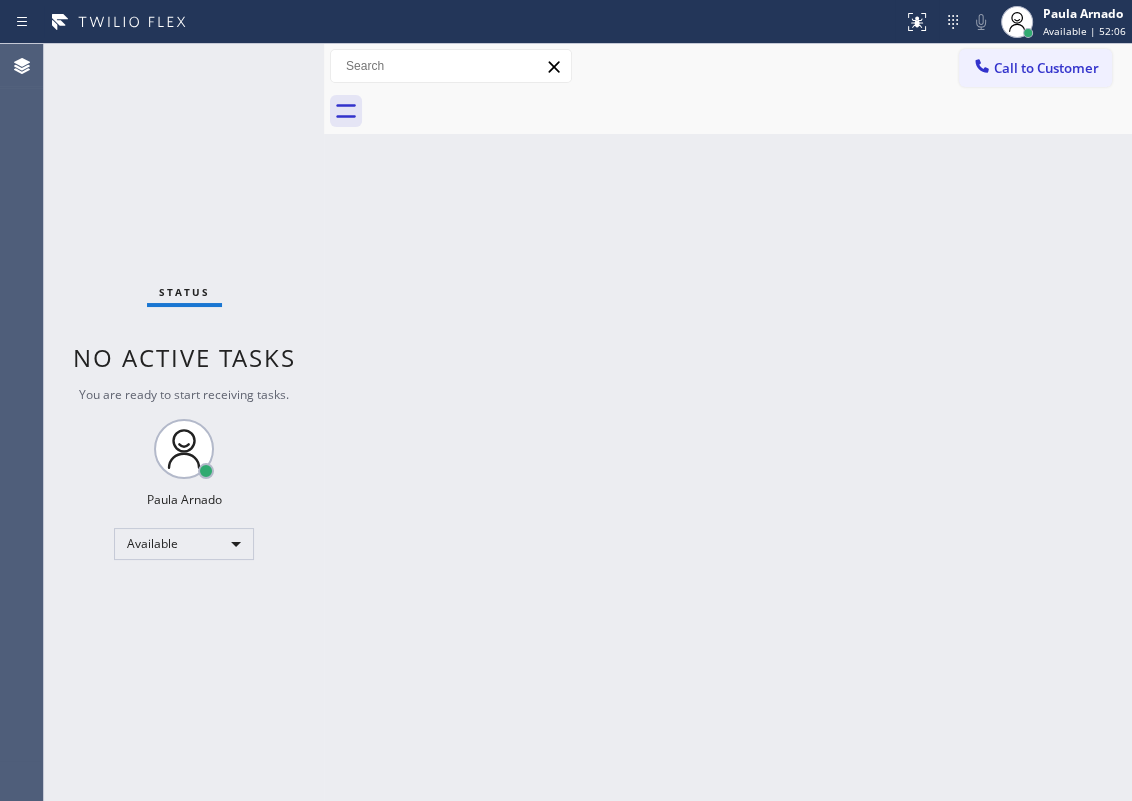 click on "Status No active tasks You are ready to start receiving tasks. [FIRST] [LAST] Available" at bounding box center [184, 422] 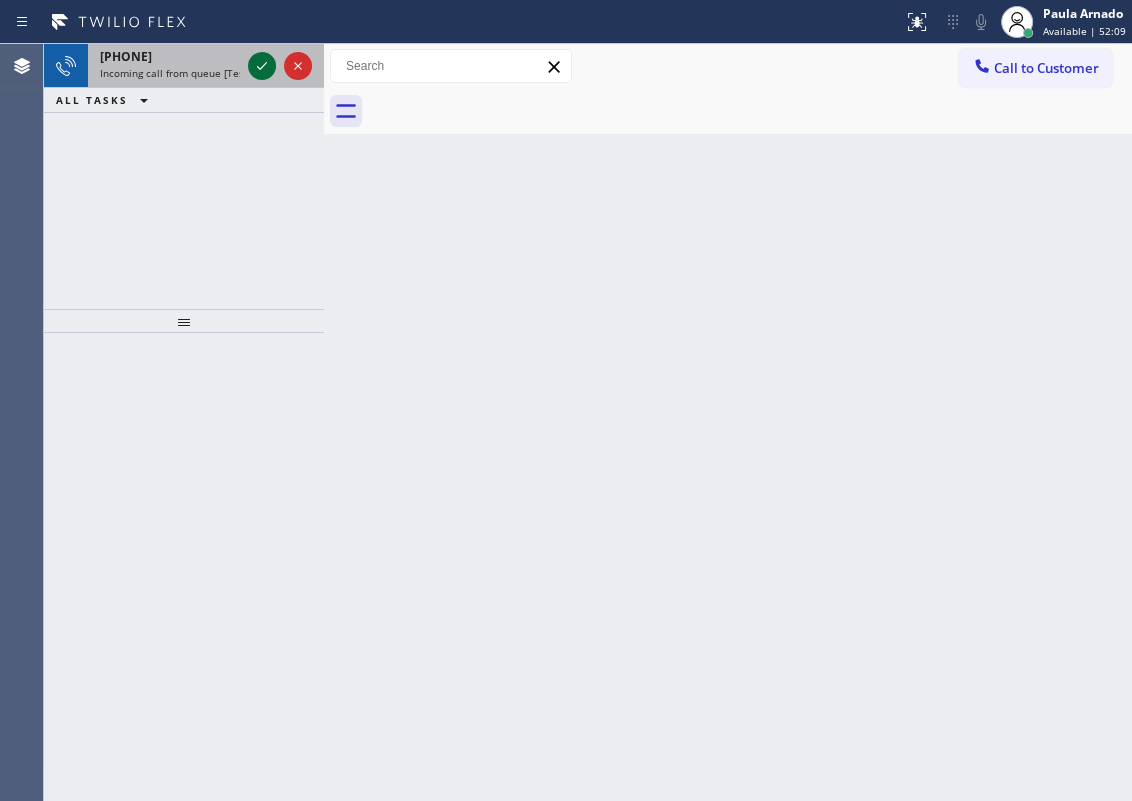 click 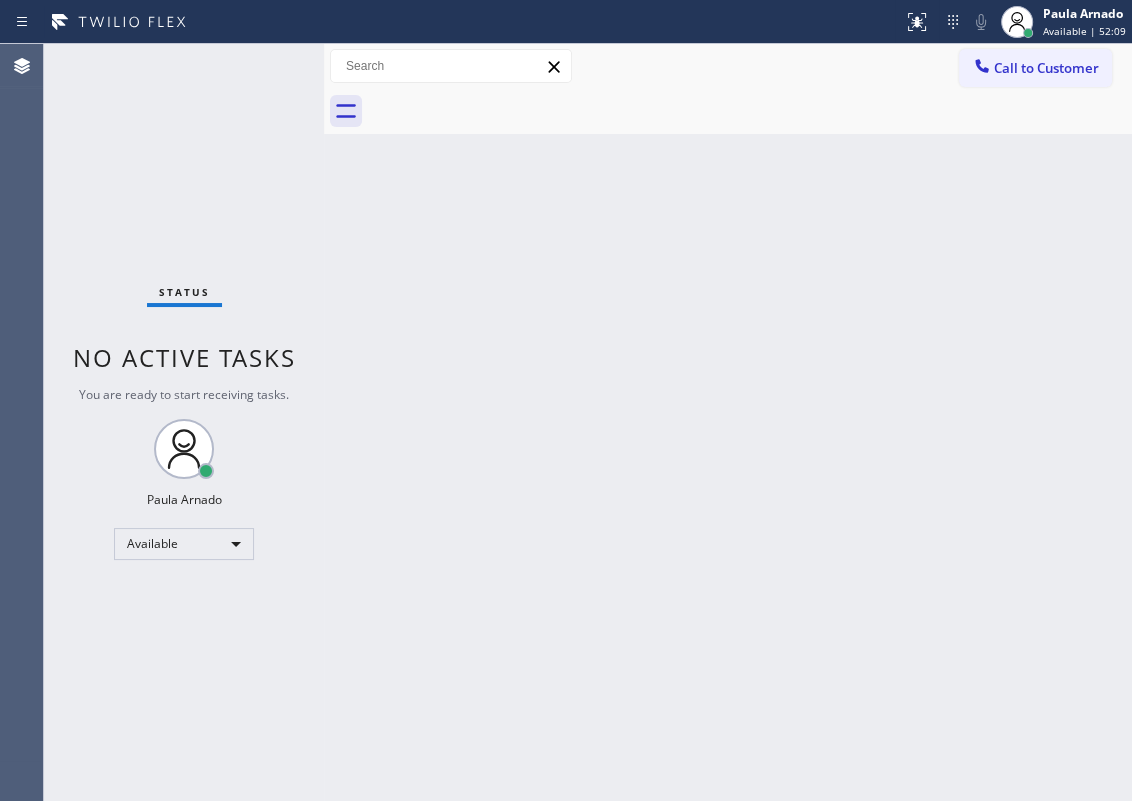 click on "Status No active tasks You are ready to start receiving tasks. [FIRST] [LAST] Available" at bounding box center (184, 422) 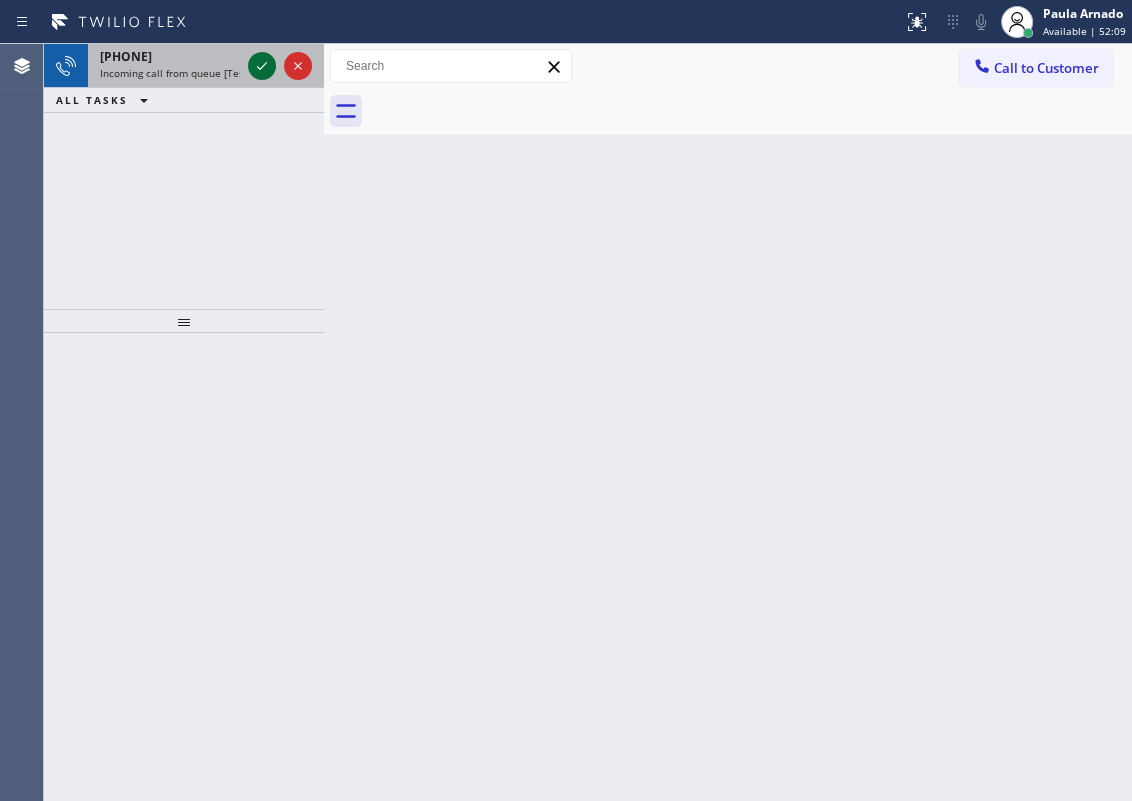 click 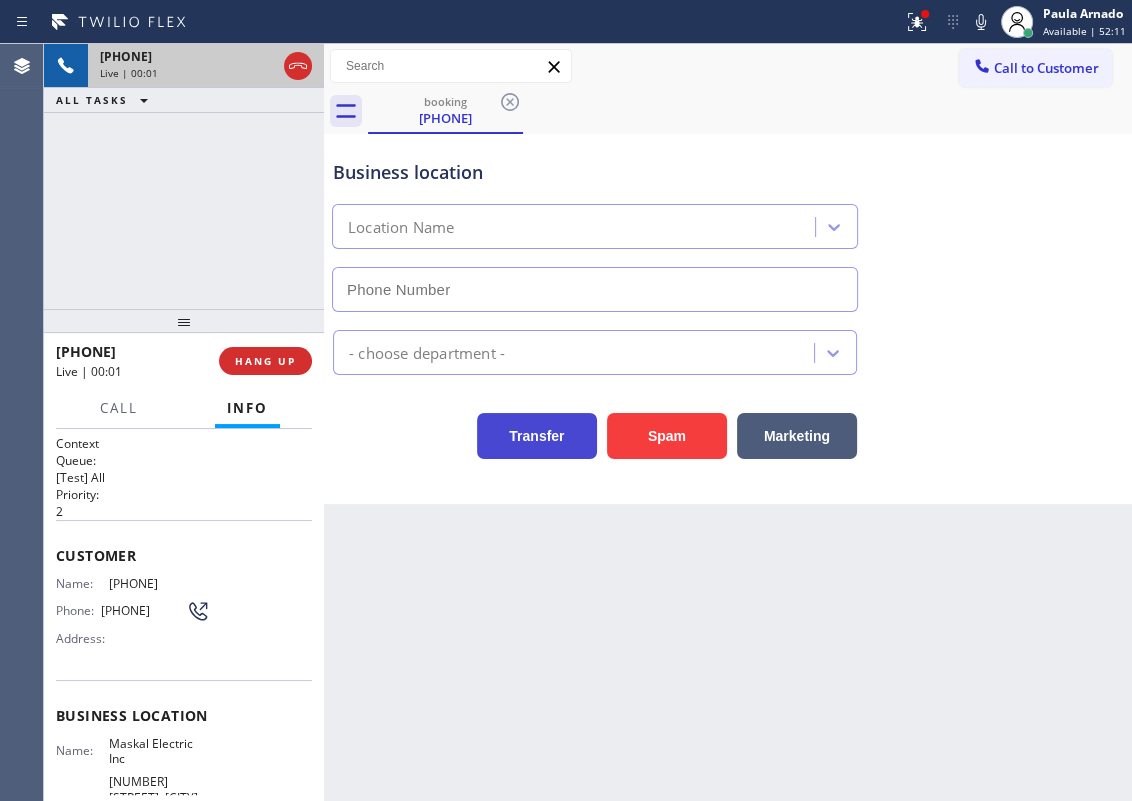 type on "([PHONE])" 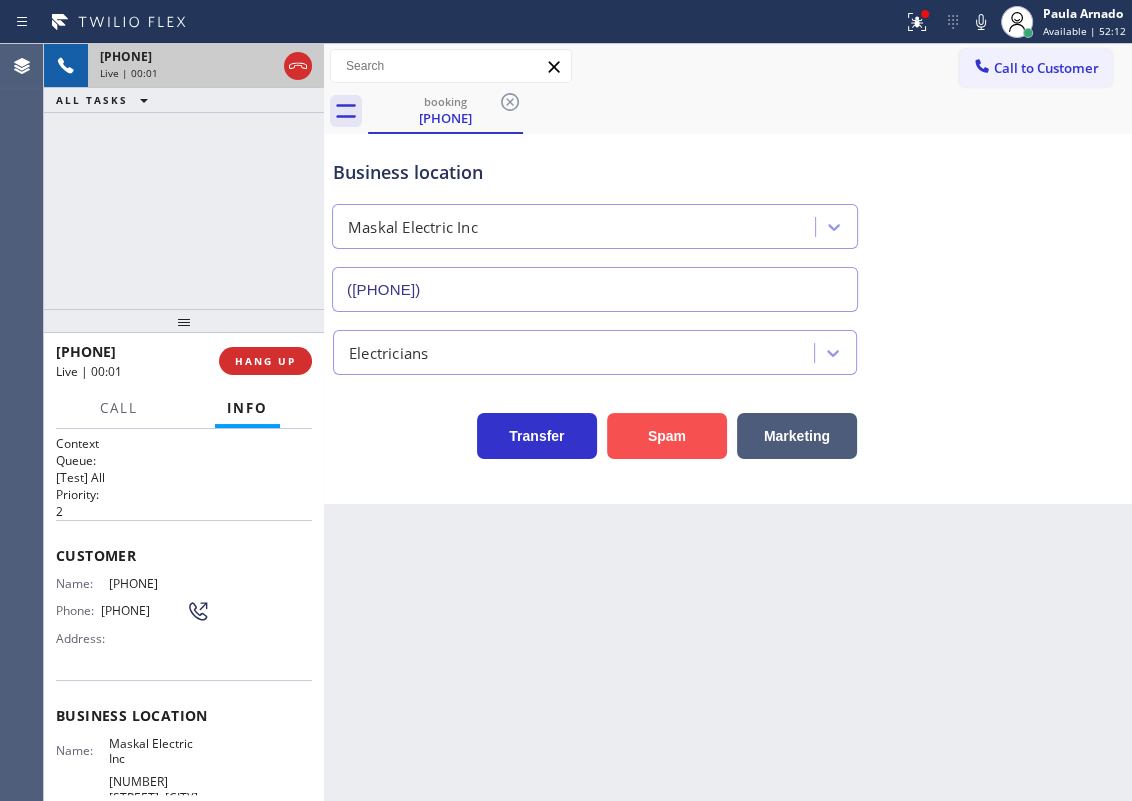 click on "Spam" at bounding box center [667, 436] 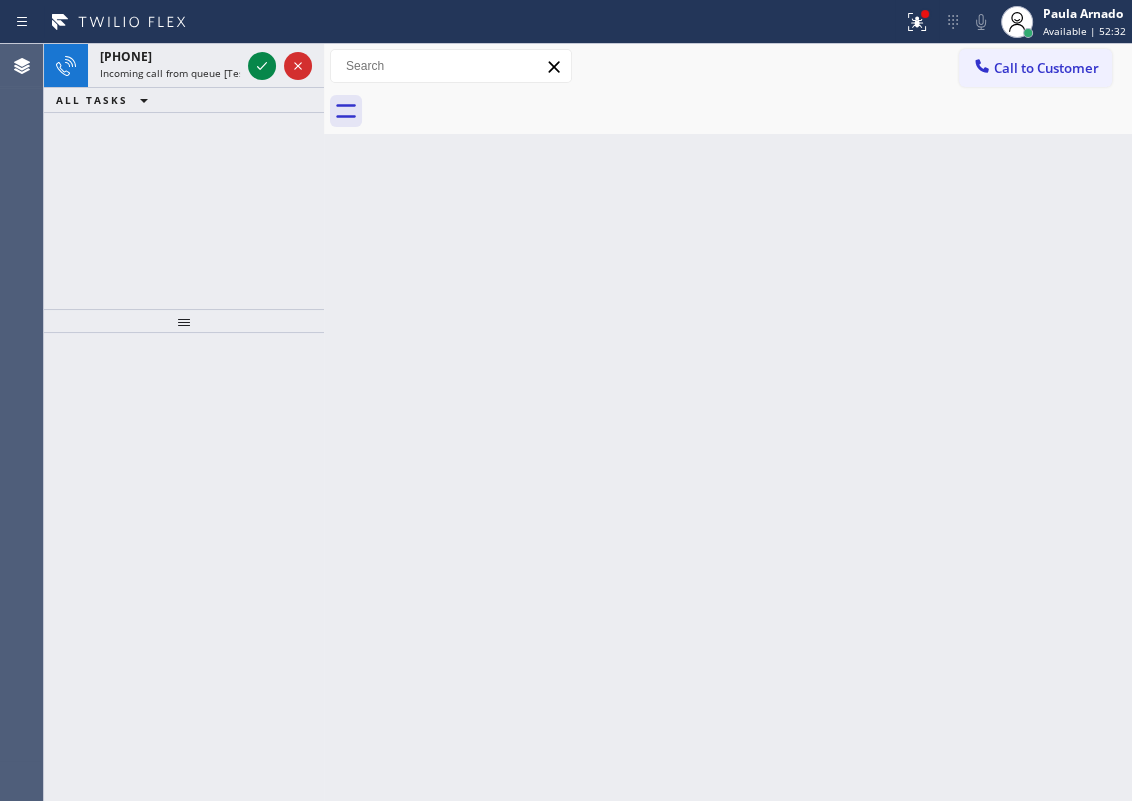 click on "Back to Dashboard Change Sender ID Customers Technicians Select a contact Outbound call Technician Search Technician Your caller id phone number Your caller id phone number Call Technician info Name   Phone none Address none Change Sender ID HVAC +18559994417 5 Star Appliance +18557314952 Appliance Repair +18554611149 Plumbing +18889090120 Air Duct Cleaning +18006865038  Electricians +18005688664 Cancel Change Check personal SMS Reset Change No tabs Call to Customer Outbound call Location Search location Your caller id phone number Customer number Call Outbound call Technician Search Technician Your caller id phone number Your caller id phone number Call" at bounding box center (728, 422) 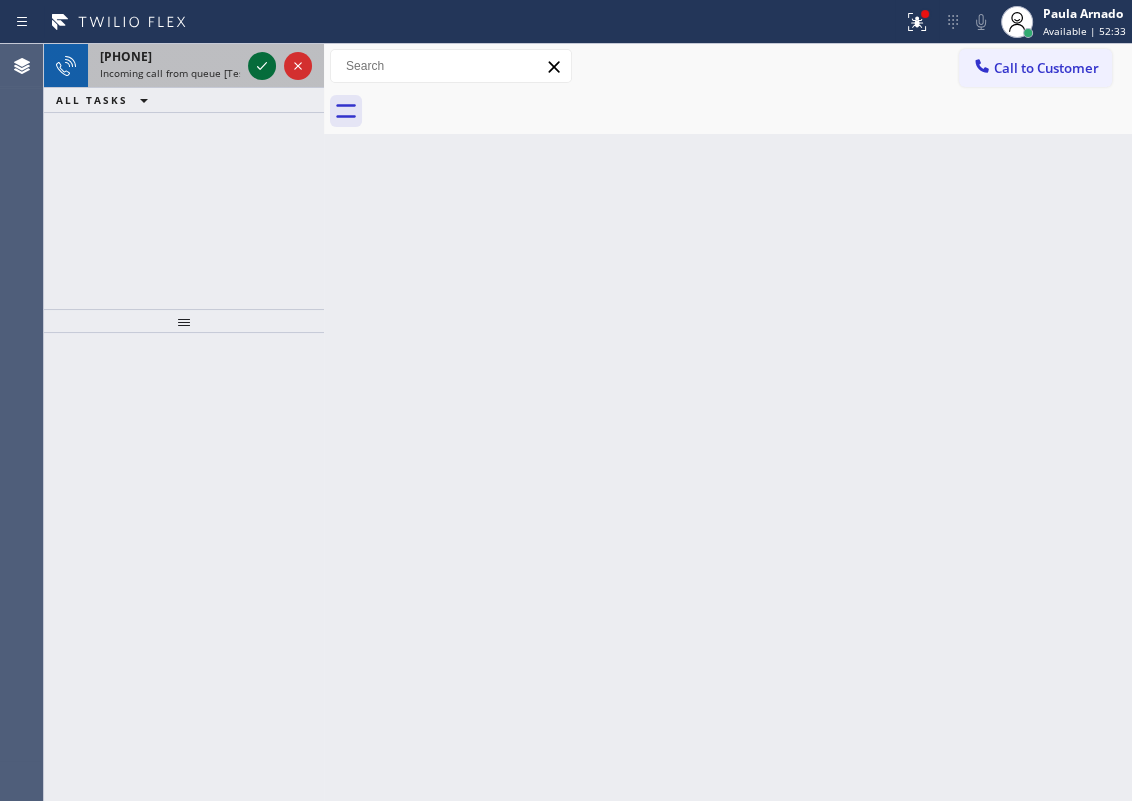 click 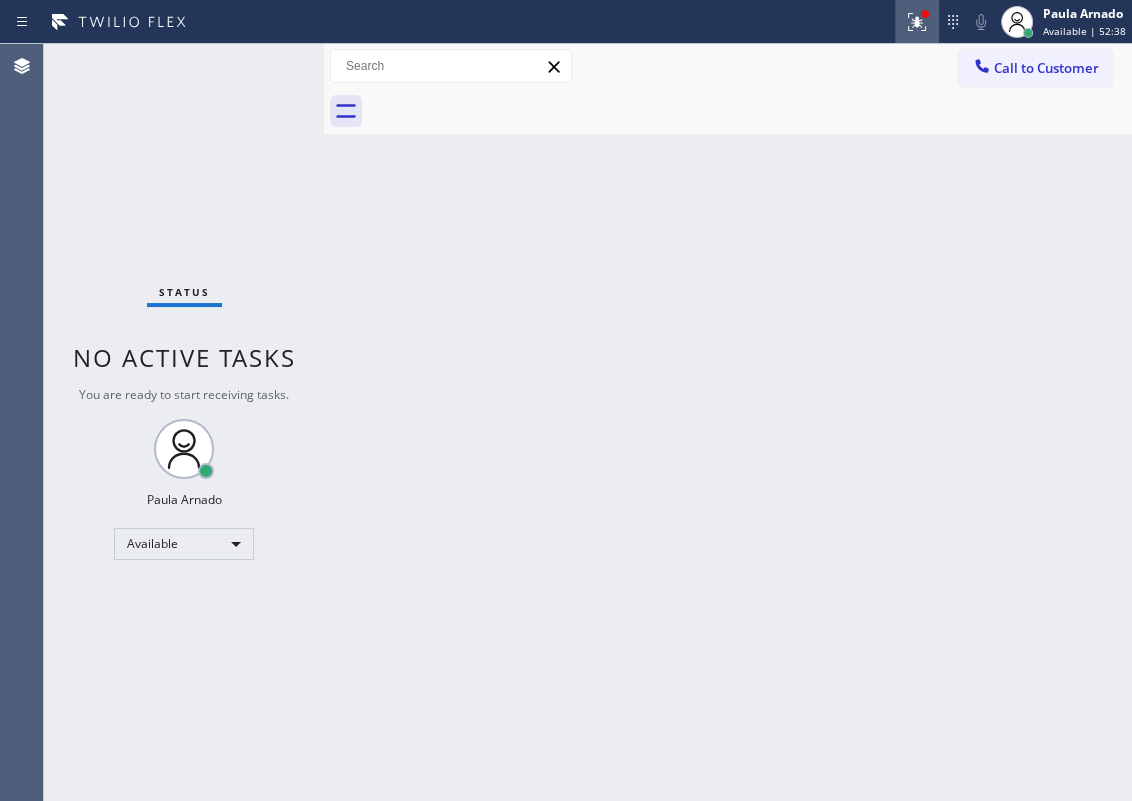click at bounding box center (917, 22) 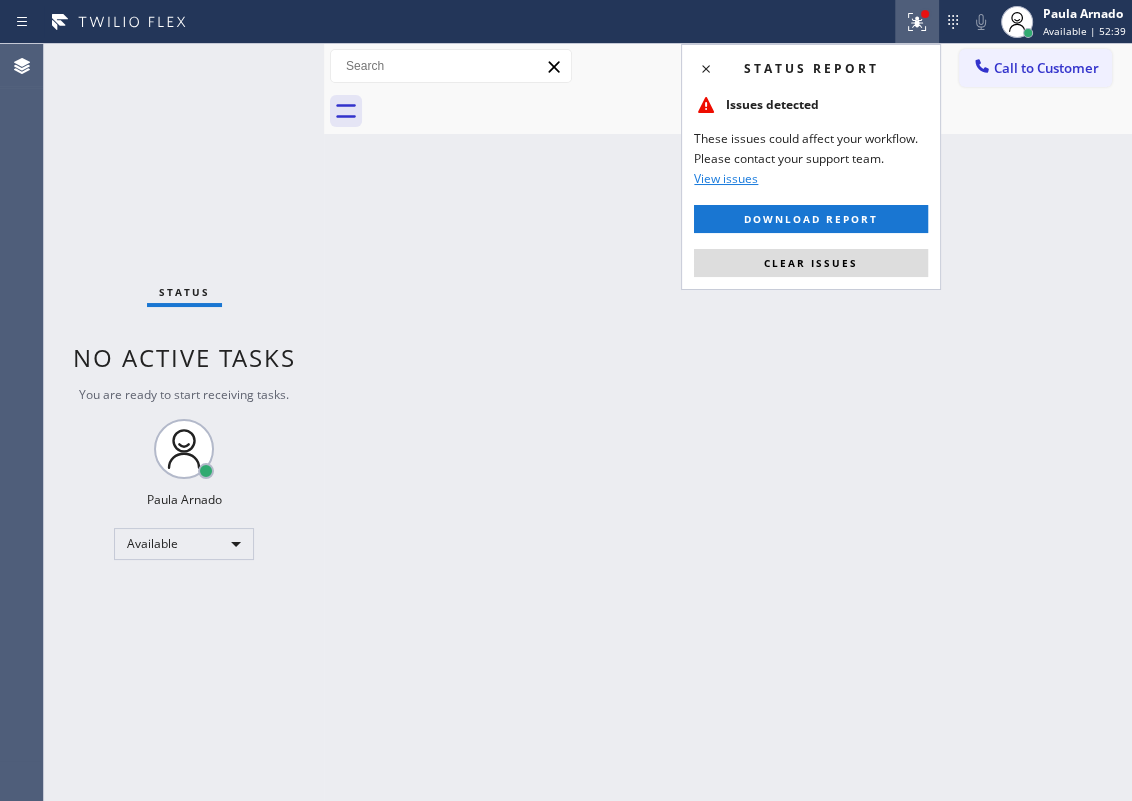 click on "Clear issues" at bounding box center (811, 263) 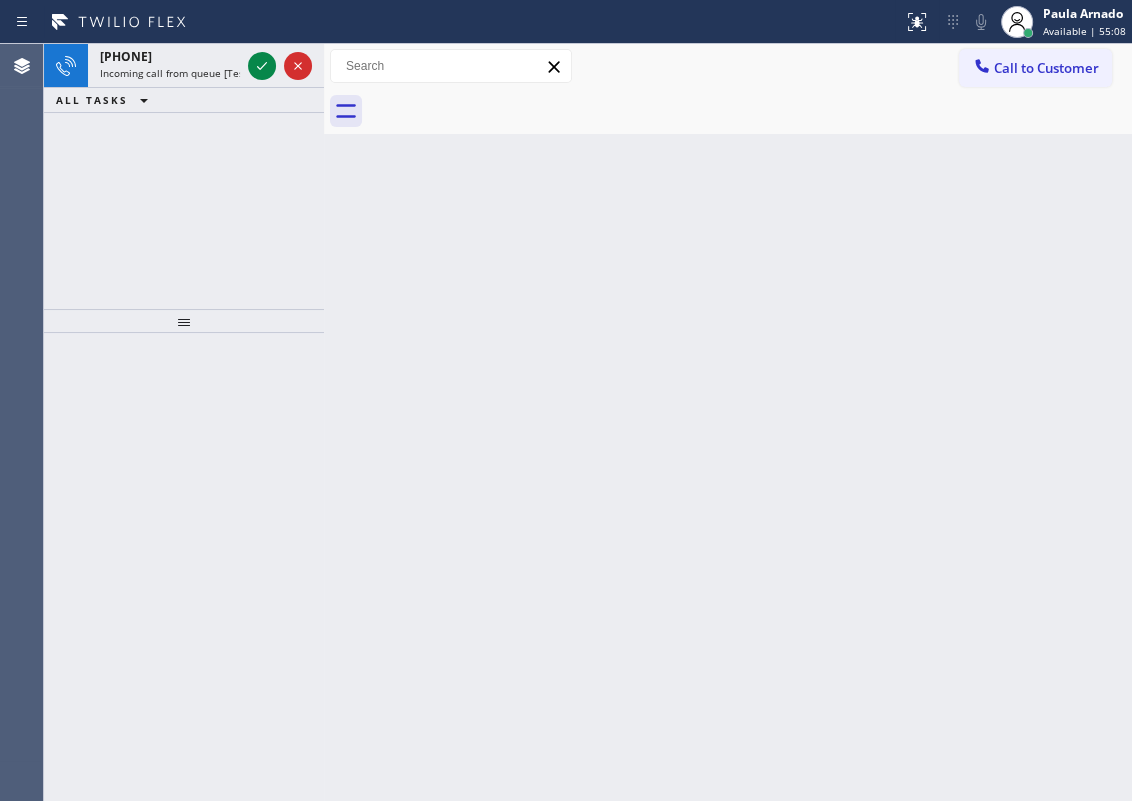 click at bounding box center [750, 111] 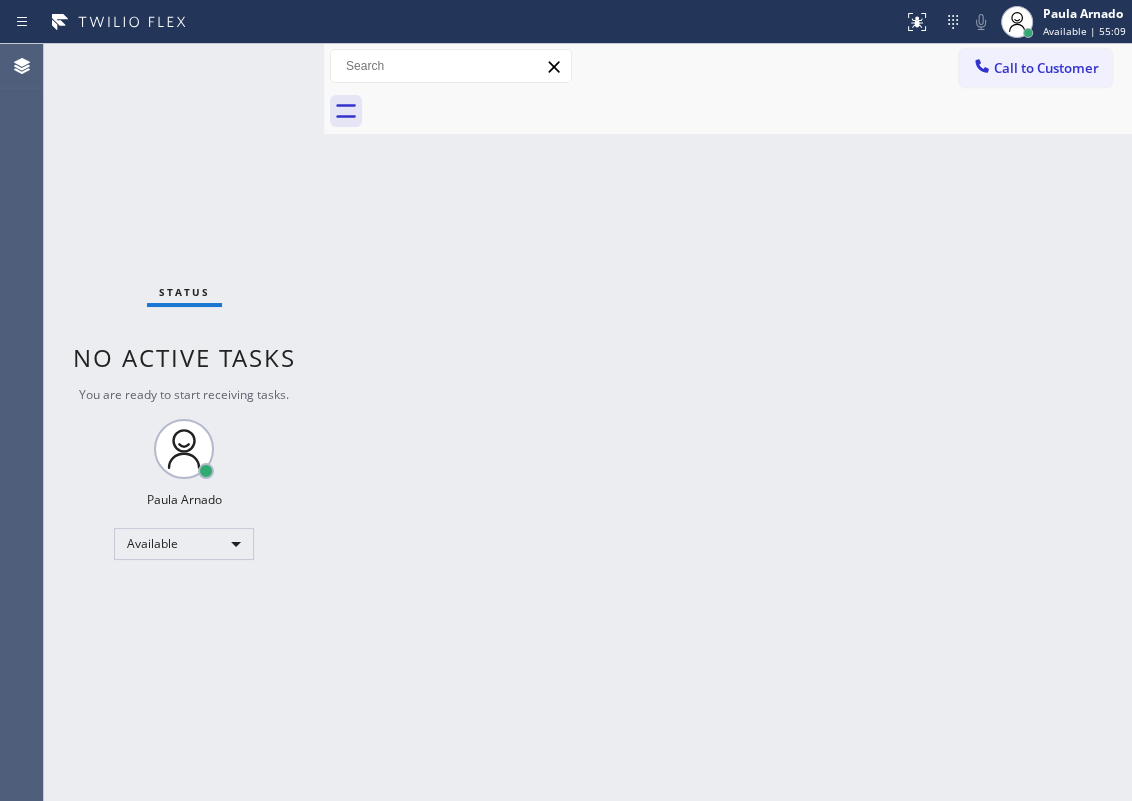 click on "Status No active tasks You are ready to start receiving tasks. [FIRST] [LAST] Available" at bounding box center (184, 422) 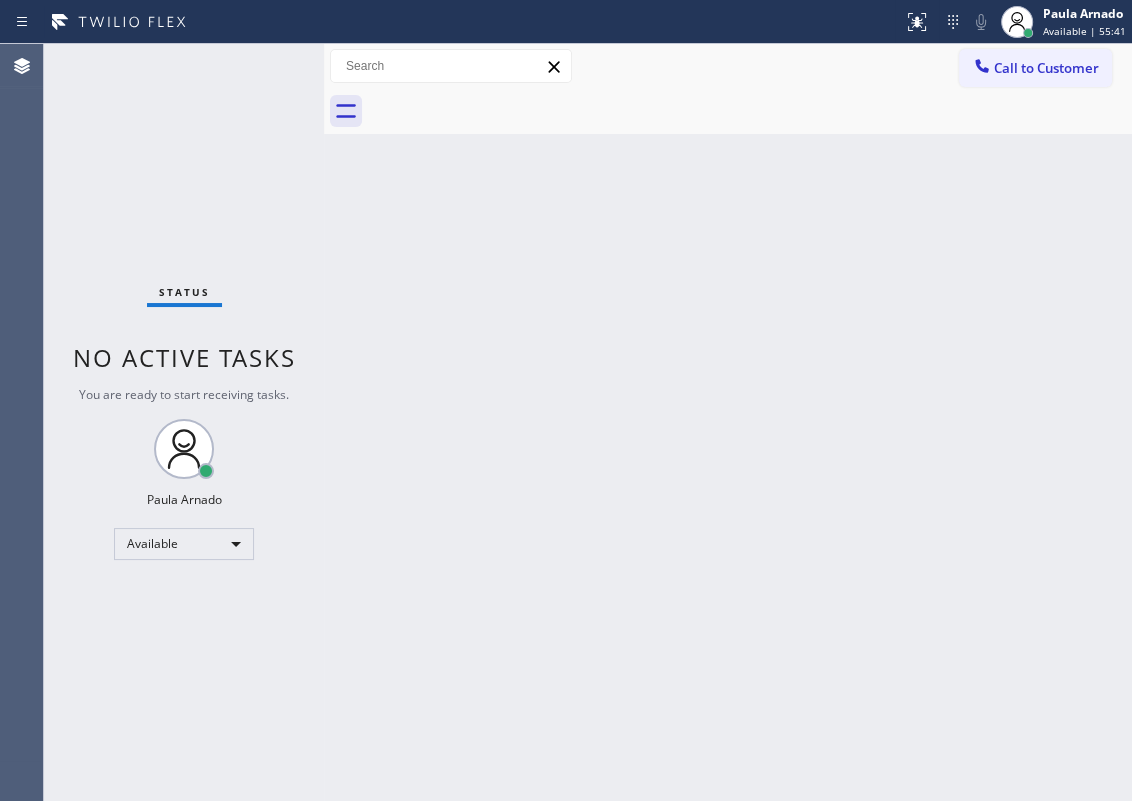 click on "Back to Dashboard Change Sender ID Customers Technicians Select a contact Outbound call Technician Search Technician Your caller id phone number Your caller id phone number Call Technician info Name   Phone none Address none Change Sender ID HVAC +18559994417 5 Star Appliance +18557314952 Appliance Repair +18554611149 Plumbing +18889090120 Air Duct Cleaning +18006865038  Electricians +18005688664 Cancel Change Check personal SMS Reset Change No tabs Call to Customer Outbound call Location Search location Your caller id phone number Customer number Call Outbound call Technician Search Technician Your caller id phone number Your caller id phone number Call" at bounding box center [728, 422] 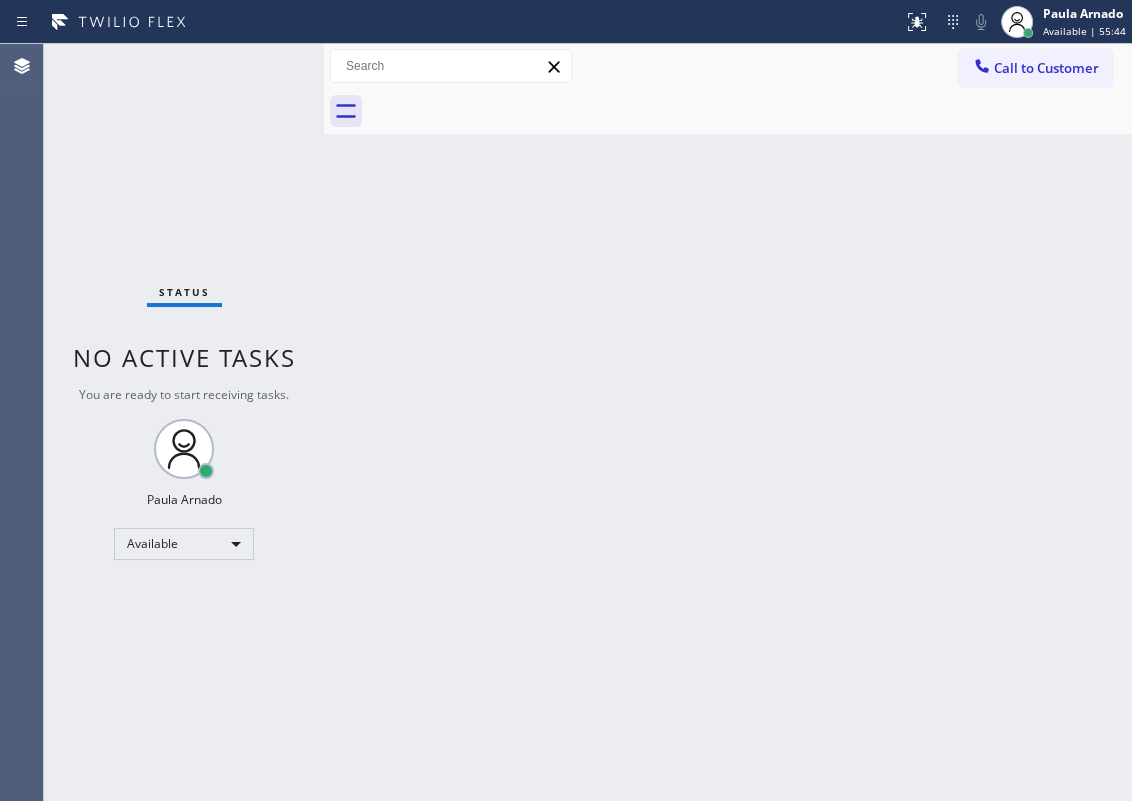 click on "Back to Dashboard Change Sender ID Customers Technicians Select a contact Outbound call Technician Search Technician Your caller id phone number Your caller id phone number Call Technician info Name   Phone none Address none Change Sender ID HVAC +18559994417 5 Star Appliance +18557314952 Appliance Repair +18554611149 Plumbing +18889090120 Air Duct Cleaning +18006865038  Electricians +18005688664 Cancel Change Check personal SMS Reset Change No tabs Call to Customer Outbound call Location Search location Your caller id phone number Customer number Call Outbound call Technician Search Technician Your caller id phone number Your caller id phone number Call" at bounding box center [728, 422] 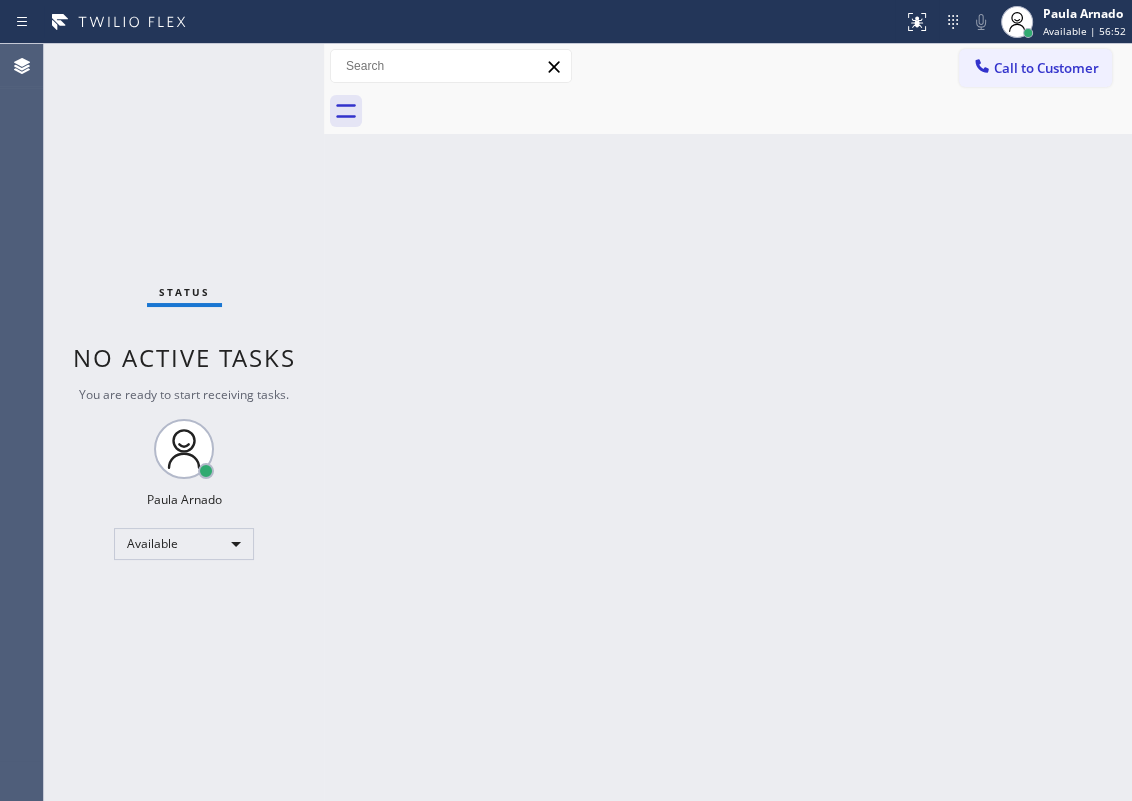 click on "Status No active tasks You are ready to start receiving tasks. [FIRST] [LAST] Available" at bounding box center [184, 422] 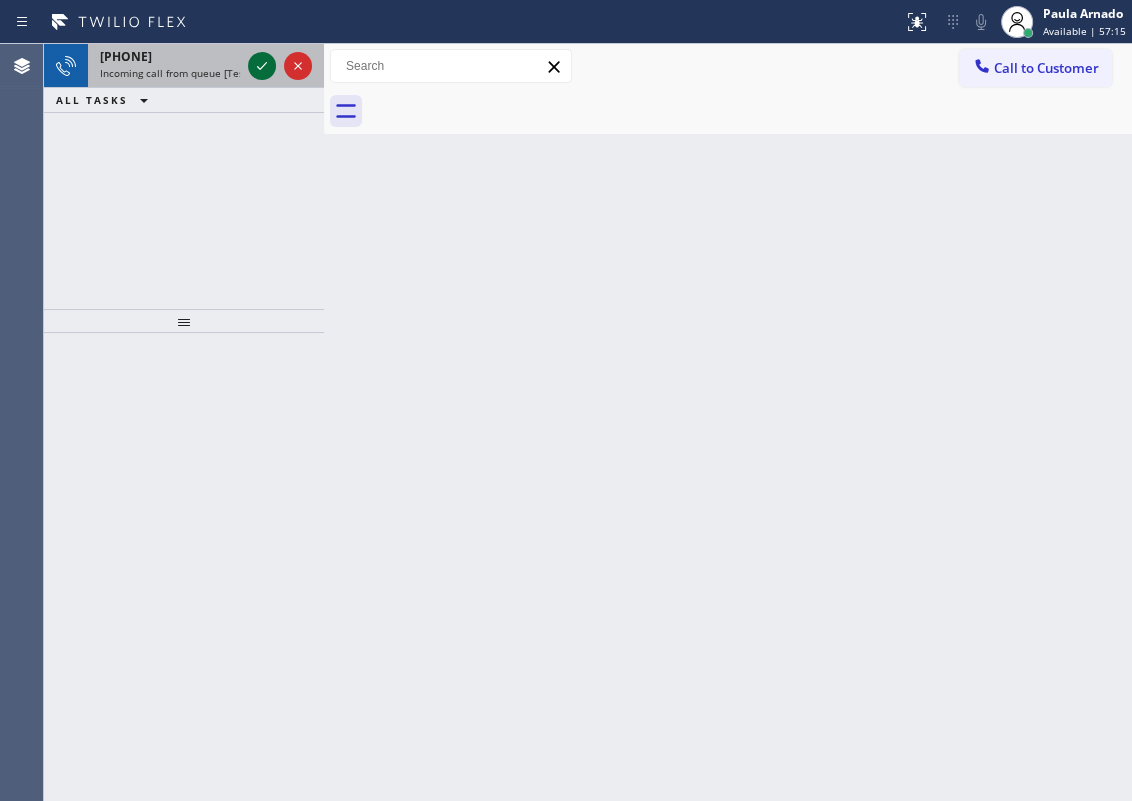 click at bounding box center [280, 66] 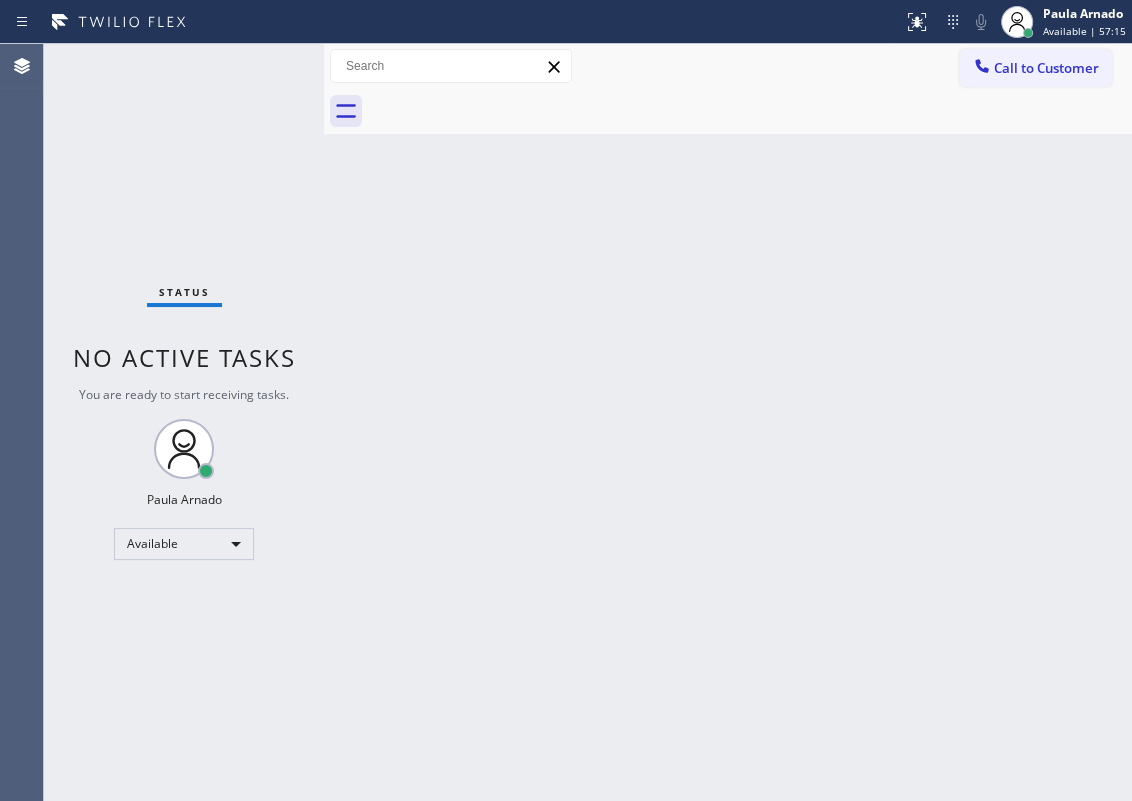 click on "Status No active tasks You are ready to start receiving tasks. [FIRST] [LAST] Available" at bounding box center [184, 422] 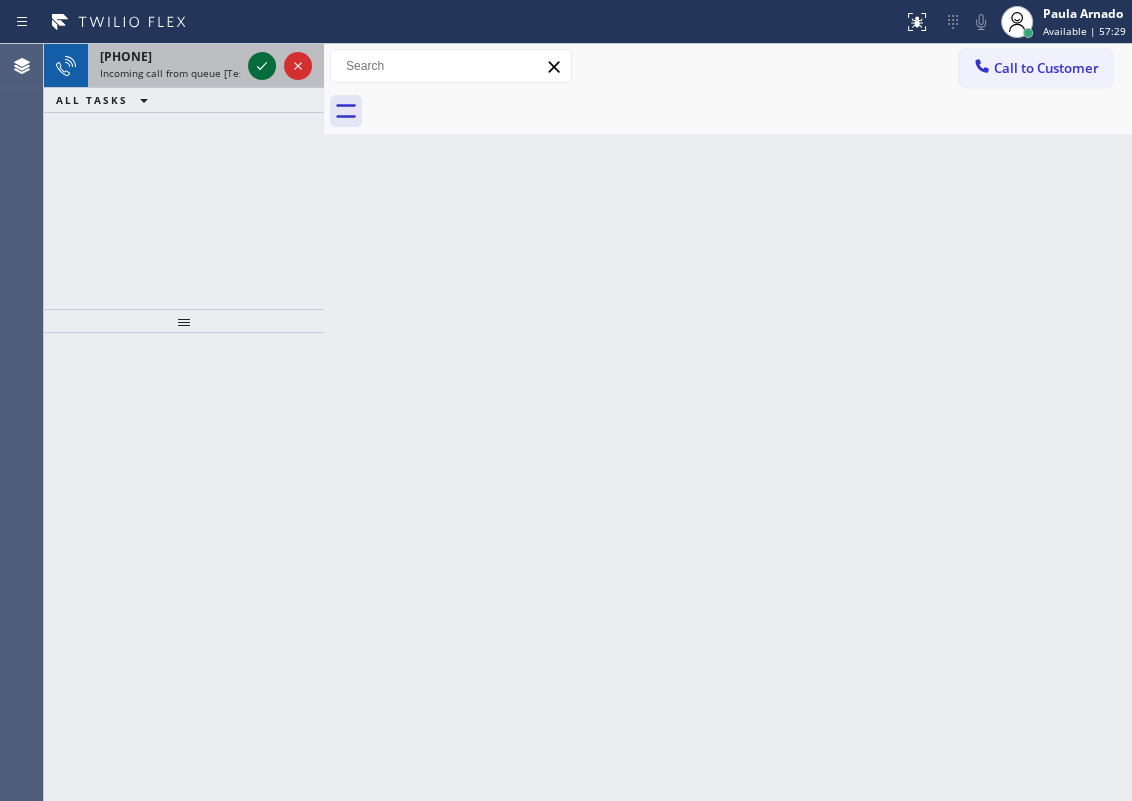 click 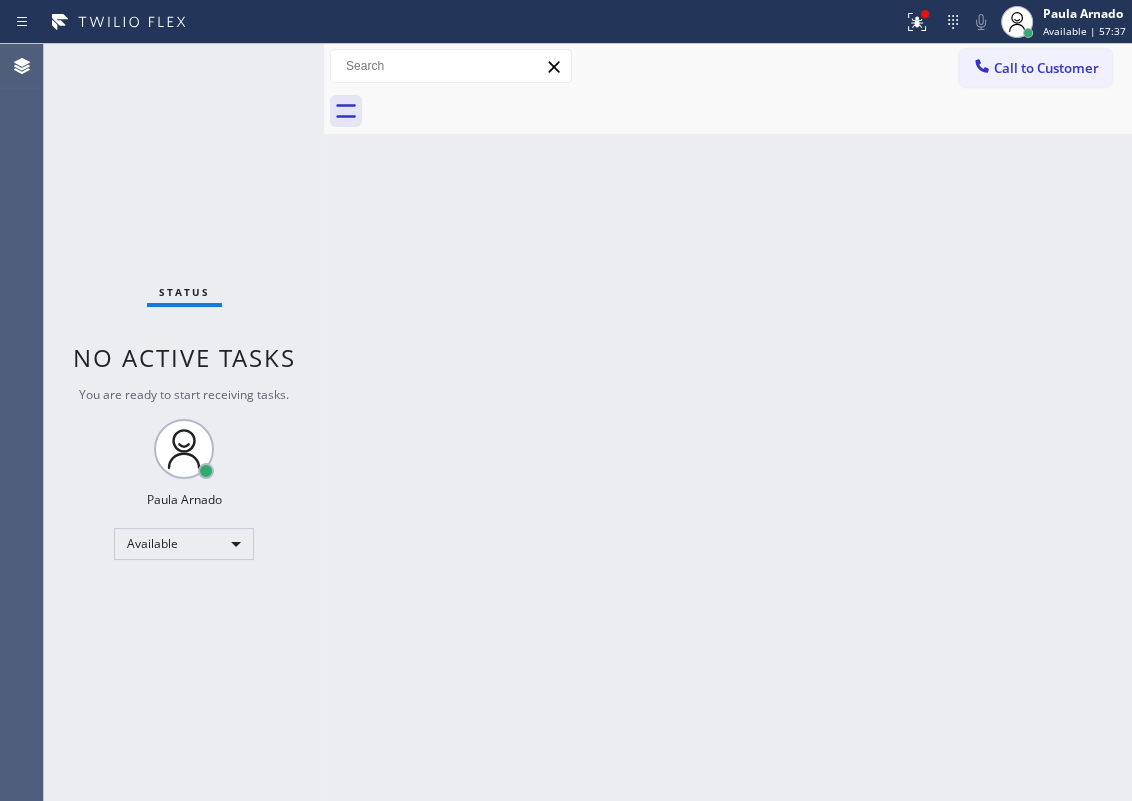 click on "Back to Dashboard Change Sender ID Customers Technicians Select a contact Outbound call Technician Search Technician Your caller id phone number Your caller id phone number Call Technician info Name   Phone none Address none Change Sender ID HVAC +18559994417 5 Star Appliance +18557314952 Appliance Repair +18554611149 Plumbing +18889090120 Air Duct Cleaning +18006865038  Electricians +18005688664 Cancel Change Check personal SMS Reset Change No tabs Call to Customer Outbound call Location Search location Your caller id phone number Customer number Call Outbound call Technician Search Technician Your caller id phone number Your caller id phone number Call" at bounding box center (728, 422) 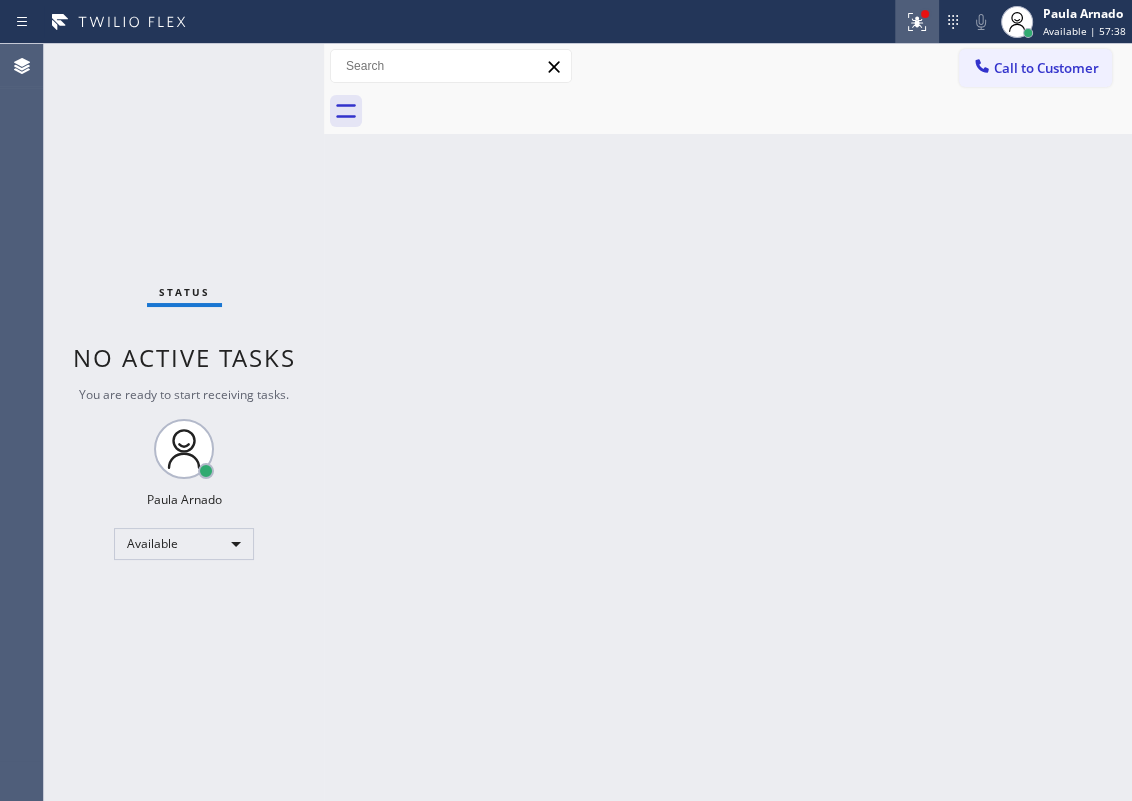 click 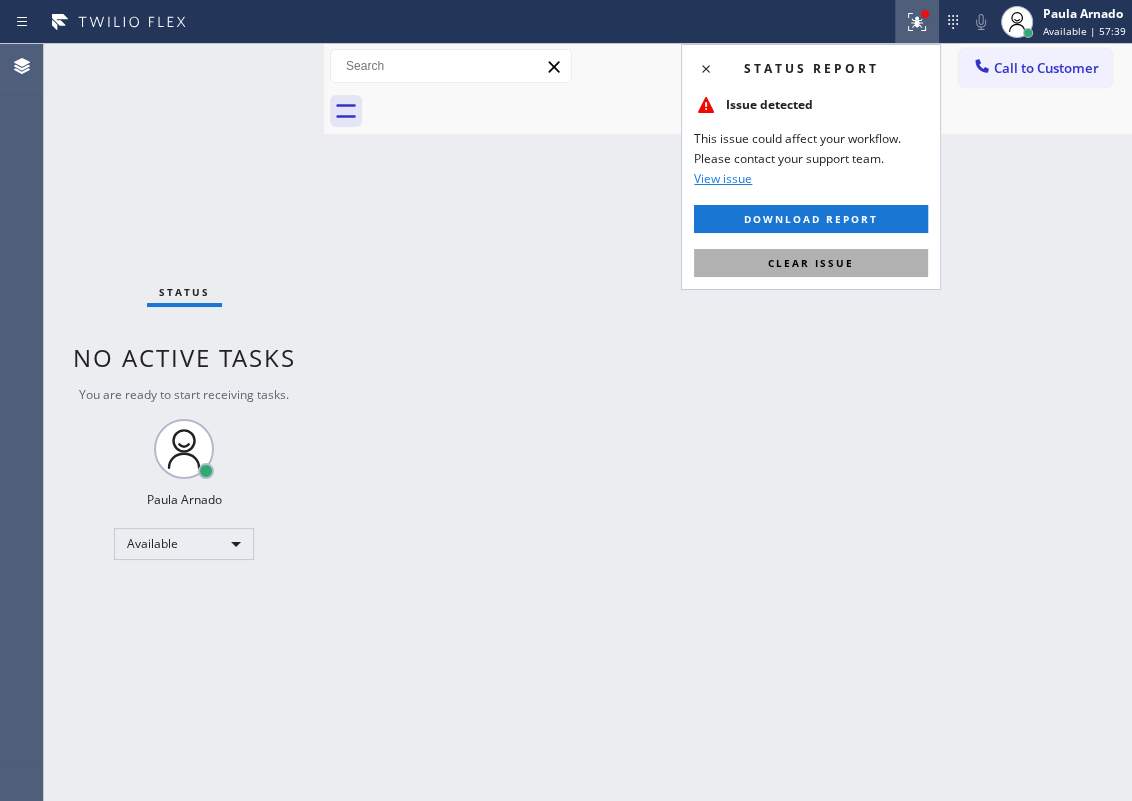 click on "Clear issue" at bounding box center [811, 263] 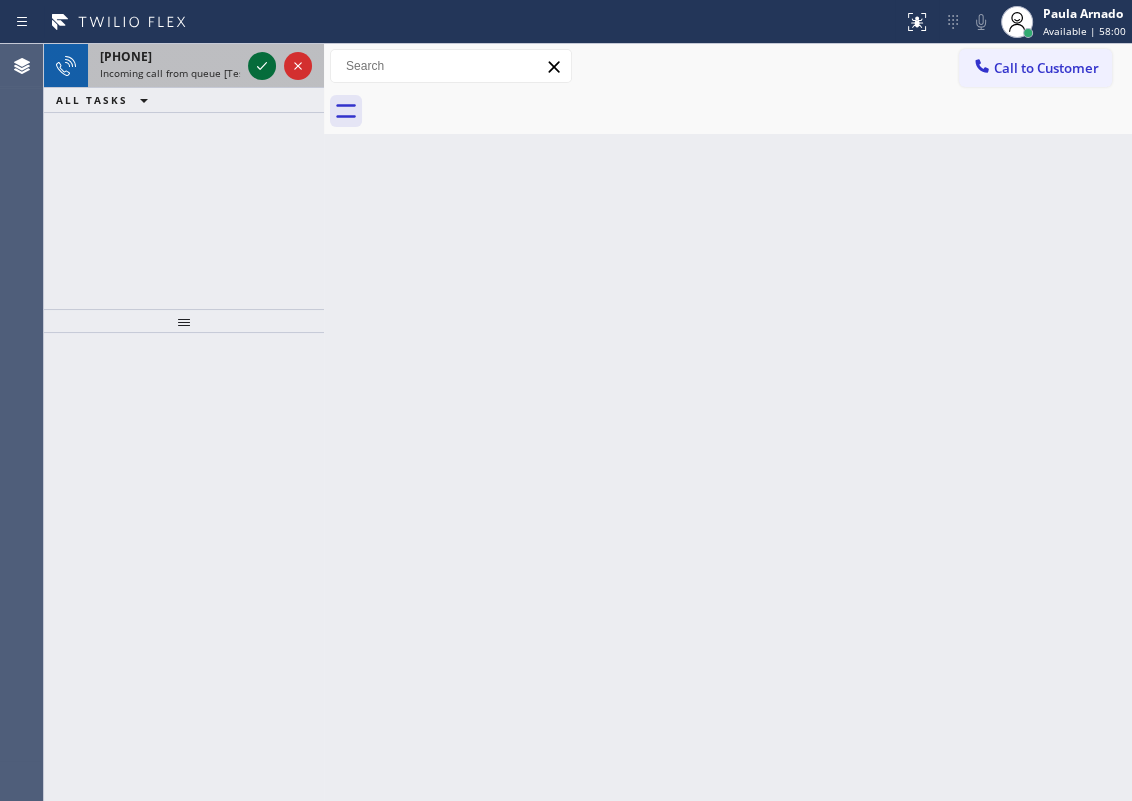 click 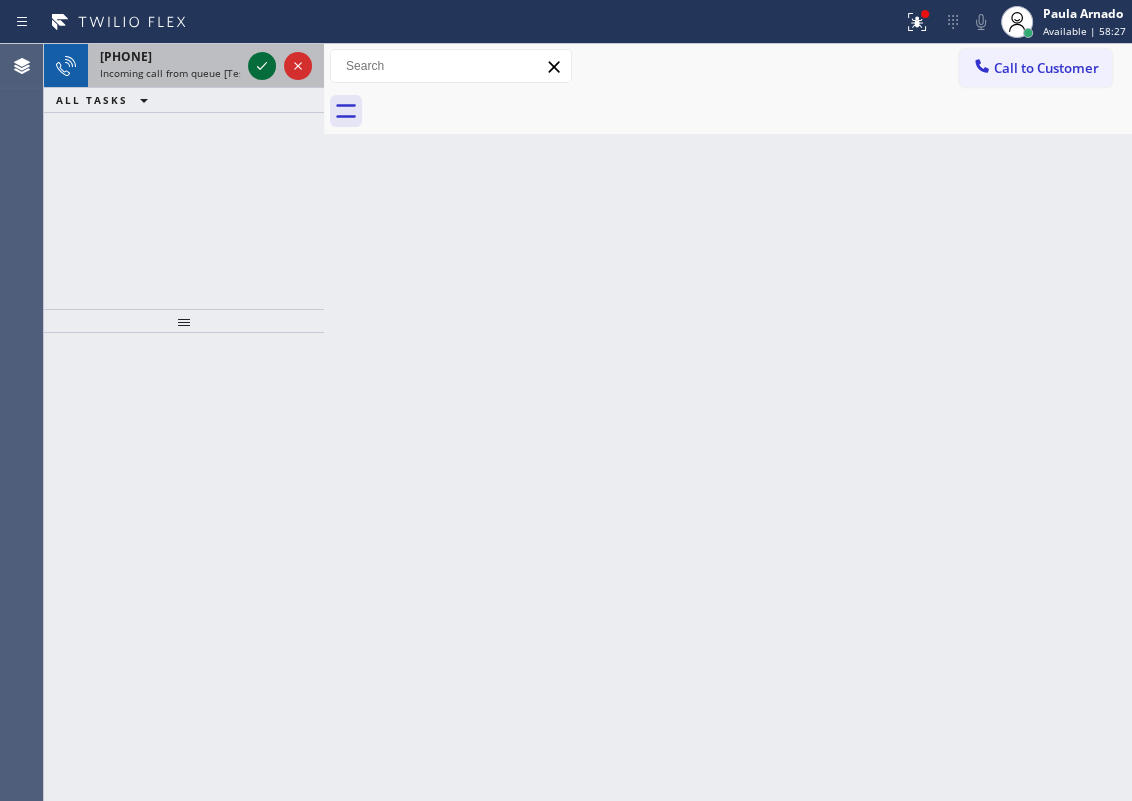 click 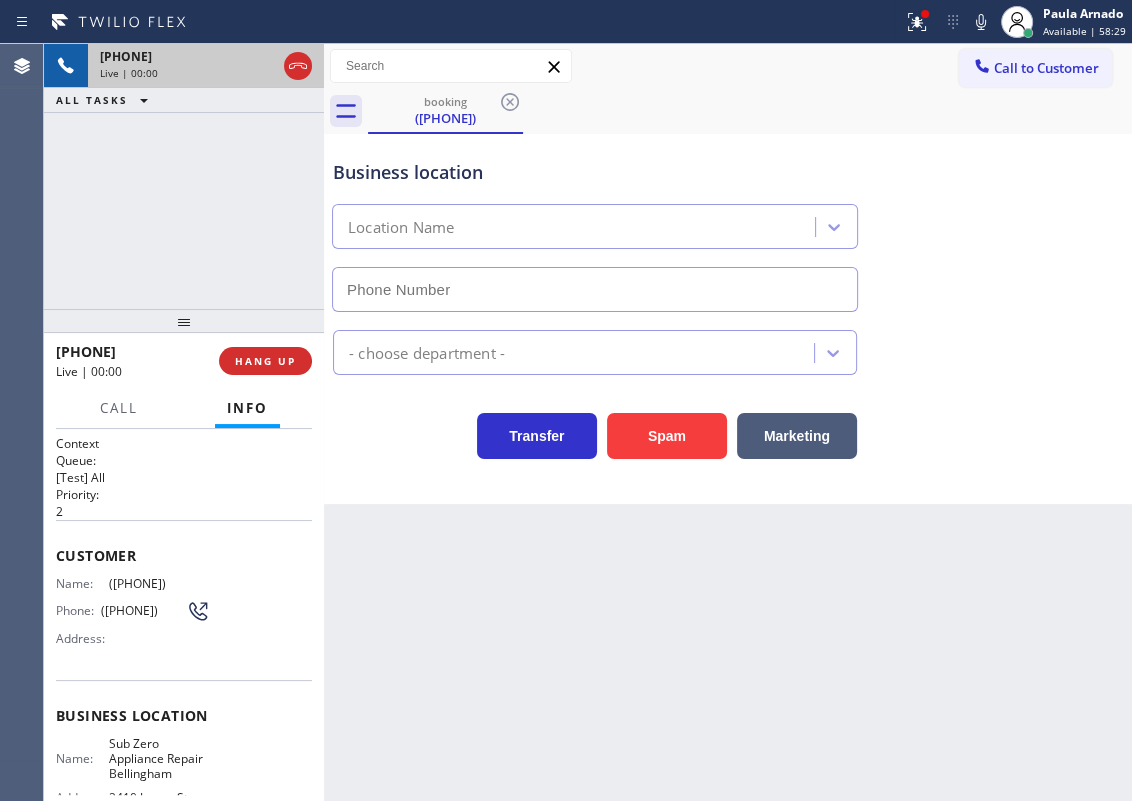 type on "[PHONE]" 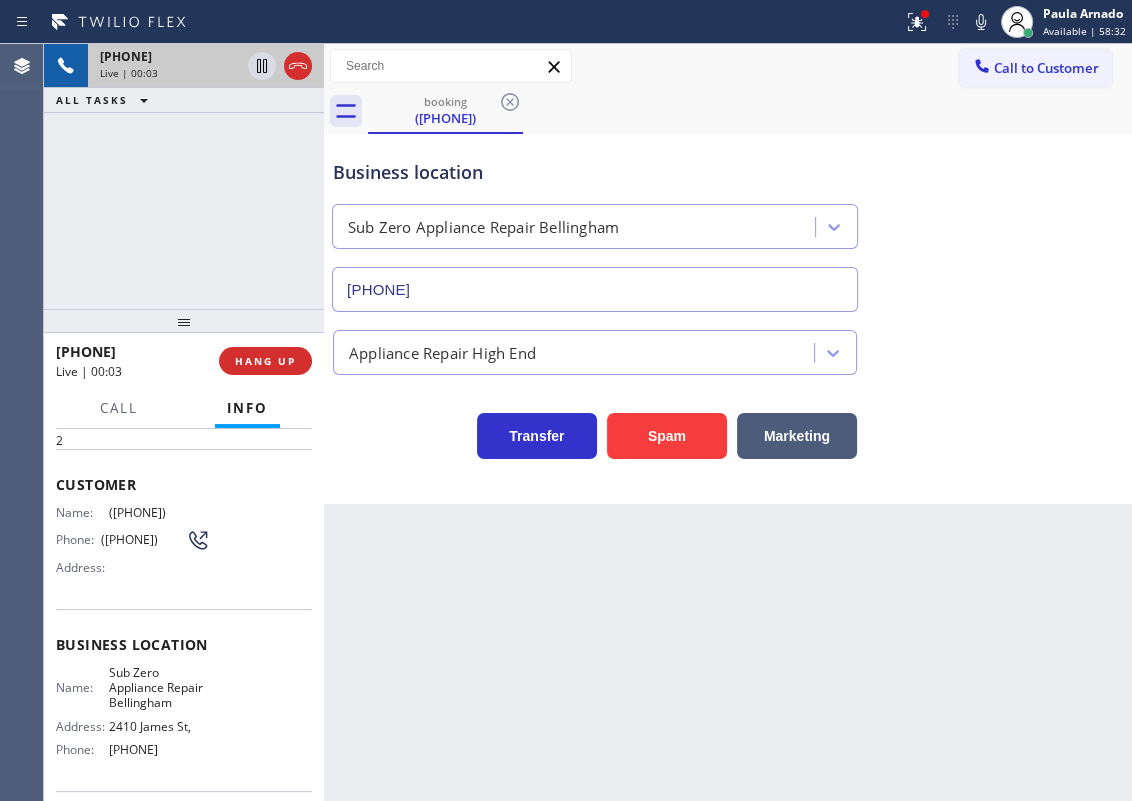 scroll, scrollTop: 181, scrollLeft: 0, axis: vertical 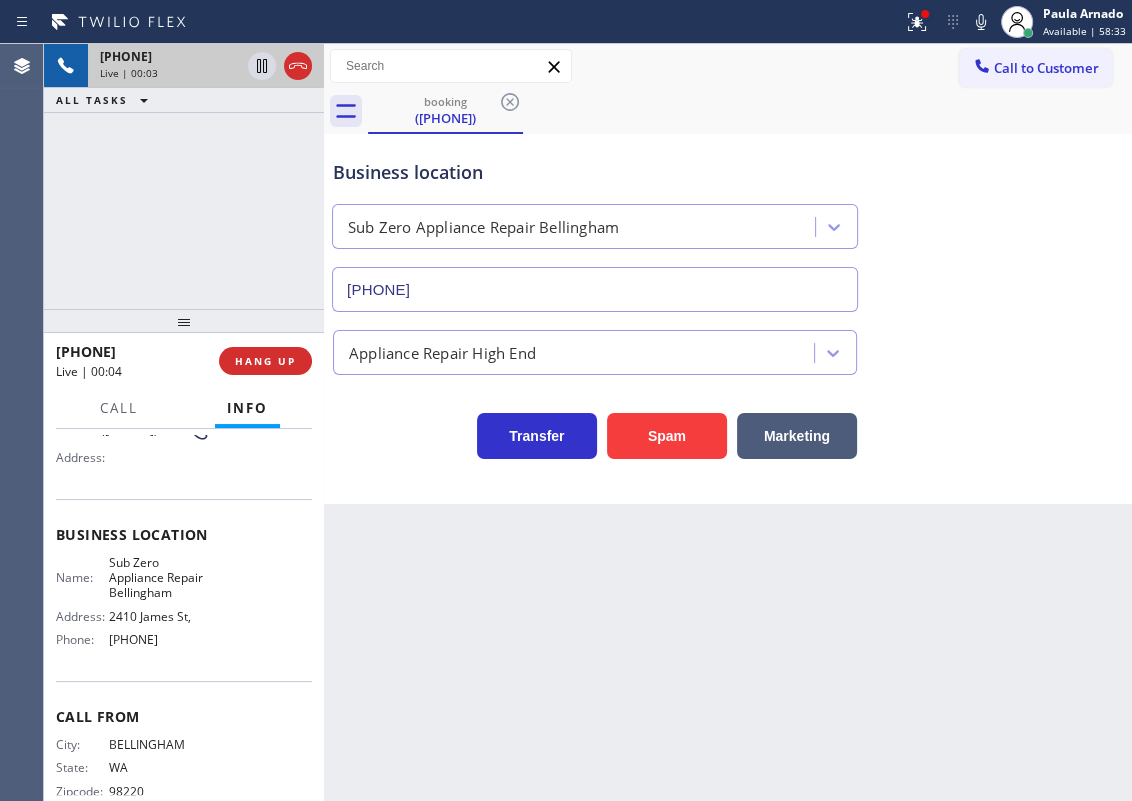 click on "Sub Zero Appliance Repair Bellingham" at bounding box center [159, 578] 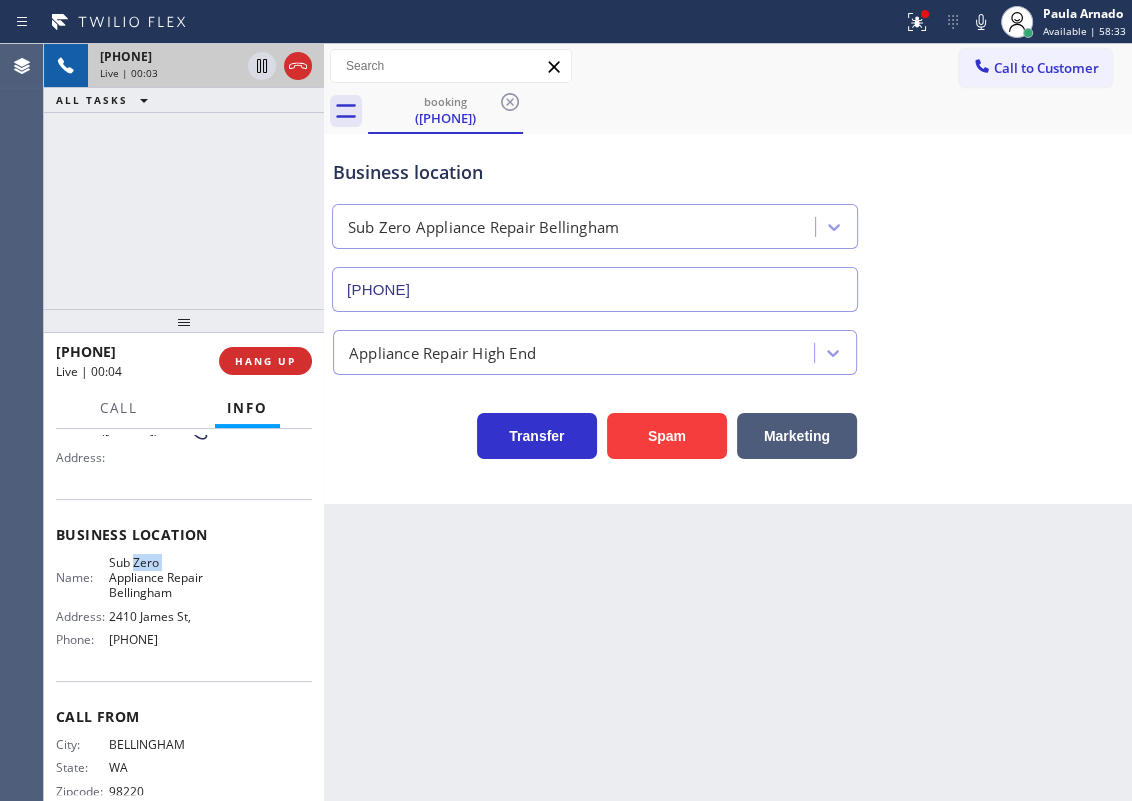 click on "Sub Zero Appliance Repair Bellingham" at bounding box center [159, 578] 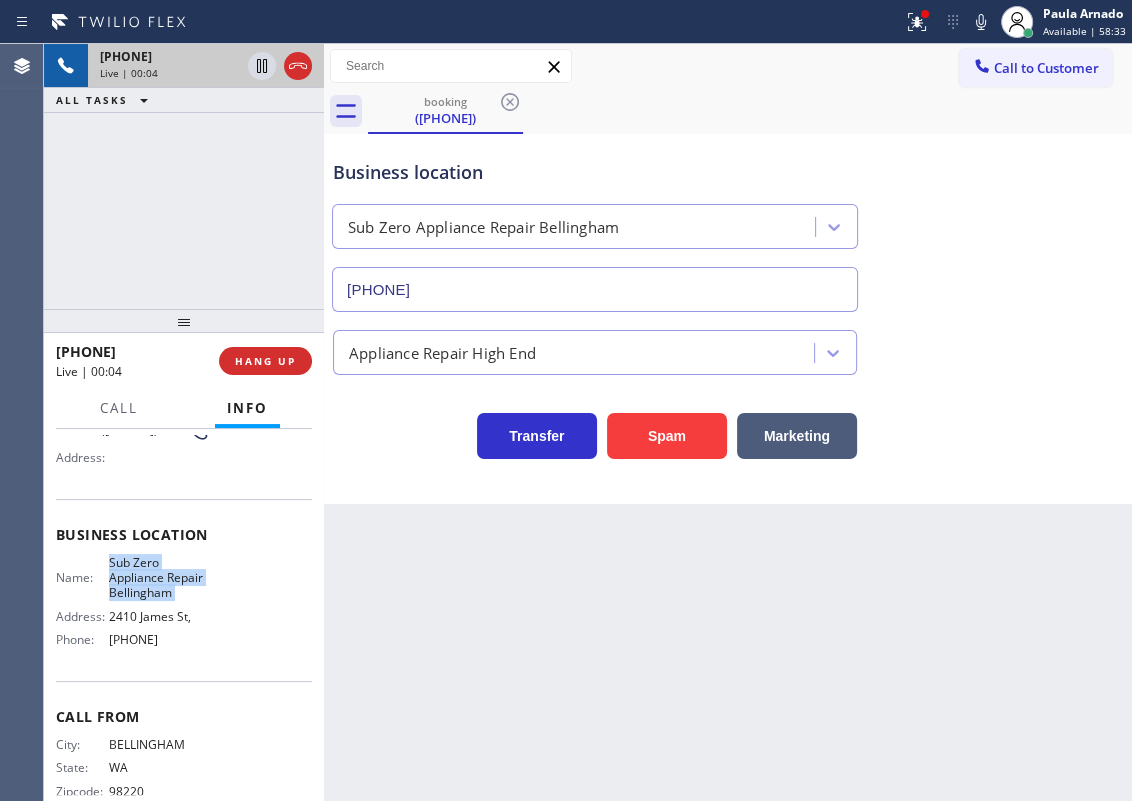 click on "Sub Zero Appliance Repair Bellingham" at bounding box center [159, 578] 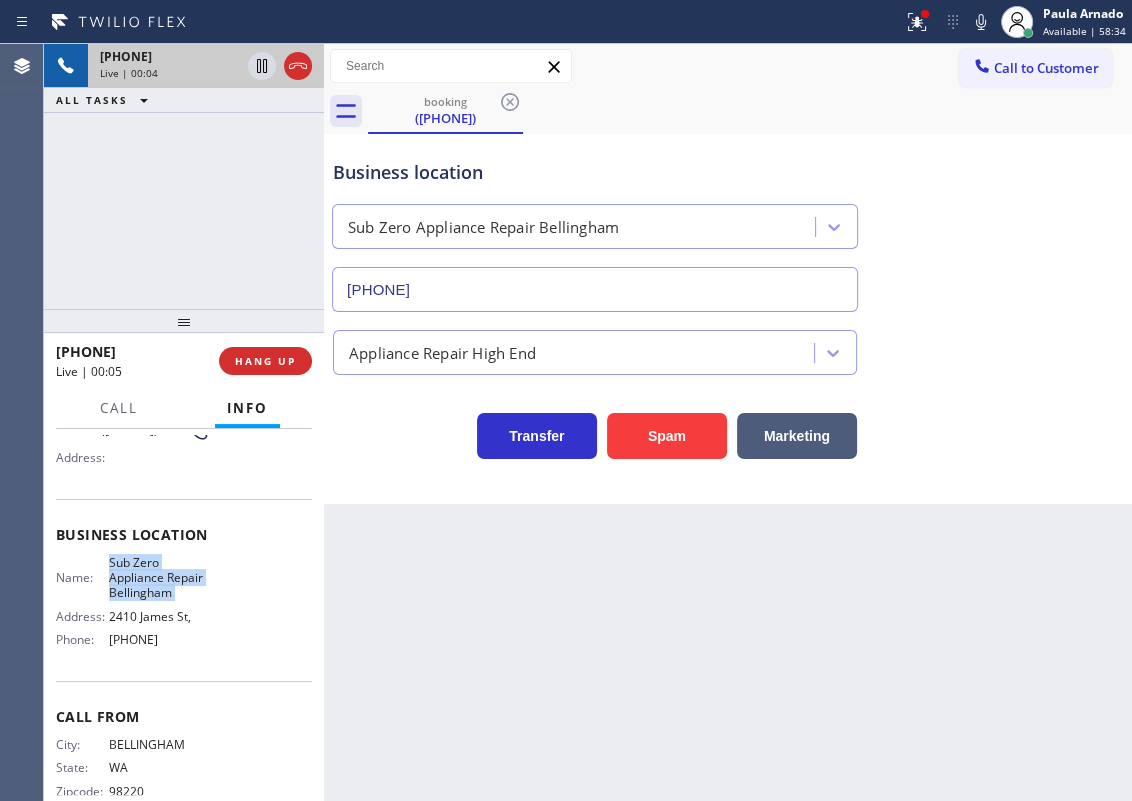 copy on "Sub Zero Appliance Repair Bellingham" 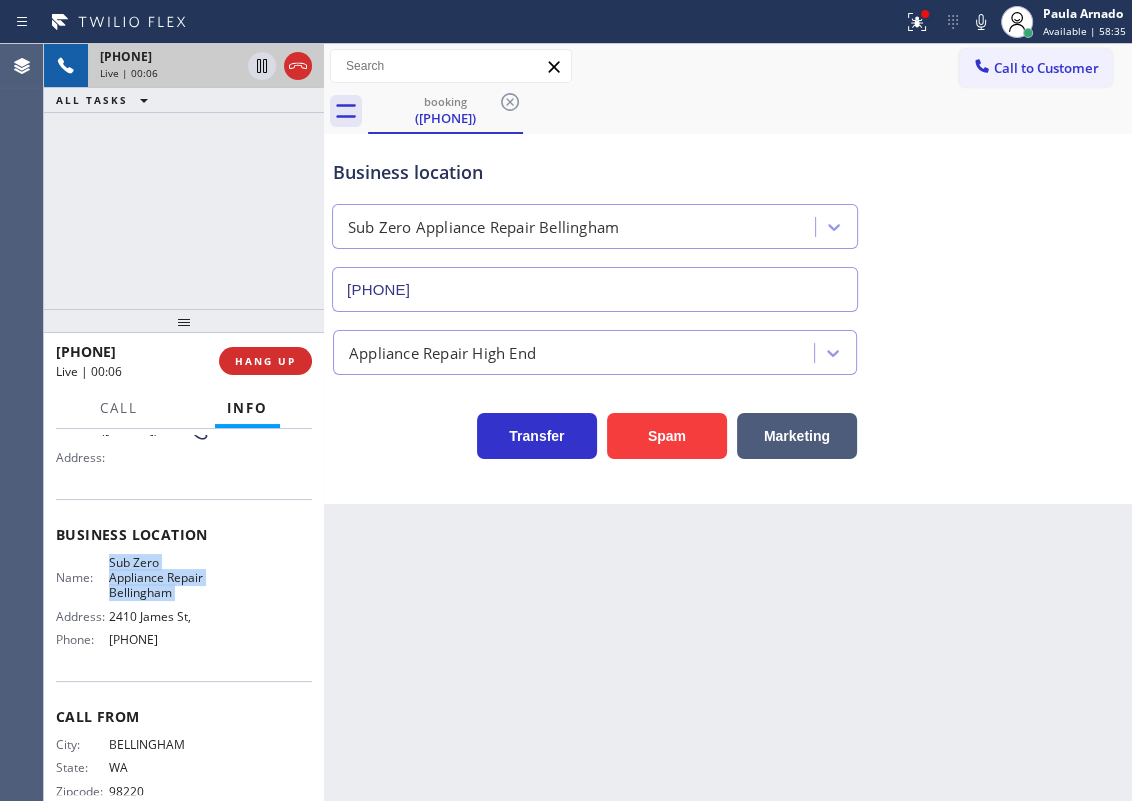 click on "[PHONE]" at bounding box center [595, 289] 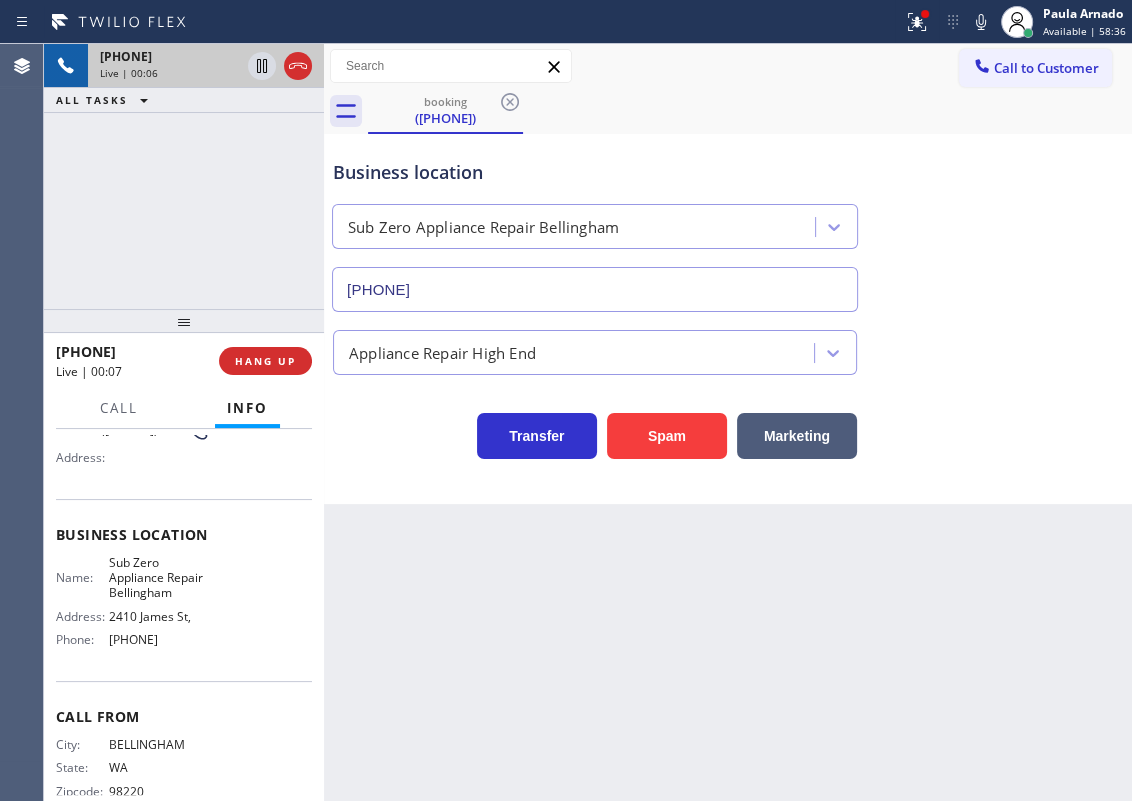 click on "[PHONE]" at bounding box center [595, 289] 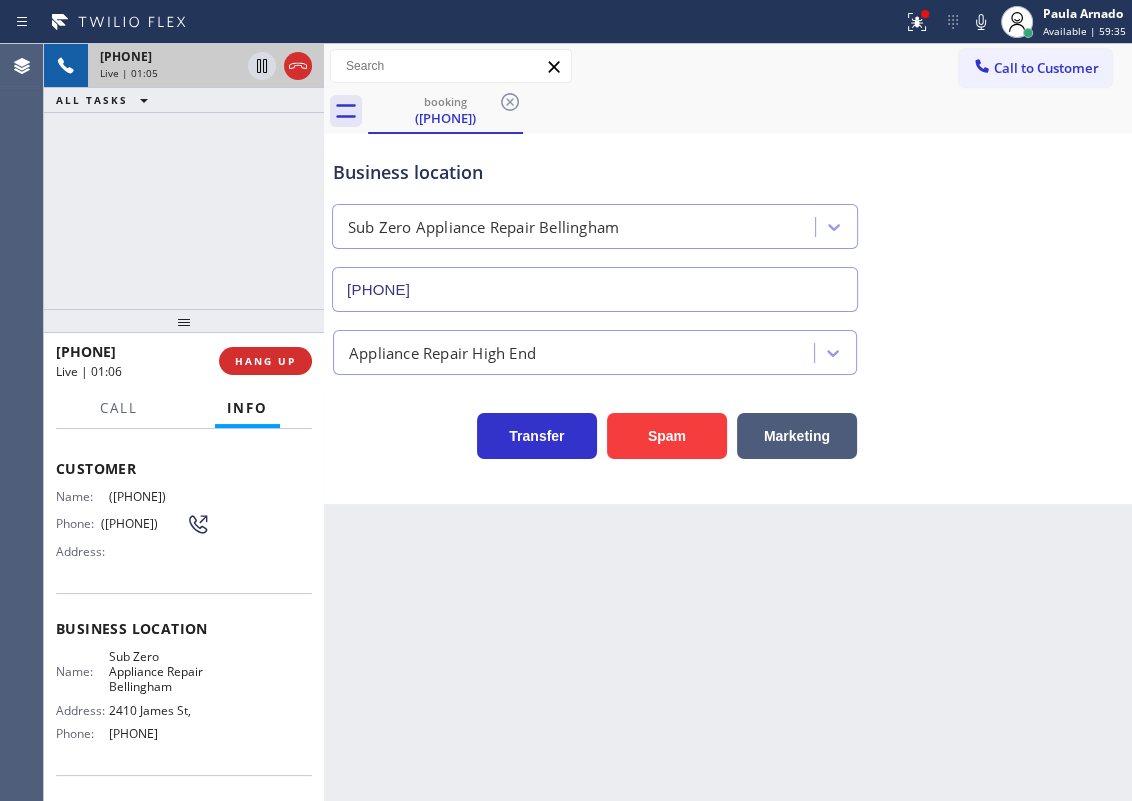 scroll, scrollTop: 0, scrollLeft: 0, axis: both 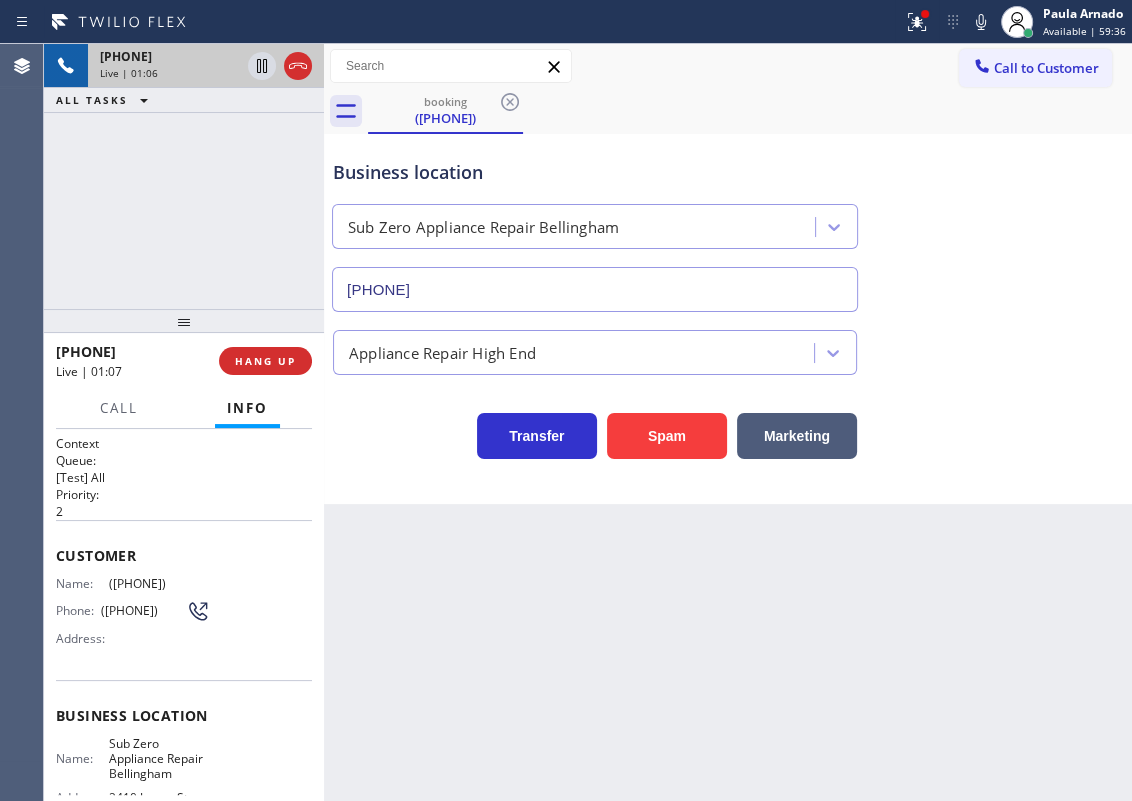 click on "([PHONE])" at bounding box center [159, 583] 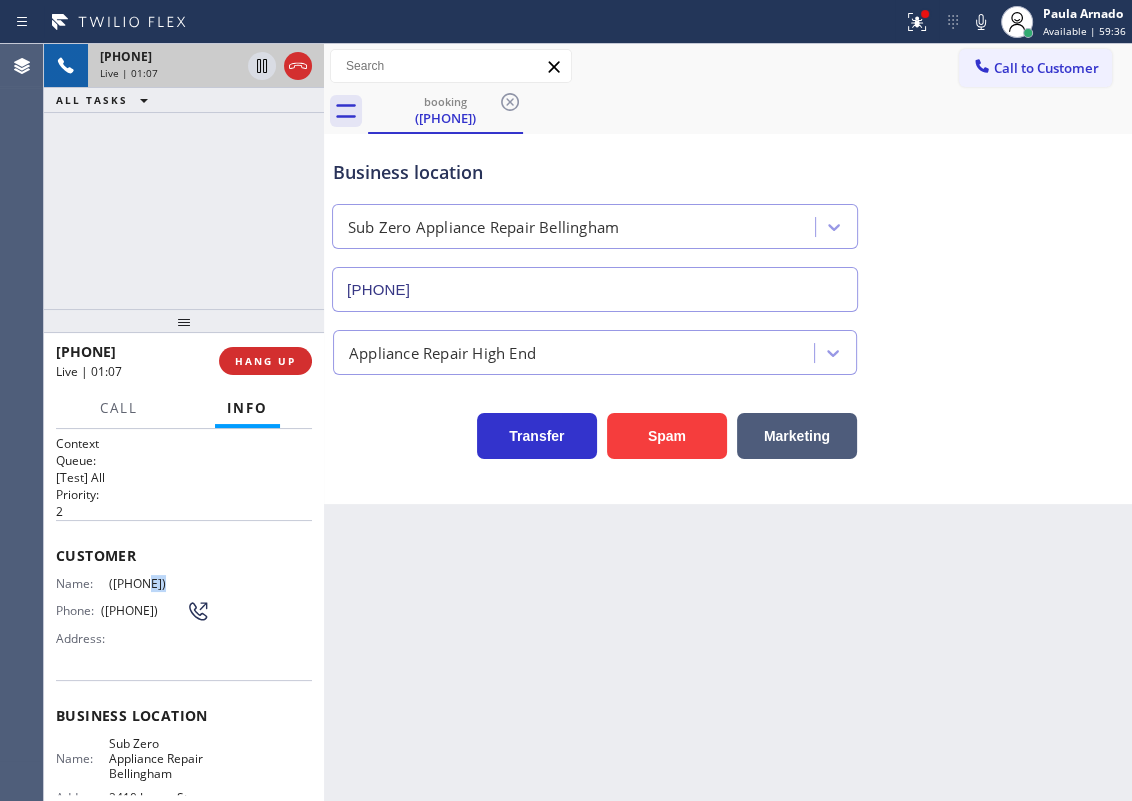 click on "([PHONE])" at bounding box center [159, 583] 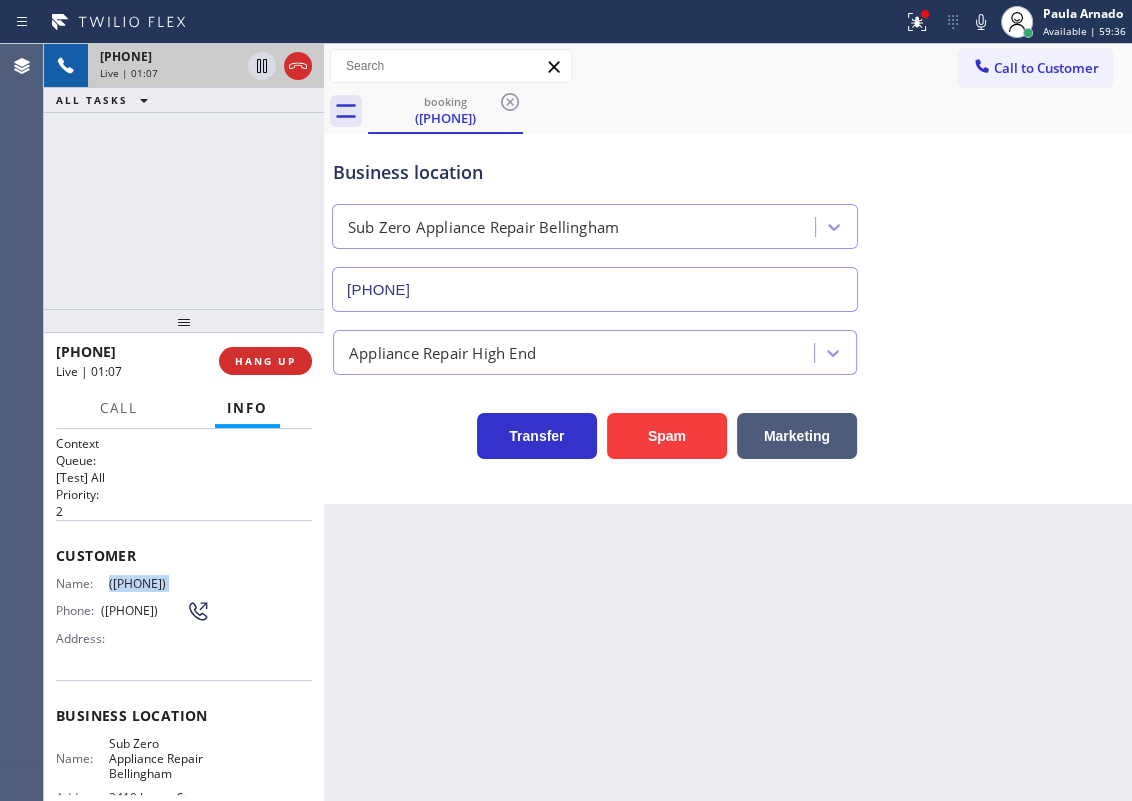 click on "([PHONE])" at bounding box center [159, 583] 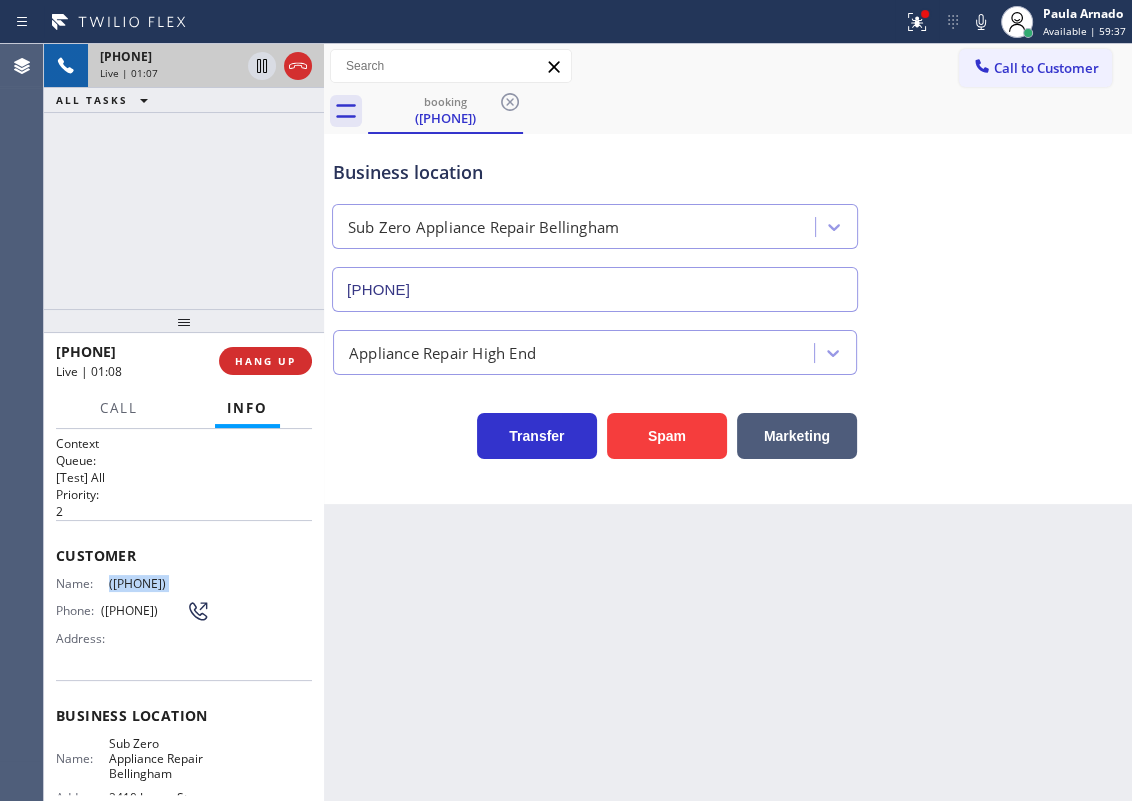 copy on "([PHONE])" 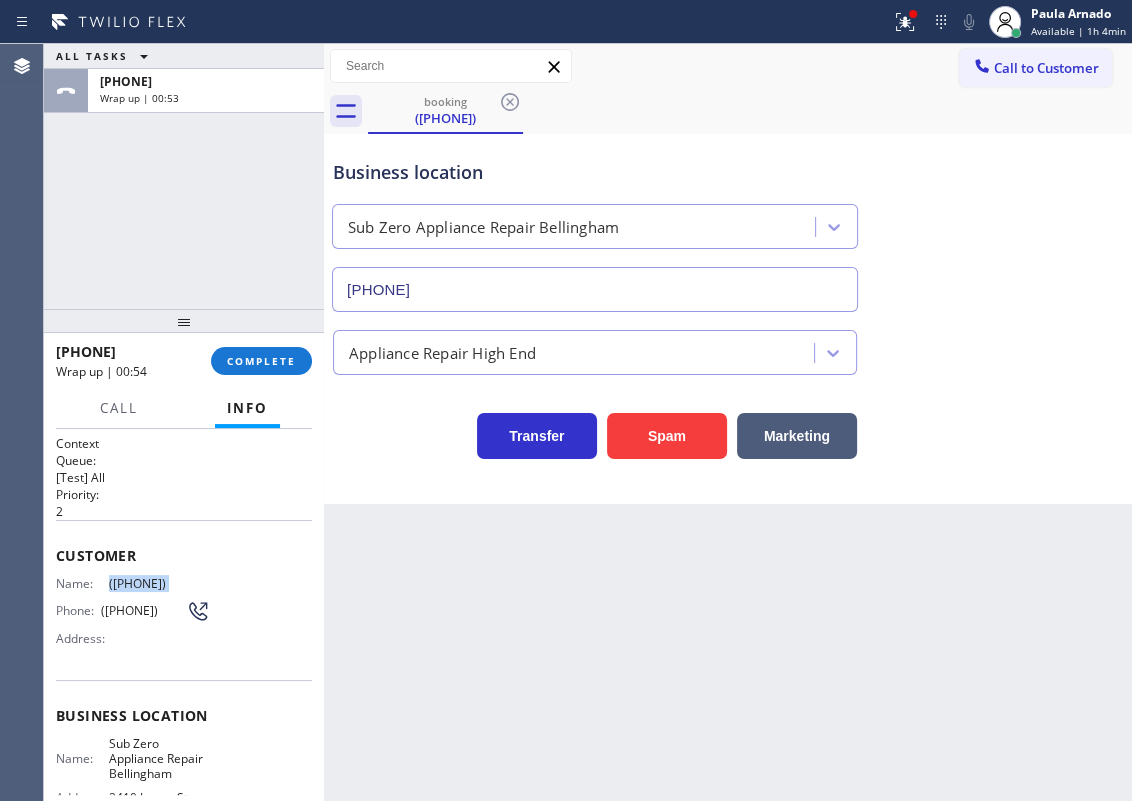 drag, startPoint x: 252, startPoint y: 360, endPoint x: 617, endPoint y: 359, distance: 365.00137 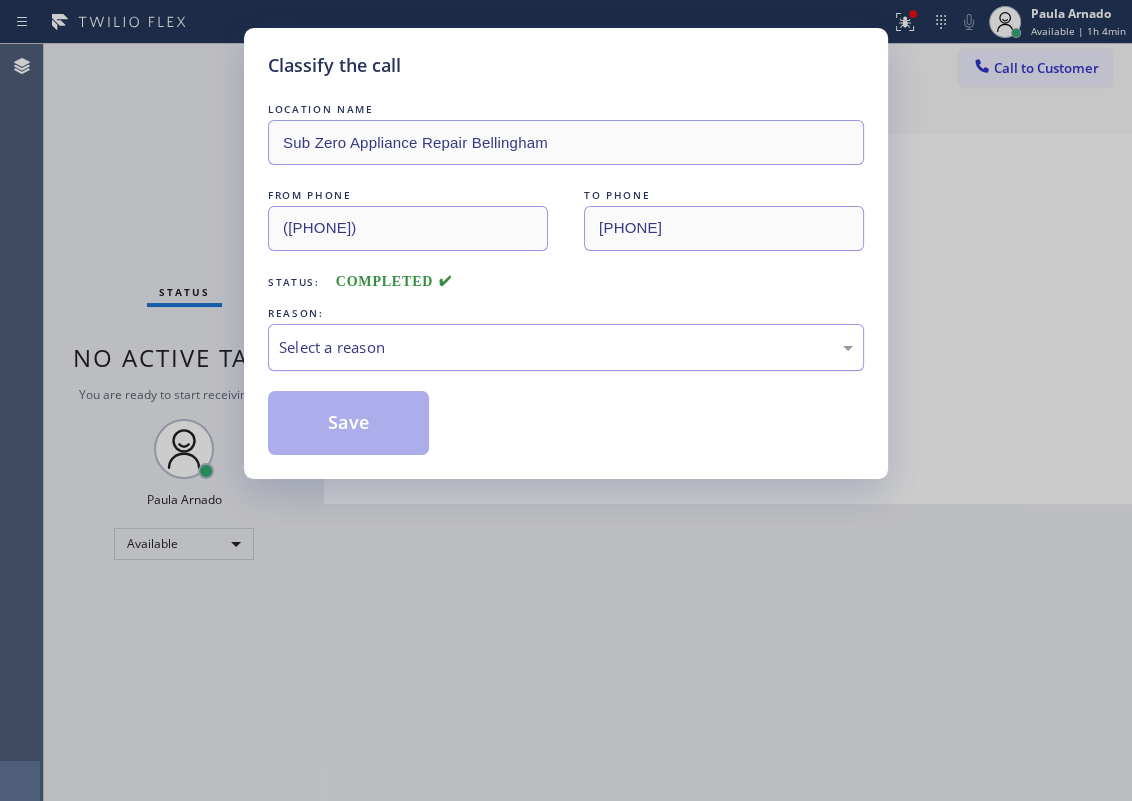 click on "Select a reason" at bounding box center (566, 347) 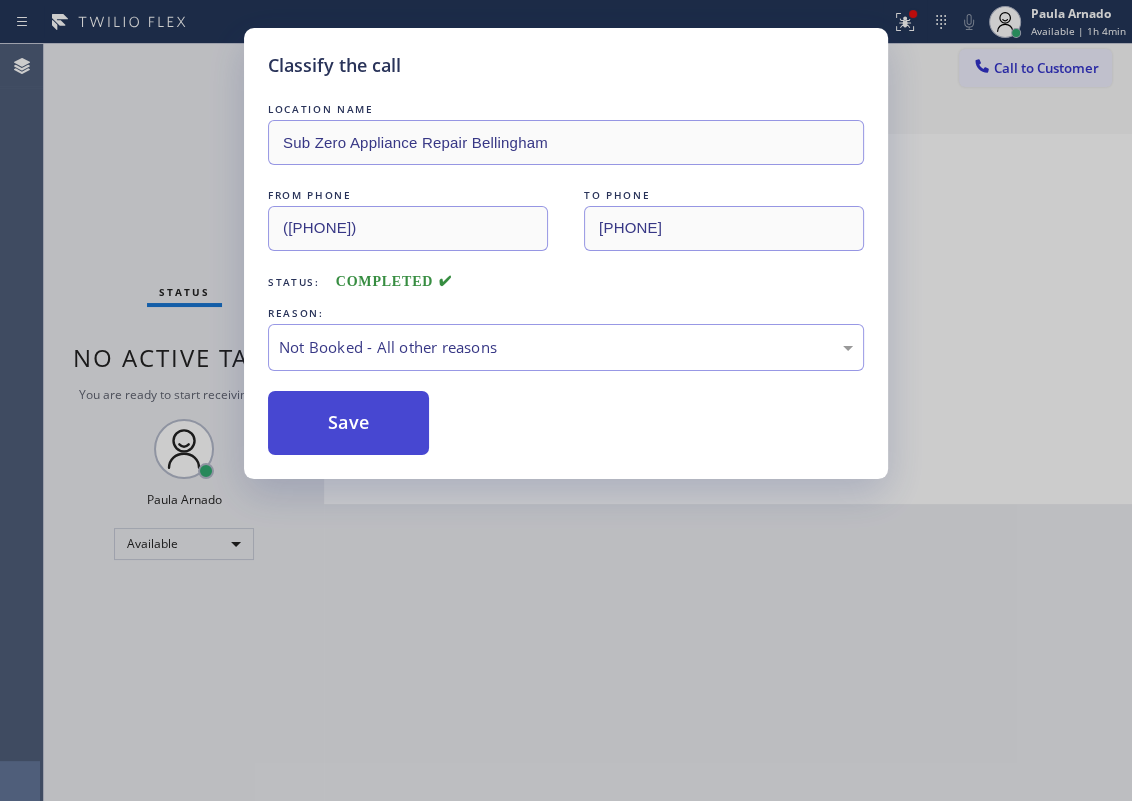 click on "Save" at bounding box center [348, 423] 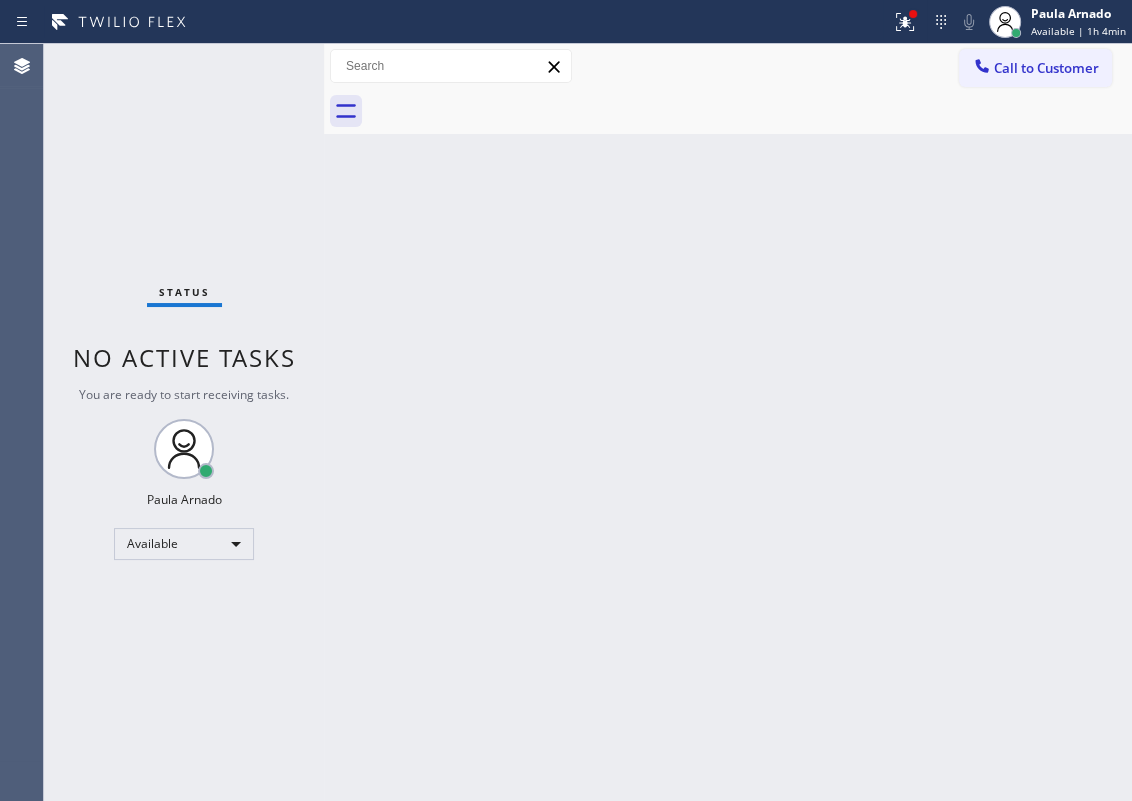 click on "Status No active tasks You are ready to start receiving tasks. [FIRST] [LAST] Available" at bounding box center (184, 422) 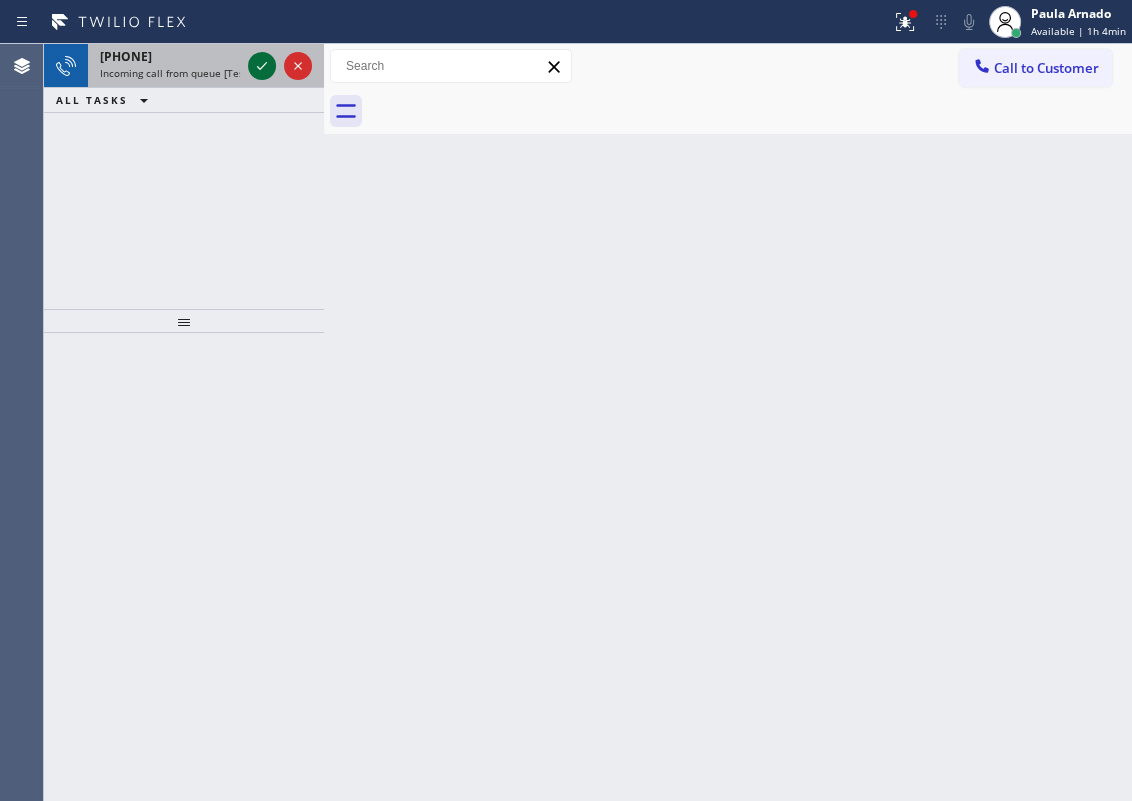 click 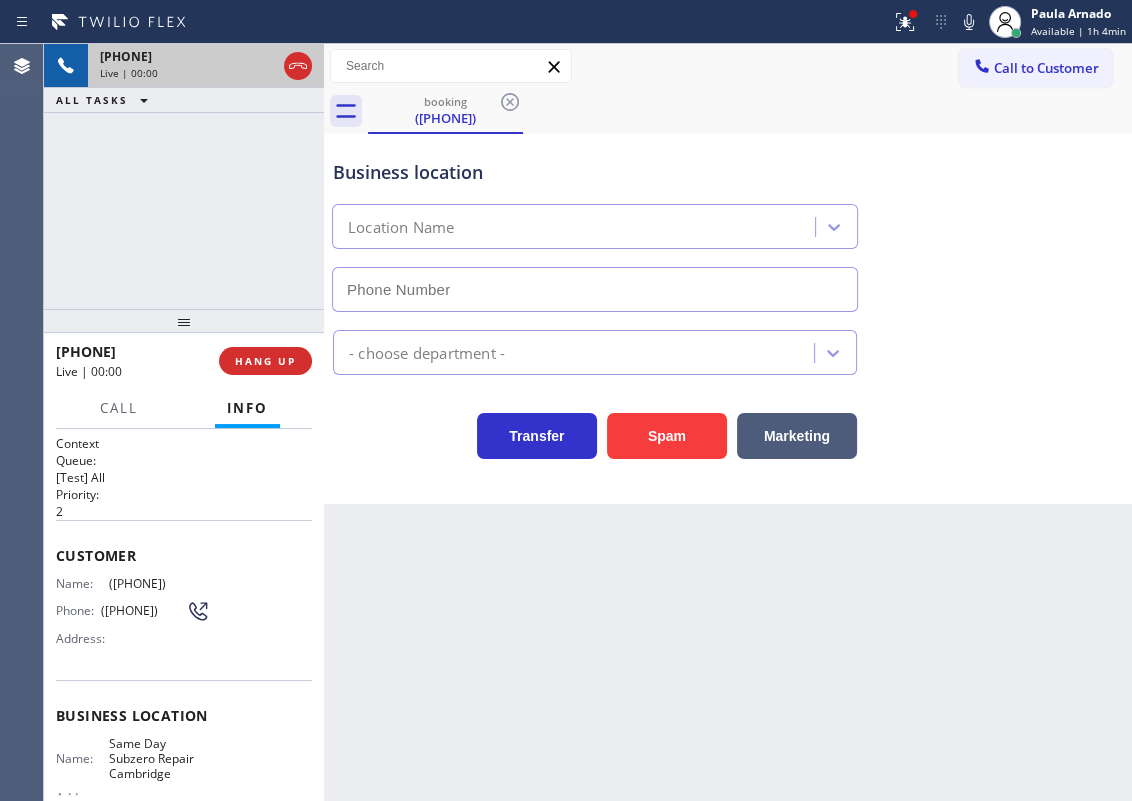 type on "([PHONE])" 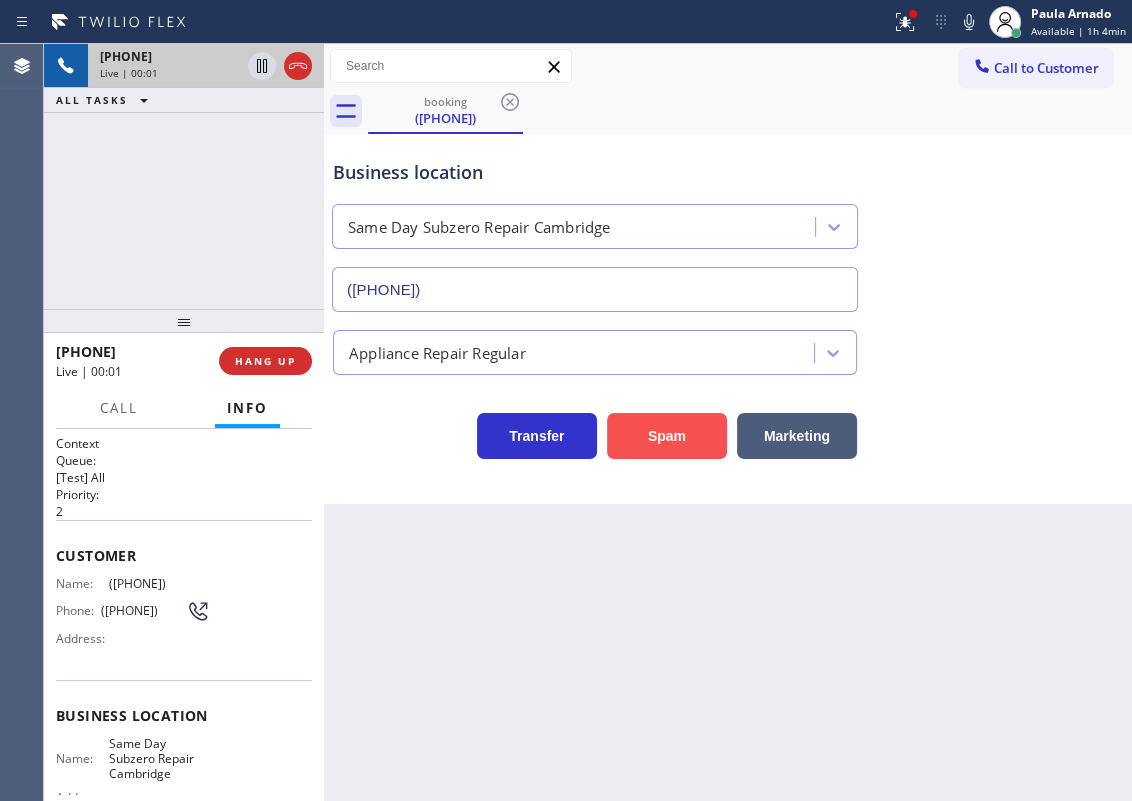 click on "Spam" at bounding box center (667, 436) 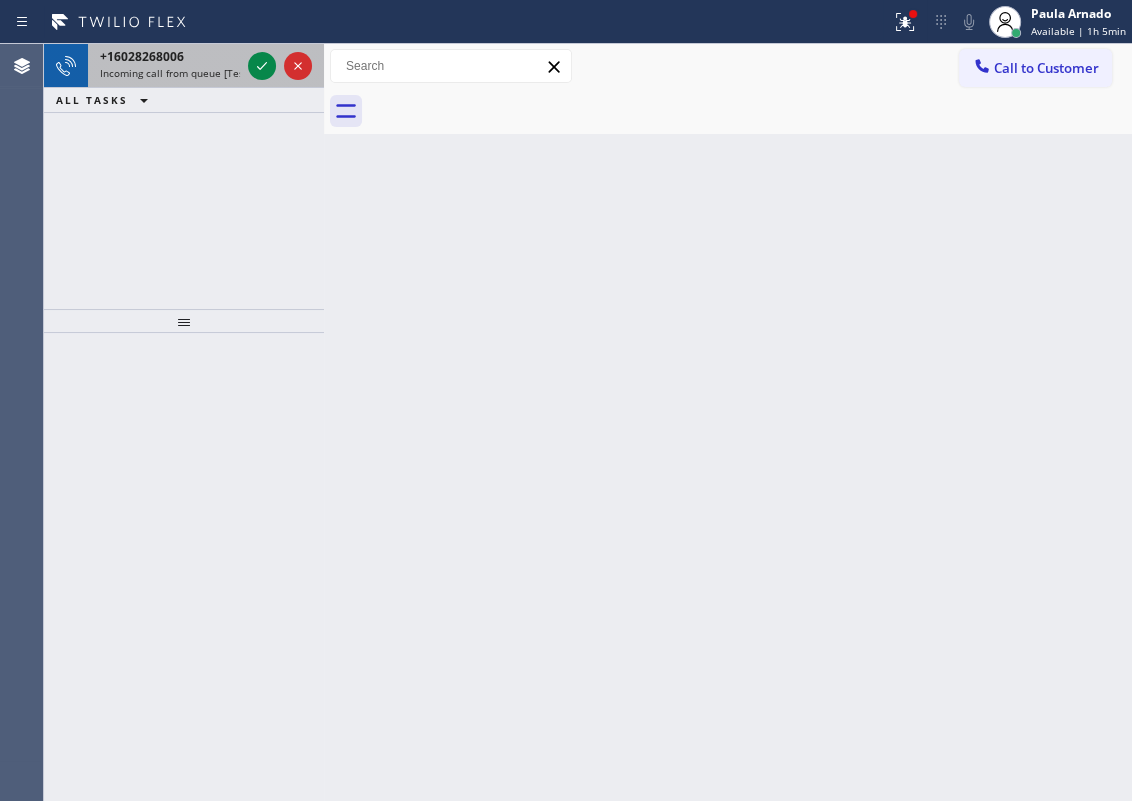 drag, startPoint x: 290, startPoint y: 68, endPoint x: 280, endPoint y: 69, distance: 10.049875 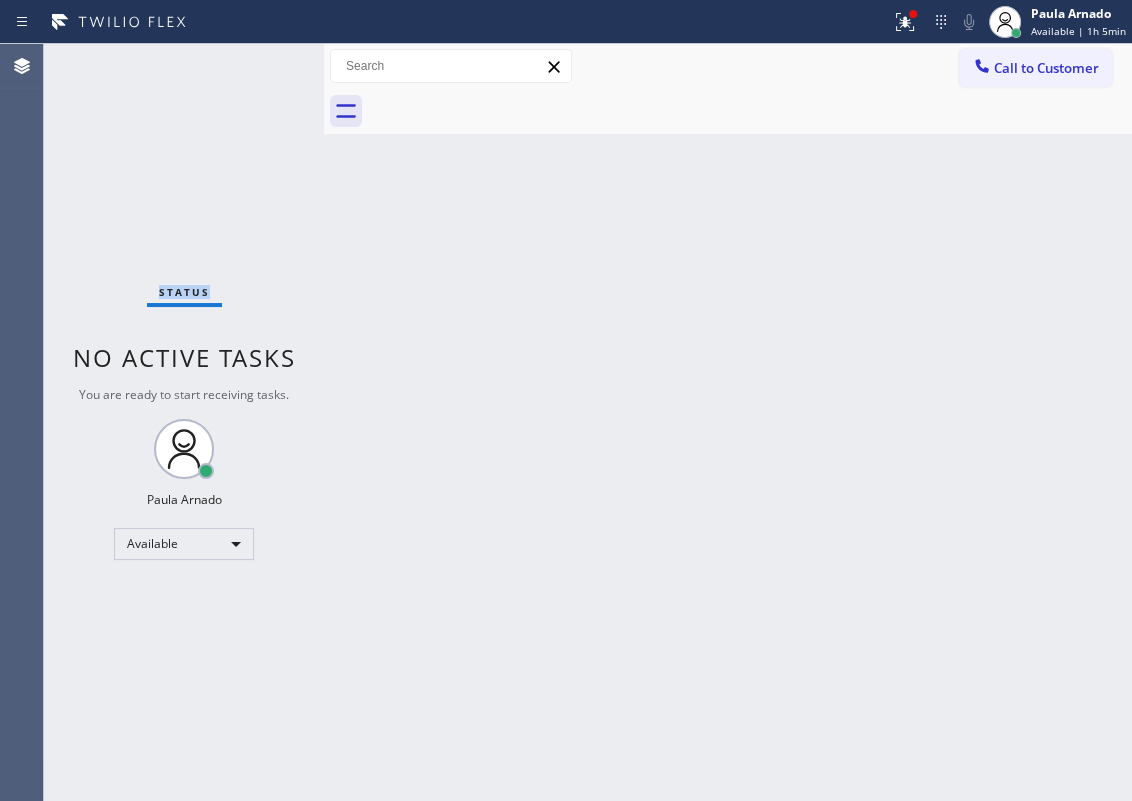 click on "Status No active tasks You are ready to start receiving tasks. [FIRST] [LAST] Available" at bounding box center (184, 422) 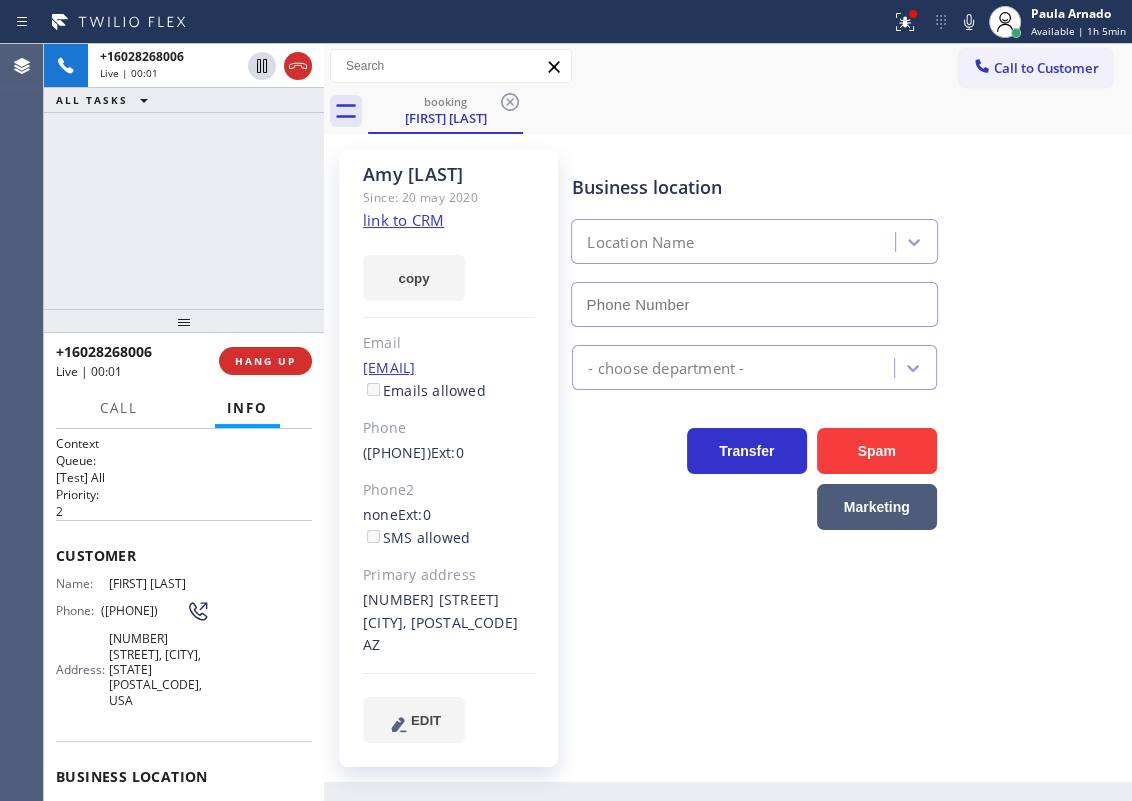 type on "([PHONE])" 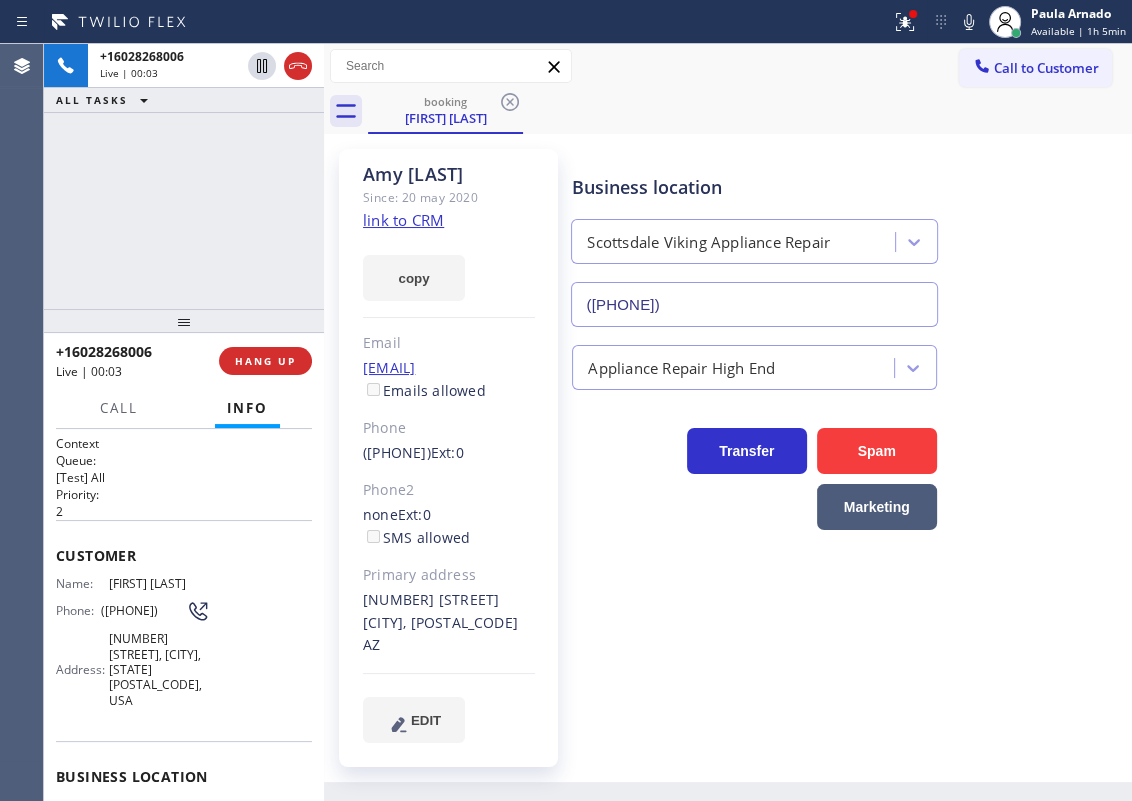 click on "link to CRM" 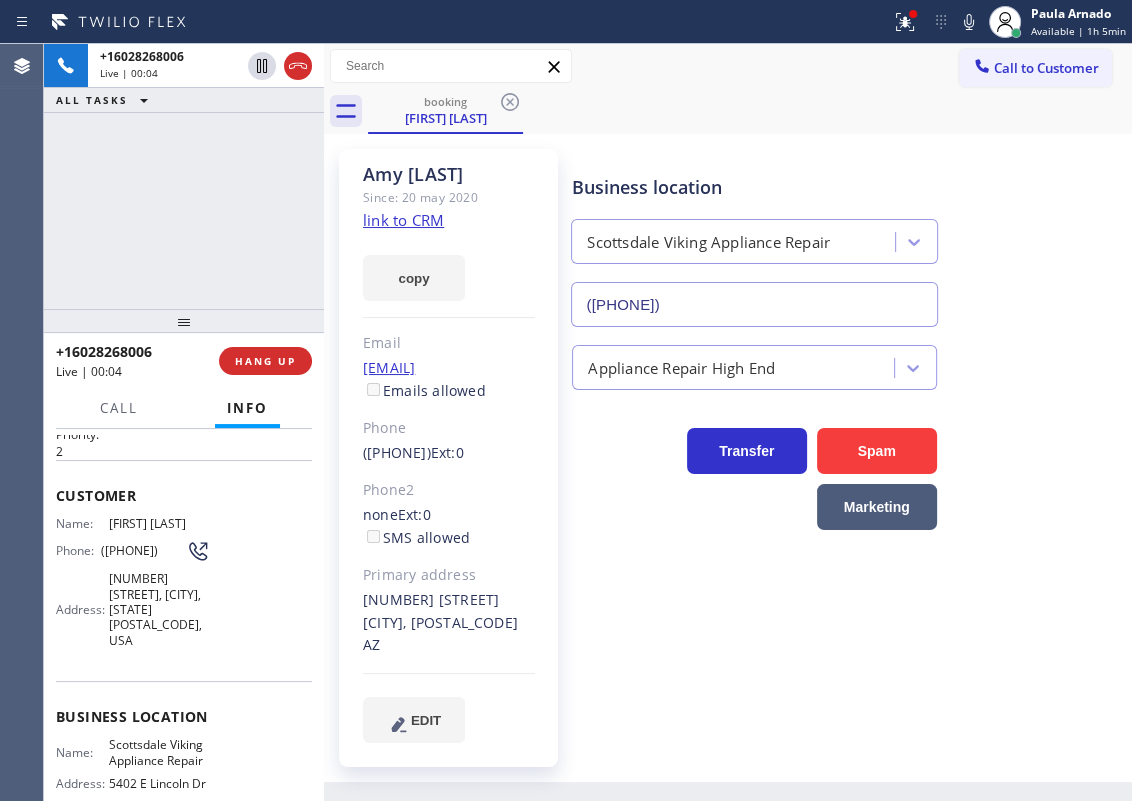 scroll, scrollTop: 90, scrollLeft: 0, axis: vertical 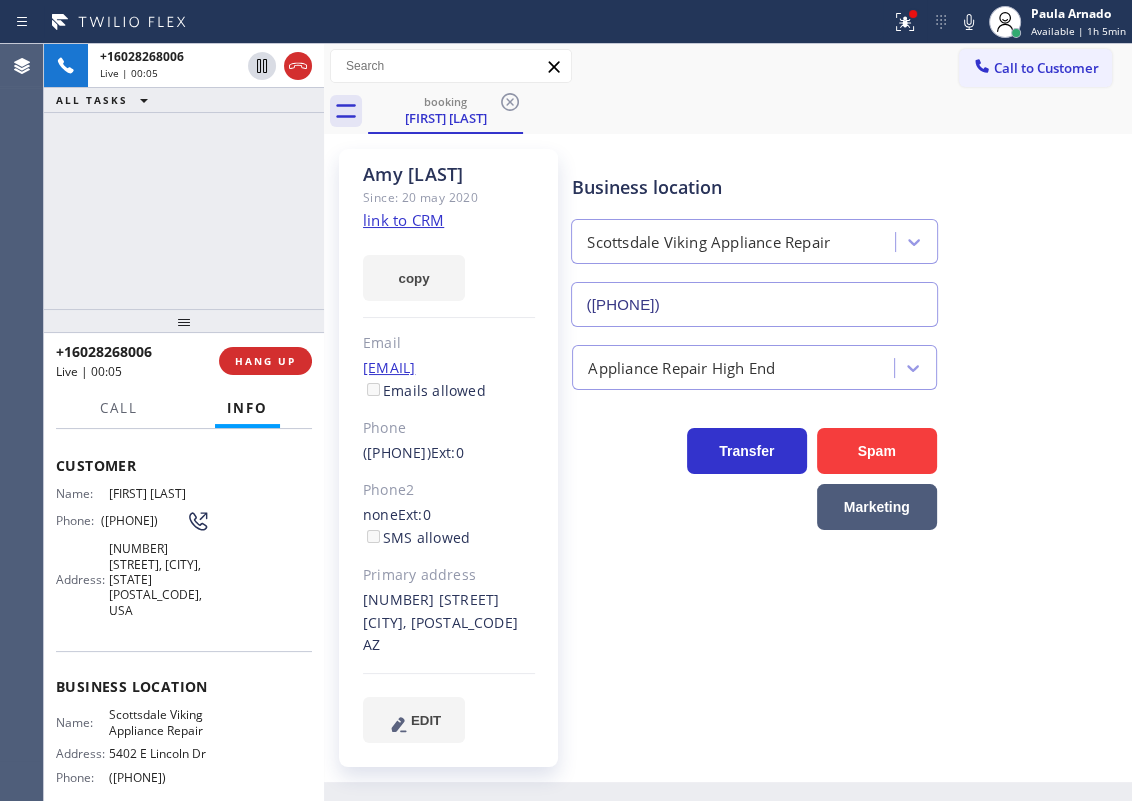 click on "Scottsdale Viking Appliance Repair" at bounding box center (159, 722) 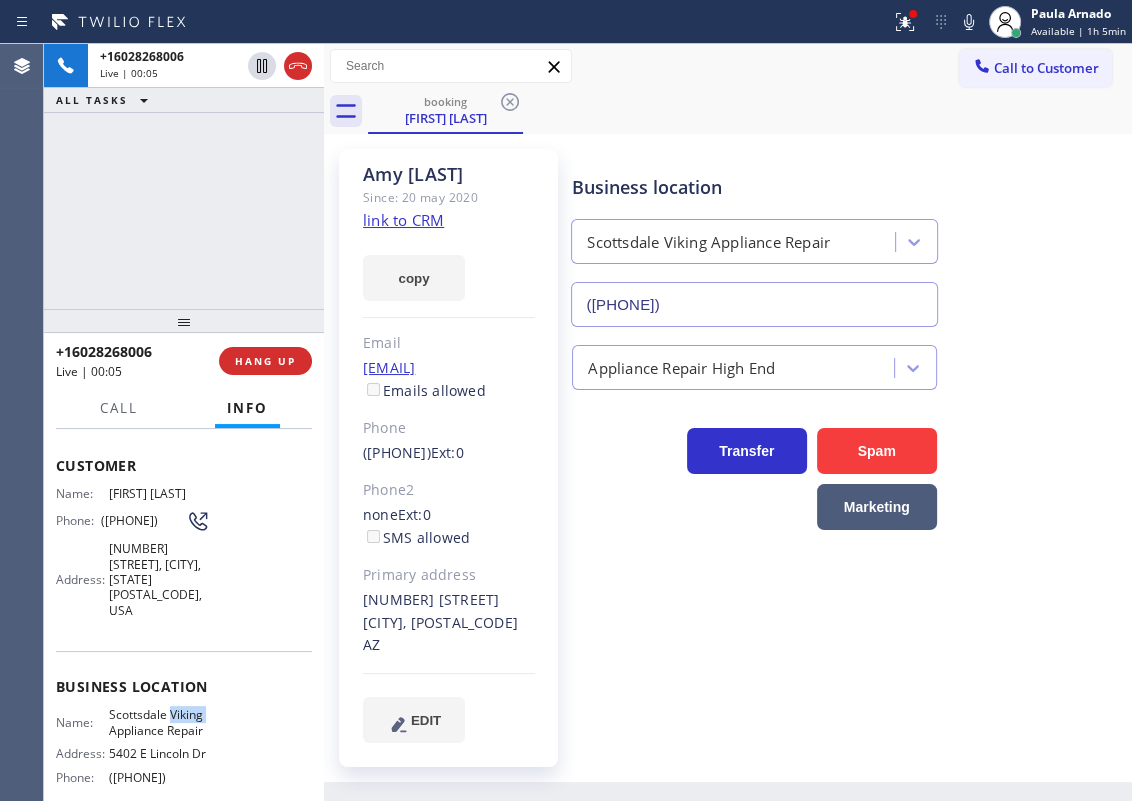 click on "Scottsdale Viking Appliance Repair" at bounding box center [159, 722] 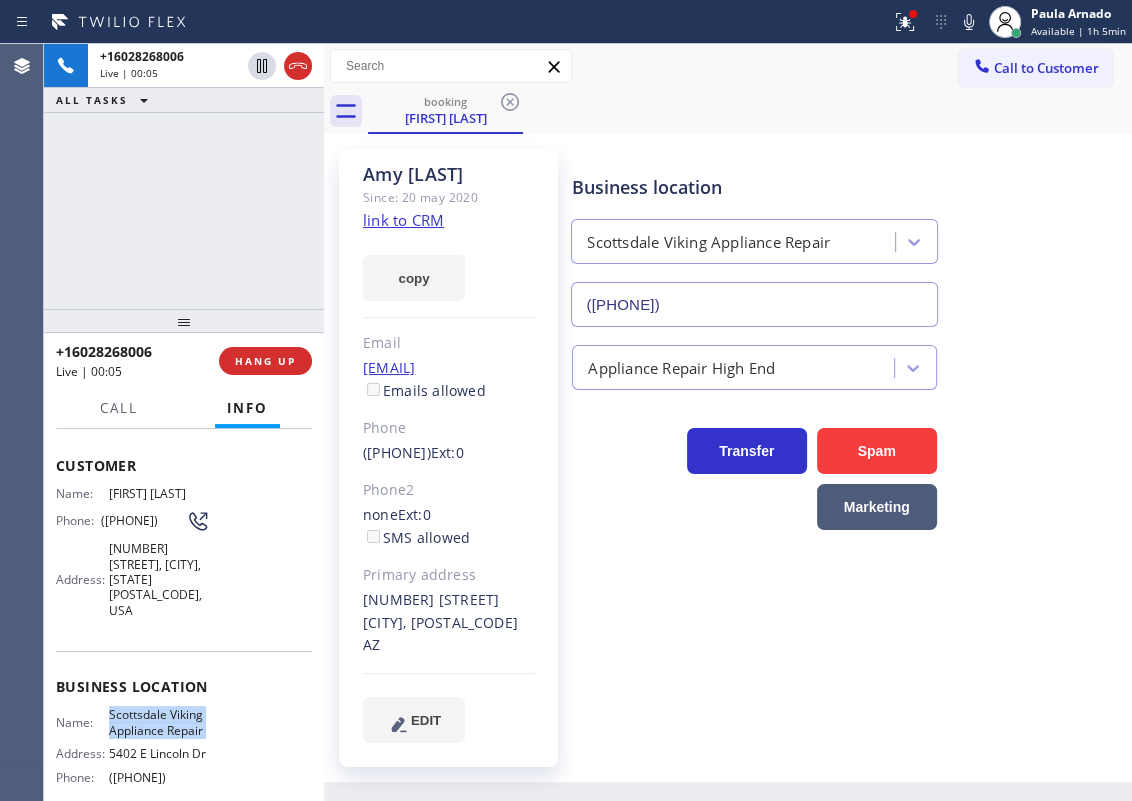 click on "Scottsdale Viking Appliance Repair" at bounding box center [159, 722] 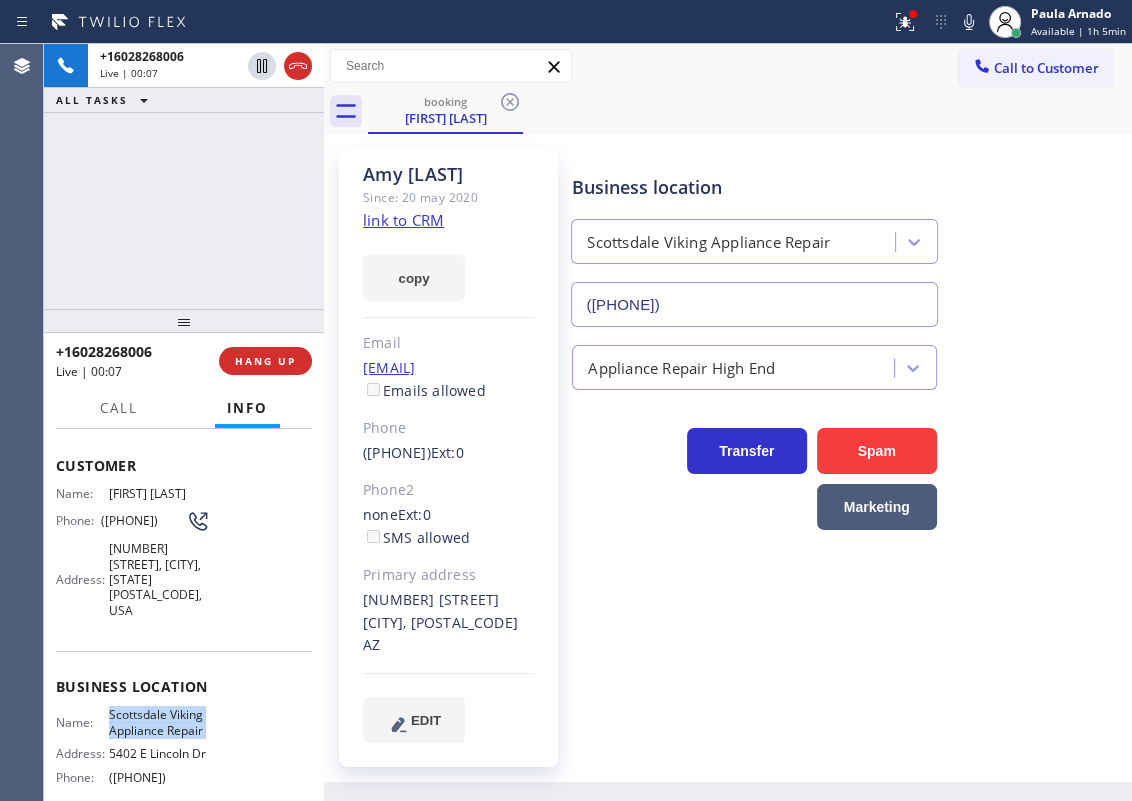 click on "([PHONE])" at bounding box center (754, 304) 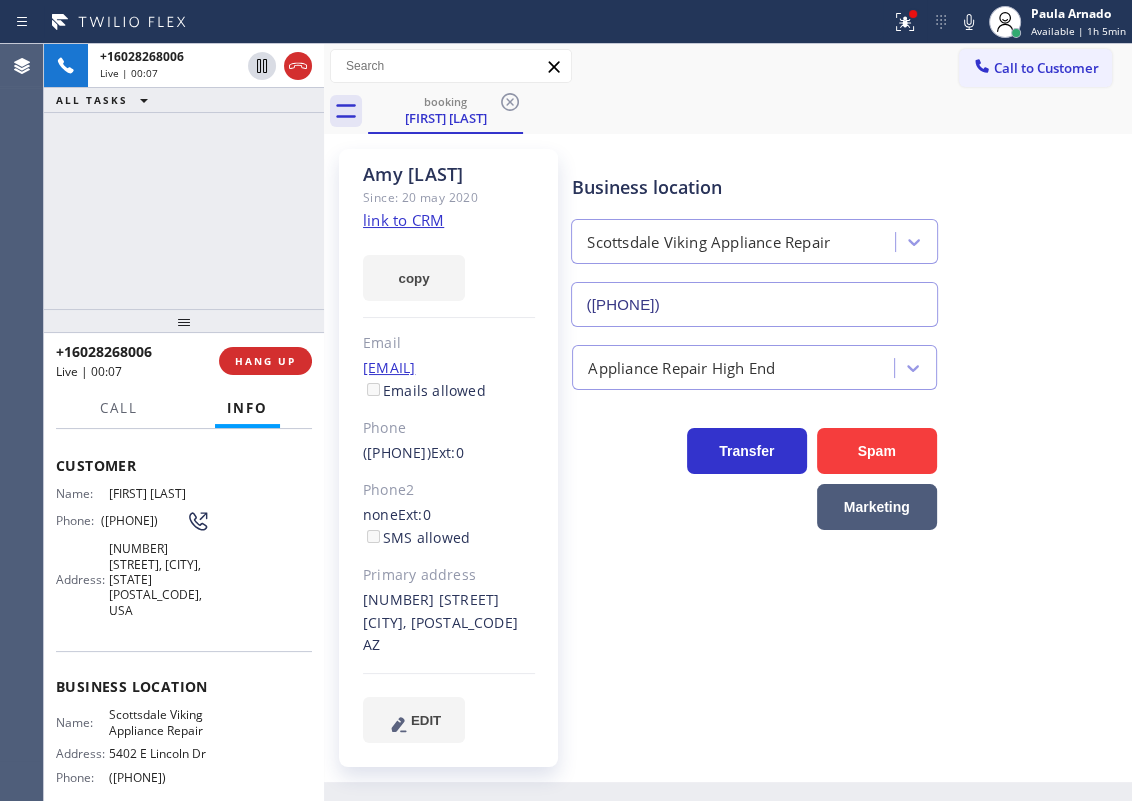 click on "([PHONE])" at bounding box center (754, 304) 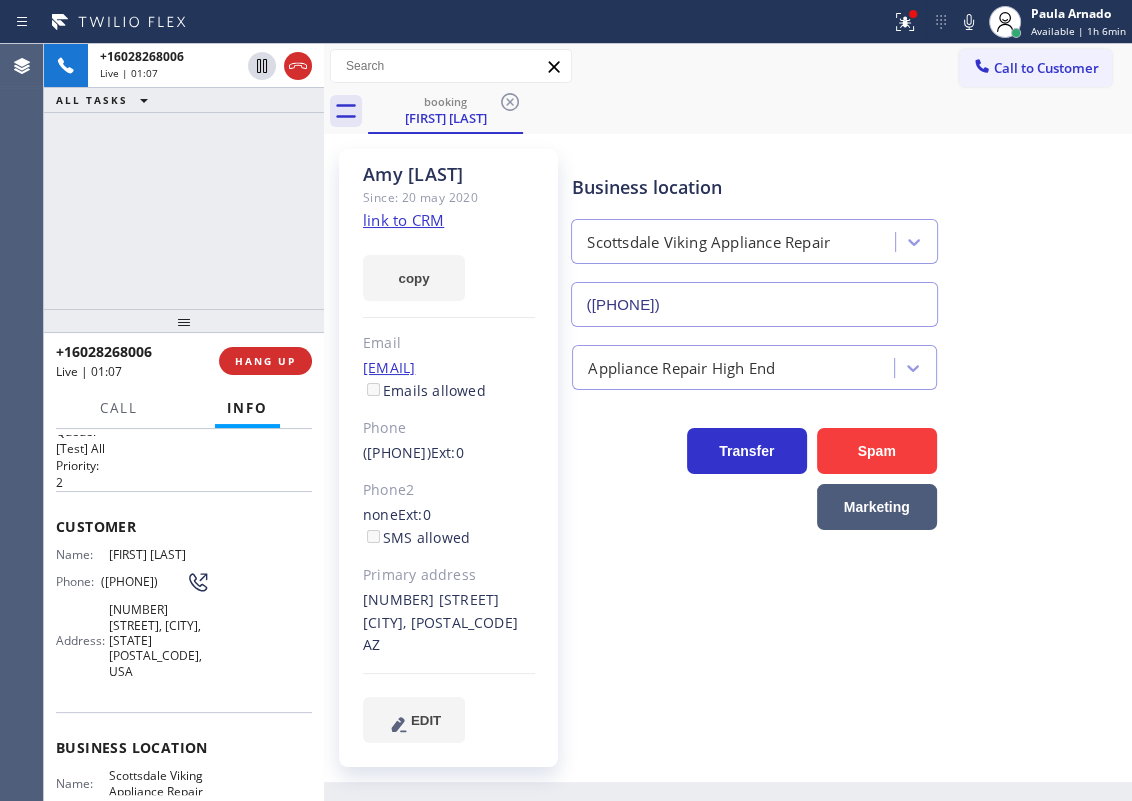 scroll, scrollTop: 0, scrollLeft: 0, axis: both 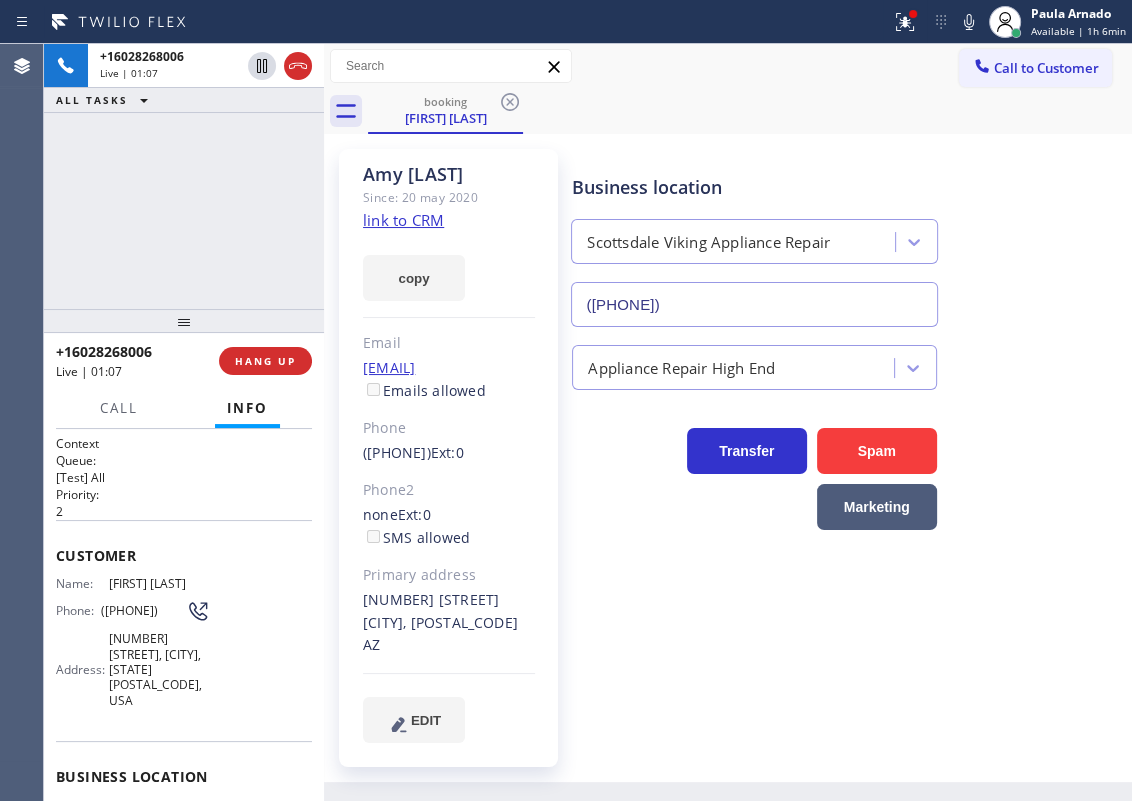 click on "([PHONE])" at bounding box center (143, 610) 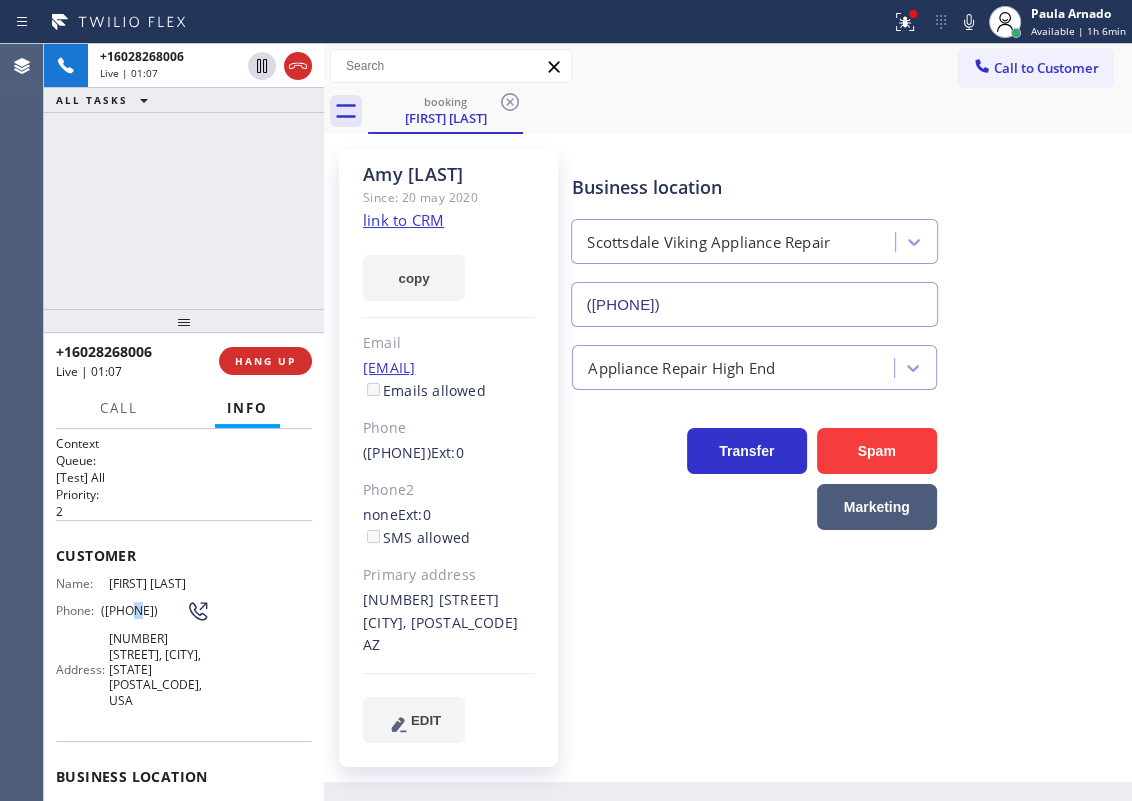 click on "([PHONE])" at bounding box center [143, 610] 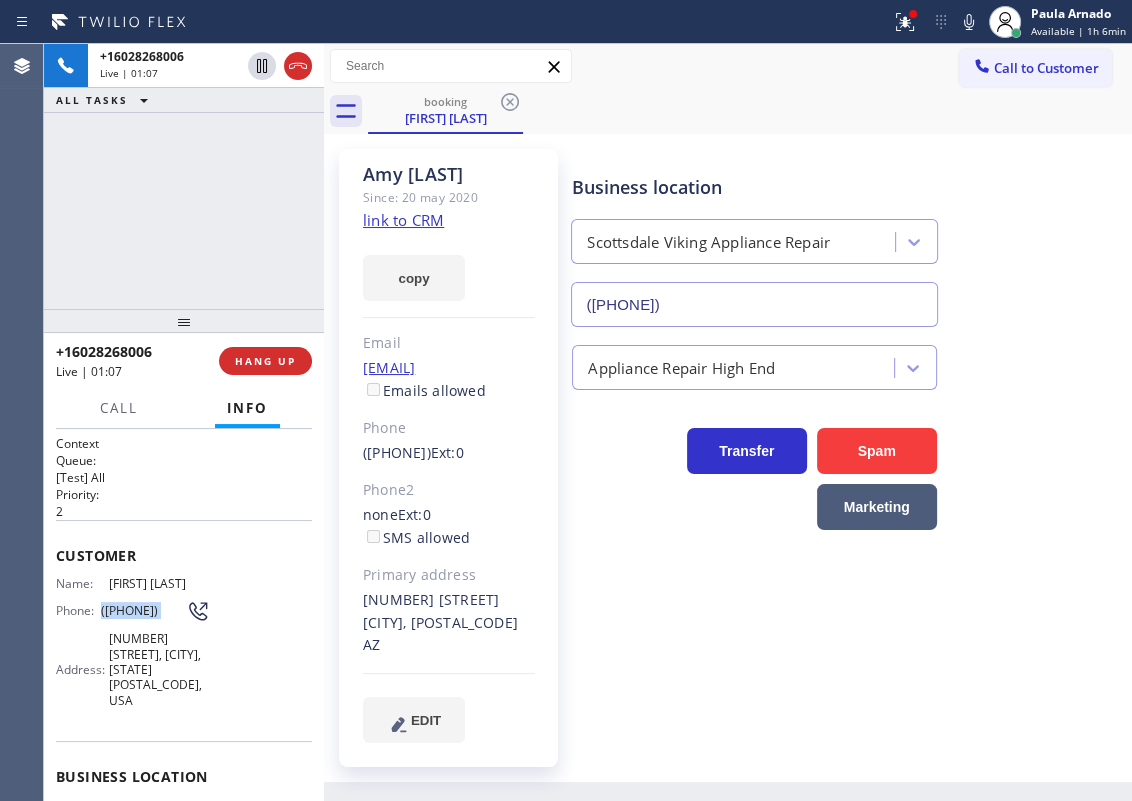click on "([PHONE])" at bounding box center (143, 610) 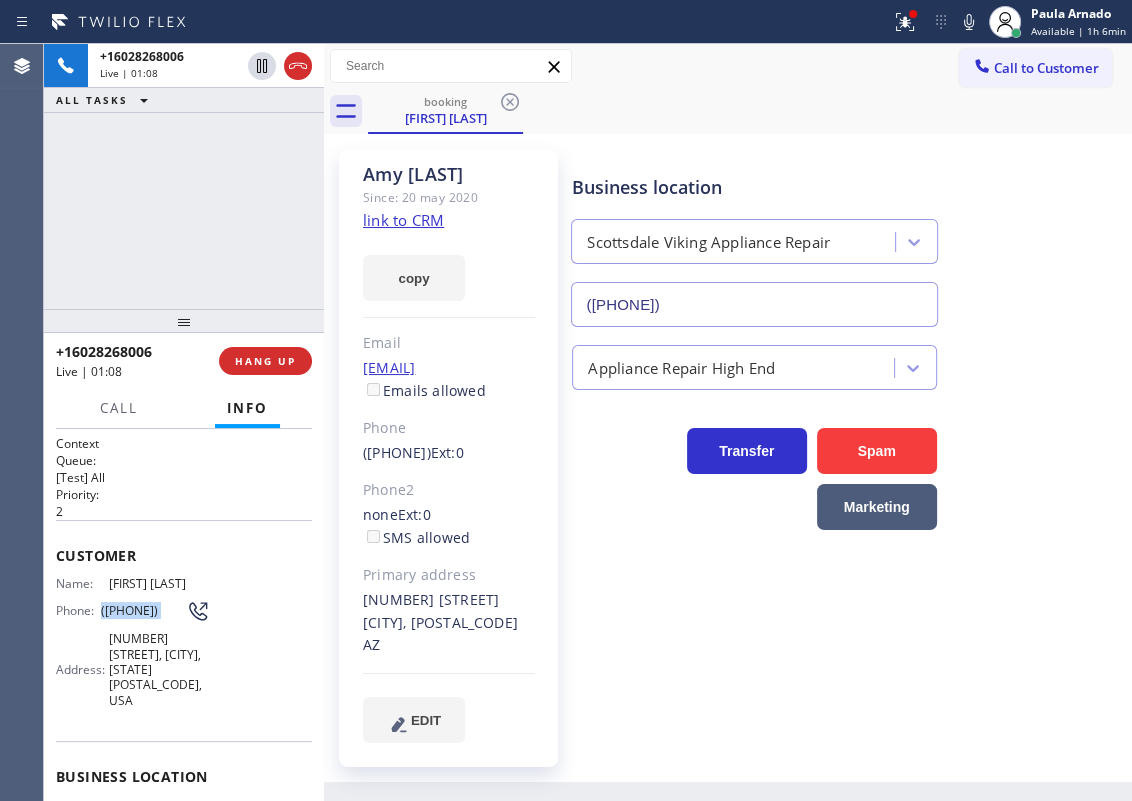 copy on "([PHONE])" 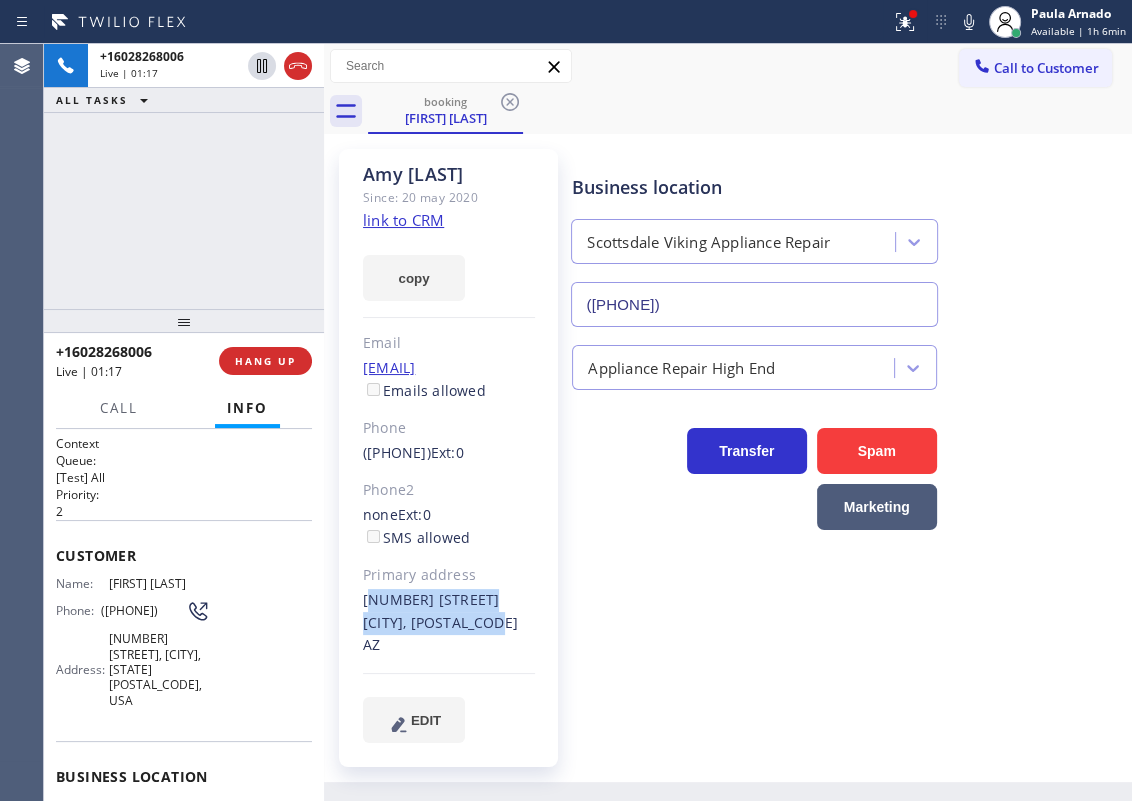 drag, startPoint x: 364, startPoint y: 599, endPoint x: 462, endPoint y: 620, distance: 100.22475 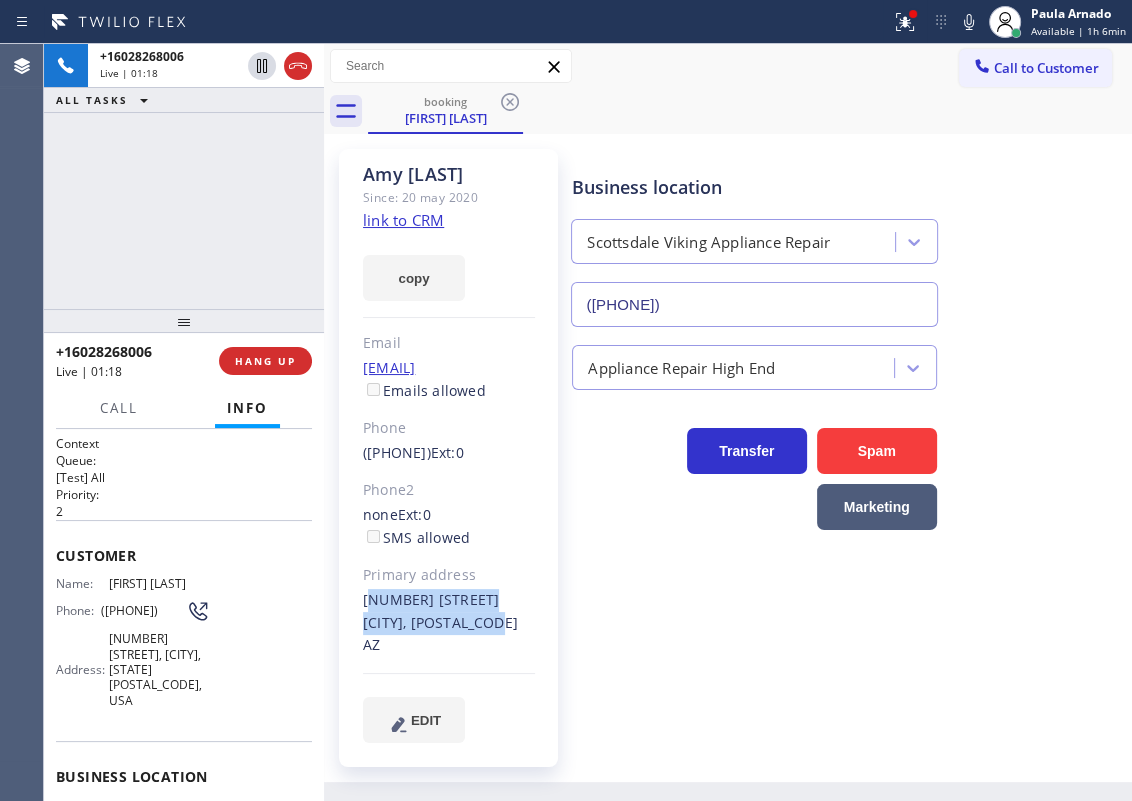 copy on "[NUMBER] [STREET] [CITY], [POSTAL_CODE]" 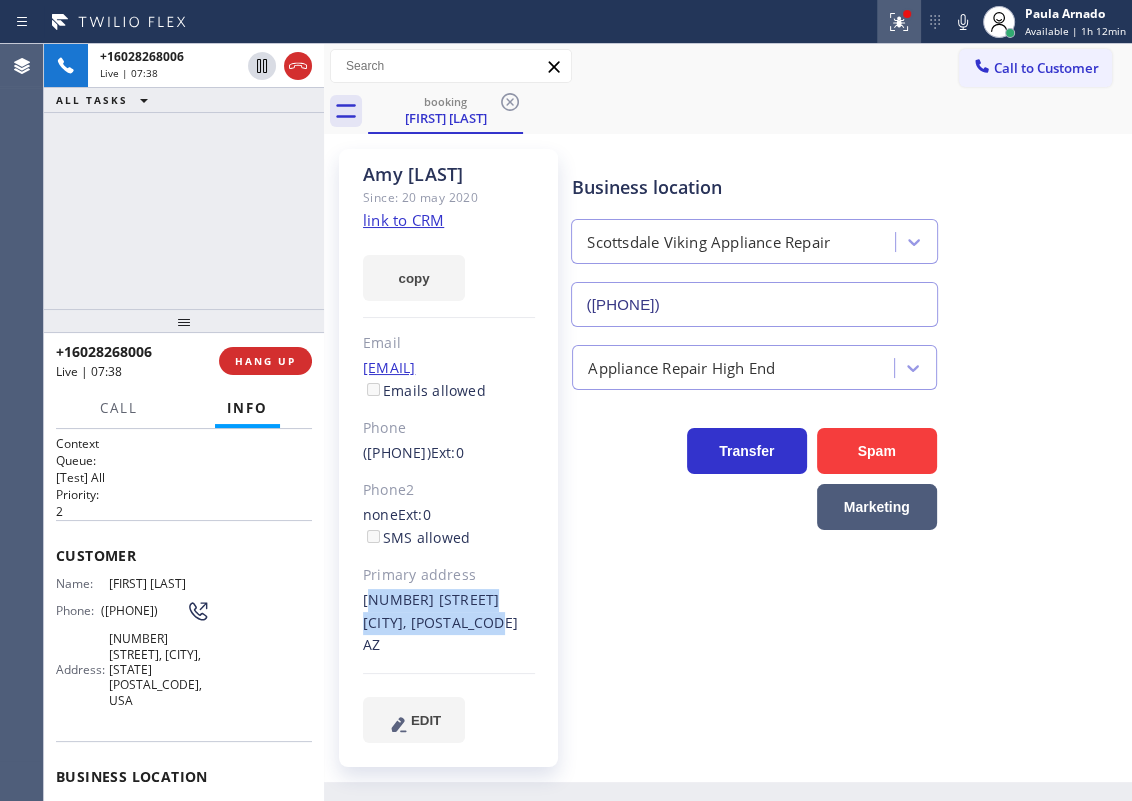 click at bounding box center (899, 22) 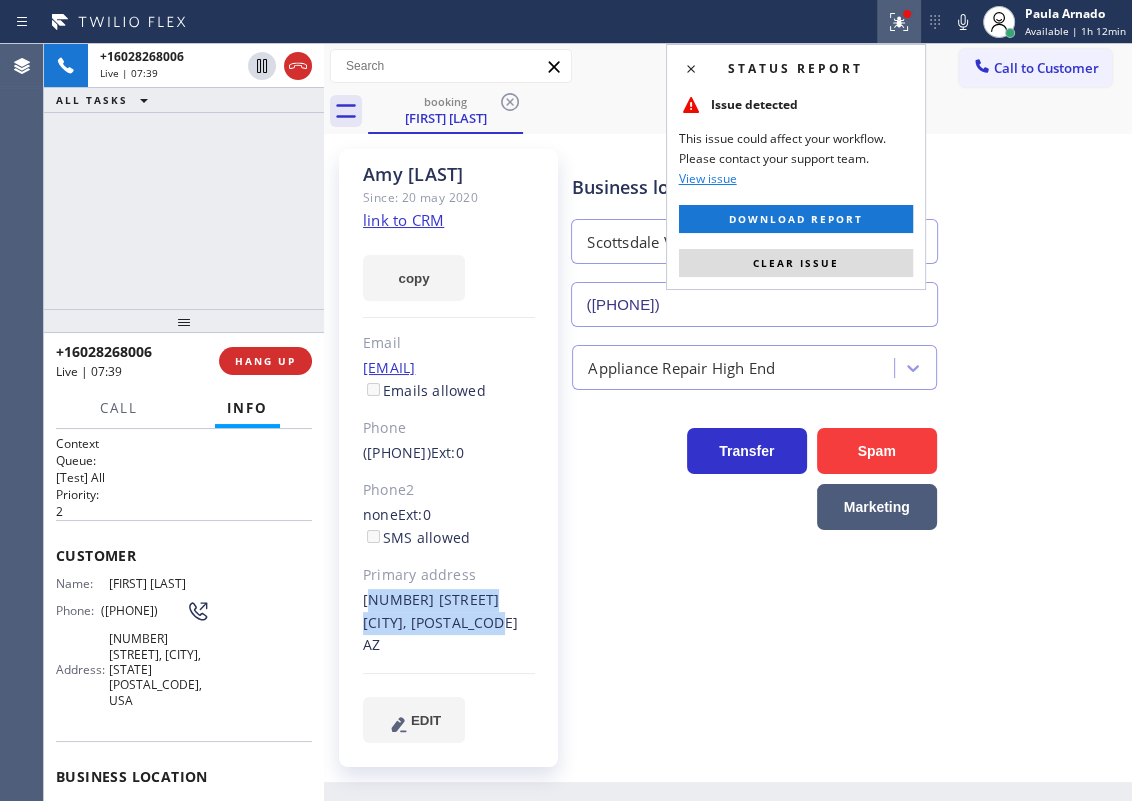 drag, startPoint x: 855, startPoint y: 256, endPoint x: 913, endPoint y: 166, distance: 107.07007 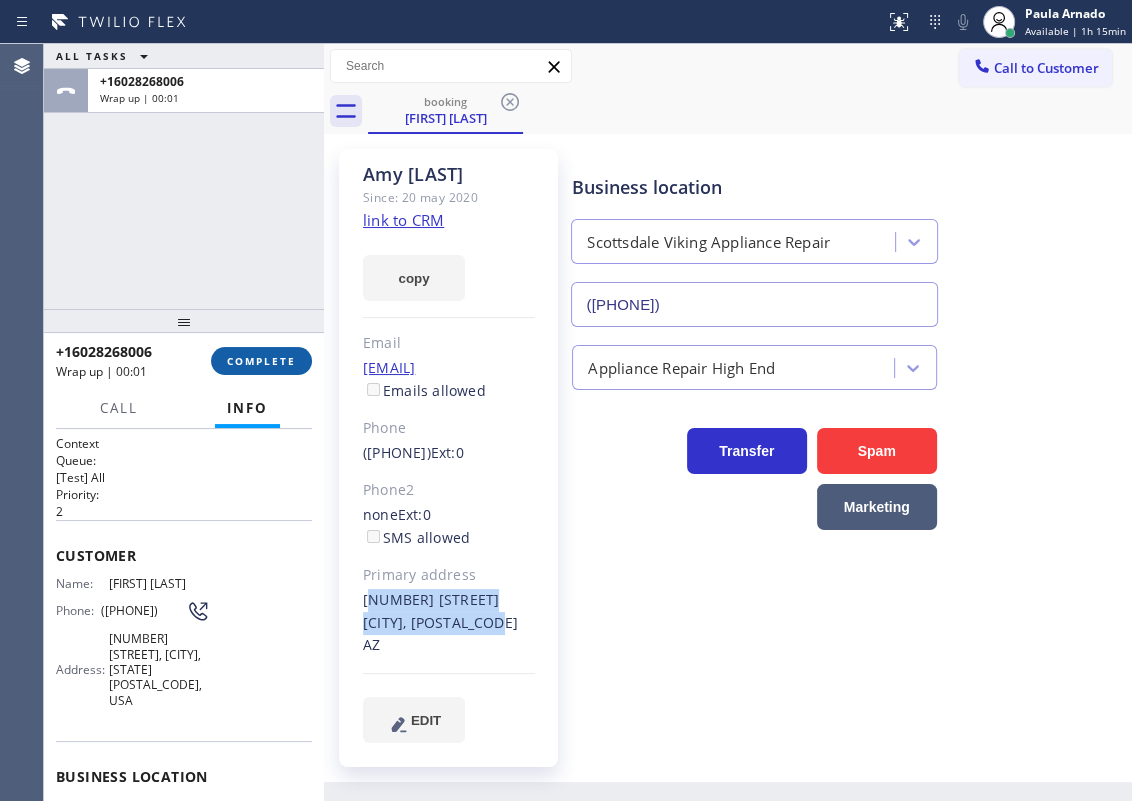 click on "COMPLETE" at bounding box center (261, 361) 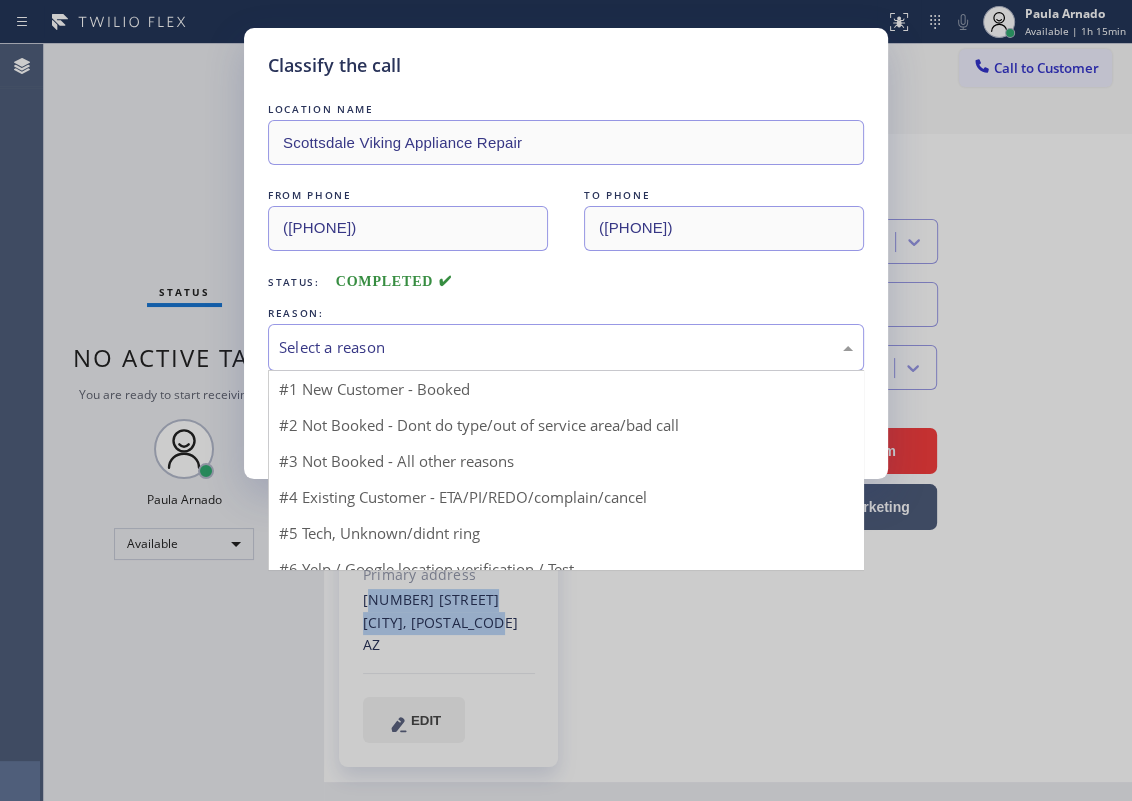 click on "Select a reason" at bounding box center (566, 347) 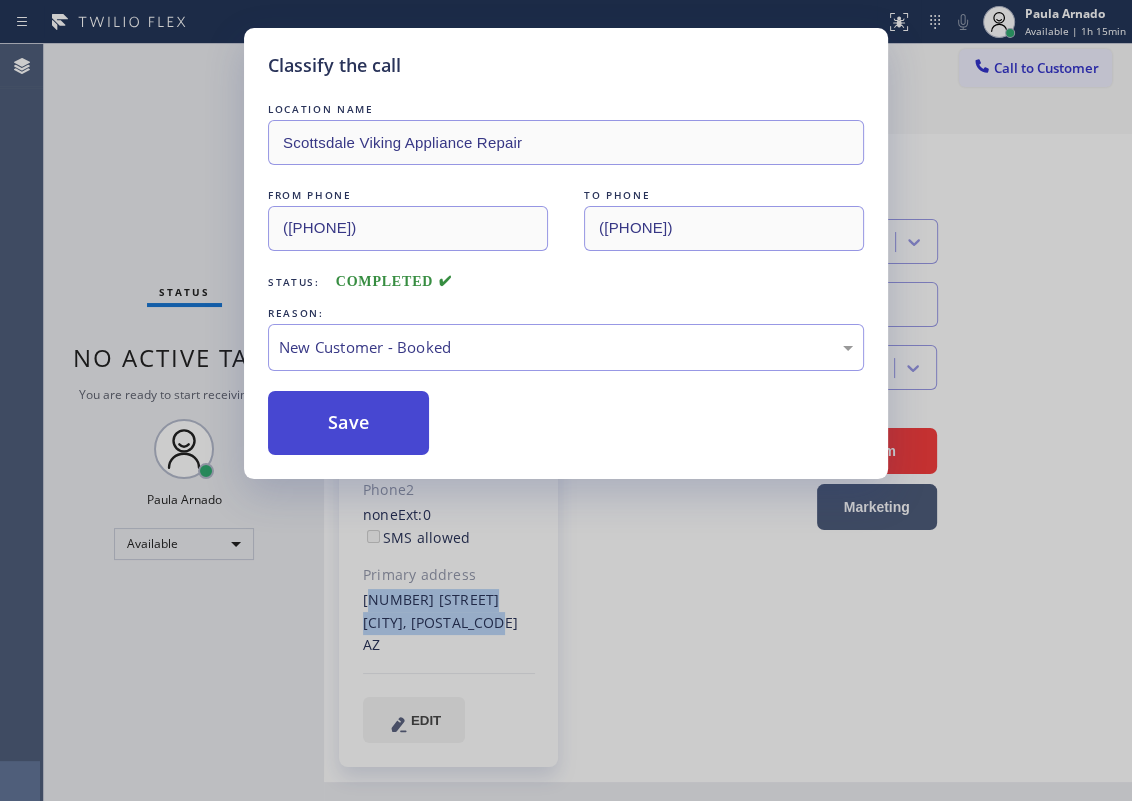 click on "Save" at bounding box center [348, 423] 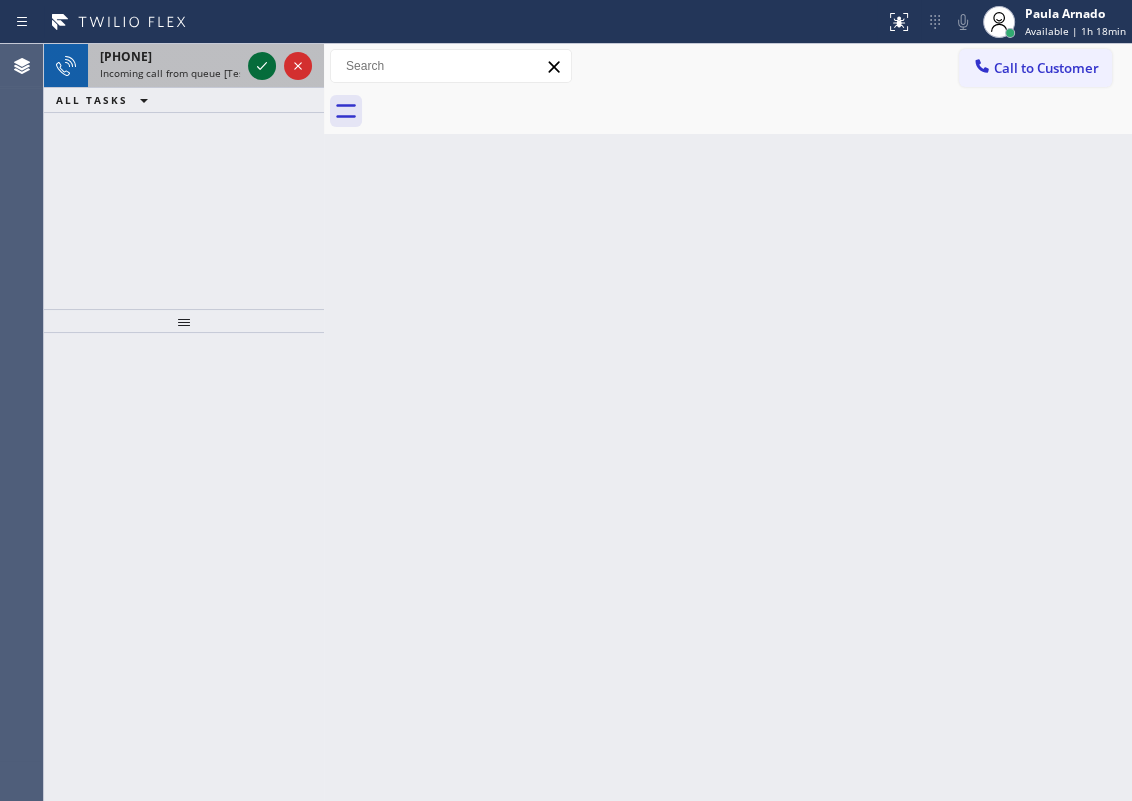 click 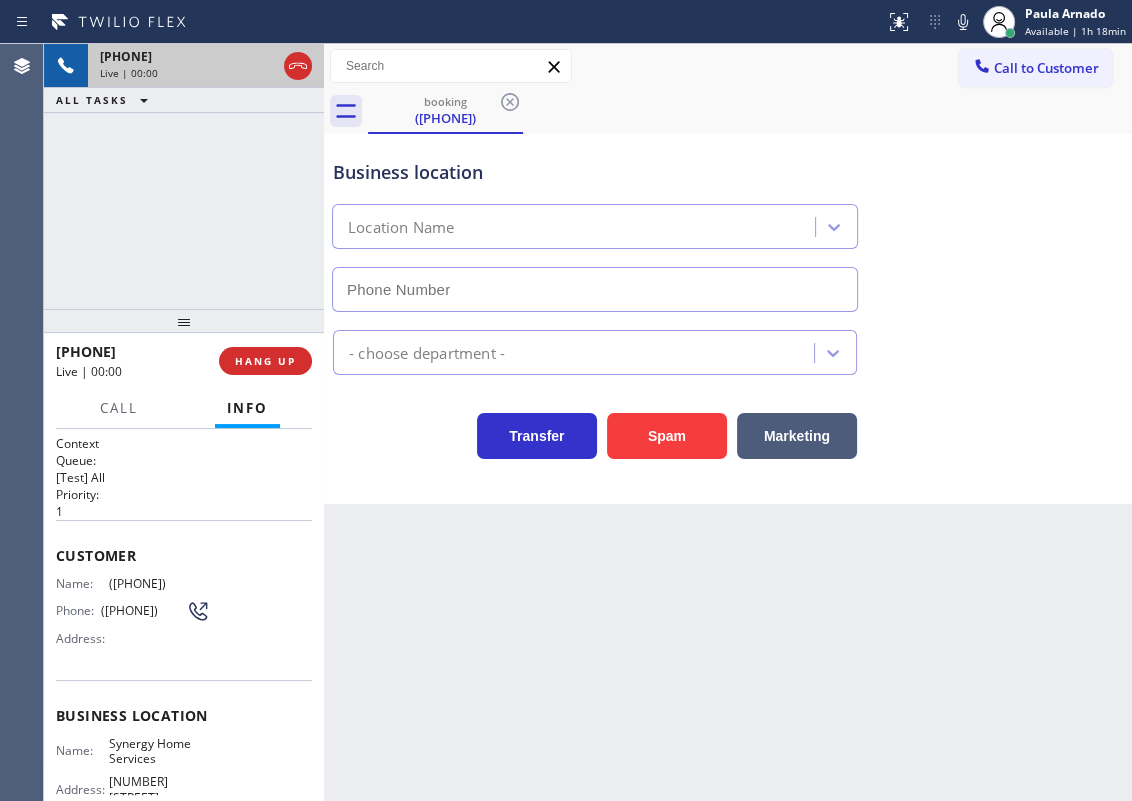 type on "([PHONE])" 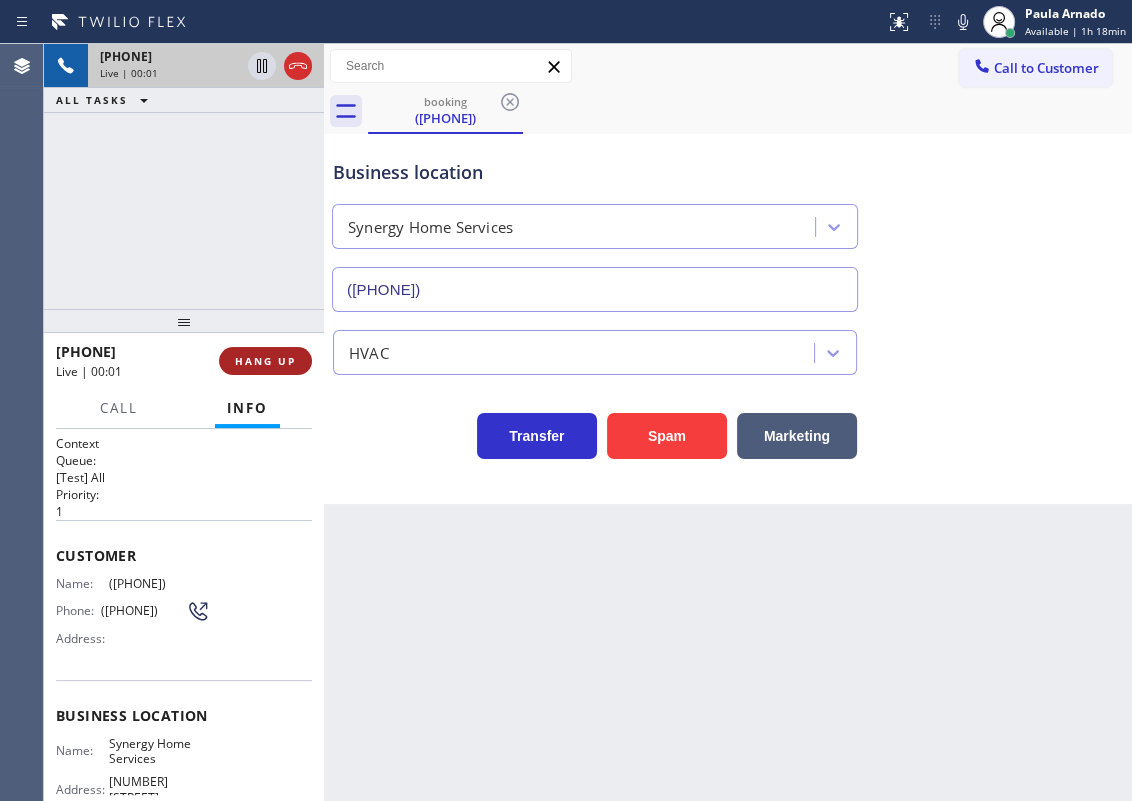 click on "HANG UP" at bounding box center (265, 361) 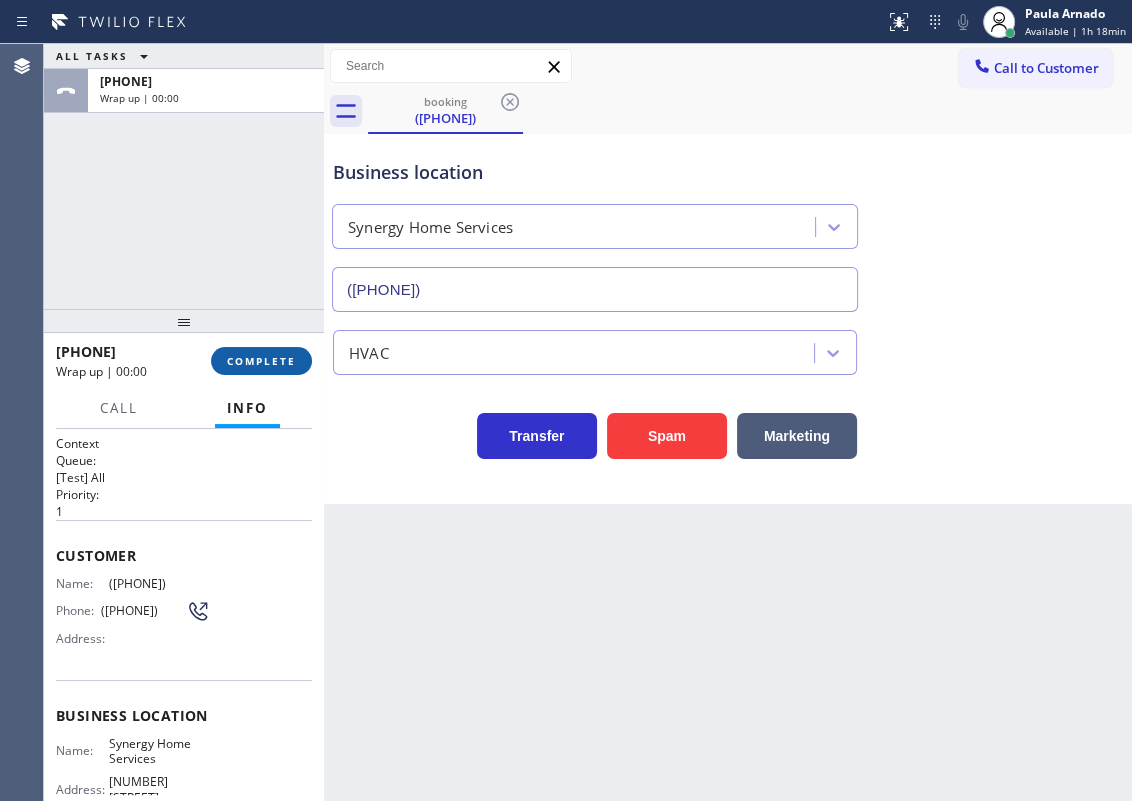 click on "COMPLETE" at bounding box center (261, 361) 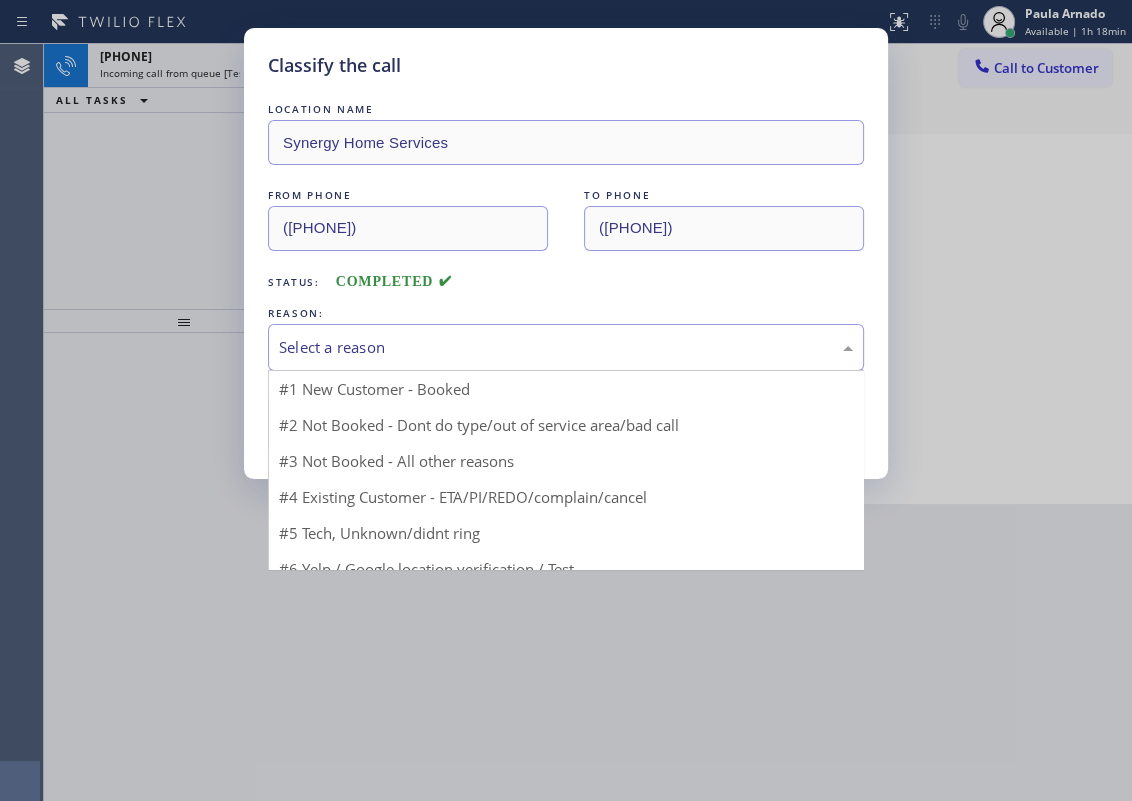 drag, startPoint x: 404, startPoint y: 343, endPoint x: 379, endPoint y: 469, distance: 128.45622 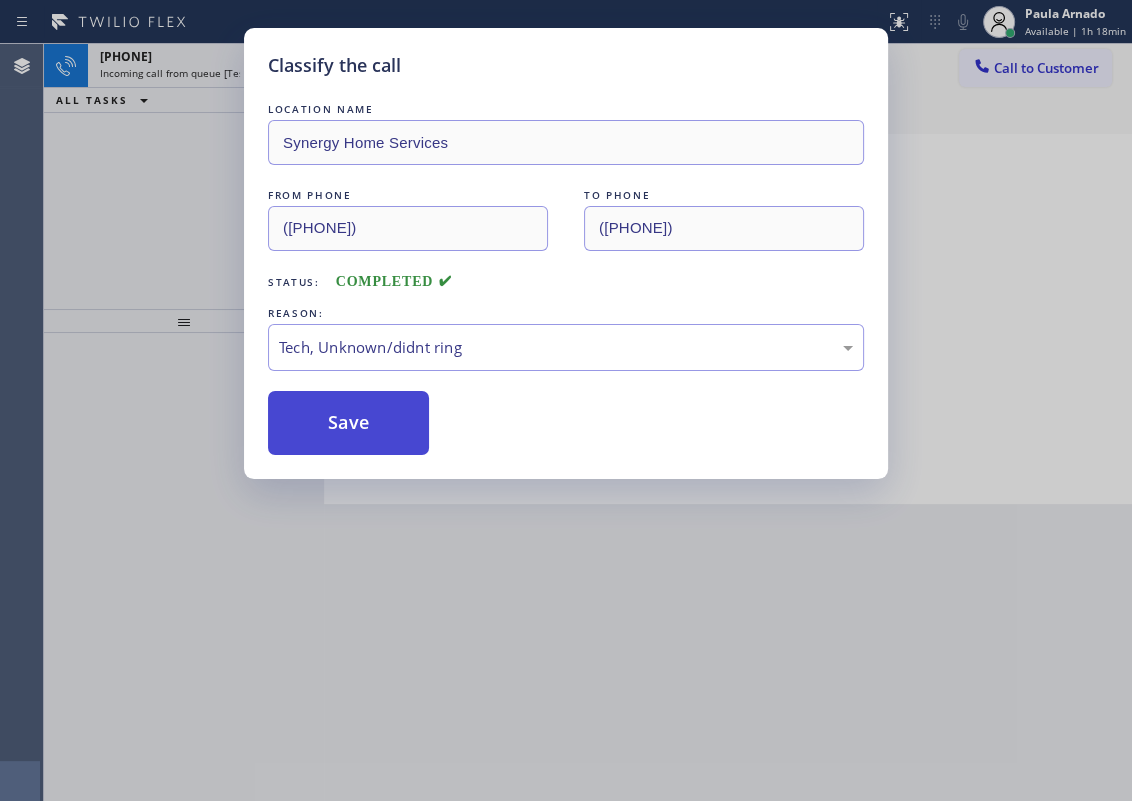 click on "Save" at bounding box center (348, 423) 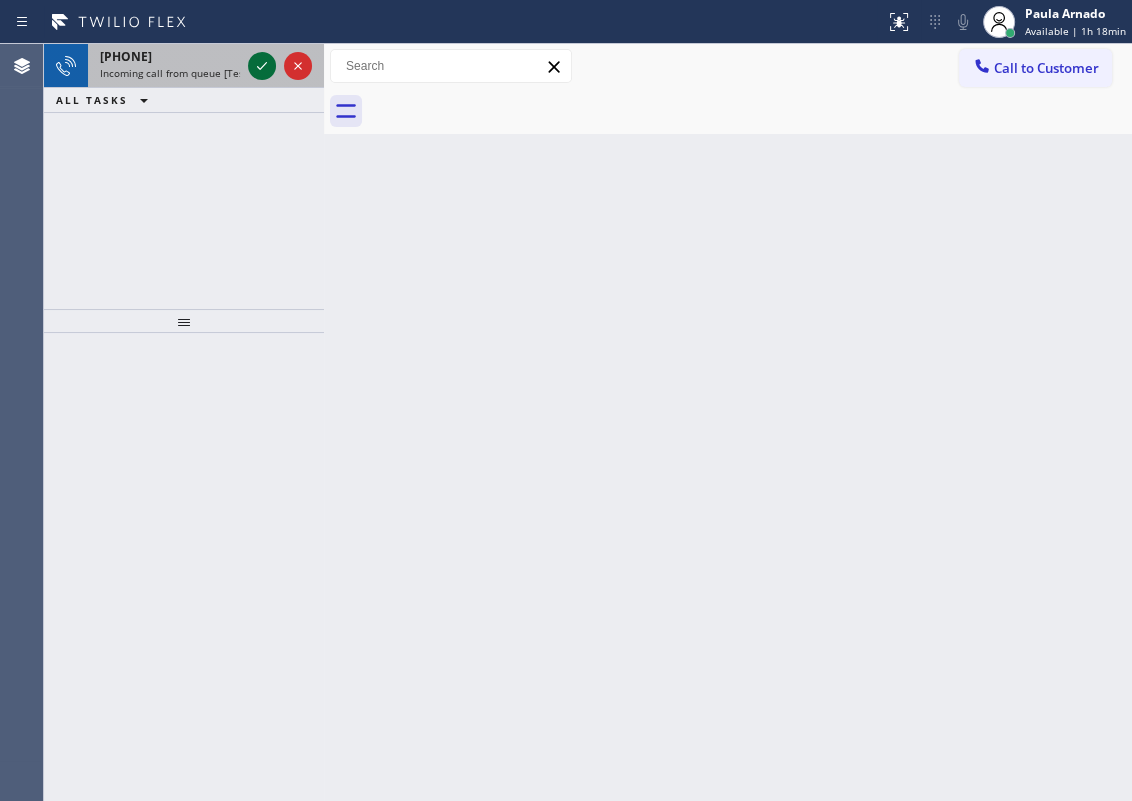 click 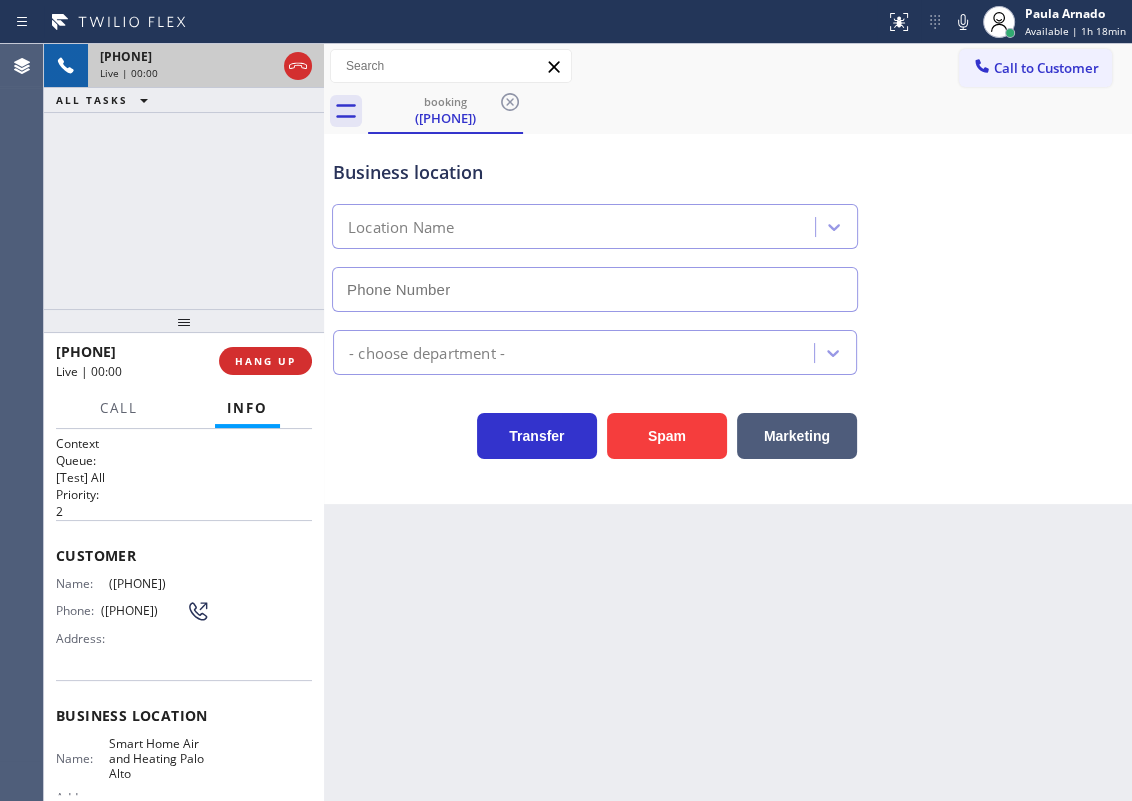 type on "([PHONE])" 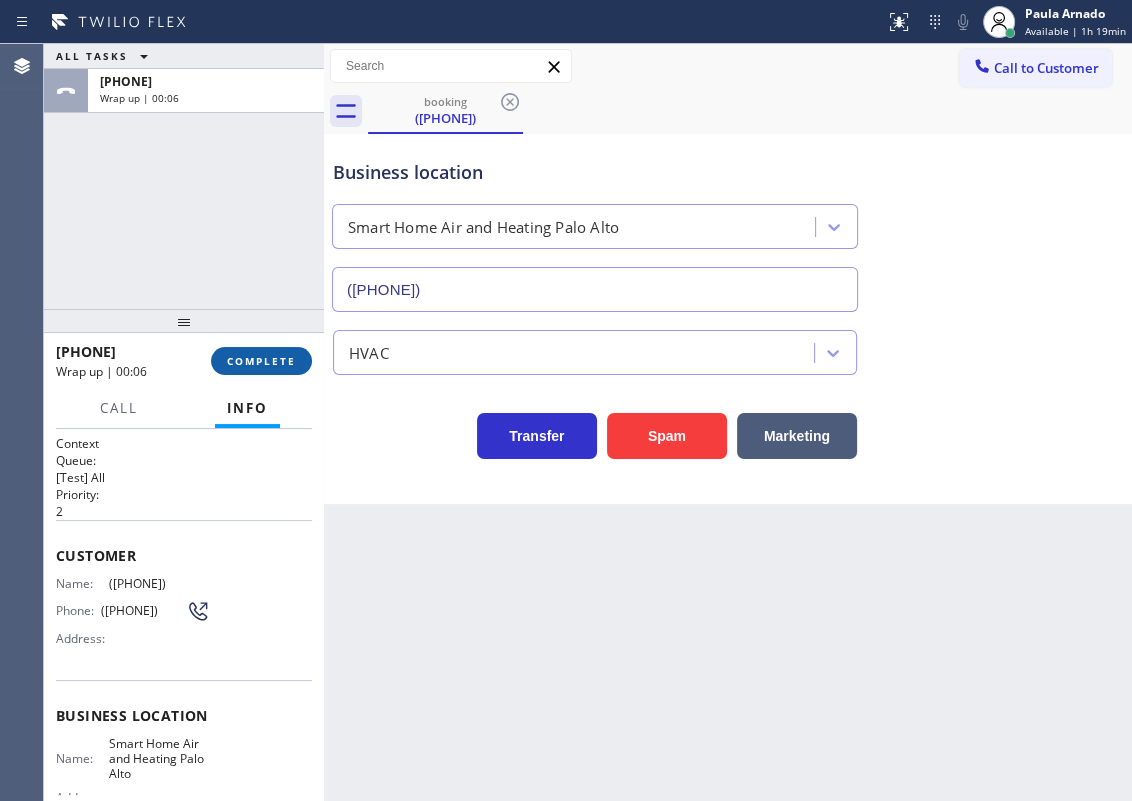 click on "COMPLETE" at bounding box center [261, 361] 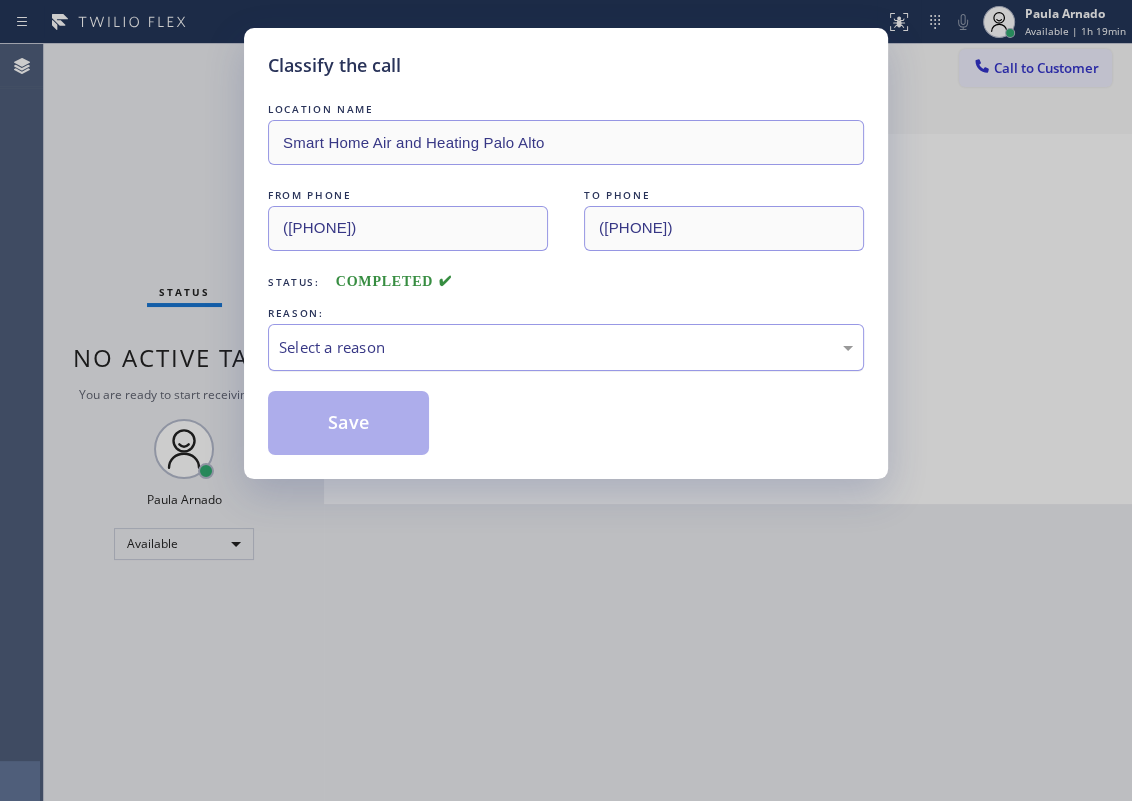 click on "Select a reason" at bounding box center (566, 347) 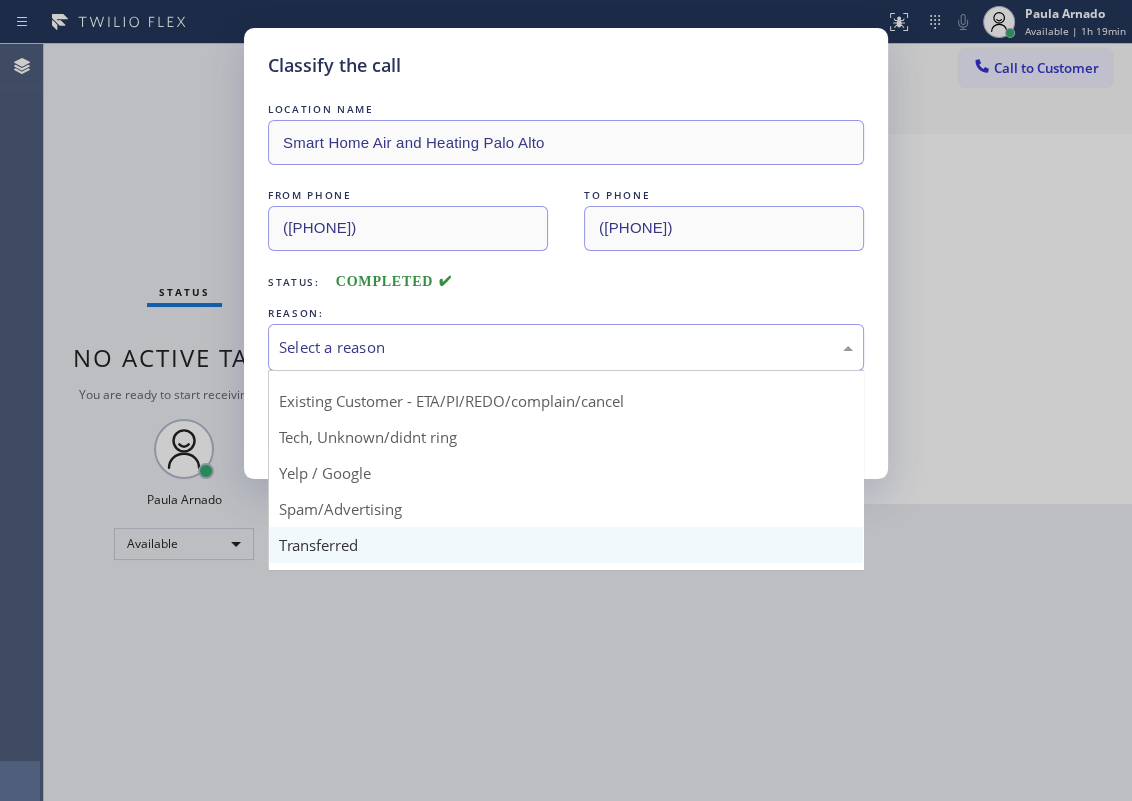 scroll, scrollTop: 90, scrollLeft: 0, axis: vertical 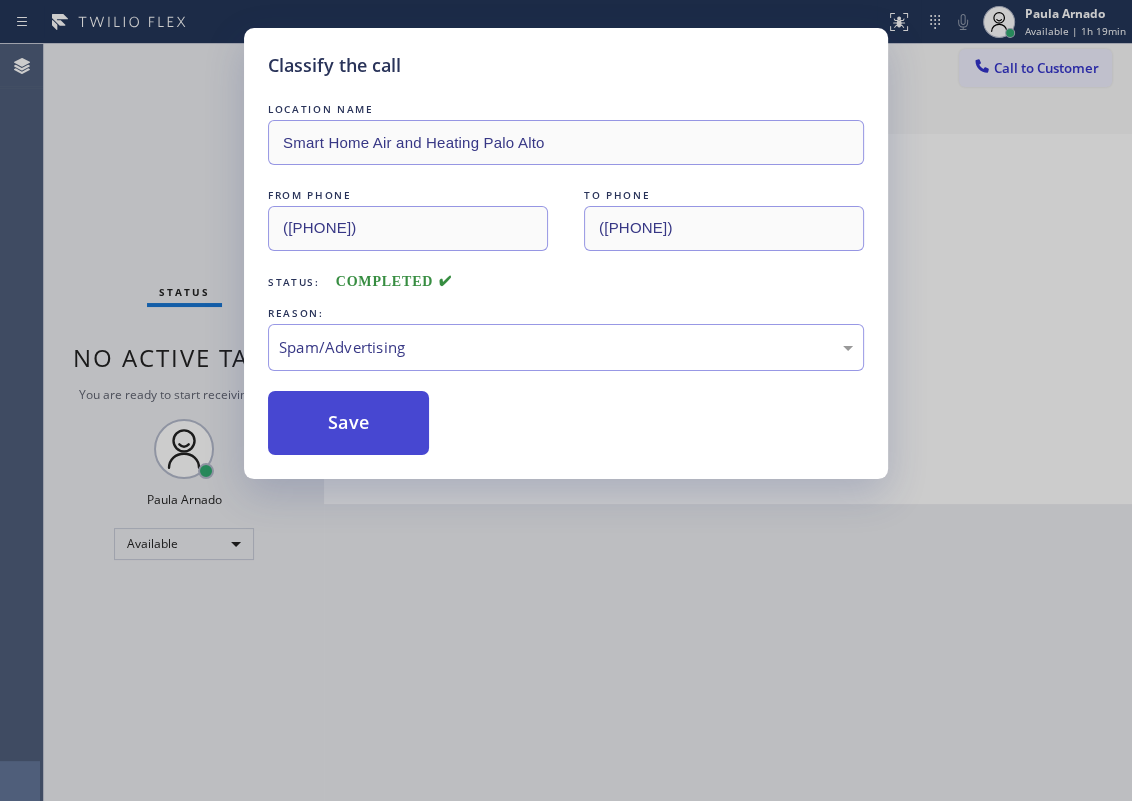 click on "Save" at bounding box center [348, 423] 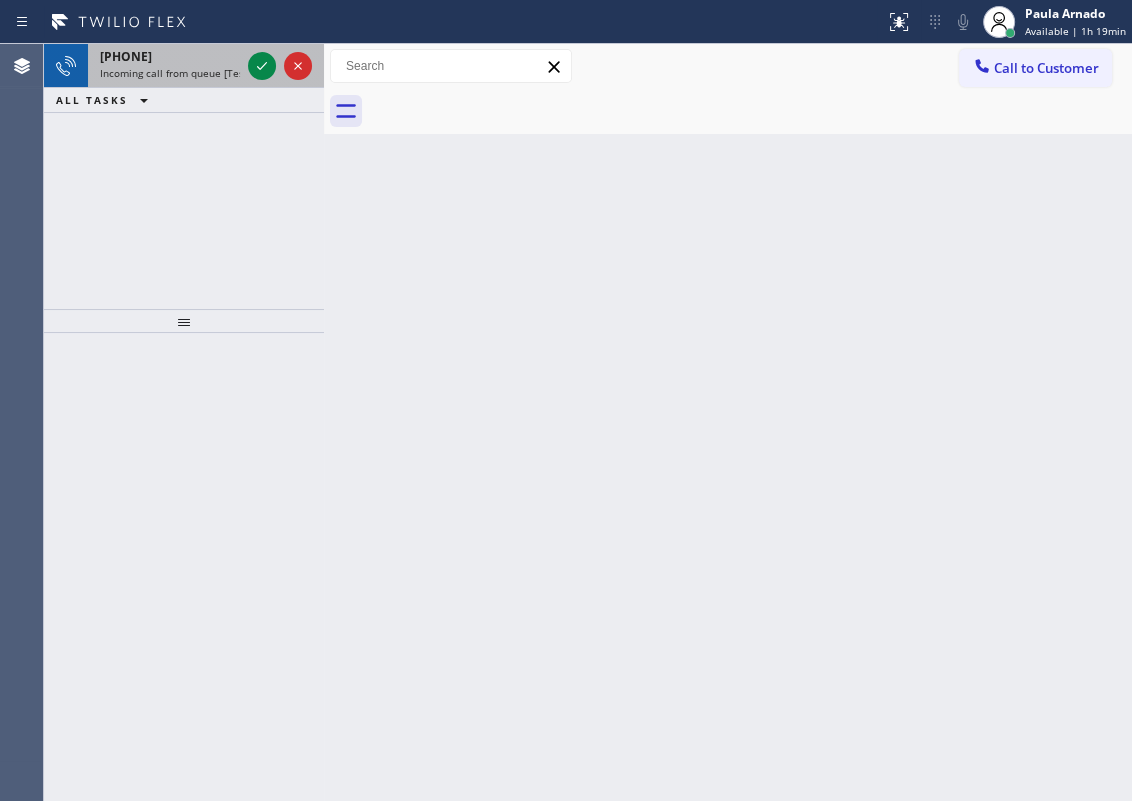 drag, startPoint x: 267, startPoint y: 68, endPoint x: 267, endPoint y: 79, distance: 11 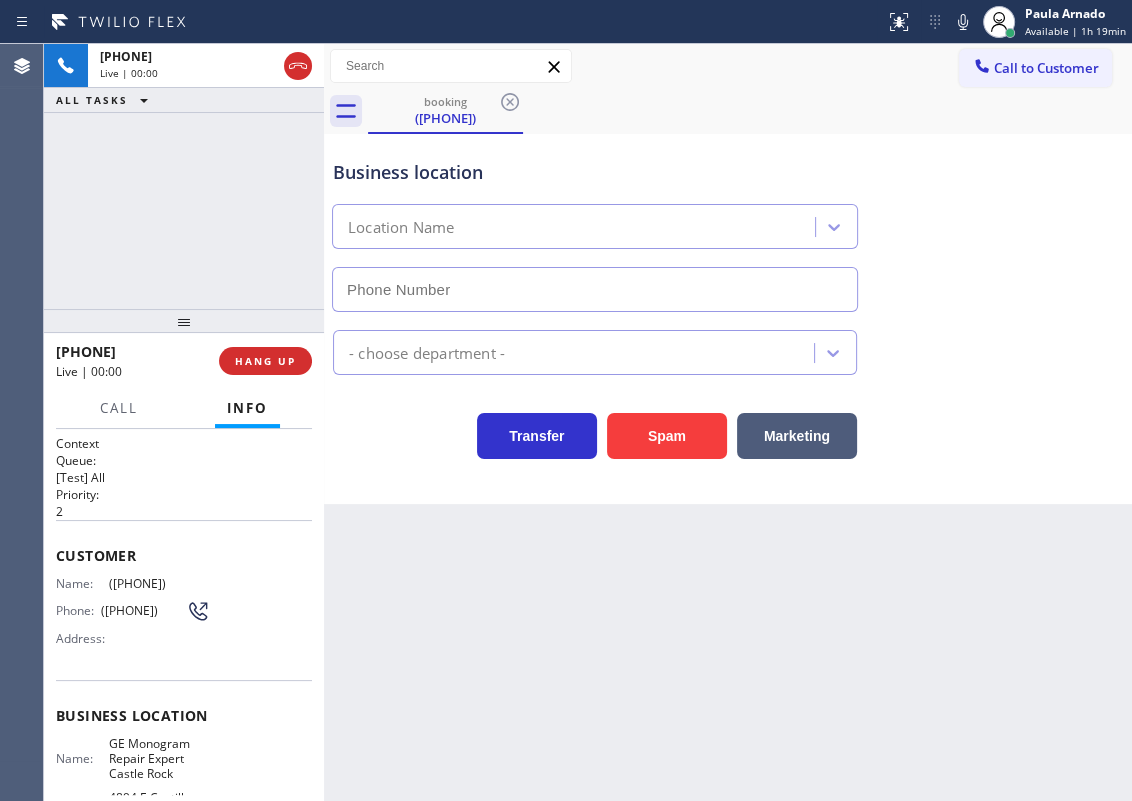 type on "([PHONE])" 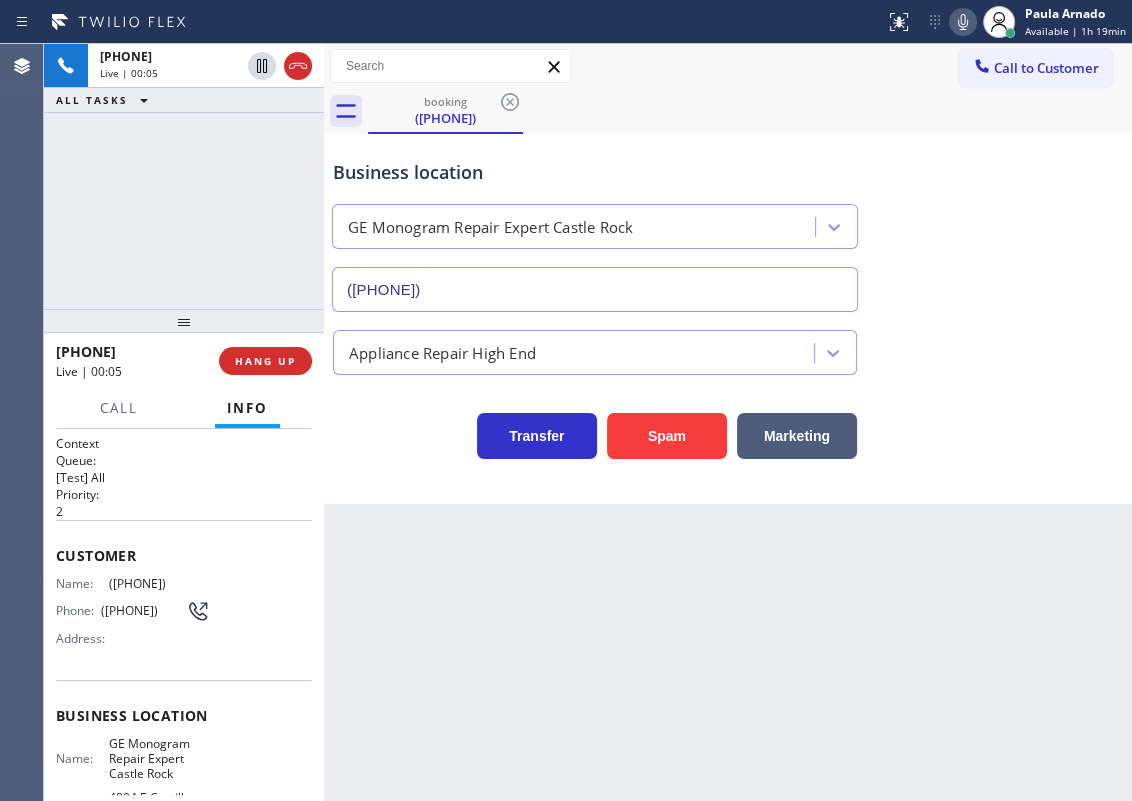 click 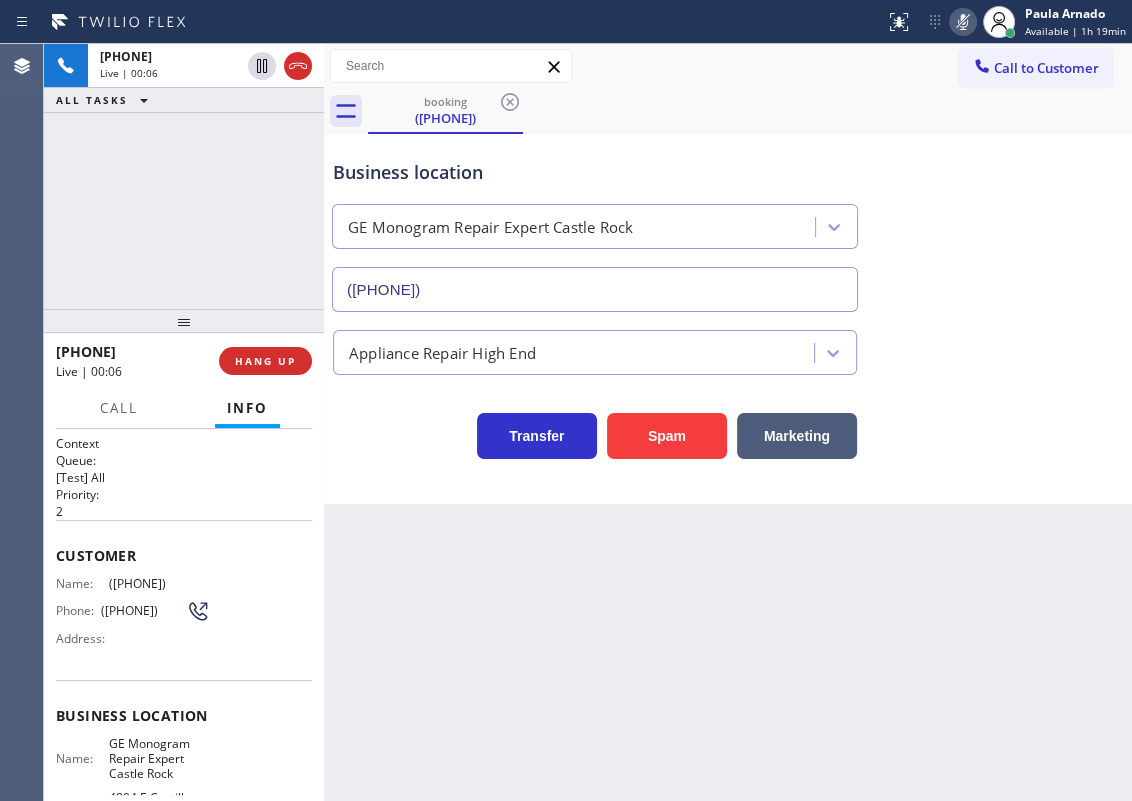 click 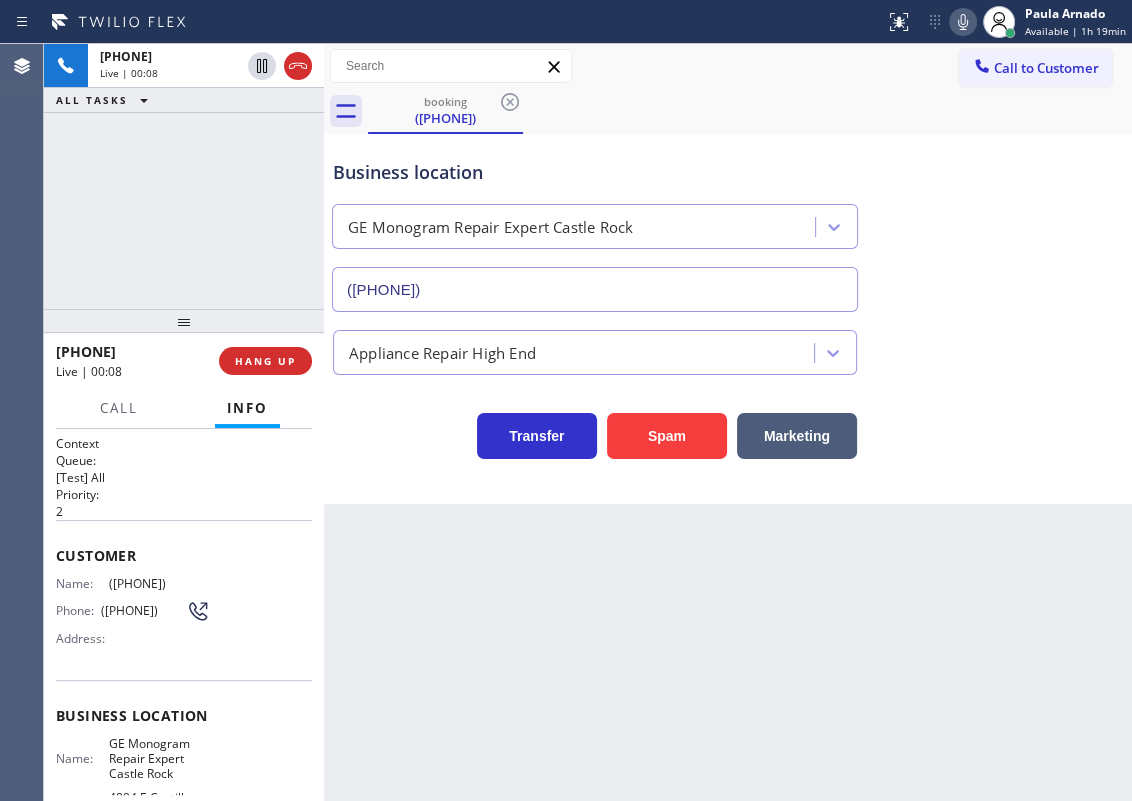 click on "GE Monogram Repair Expert Castle Rock" at bounding box center (159, 759) 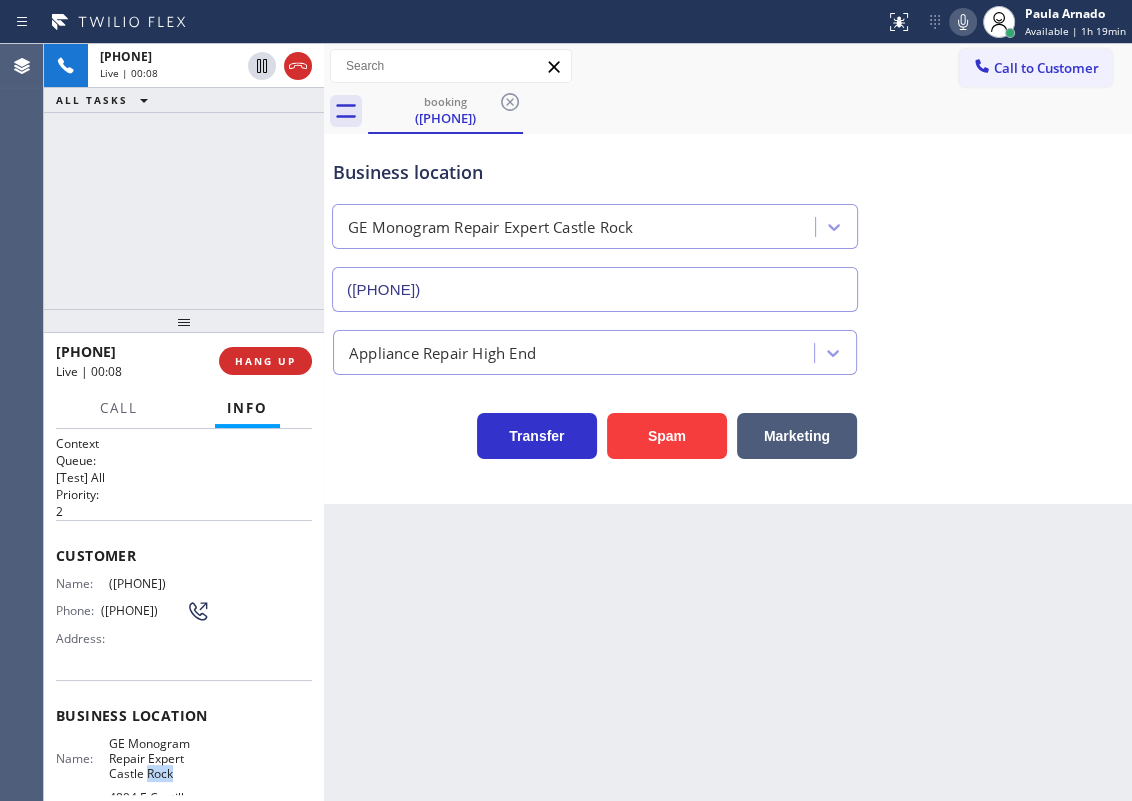 click on "GE Monogram Repair Expert Castle Rock" at bounding box center [159, 759] 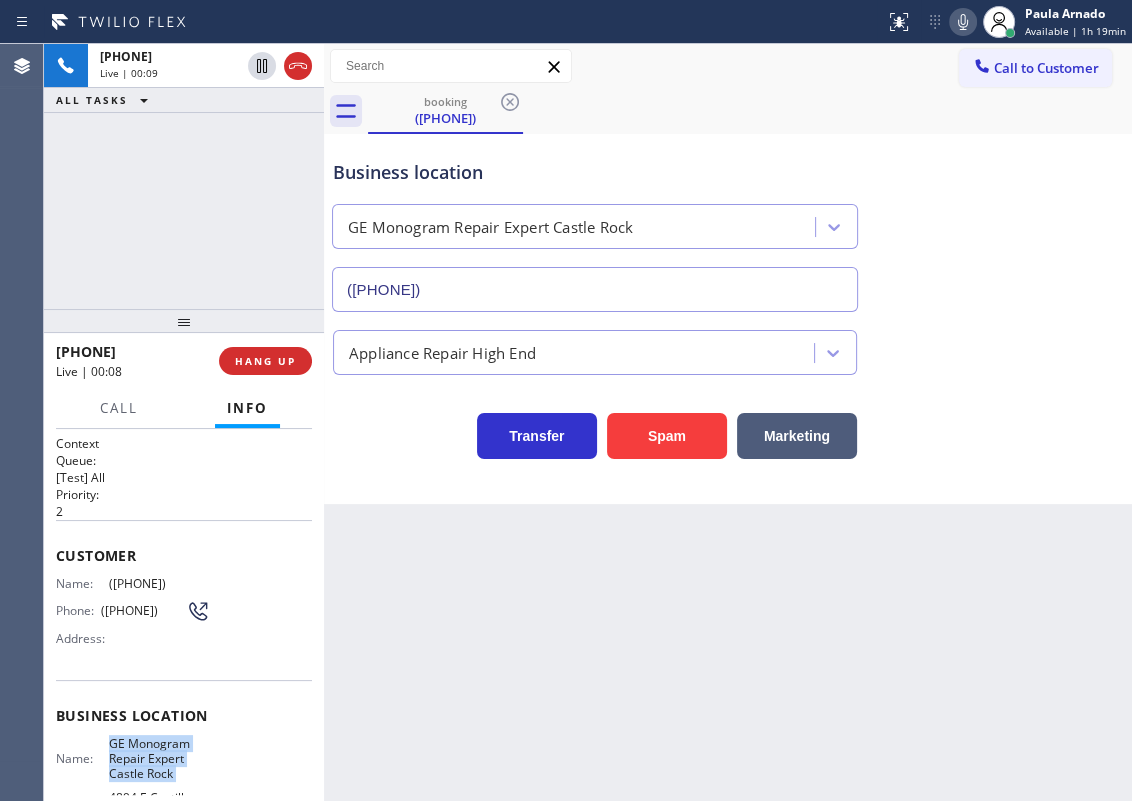 click on "Name: GE Monogram Repair Expert Castle Rock Address: [NUMBER] [STREET] Phone: ([PHONE])" at bounding box center (133, 794) 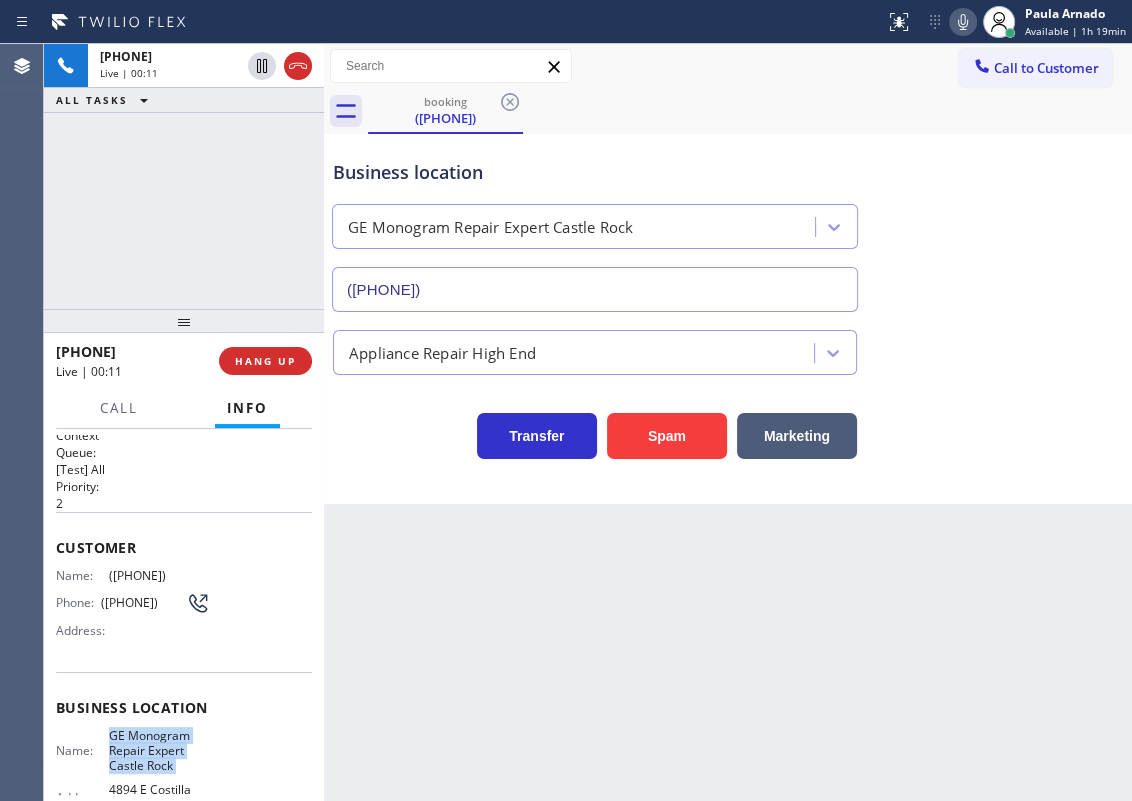 click on "GE Monogram Repair Expert Castle Rock" at bounding box center [159, 751] 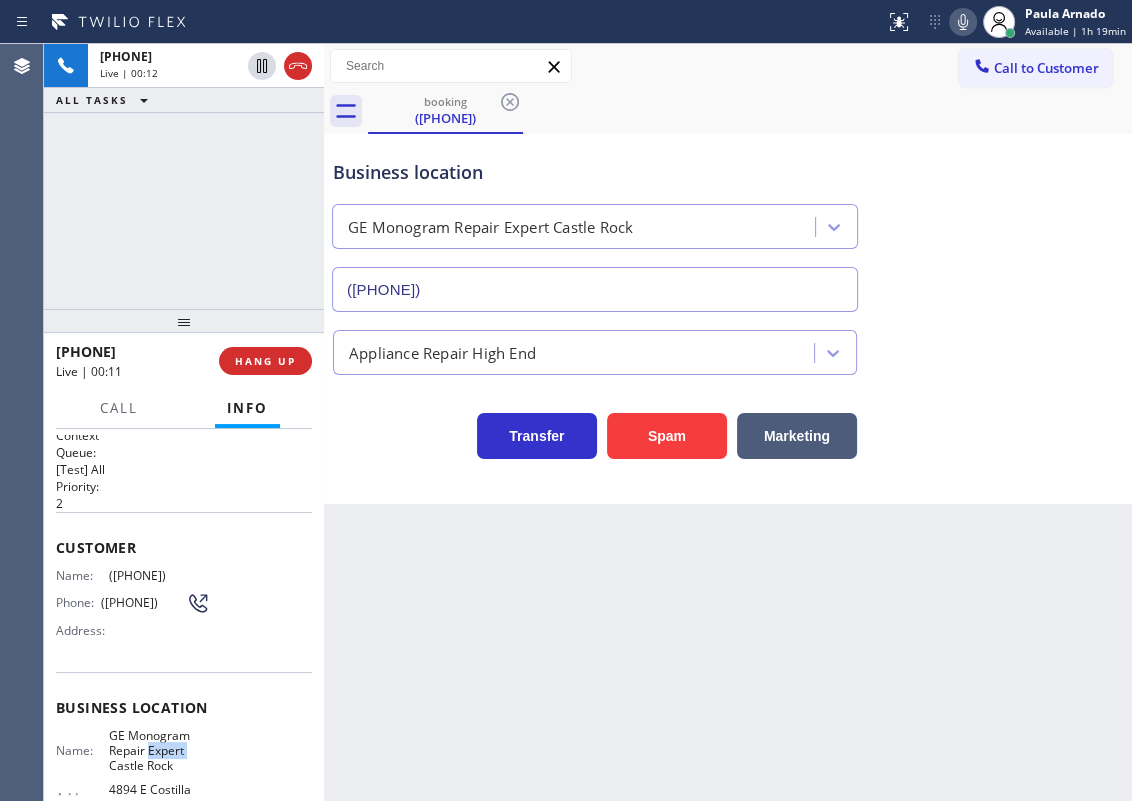 click on "GE Monogram Repair Expert Castle Rock" at bounding box center [159, 751] 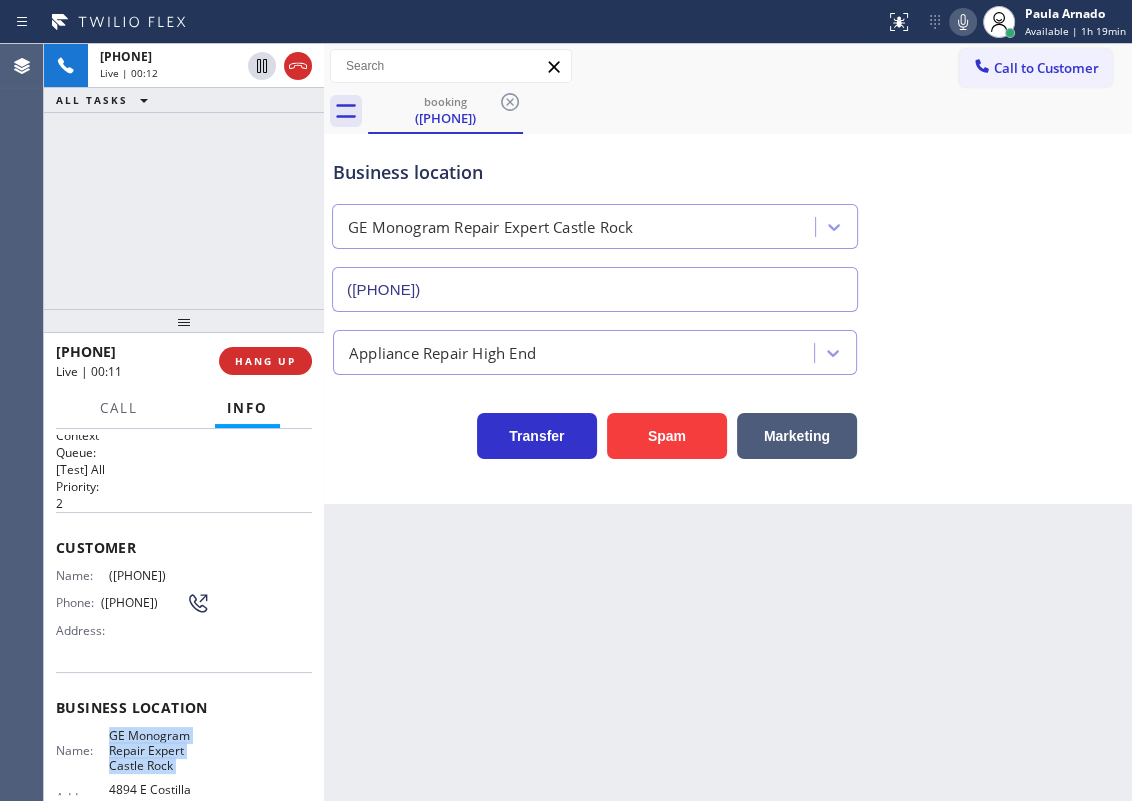 click on "GE Monogram Repair Expert Castle Rock" at bounding box center [159, 751] 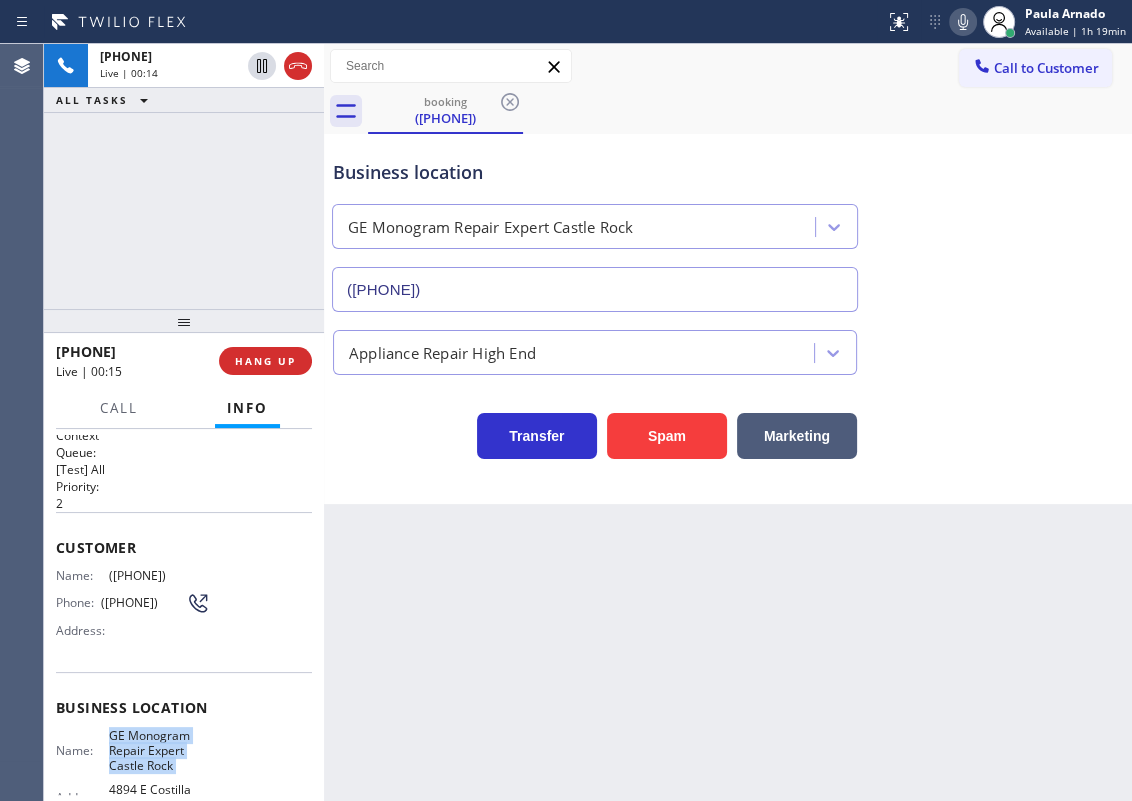 click on "([PHONE])" at bounding box center (595, 289) 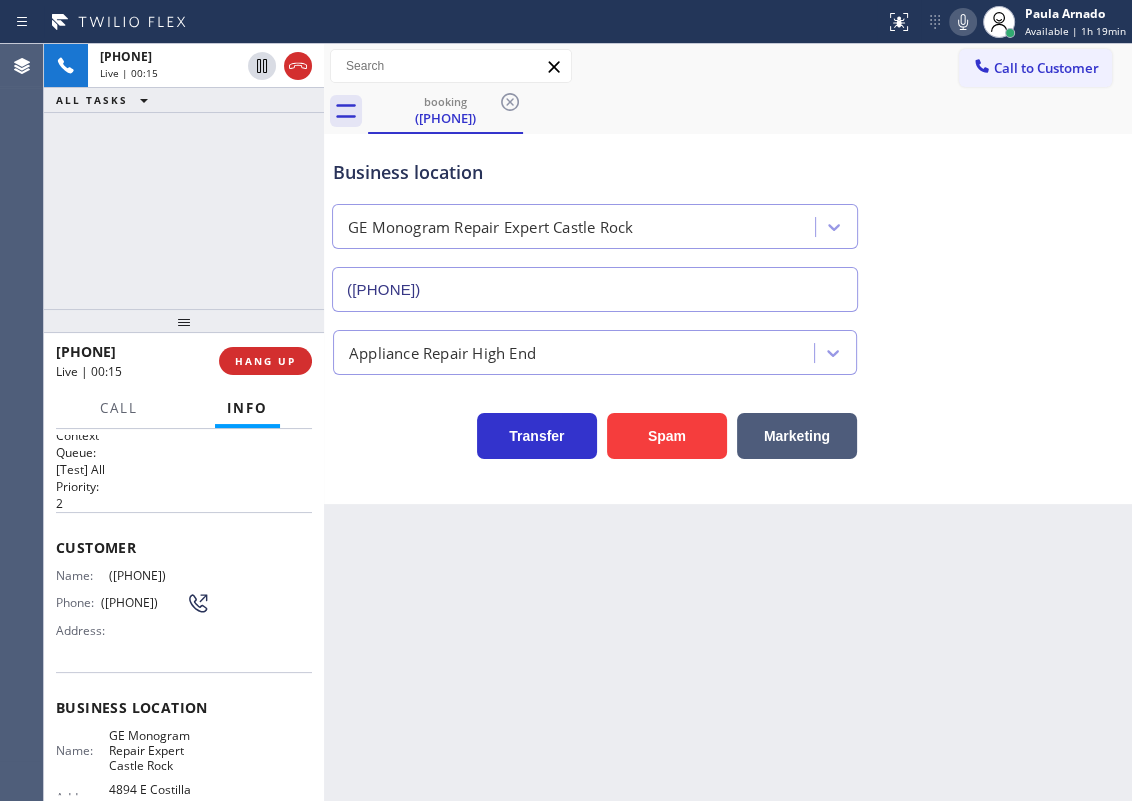 click on "([PHONE])" at bounding box center (595, 289) 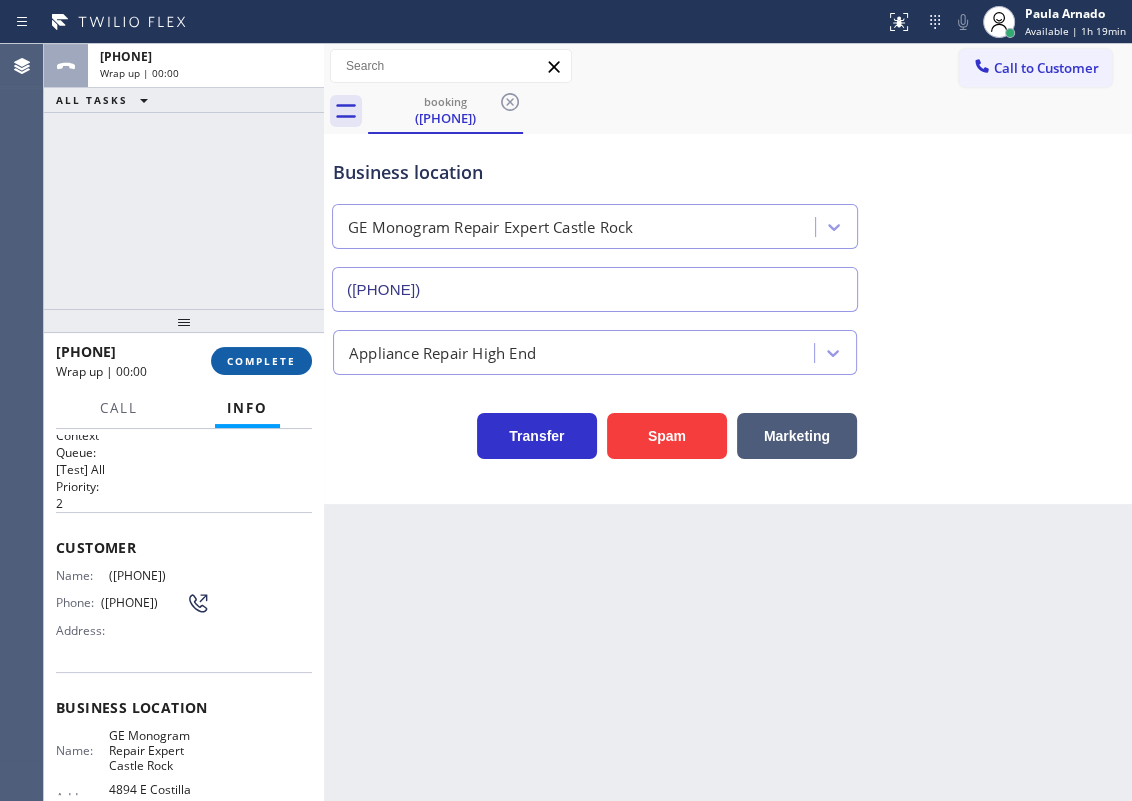 click on "COMPLETE" at bounding box center (261, 361) 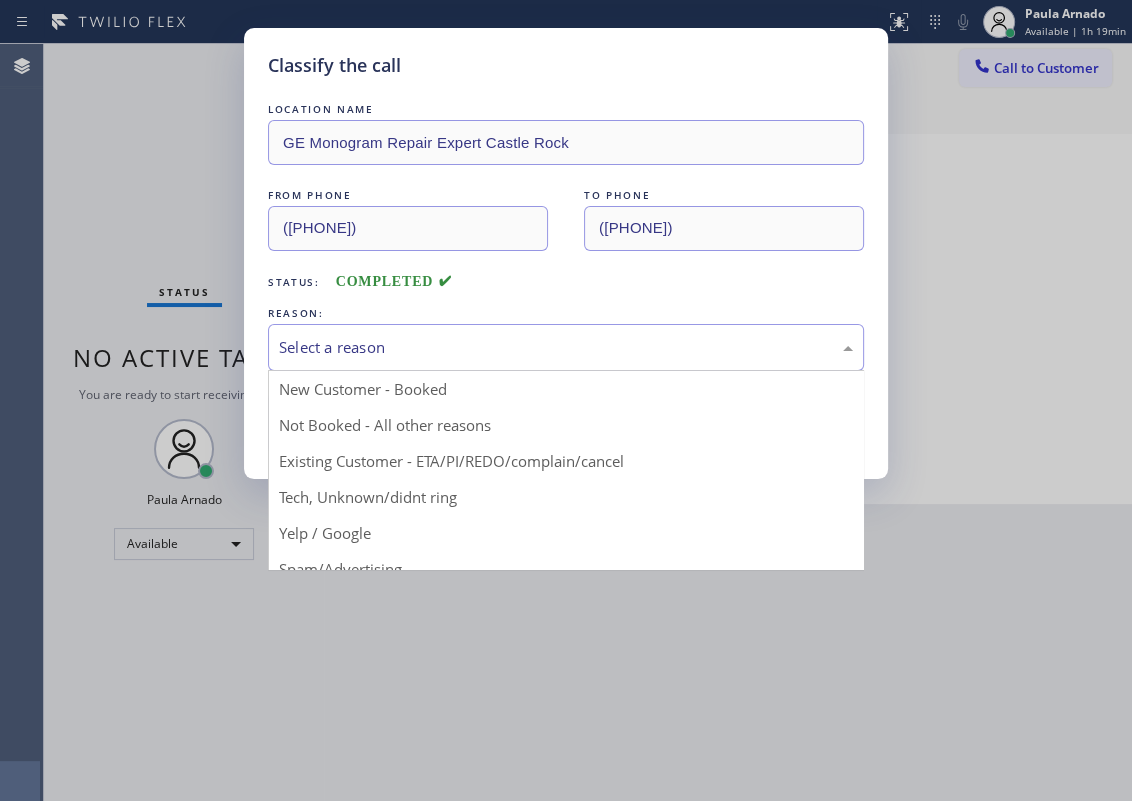click on "Select a reason" at bounding box center (566, 347) 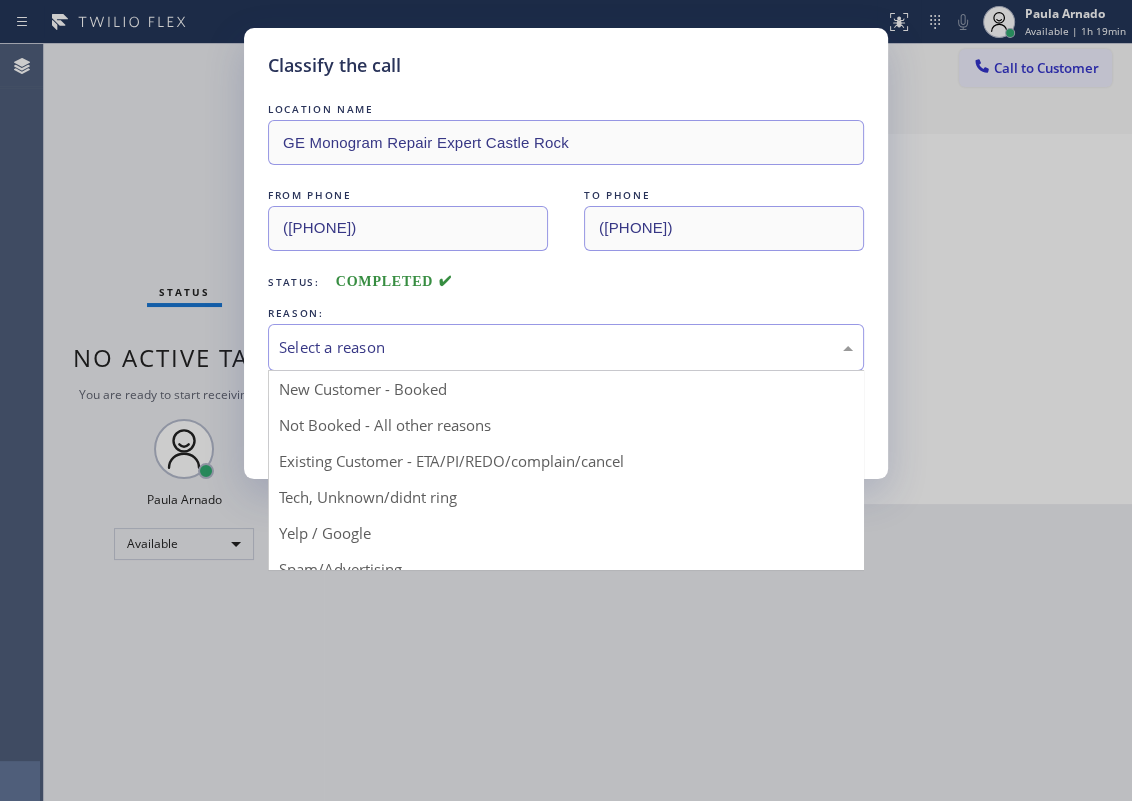 drag, startPoint x: 370, startPoint y: 500, endPoint x: 366, endPoint y: 484, distance: 16.492422 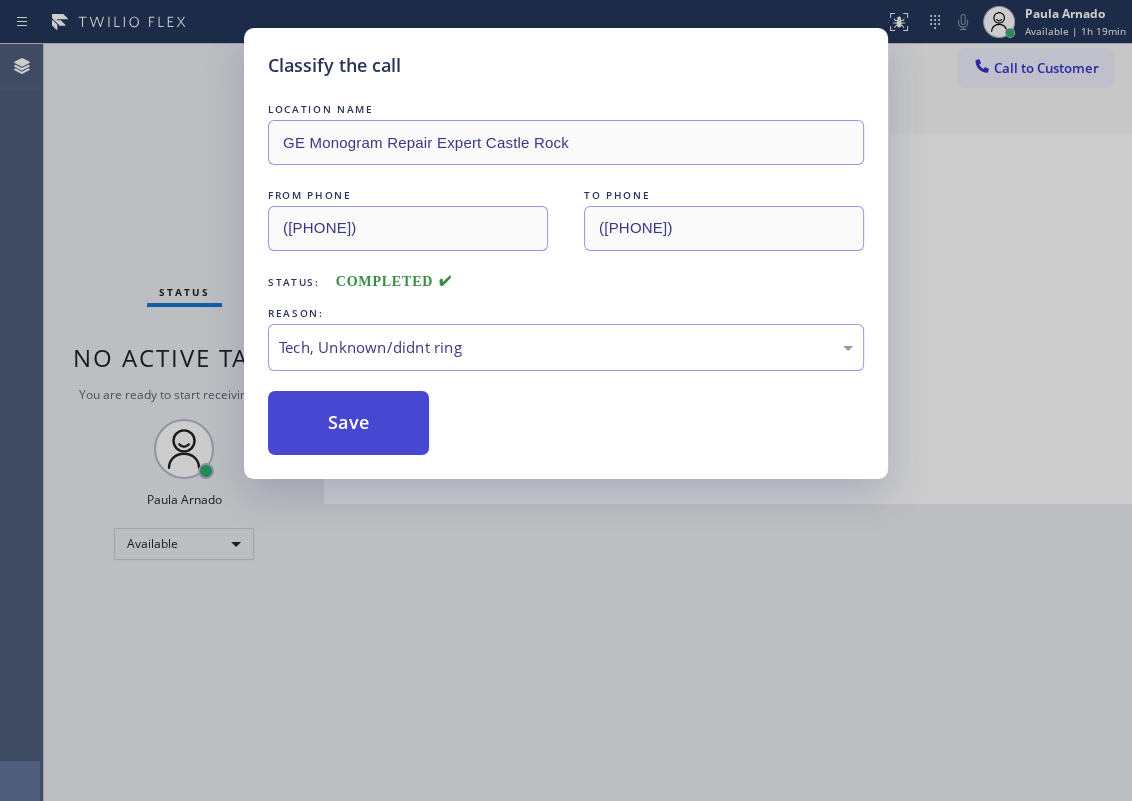 click on "Save" at bounding box center [348, 423] 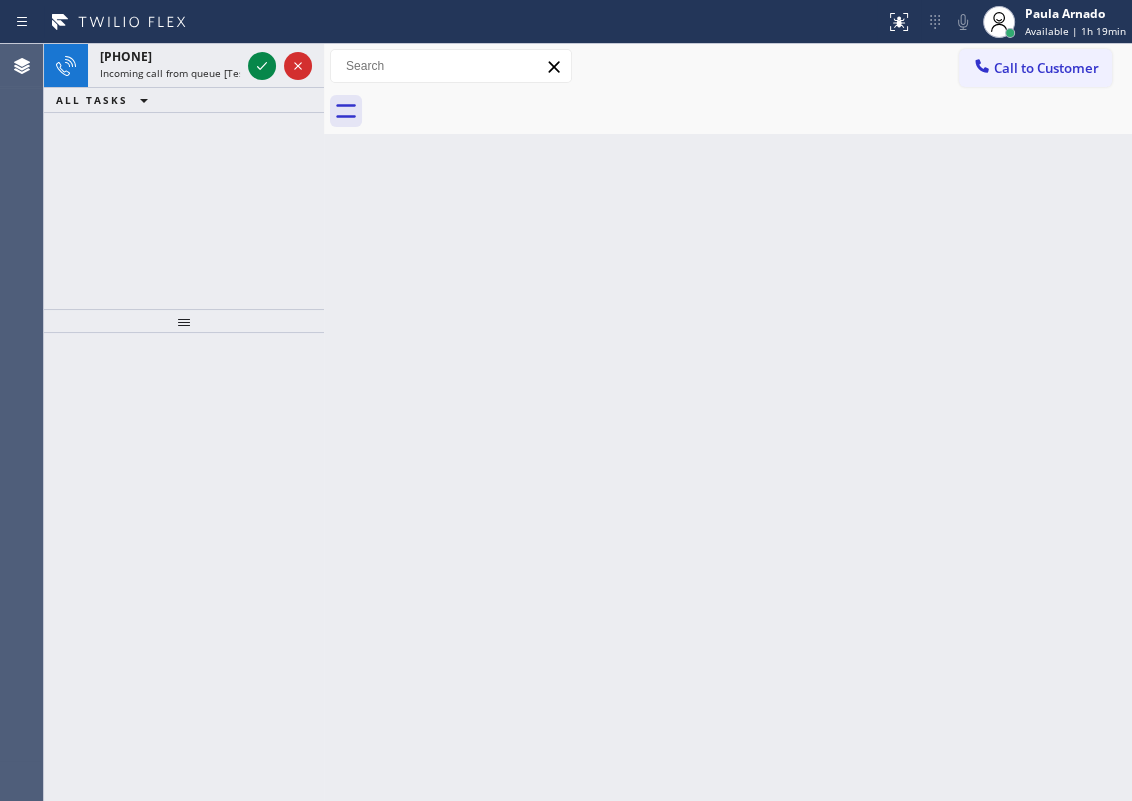 click on "Back to Dashboard Change Sender ID Customers Technicians Select a contact Outbound call Technician Search Technician Your caller id phone number Your caller id phone number Call Technician info Name   Phone none Address none Change Sender ID HVAC +18559994417 5 Star Appliance +18557314952 Appliance Repair +18554611149 Plumbing +18889090120 Air Duct Cleaning +18006865038  Electricians +18005688664 Cancel Change Check personal SMS Reset Change No tabs Call to Customer Outbound call Location Search location Your caller id phone number Customer number Call Outbound call Technician Search Technician Your caller id phone number Your caller id phone number Call" at bounding box center (728, 422) 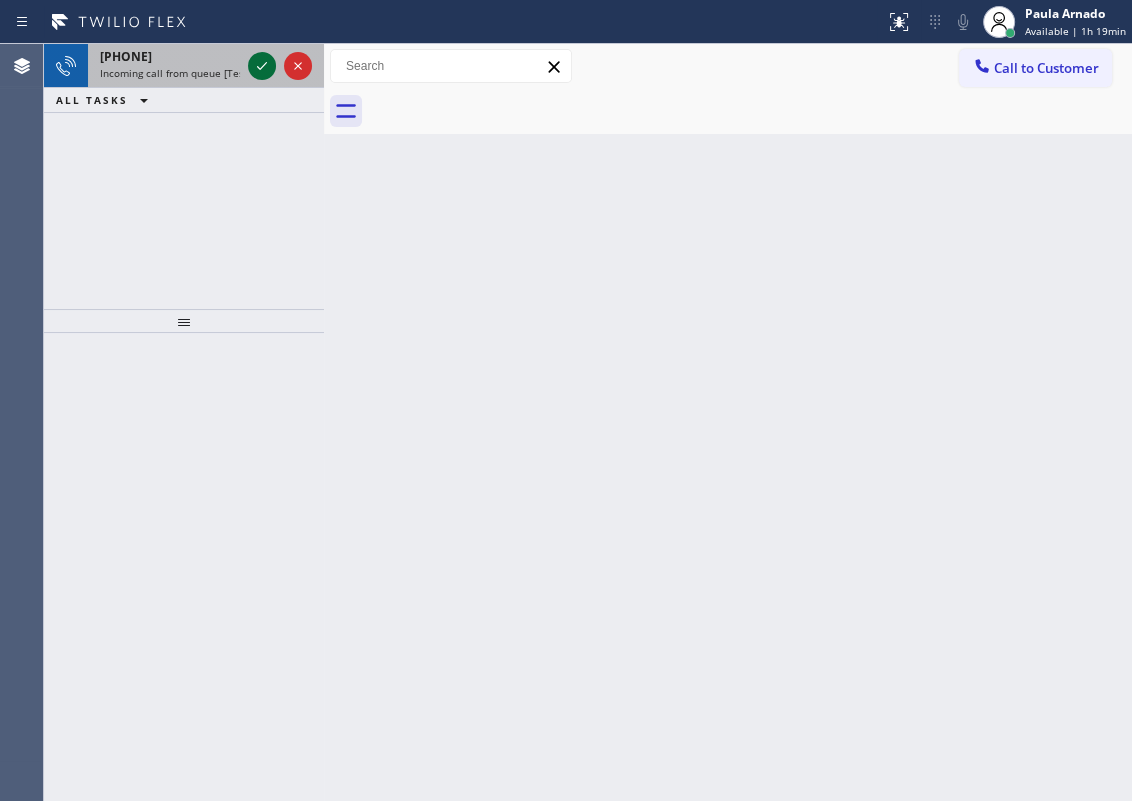 click 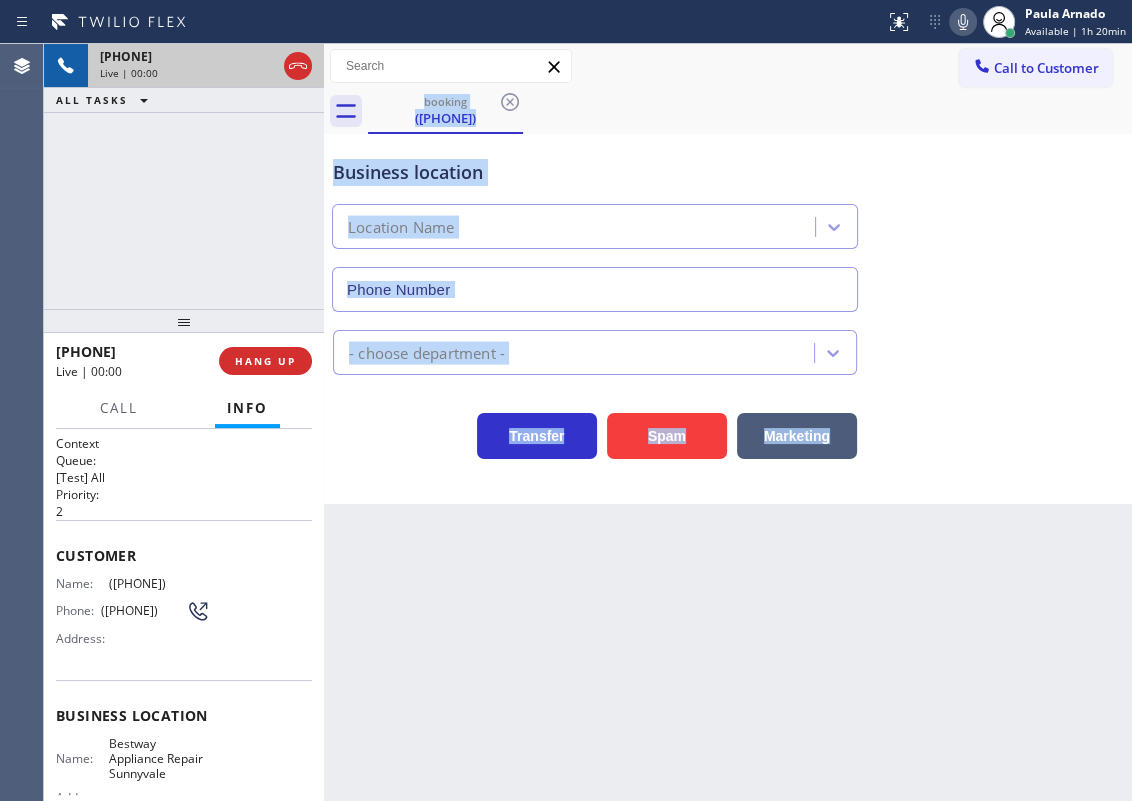 type on "([PHONE])" 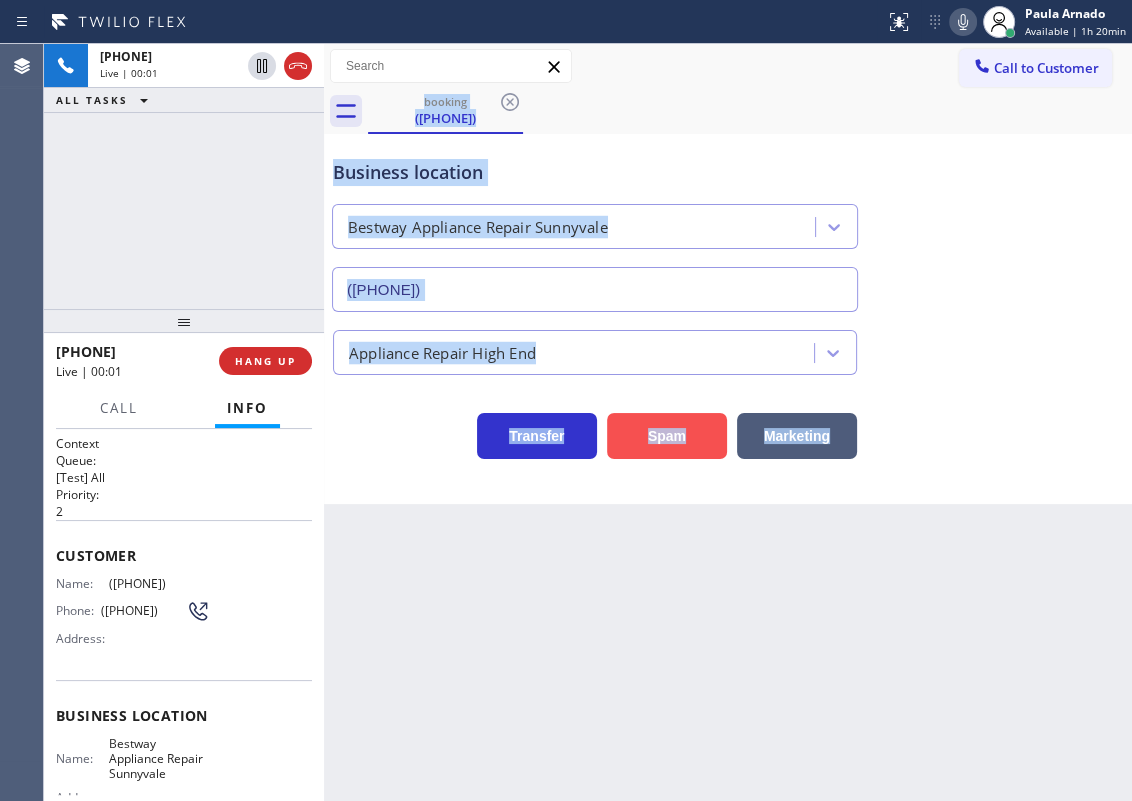 click on "Spam" at bounding box center [667, 436] 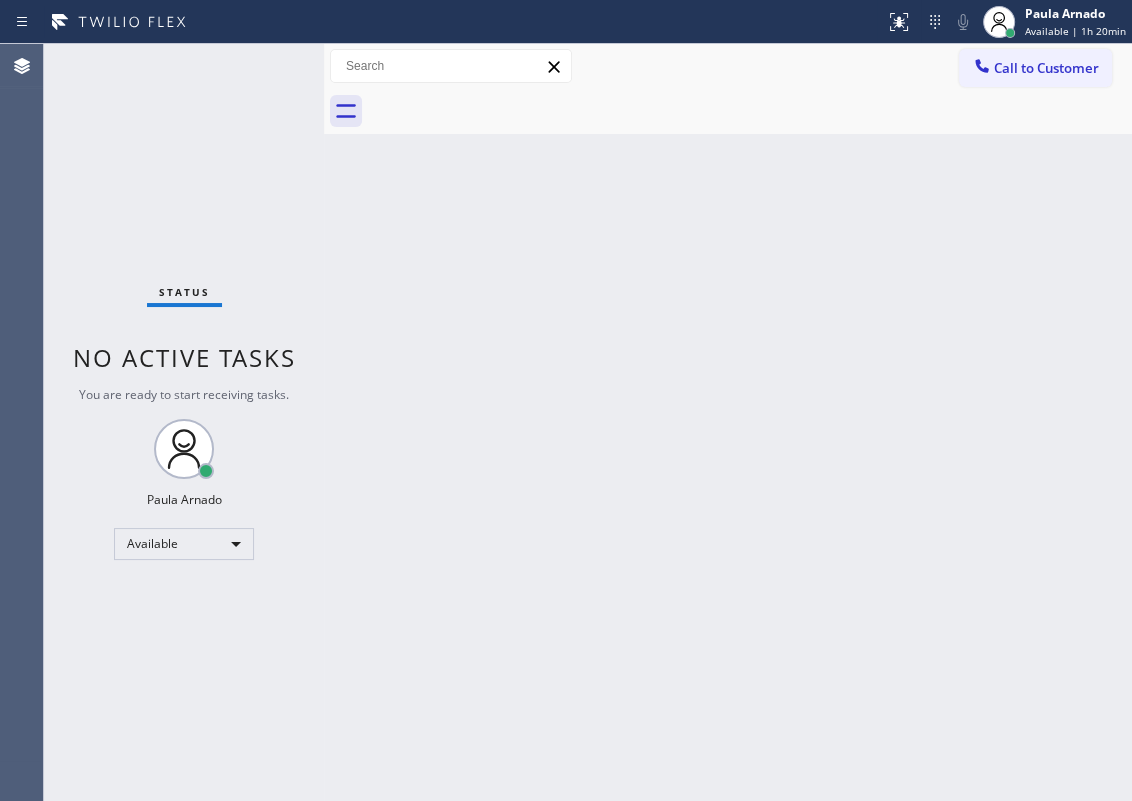 click on "Back to Dashboard Change Sender ID Customers Technicians Select a contact Outbound call Technician Search Technician Your caller id phone number Your caller id phone number Call Technician info Name   Phone none Address none Change Sender ID HVAC +18559994417 5 Star Appliance +18557314952 Appliance Repair +18554611149 Plumbing +18889090120 Air Duct Cleaning +18006865038  Electricians +18005688664 Cancel Change Check personal SMS Reset Change No tabs Call to Customer Outbound call Location Search location Your caller id phone number Customer number Call Outbound call Technician Search Technician Your caller id phone number Your caller id phone number Call" at bounding box center (728, 422) 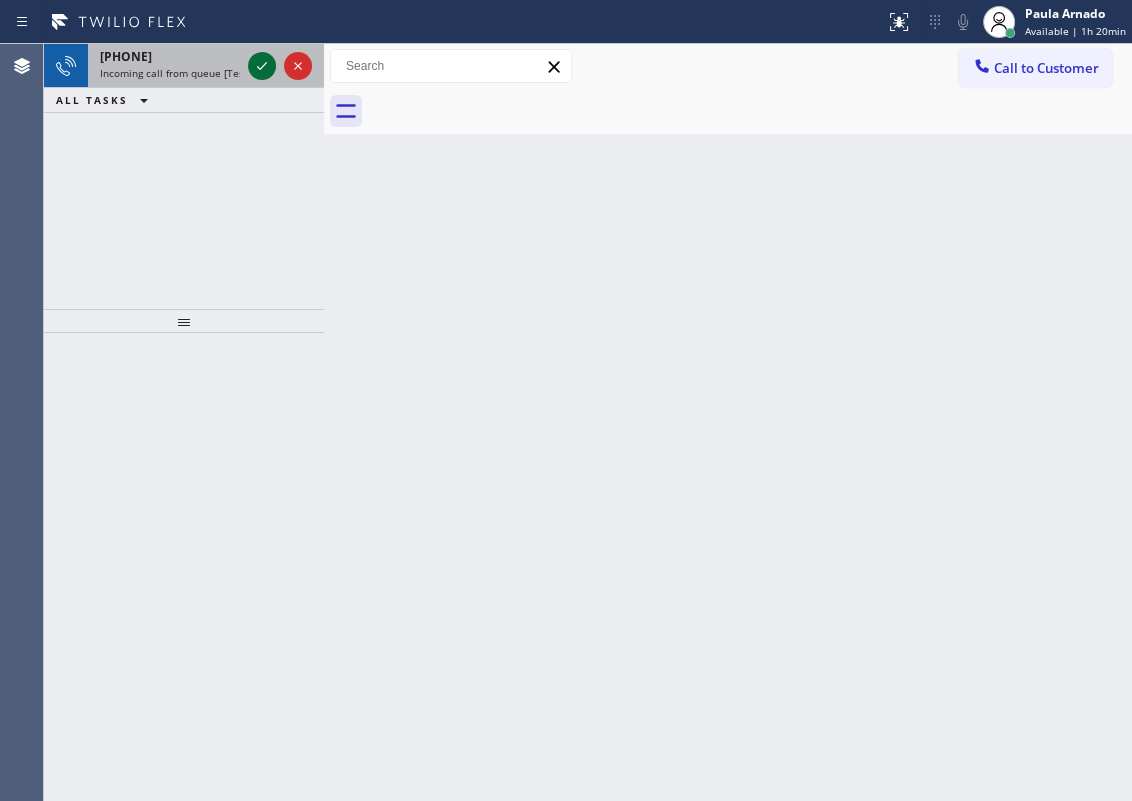 click 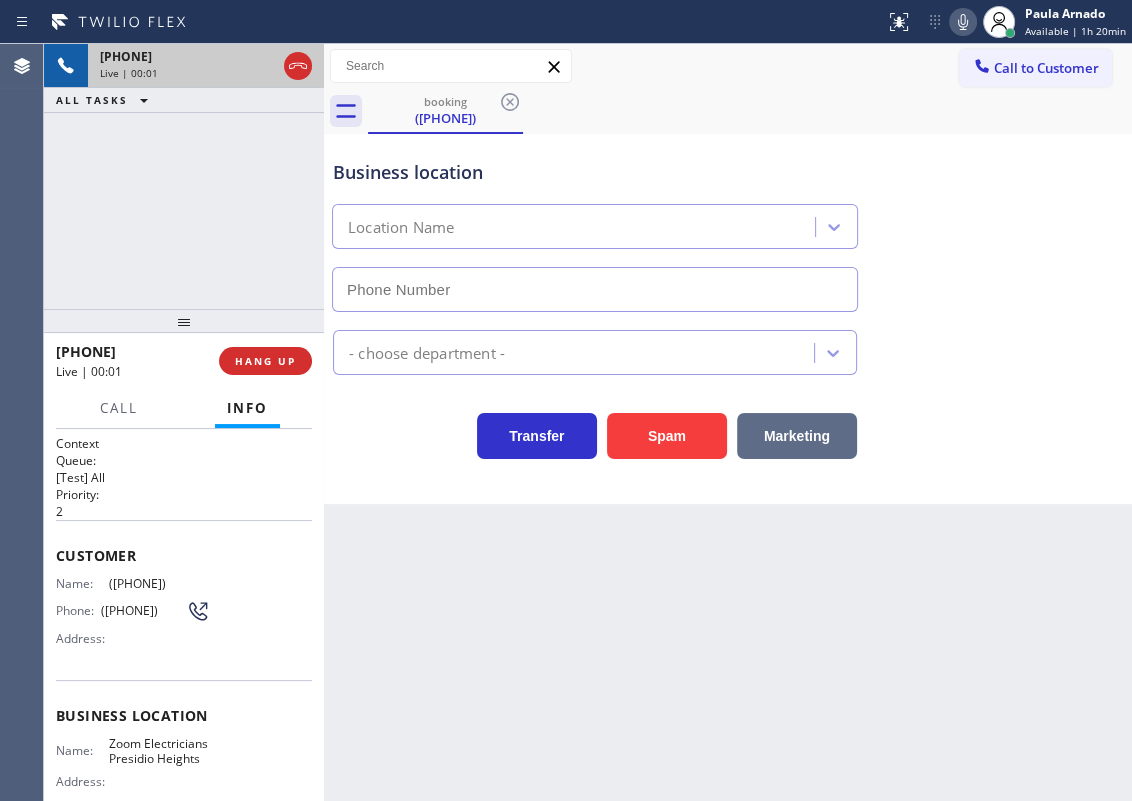 type on "([PHONE])" 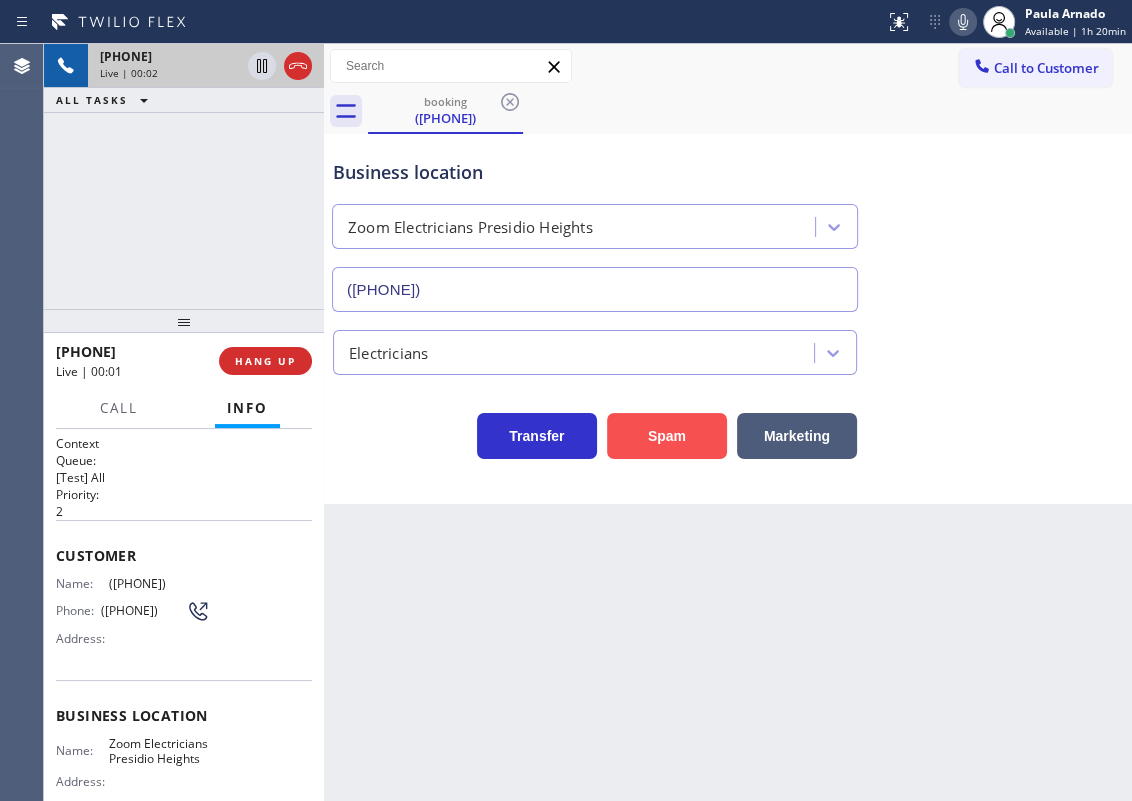 click on "Spam" at bounding box center [667, 436] 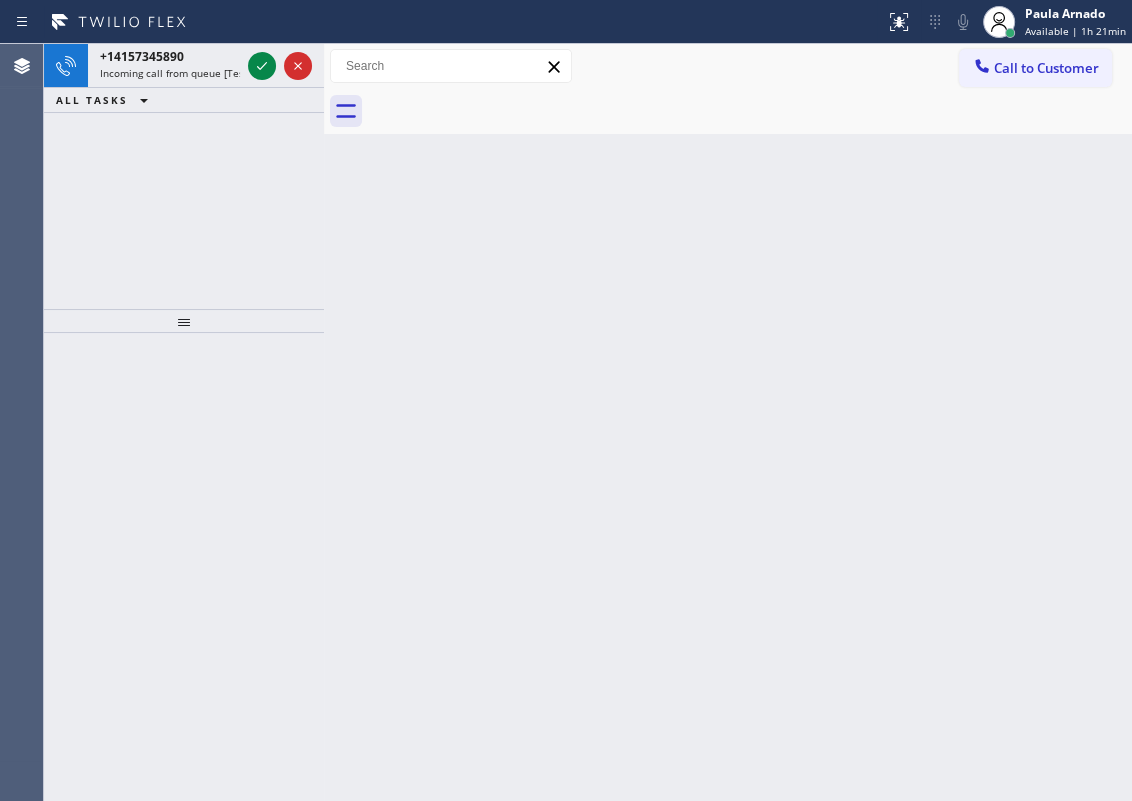 click on "Back to Dashboard Change Sender ID Customers Technicians Select a contact Outbound call Technician Search Technician Your caller id phone number Your caller id phone number Call Technician info Name   Phone none Address none Change Sender ID HVAC +18559994417 5 Star Appliance +18557314952 Appliance Repair +18554611149 Plumbing +18889090120 Air Duct Cleaning +18006865038  Electricians +18005688664 Cancel Change Check personal SMS Reset Change No tabs Call to Customer Outbound call Location Search location Your caller id phone number Customer number Call Outbound call Technician Search Technician Your caller id phone number Your caller id phone number Call" at bounding box center [728, 422] 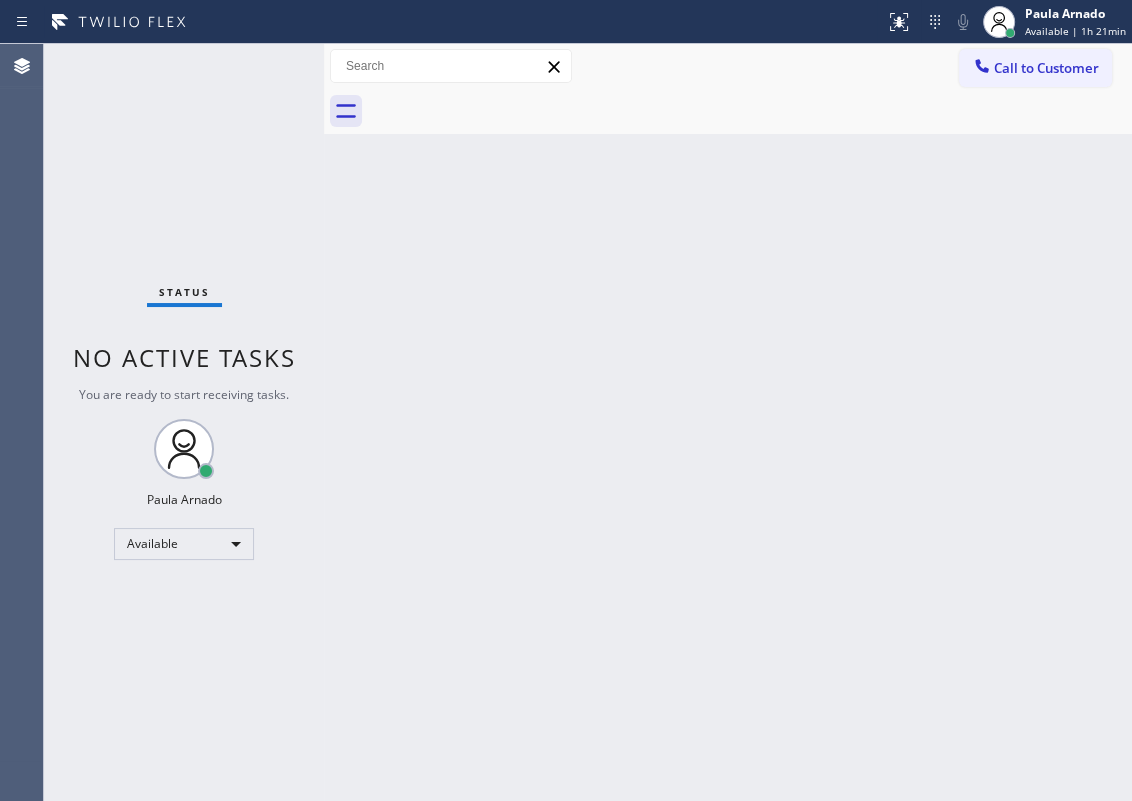 click on "Status No active tasks You are ready to start receiving tasks. [FIRST] [LAST] Available" at bounding box center (184, 422) 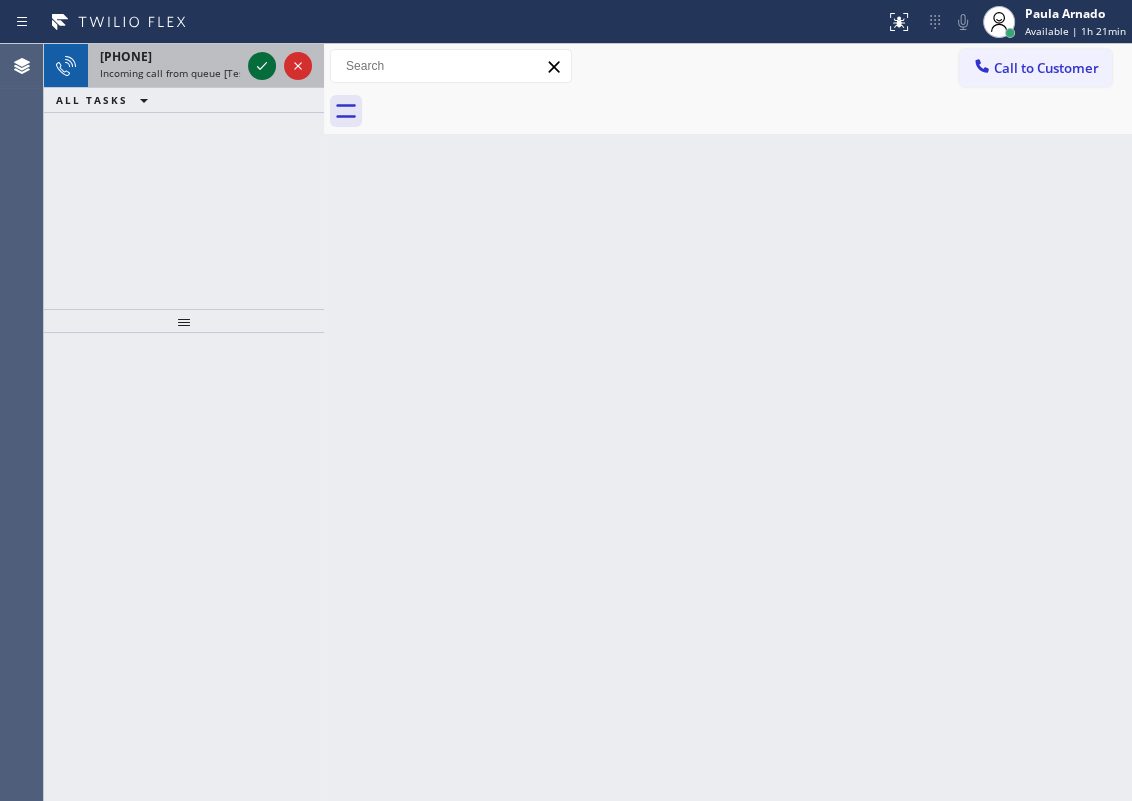 click 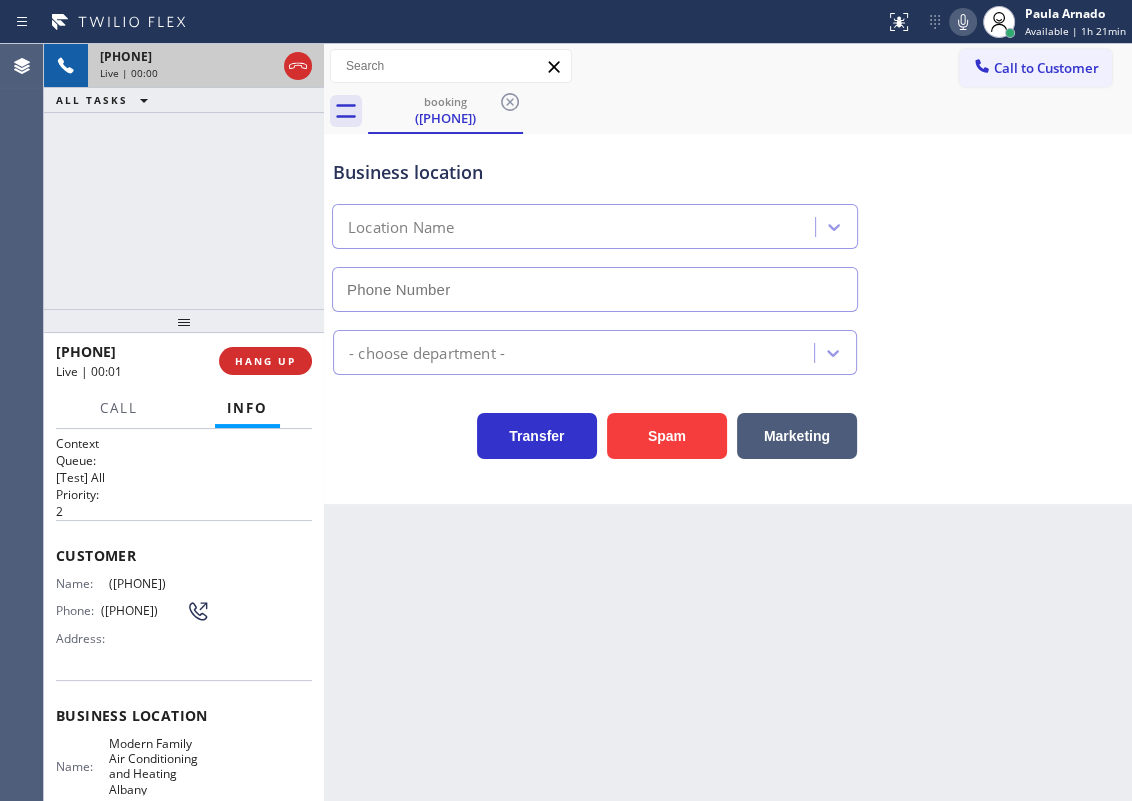 type on "([PHONE])" 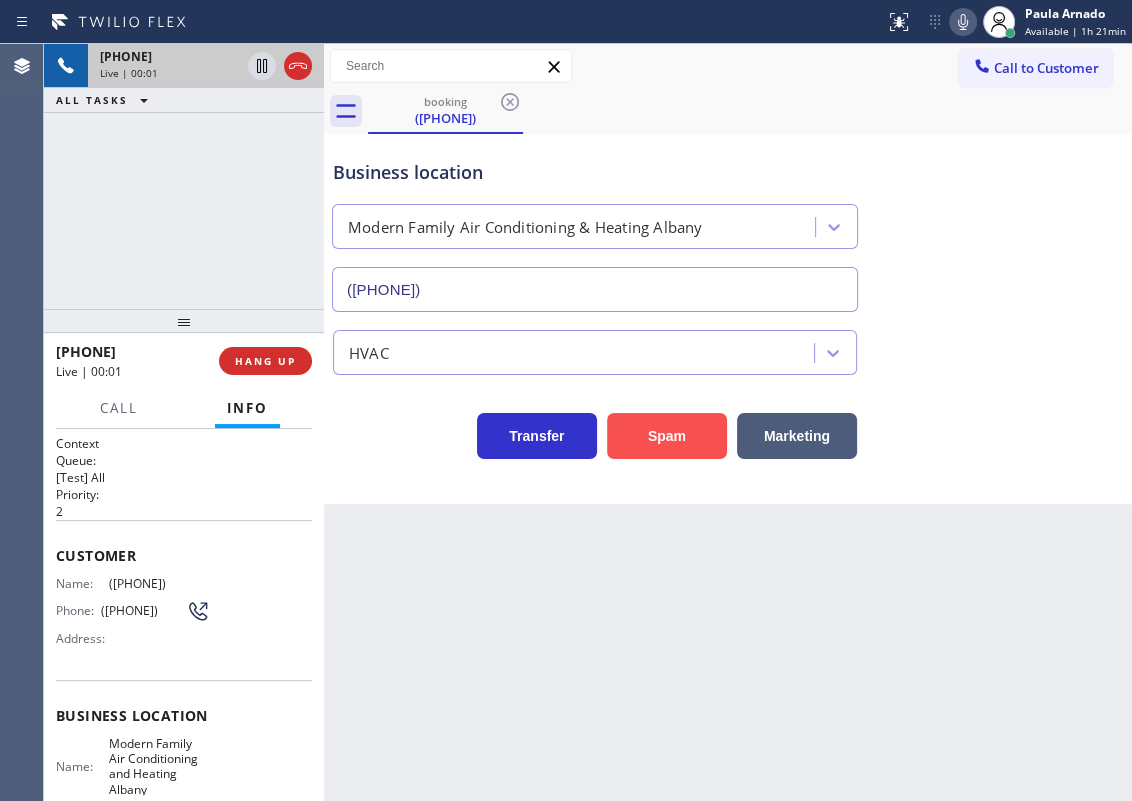 click on "Spam" at bounding box center [667, 436] 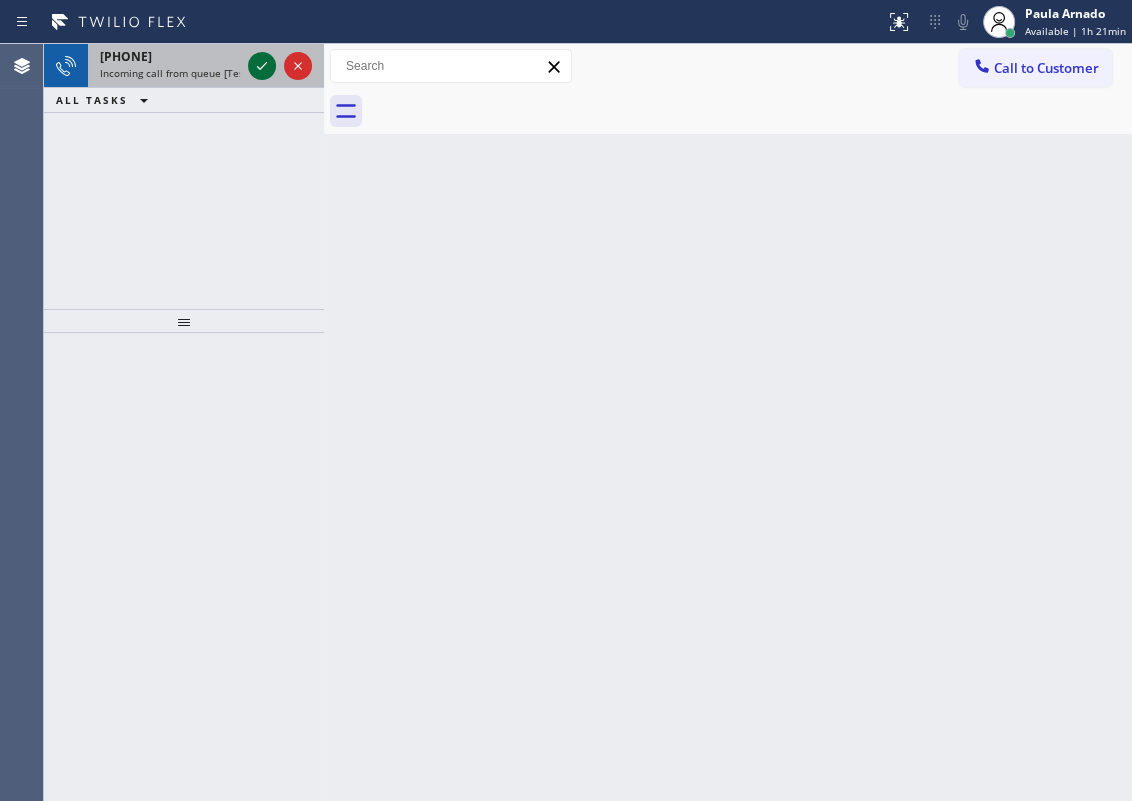 click at bounding box center [262, 66] 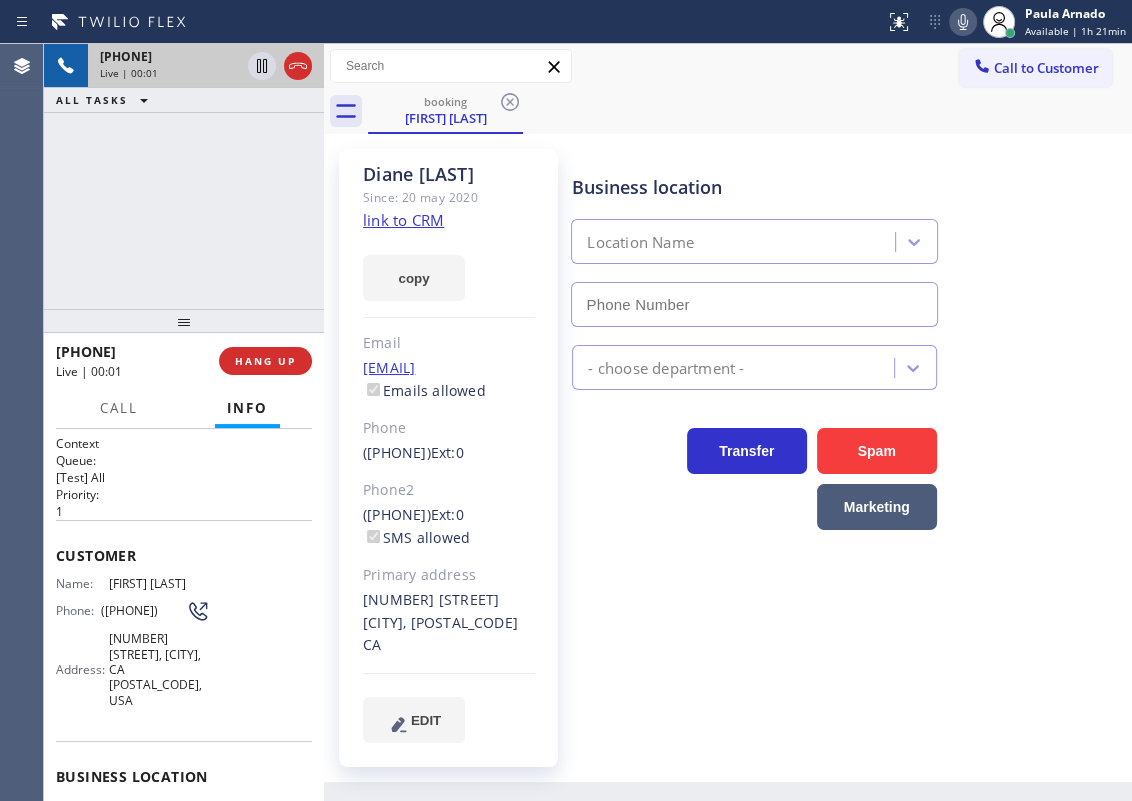 type on "([PHONE])" 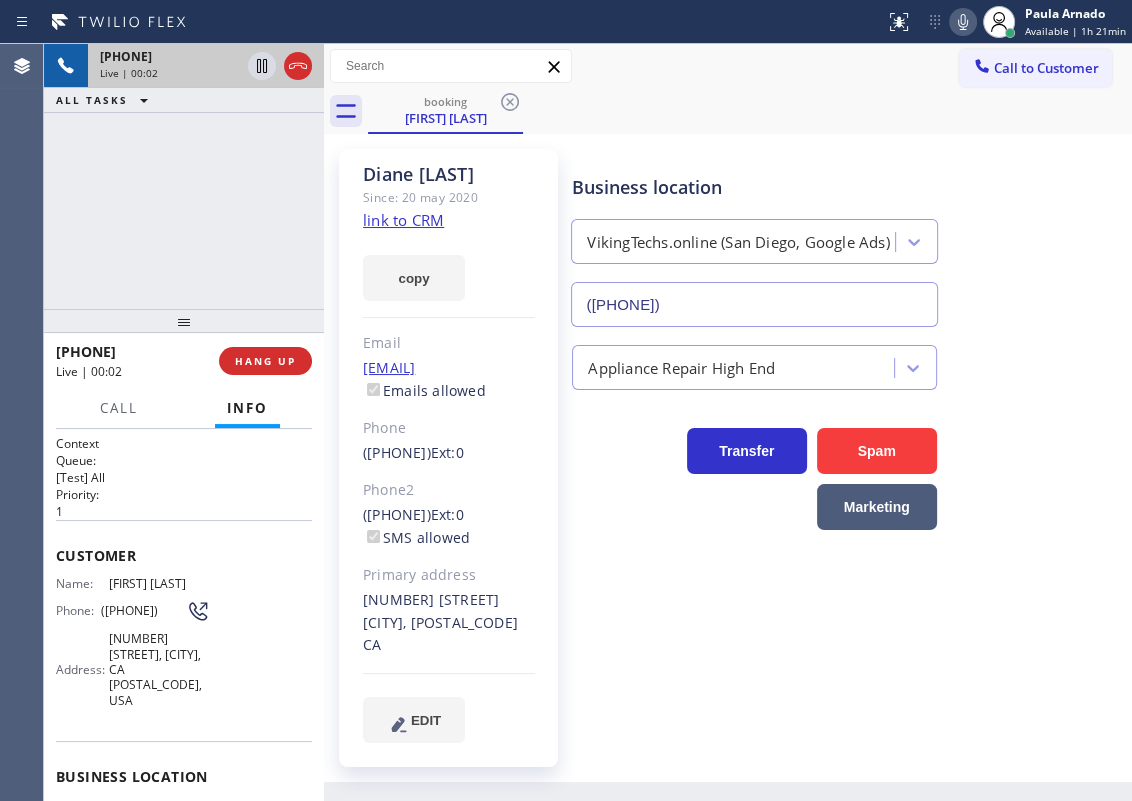 click on "link to CRM" 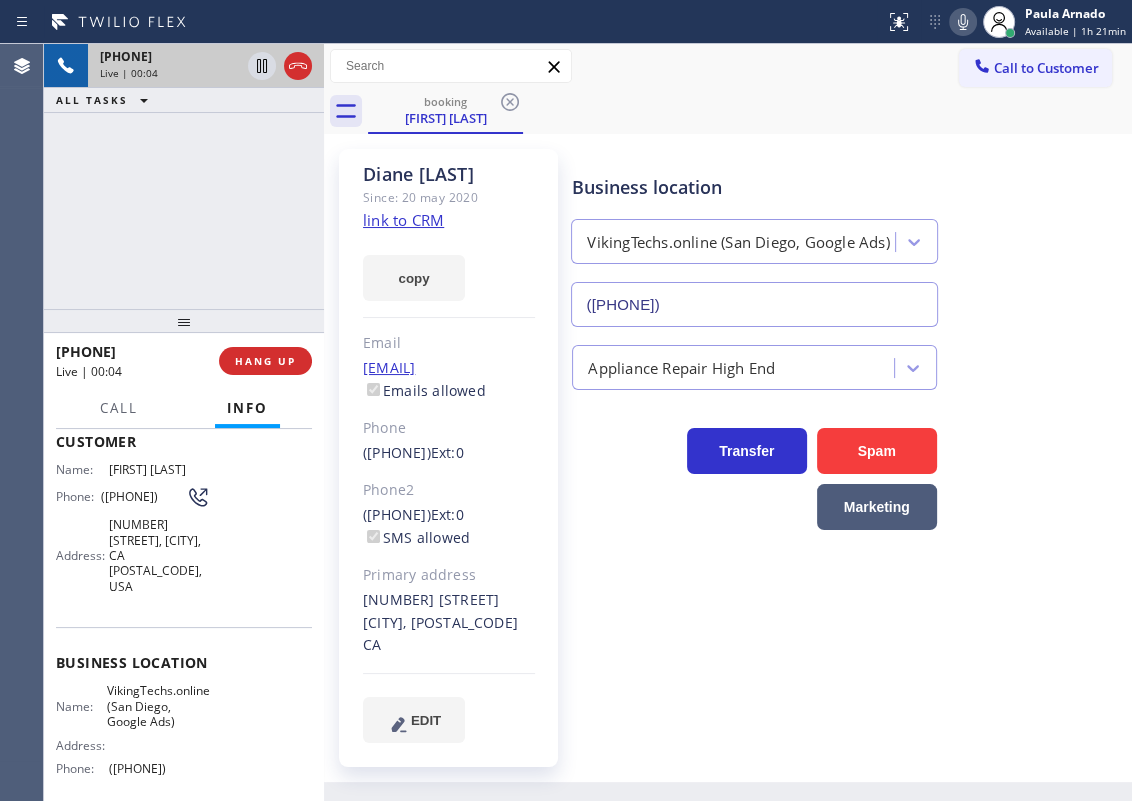 scroll, scrollTop: 181, scrollLeft: 0, axis: vertical 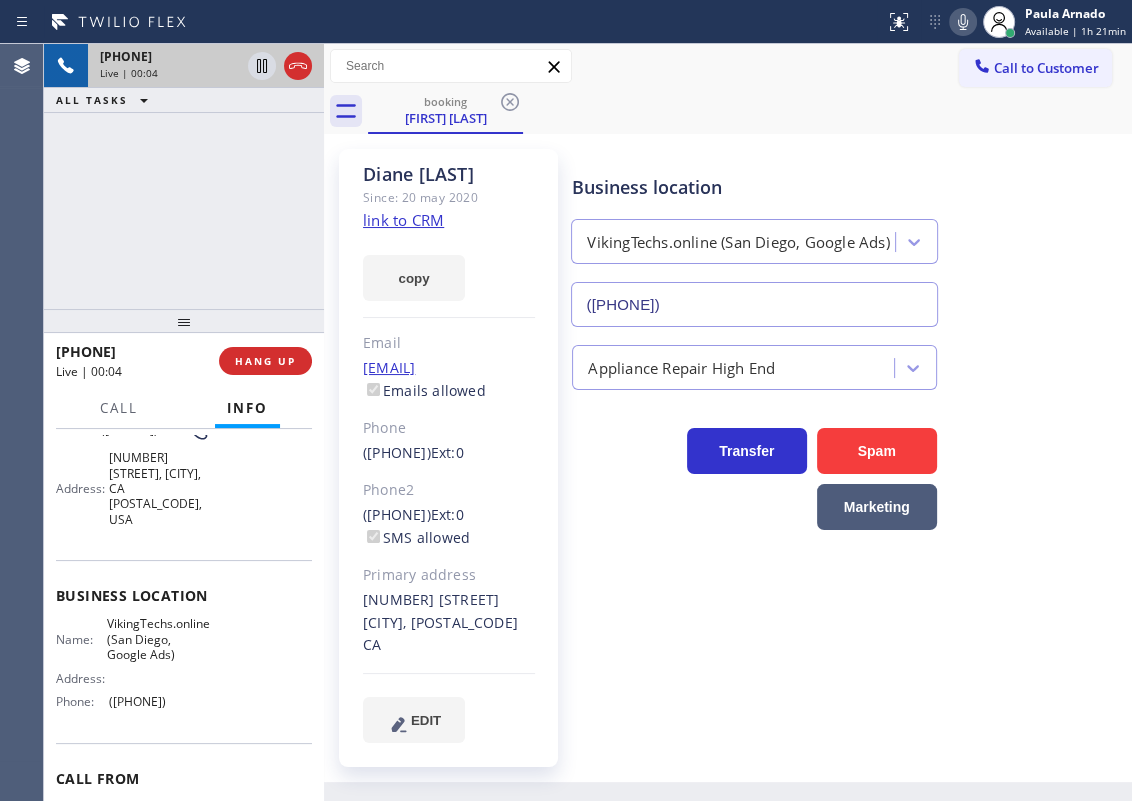 click on "VikingTechs.online (San Diego, Google Ads)" at bounding box center [158, 639] 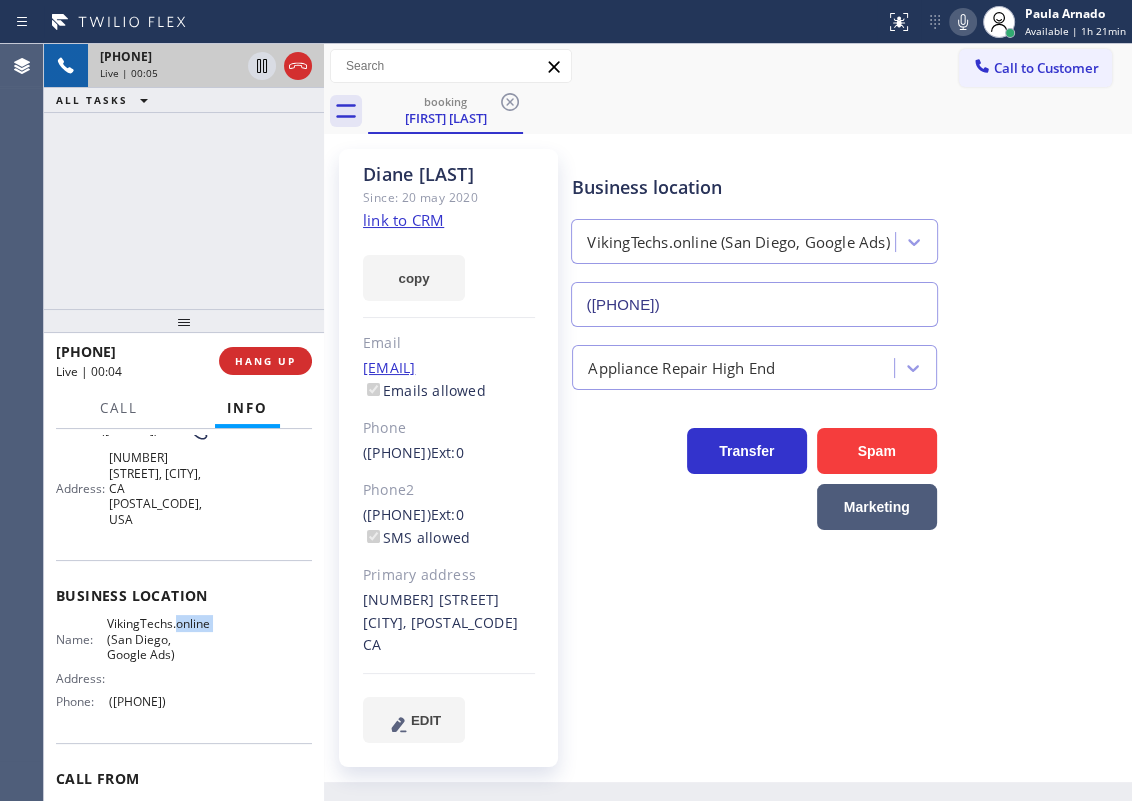 click on "VikingTechs.online (San Diego, Google Ads)" at bounding box center [158, 639] 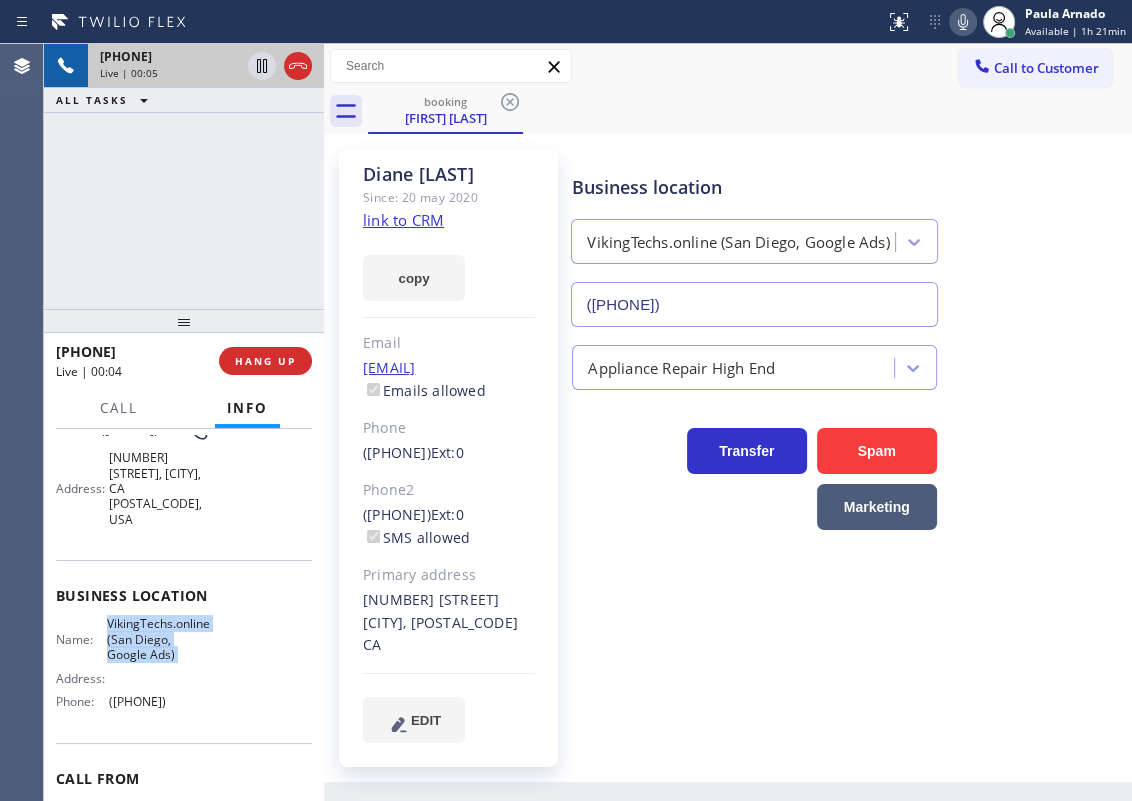 click on "VikingTechs.online (San Diego, Google Ads)" at bounding box center [158, 639] 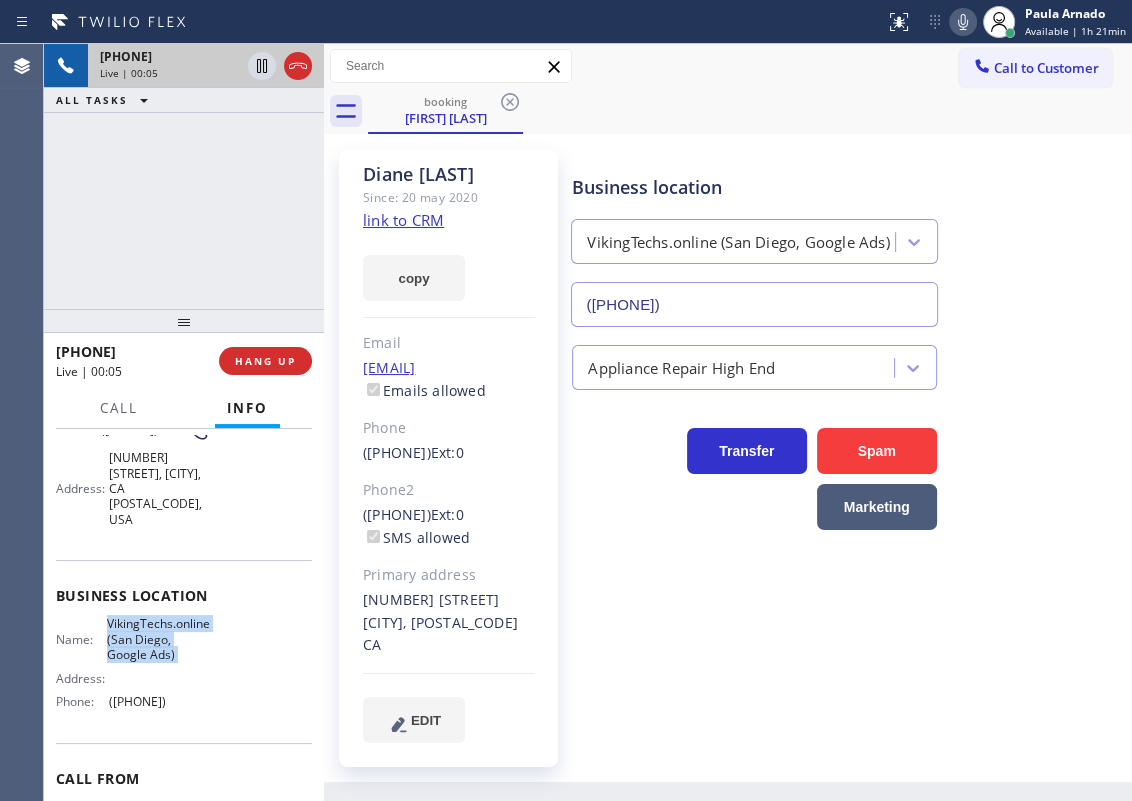 copy on "VikingTechs.online (San Diego, Google Ads)" 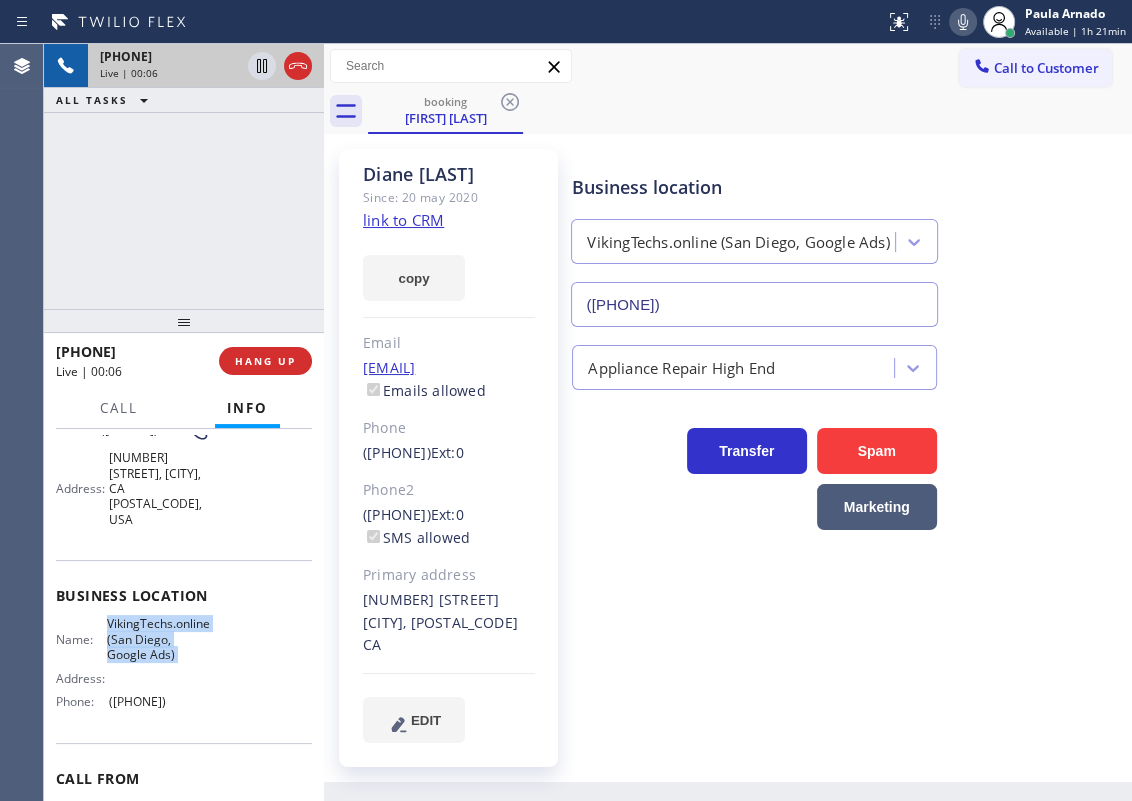 click on "([PHONE])" at bounding box center (754, 304) 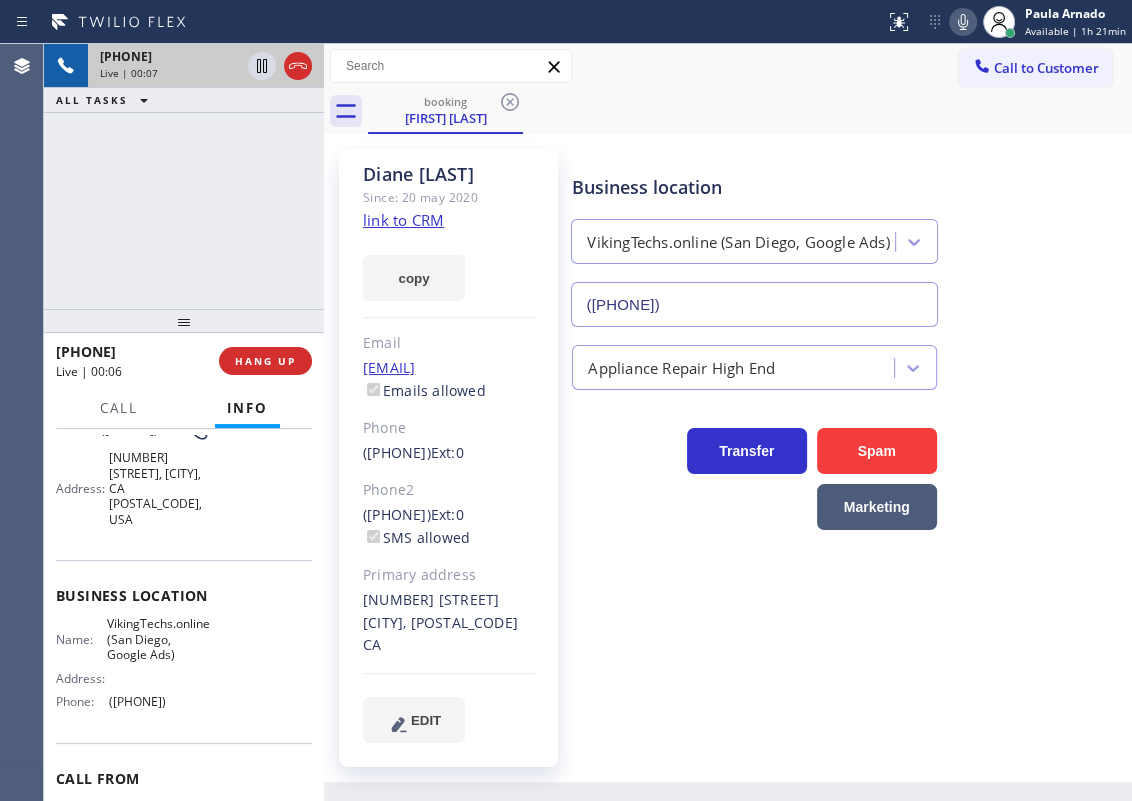 click on "([PHONE])" at bounding box center [754, 304] 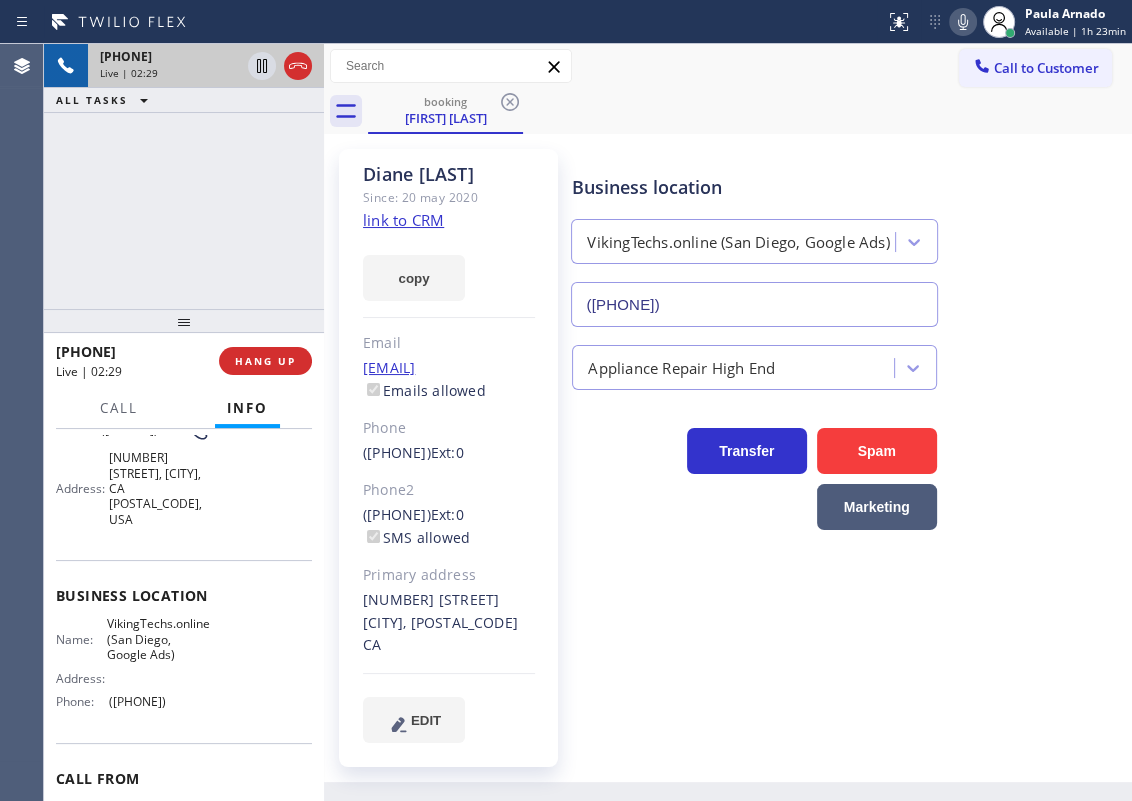 click 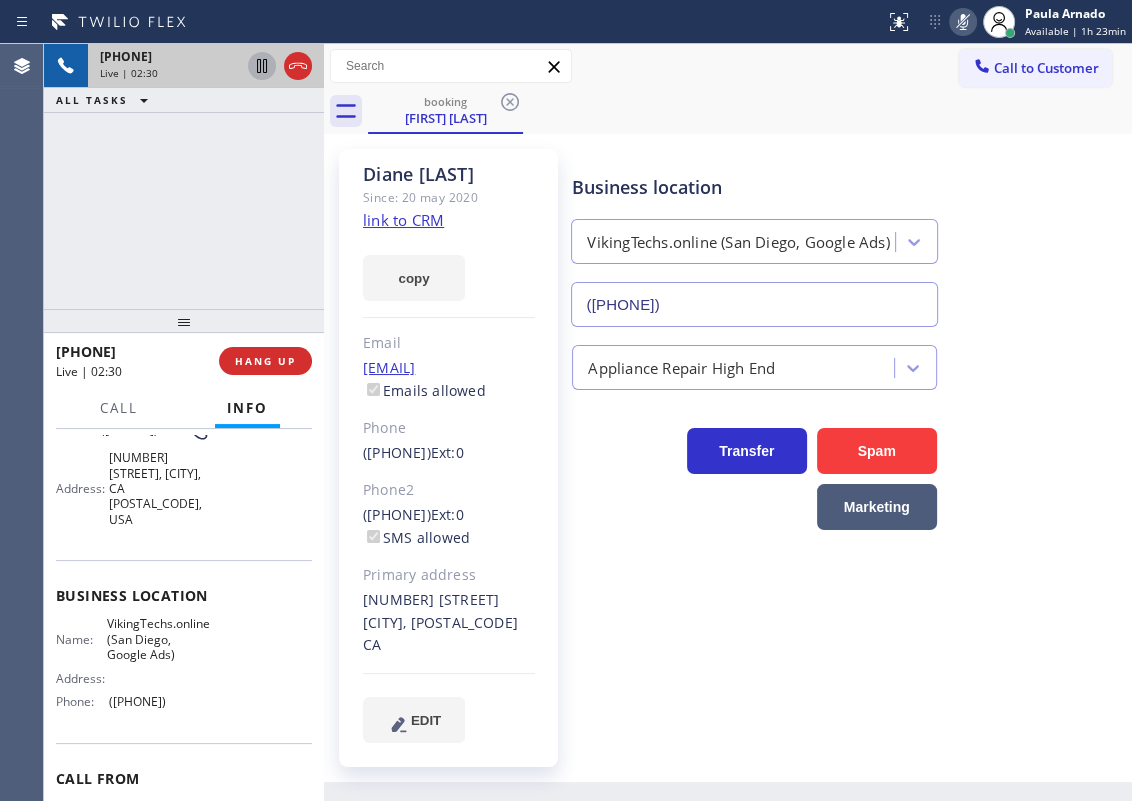 click 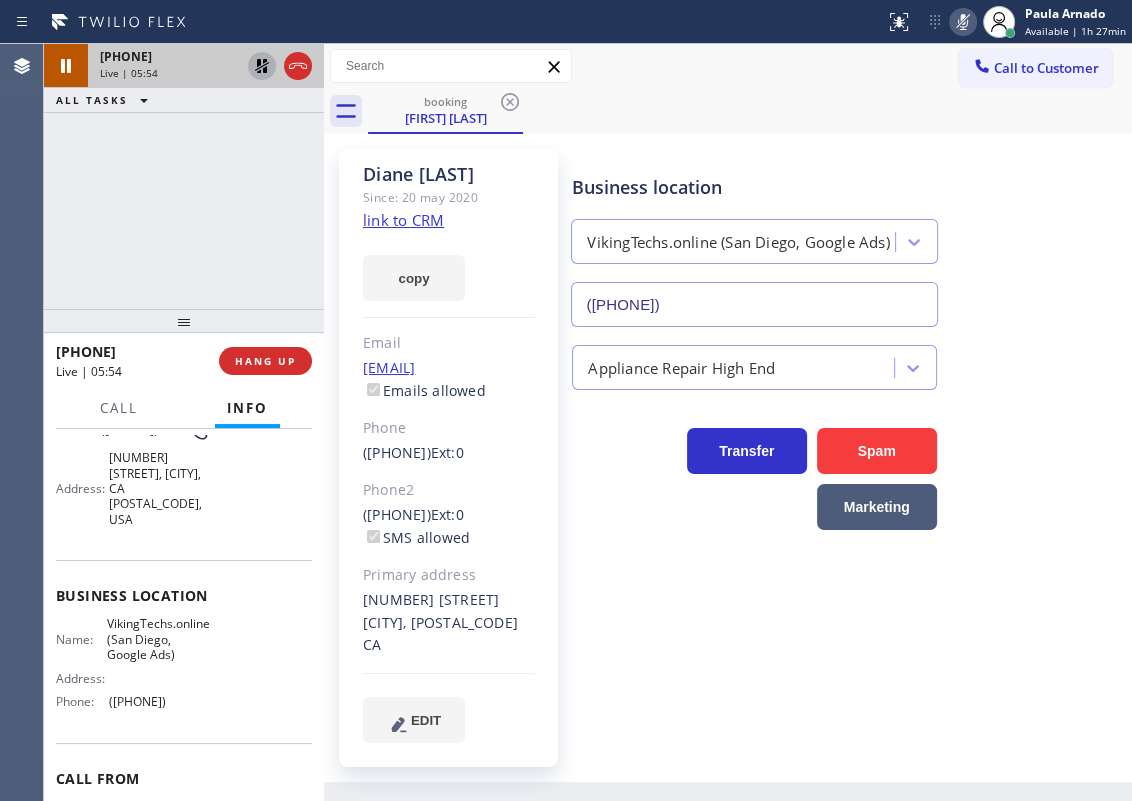 click on "Business location VikingTechs.online (San Diego, Google Ads) ([PHONE])" at bounding box center [847, 236] 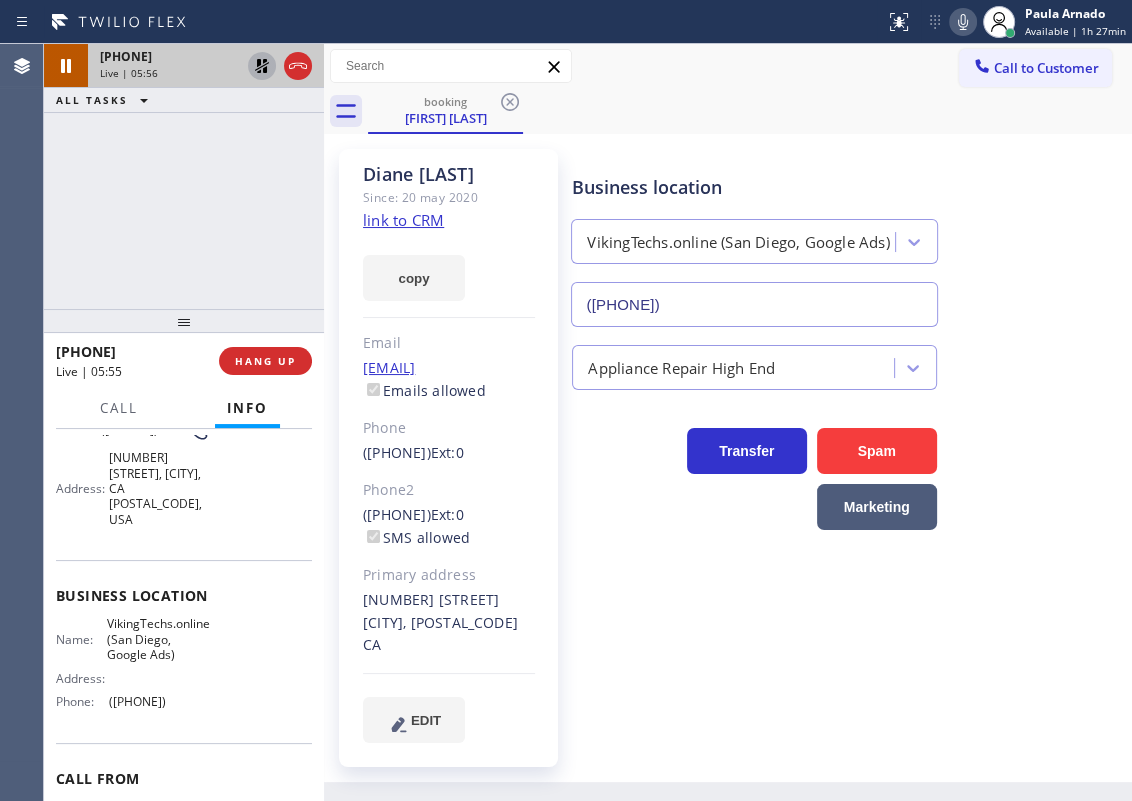 click 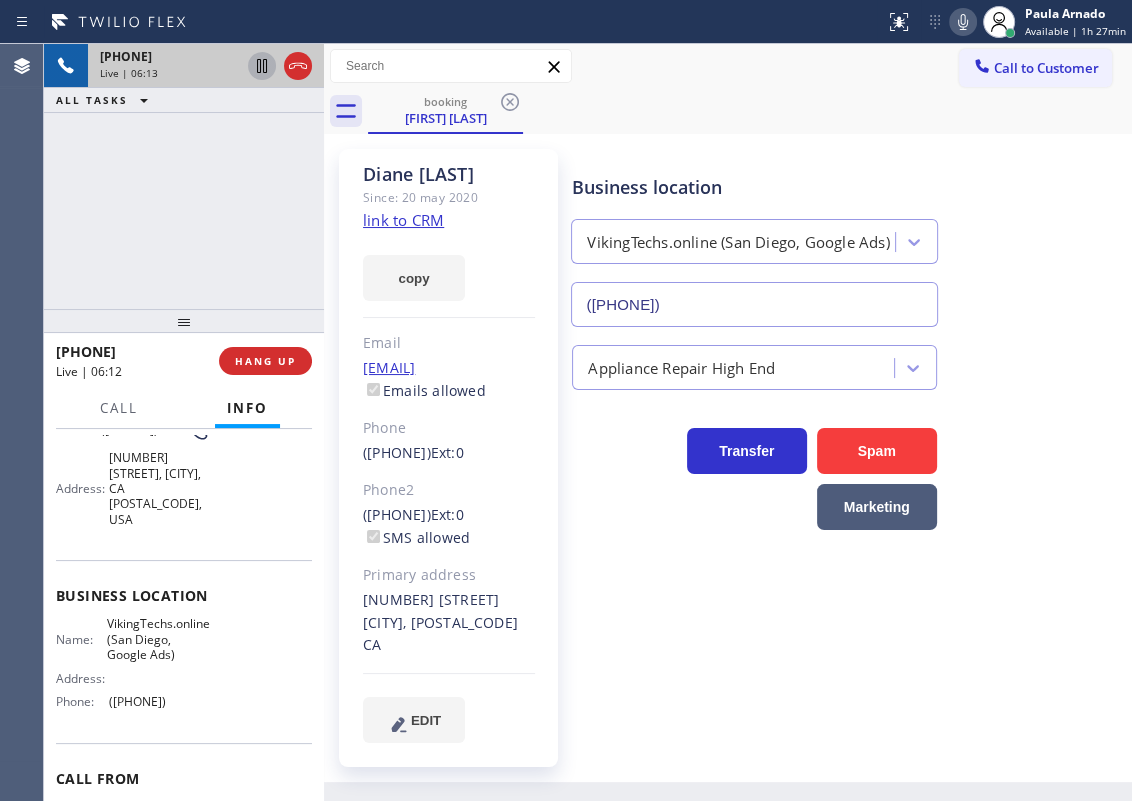 drag, startPoint x: 1012, startPoint y: 245, endPoint x: 439, endPoint y: 362, distance: 584.82306 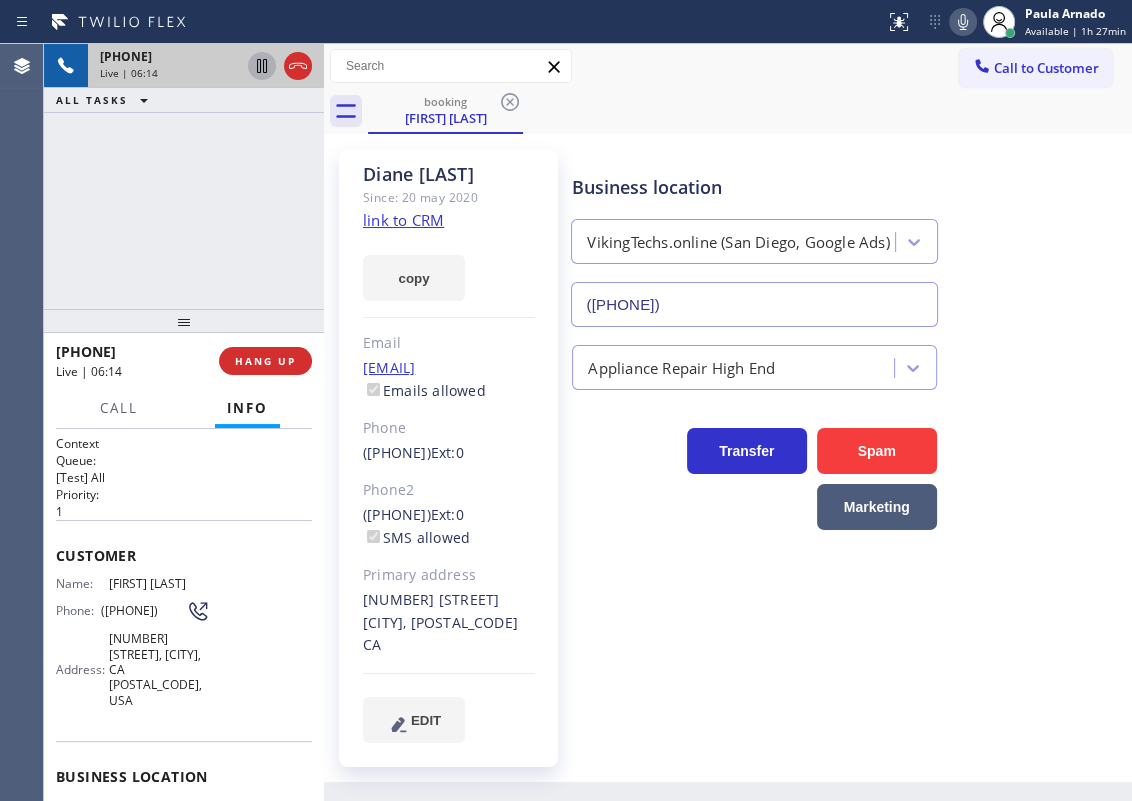 scroll, scrollTop: 0, scrollLeft: 0, axis: both 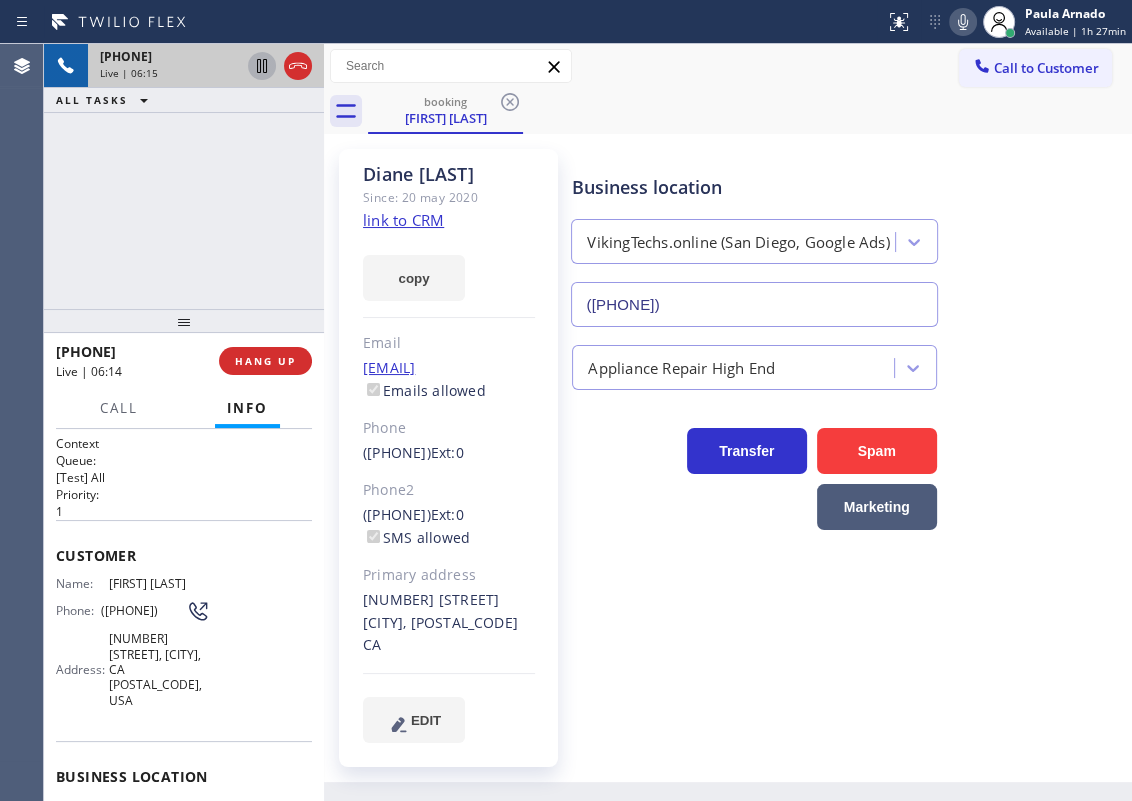 click on "([PHONE])" at bounding box center [143, 610] 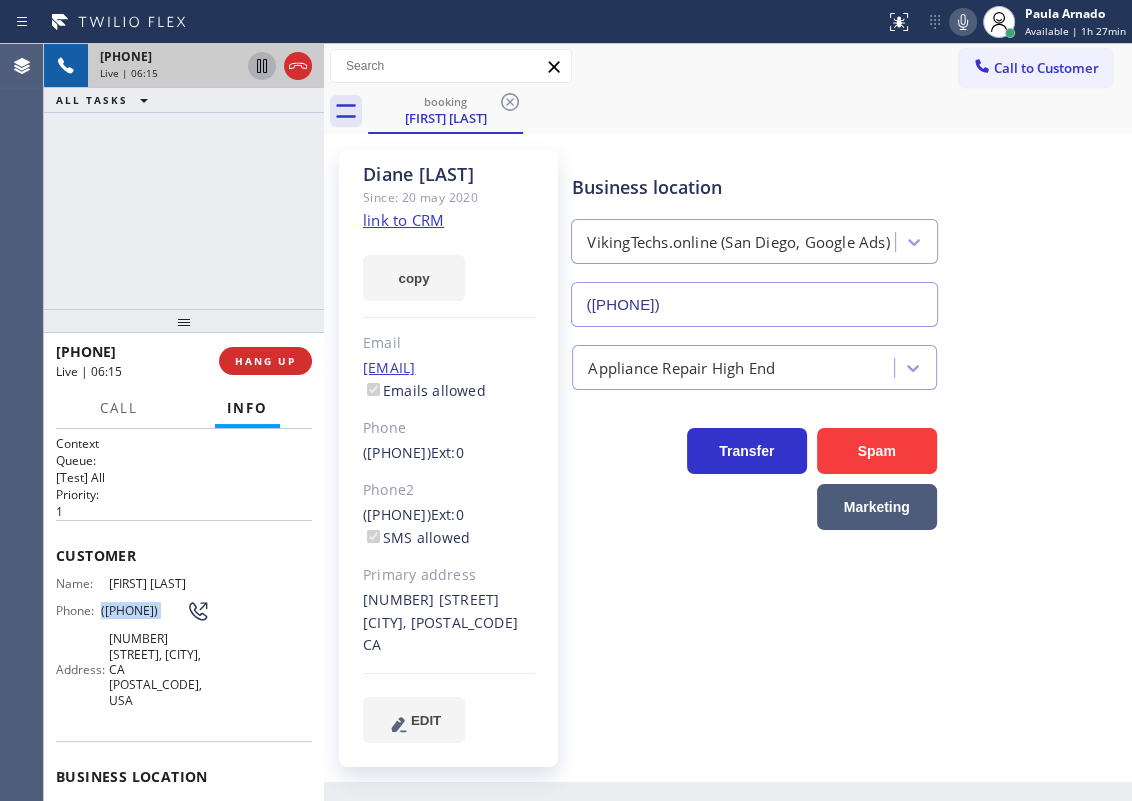 click on "([PHONE])" at bounding box center (143, 610) 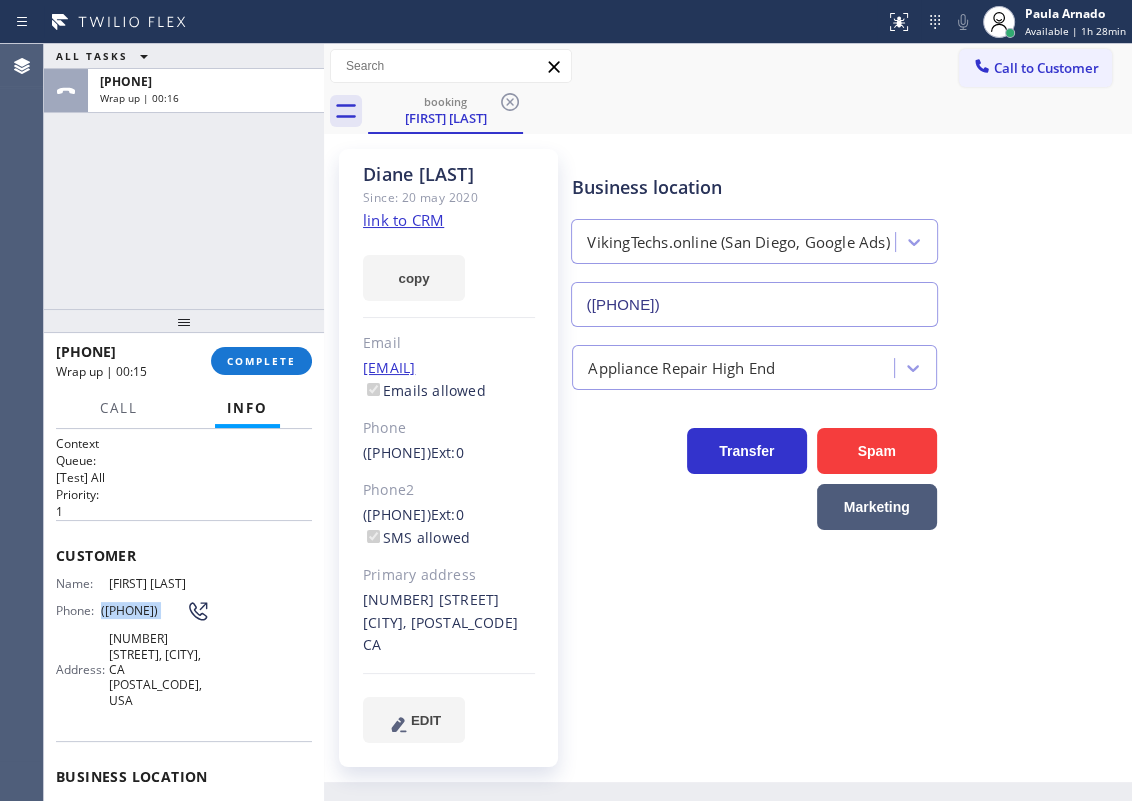 click on "Business location VikingTechs.online (San Diego, Google Ads) ([PHONE])" at bounding box center (847, 236) 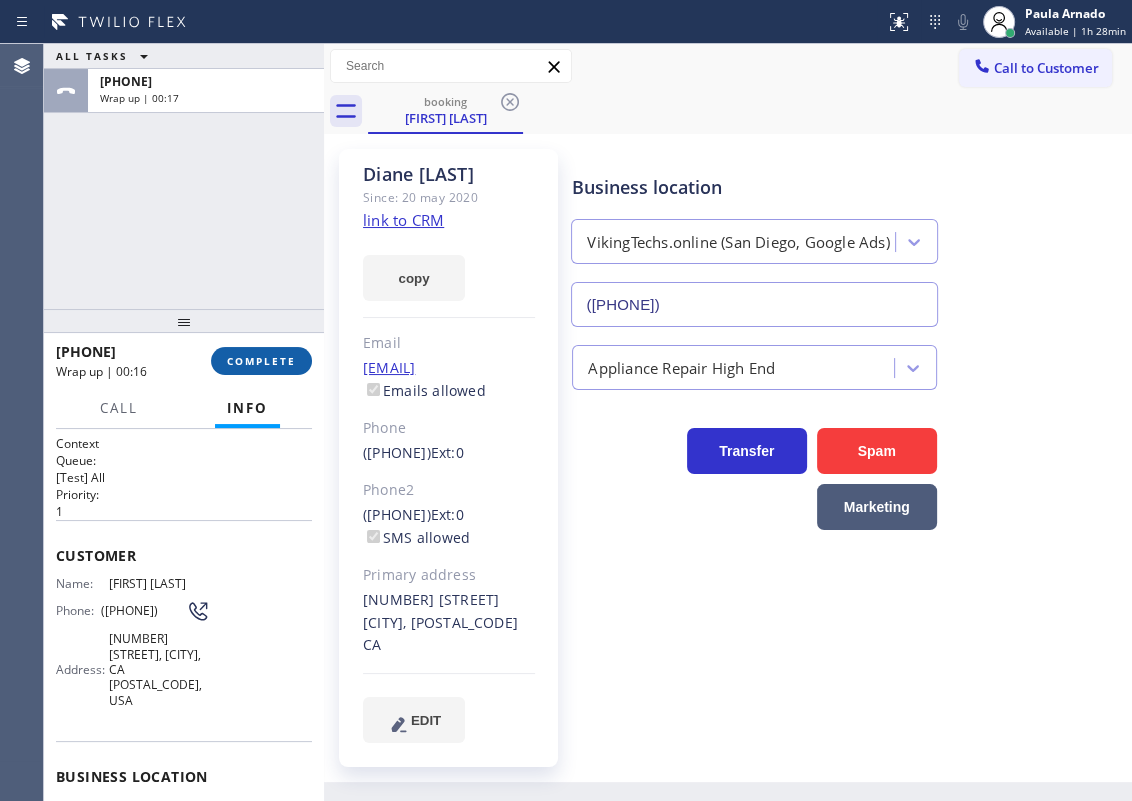 click on "COMPLETE" at bounding box center [261, 361] 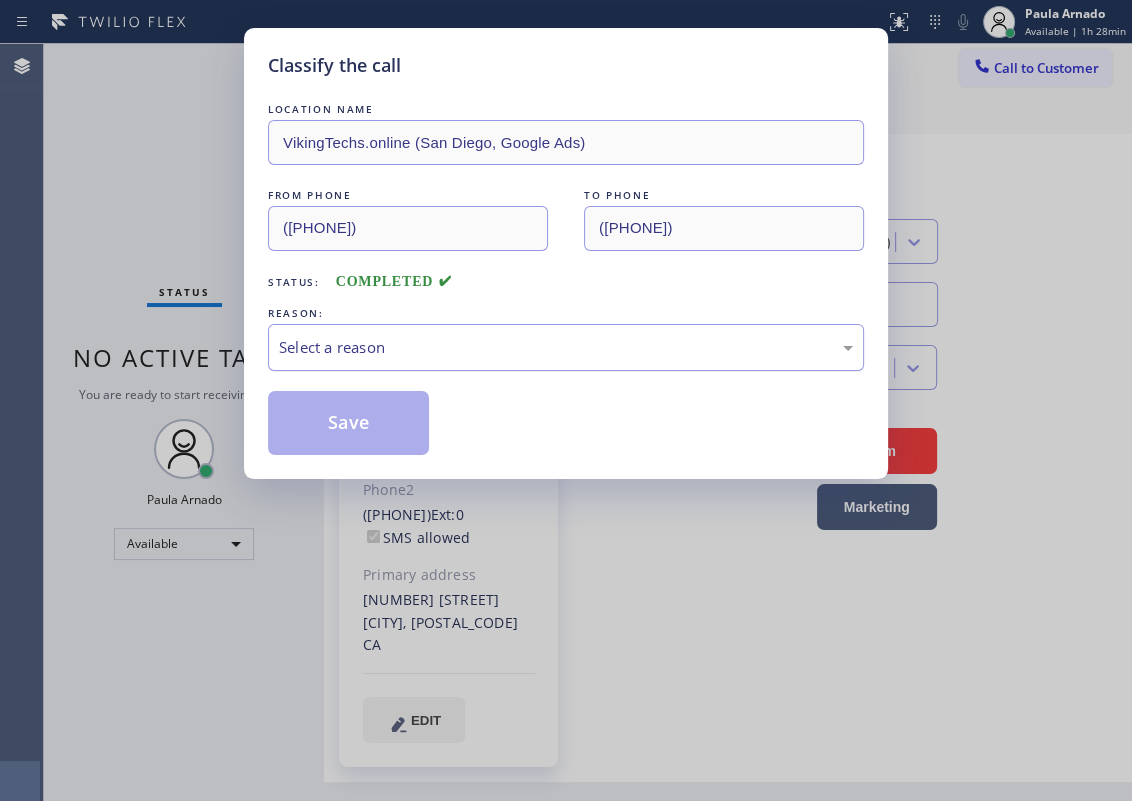 click on "Select a reason" at bounding box center [566, 347] 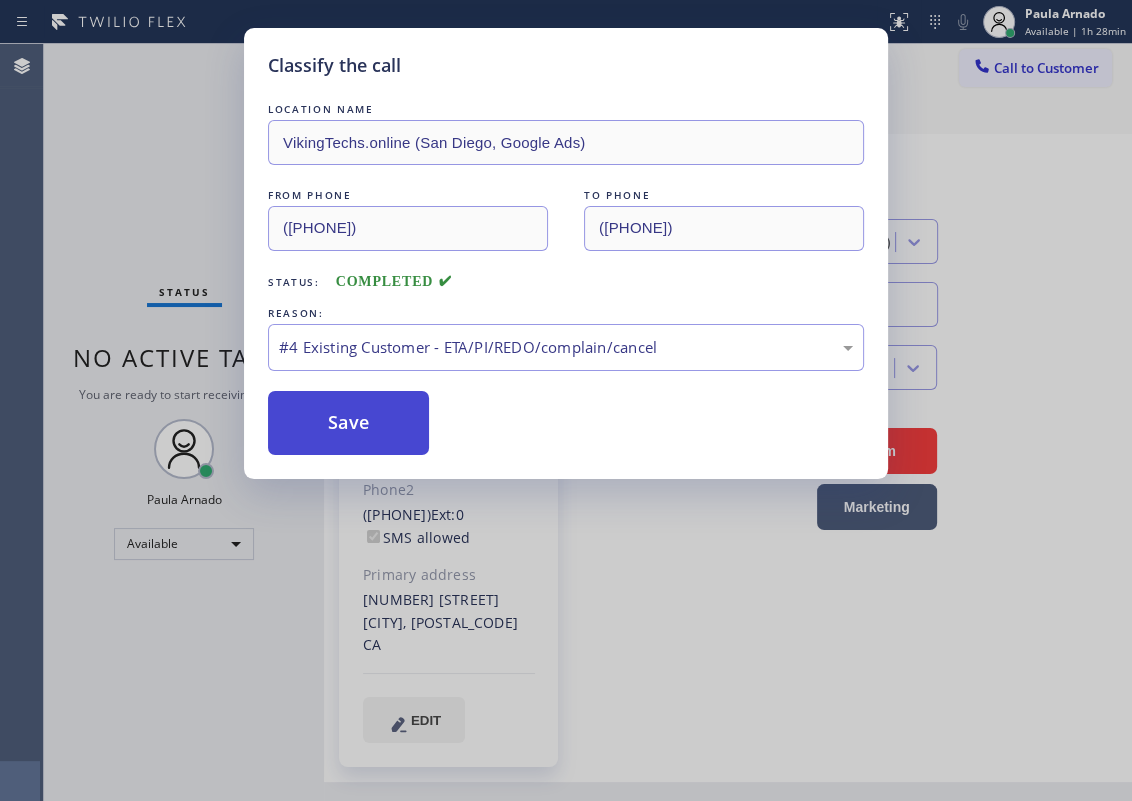 click on "Save" at bounding box center [348, 423] 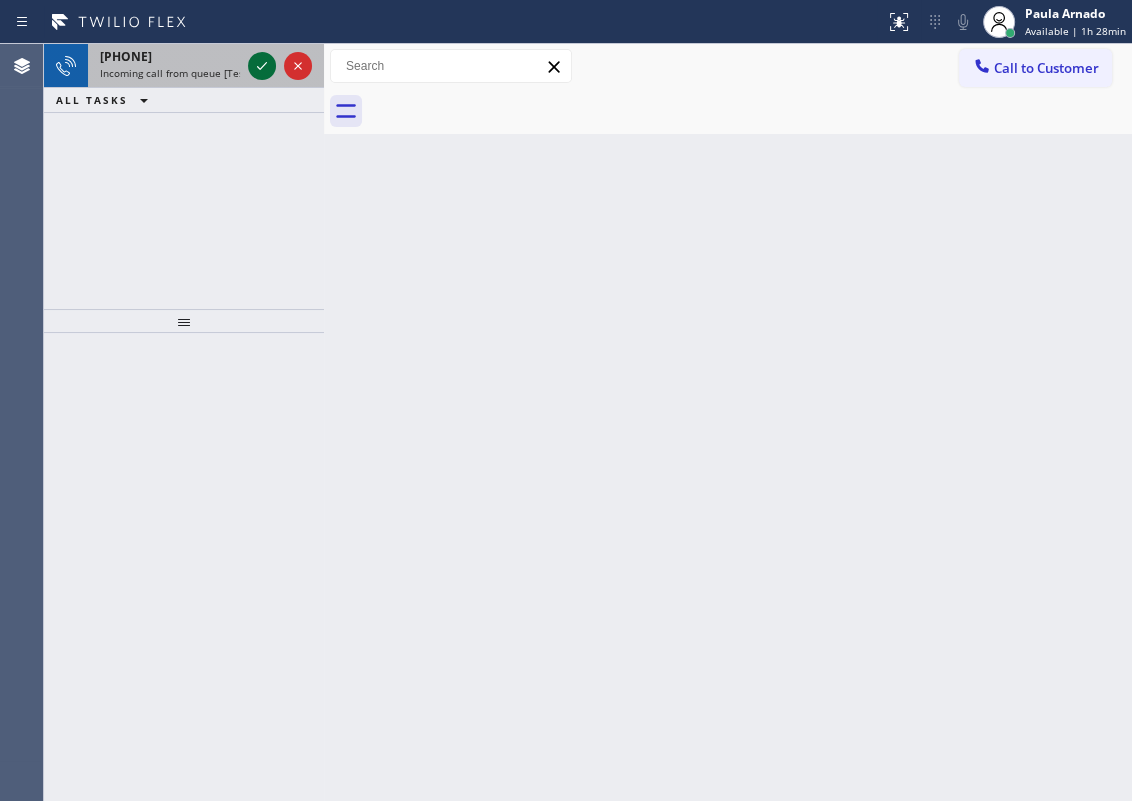 click 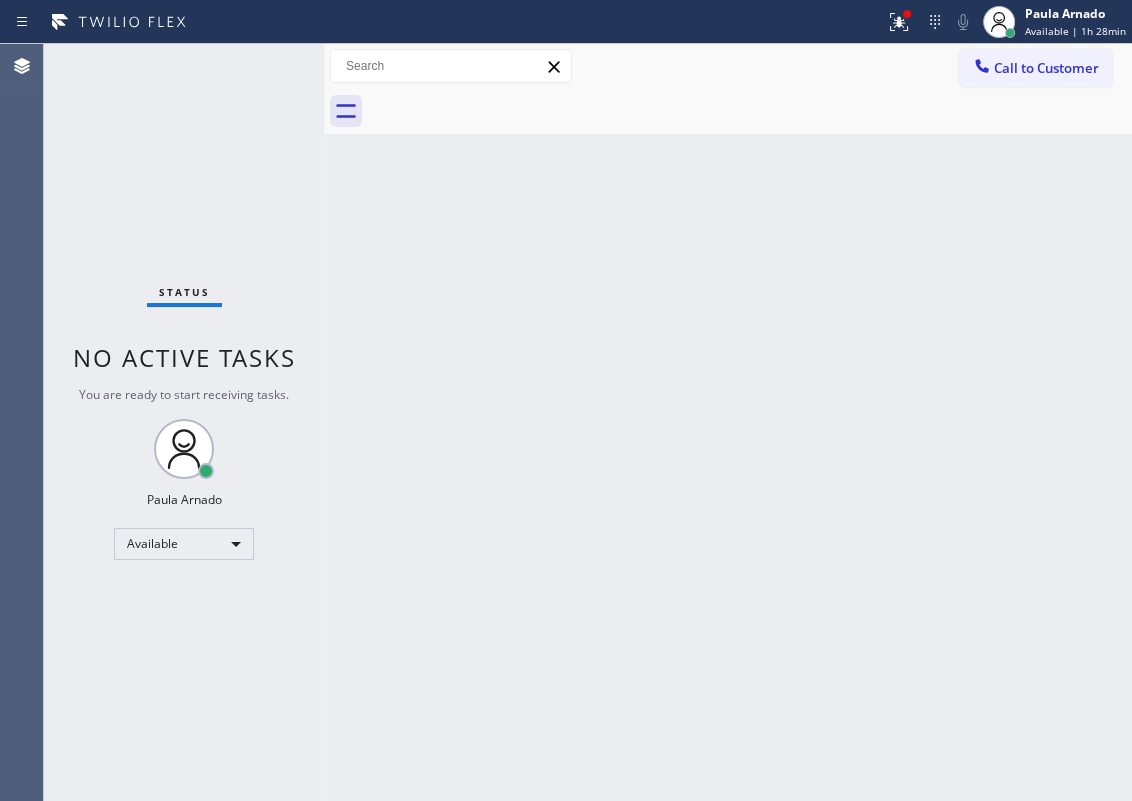 click on "Status No active tasks You are ready to start receiving tasks. [FIRST] [LAST] Available" at bounding box center [184, 422] 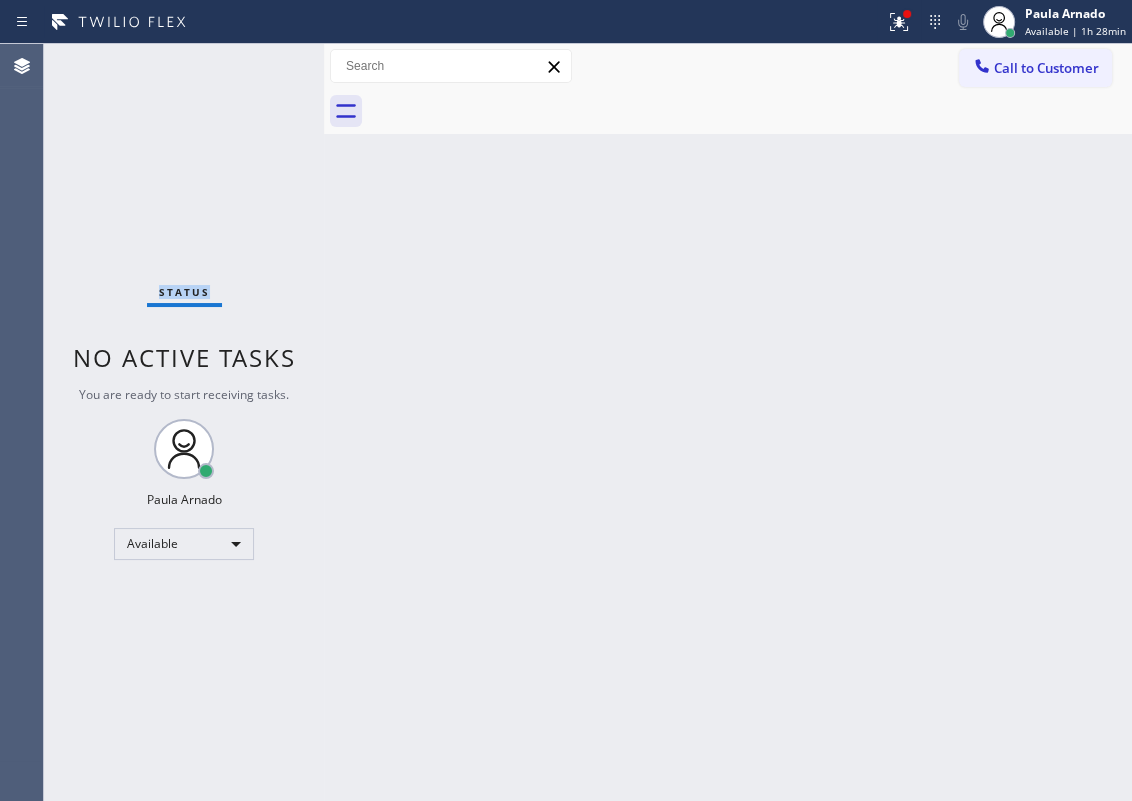 click on "Status No active tasks You are ready to start receiving tasks. [FIRST] [LAST] Available" at bounding box center (184, 422) 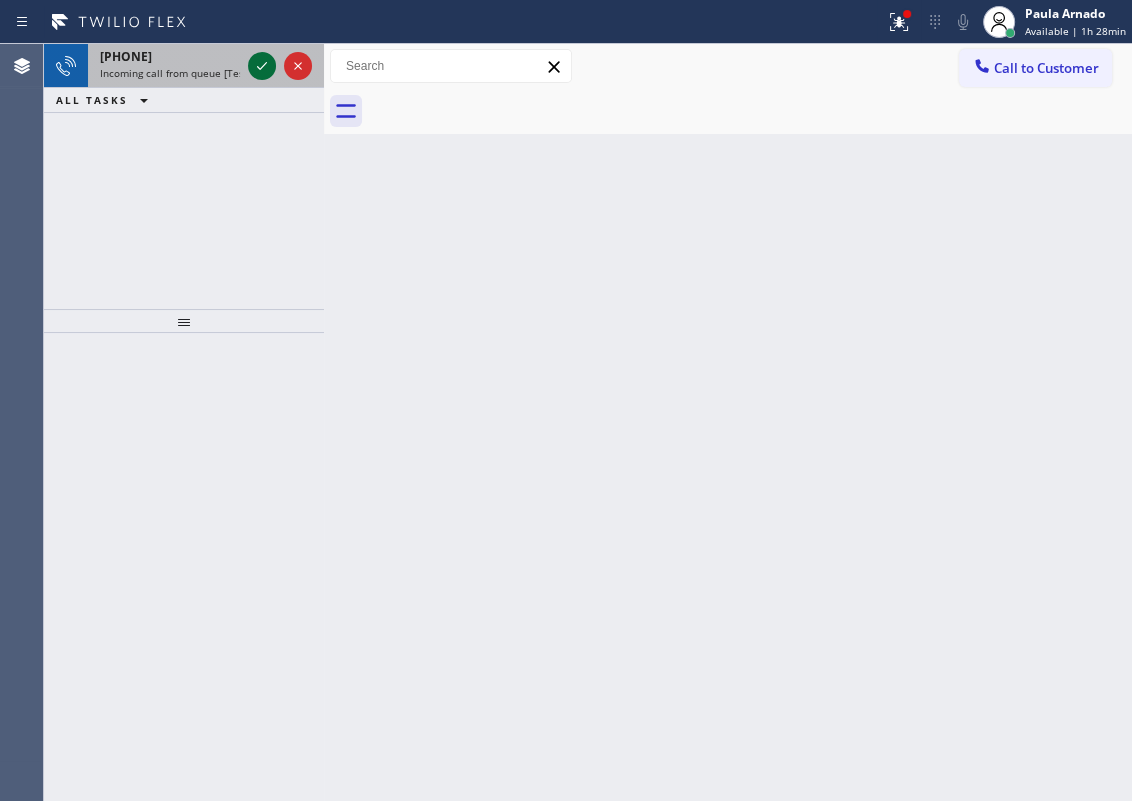 click 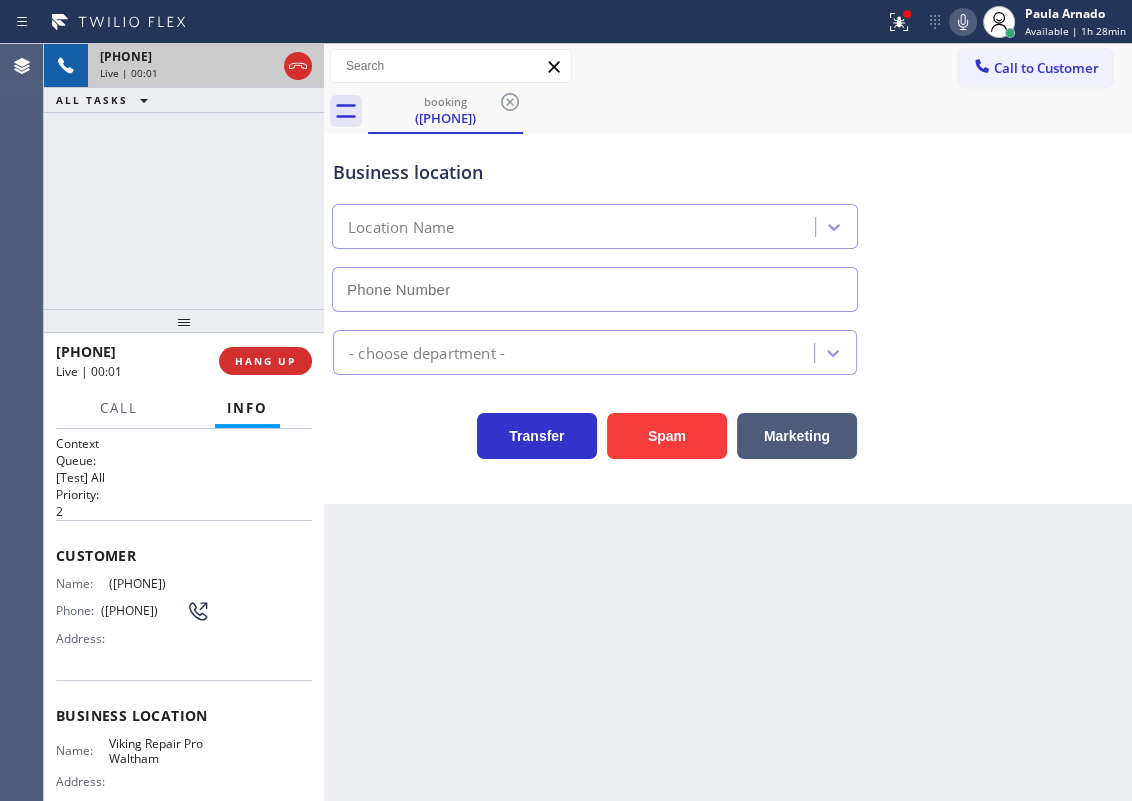 type on "([PHONE])" 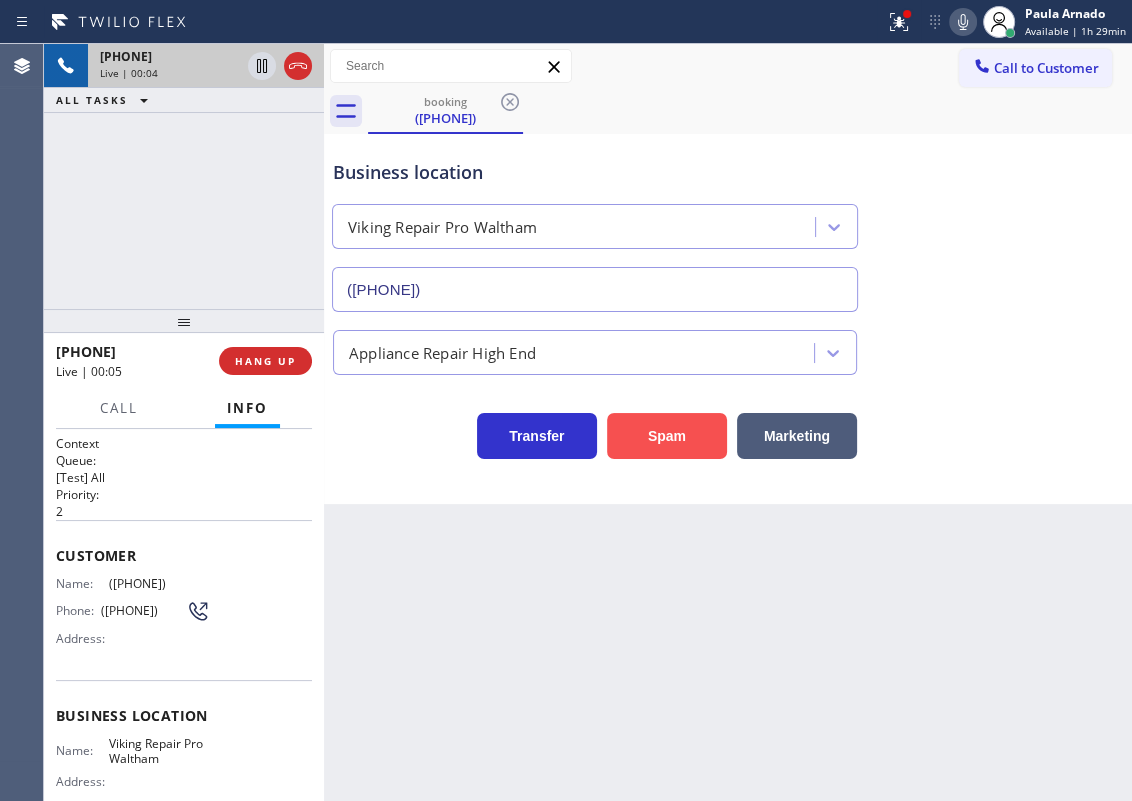 click on "Spam" at bounding box center [667, 436] 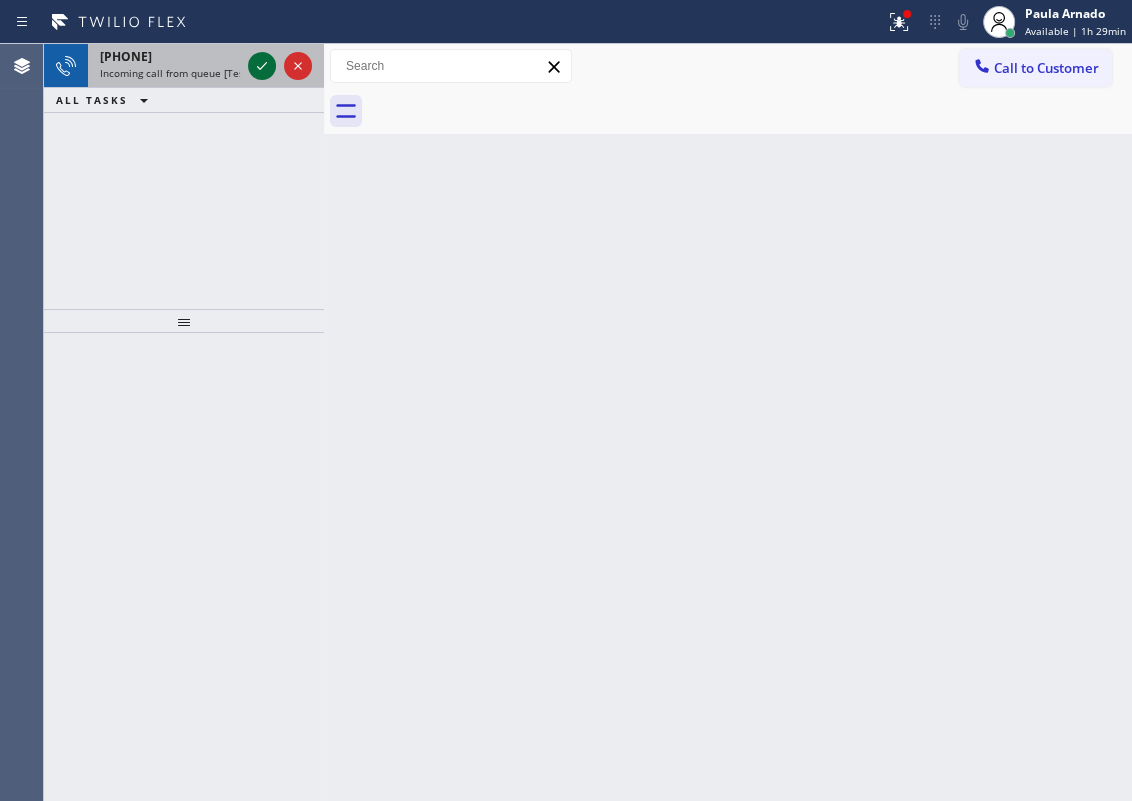 click 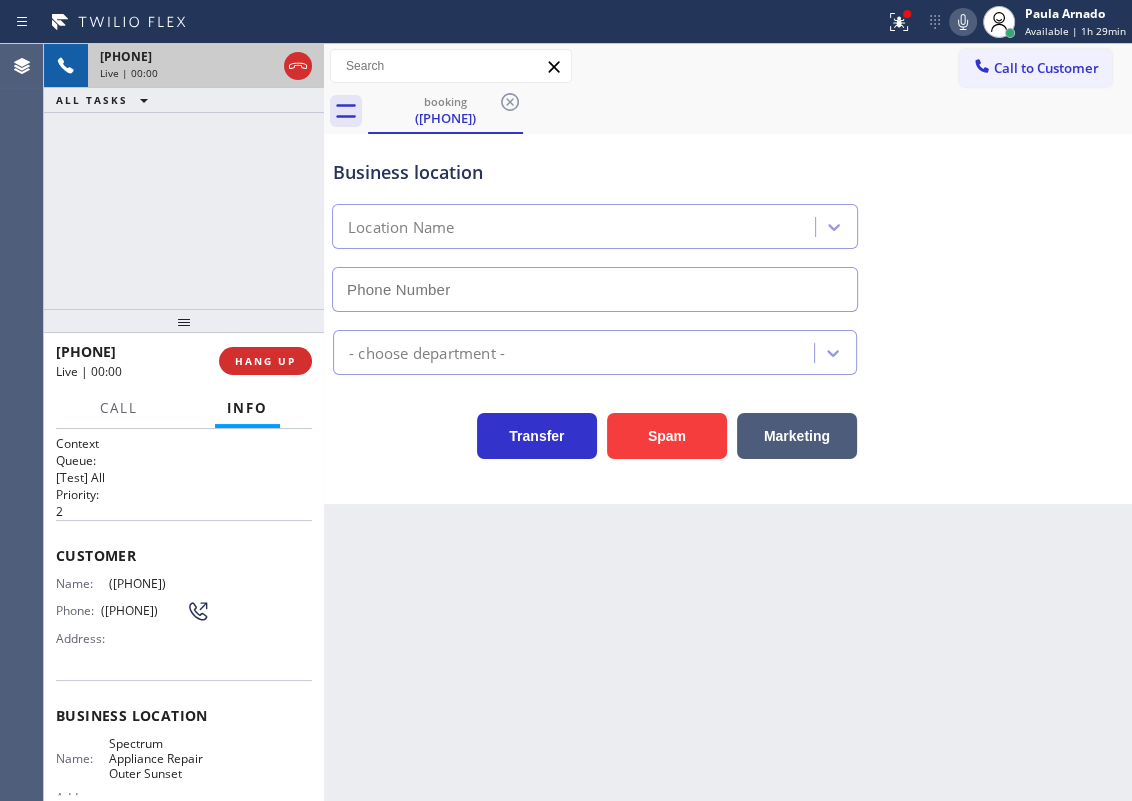 type on "([PHONE])" 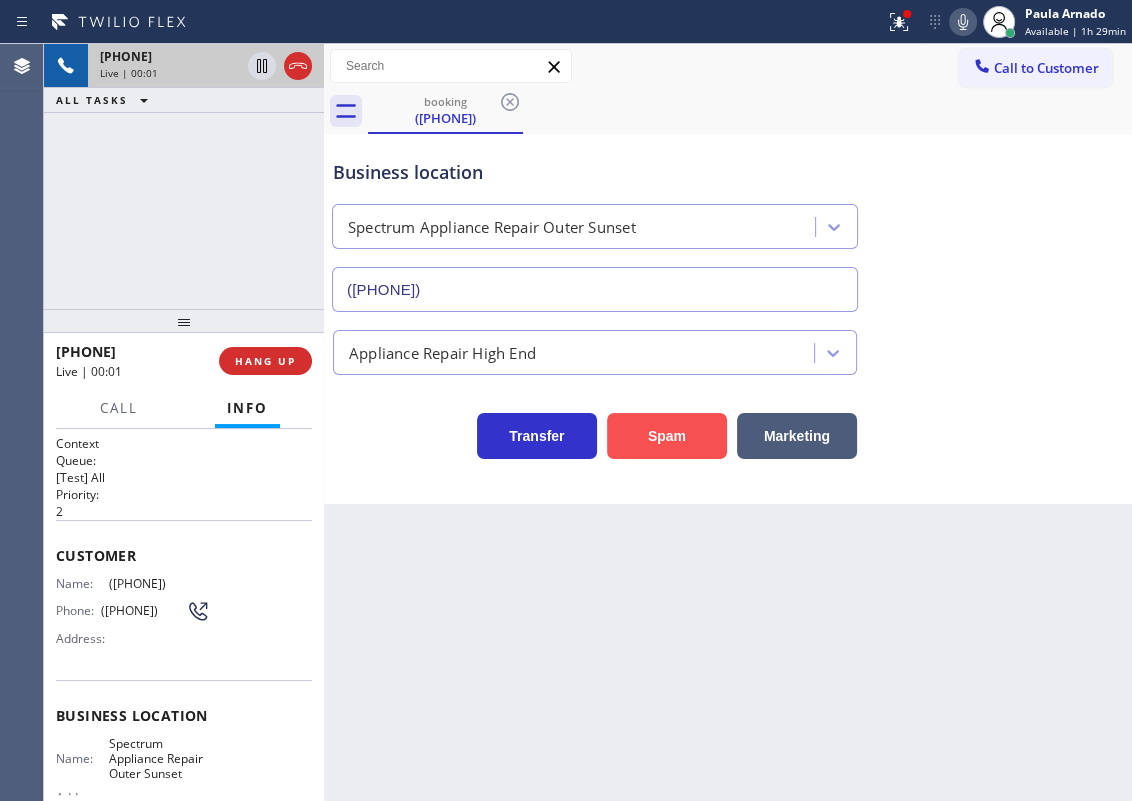 click on "Spam" at bounding box center [667, 436] 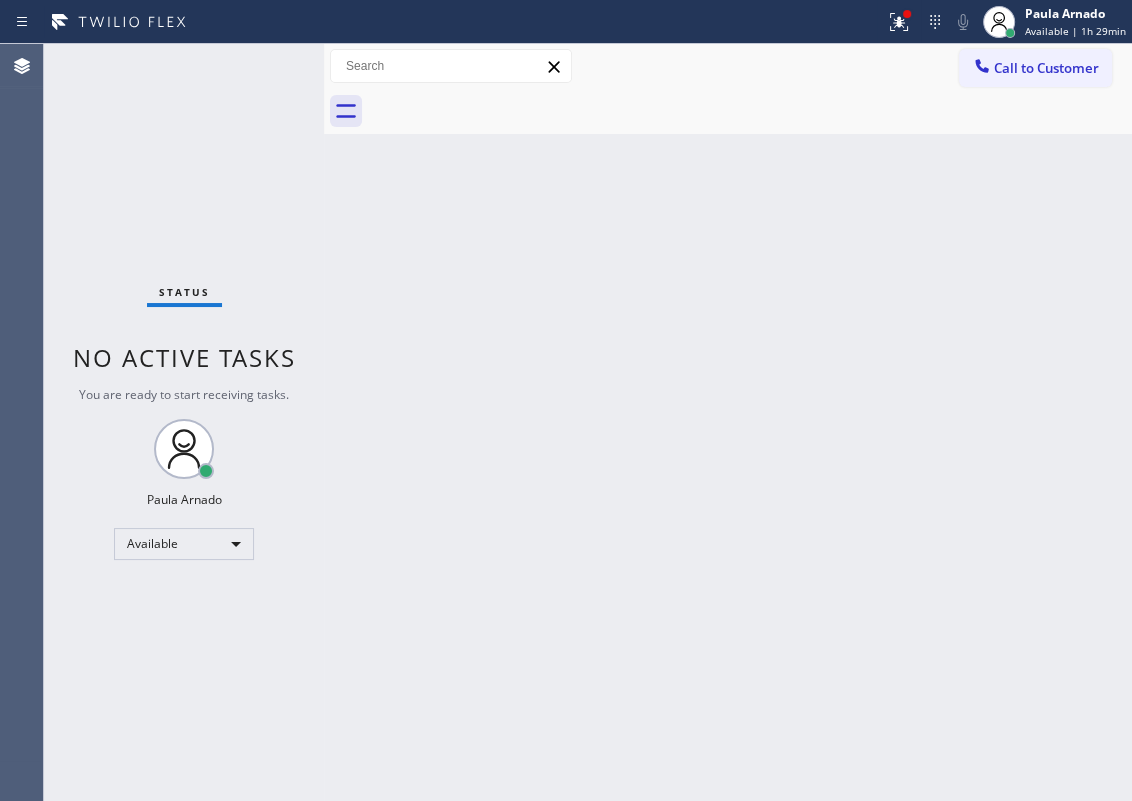 click on "Status No active tasks You are ready to start receiving tasks. [FIRST] [LAST] Available" at bounding box center [184, 422] 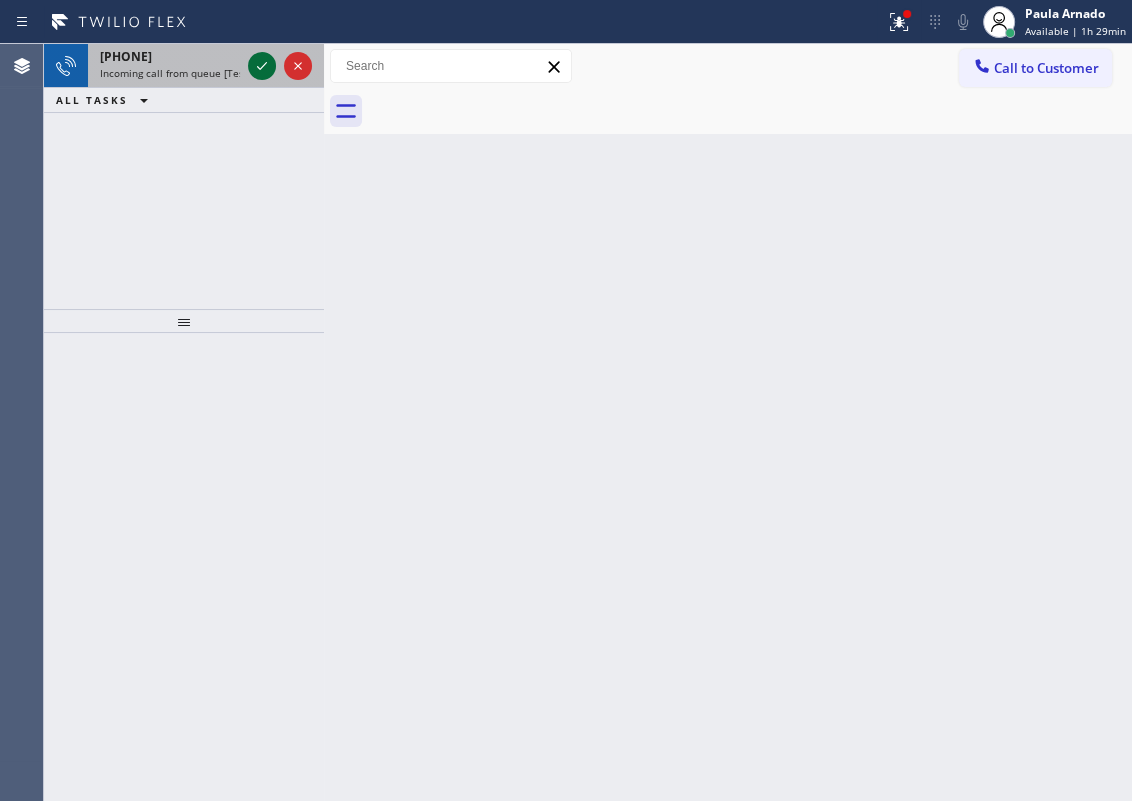 click 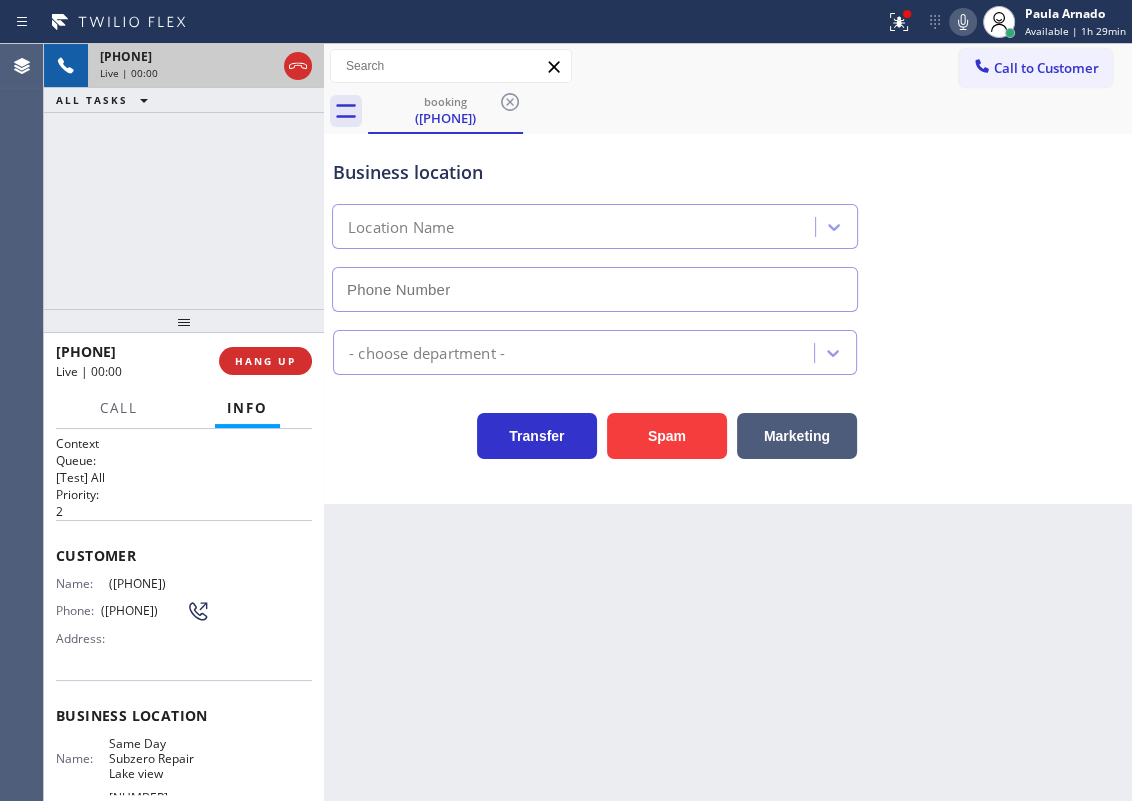 type on "([PHONE])" 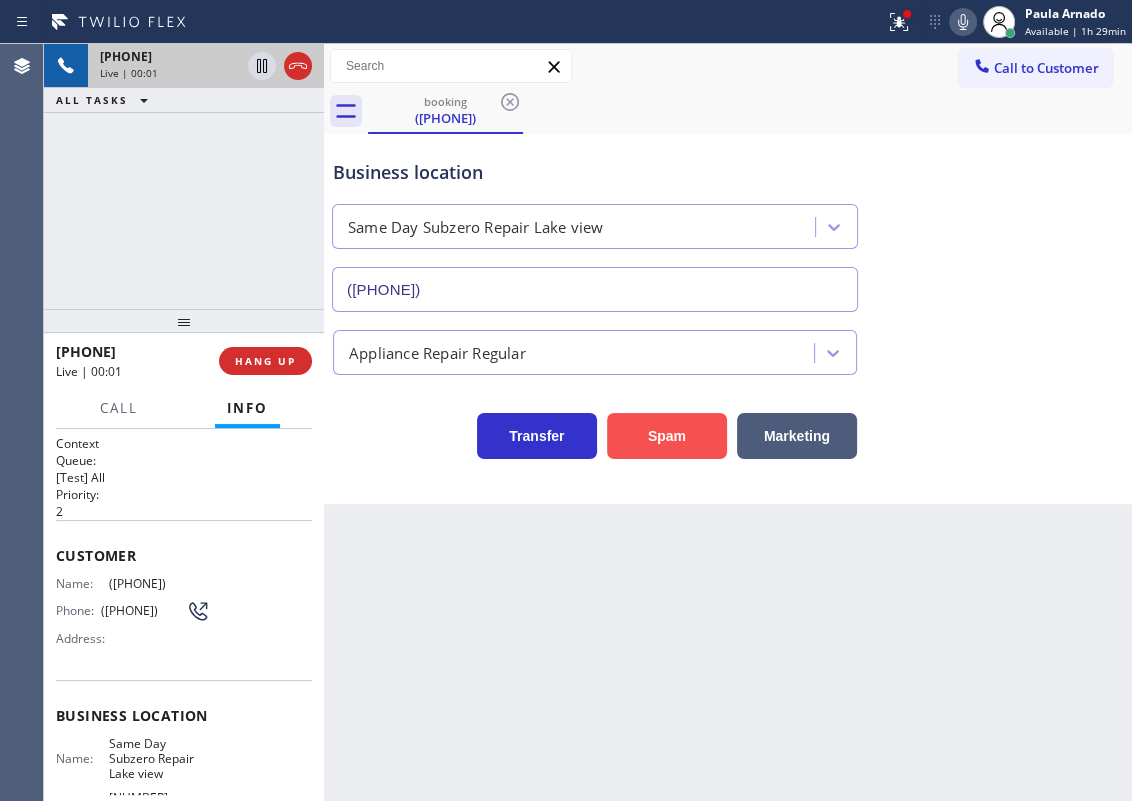 click on "Spam" at bounding box center (667, 436) 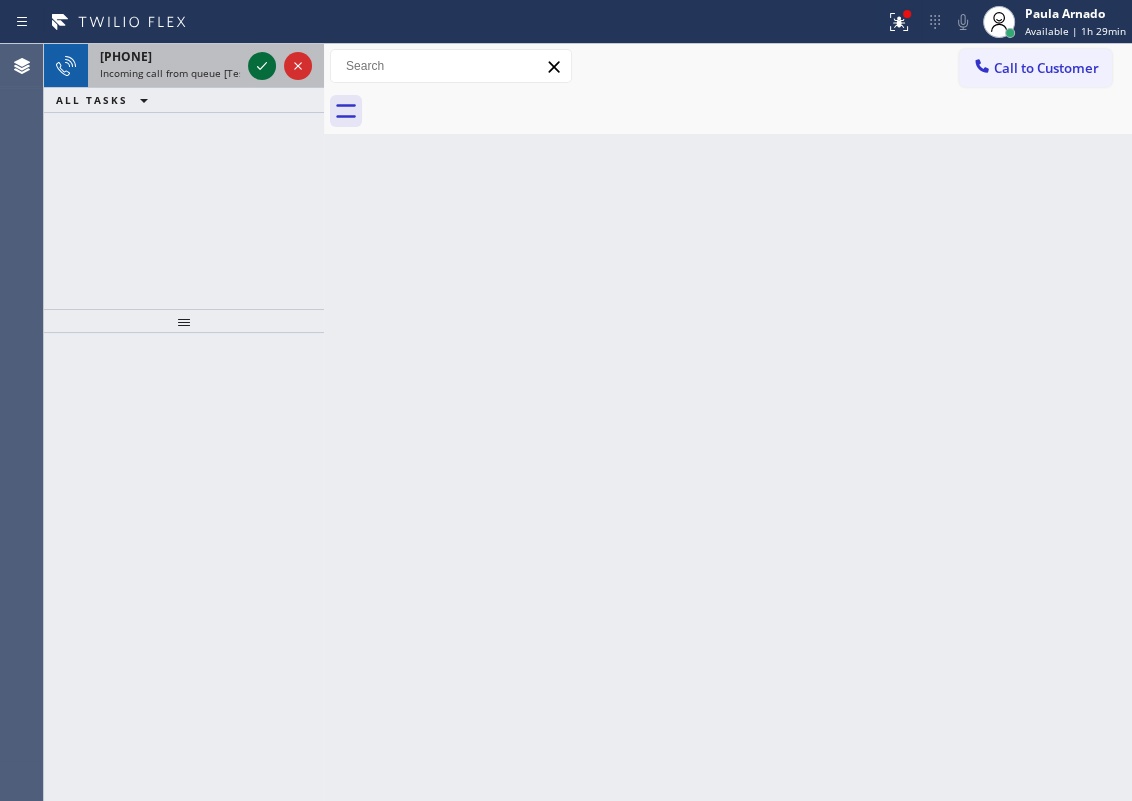 click 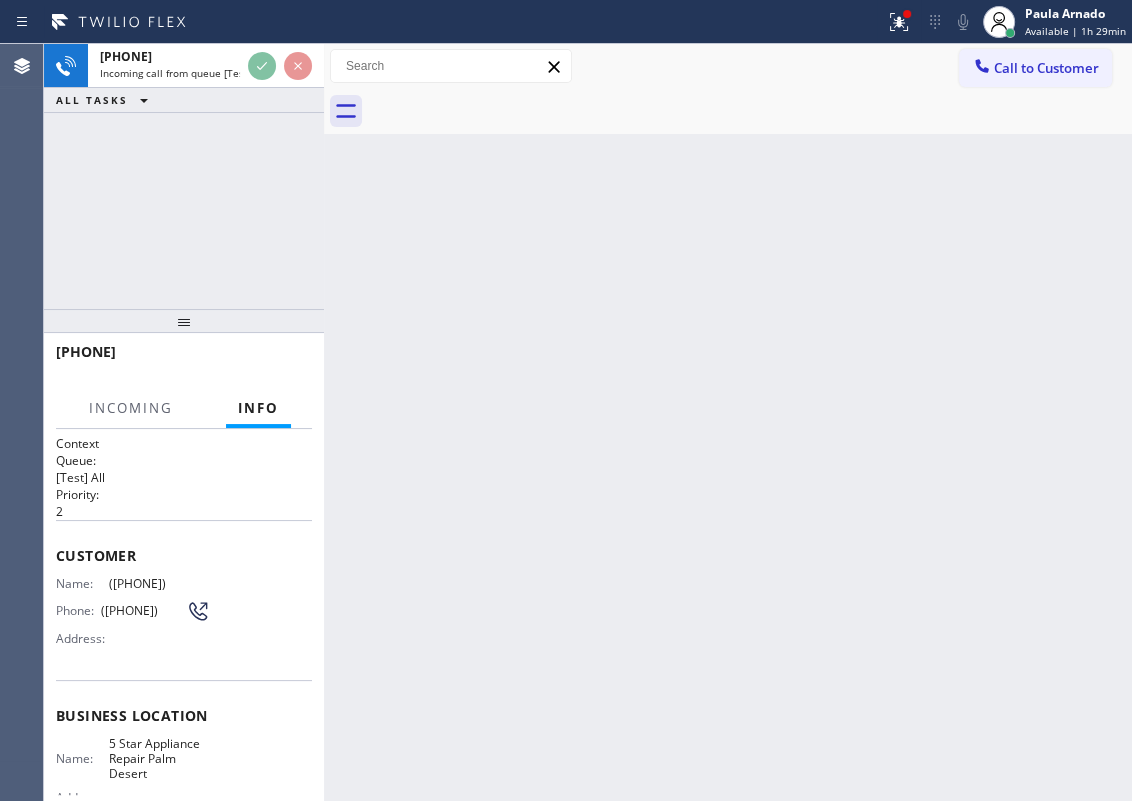 click on "Back to Dashboard Change Sender ID Customers Technicians Select a contact Outbound call Technician Search Technician Your caller id phone number Your caller id phone number Call Technician info Name   Phone none Address none Change Sender ID HVAC +18559994417 5 Star Appliance +18557314952 Appliance Repair +18554611149 Plumbing +18889090120 Air Duct Cleaning +18006865038  Electricians +18005688664 Cancel Change Check personal SMS Reset Change No tabs Call to Customer Outbound call Location Search location Your caller id phone number Customer number Call Outbound call Technician Search Technician Your caller id phone number Your caller id phone number Call" at bounding box center (728, 422) 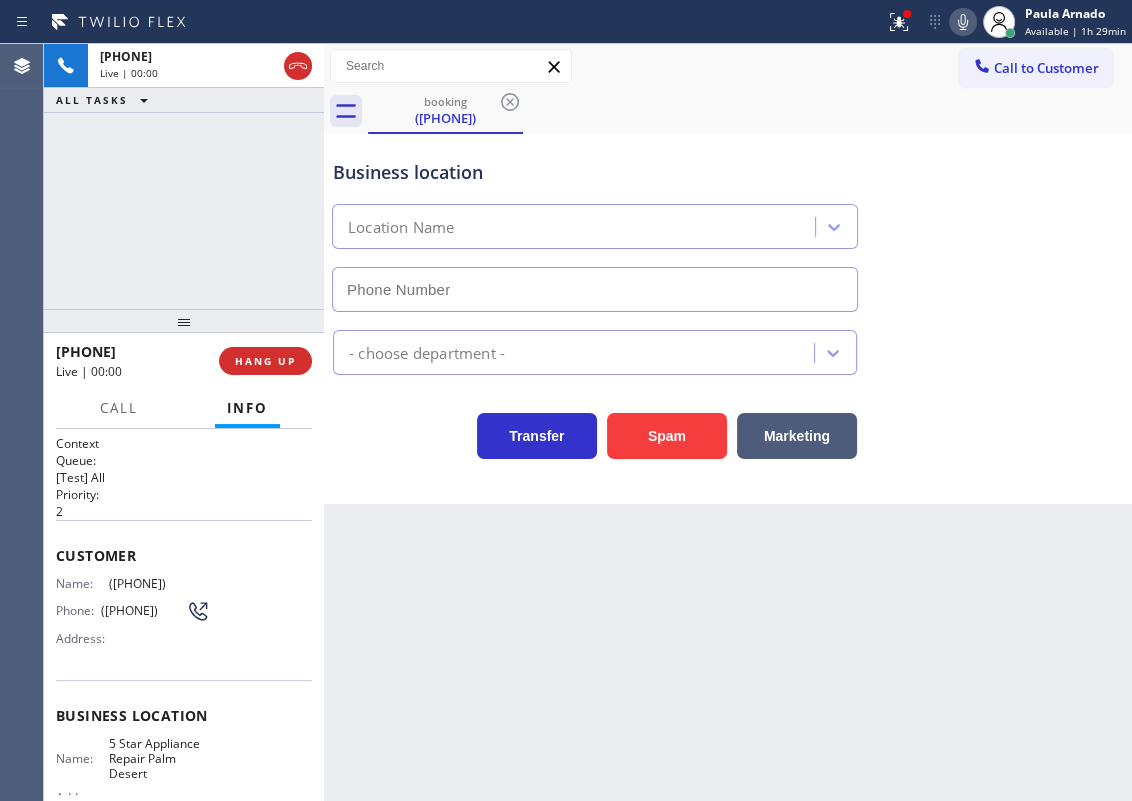 type on "([PHONE])" 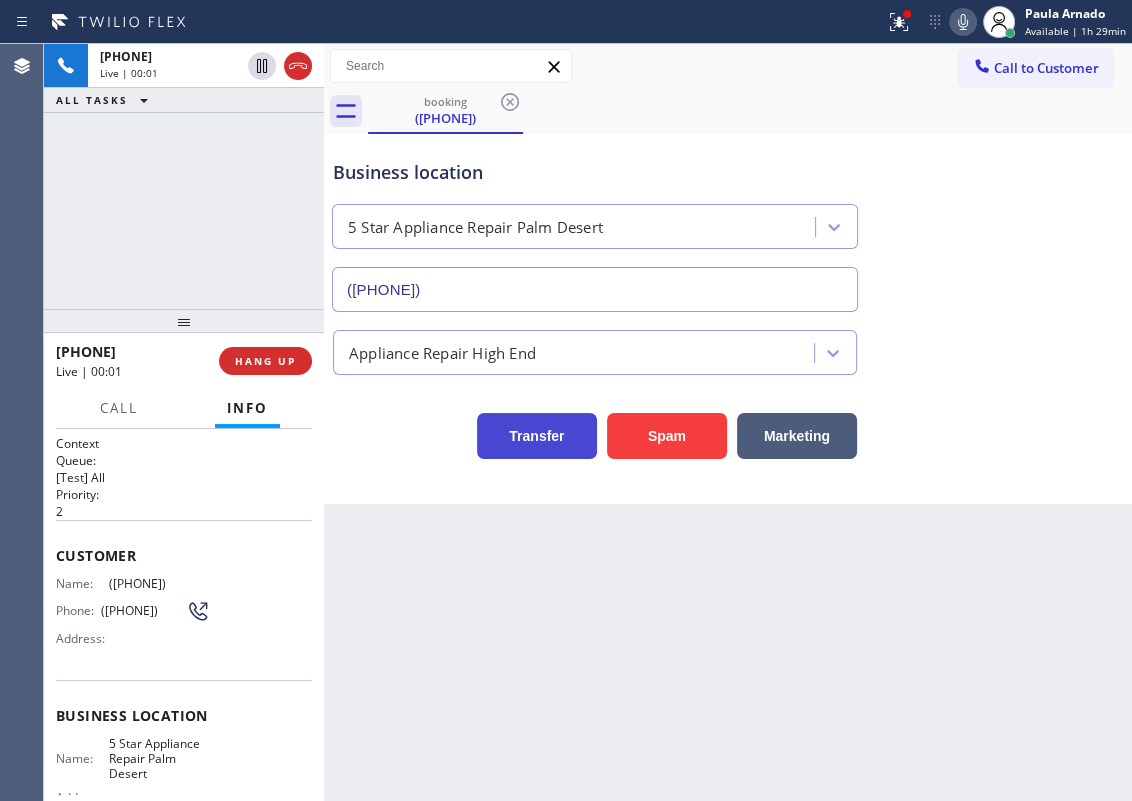 drag, startPoint x: 680, startPoint y: 435, endPoint x: 580, endPoint y: 458, distance: 102.610916 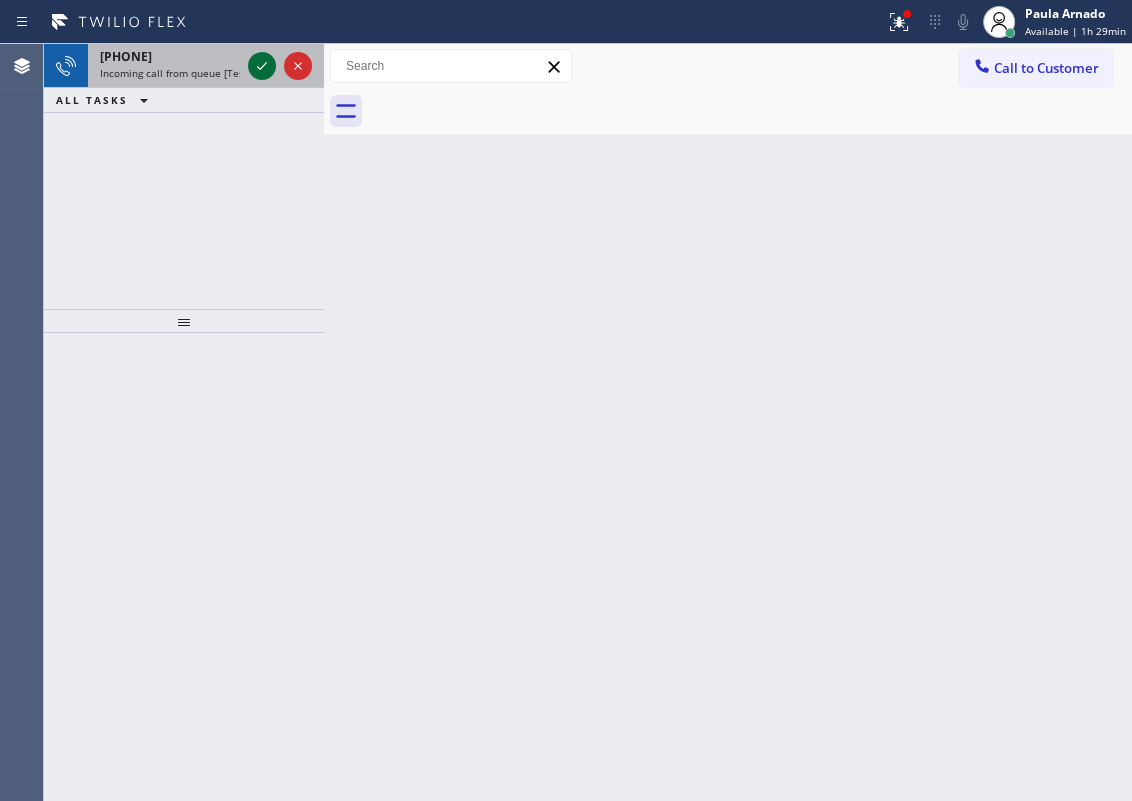 click 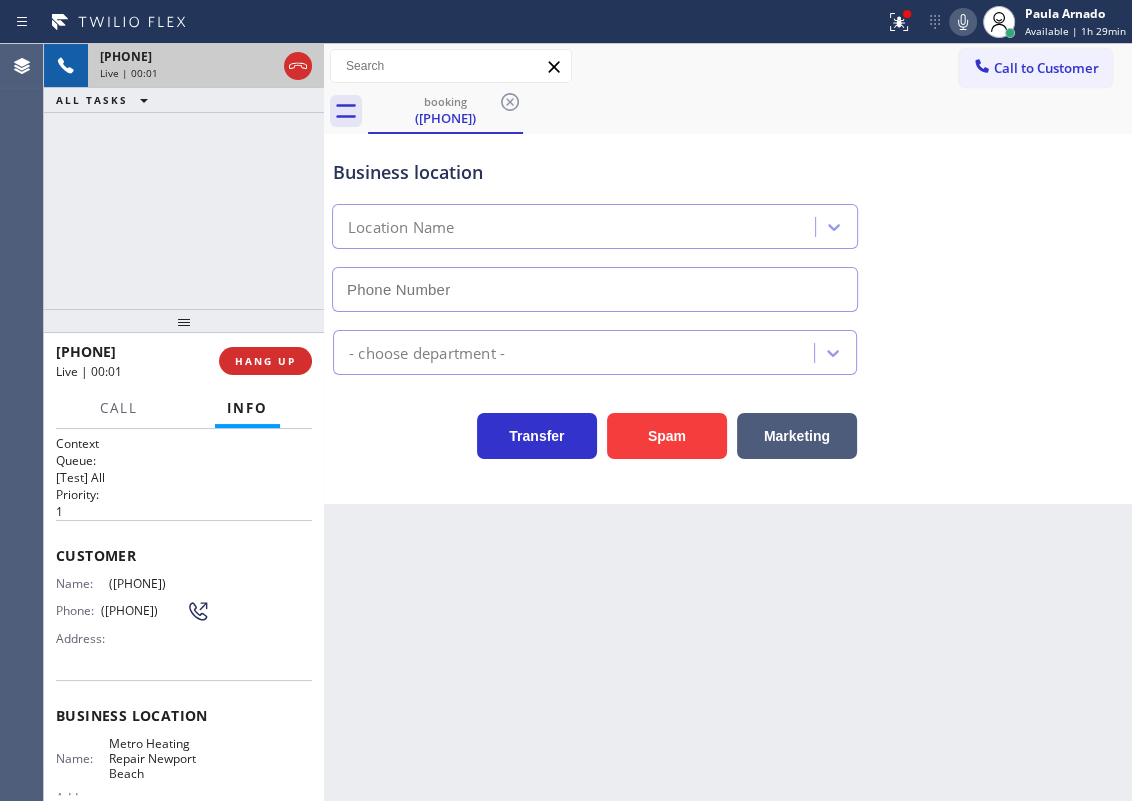 type on "[PHONE]" 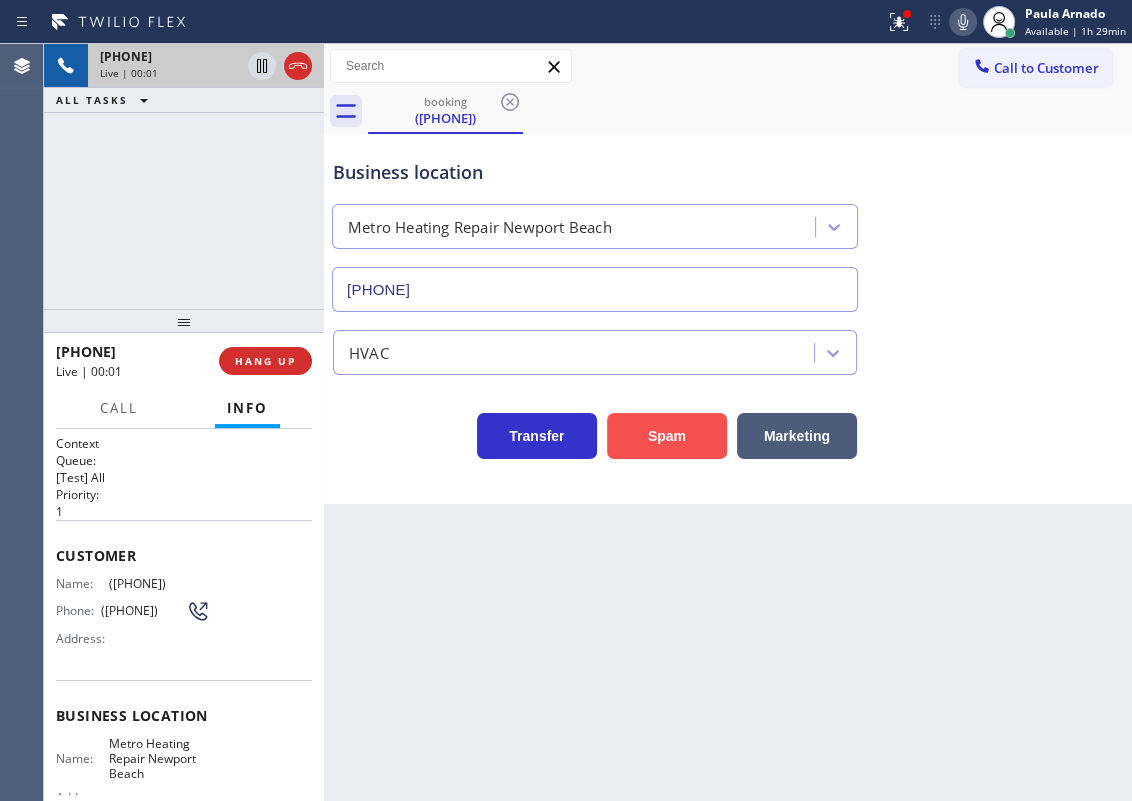 click on "Spam" at bounding box center (667, 436) 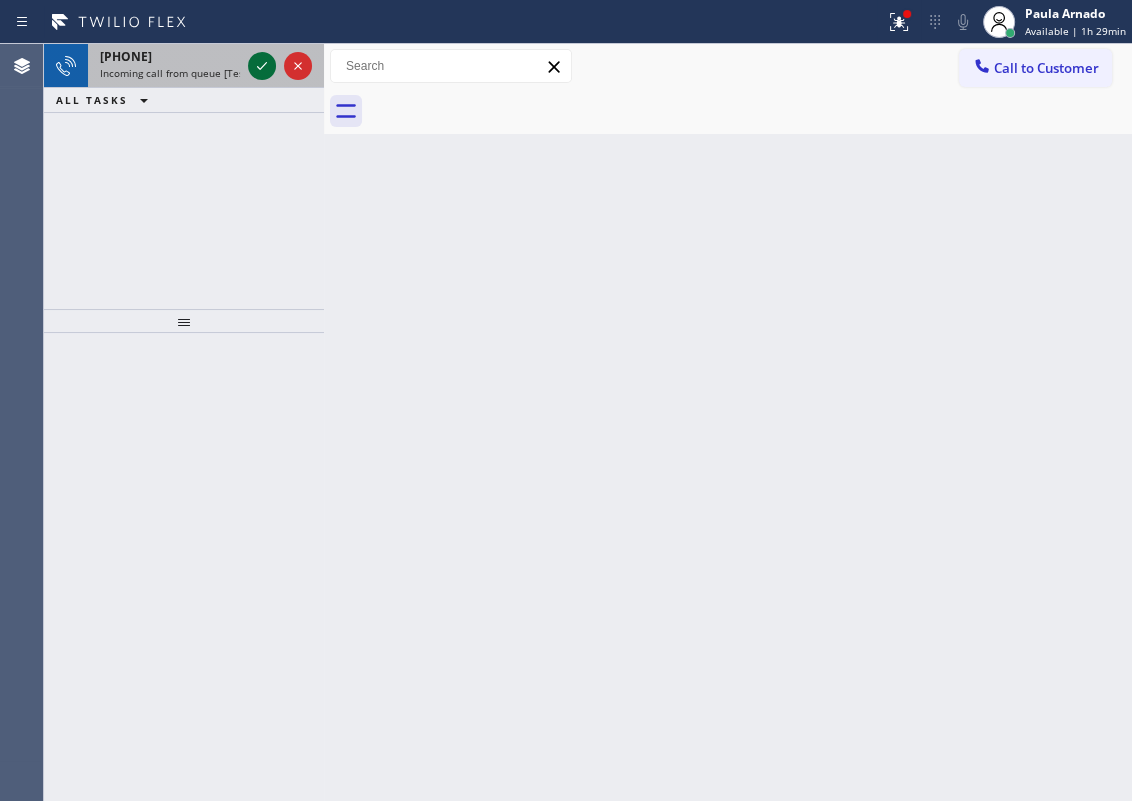 click 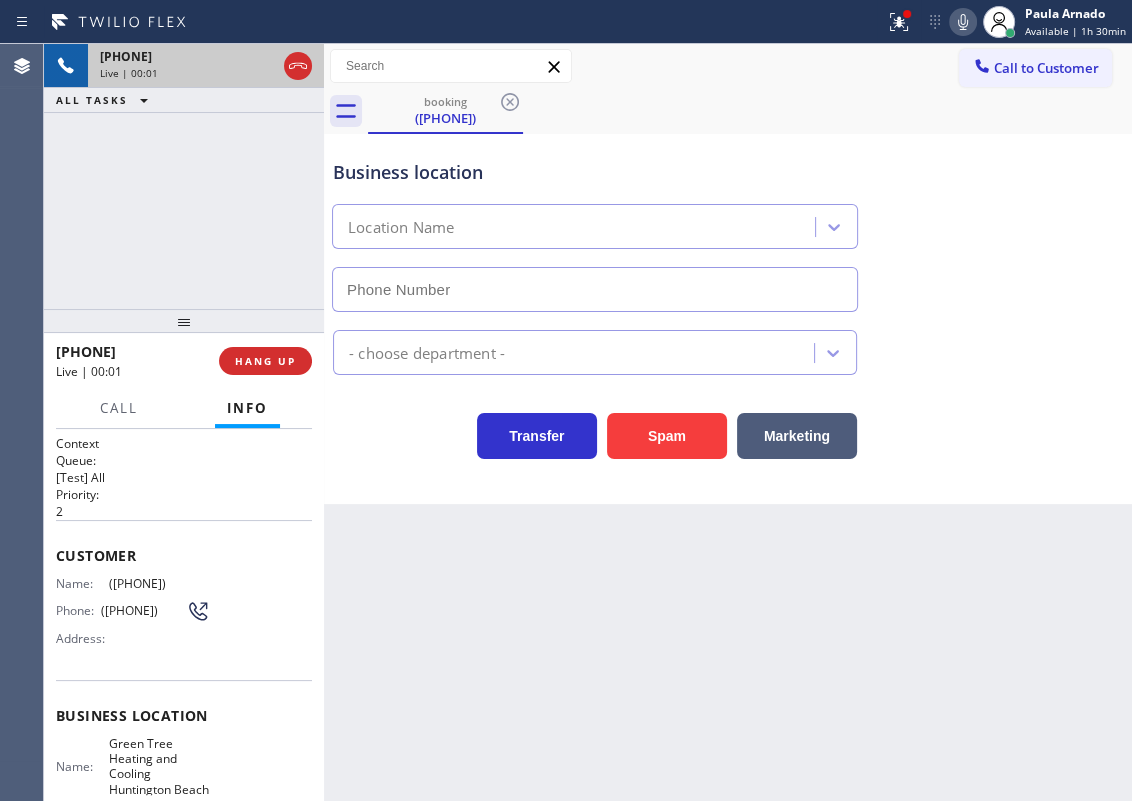 type on "([PHONE])" 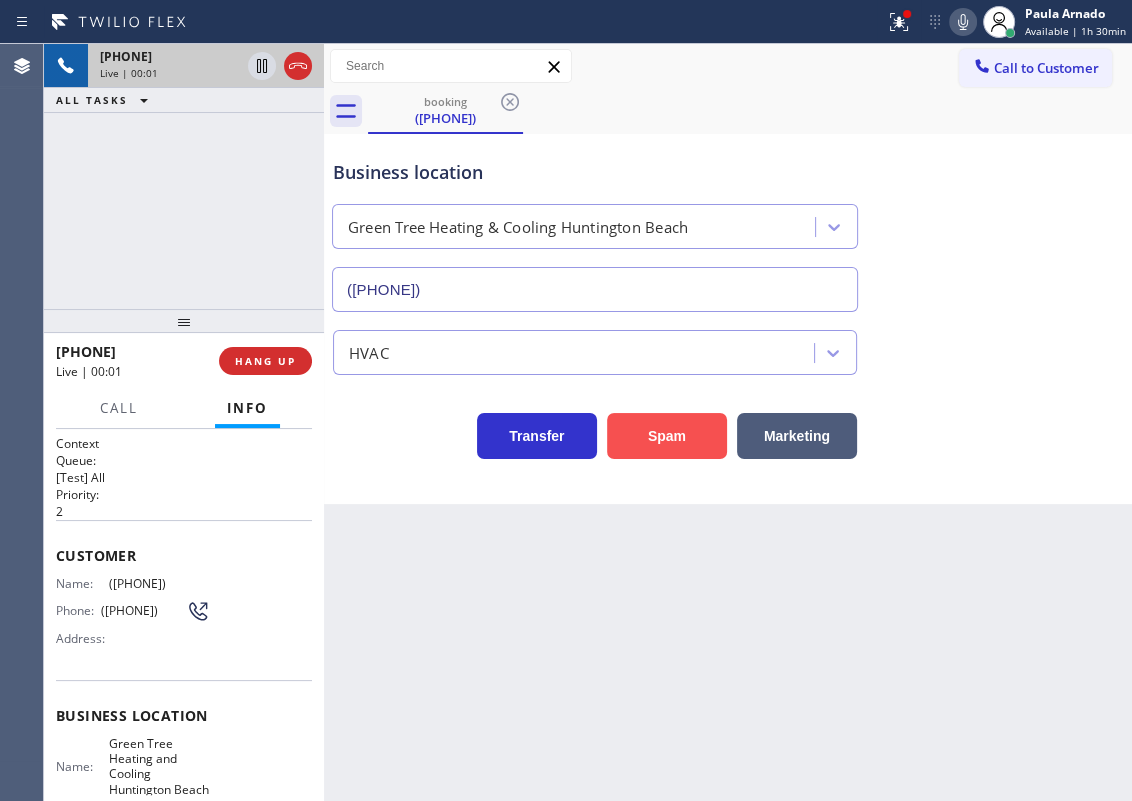 click on "Spam" at bounding box center [667, 436] 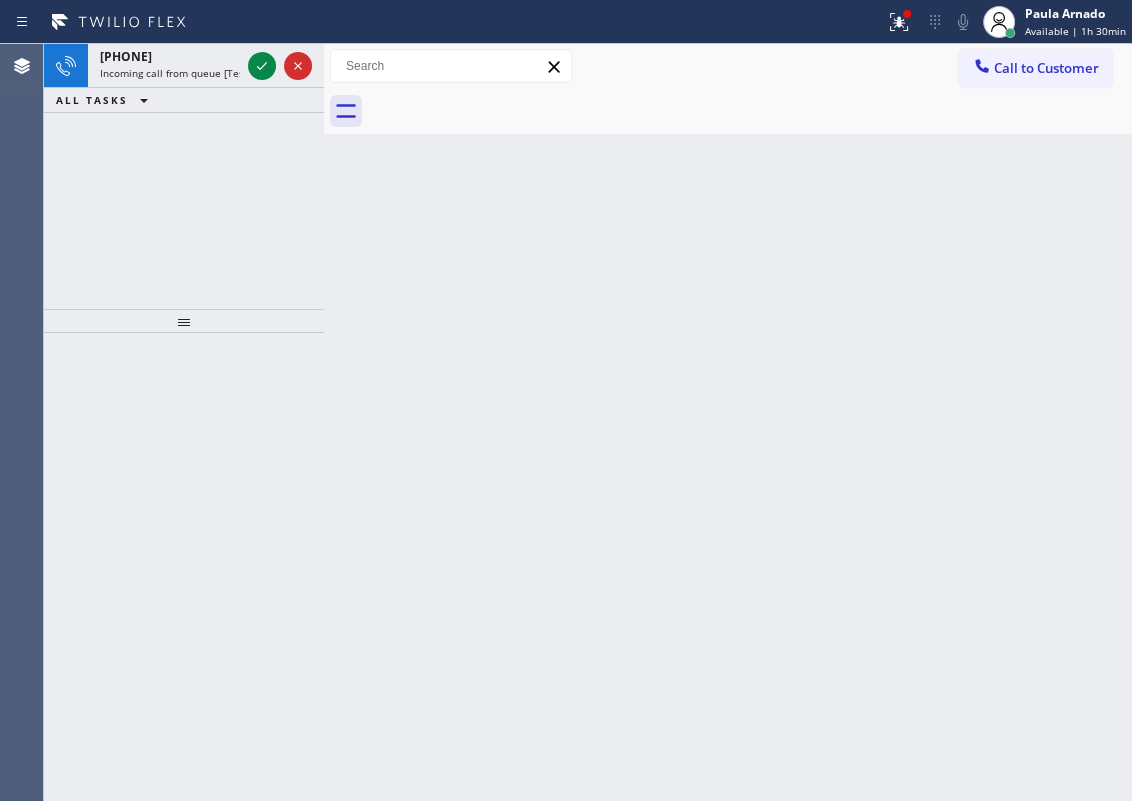 click on "Back to Dashboard Change Sender ID Customers Technicians Select a contact Outbound call Technician Search Technician Your caller id phone number Your caller id phone number Call Technician info Name   Phone none Address none Change Sender ID HVAC +18559994417 5 Star Appliance +18557314952 Appliance Repair +18554611149 Plumbing +18889090120 Air Duct Cleaning +18006865038  Electricians +18005688664 Cancel Change Check personal SMS Reset Change No tabs Call to Customer Outbound call Location Search location Your caller id phone number Customer number Call Outbound call Technician Search Technician Your caller id phone number Your caller id phone number Call" at bounding box center (728, 422) 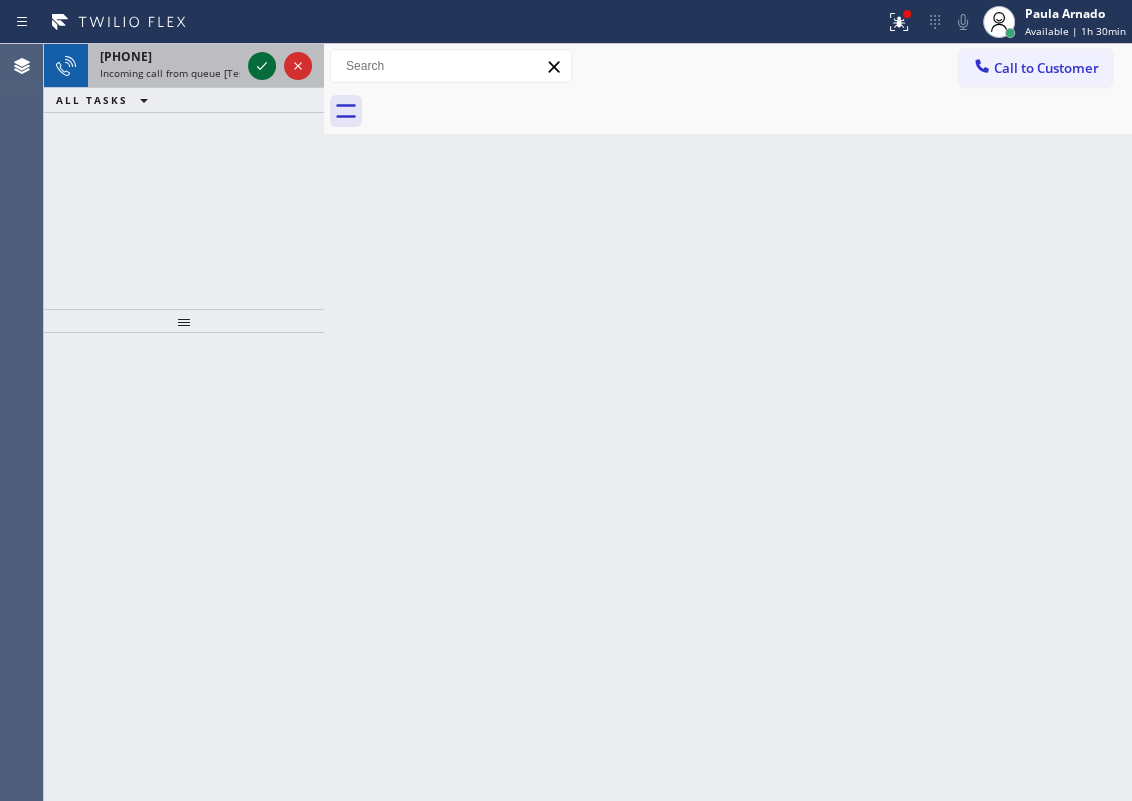 click 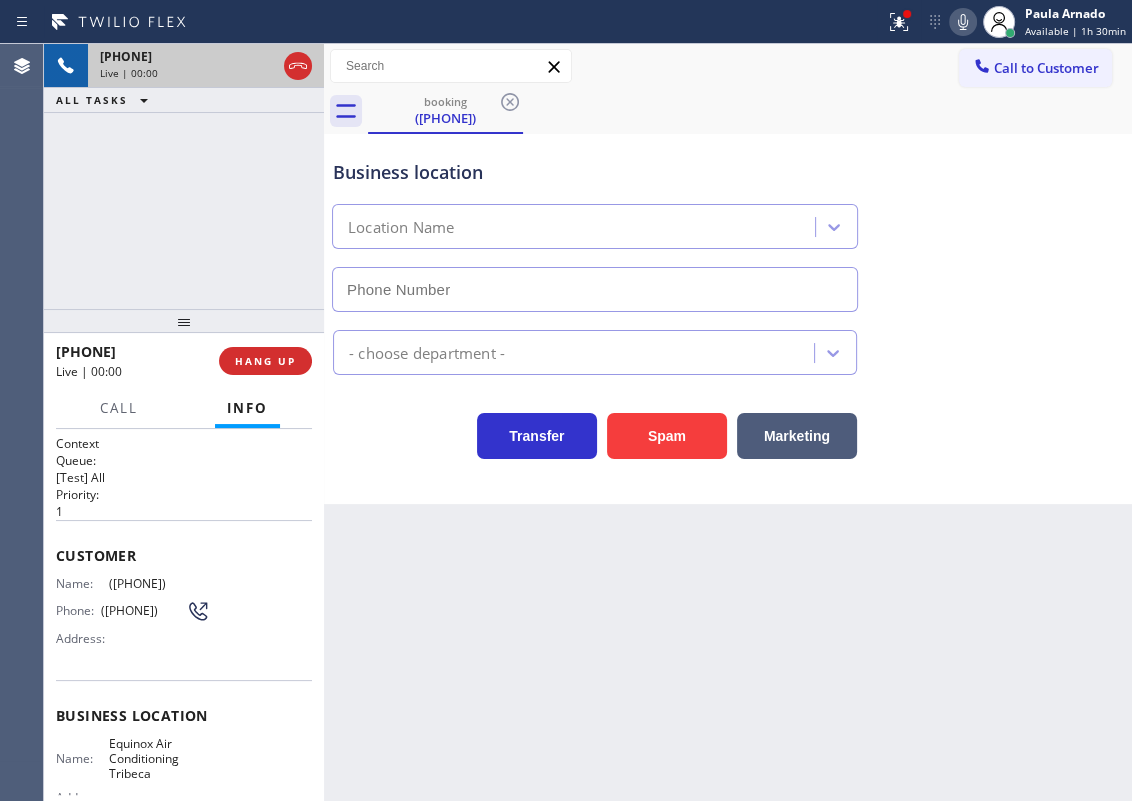 type on "([PHONE])" 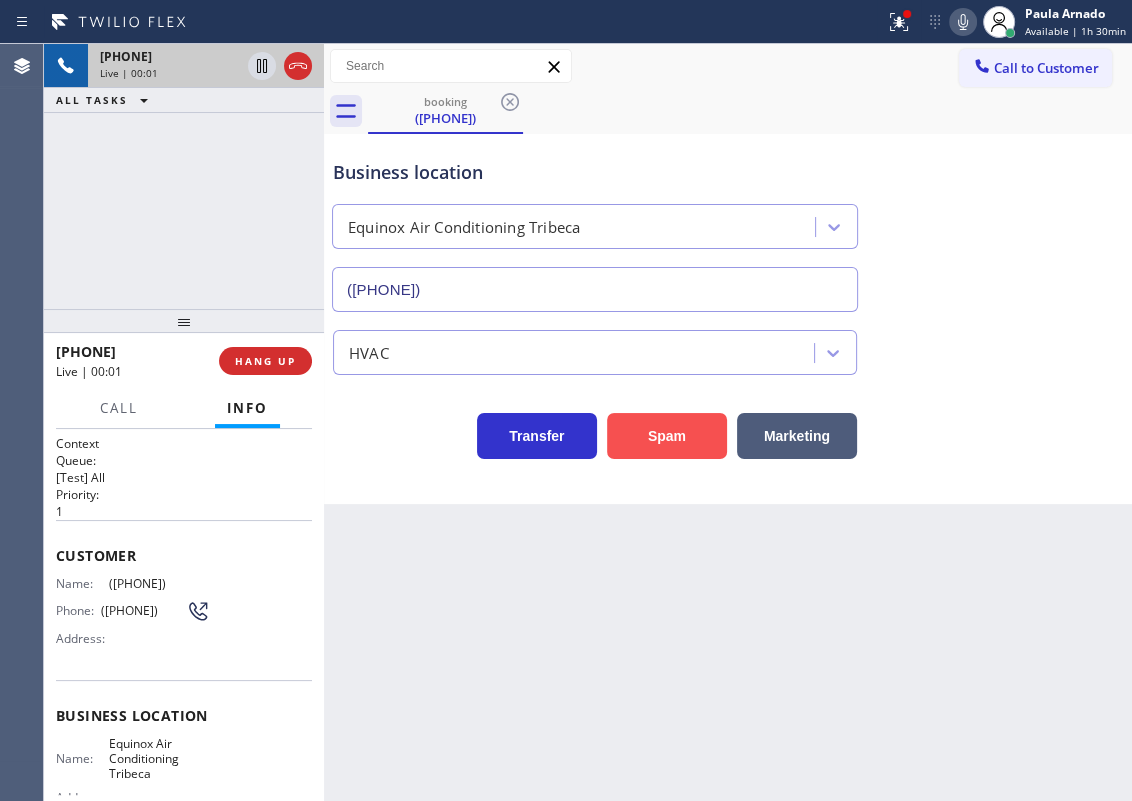 click on "Spam" at bounding box center [667, 436] 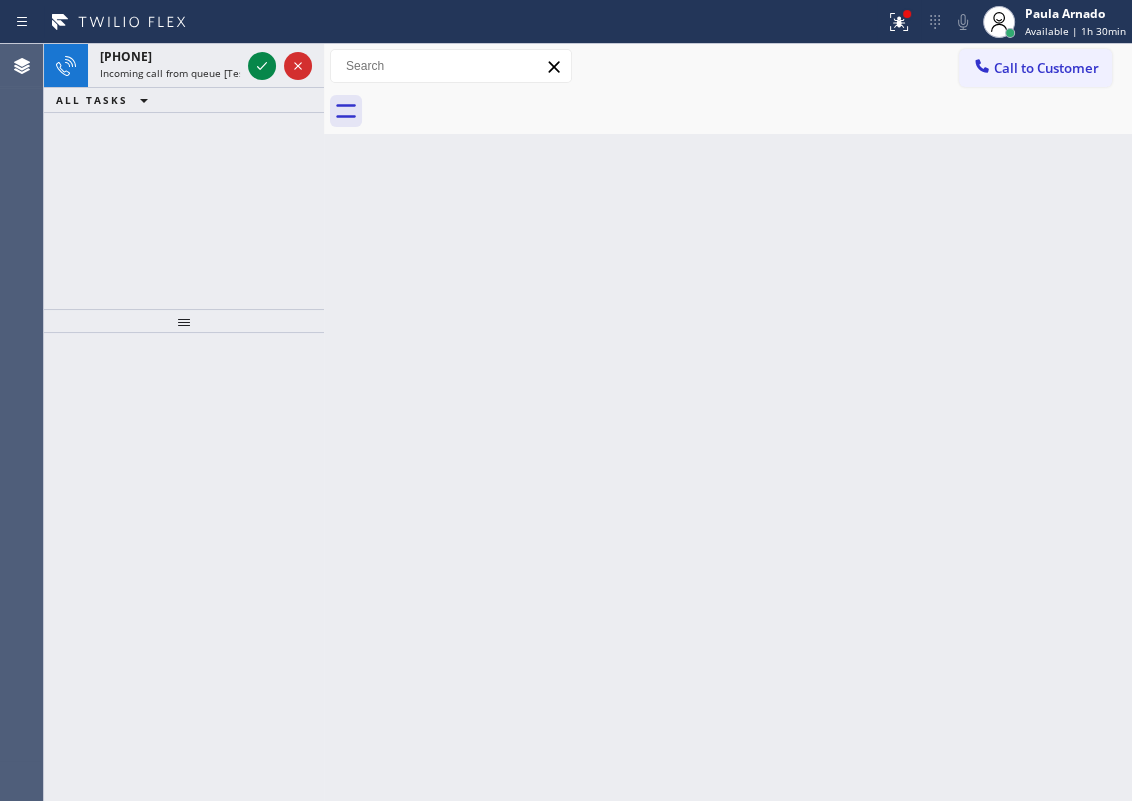 drag, startPoint x: 995, startPoint y: 389, endPoint x: 593, endPoint y: 234, distance: 430.84683 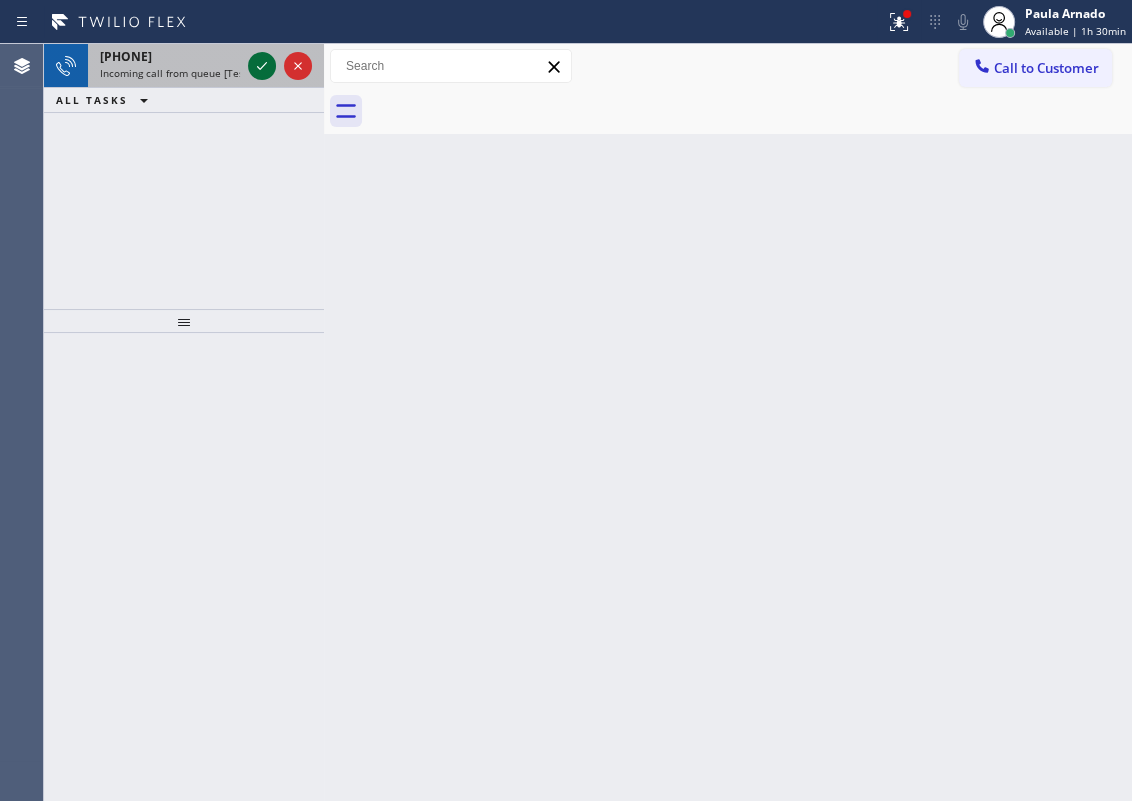 click 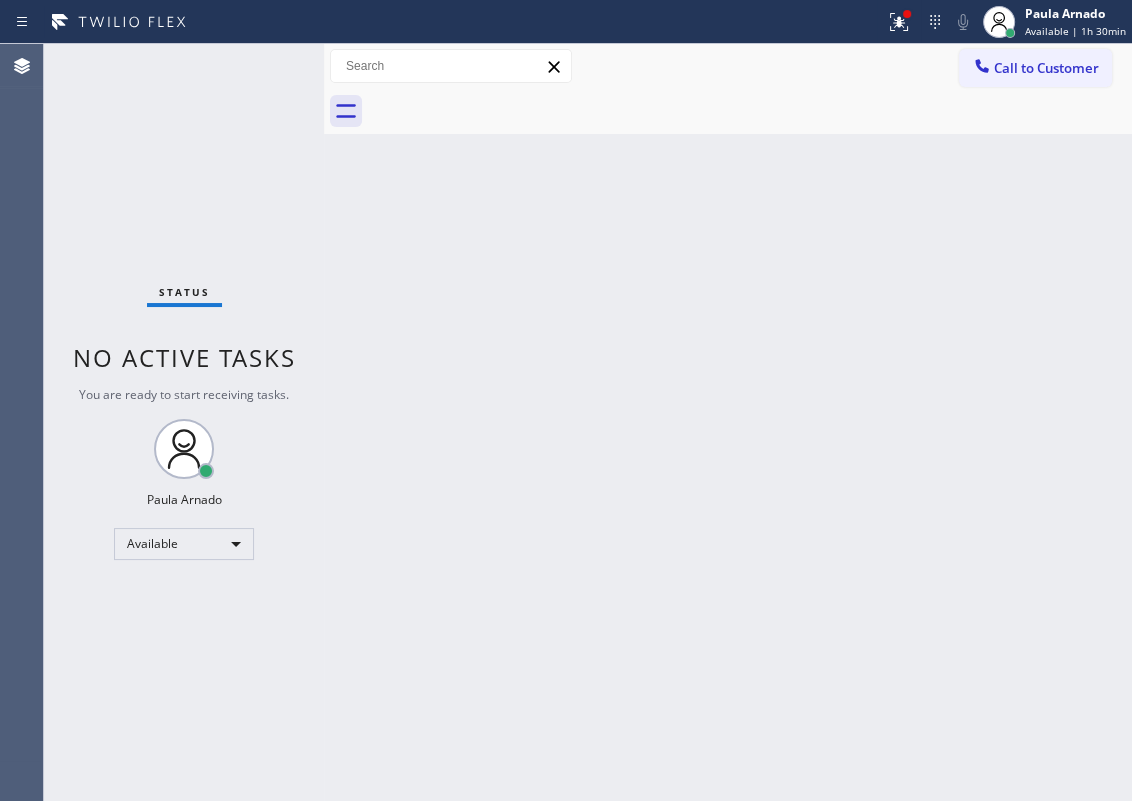 click on "Status No active tasks You are ready to start receiving tasks. [FIRST] [LAST] Available" at bounding box center (184, 422) 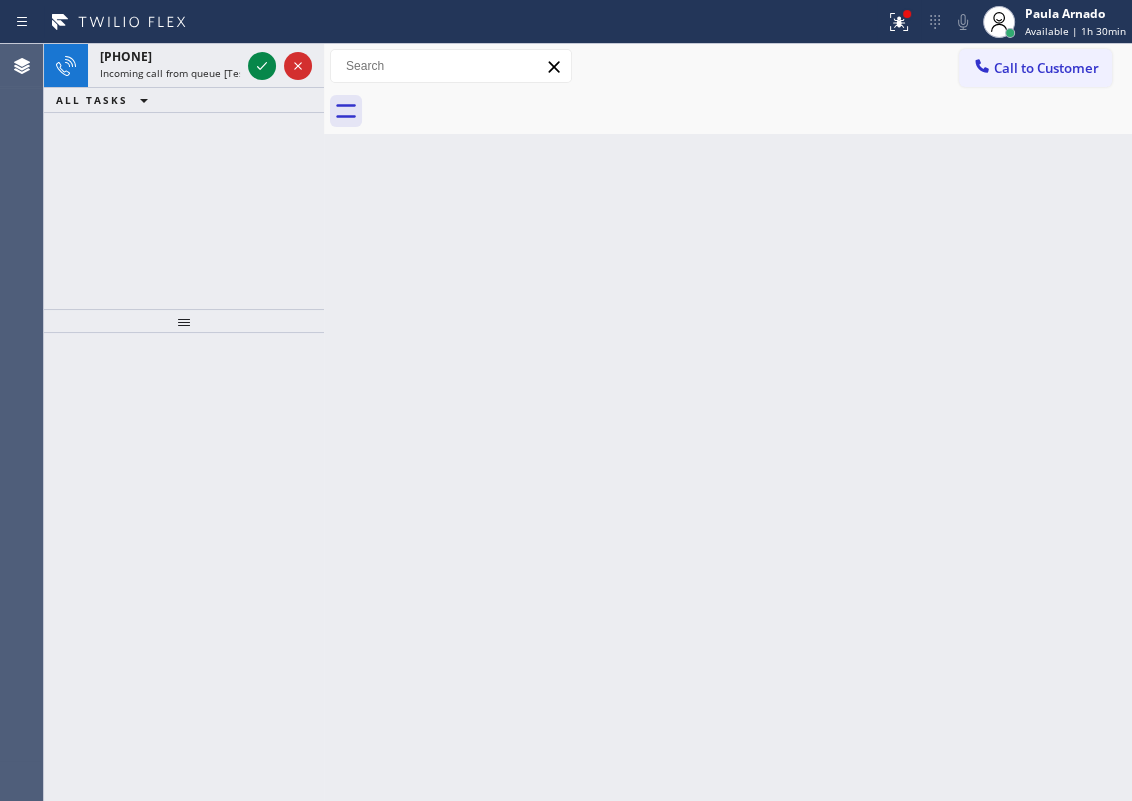 drag, startPoint x: 1055, startPoint y: 374, endPoint x: 691, endPoint y: 230, distance: 391.44858 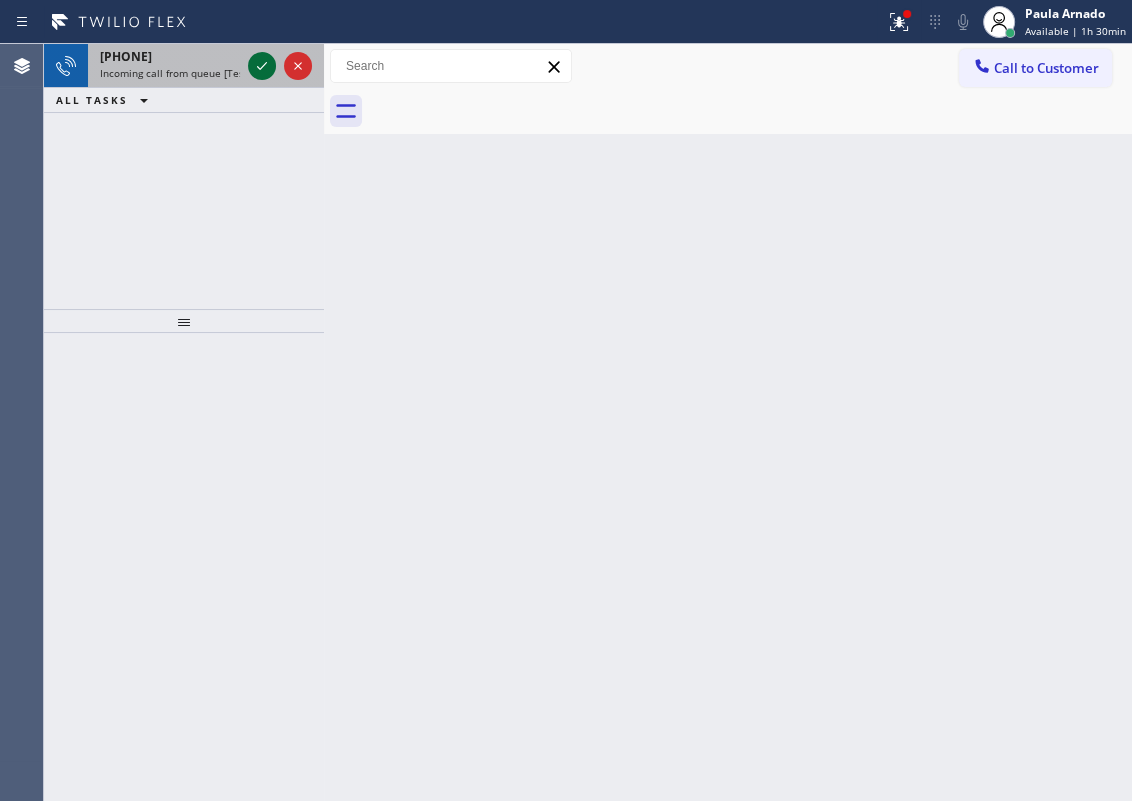 click 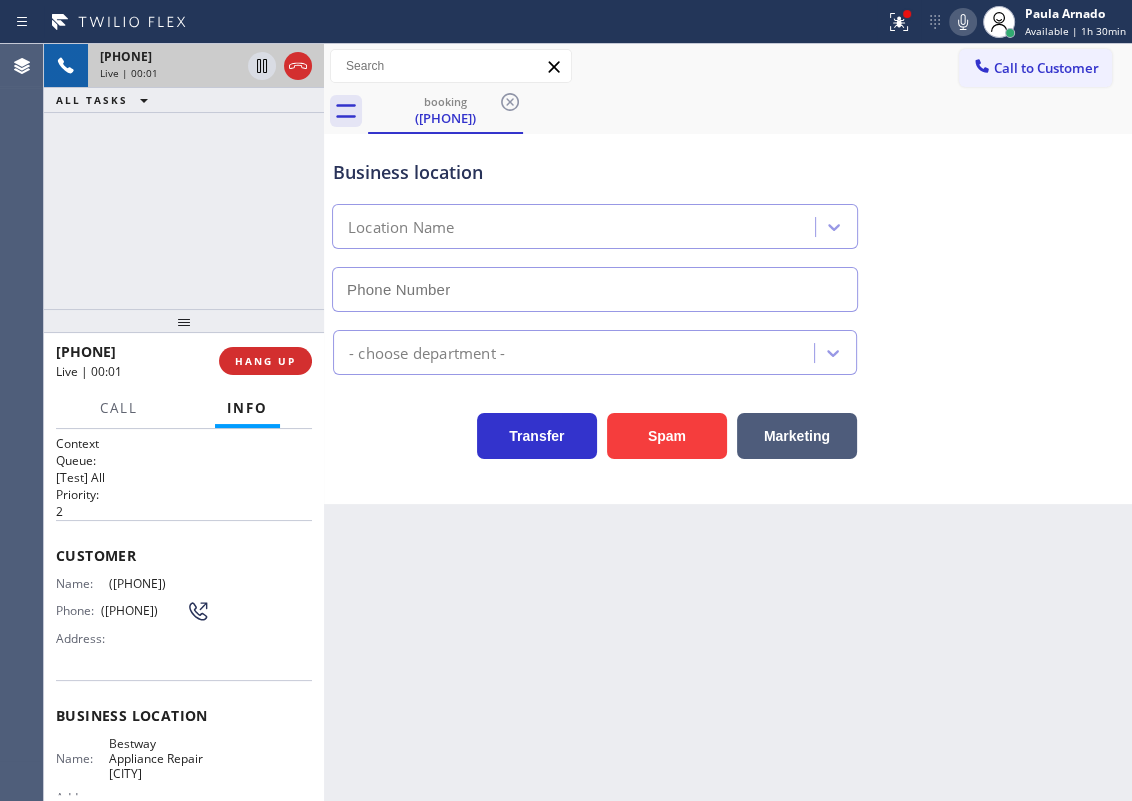 type on "([PHONE])" 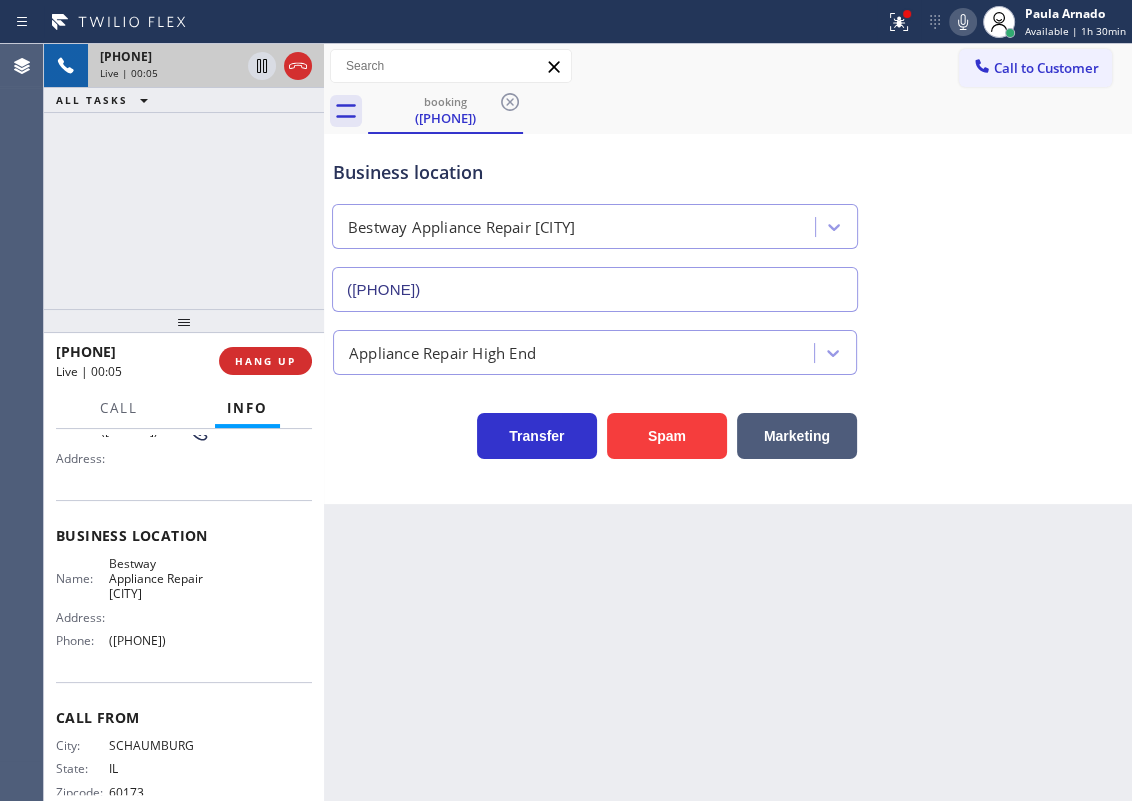 scroll, scrollTop: 181, scrollLeft: 0, axis: vertical 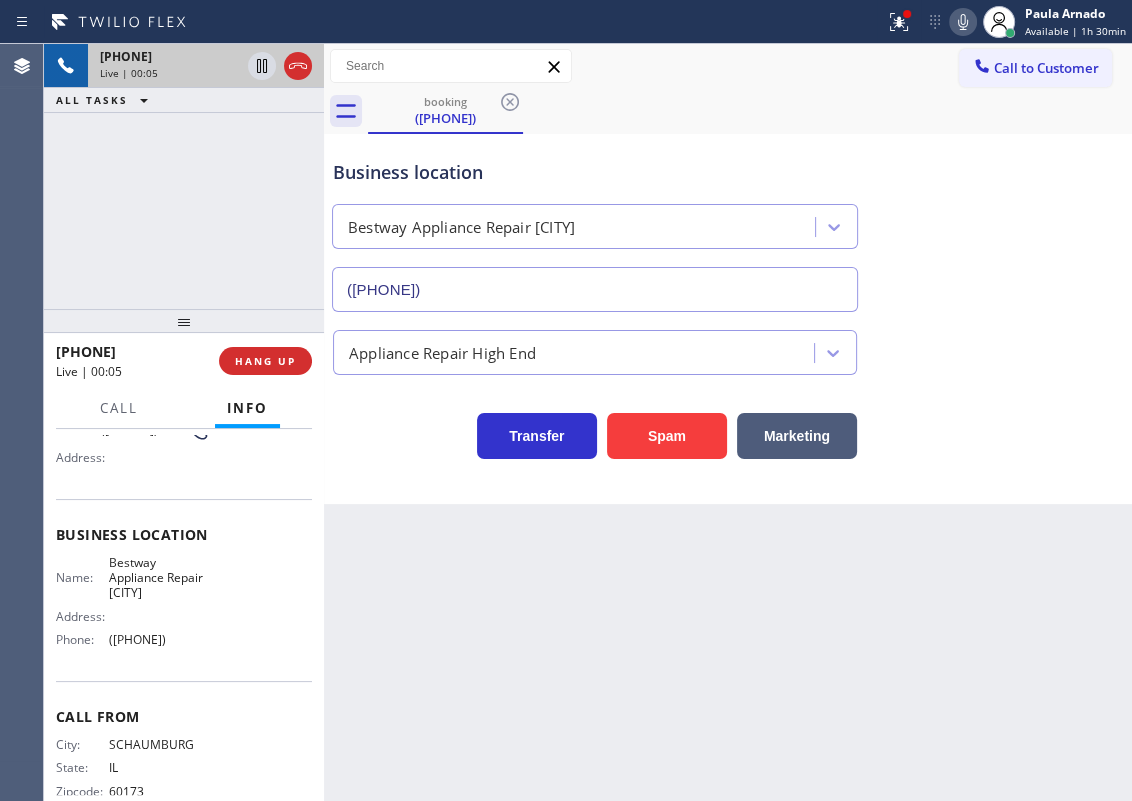 click on "Bestway Appliance Repair [CITY]" at bounding box center (159, 578) 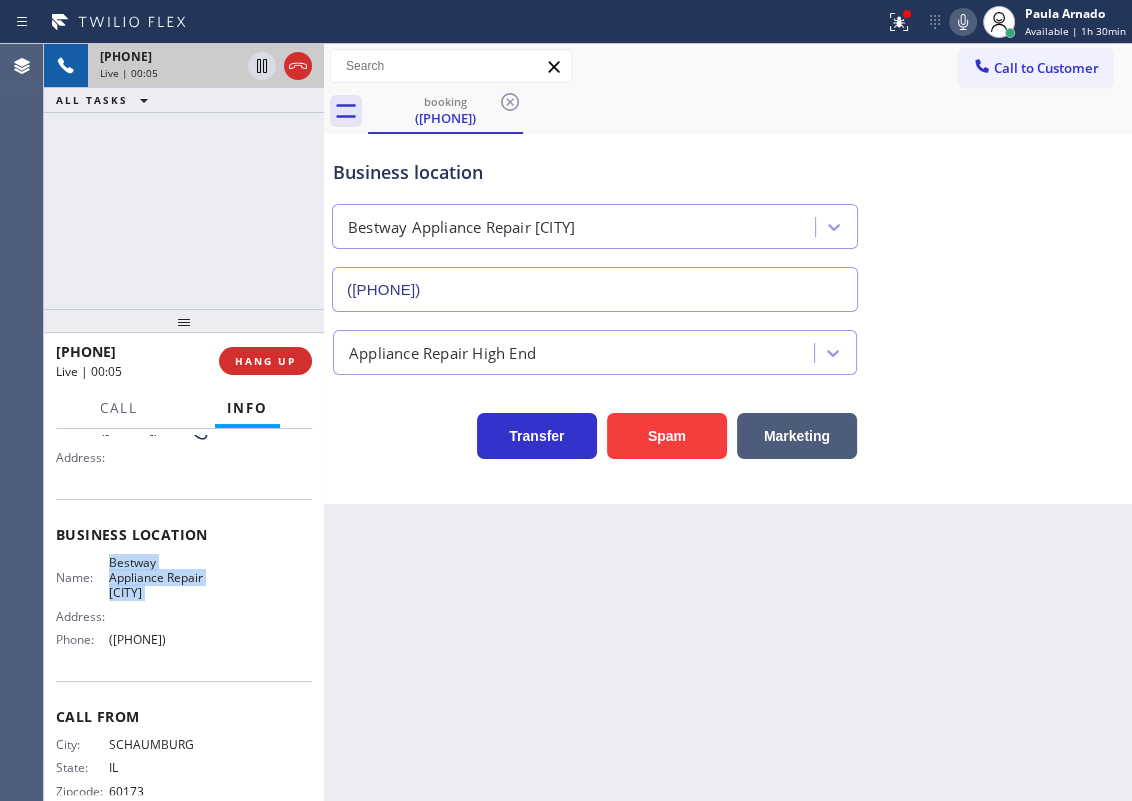 click on "Bestway Appliance Repair [CITY]" at bounding box center [159, 578] 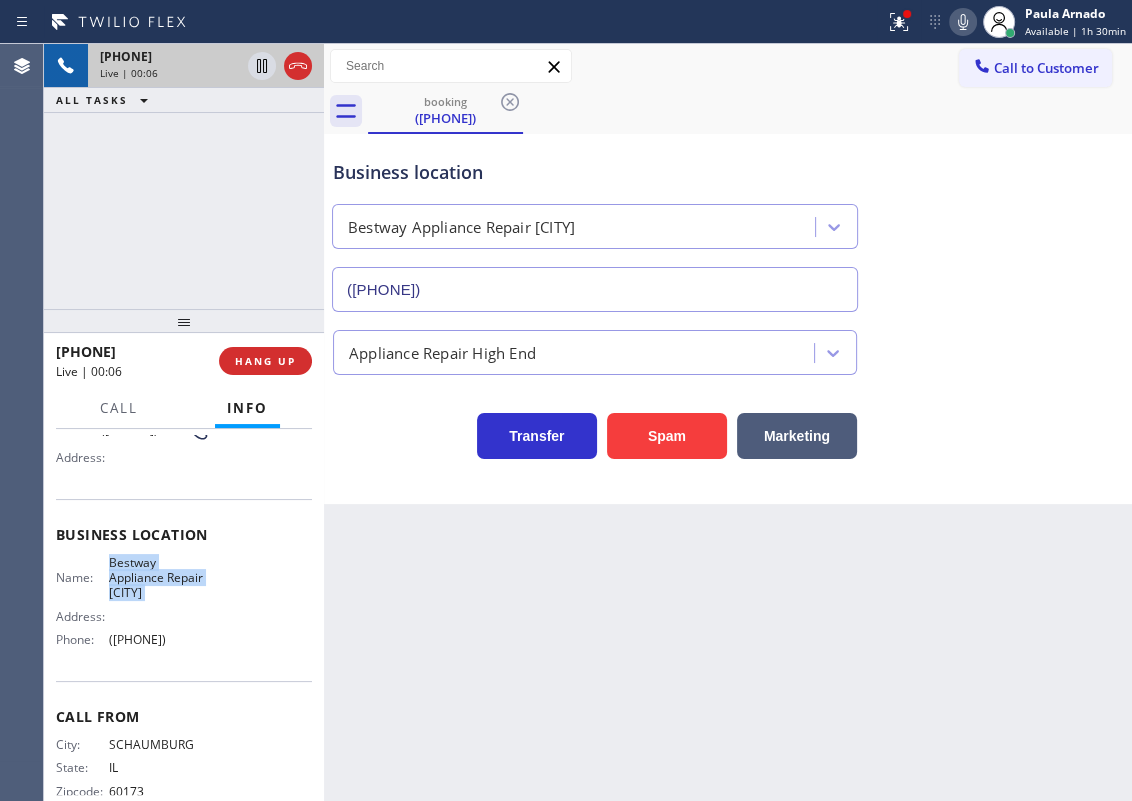 copy on "Bestway Appliance Repair [CITY]" 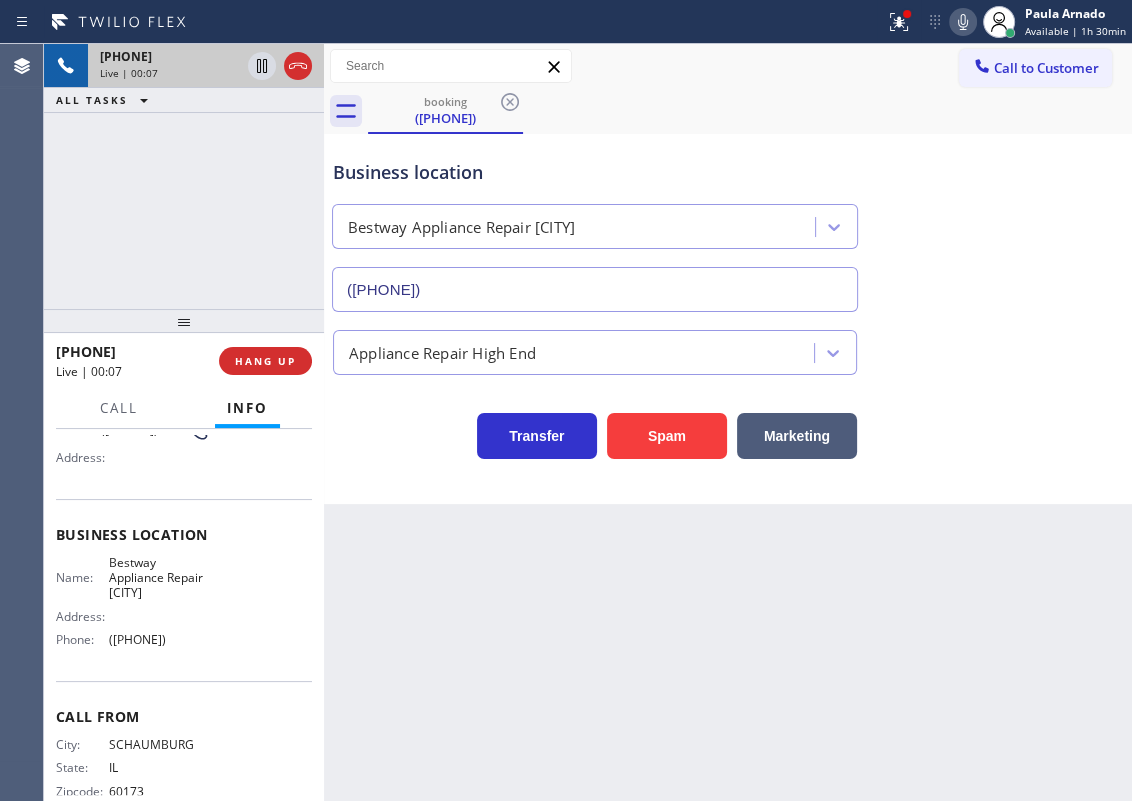 click on "([PHONE])" at bounding box center [595, 289] 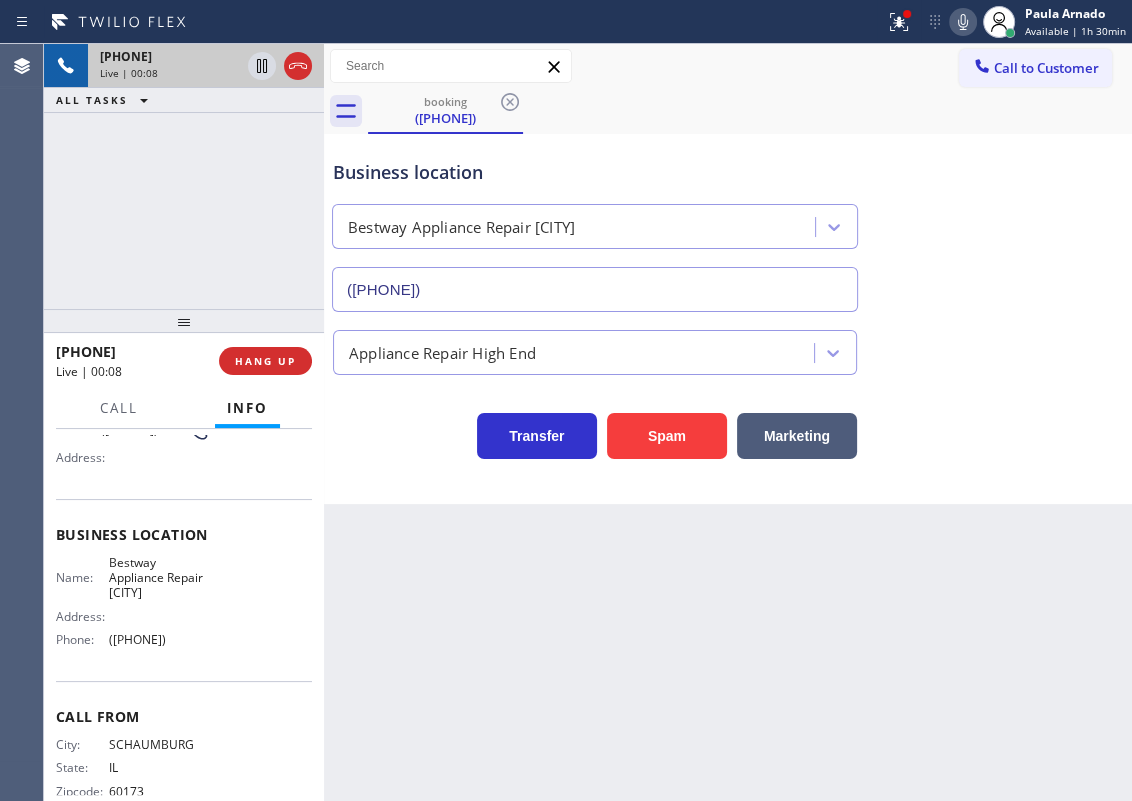 click on "([PHONE])" at bounding box center [595, 289] 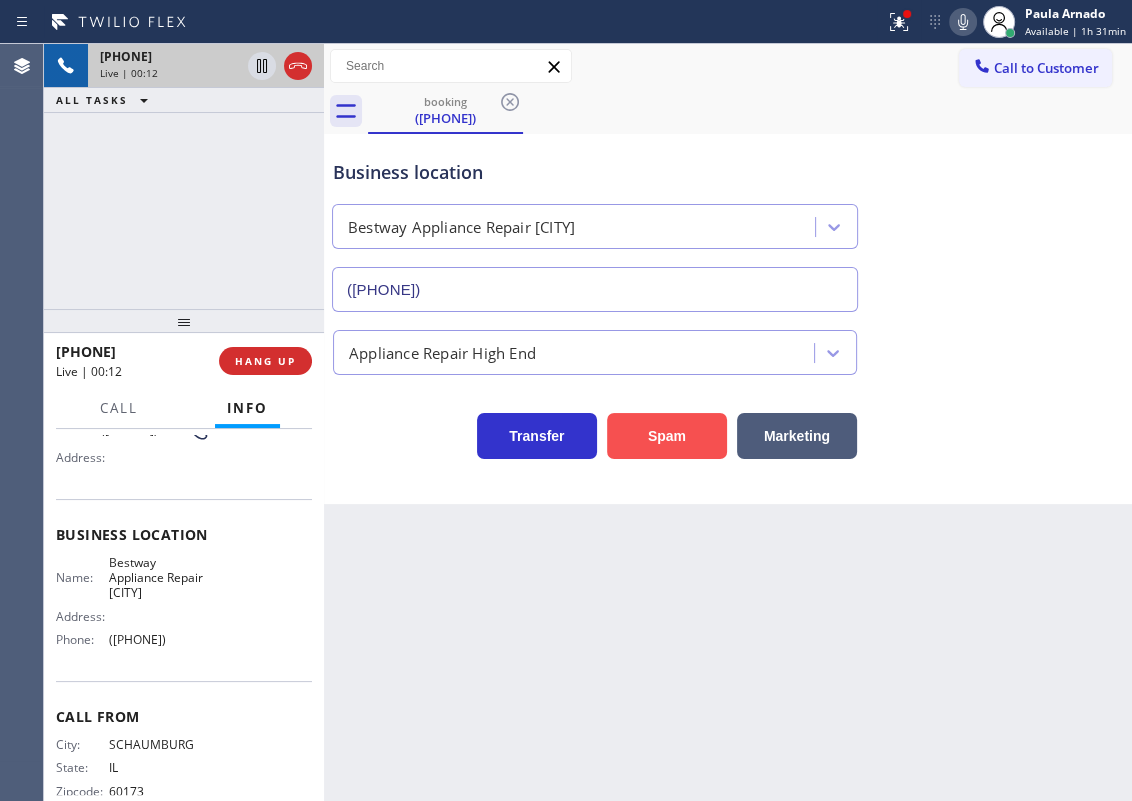 click on "Spam" at bounding box center [667, 436] 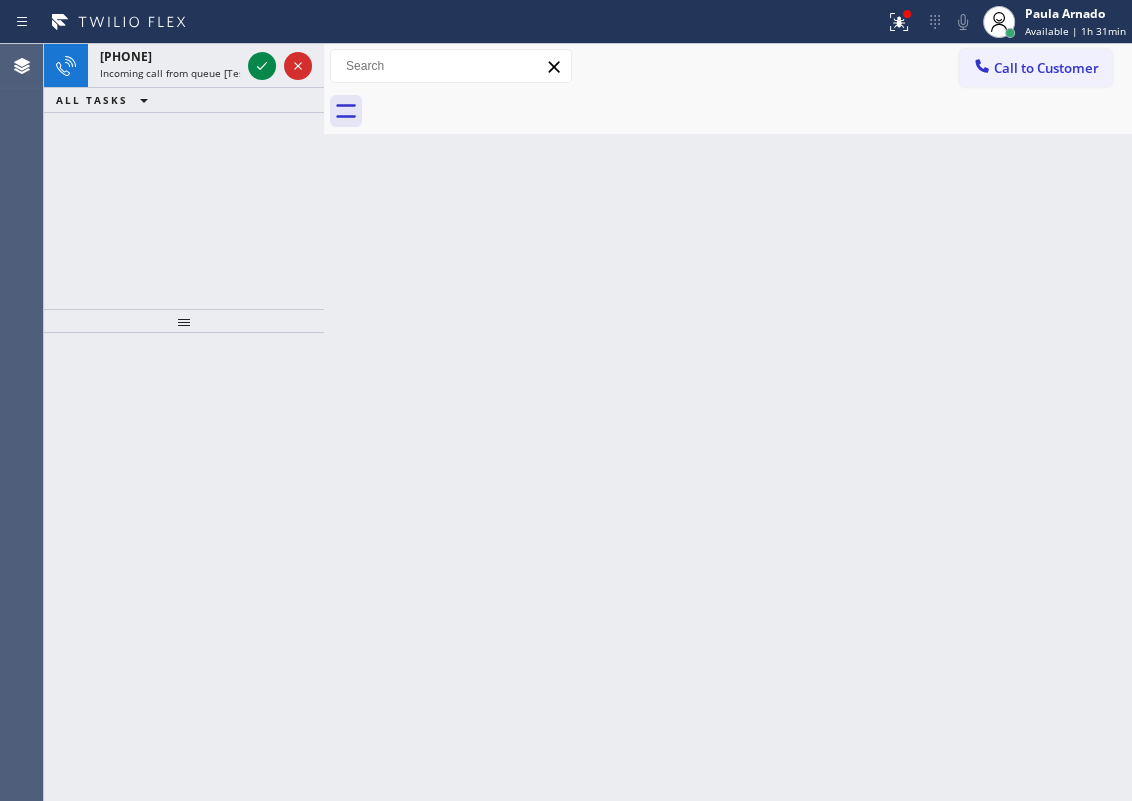 drag, startPoint x: 1020, startPoint y: 616, endPoint x: 945, endPoint y: 584, distance: 81.5414 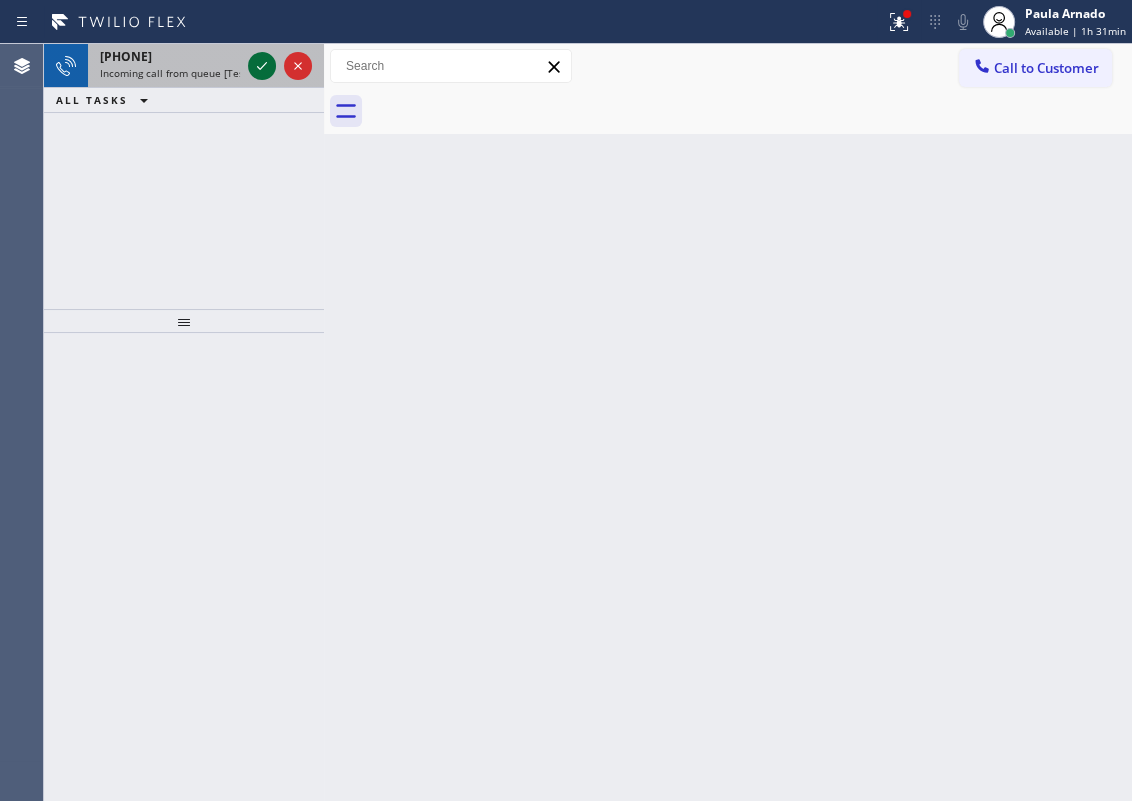 click 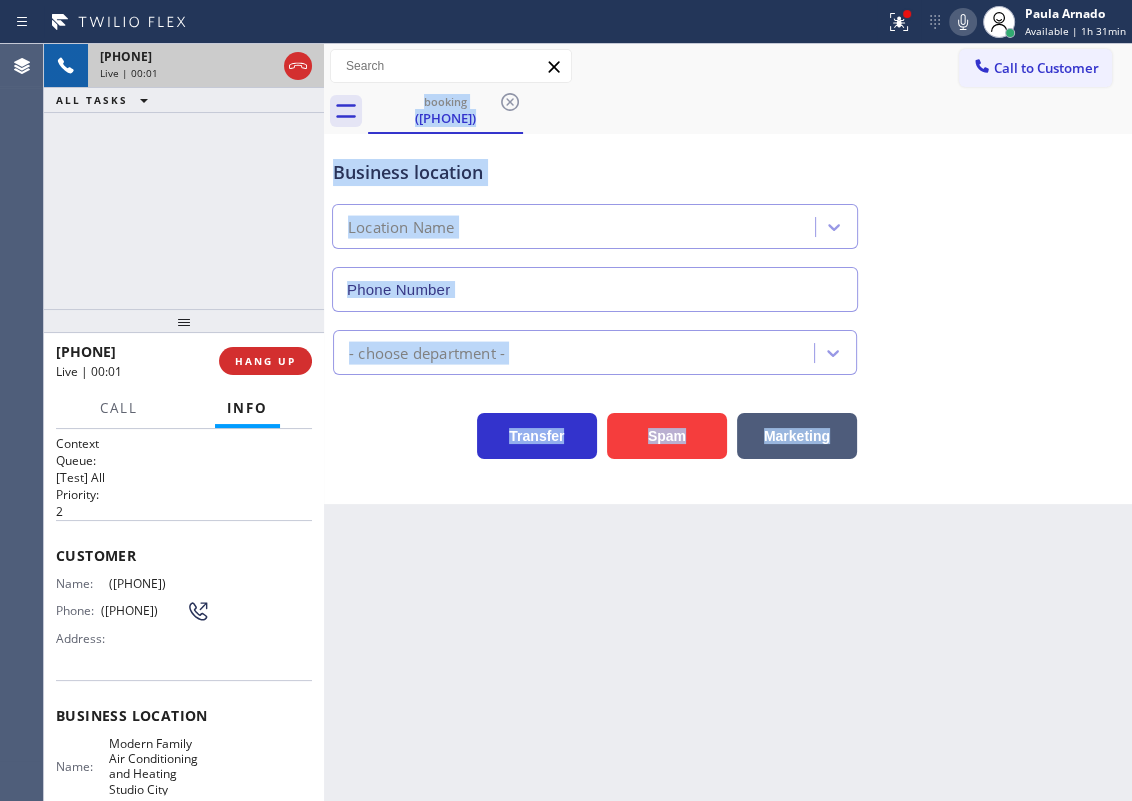 type on "([PHONE])" 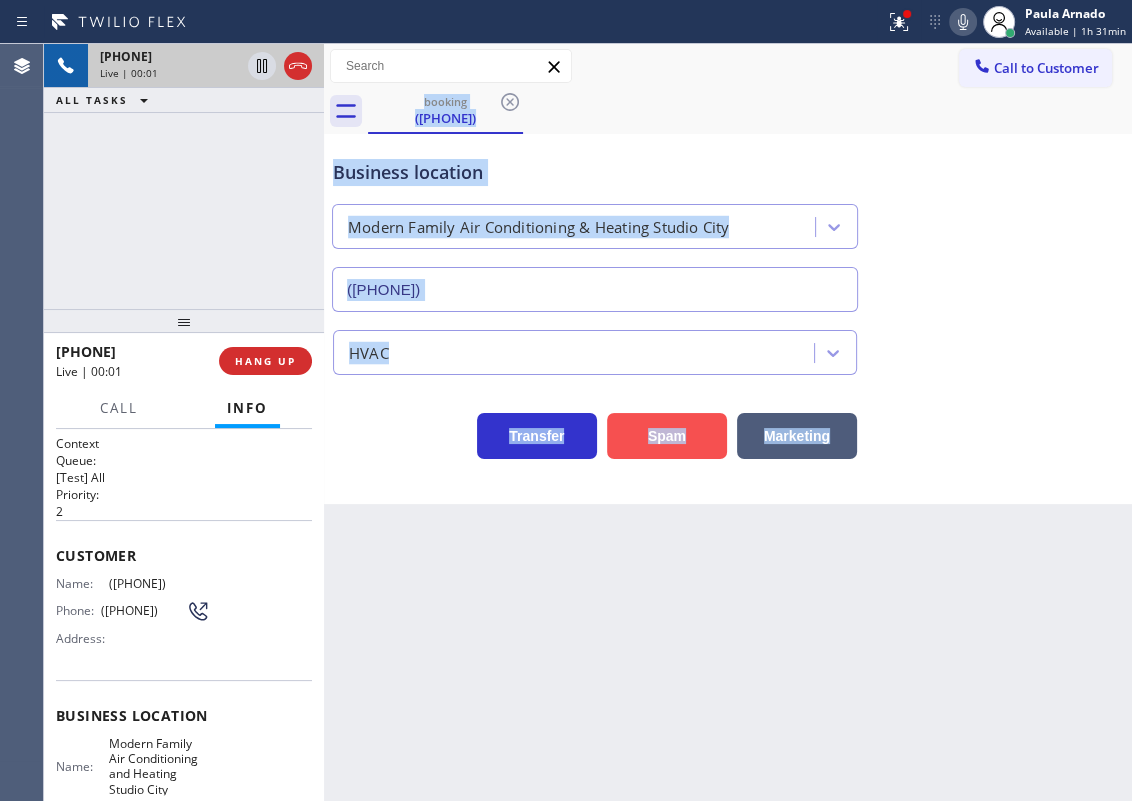 click on "Spam" at bounding box center [667, 436] 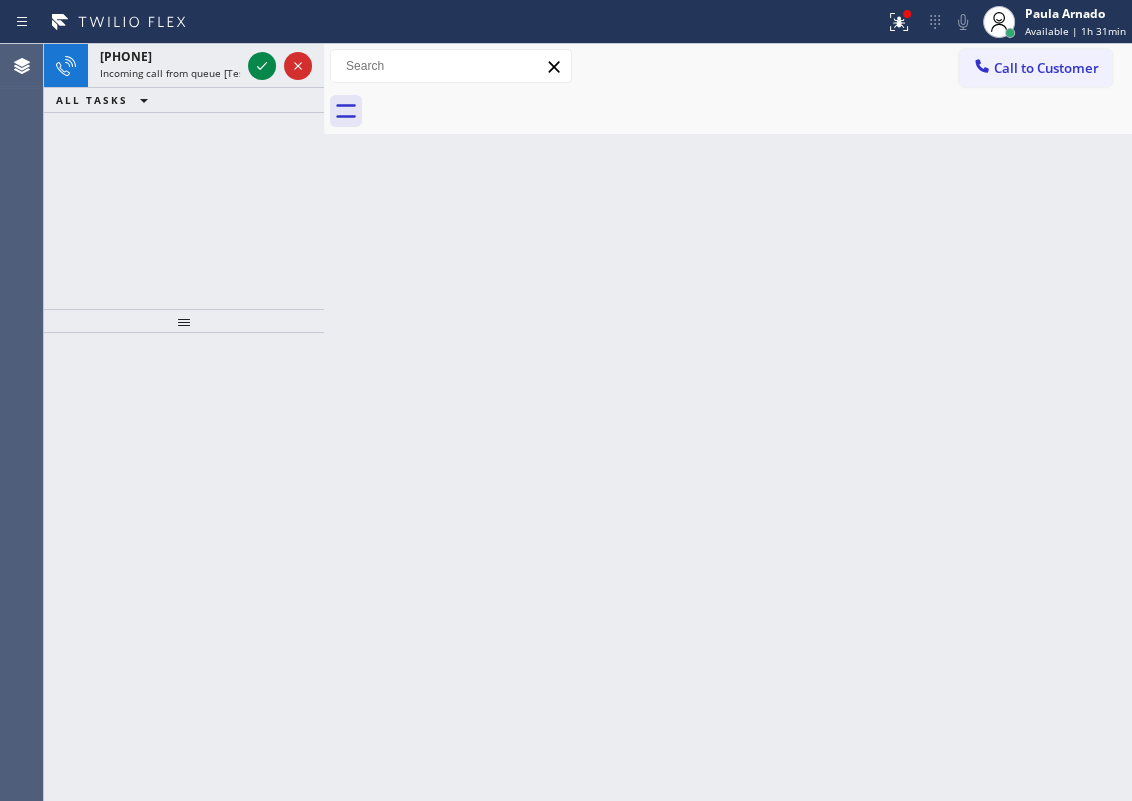 click on "Back to Dashboard Change Sender ID Customers Technicians Select a contact Outbound call Technician Search Technician Your caller id phone number Your caller id phone number Call Technician info Name   Phone none Address none Change Sender ID HVAC +18559994417 5 Star Appliance +18557314952 Appliance Repair +18554611149 Plumbing +18889090120 Air Duct Cleaning +18006865038  Electricians +18005688664 Cancel Change Check personal SMS Reset Change No tabs Call to Customer Outbound call Location Search location Your caller id phone number Customer number Call Outbound call Technician Search Technician Your caller id phone number Your caller id phone number Call" at bounding box center (728, 422) 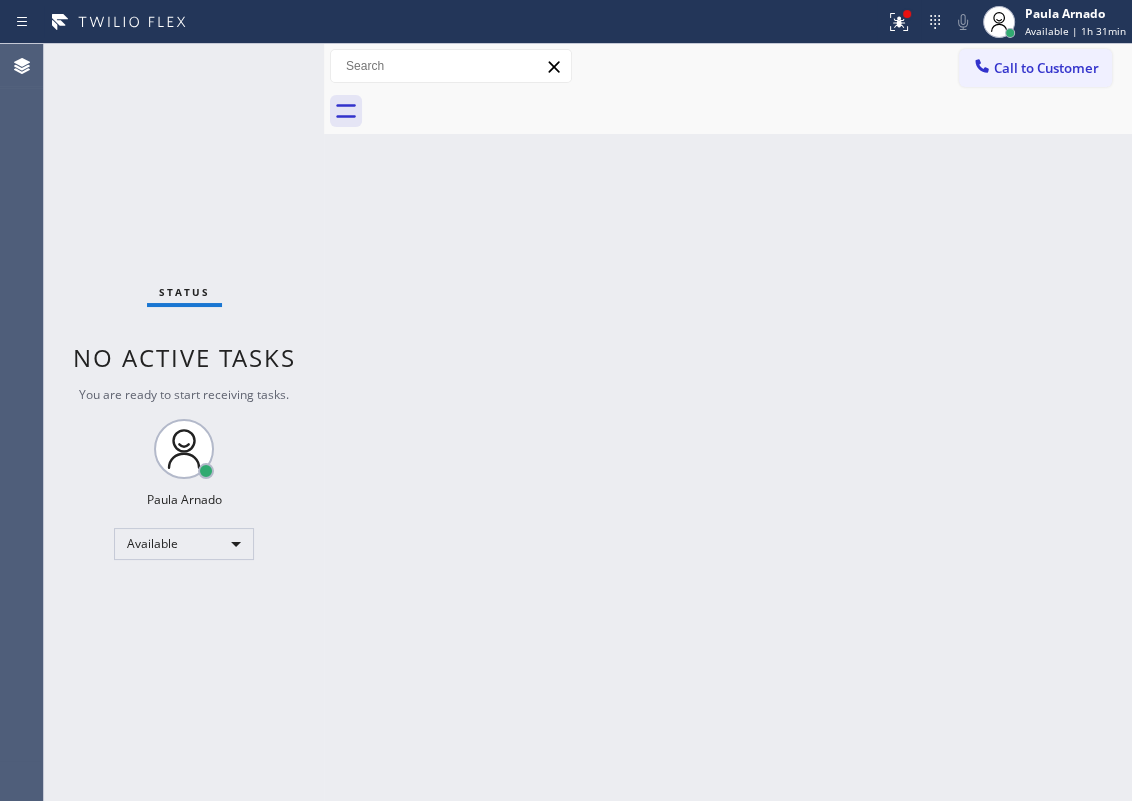 click on "Status No active tasks You are ready to start receiving tasks. [FIRST] [LAST] Available" at bounding box center [184, 422] 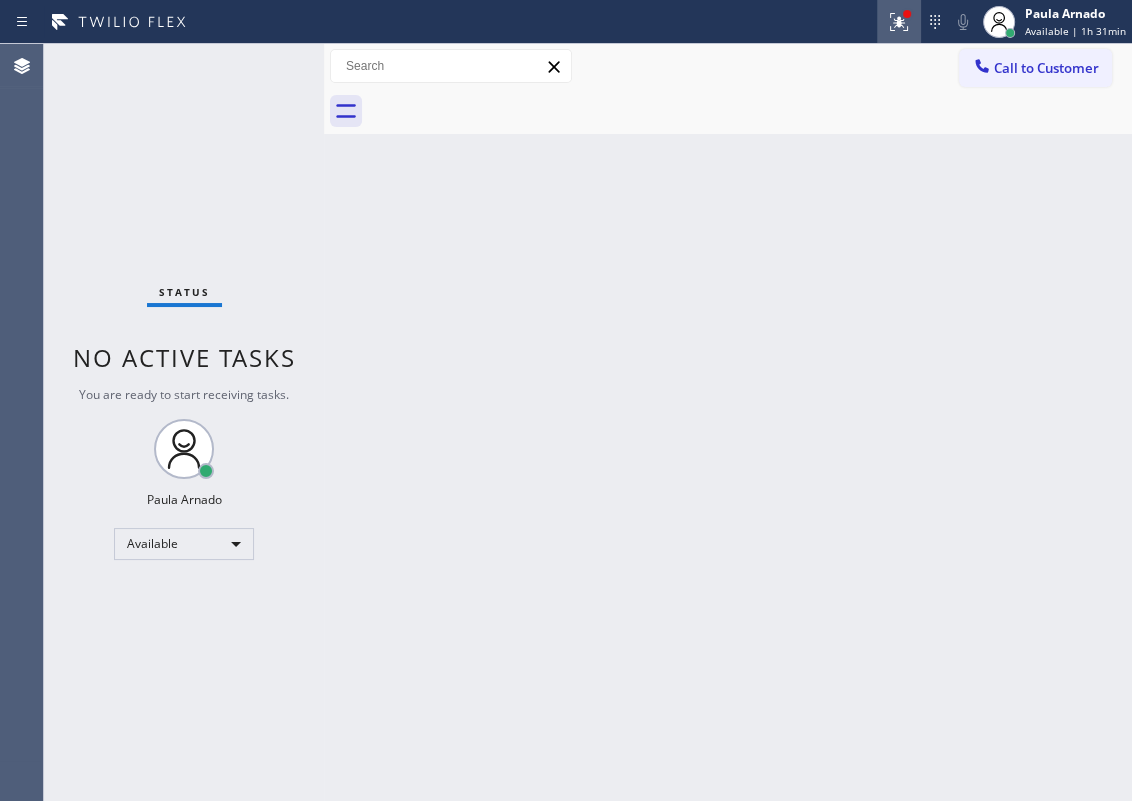 click 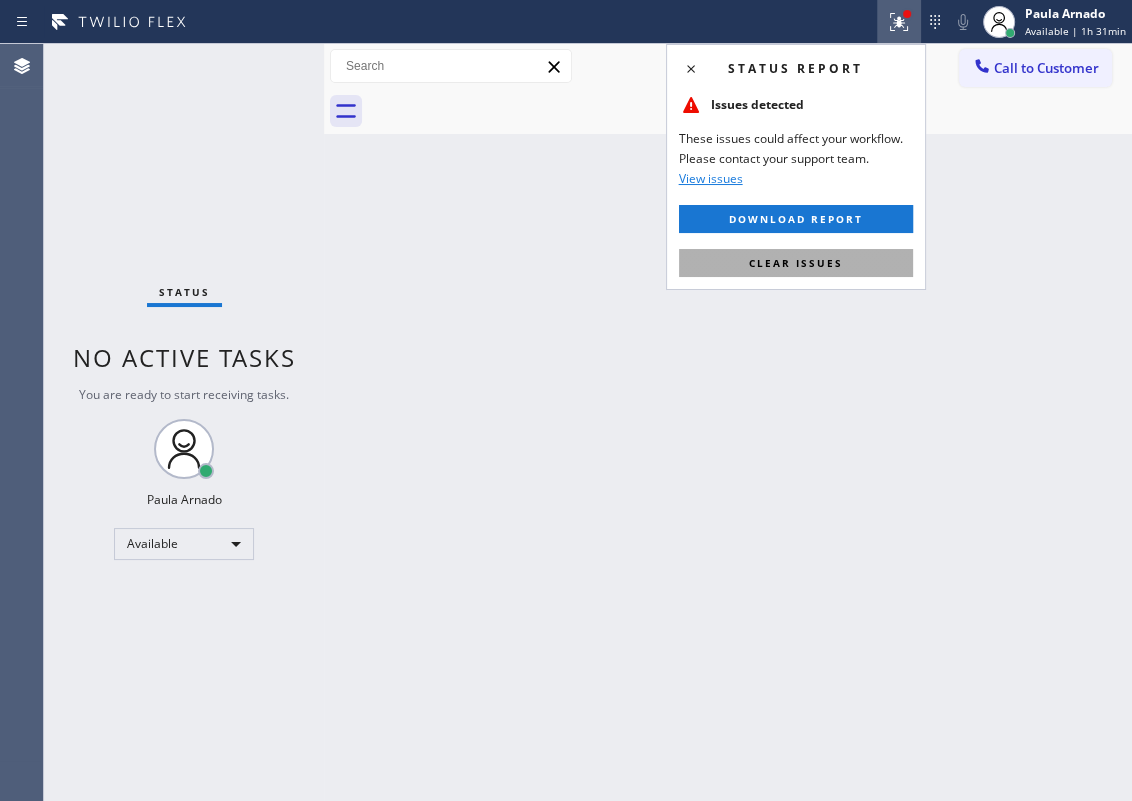 click on "Clear issues" at bounding box center (796, 263) 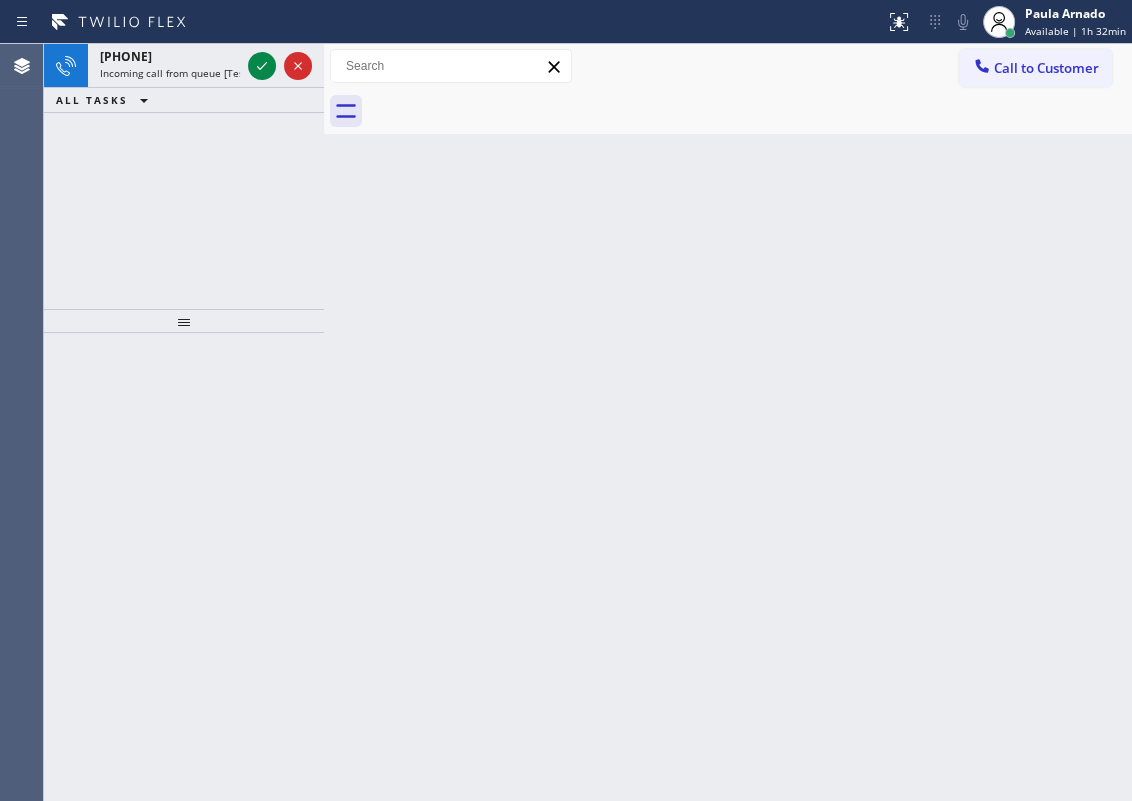 click on "Back to Dashboard Change Sender ID Customers Technicians Select a contact Outbound call Technician Search Technician Your caller id phone number Your caller id phone number Call Technician info Name   Phone none Address none Change Sender ID HVAC +18559994417 5 Star Appliance +18557314952 Appliance Repair +18554611149 Plumbing +18889090120 Air Duct Cleaning +18006865038  Electricians +18005688664 Cancel Change Check personal SMS Reset Change No tabs Call to Customer Outbound call Location Search location Your caller id phone number Customer number Call Outbound call Technician Search Technician Your caller id phone number Your caller id phone number Call" at bounding box center [728, 422] 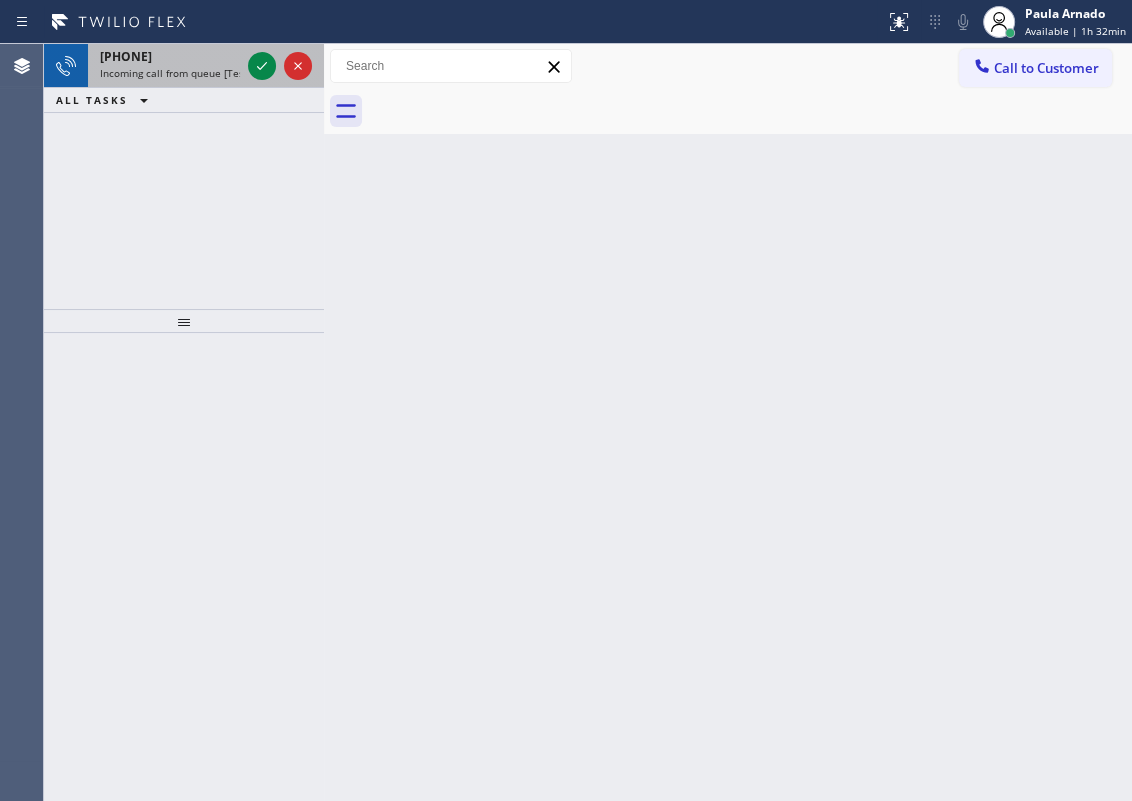 click at bounding box center [280, 66] 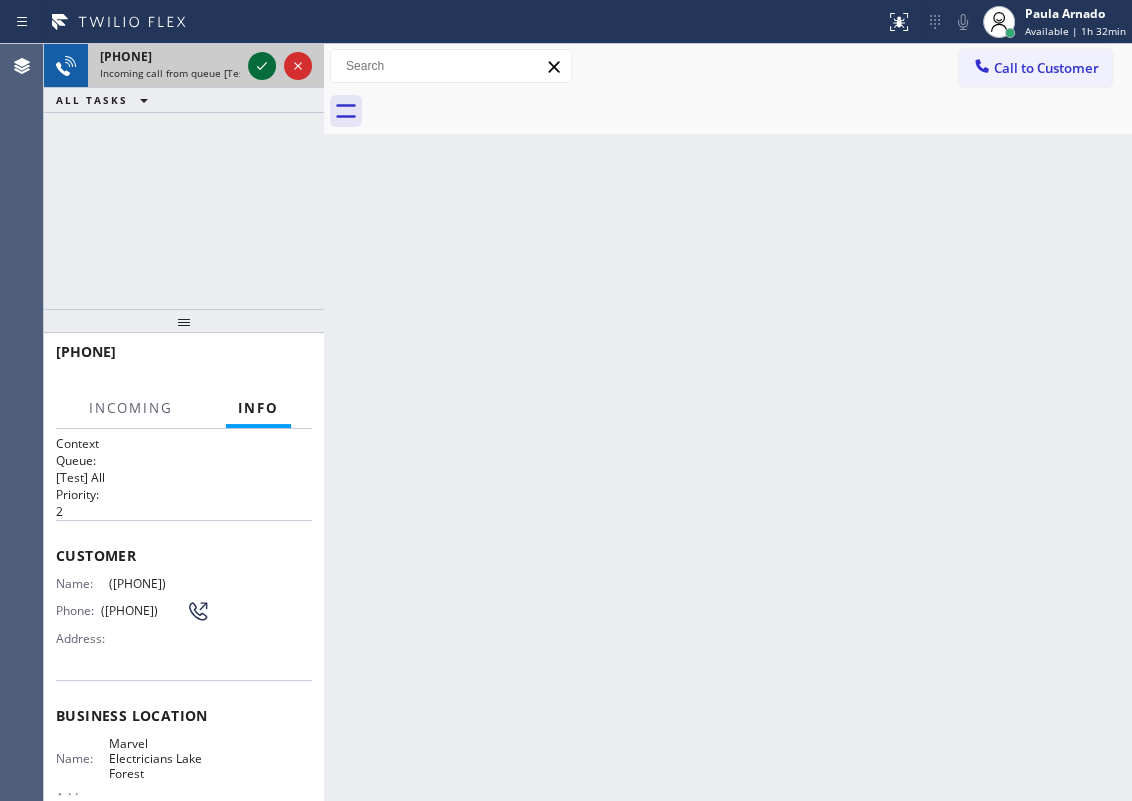 click 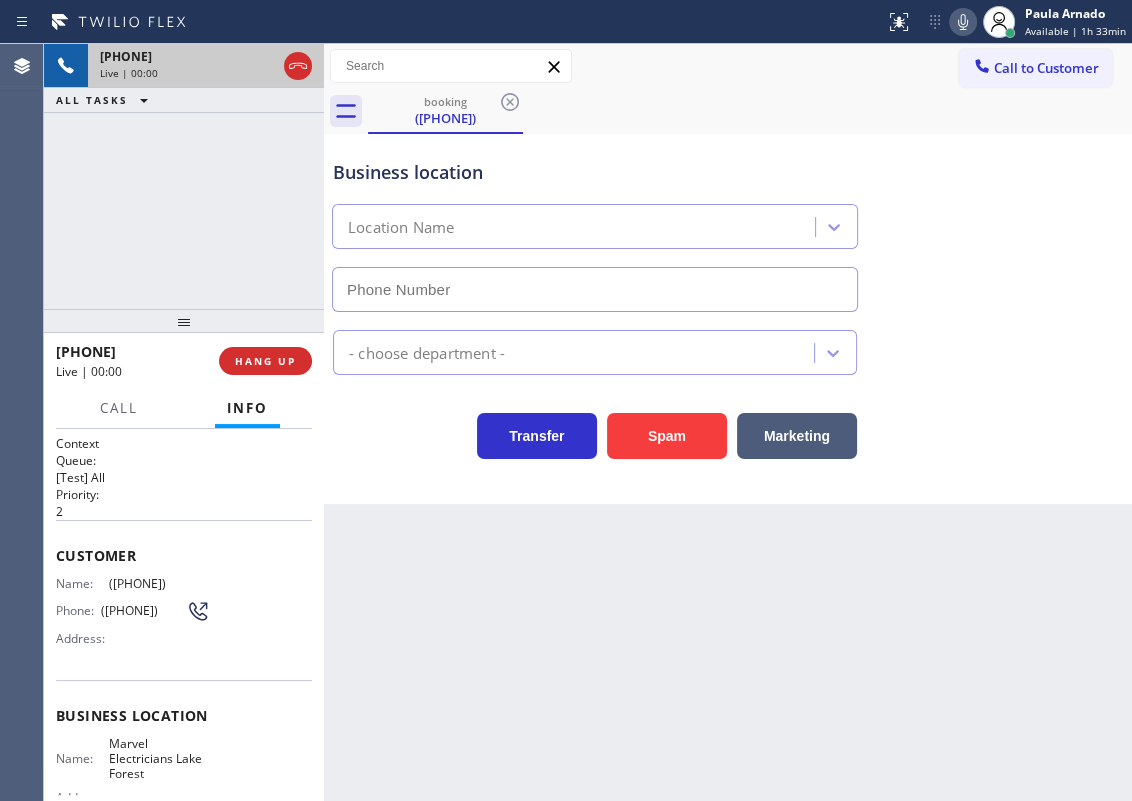 type on "([PHONE])" 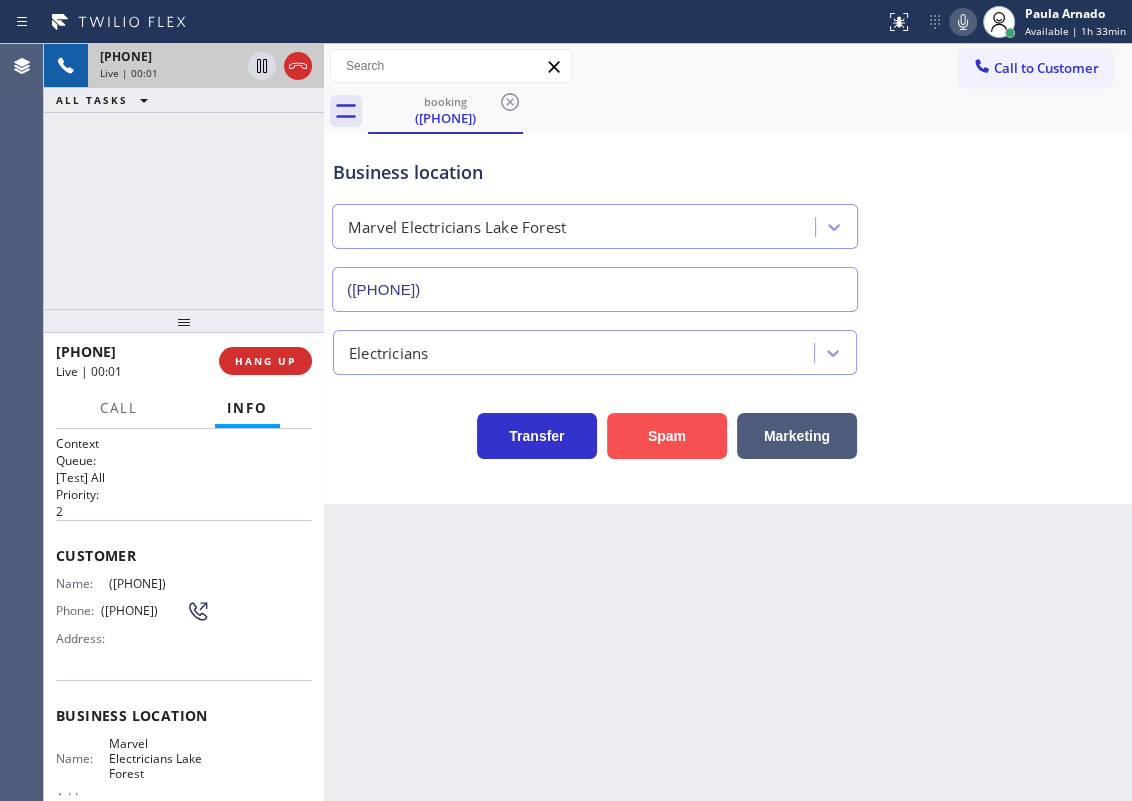 click on "Spam" at bounding box center (667, 436) 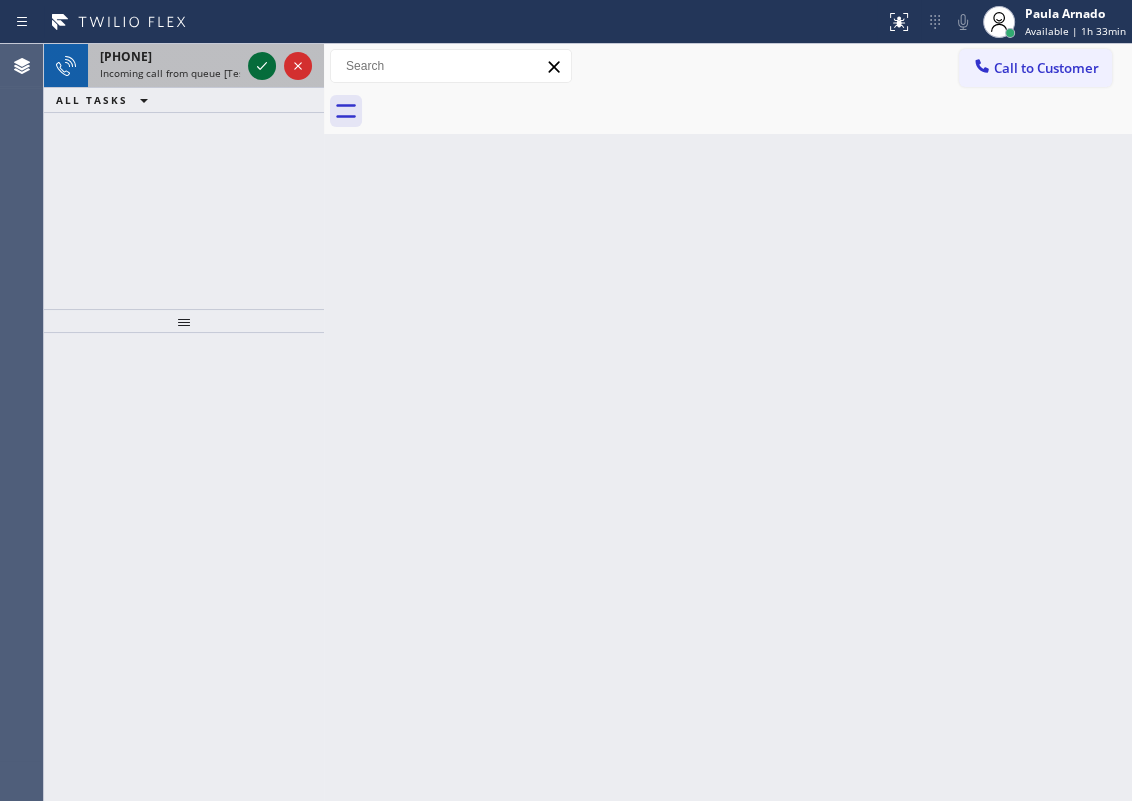 click 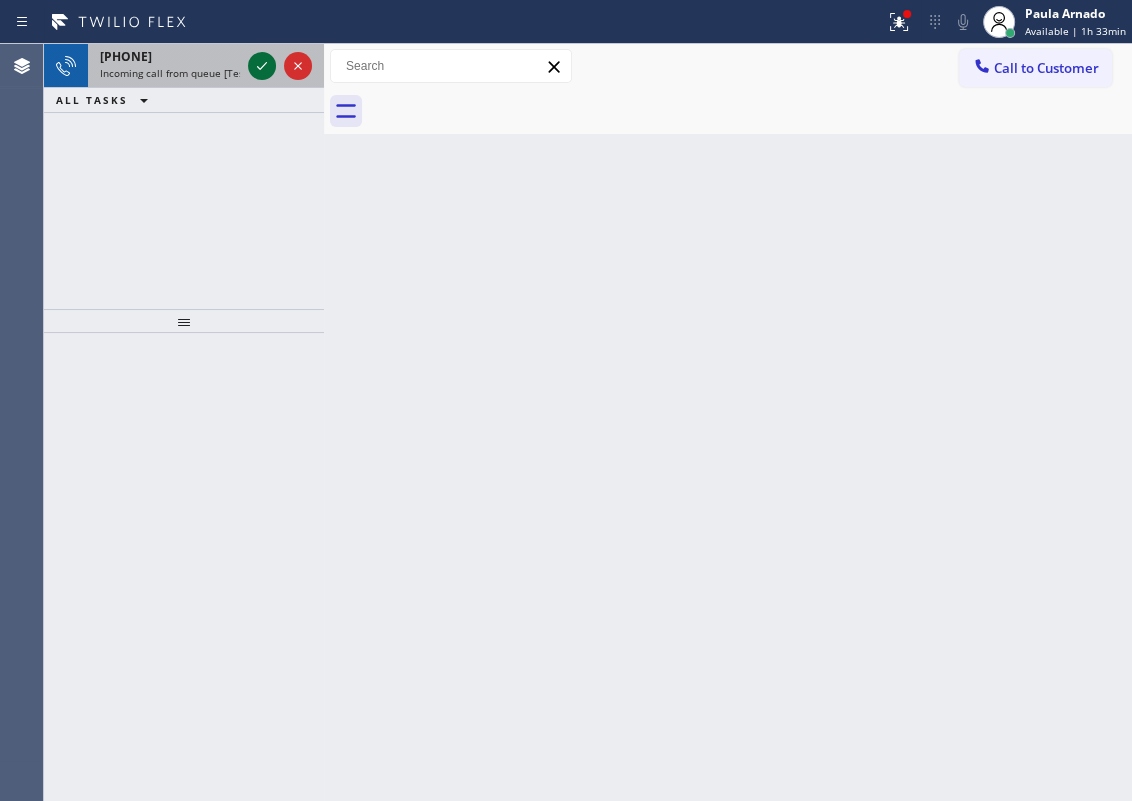click 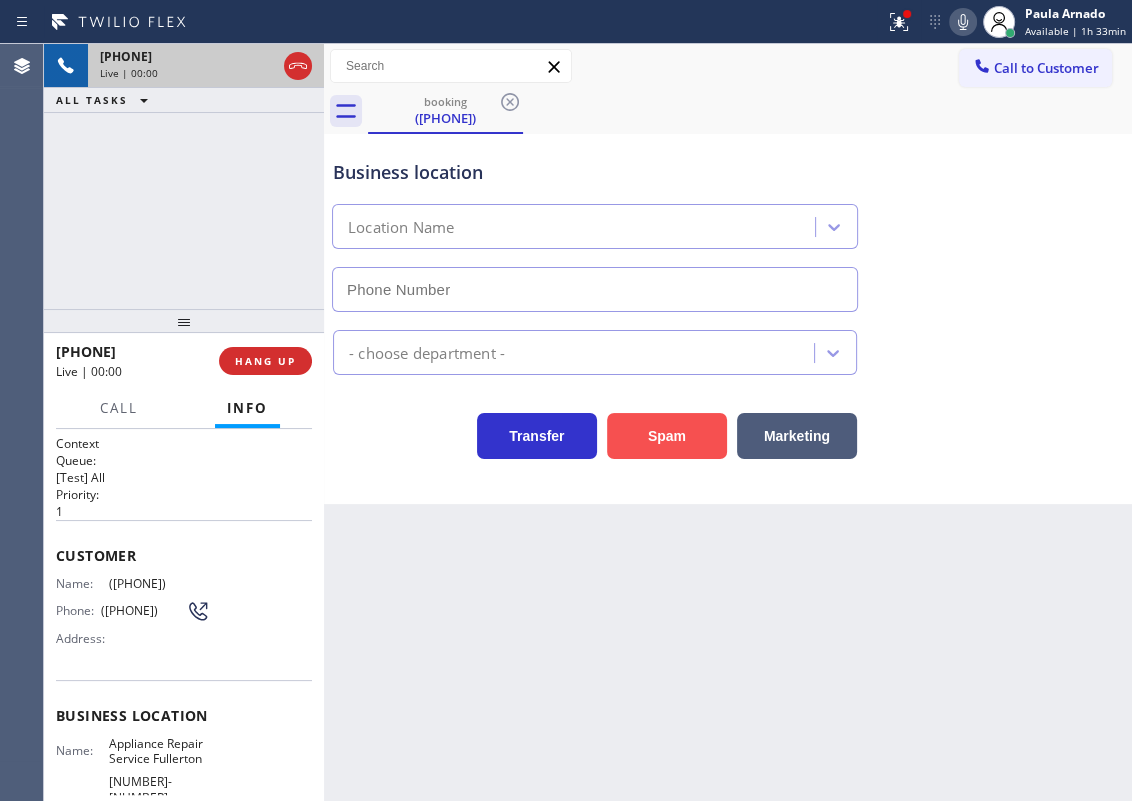 type on "([PHONE])" 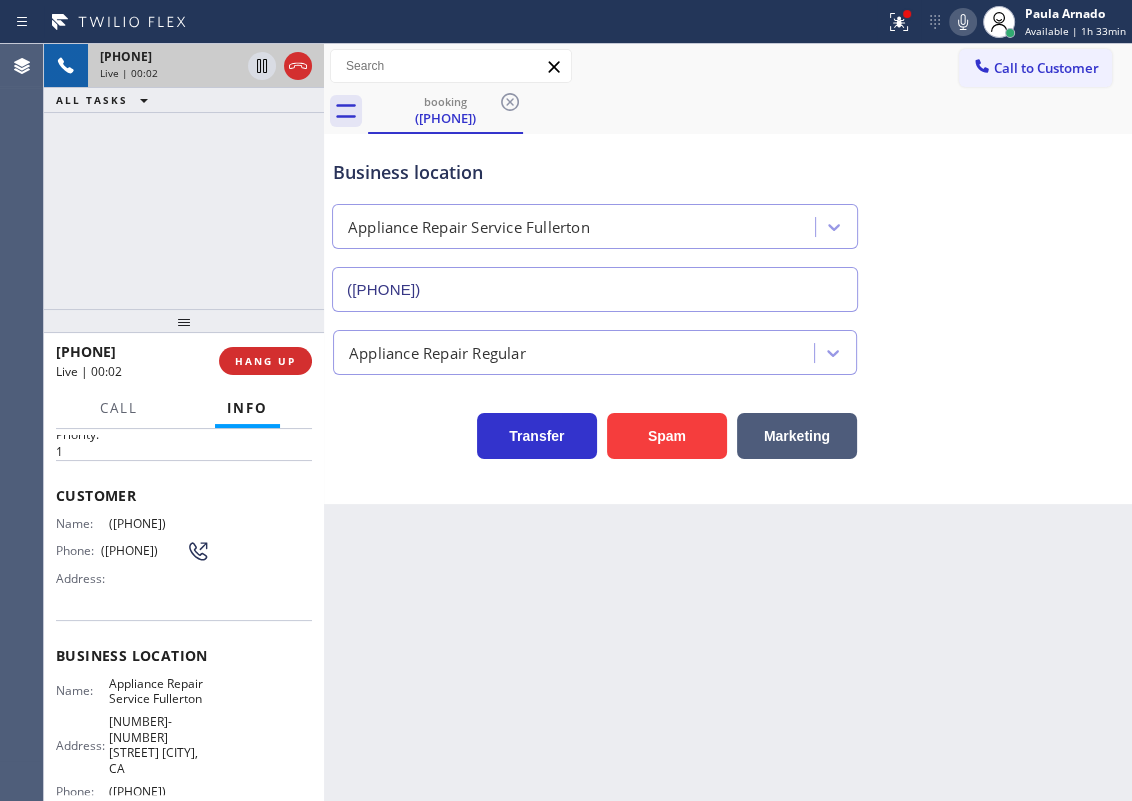 scroll, scrollTop: 90, scrollLeft: 0, axis: vertical 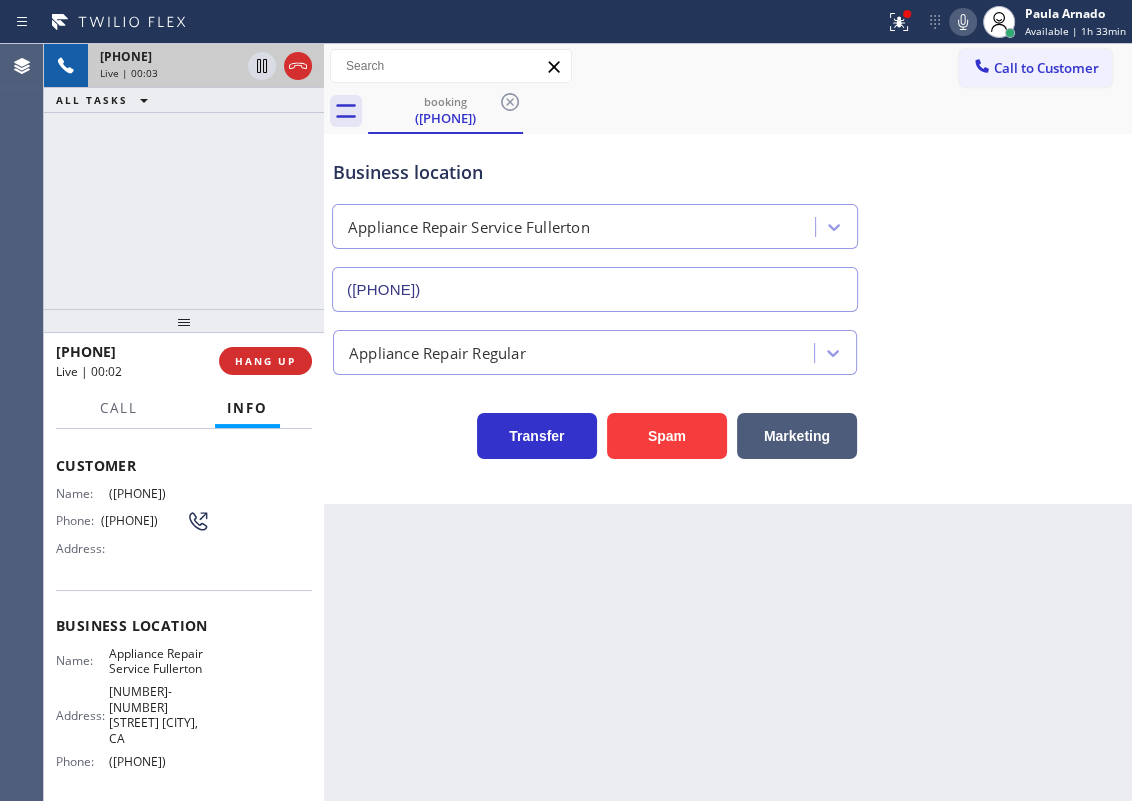 click on "Appliance Repair Service Fullerton" at bounding box center [159, 661] 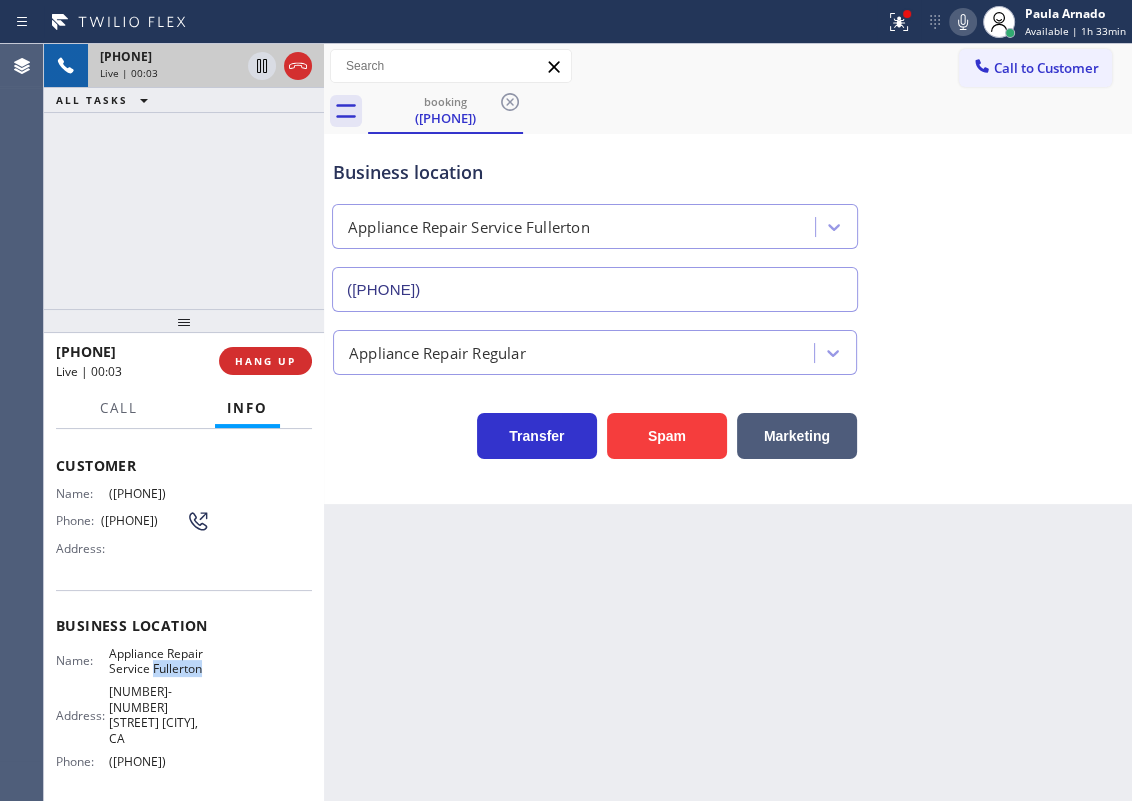 click on "Appliance Repair Service Fullerton" at bounding box center [159, 661] 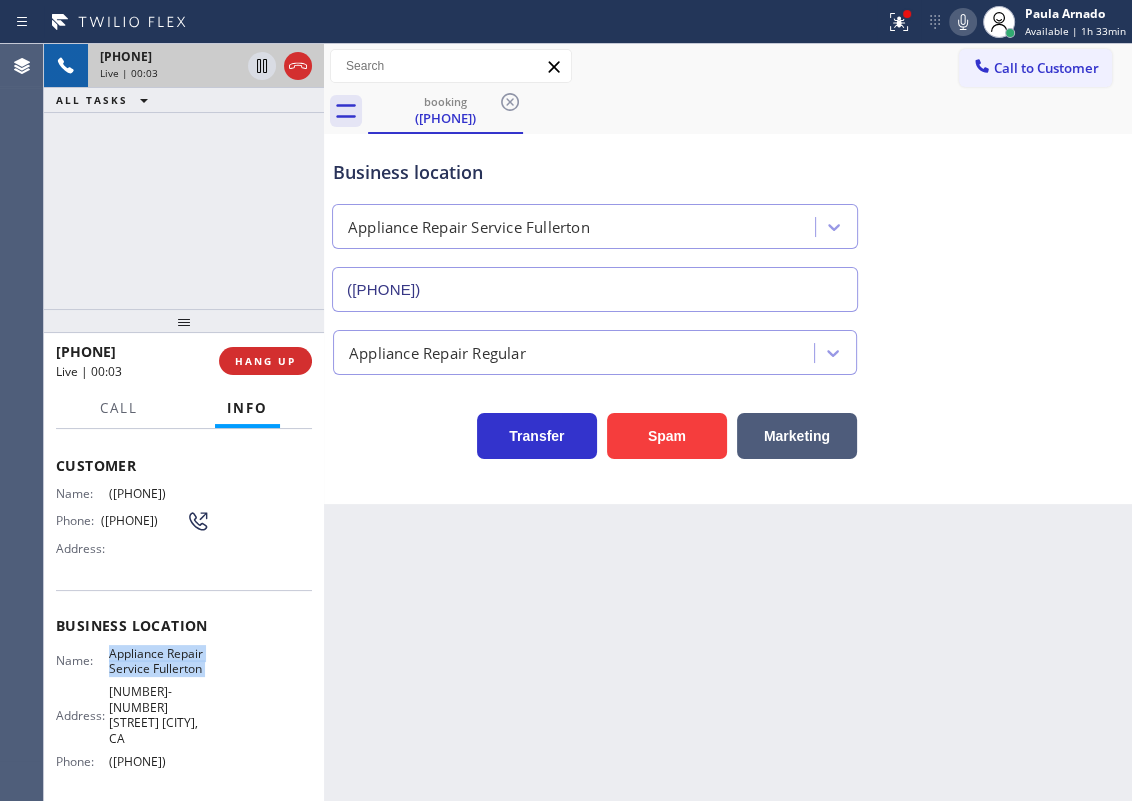 click on "Appliance Repair Service Fullerton" at bounding box center [159, 661] 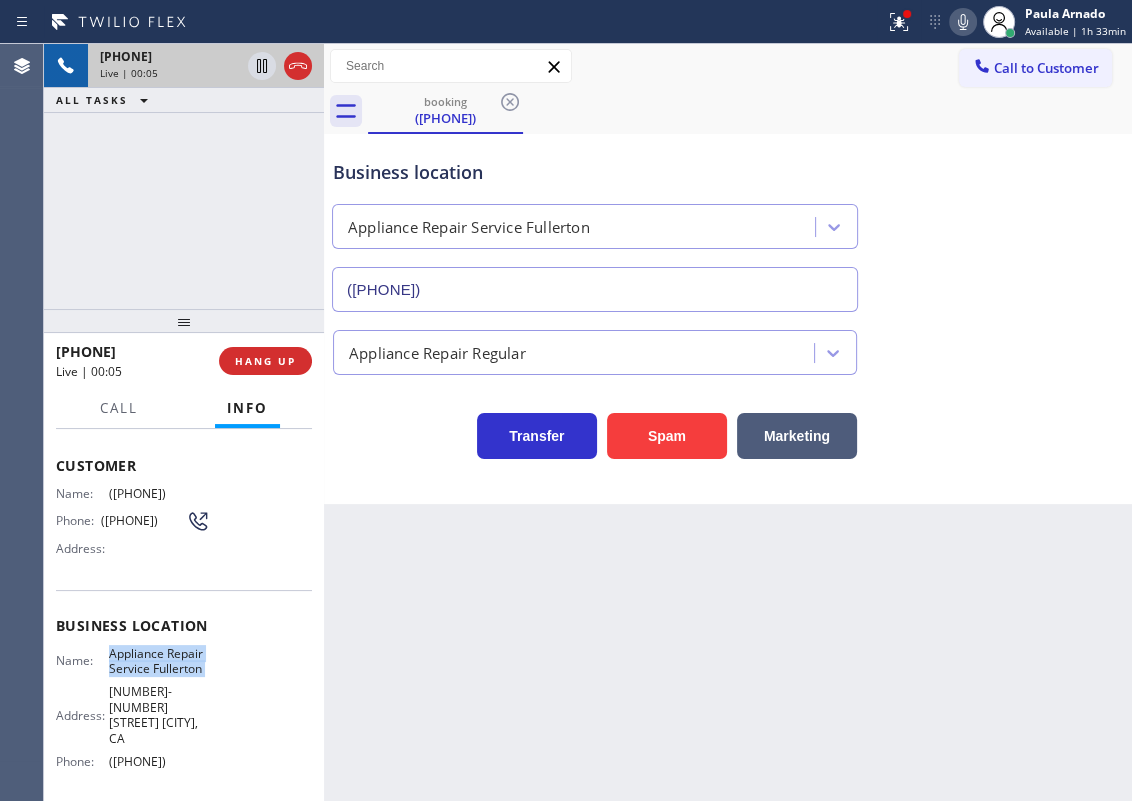 click on "([PHONE])" at bounding box center (595, 289) 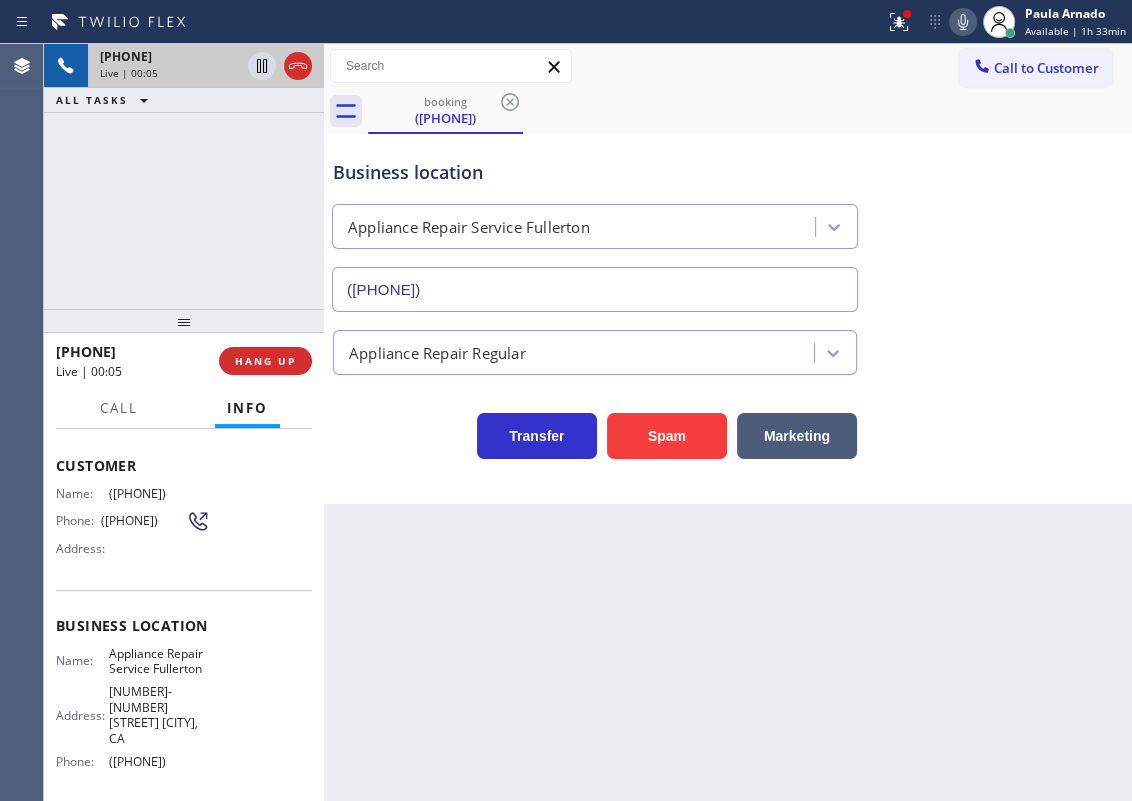 click on "([PHONE])" at bounding box center [595, 289] 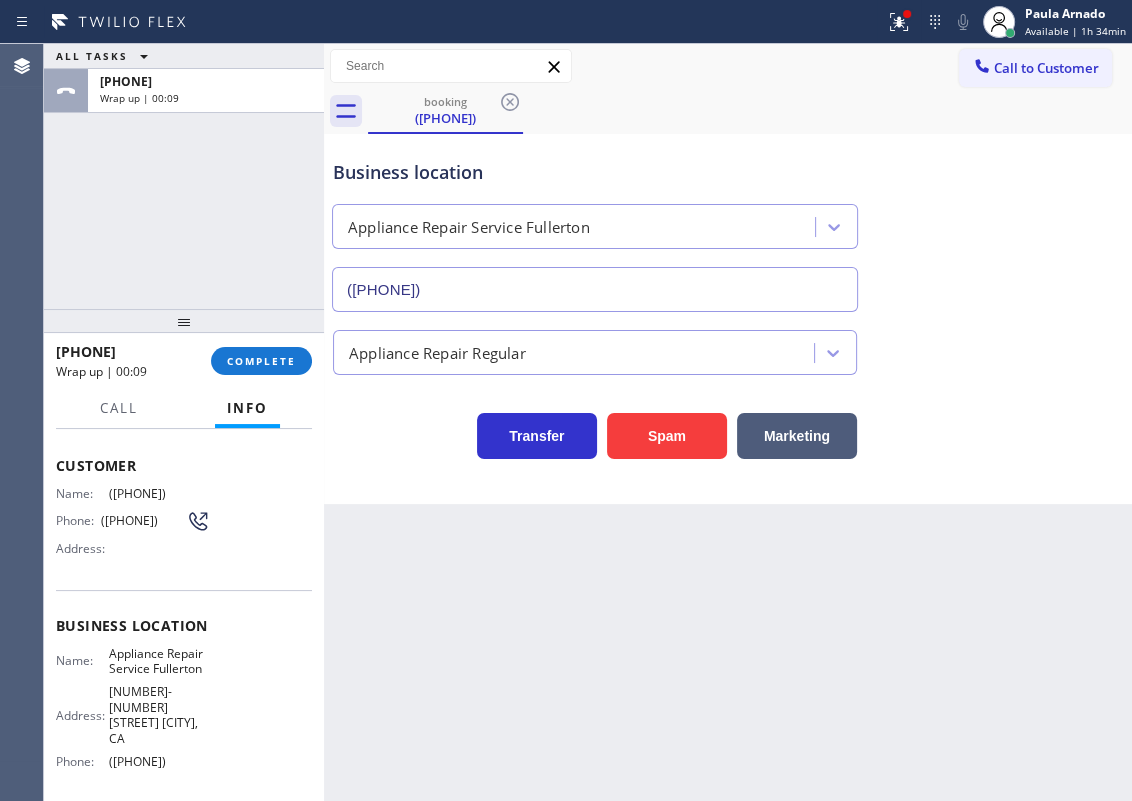 click on "Back to Dashboard Change Sender ID Customers Technicians Select a contact Outbound call Technician Search Technician Your caller id phone number Your caller id phone number Call Technician info Name Phone none Address none Change Sender ID HVAC [PHONE] 5 Star Appliance [PHONE] Appliance Repair [PHONE] Plumbing [PHONE] Air Duct Cleaning [PHONE] Electricians [PHONE] Cancel Change Check personal SMS Reset Change booking ([PHONE]) Call to Customer Outbound call Location Search location Your caller id phone number Customer number Call Outbound call Technician Search Technician Your caller id phone number Your caller id phone number Call booking ([PHONE]) Business location Appliance Repair Service Fullerton ([PHONE]) Appliance Repair Regular Transfer Spam Marketing" at bounding box center (728, 422) 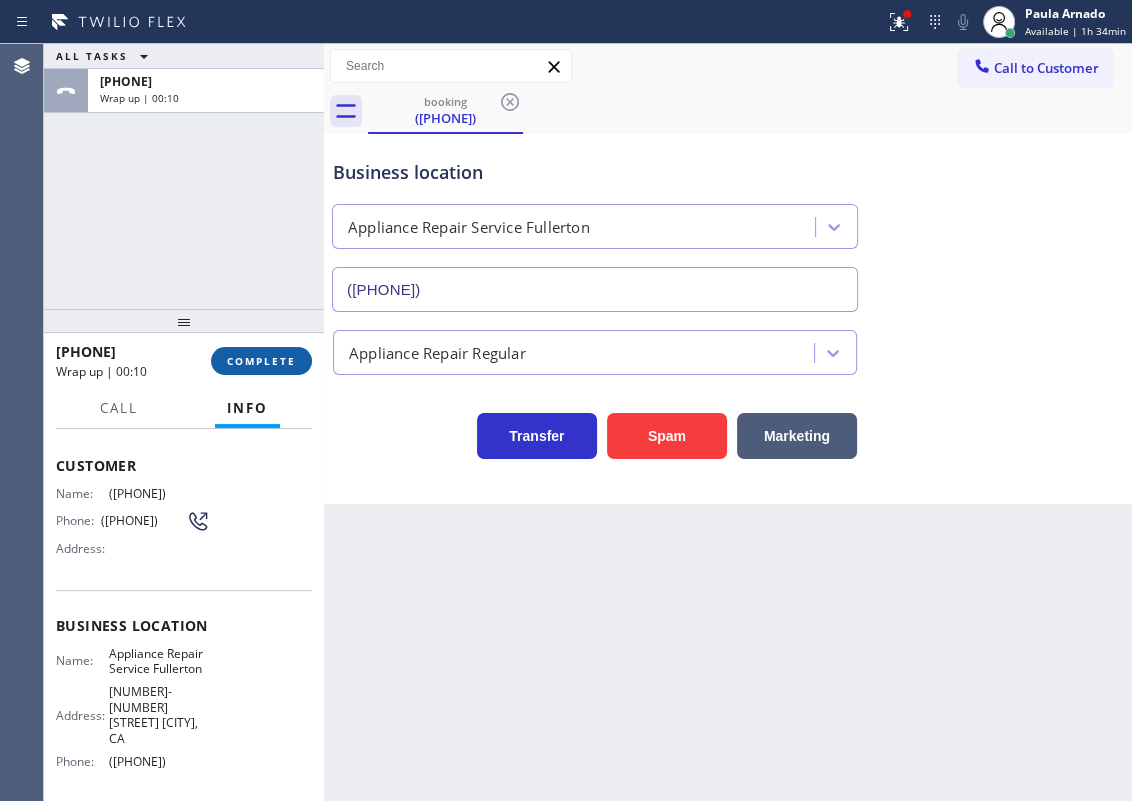 click on "COMPLETE" at bounding box center (261, 361) 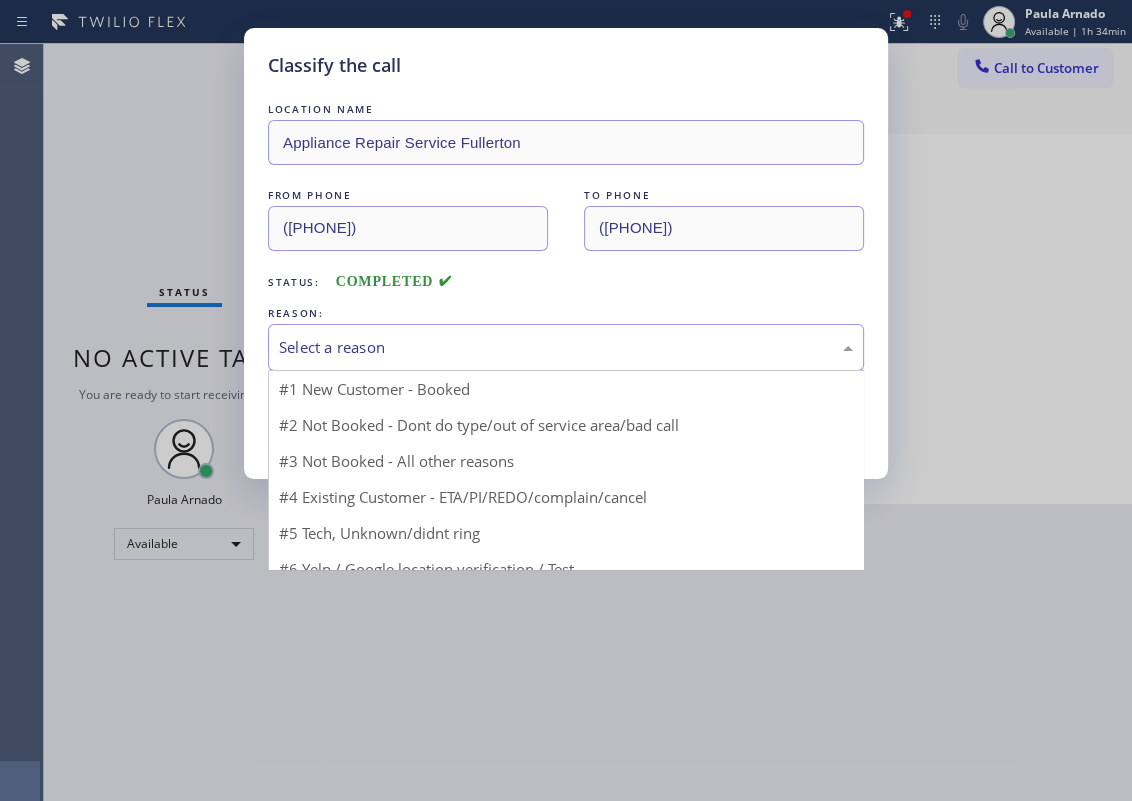 click on "Select a reason" at bounding box center (566, 347) 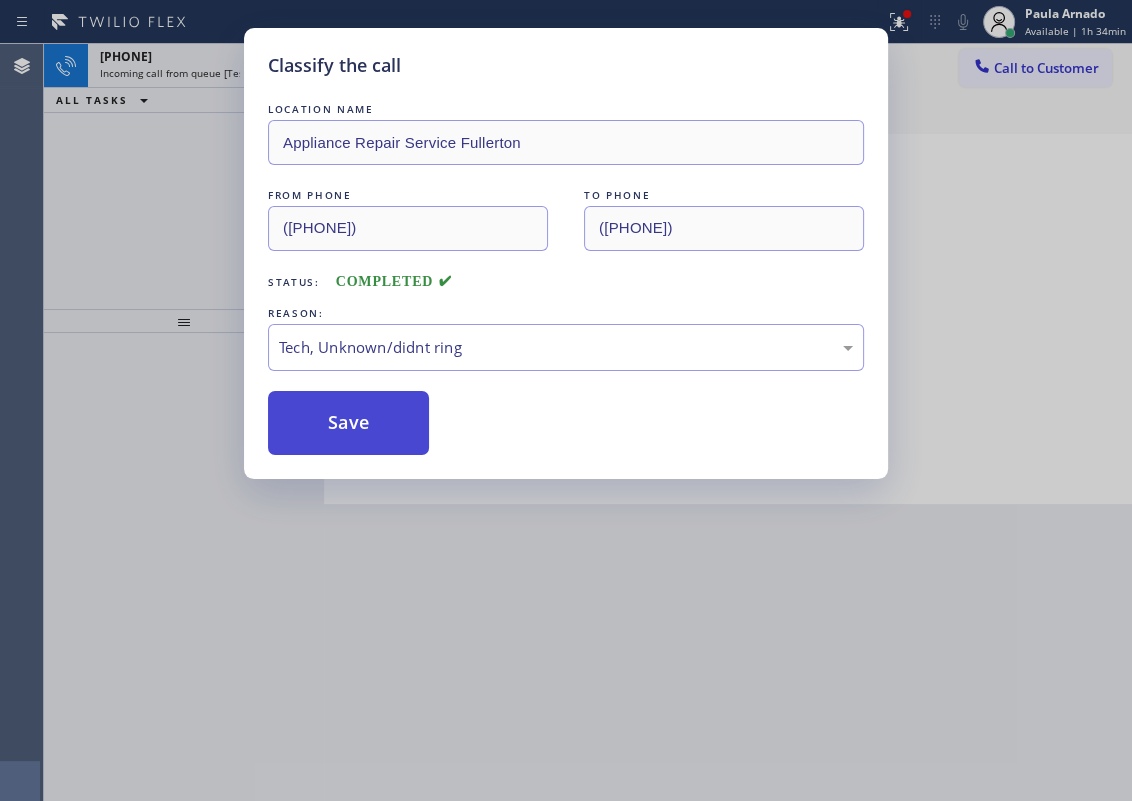 click on "Save" at bounding box center (348, 423) 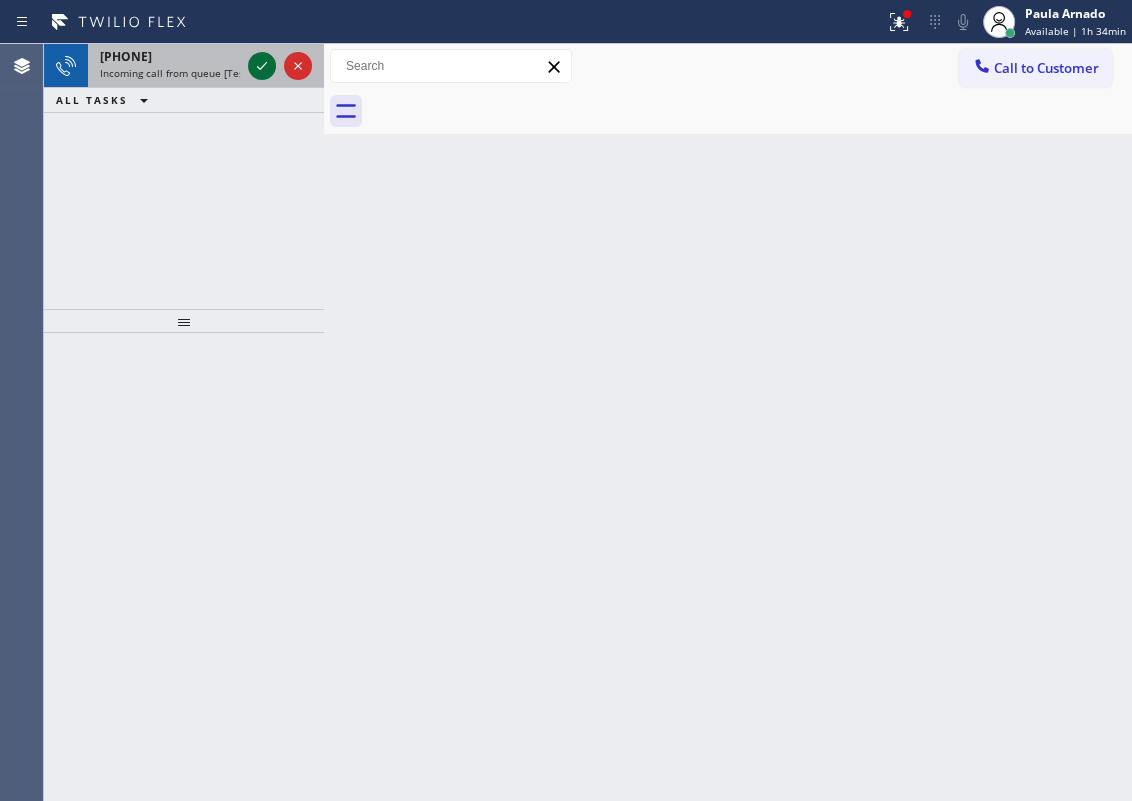 click 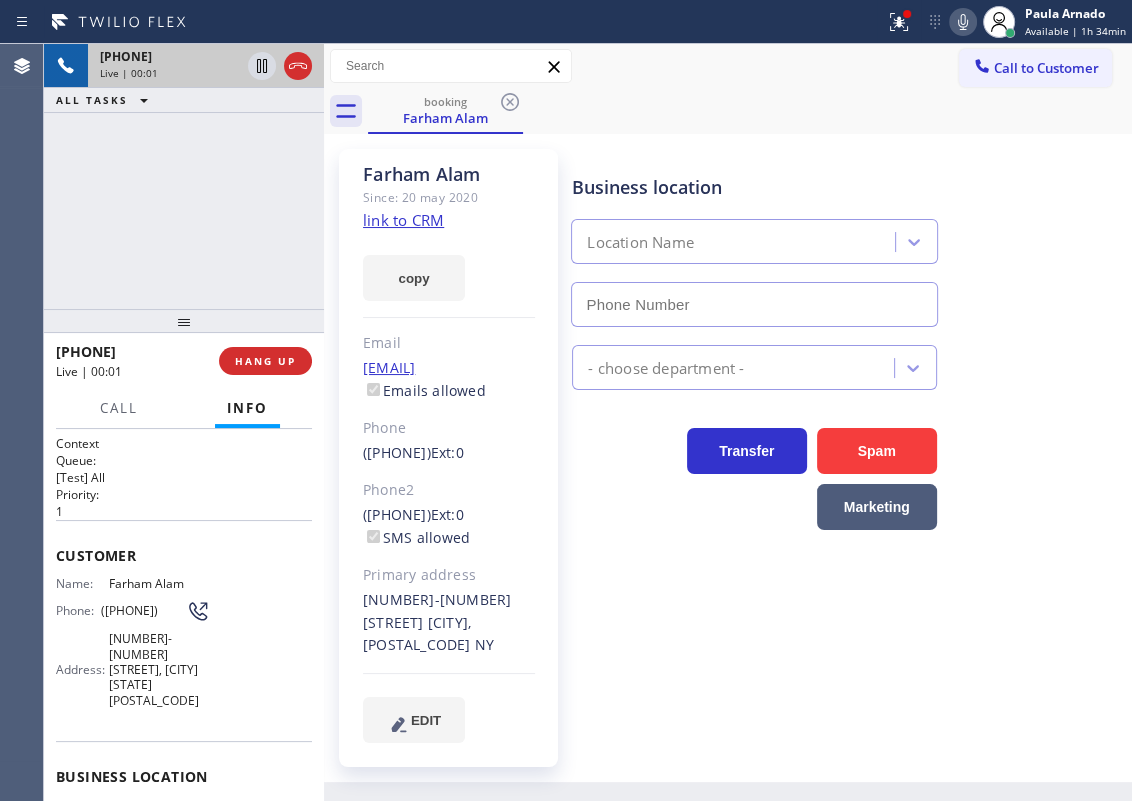 type on "([PHONE])" 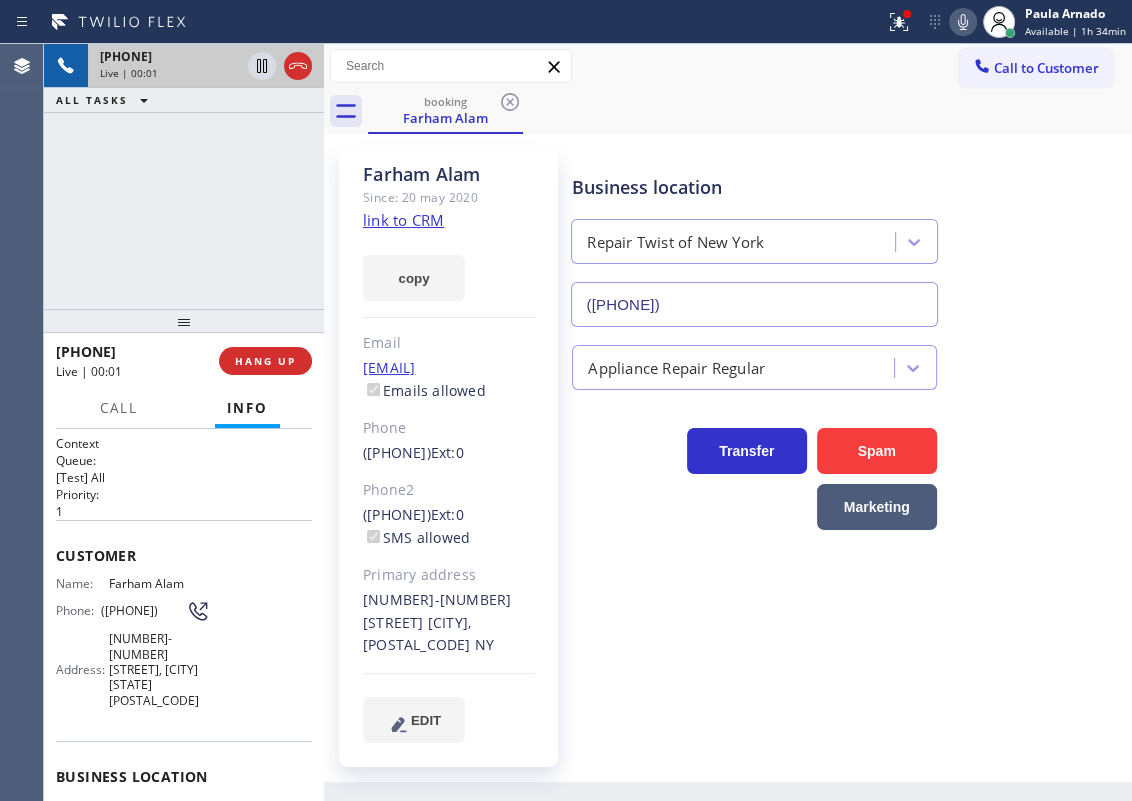 click on "link to CRM" 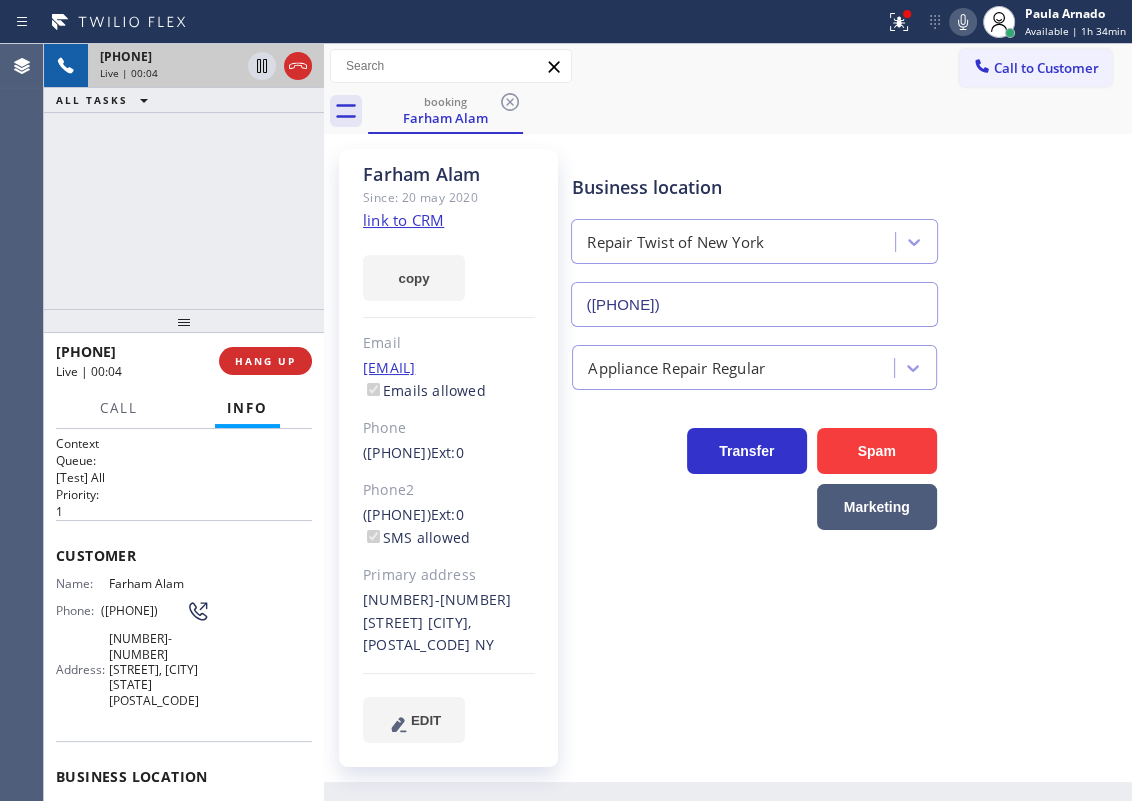 click on "Repair Twist of New York" at bounding box center (159, 812) 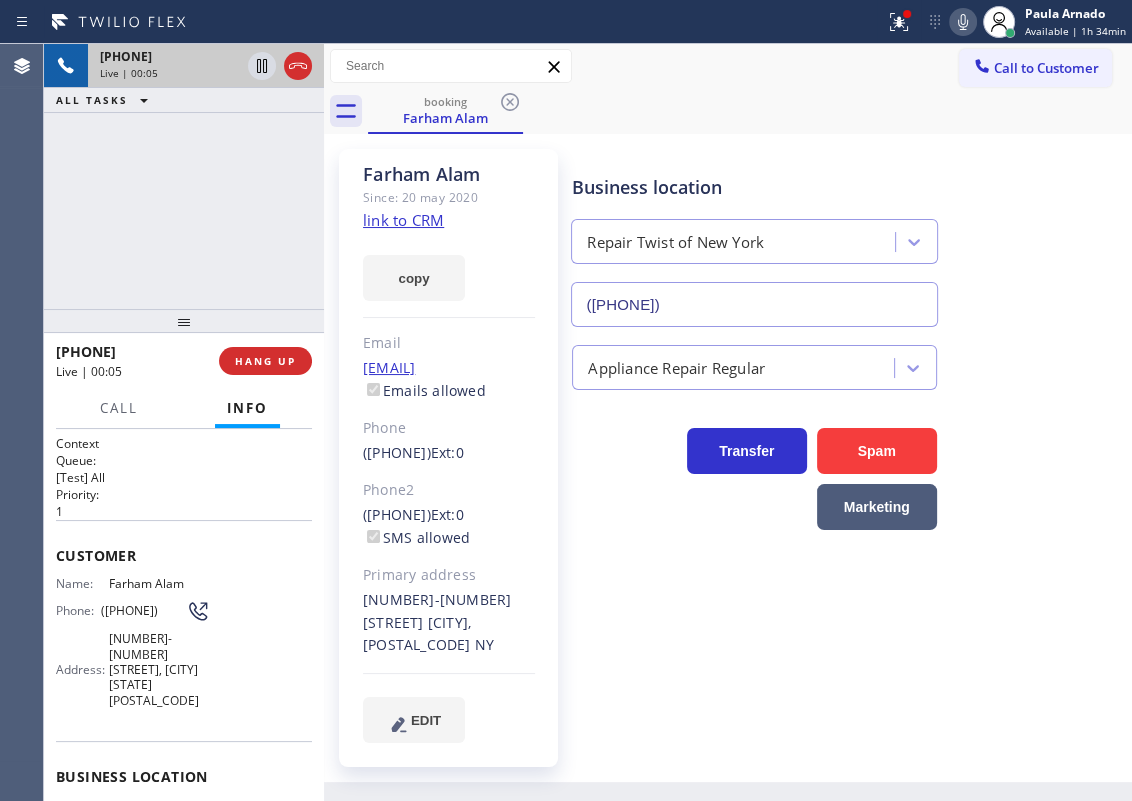 click on "Repair Twist of New York" at bounding box center (159, 812) 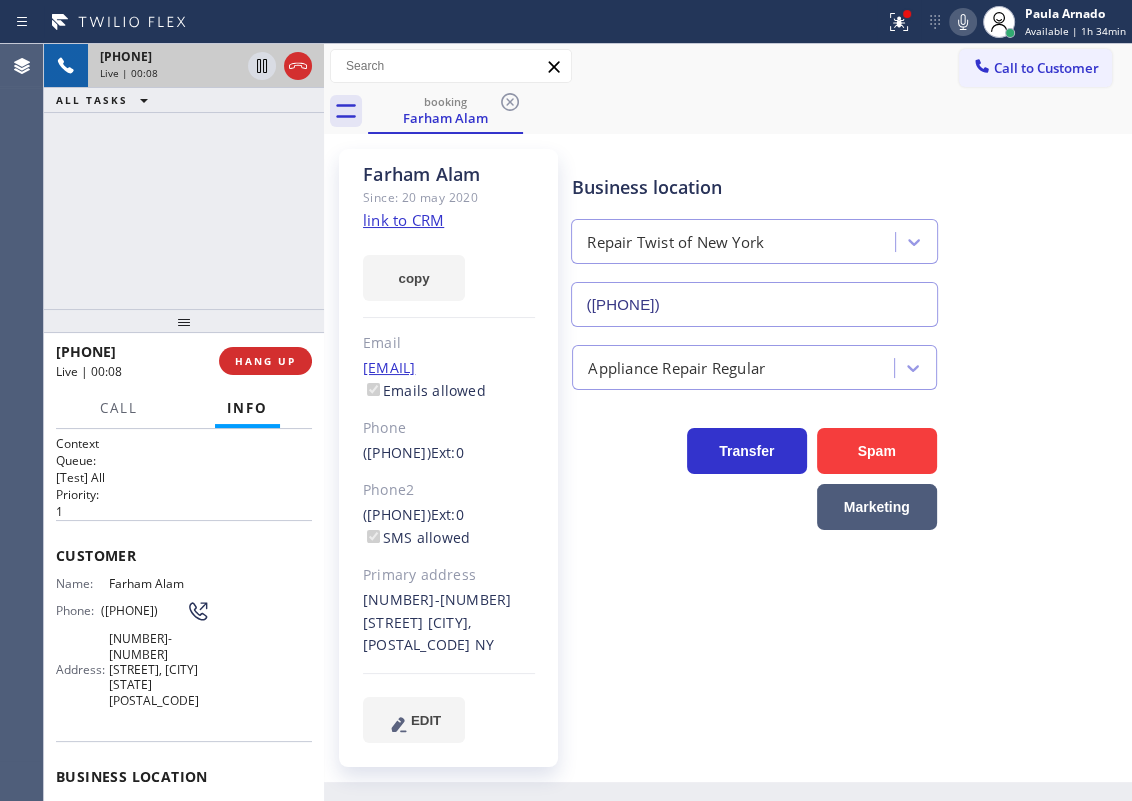 click on "([PHONE])" at bounding box center (754, 304) 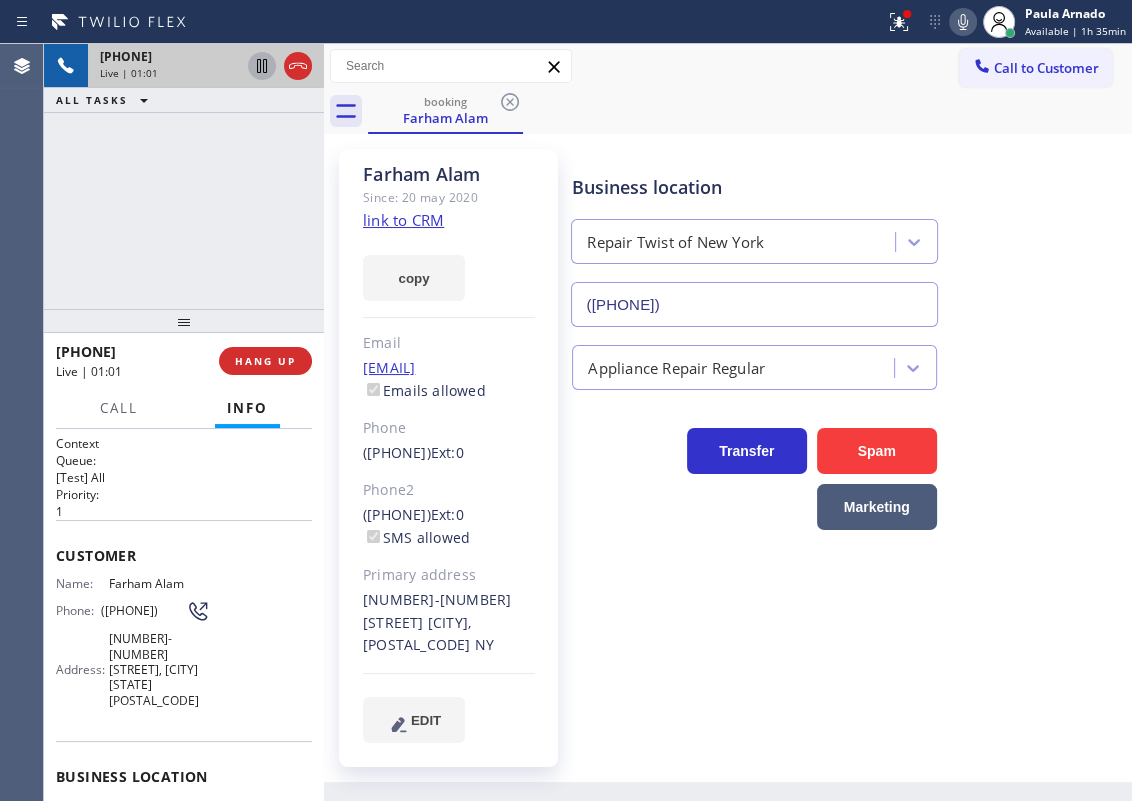 click 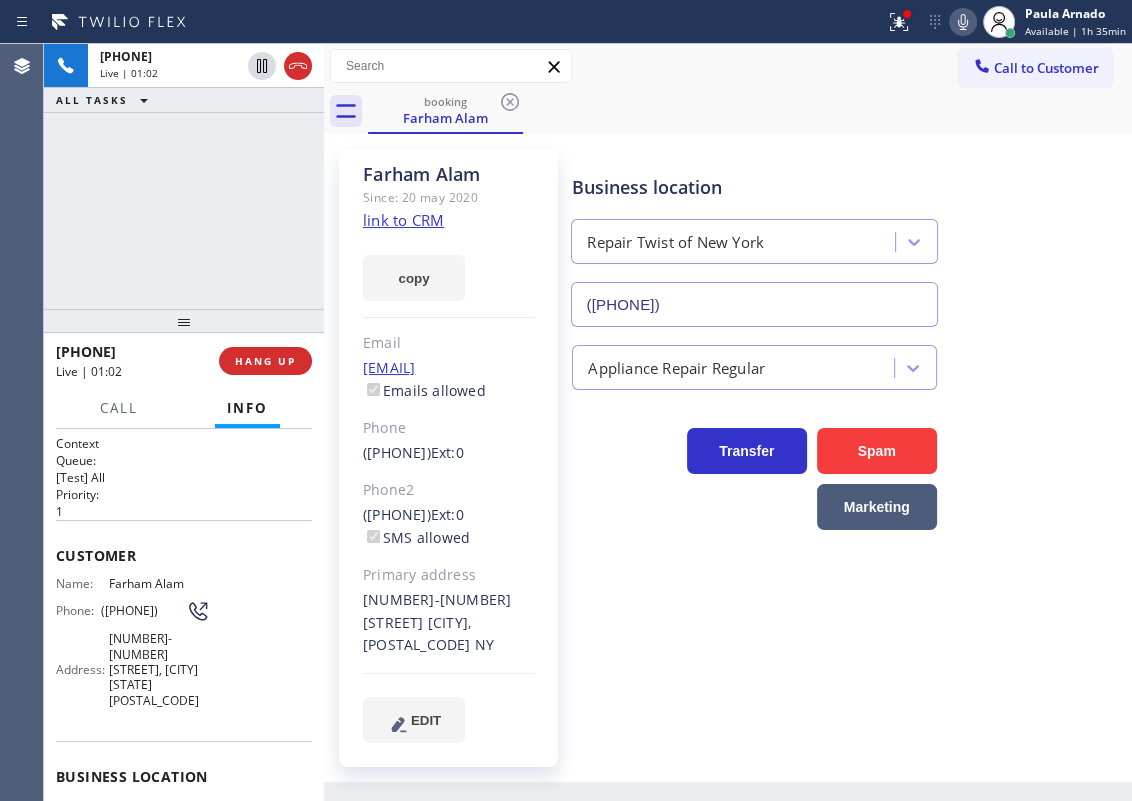 click 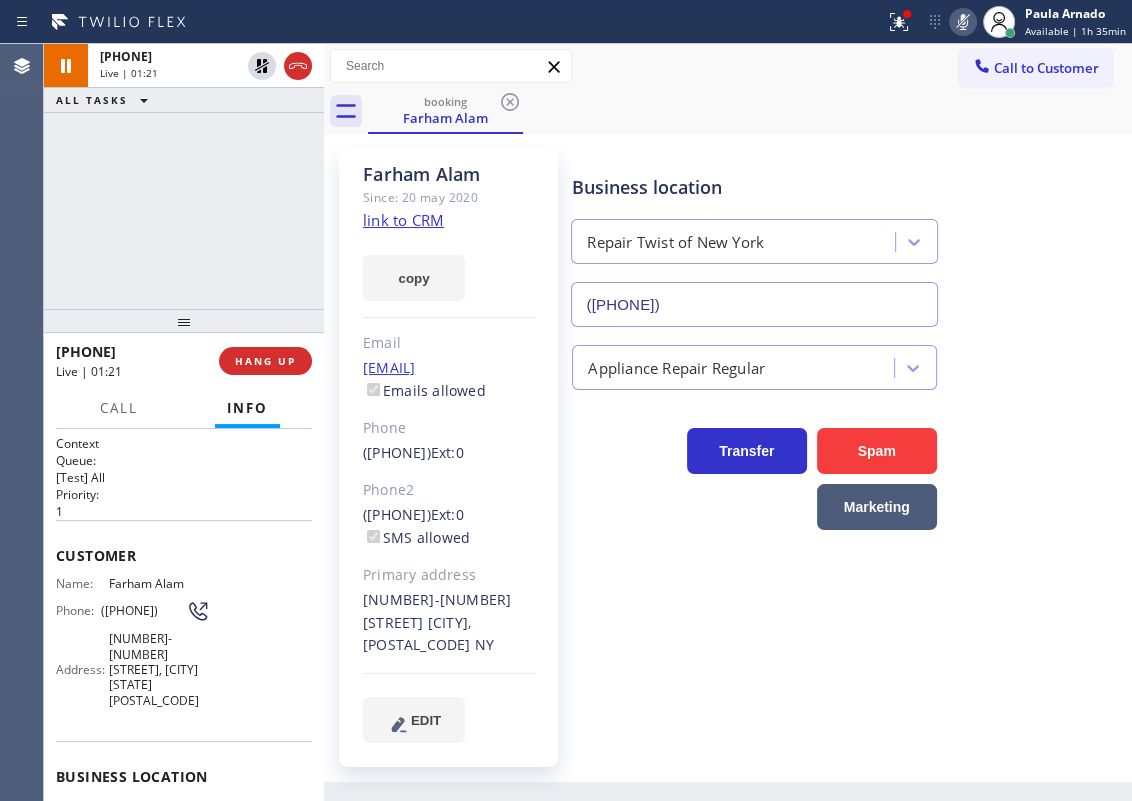 click on "Business location Repair Twist of New York ([PHONE]) Appliance Repair Regular Transfer Spam Marketing" at bounding box center (847, 465) 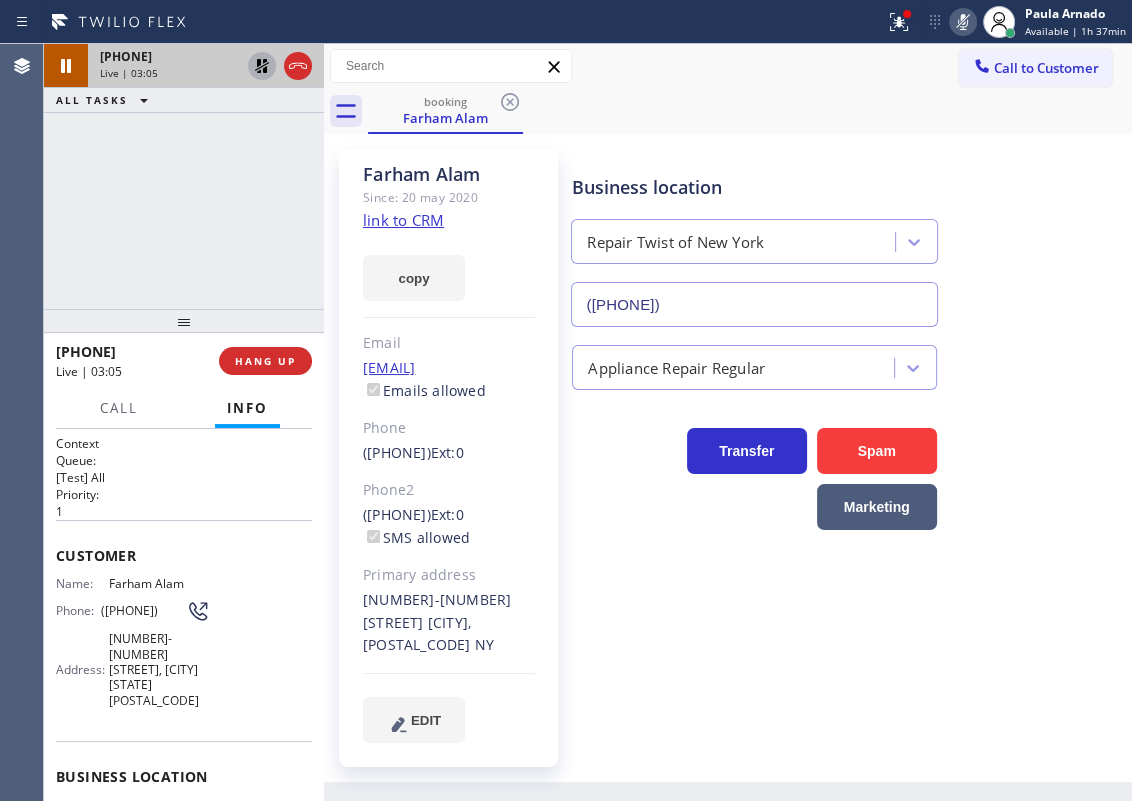 click 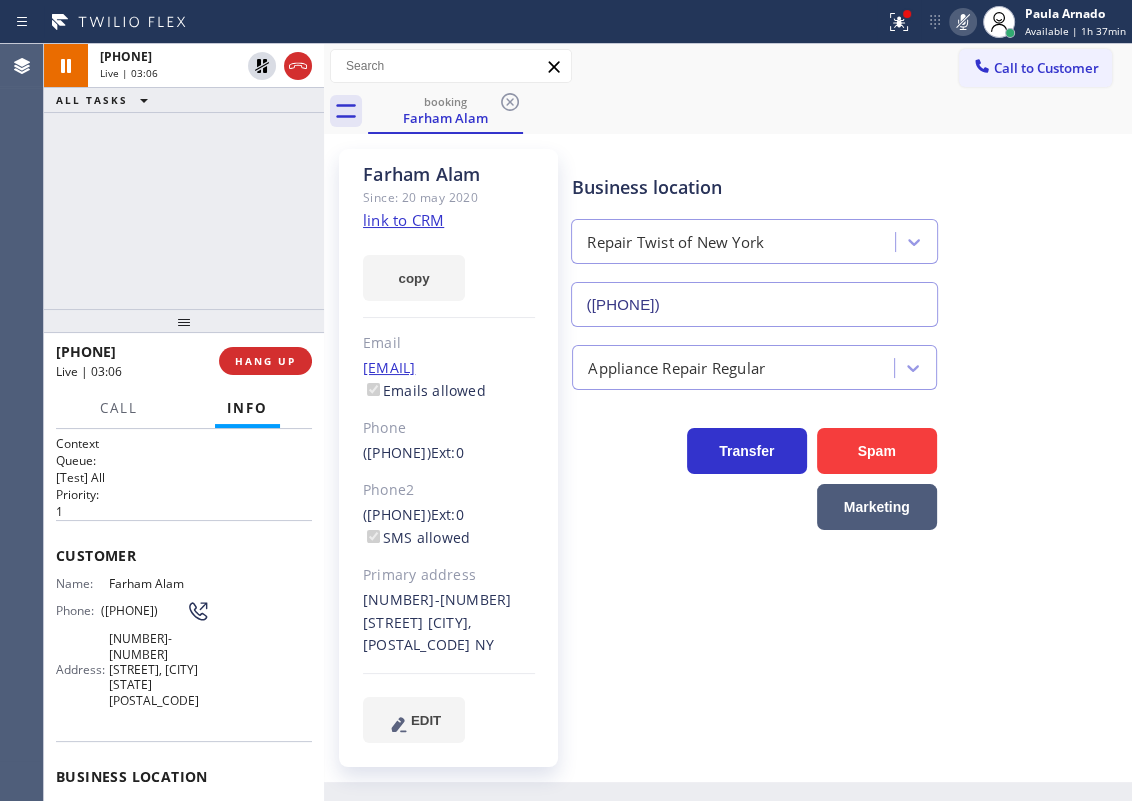 click on "Status report Issue detected This issue could affect your workflow. Please contact your support team. View issue Download report Clear issue [FIRST] [LAST] Available | 1h 37min Set your status Offline Available Unavailable Break Log out" at bounding box center [1004, 22] 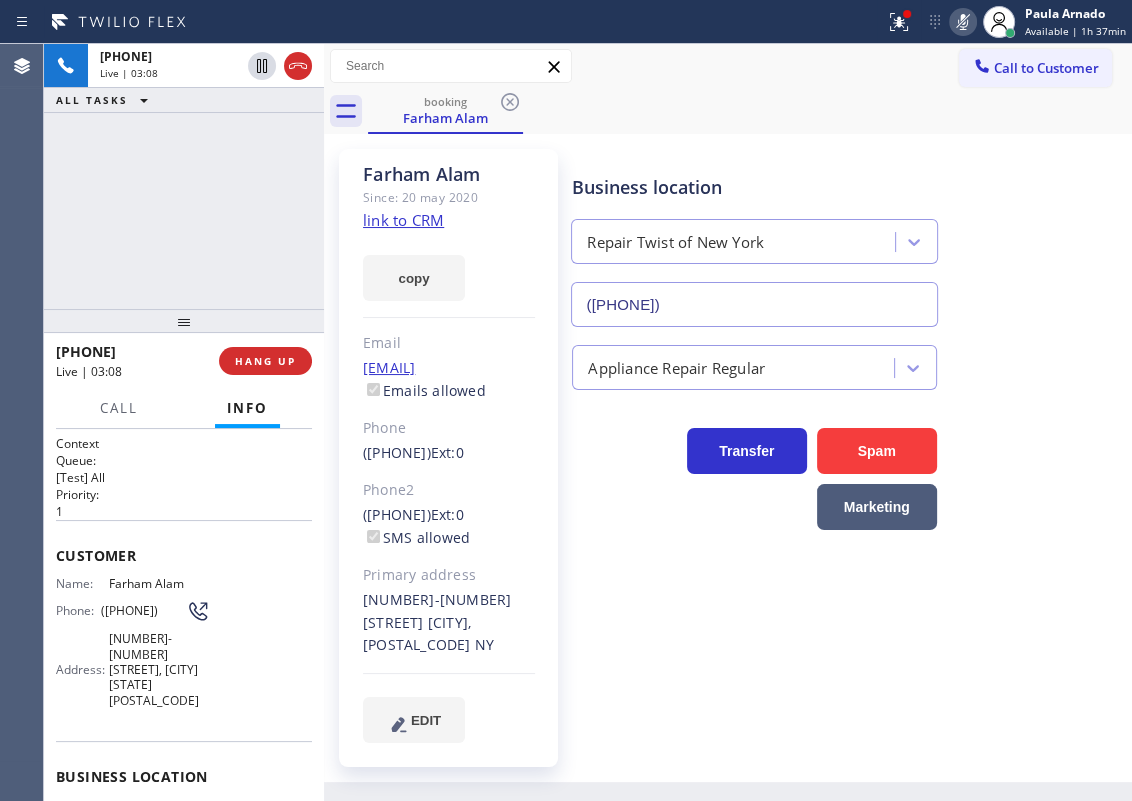 click 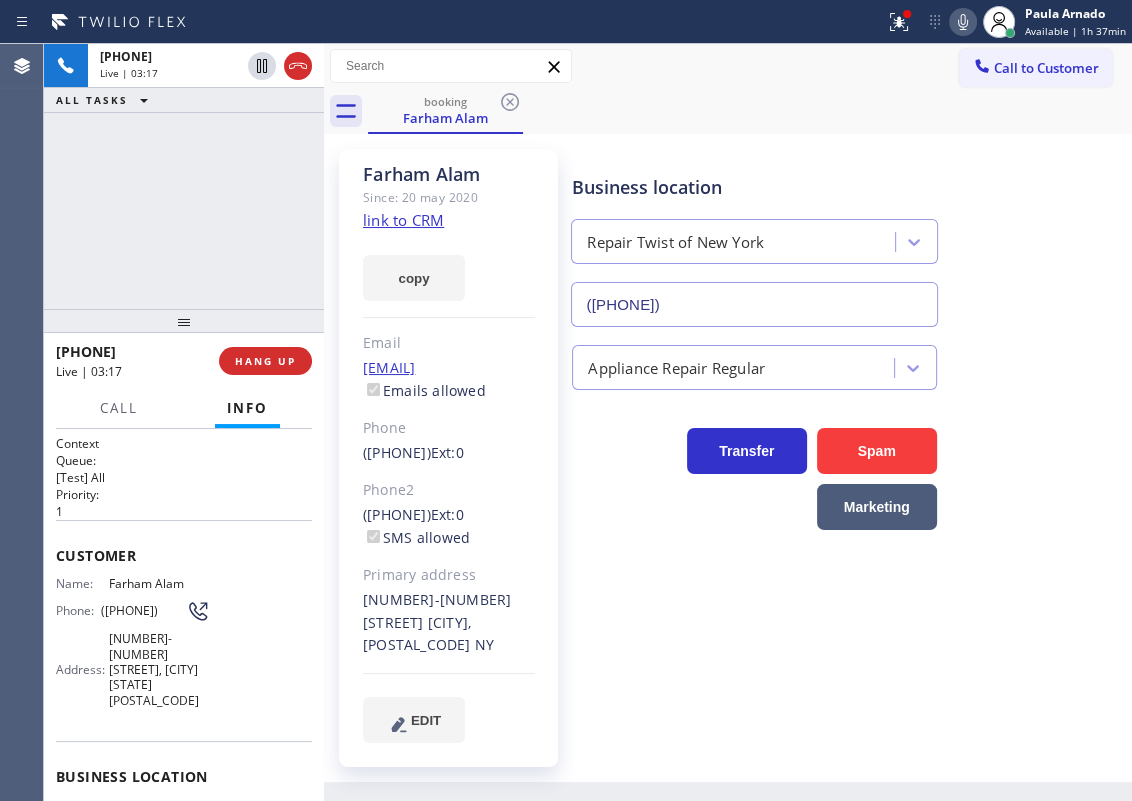 click on "Business location Repair Twist of New York ([PHONE])" at bounding box center [847, 236] 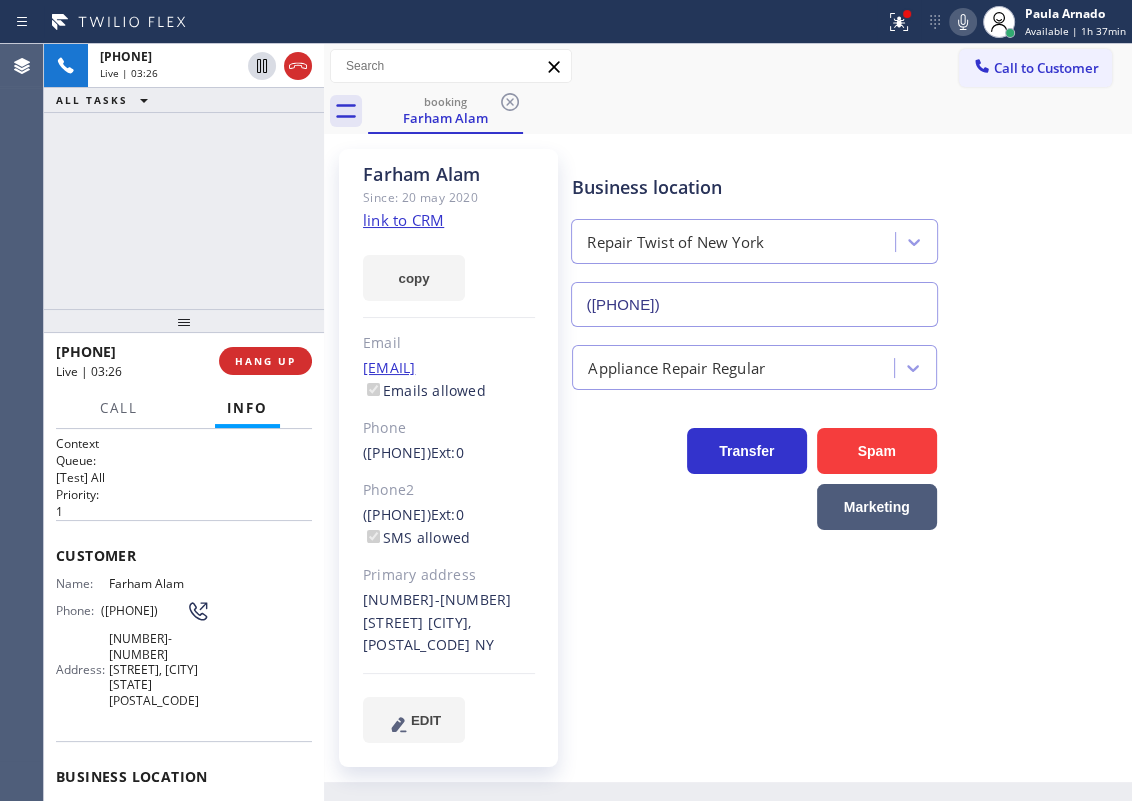 click on "Transfer Spam Marketing" at bounding box center [847, 470] 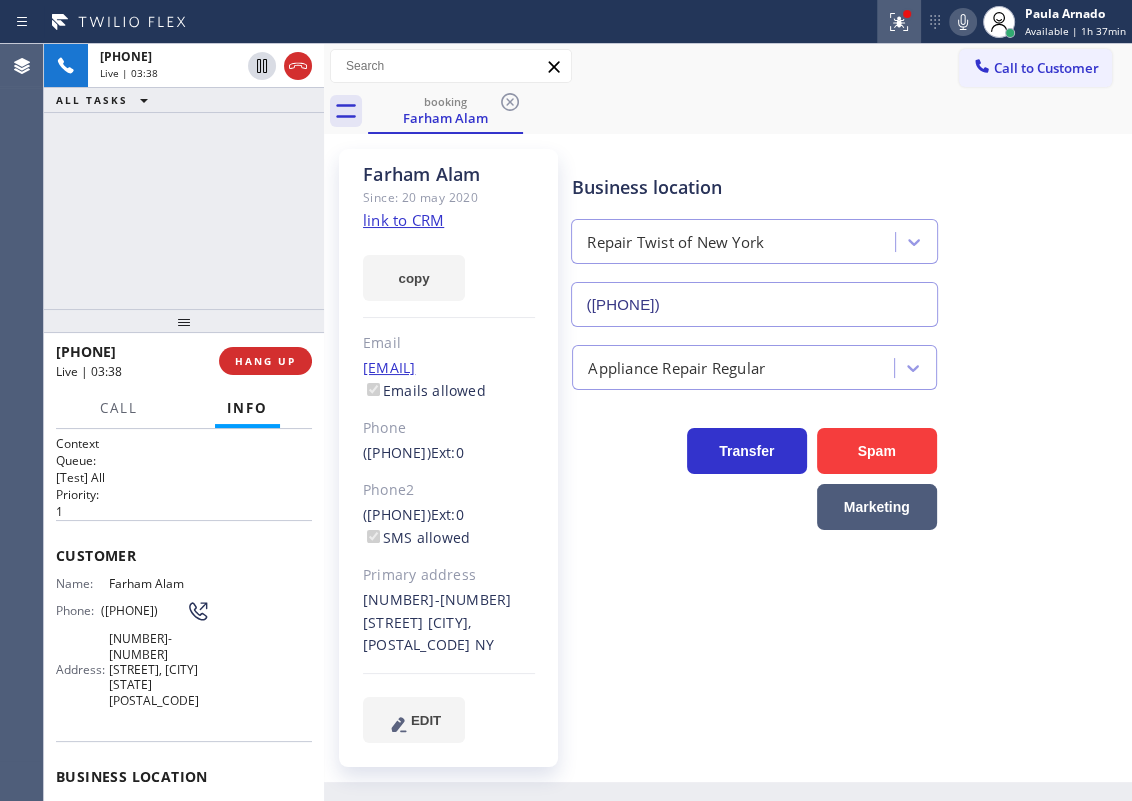 click at bounding box center [899, 22] 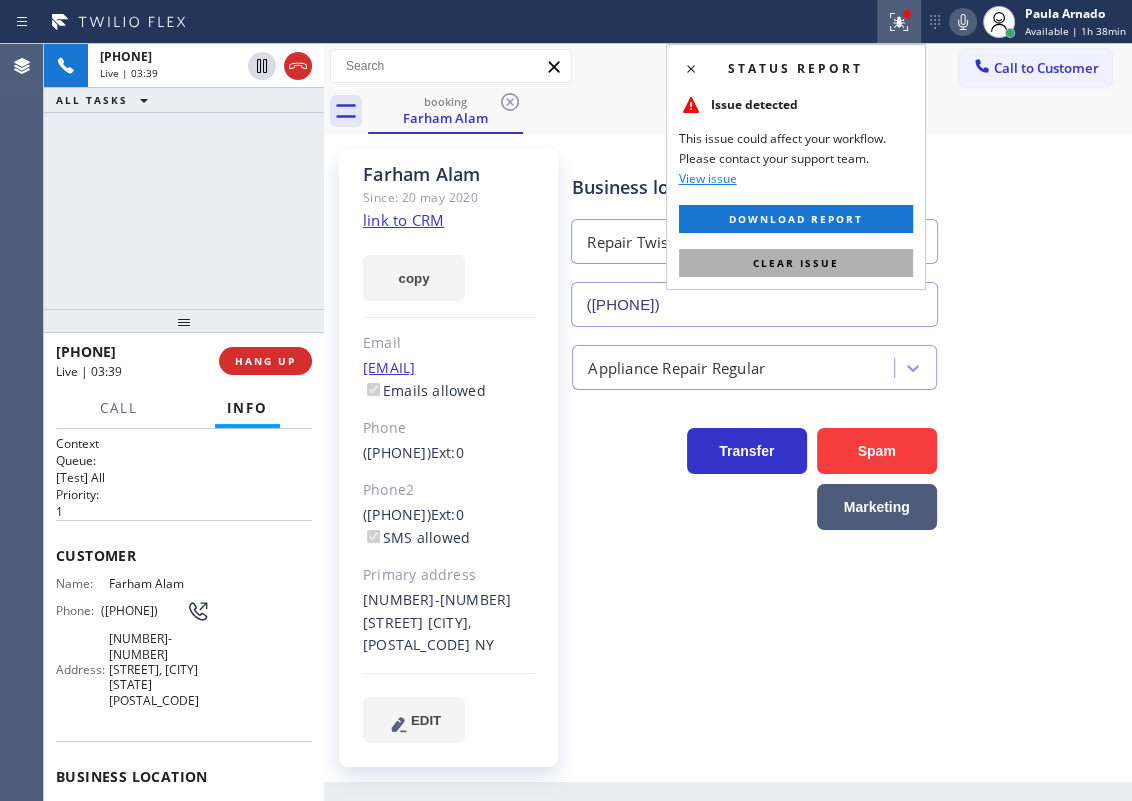click on "Clear issue" at bounding box center [796, 263] 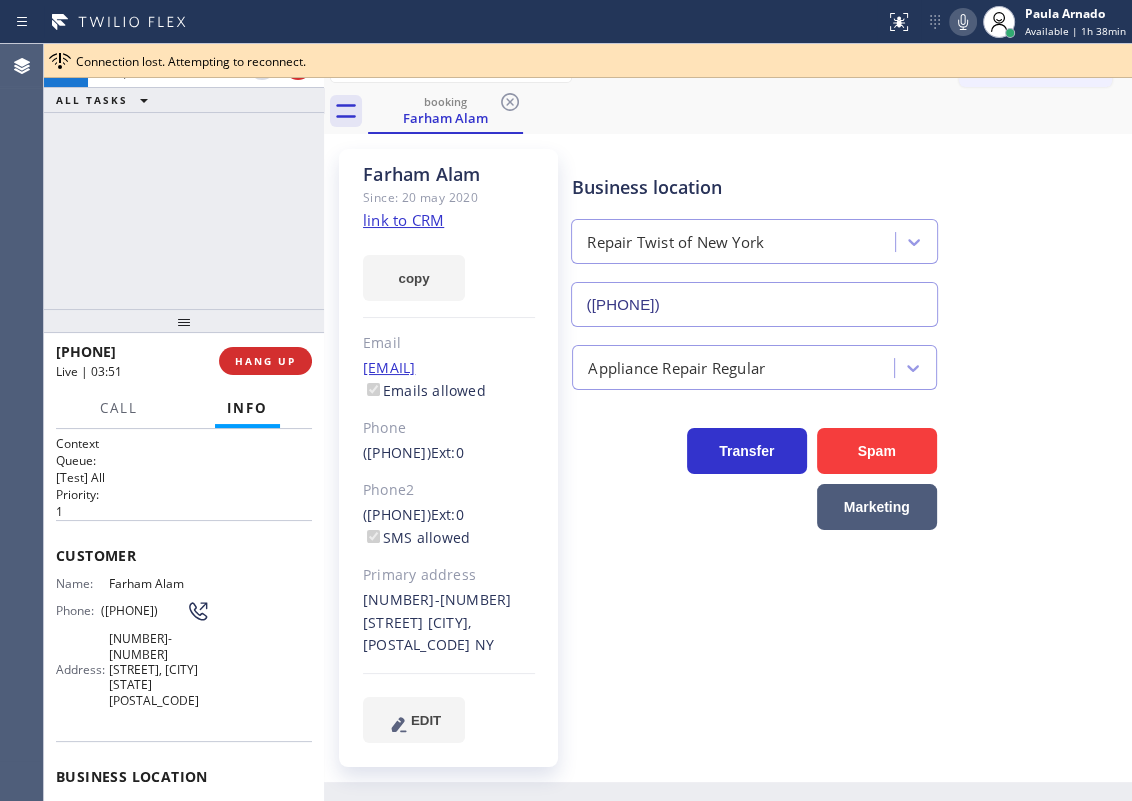 click on "Business location Repair Twist of New York ([PHONE])" at bounding box center (847, 236) 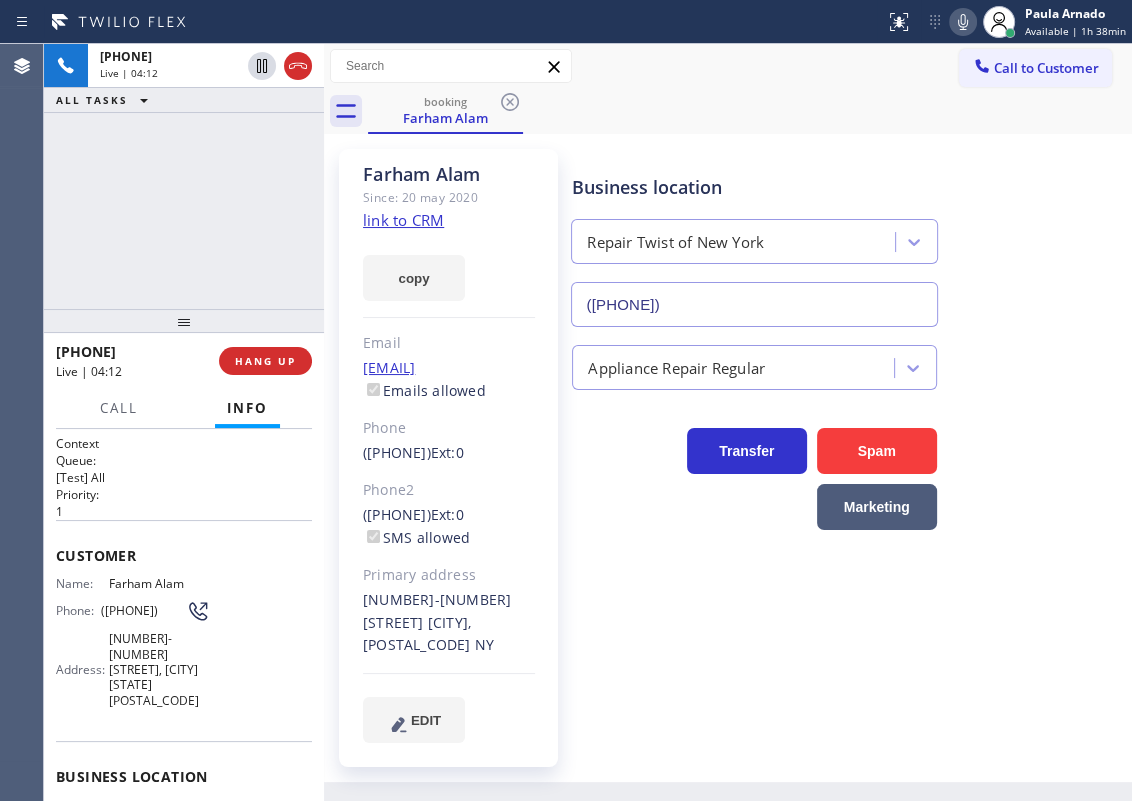 click on "Business location Repair Twist of New York ([PHONE])" at bounding box center [847, 236] 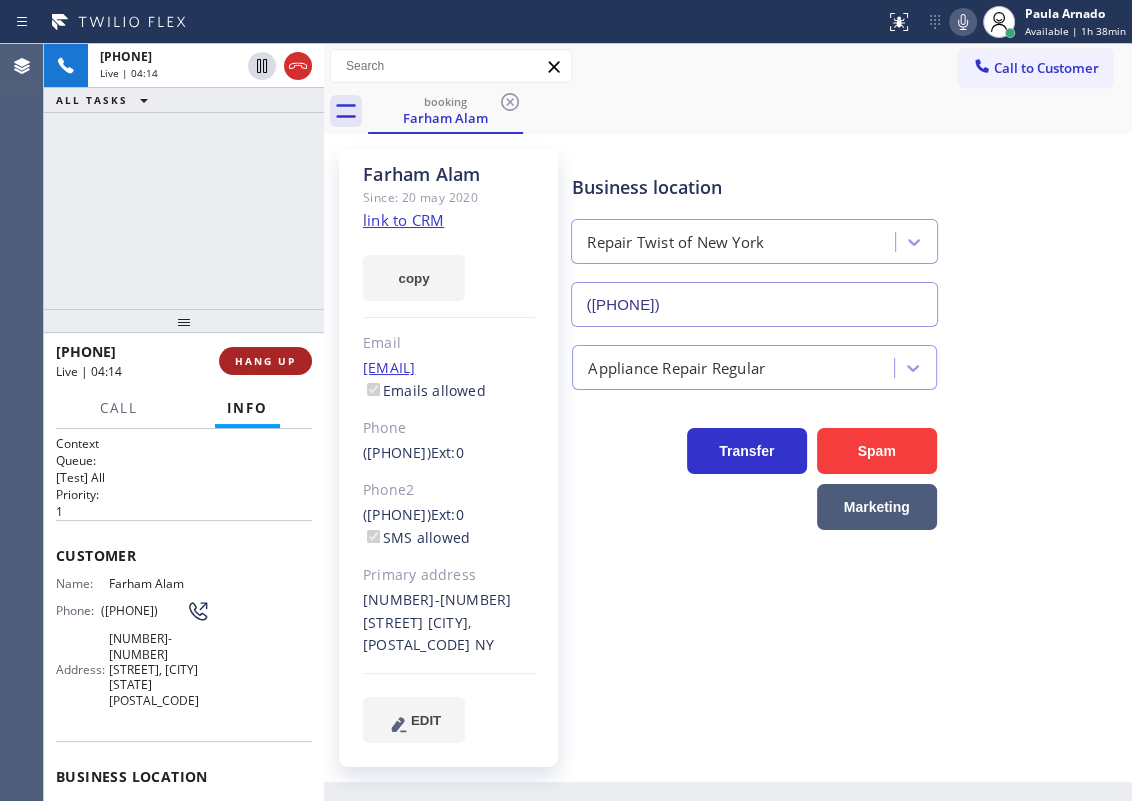 click on "HANG UP" at bounding box center [265, 361] 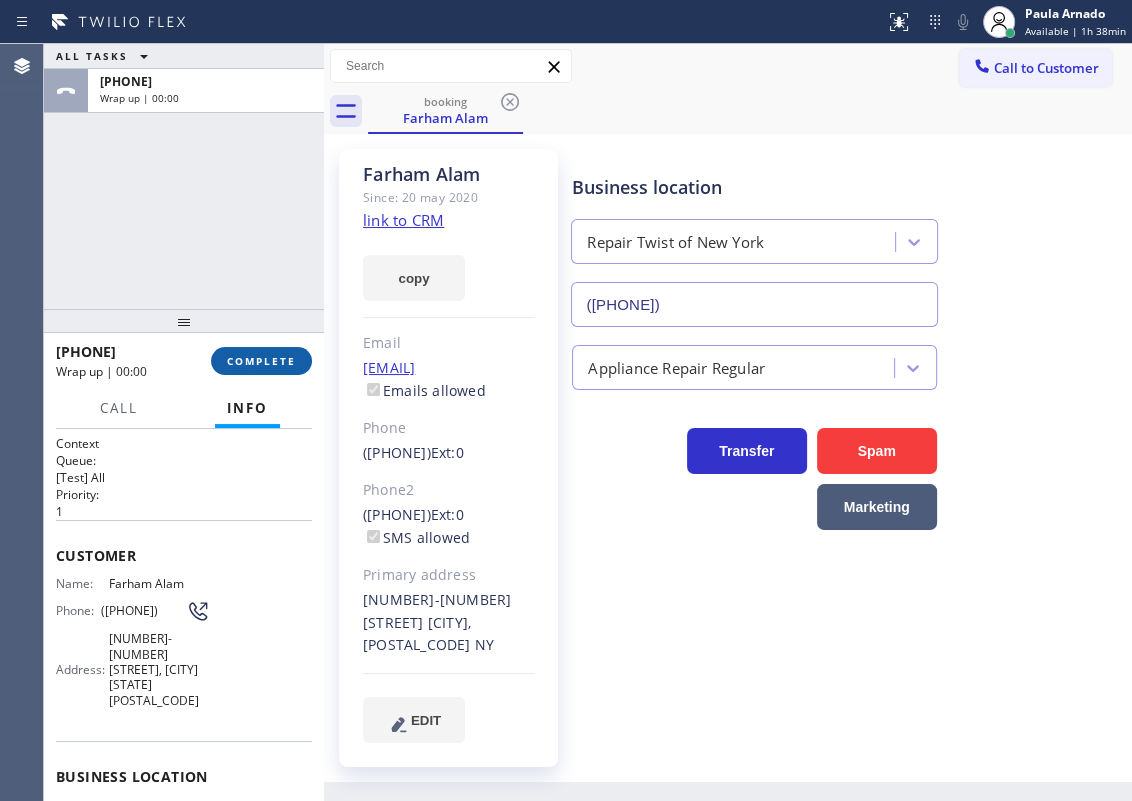 click on "COMPLETE" at bounding box center (261, 361) 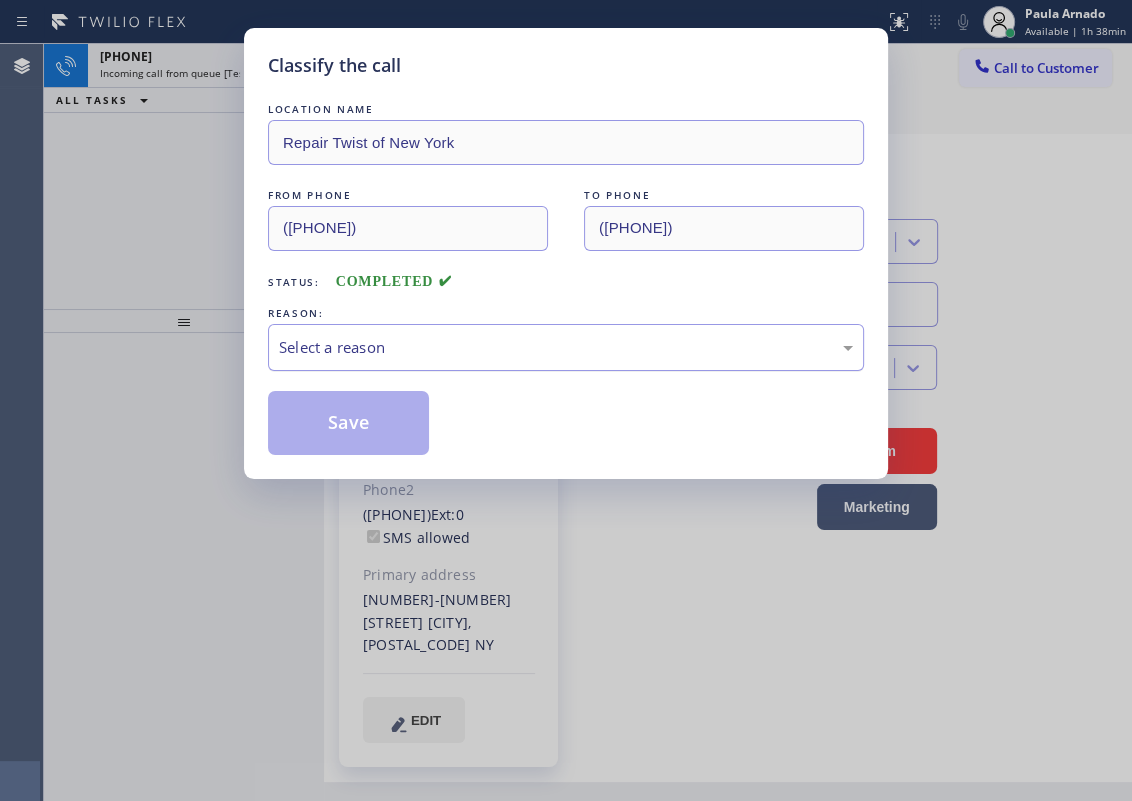 click on "Select a reason" at bounding box center (566, 347) 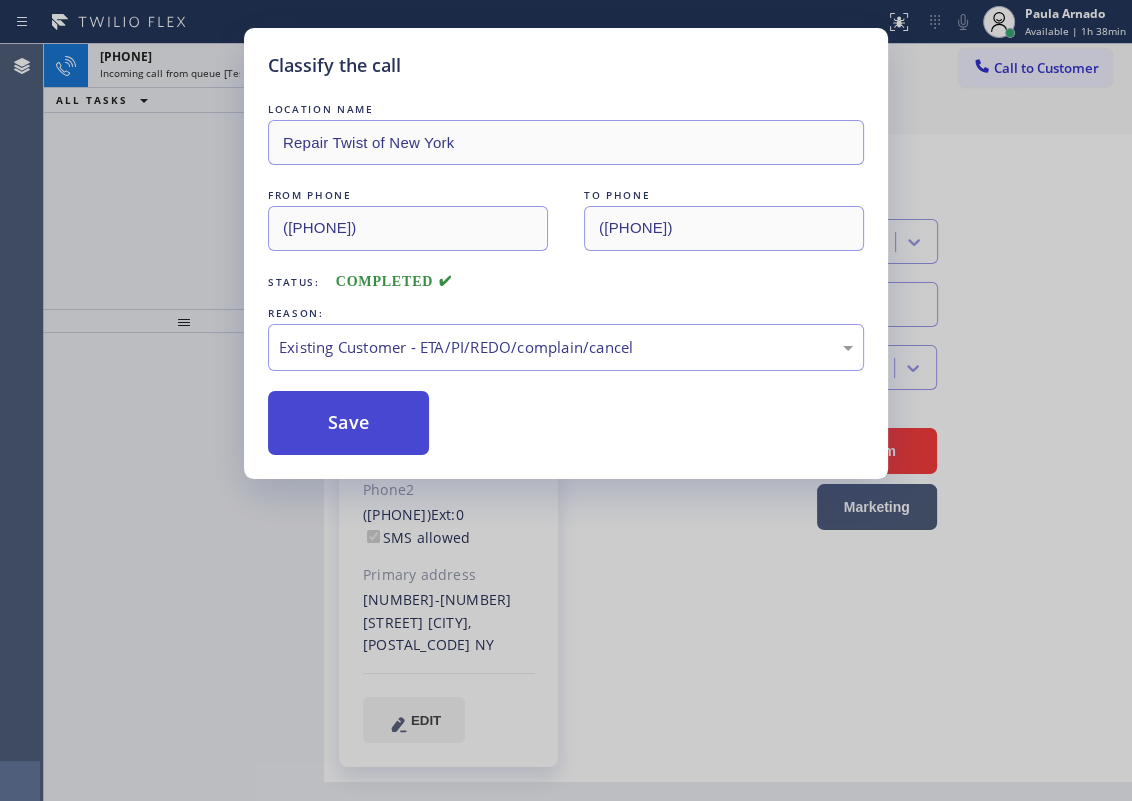 click on "Save" at bounding box center (348, 423) 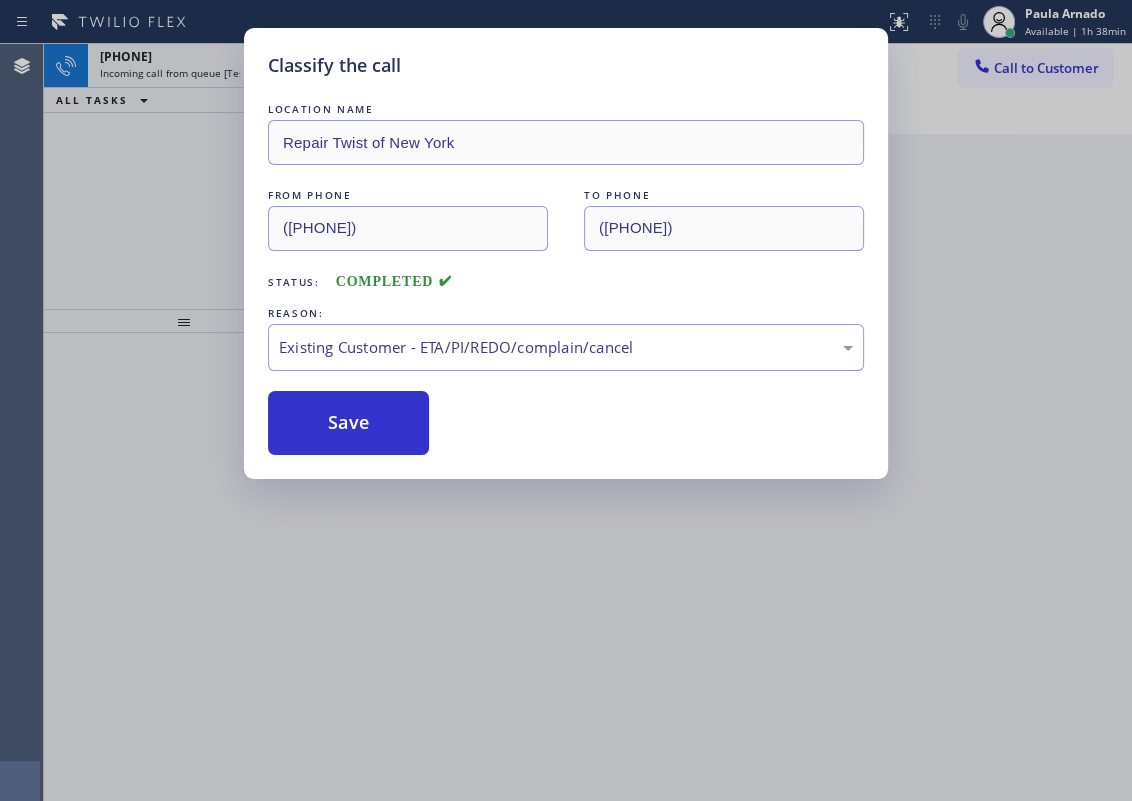 click on "Classify the call LOCATION NAME Sub Zero Appliance Repair Bellingham FROM PHONE ([PHONE]) TO PHONE ([PHONE]) Status: COMPLETED REASON: Not Booked - All other reasons Save Classify the call LOCATION NAME Scottsdale Viking Appliance Repair FROM PHONE ([PHONE]) TO PHONE ([PHONE]) Status: COMPLETED REASON: New Customer - Booked Save Classify the call LOCATION NAME Synergy Home Services FROM PHONE ([PHONE]) TO PHONE ([PHONE]) Status: COMPLETED REASON: Tech, Unknown/didnt ring Save Classify the call LOCATION NAME Smart Home Air and Heating Palo Alto FROM PHONE ([PHONE]) TO PHONE ([PHONE]) Status: COMPLETED REASON: Spam/Advertising Save Classify the call LOCATION NAME GE Monogram Repair Expert Castle Rock FROM PHONE ([PHONE]) TO PHONE ([PHONE]) Status: COMPLETED REASON: Tech, Unknown/didnt ring Save Classify the call LOCATION NAME VikingTechs.online (San Diego, Google Ads) FROM PHONE ([PHONE]) TO PHONE ([PHONE]) Status: COMPLETED REASON: Save LOCATION NAME" at bounding box center [588, 422] 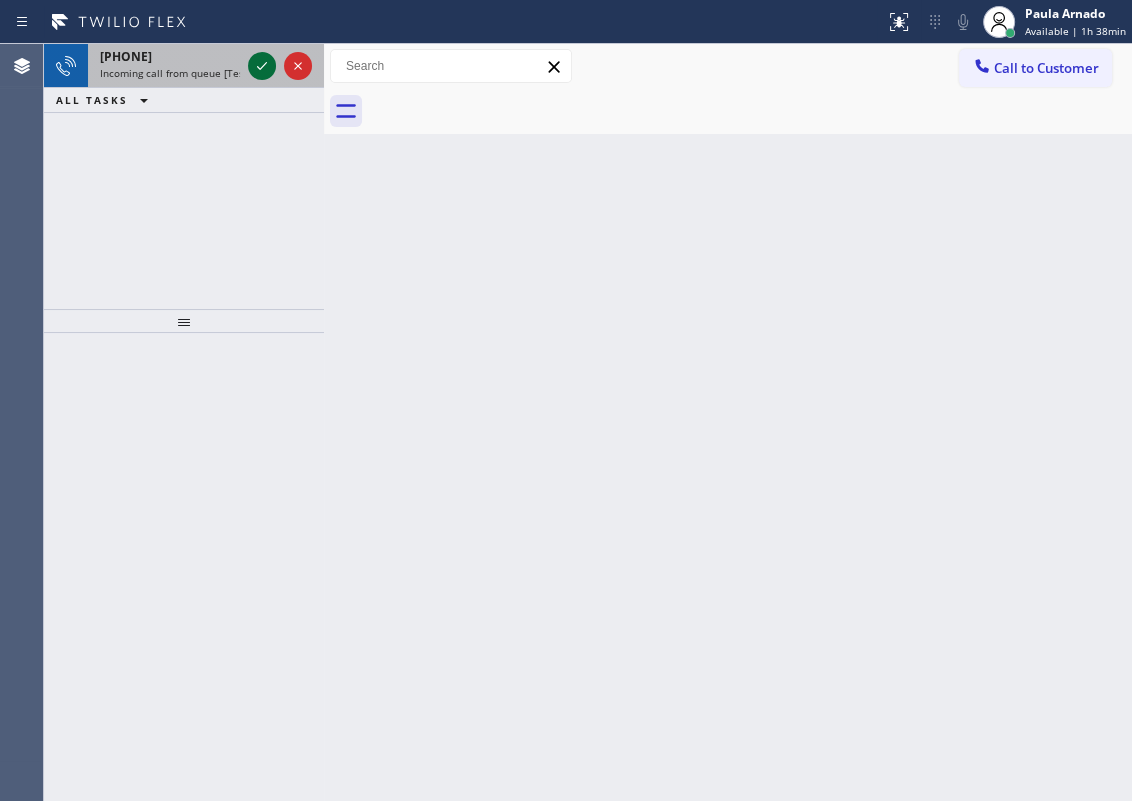 click 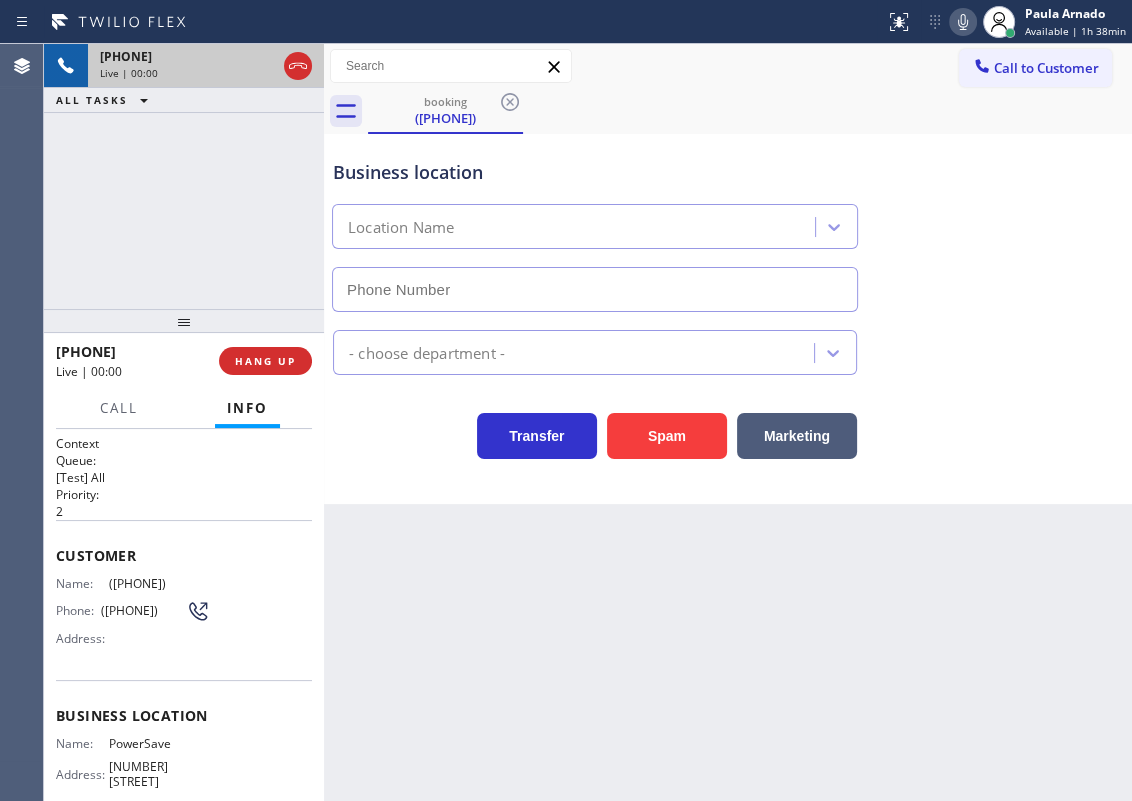 type on "([PHONE])" 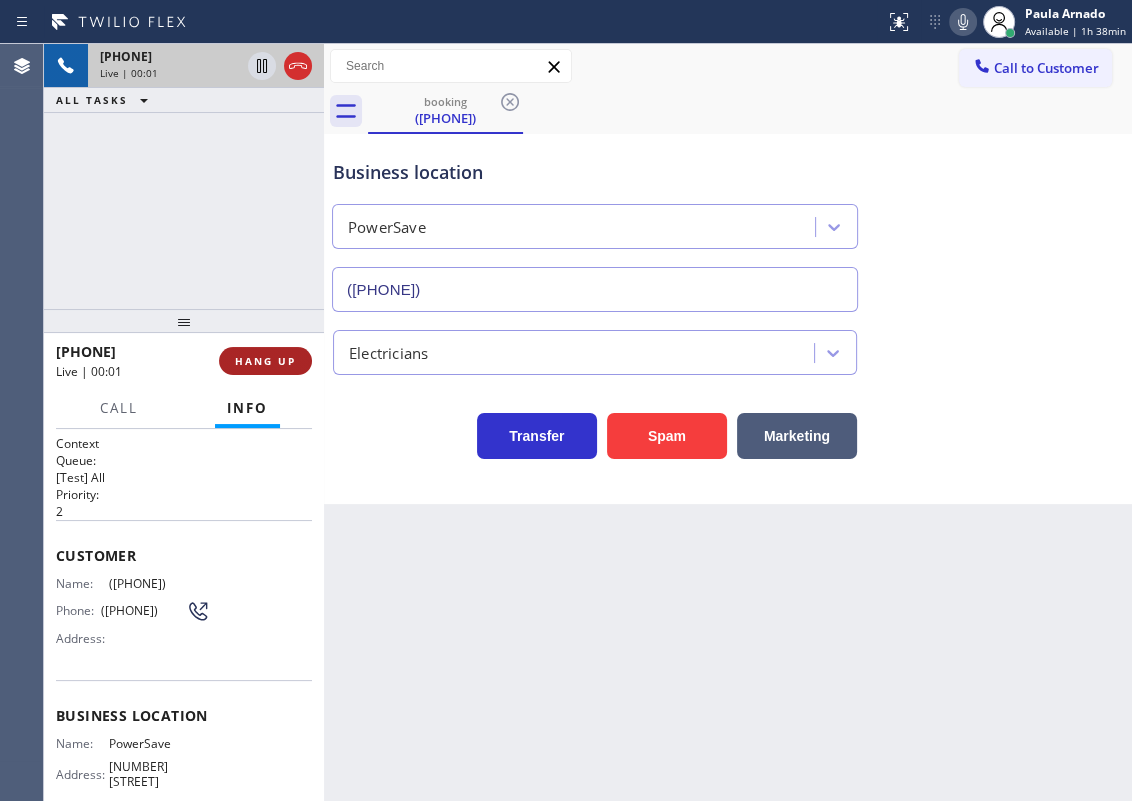 click on "HANG UP" at bounding box center [265, 361] 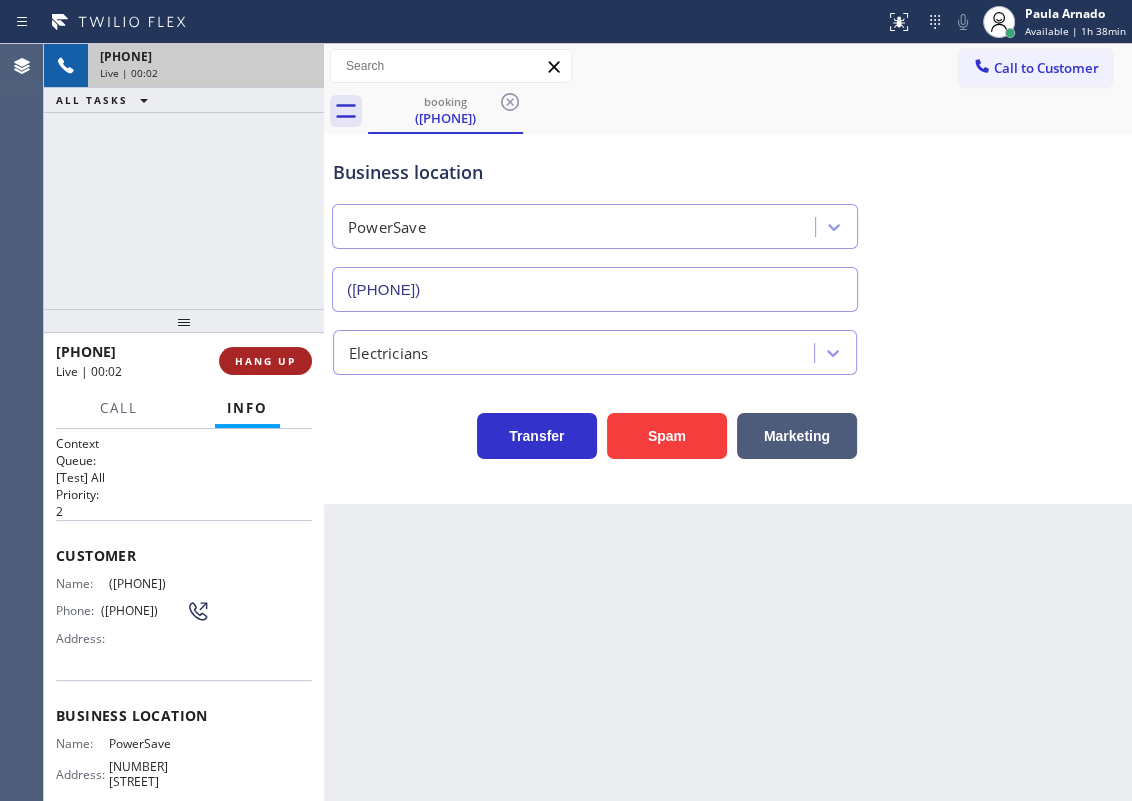 click on "HANG UP" at bounding box center (265, 361) 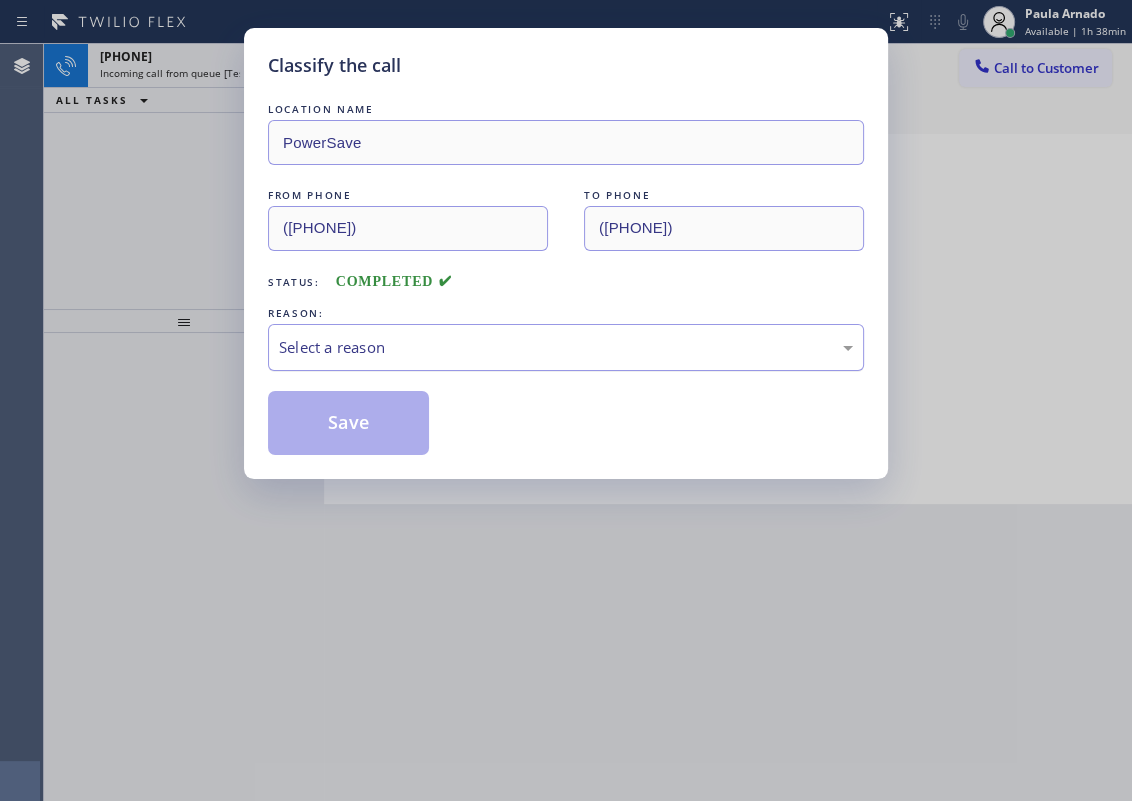 click on "Select a reason" at bounding box center (566, 347) 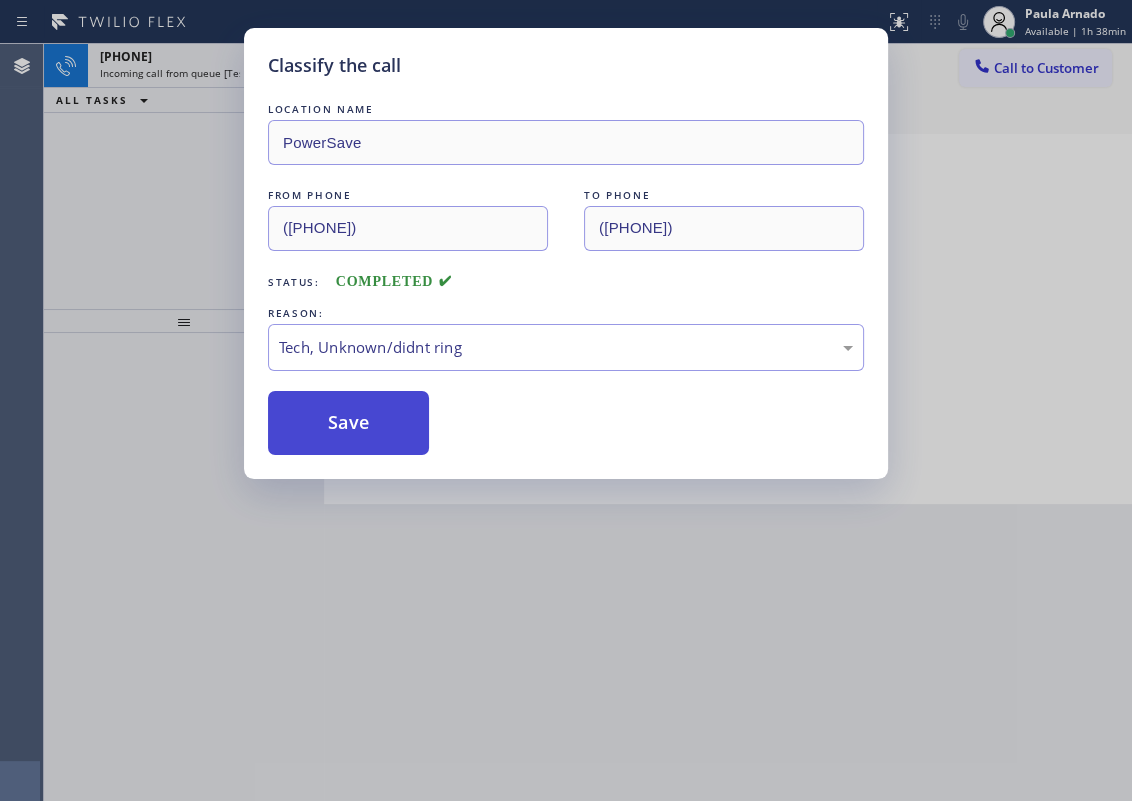 click on "Save" at bounding box center [348, 423] 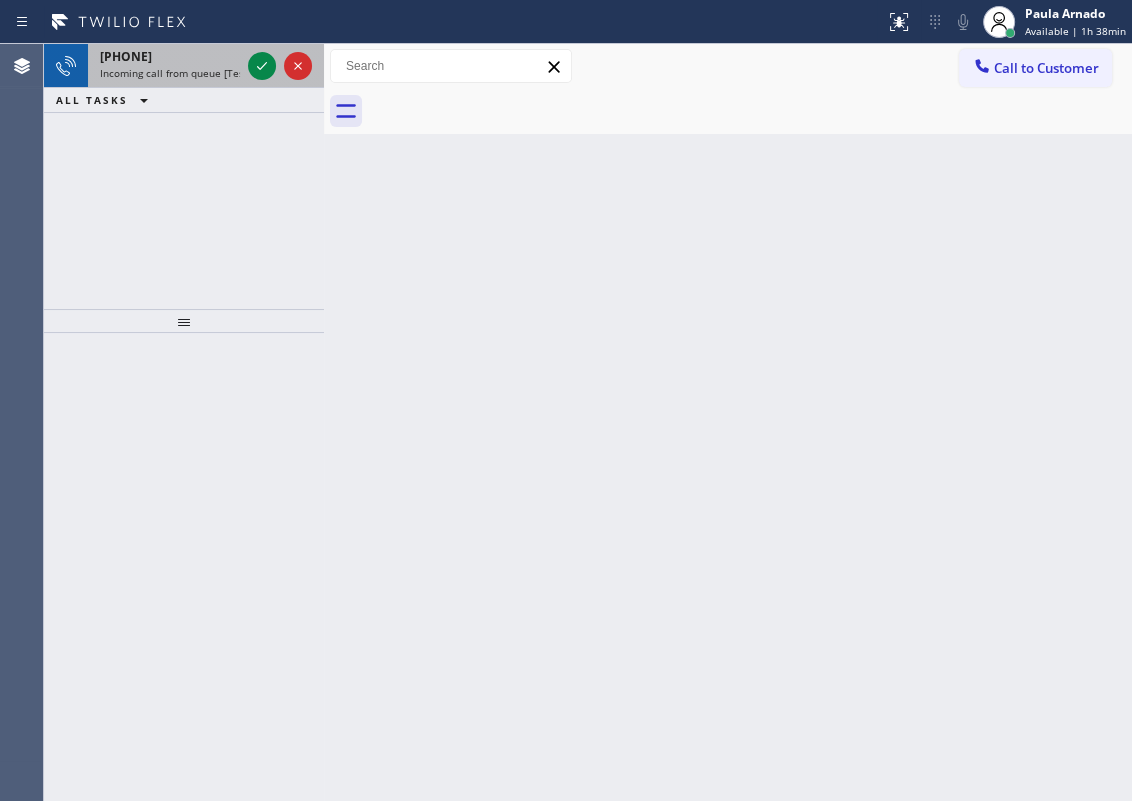 click on "Incoming call from queue [Test] All" at bounding box center (183, 73) 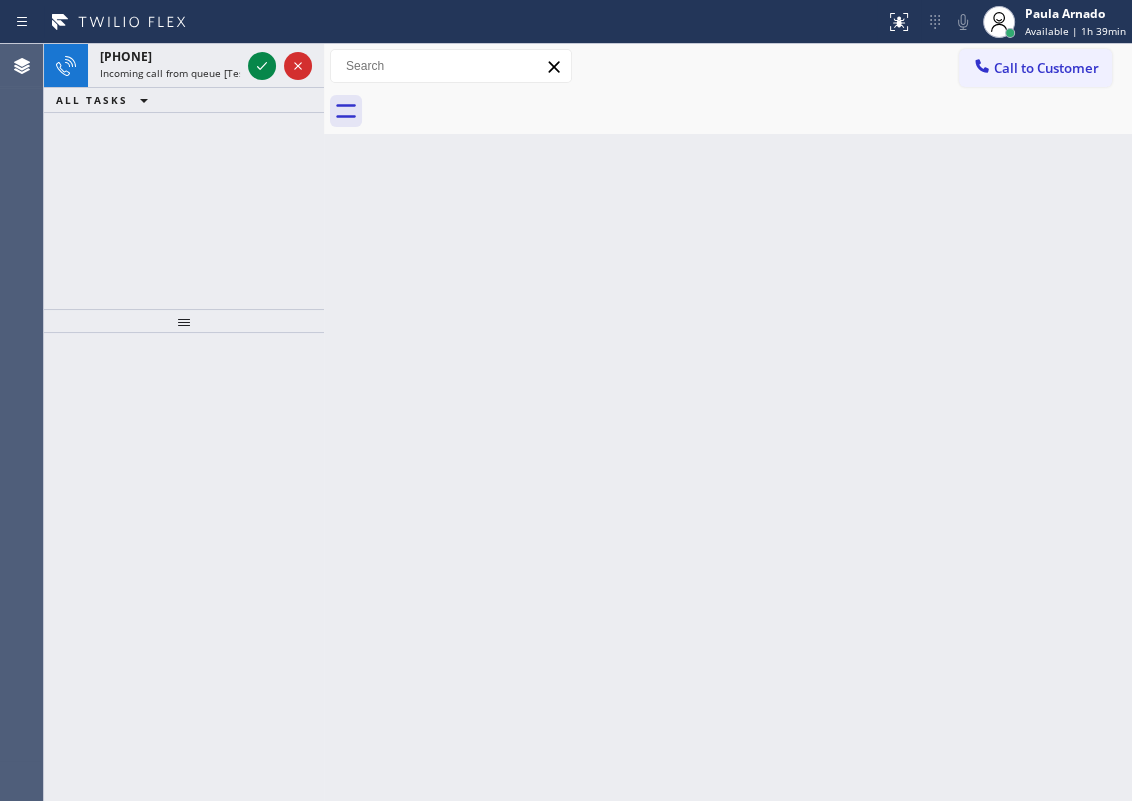 click on "Back to Dashboard Change Sender ID Customers Technicians Select a contact Outbound call Technician Search Technician Your caller id phone number Your caller id phone number Call Technician info Name   Phone none Address none Change Sender ID HVAC +18559994417 5 Star Appliance +18557314952 Appliance Repair +18554611149 Plumbing +18889090120 Air Duct Cleaning +18006865038  Electricians +18005688664 Cancel Change Check personal SMS Reset Change No tabs Call to Customer Outbound call Location Search location Your caller id phone number Customer number Call Outbound call Technician Search Technician Your caller id phone number Your caller id phone number Call" at bounding box center (728, 422) 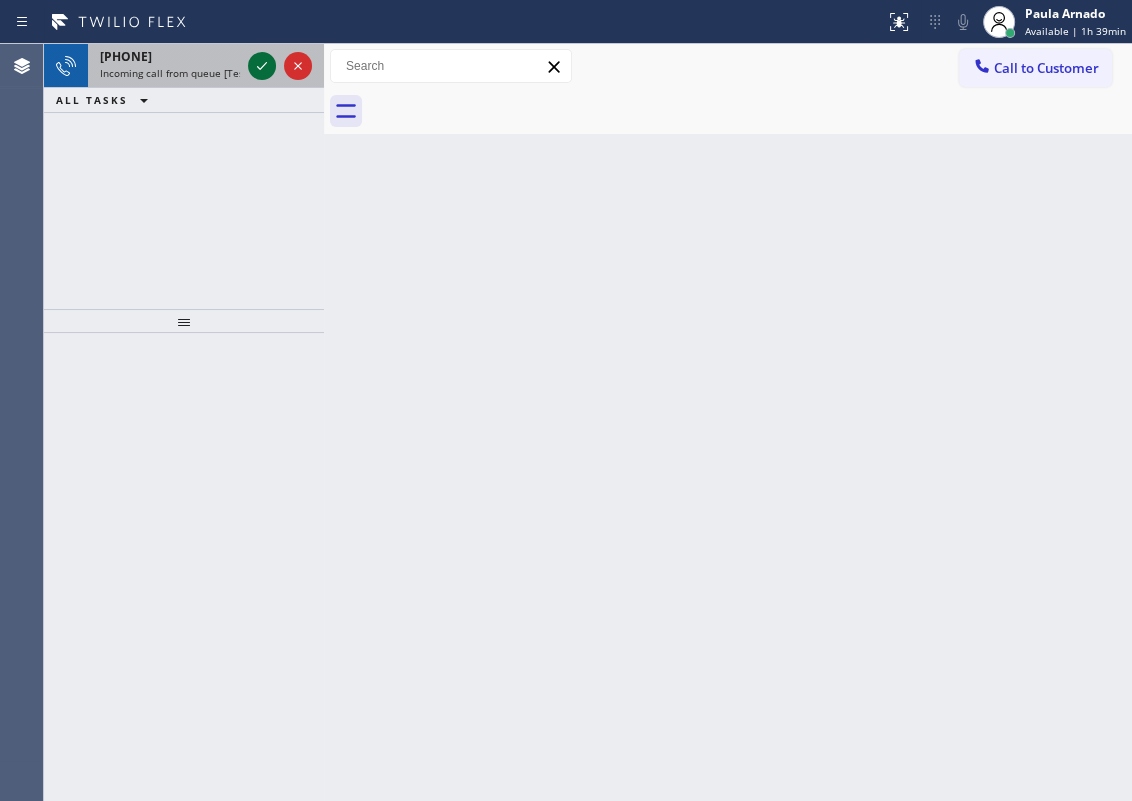 click 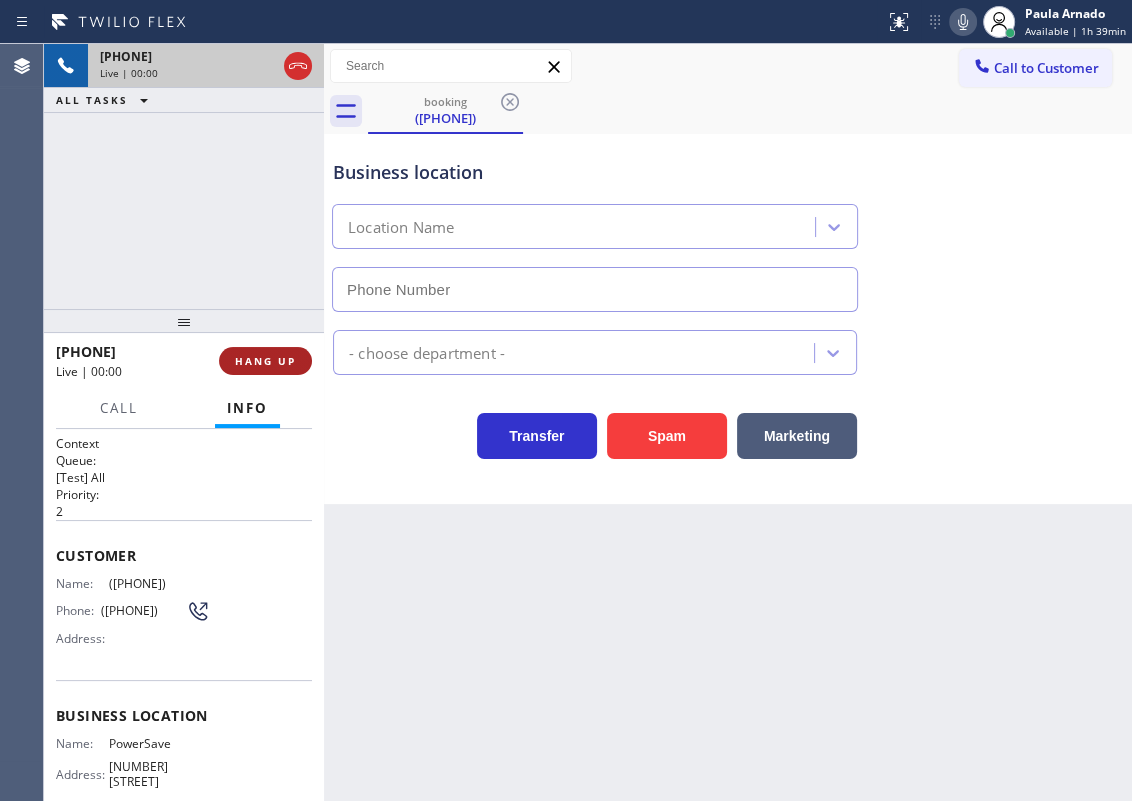 type on "([PHONE])" 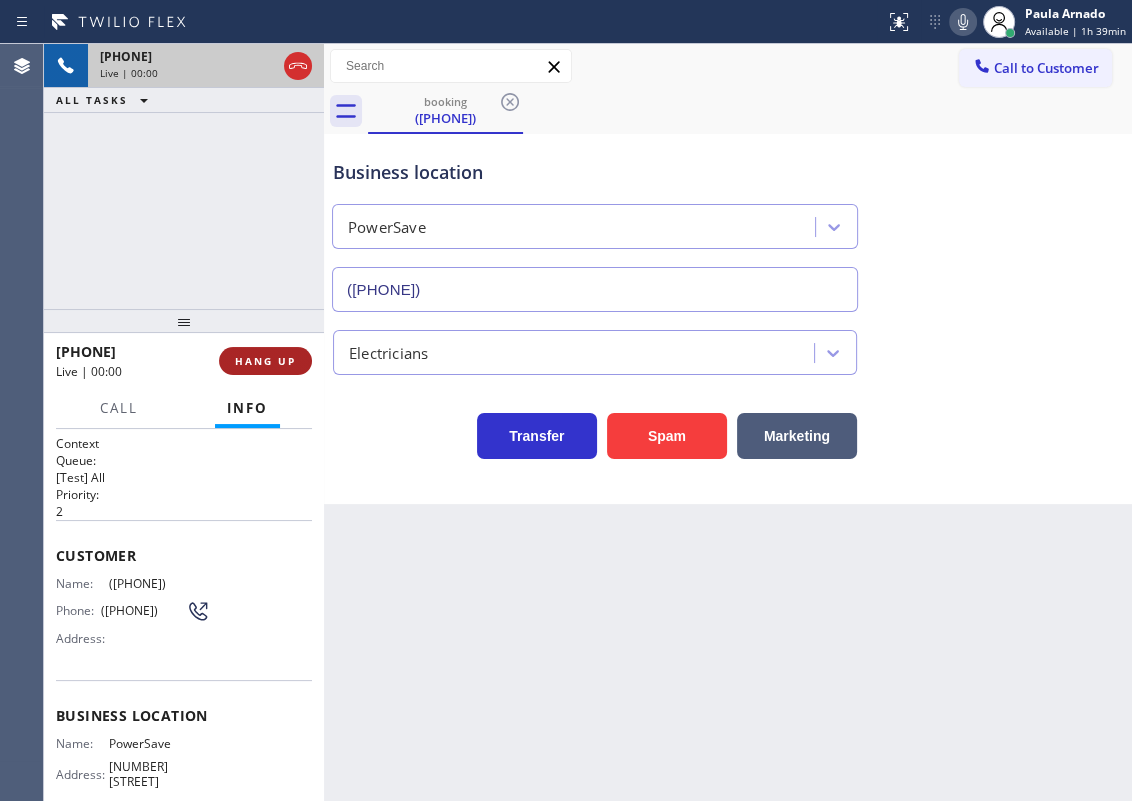 click on "HANG UP" at bounding box center (265, 361) 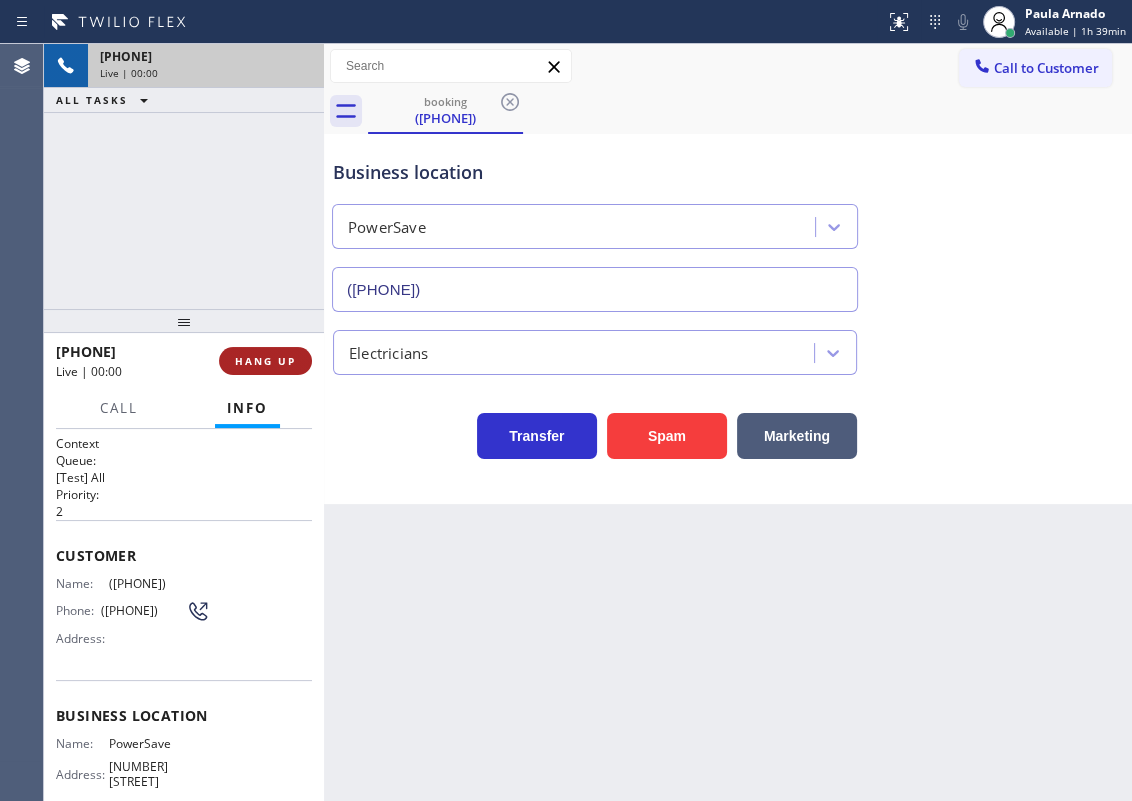 click on "HANG UP" at bounding box center [265, 361] 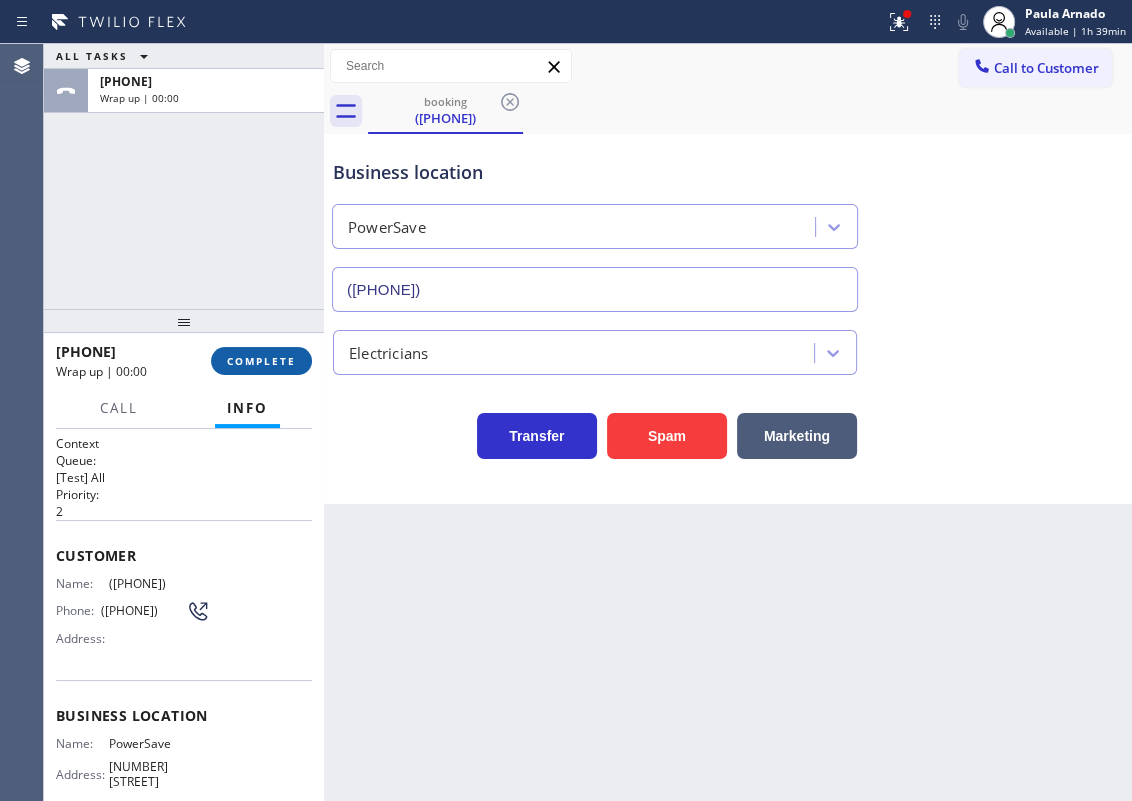 click on "COMPLETE" at bounding box center [261, 361] 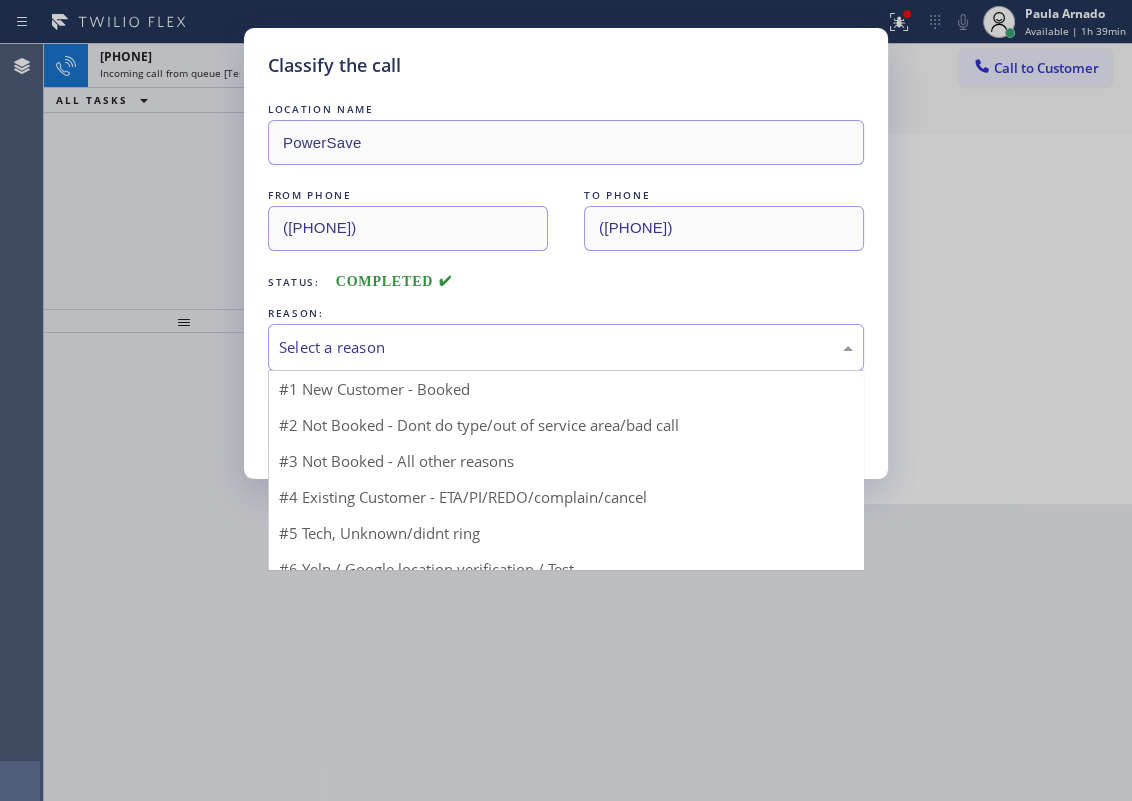 click on "Select a reason" at bounding box center (566, 347) 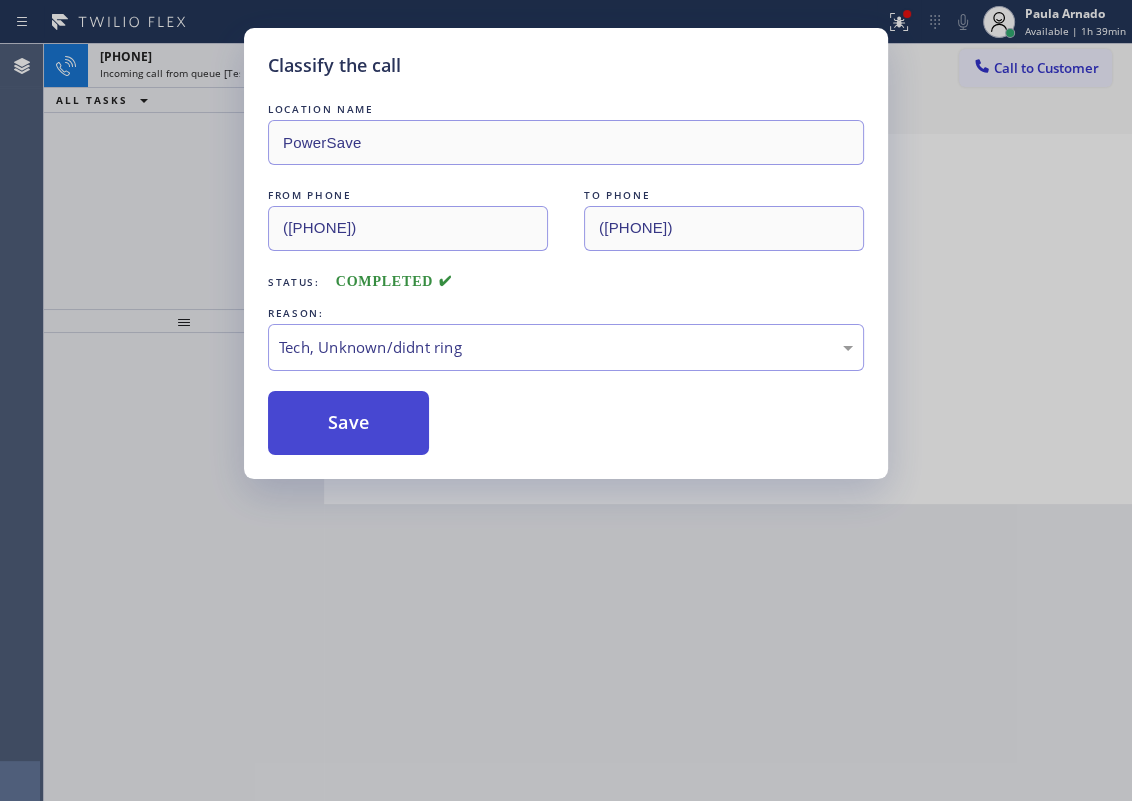 click on "Save" at bounding box center [348, 423] 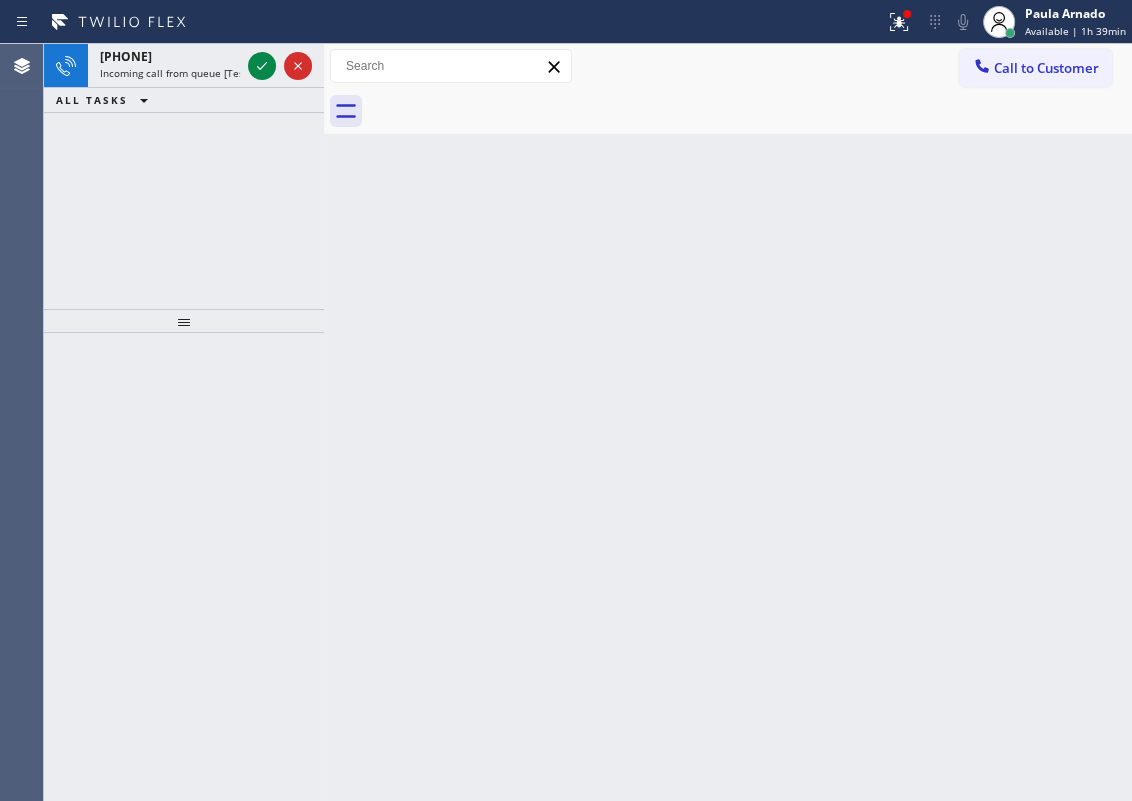 click on "Incoming call from queue [Test] All" at bounding box center (183, 73) 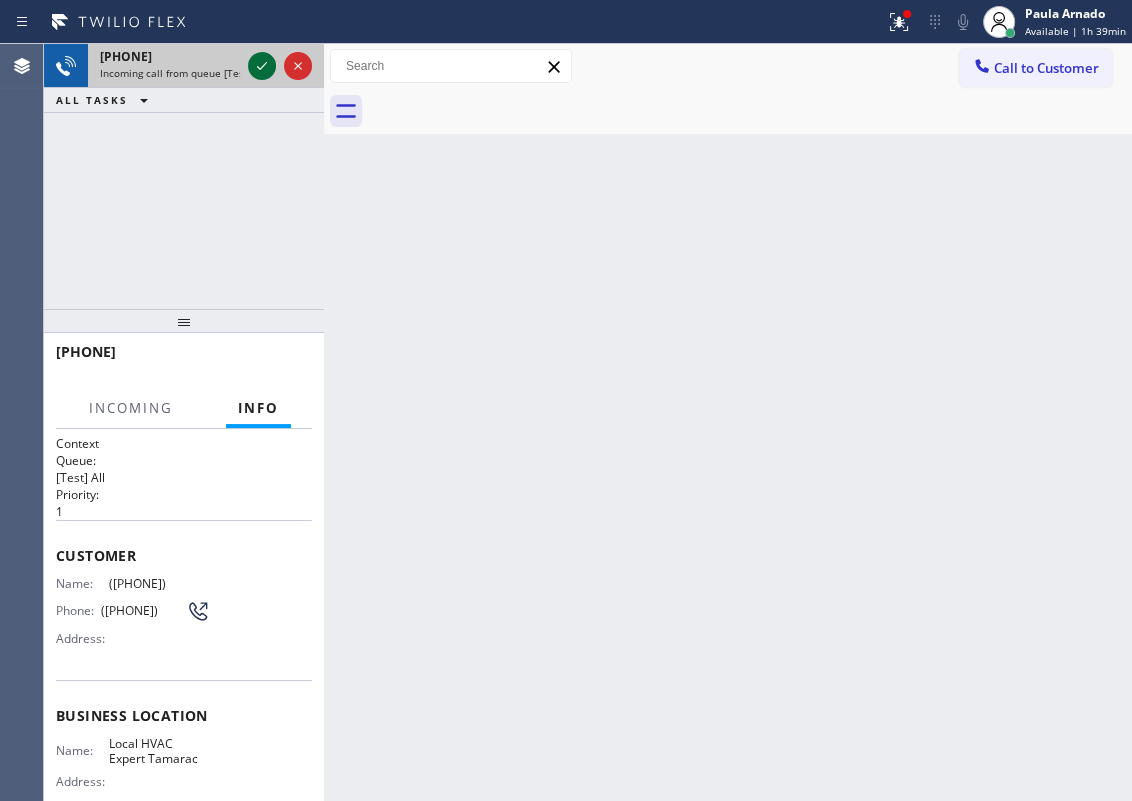 click 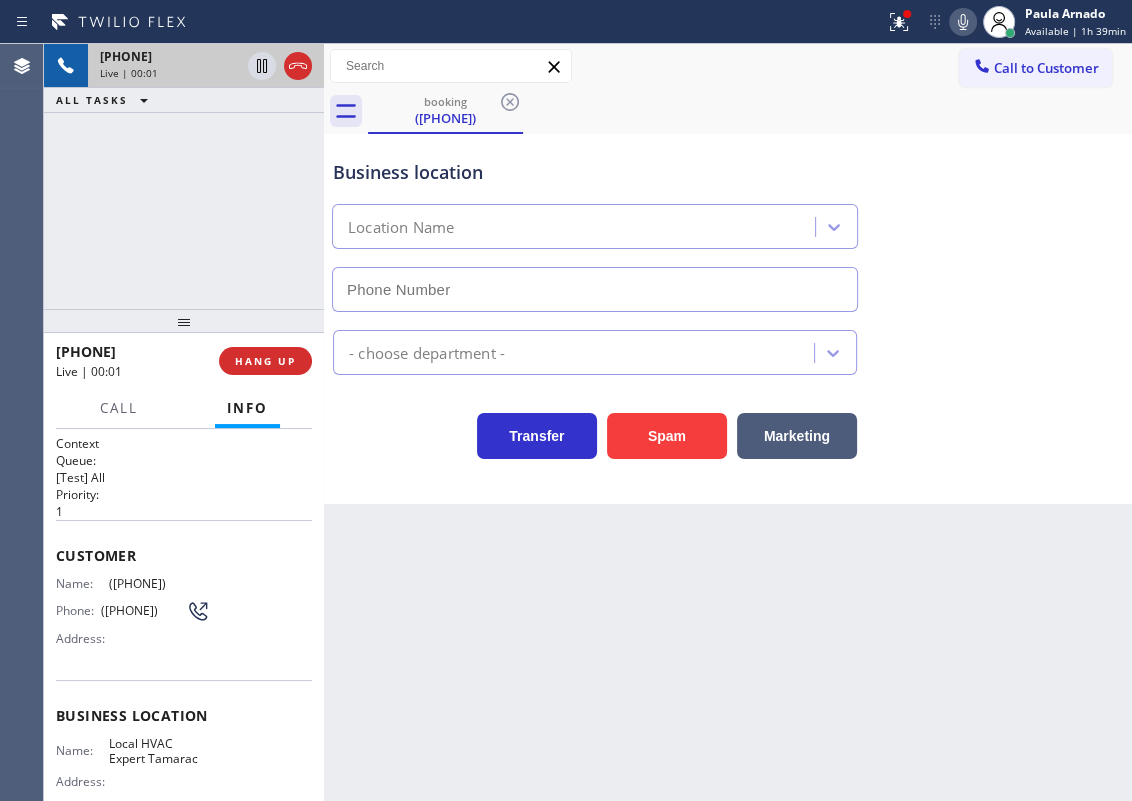 type on "([PHONE])" 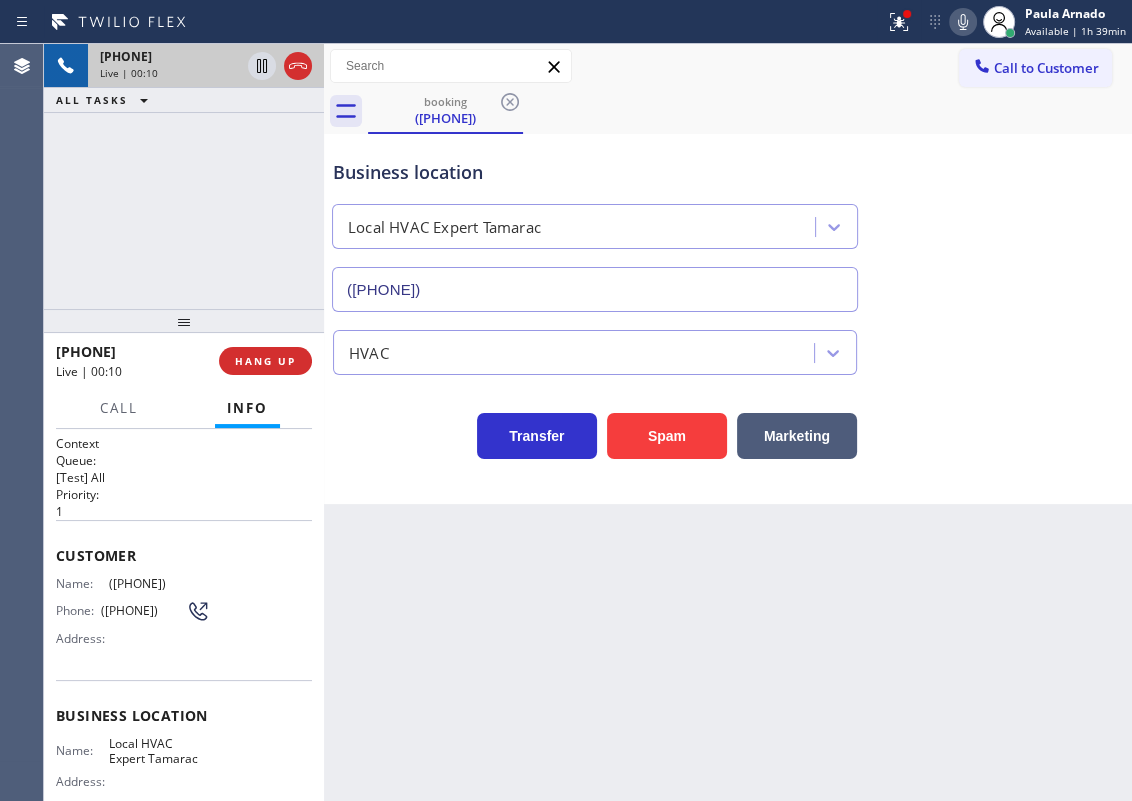 click on "Business location Local HVAC Expert Tamarac ([PHONE])" at bounding box center (728, 221) 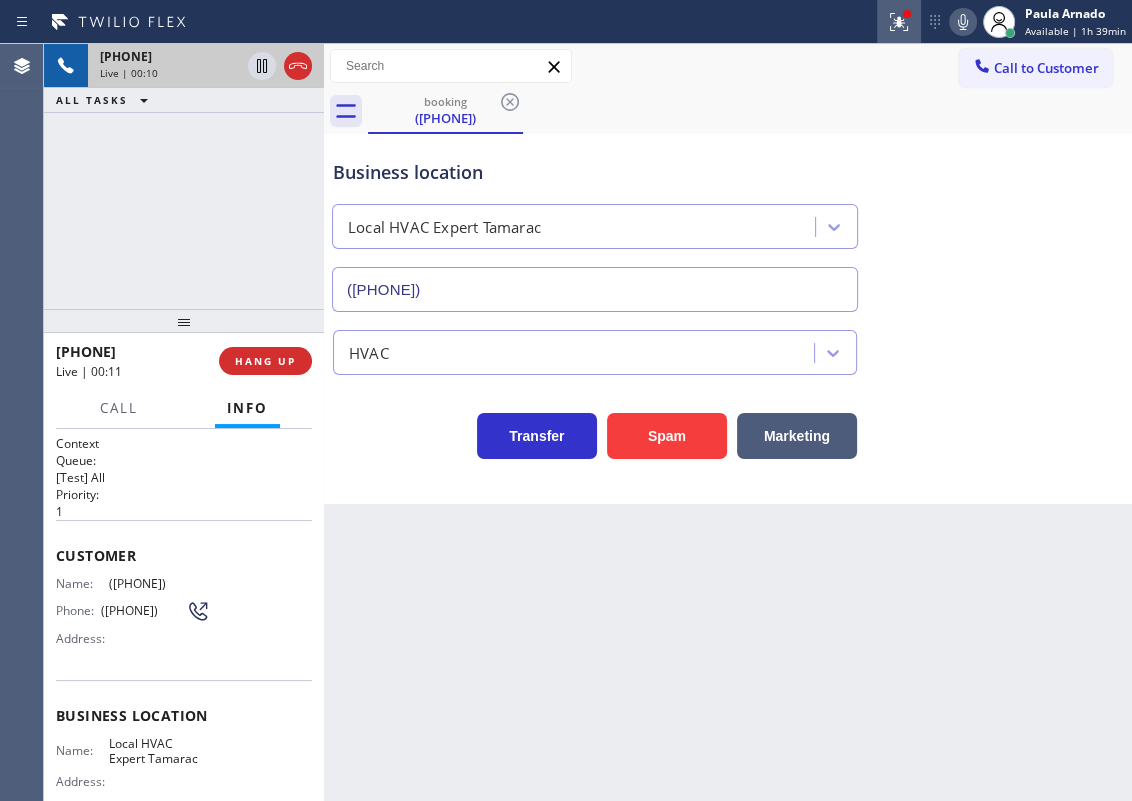 click 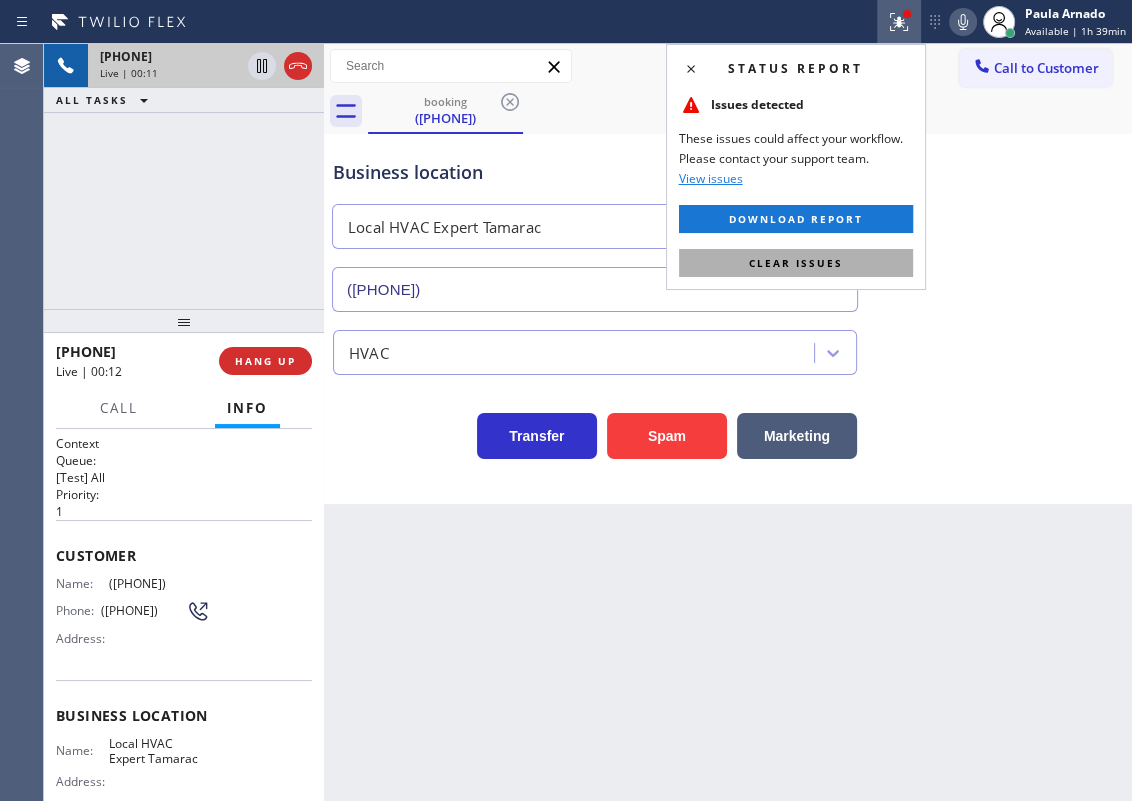 click on "Clear issues" at bounding box center [796, 263] 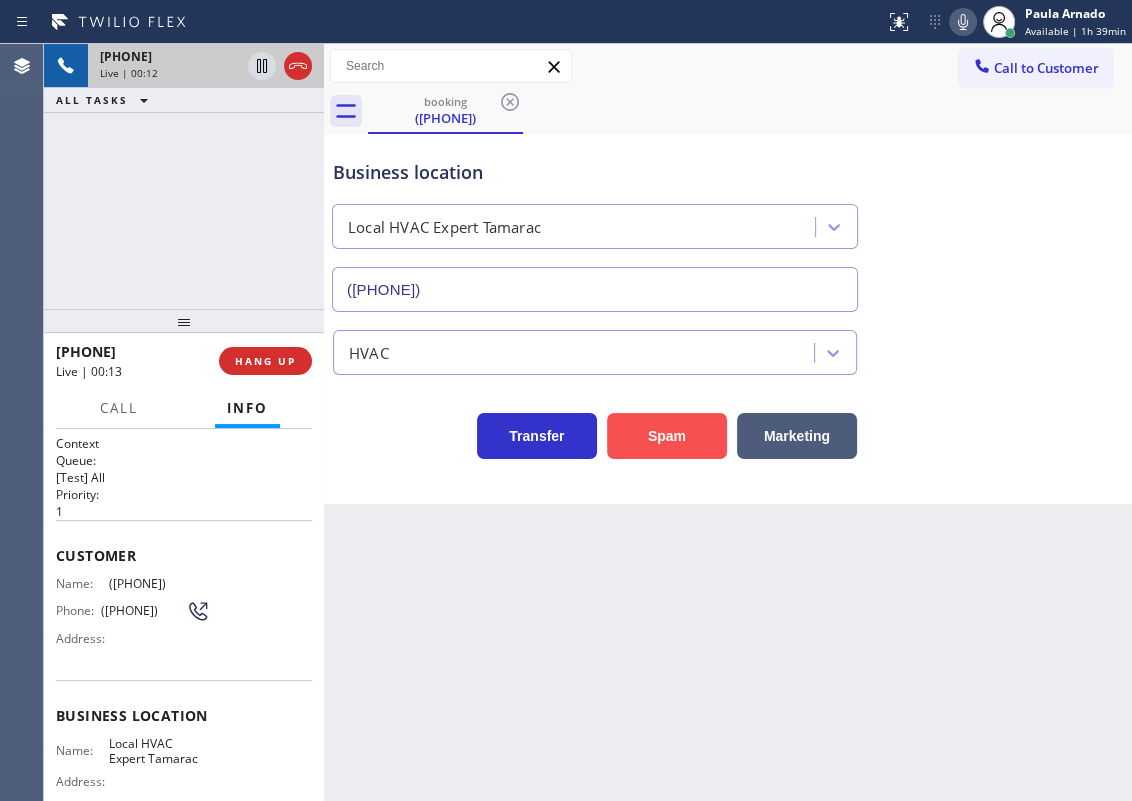 click on "Spam" at bounding box center [667, 436] 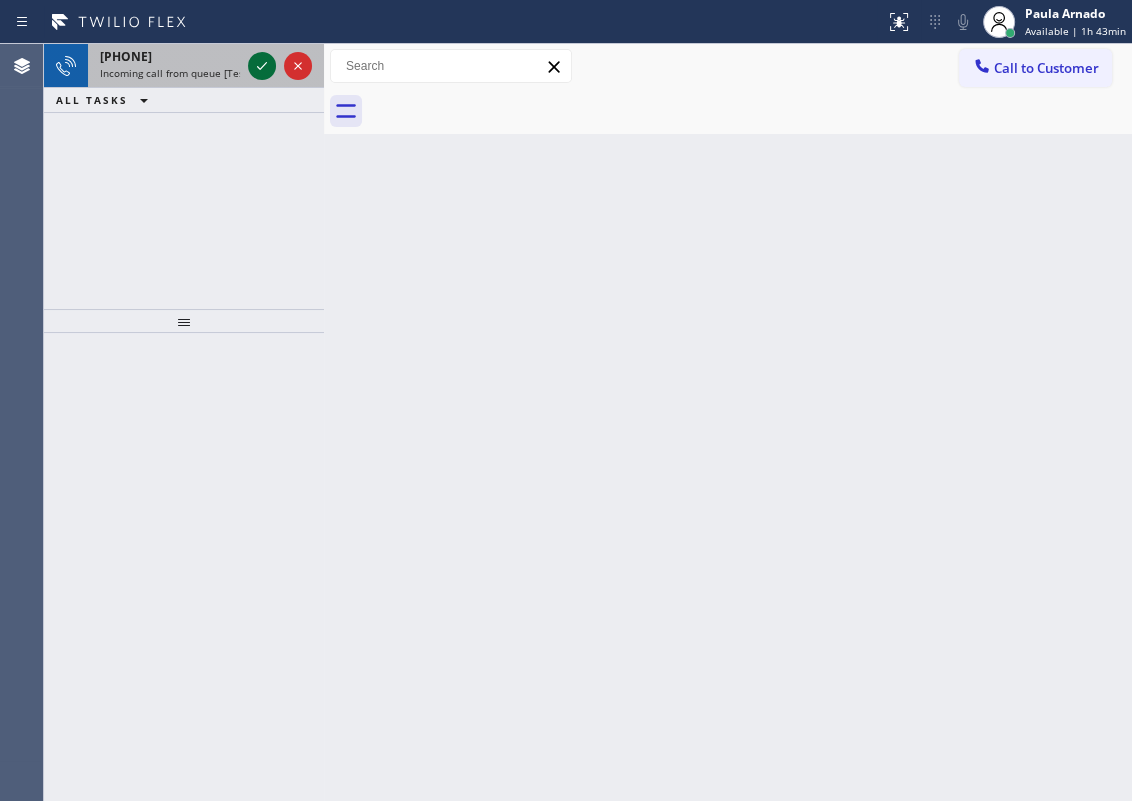click 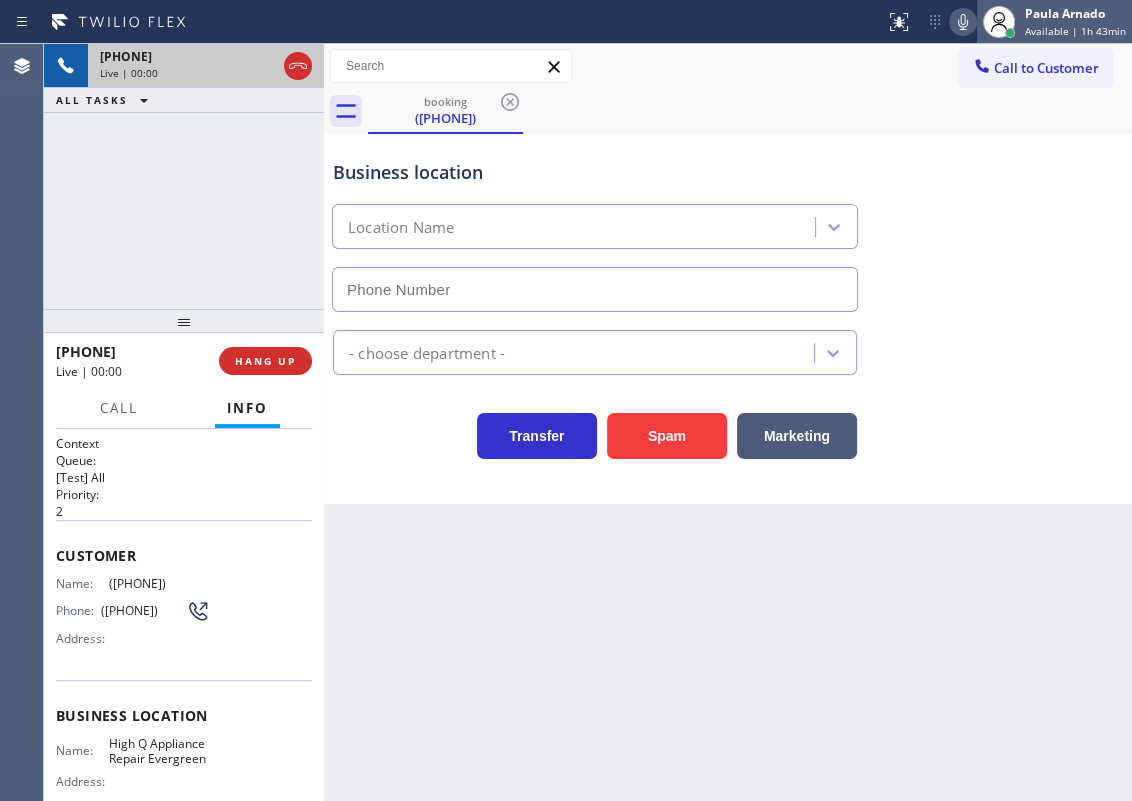 type on "([PHONE])" 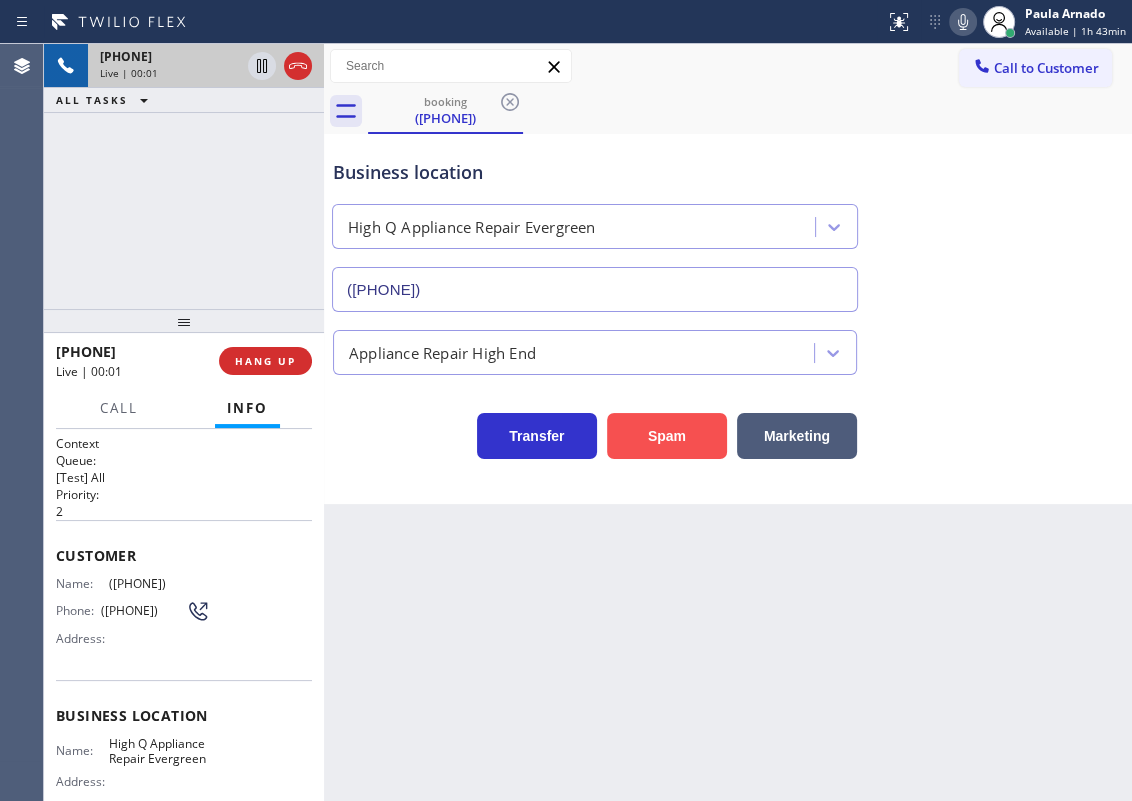 click on "Spam" at bounding box center (667, 436) 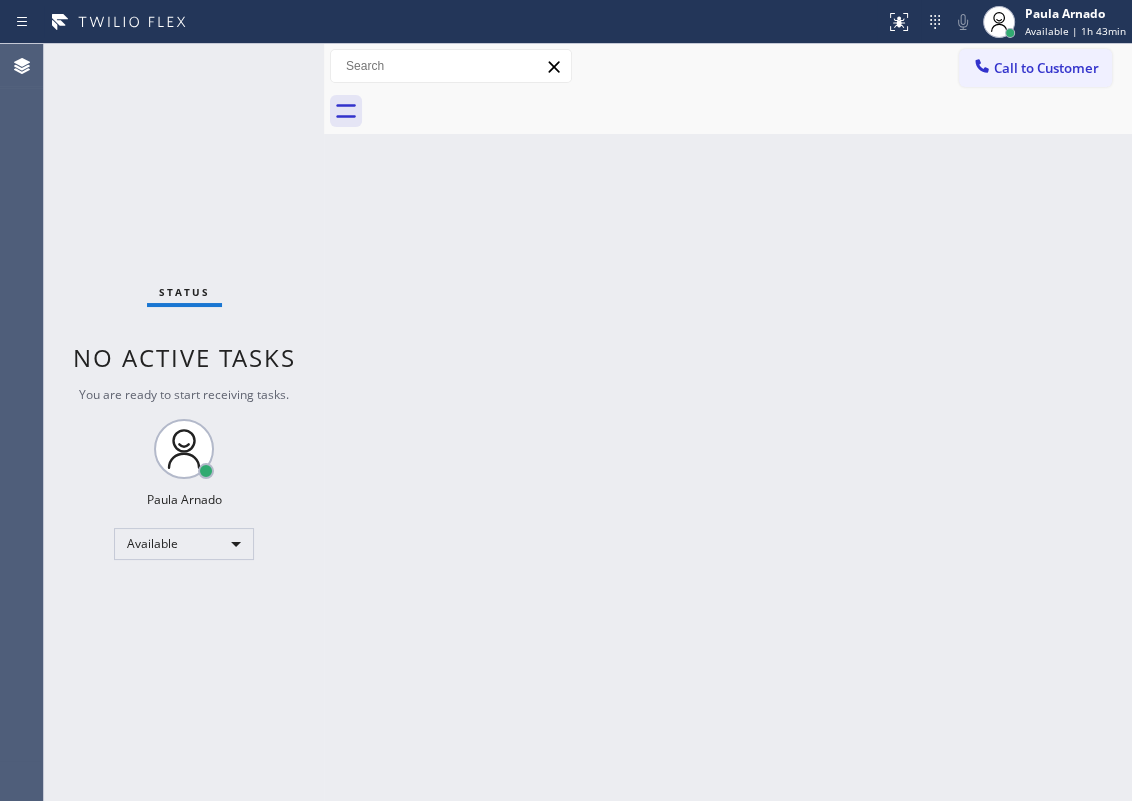 click on "Back to Dashboard Change Sender ID Customers Technicians Select a contact Outbound call Technician Search Technician Your caller id phone number Your caller id phone number Call Technician info Name   Phone none Address none Change Sender ID HVAC +18559994417 5 Star Appliance +18557314952 Appliance Repair +18554611149 Plumbing +18889090120 Air Duct Cleaning +18006865038  Electricians +18005688664 Cancel Change Check personal SMS Reset Change No tabs Call to Customer Outbound call Location Search location Your caller id phone number Customer number Call Outbound call Technician Search Technician Your caller id phone number Your caller id phone number Call" at bounding box center [728, 422] 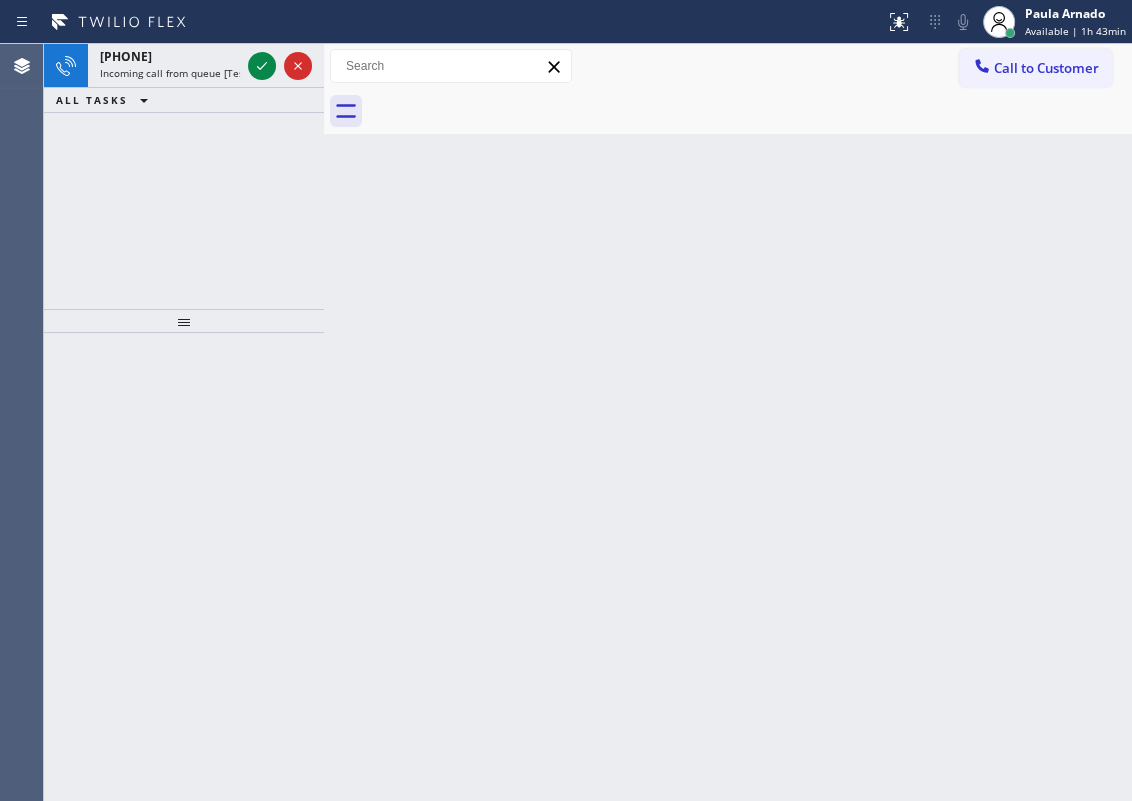 drag, startPoint x: 1030, startPoint y: 378, endPoint x: 428, endPoint y: 40, distance: 690.397 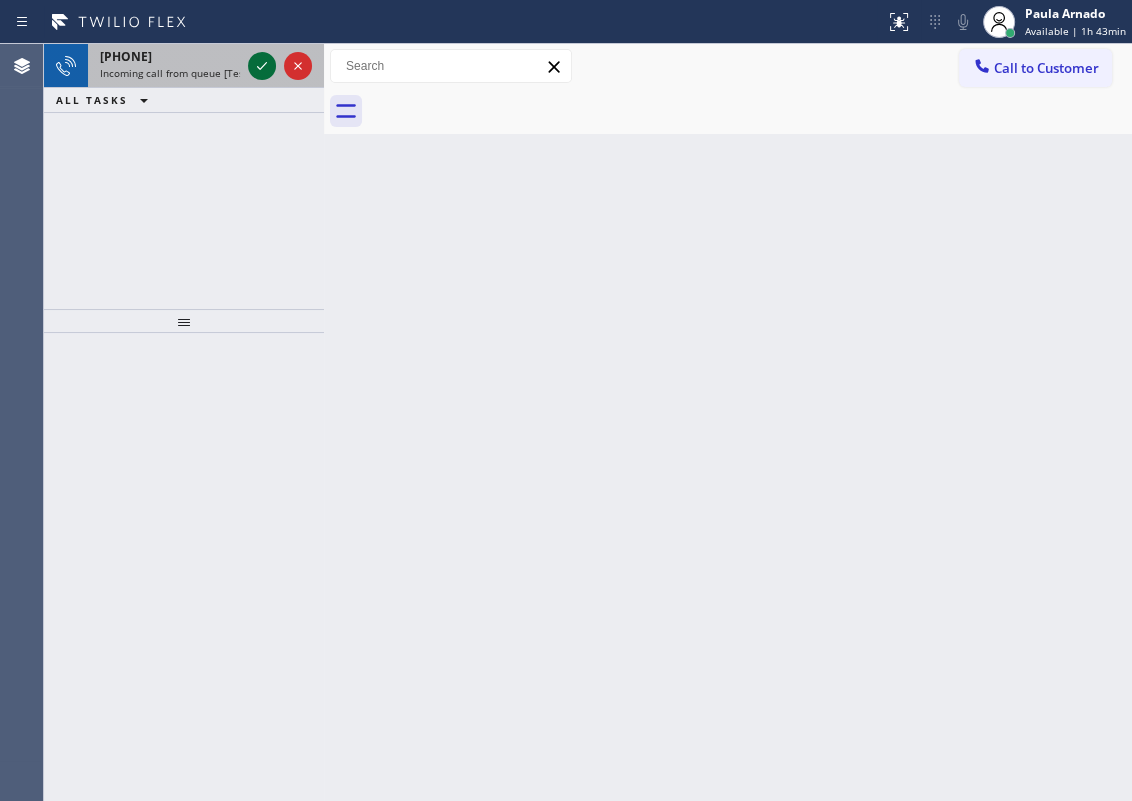 click 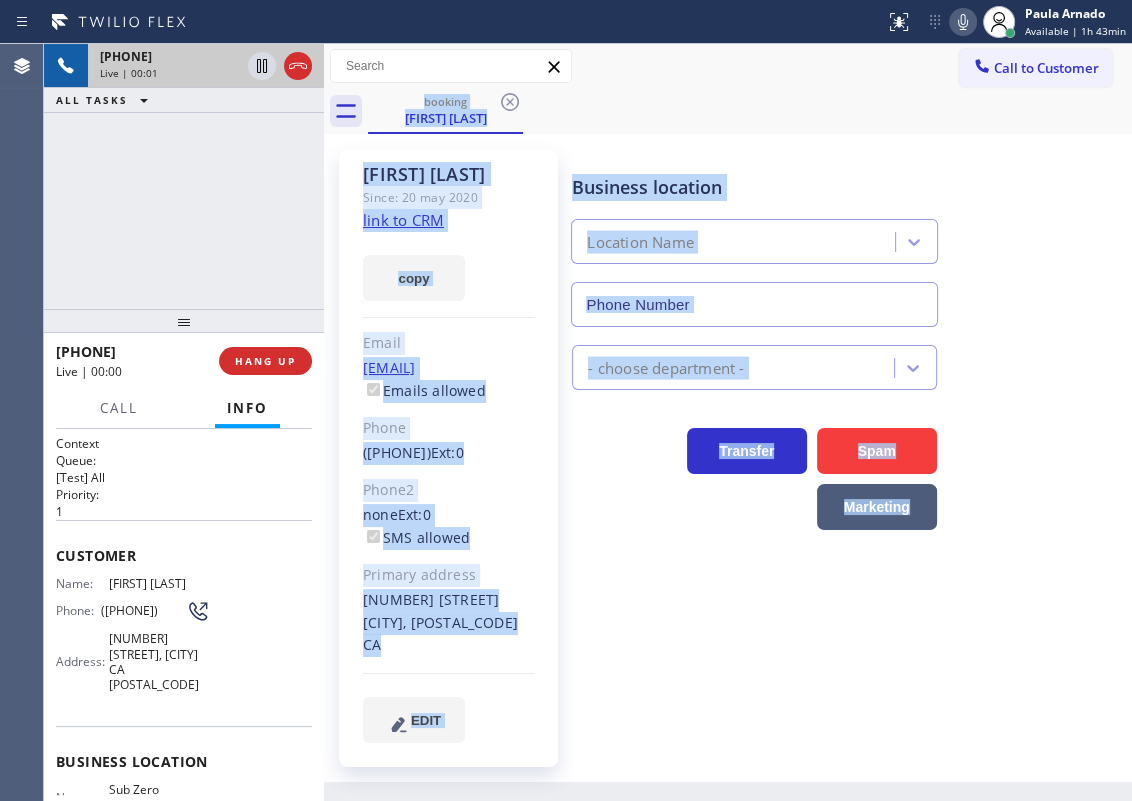 type on "([PHONE])" 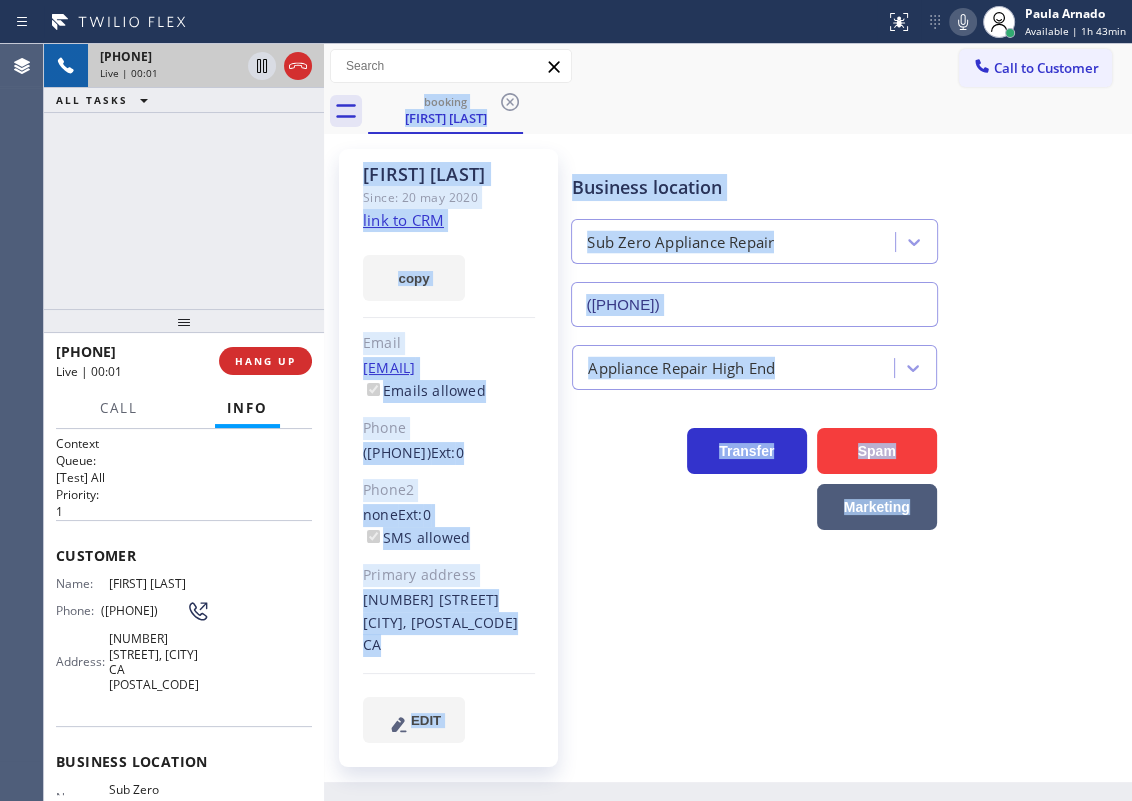click on "Business location Sub Zero Appliance Repair ([PHONE]) Appliance Repair High End Transfer Spam Marketing" at bounding box center [847, 445] 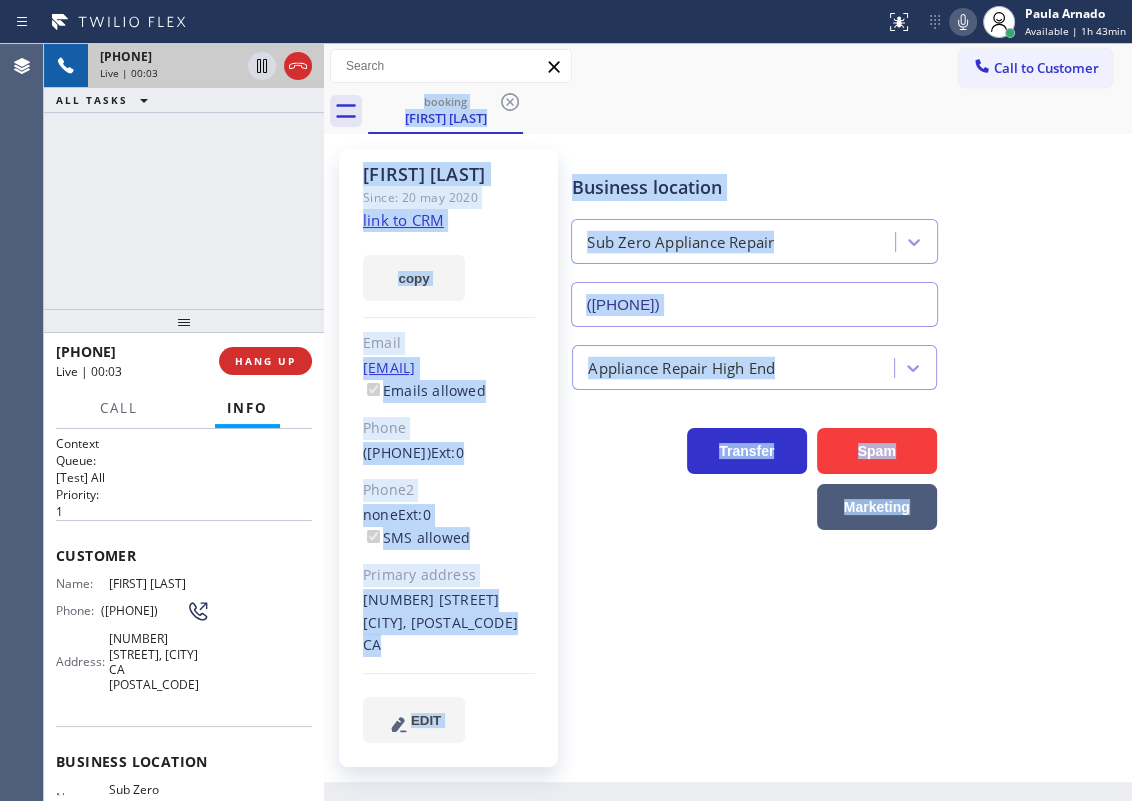 click on "Transfer Spam Marketing" at bounding box center (754, 474) 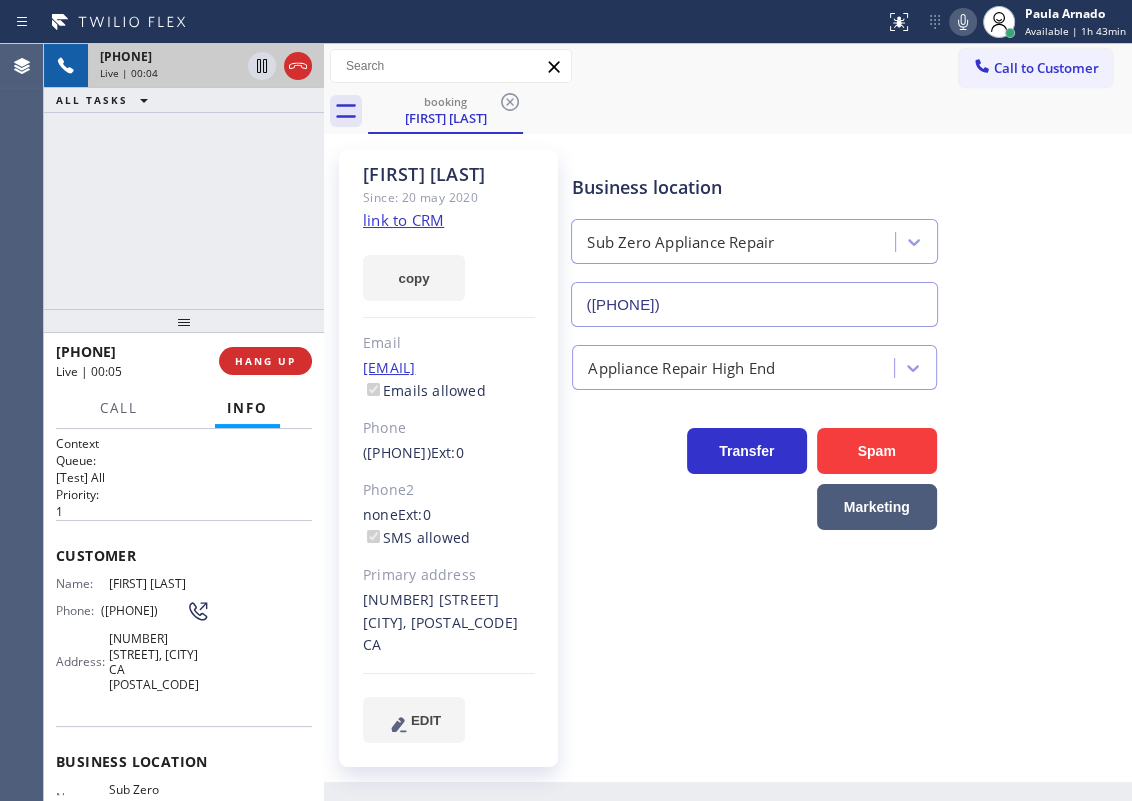click on "link to CRM" 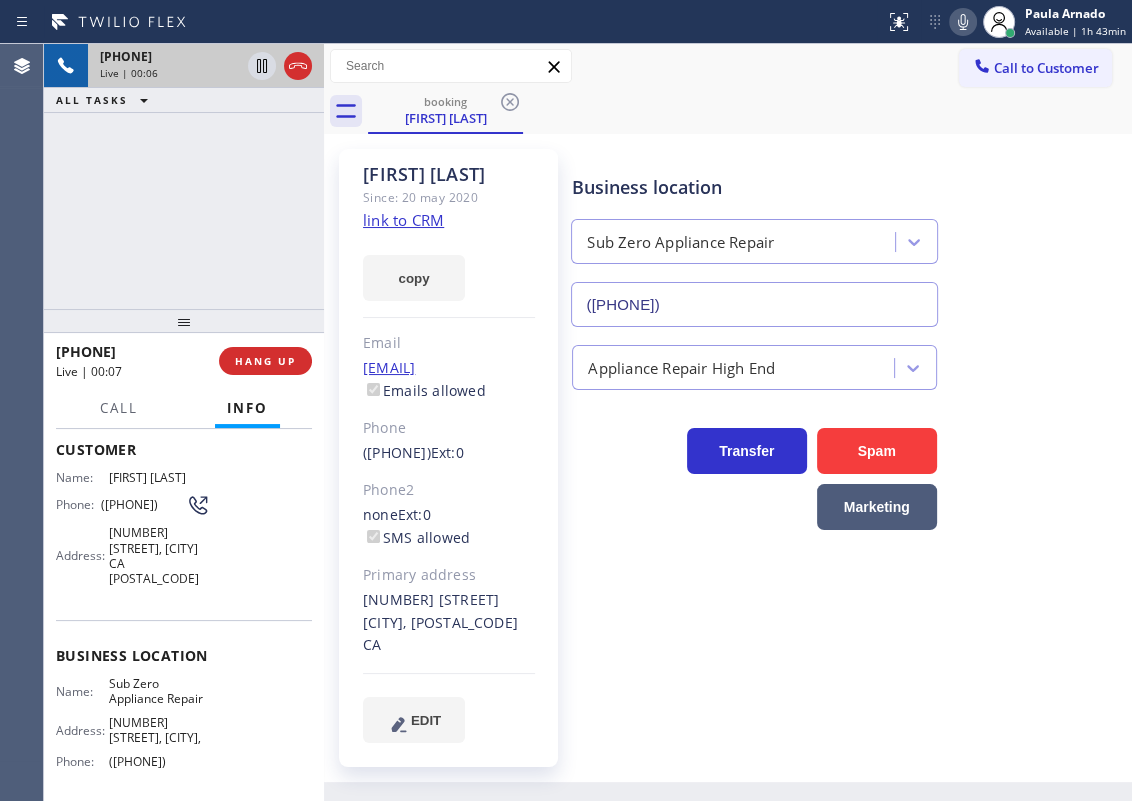 scroll, scrollTop: 268, scrollLeft: 0, axis: vertical 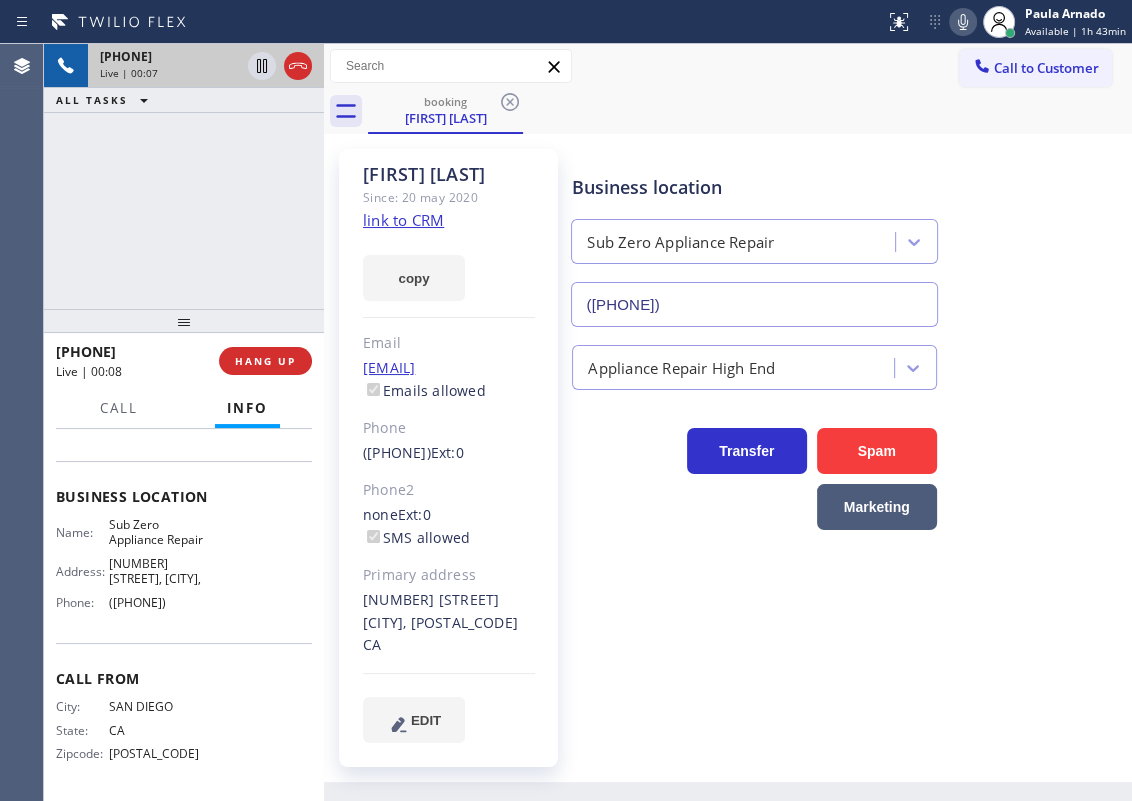 click on "Sub Zero Appliance Repair" at bounding box center (159, 532) 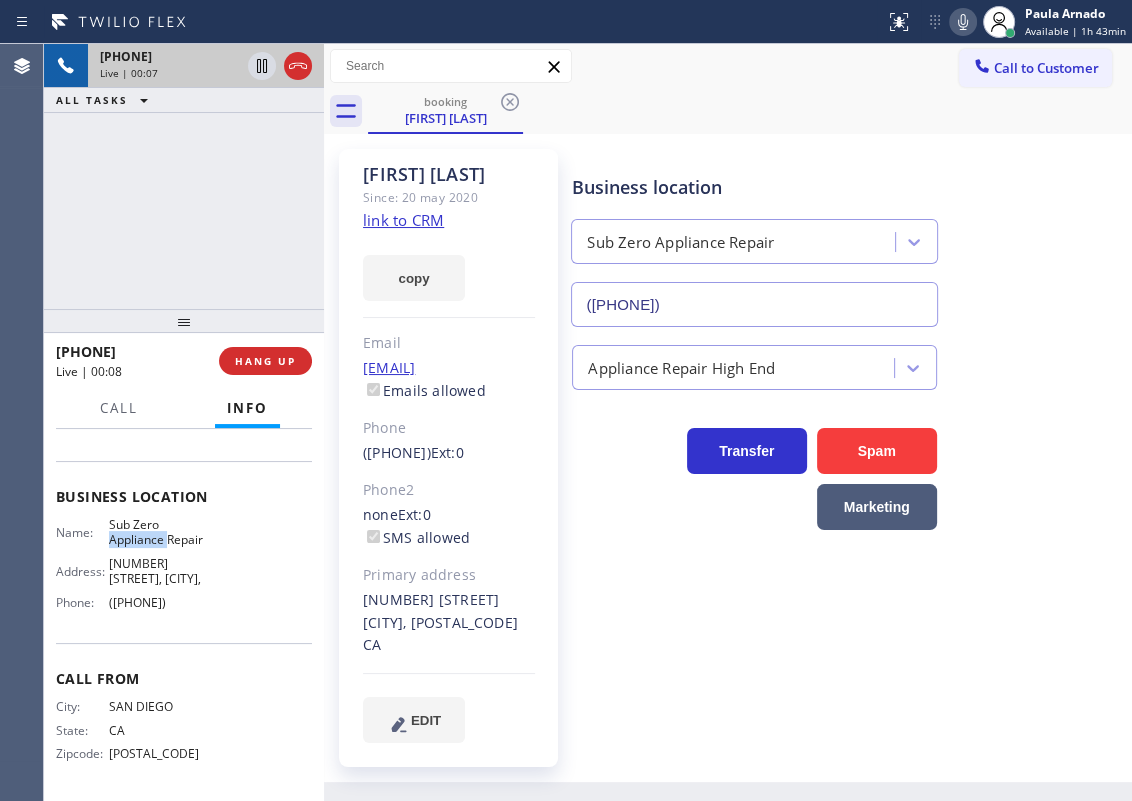 click on "Sub Zero Appliance Repair" at bounding box center [159, 532] 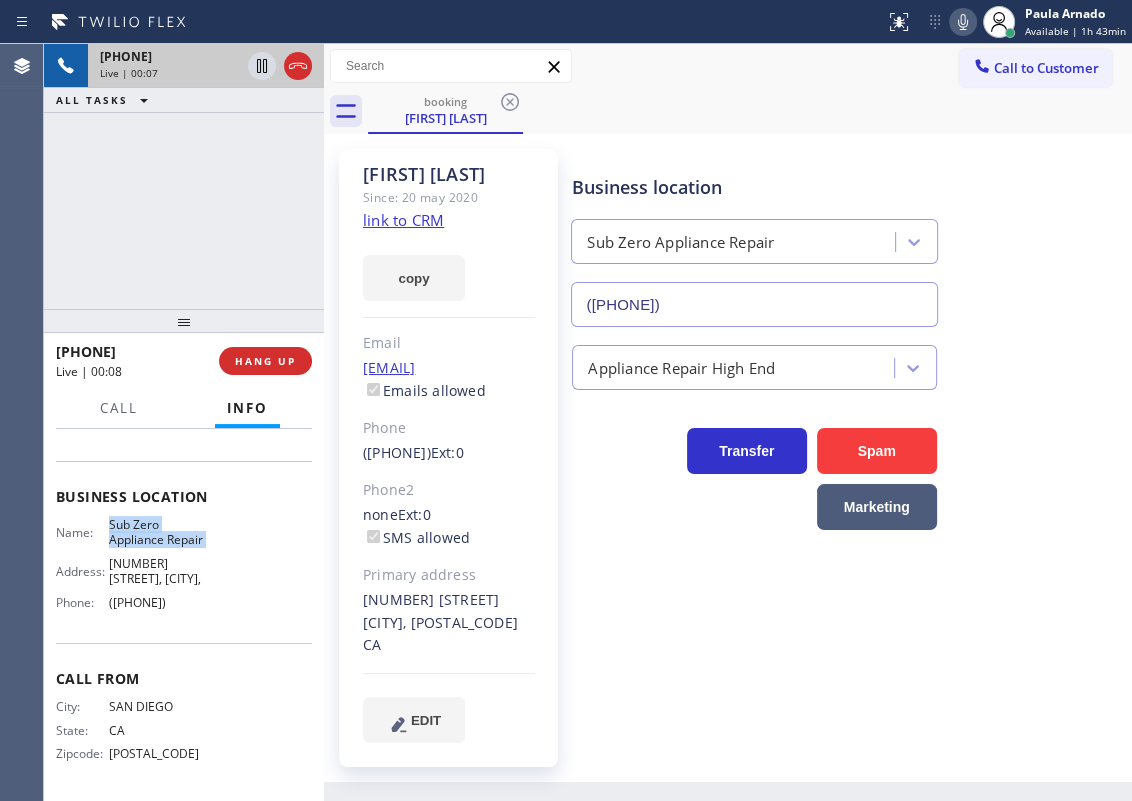 click on "Sub Zero Appliance Repair" at bounding box center [159, 532] 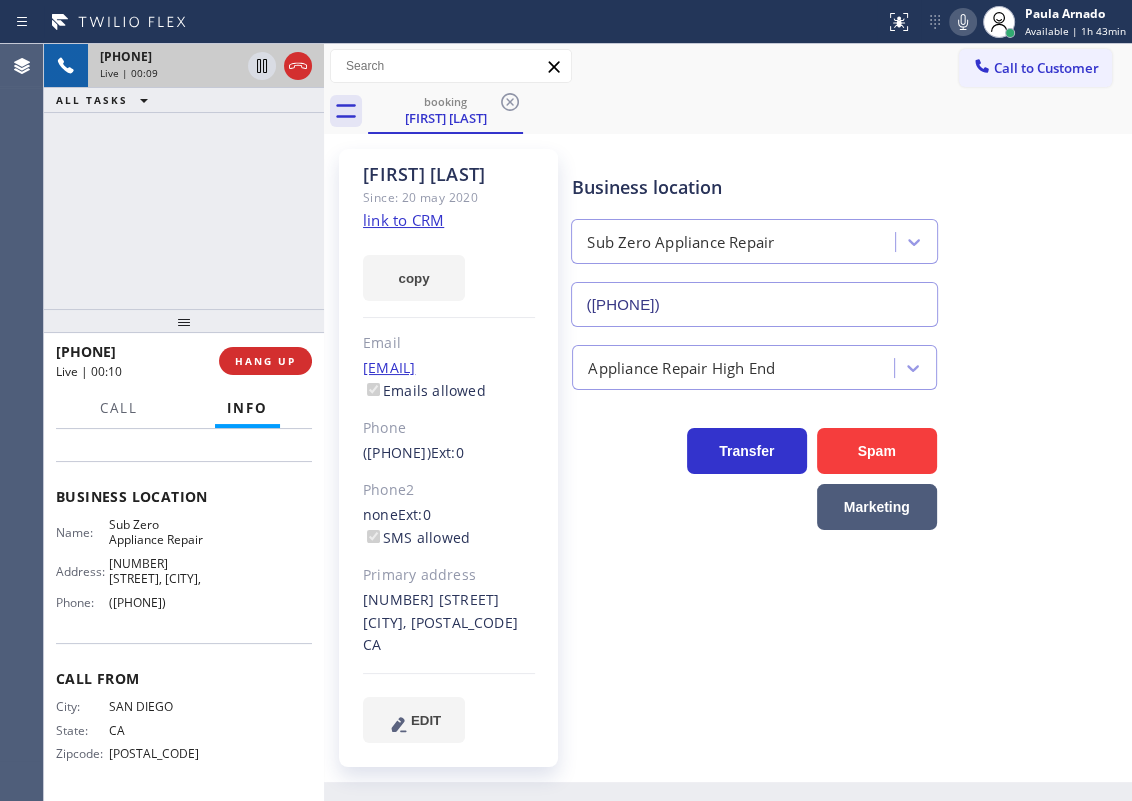 click on "([PHONE])" at bounding box center (754, 304) 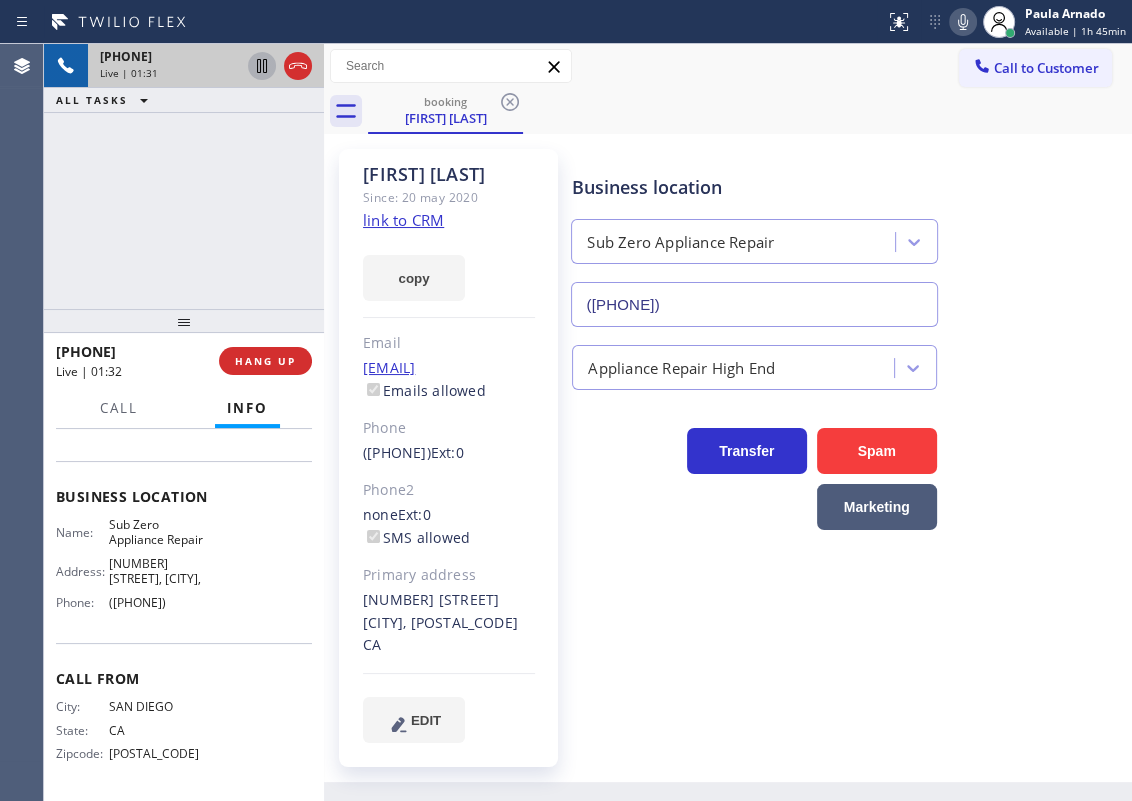 click 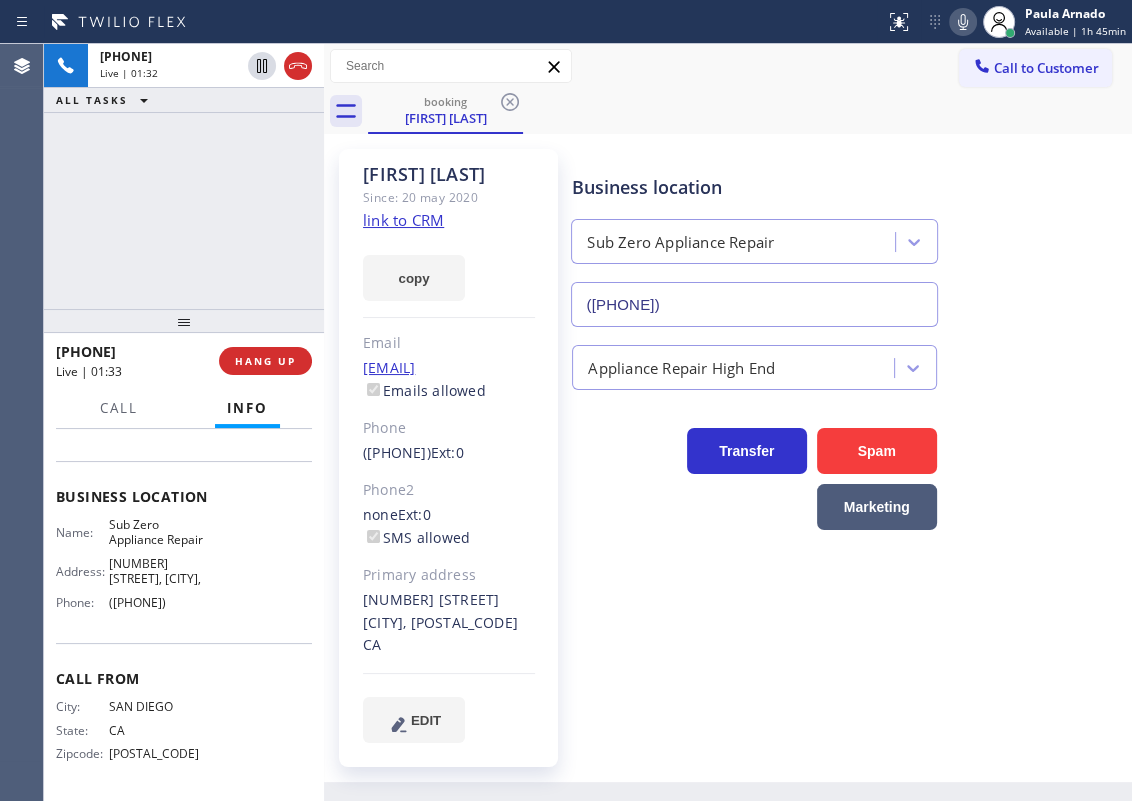 click 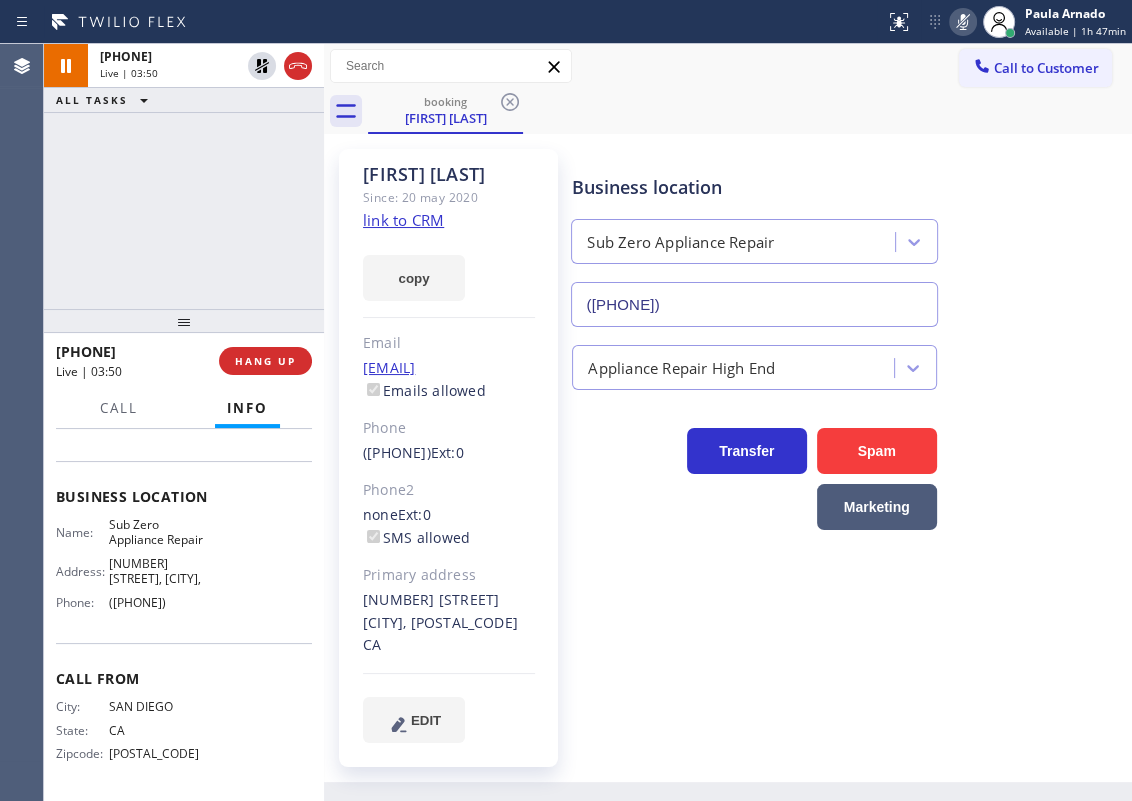 click on "Appliance Repair High End" at bounding box center [847, 363] 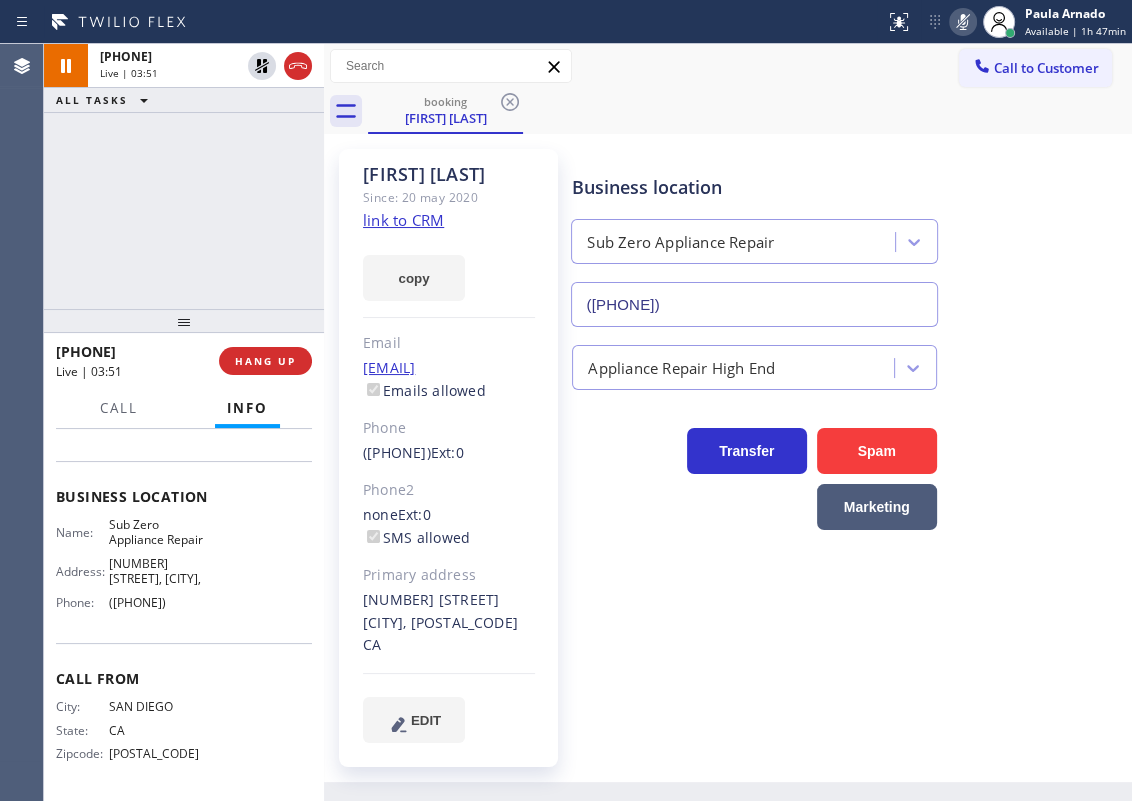click 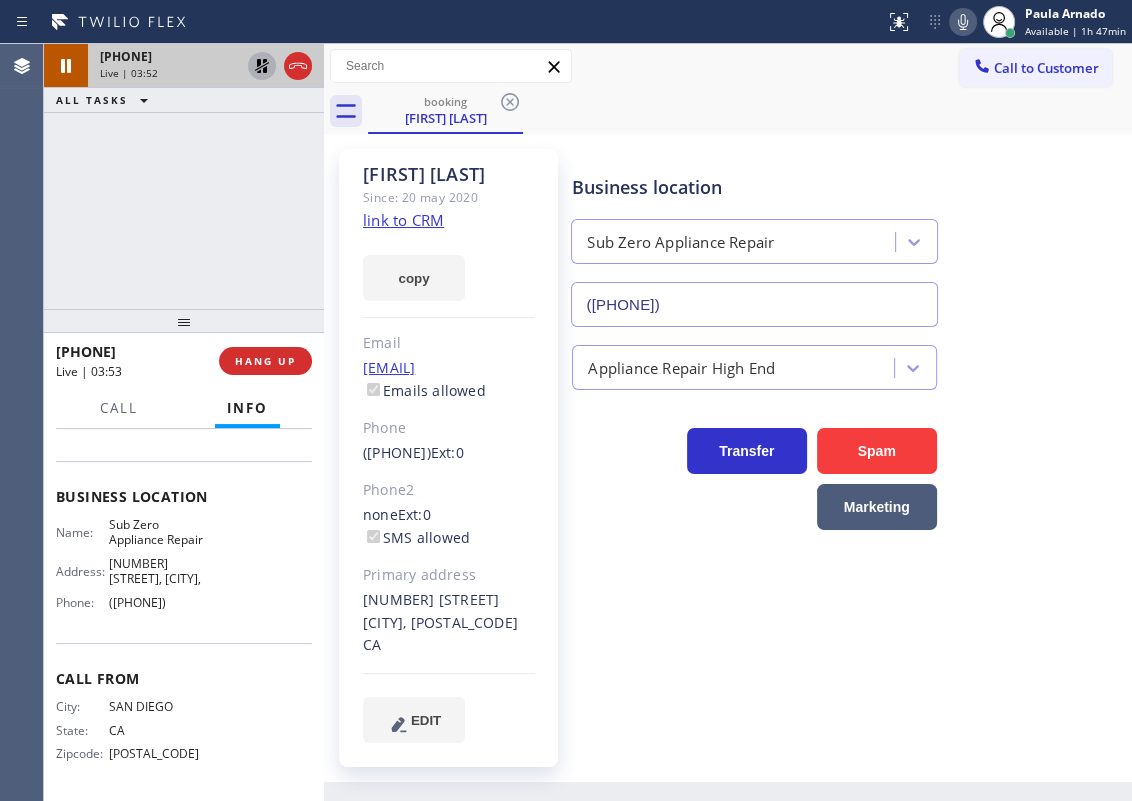 click 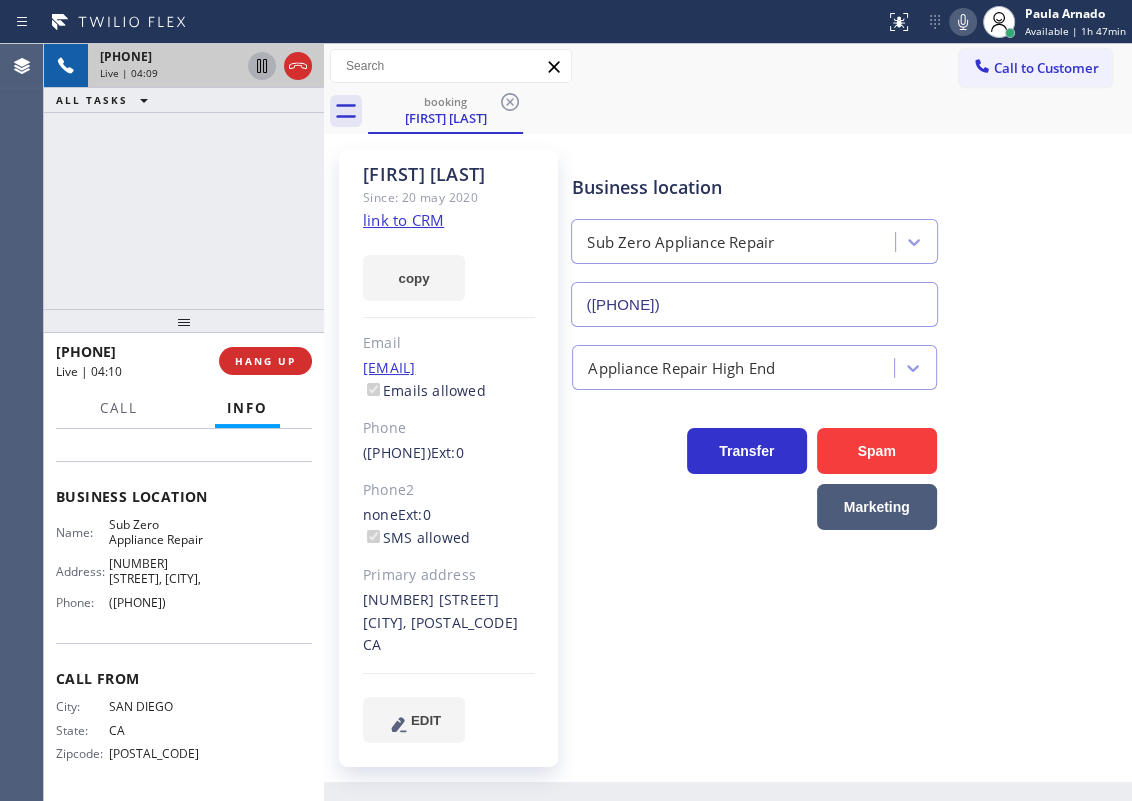 click on "Appliance Repair High End" at bounding box center [847, 363] 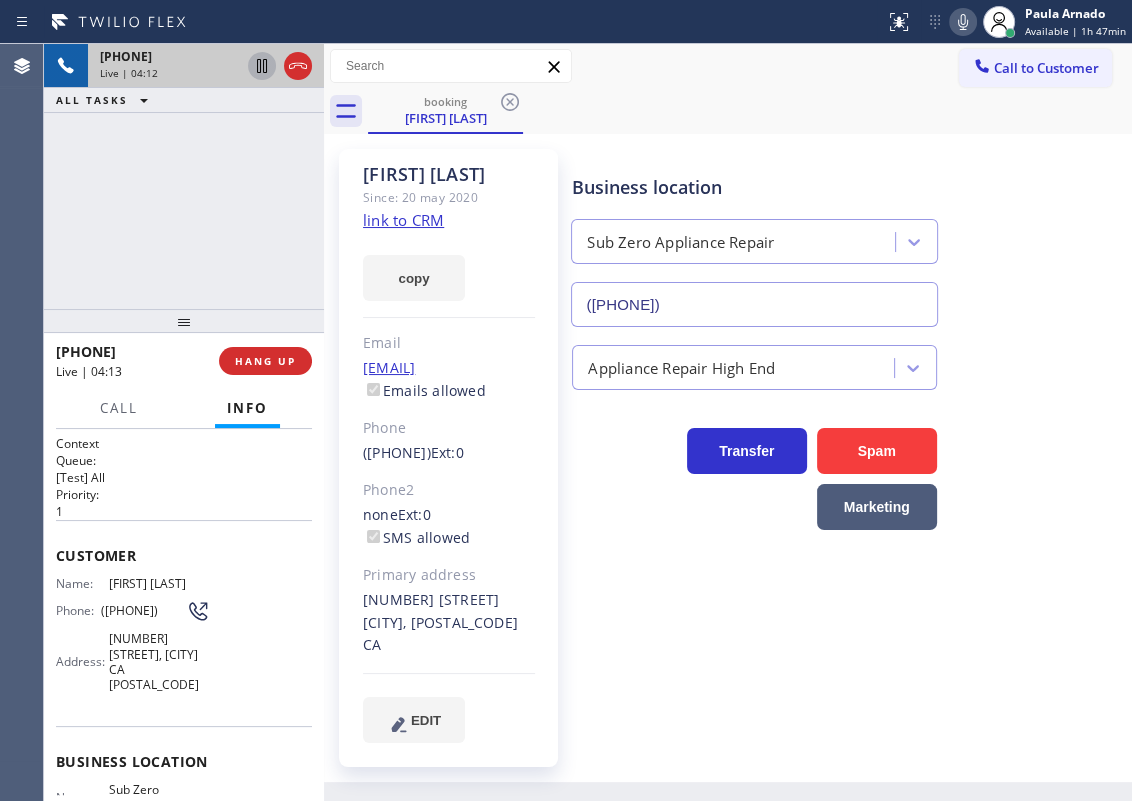 scroll, scrollTop: 0, scrollLeft: 0, axis: both 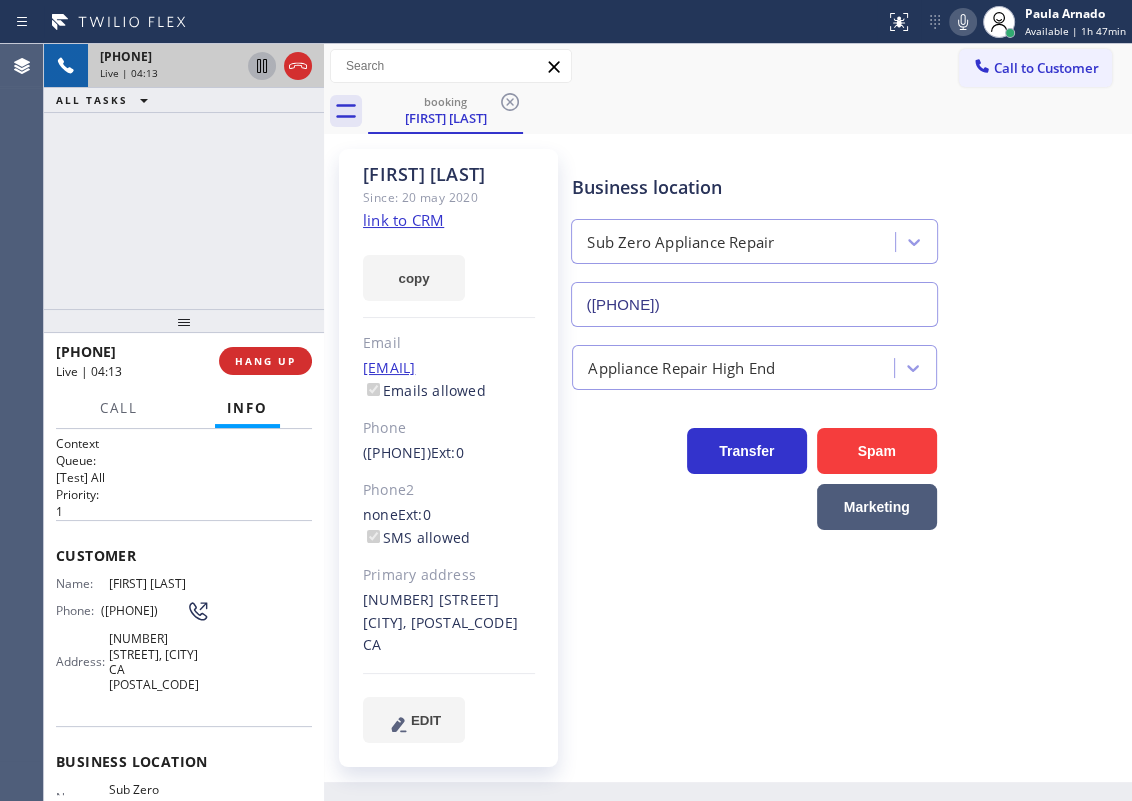 click on "([PHONE])" at bounding box center [143, 610] 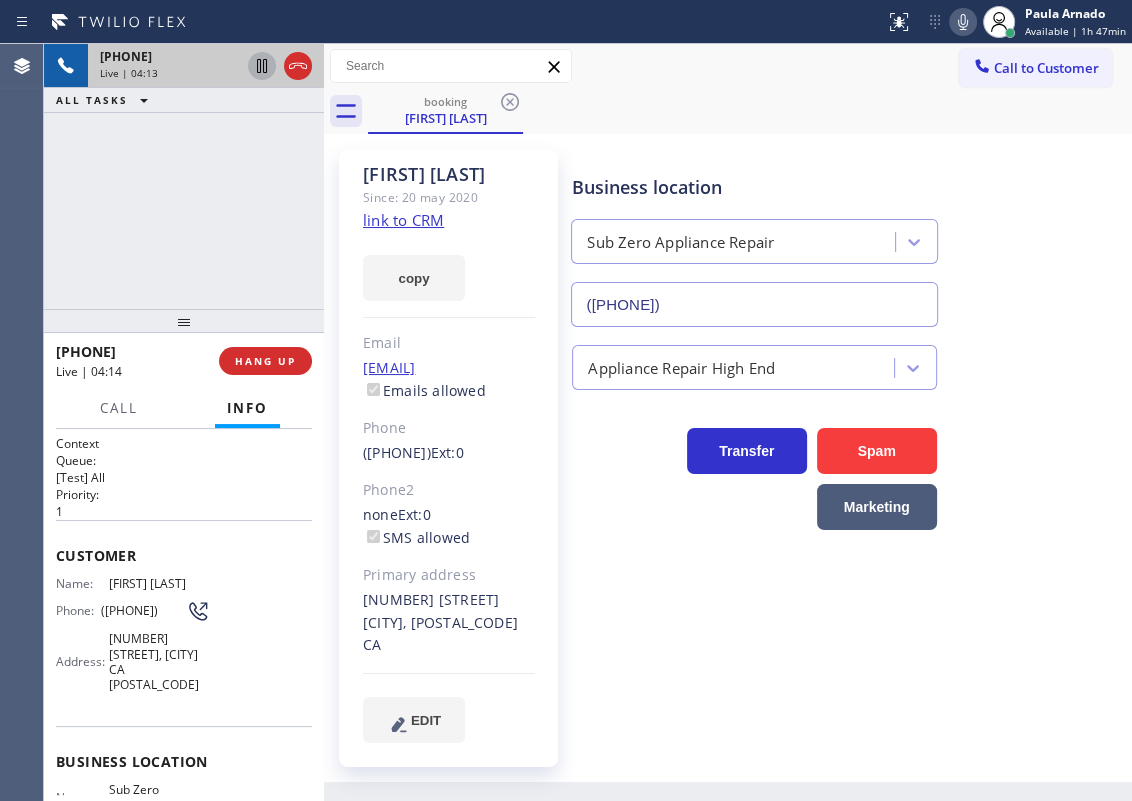 click on "([PHONE])" at bounding box center [143, 610] 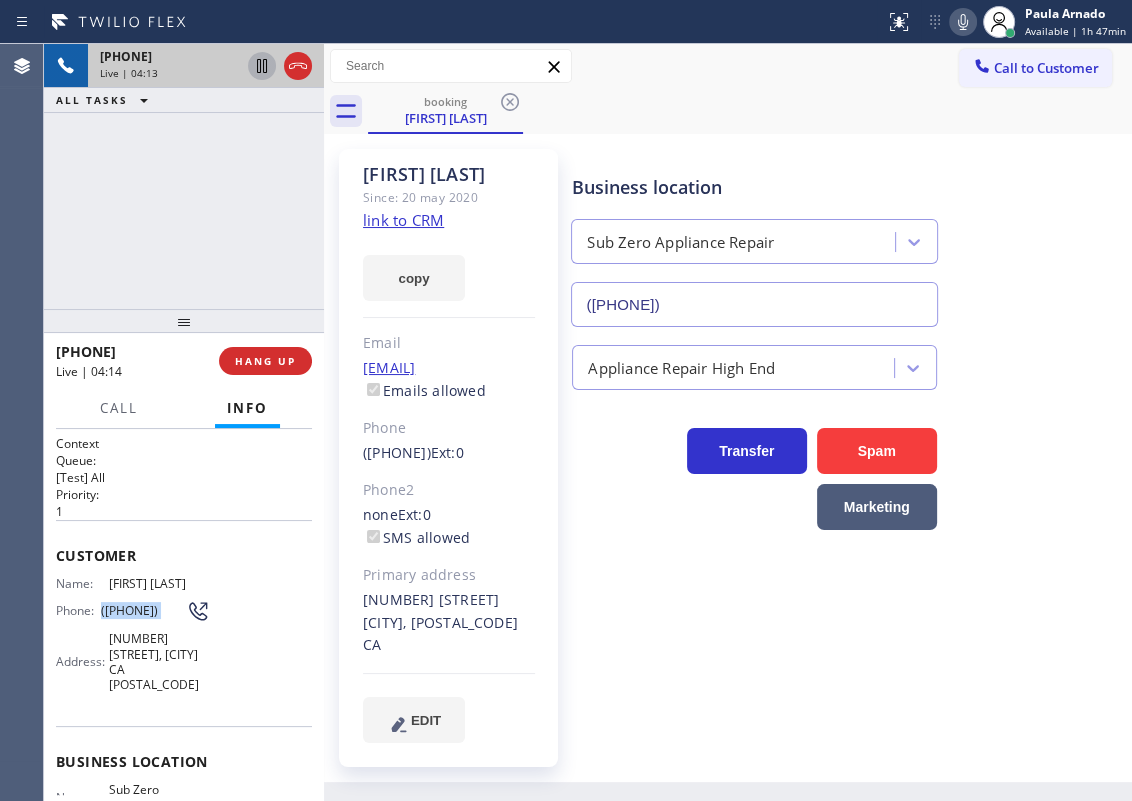 click on "([PHONE])" at bounding box center [143, 610] 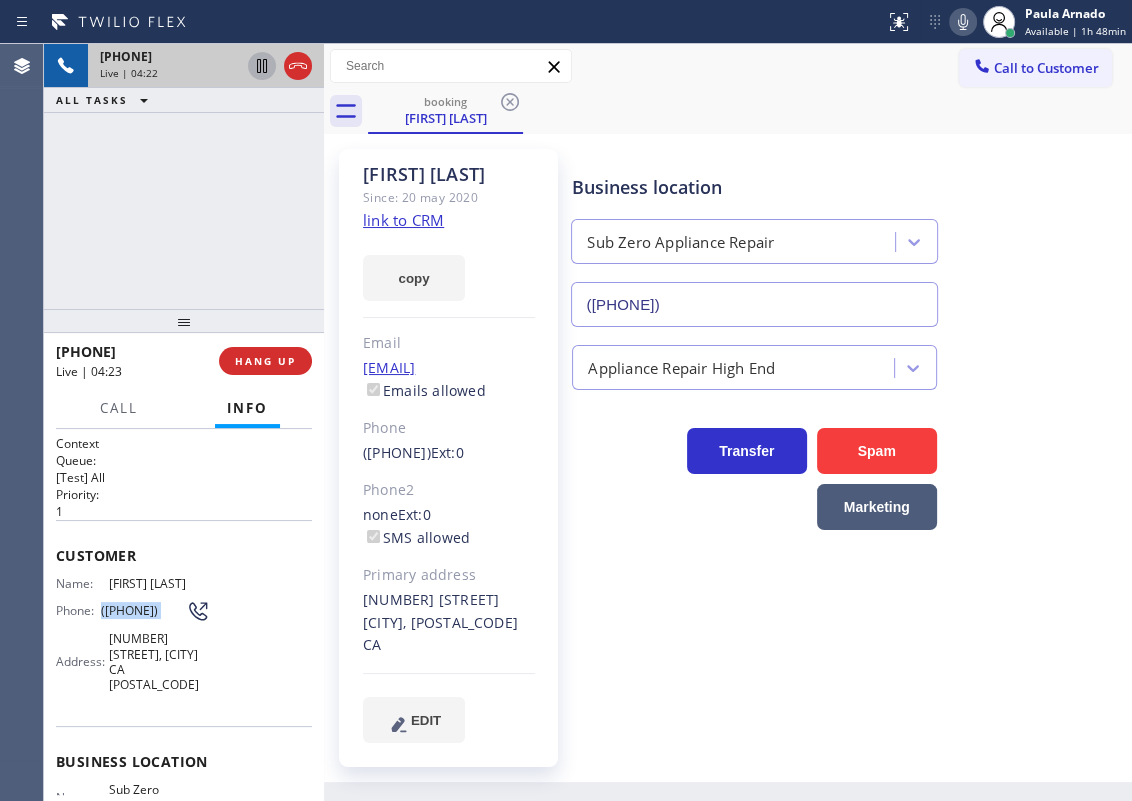 click on "Appliance Repair High End" at bounding box center [847, 358] 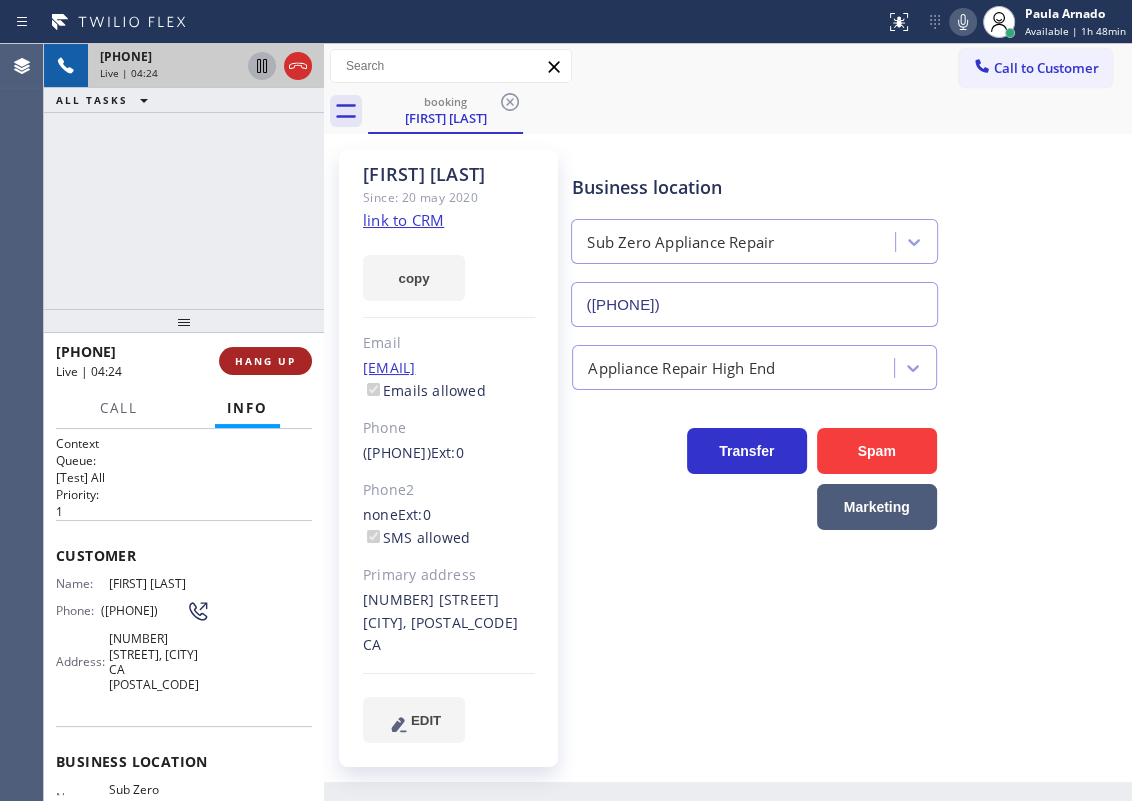 click on "HANG UP" at bounding box center (265, 361) 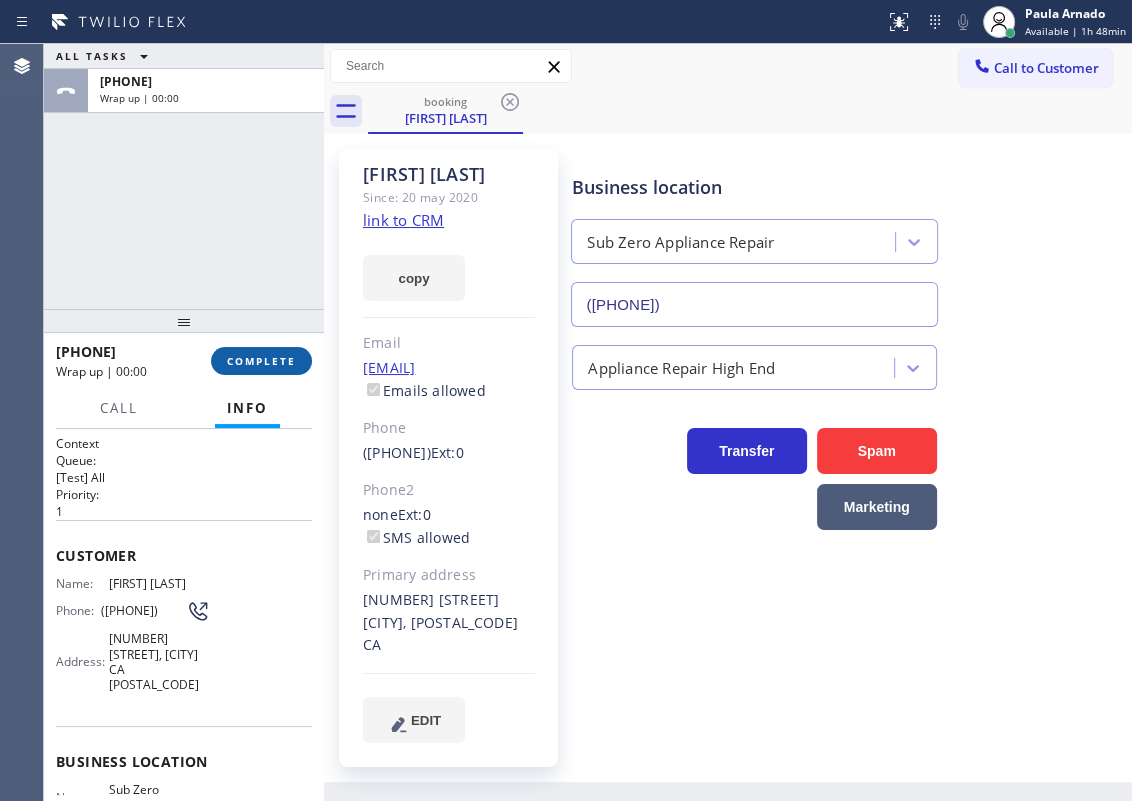 click on "COMPLETE" at bounding box center [261, 361] 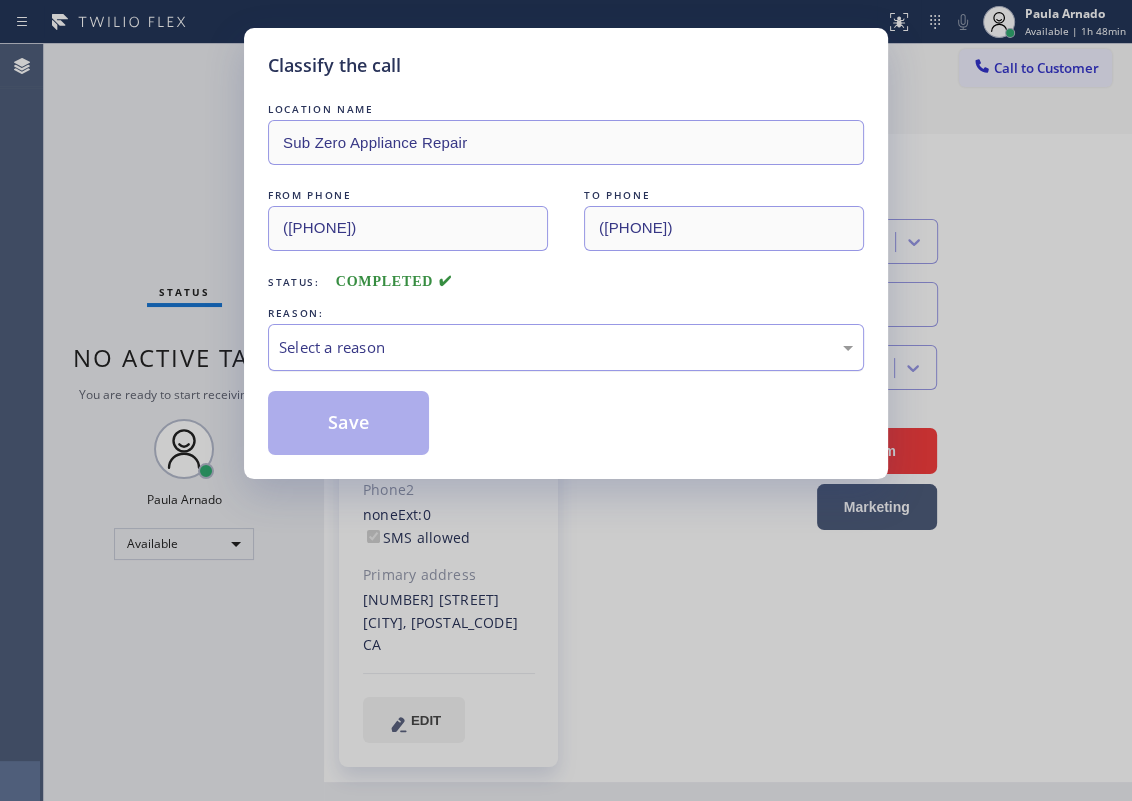 click on "Select a reason" at bounding box center [566, 347] 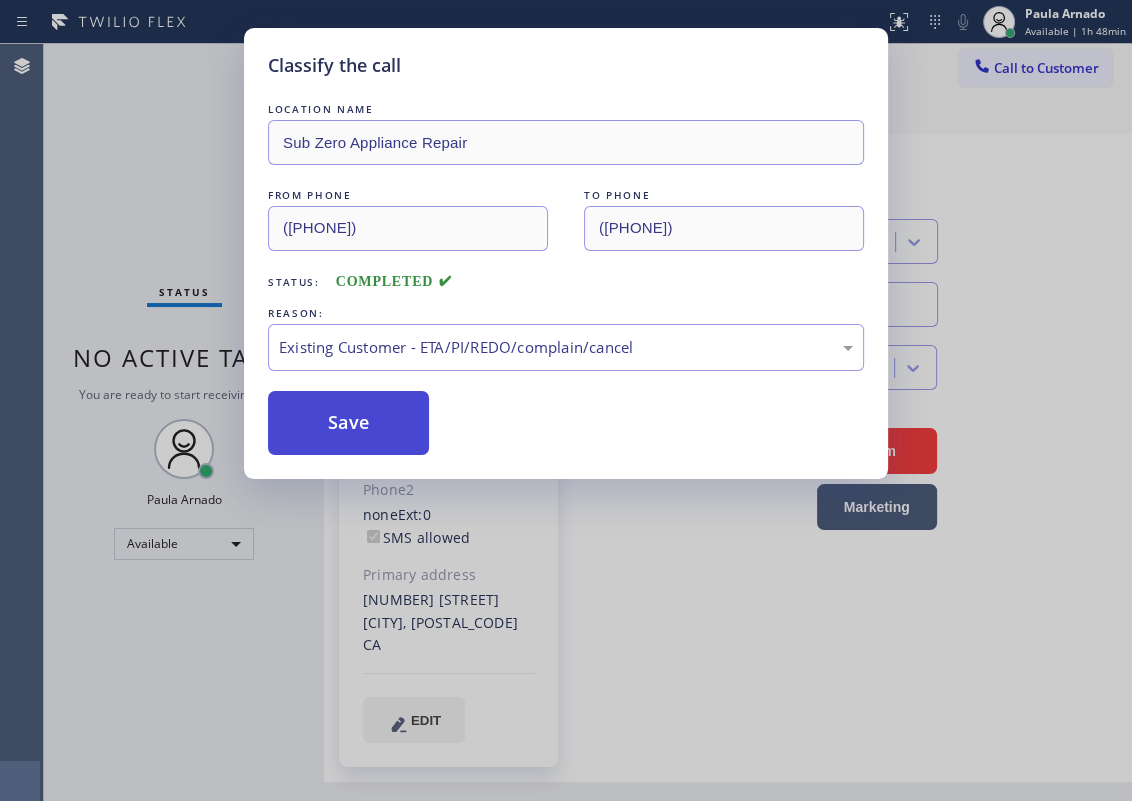 click on "Save" at bounding box center [348, 423] 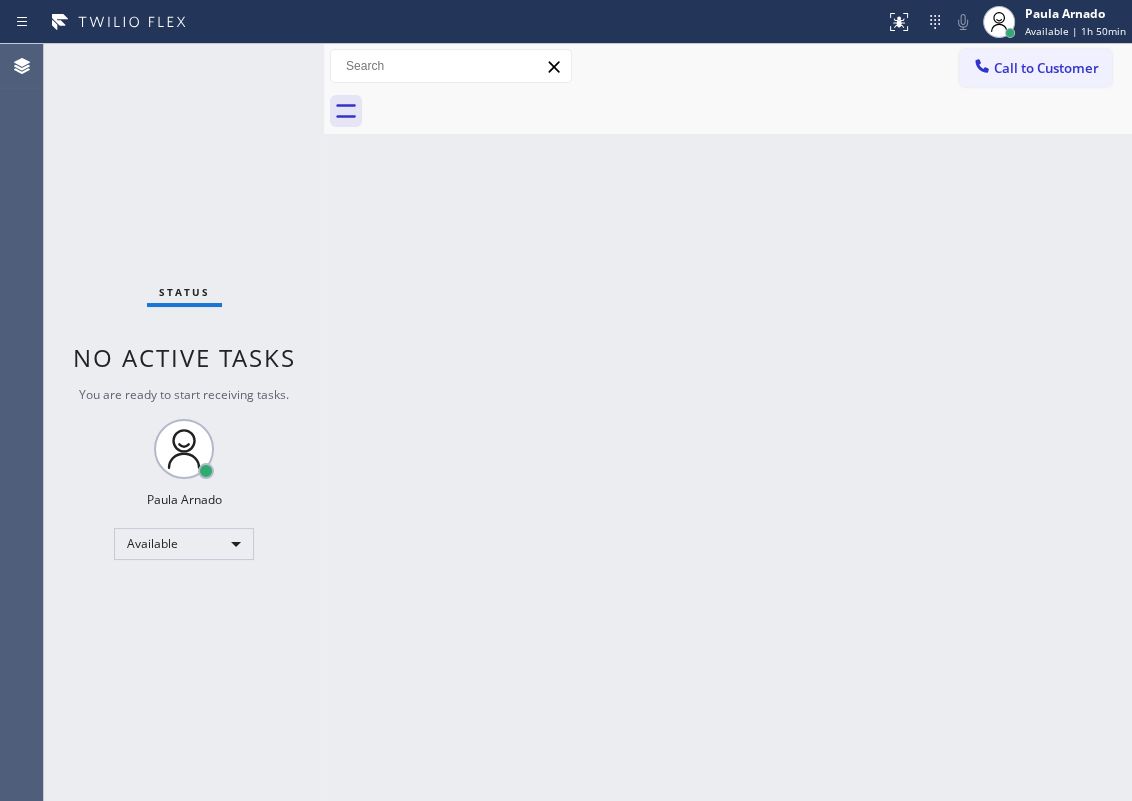 click on "Back to Dashboard Change Sender ID Customers Technicians Select a contact Outbound call Technician Search Technician Your caller id phone number Your caller id phone number Call Technician info Name   Phone none Address none Change Sender ID HVAC +18559994417 5 Star Appliance +18557314952 Appliance Repair +18554611149 Plumbing +18889090120 Air Duct Cleaning +18006865038  Electricians +18005688664 Cancel Change Check personal SMS Reset Change No tabs Call to Customer Outbound call Location Search location Your caller id phone number Customer number Call Outbound call Technician Search Technician Your caller id phone number Your caller id phone number Call" at bounding box center (728, 422) 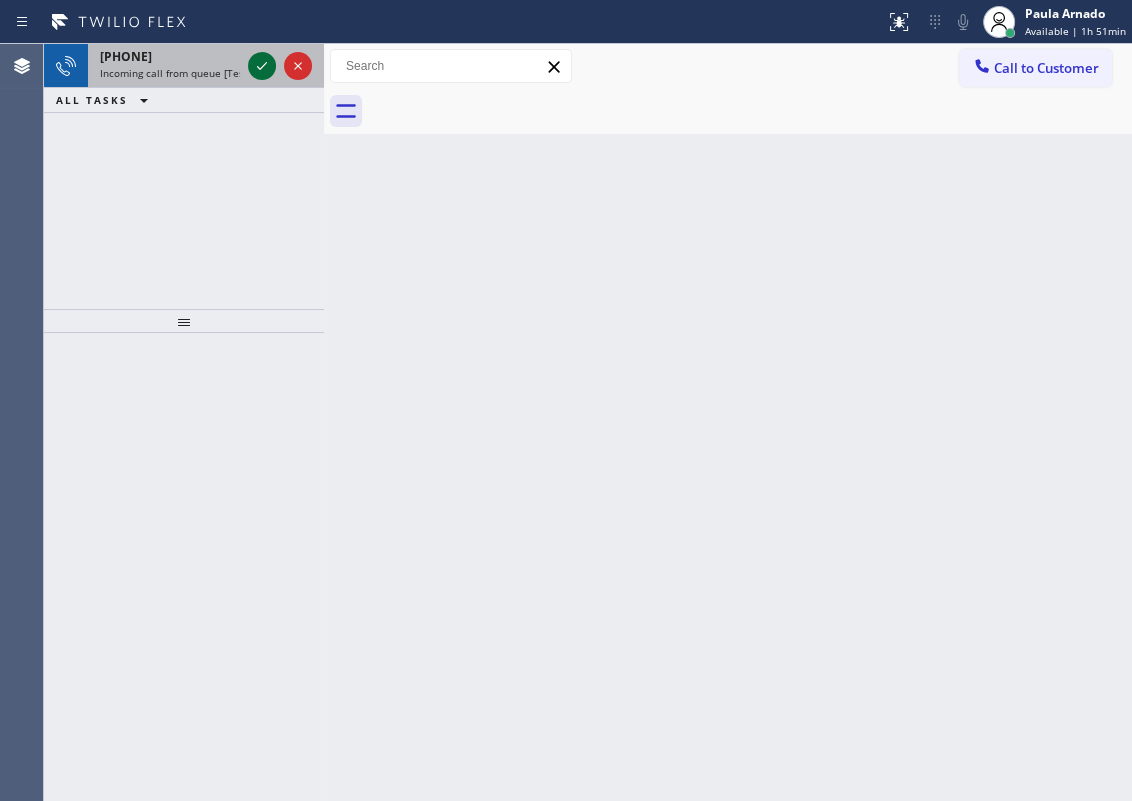 click 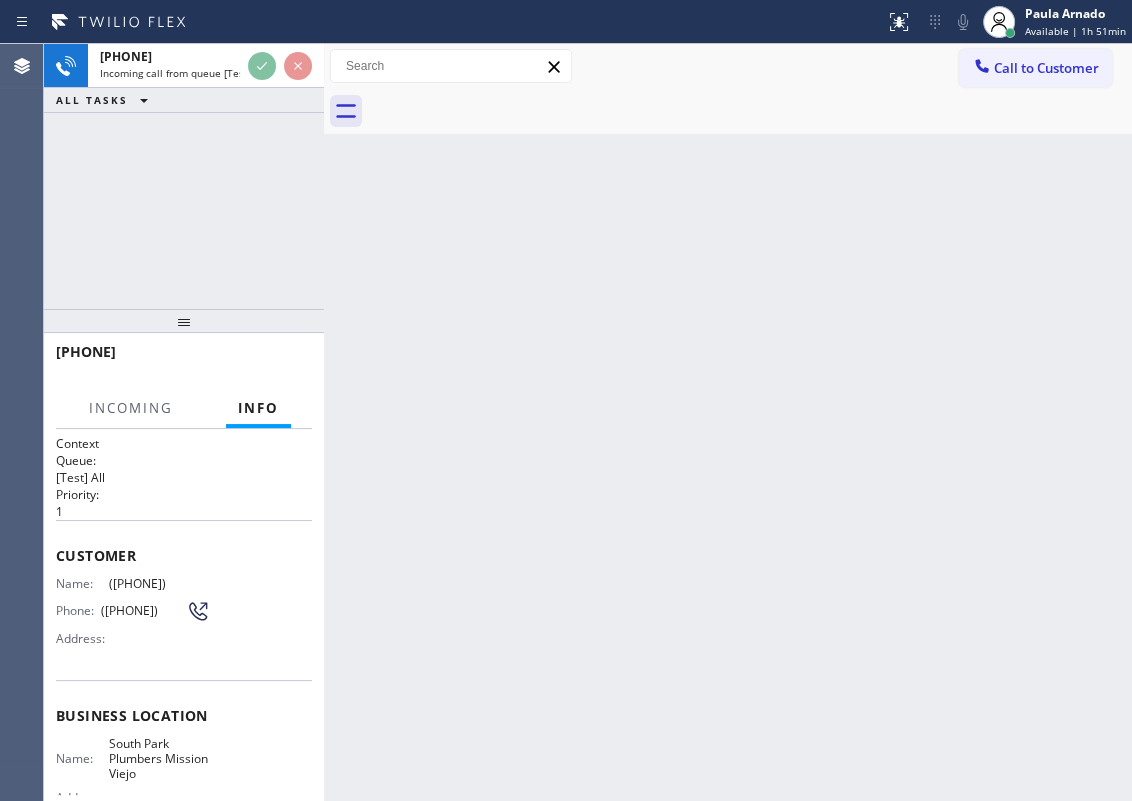 scroll, scrollTop: 221, scrollLeft: 0, axis: vertical 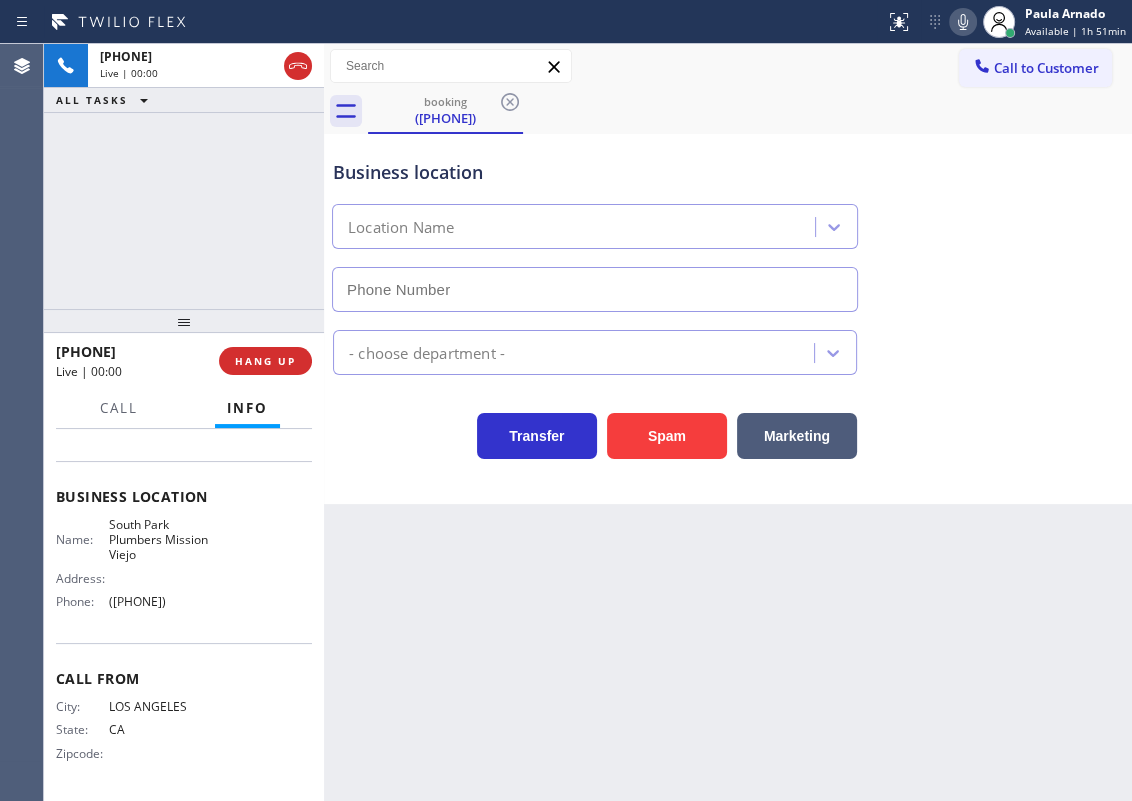 type on "([PHONE])" 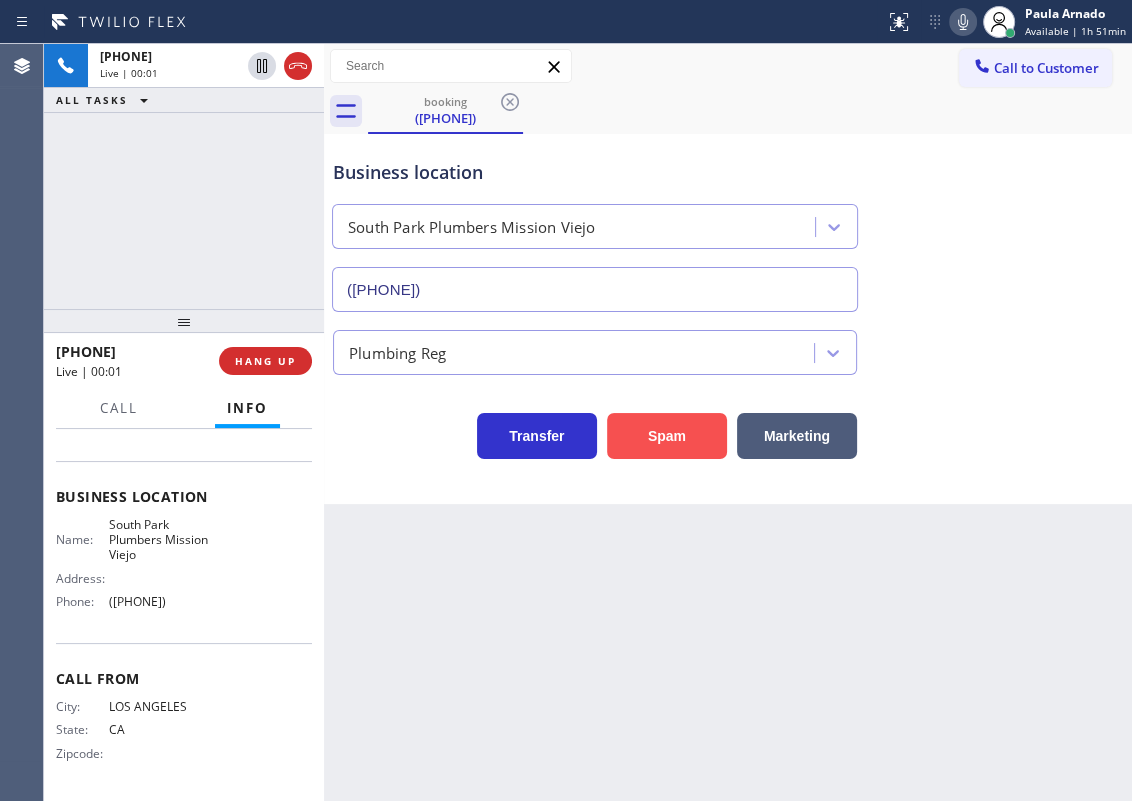 click on "Spam" at bounding box center (667, 436) 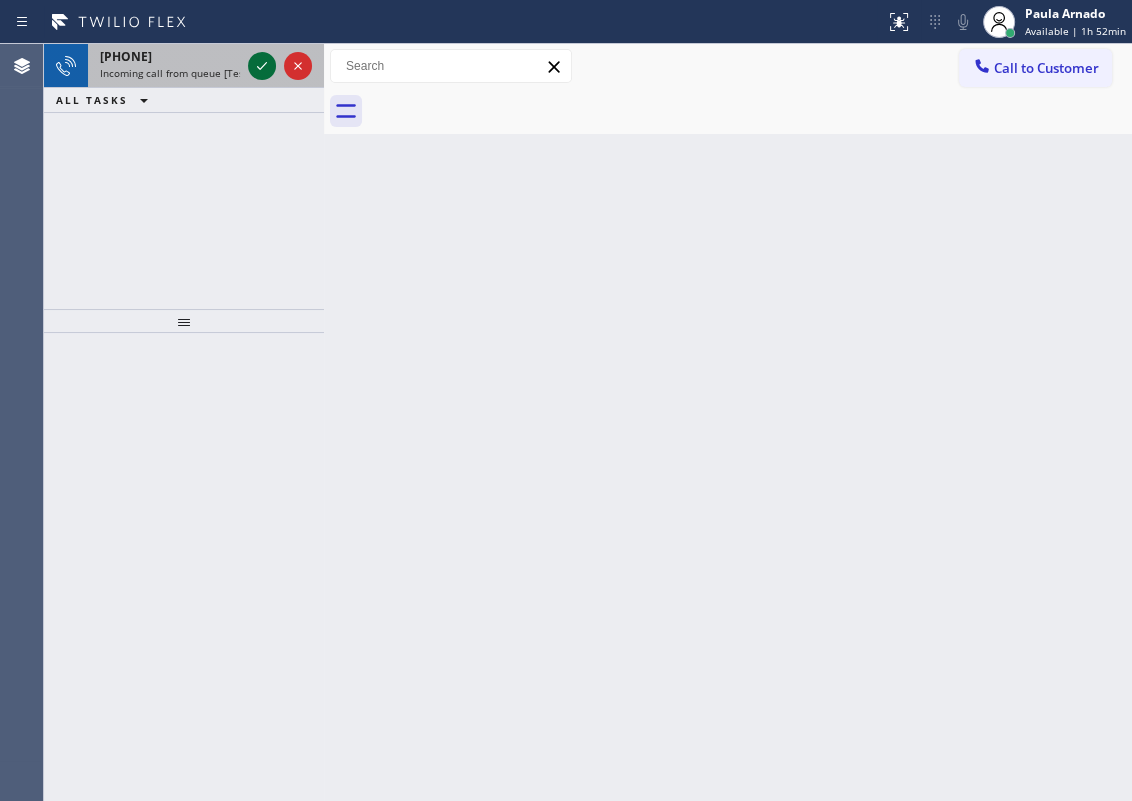 click 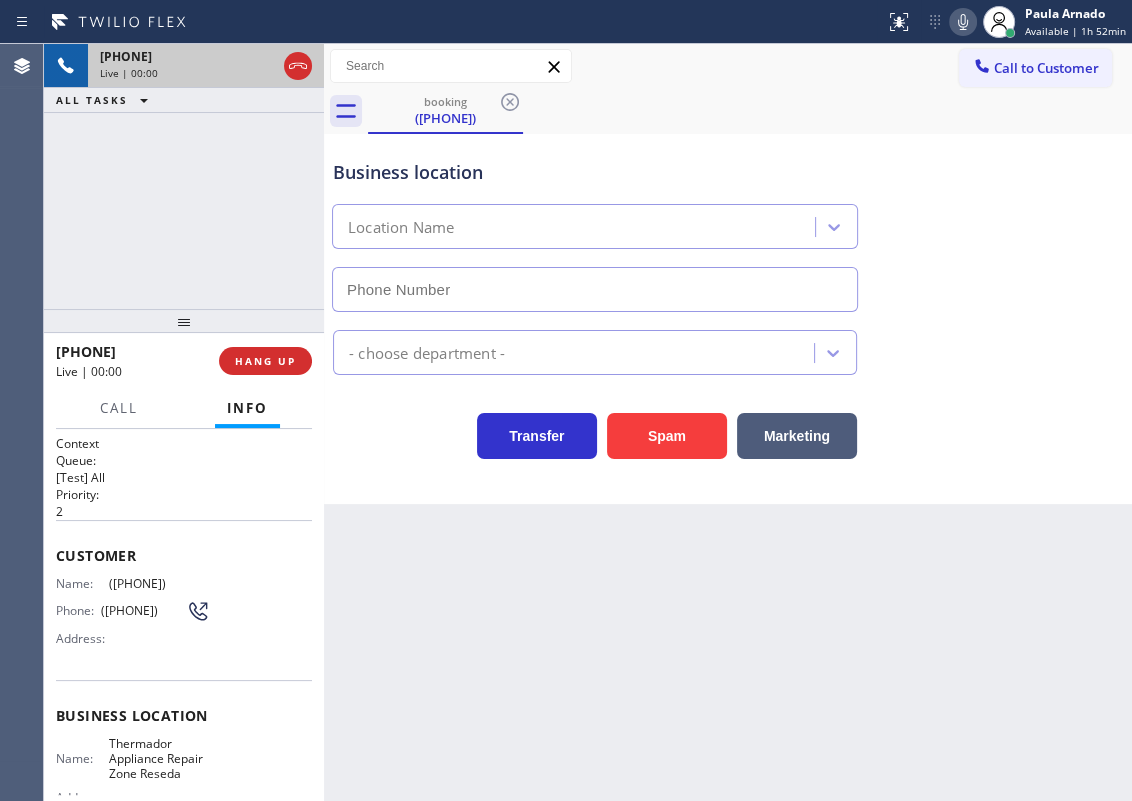 type on "([PHONE])" 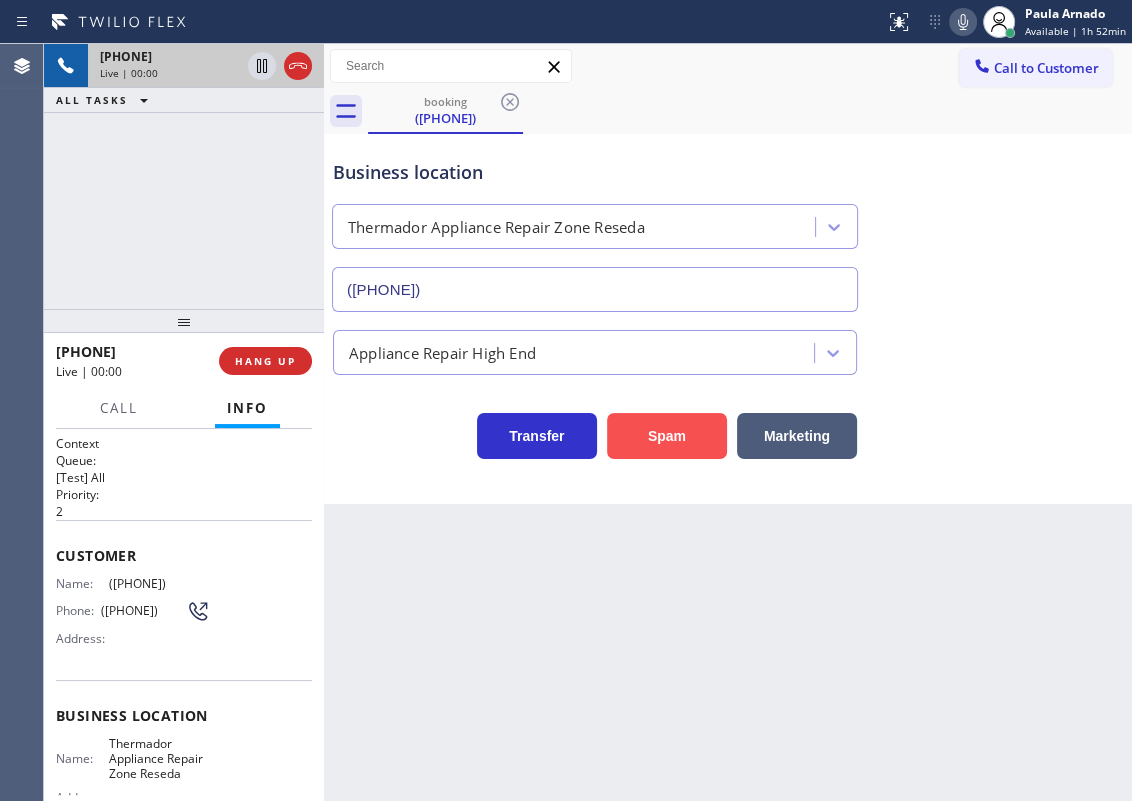 click on "Spam" at bounding box center [667, 436] 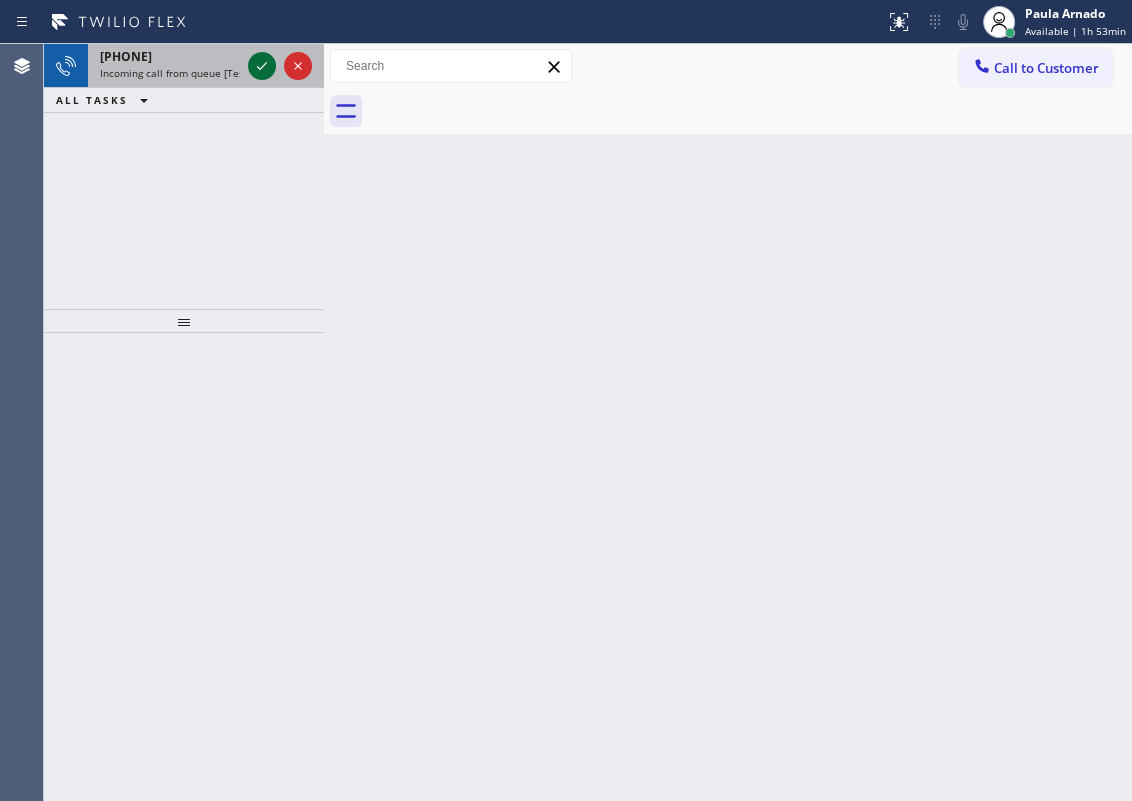 click 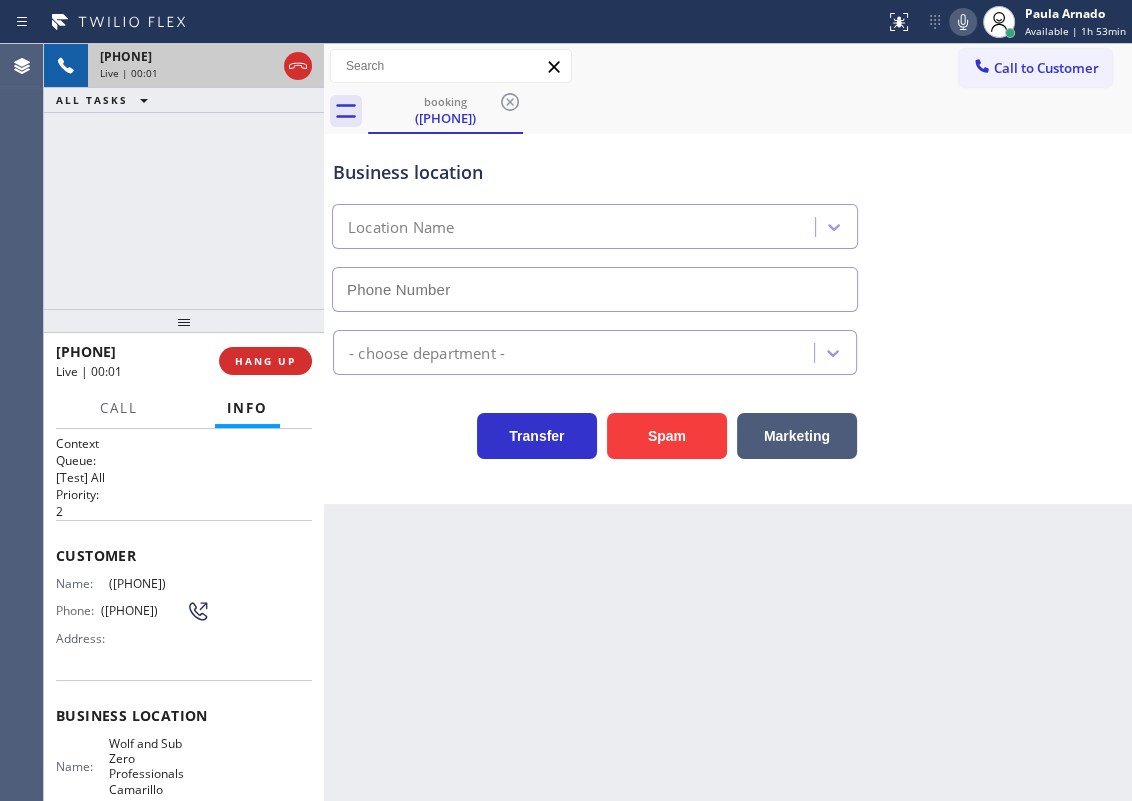 type on "([PHONE])" 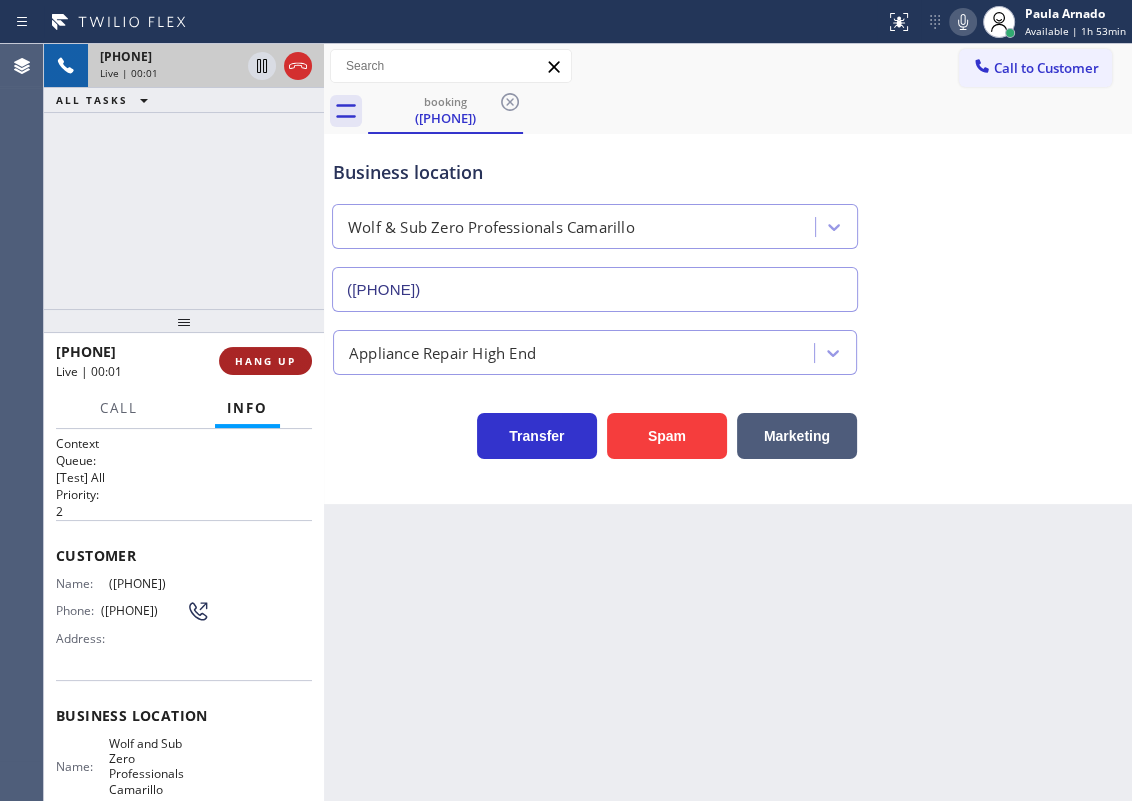 click on "HANG UP" at bounding box center (265, 361) 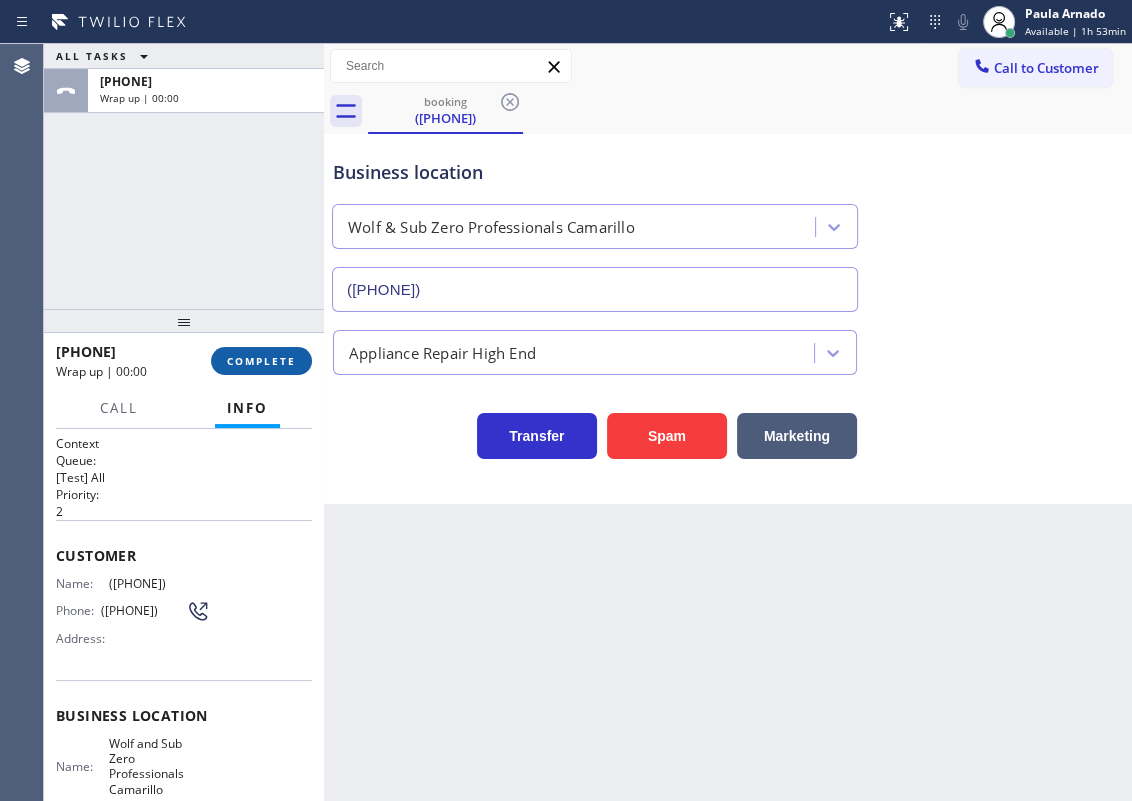 click on "COMPLETE" at bounding box center [261, 361] 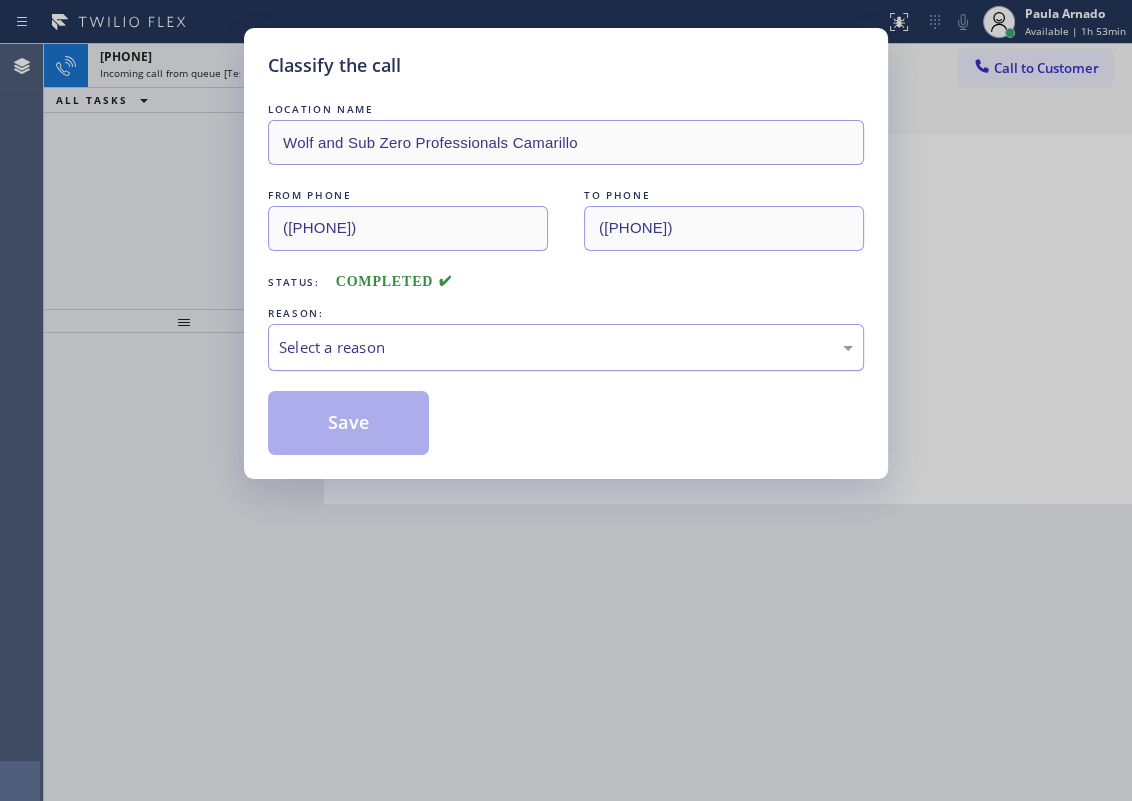 click on "Select a reason" at bounding box center [566, 347] 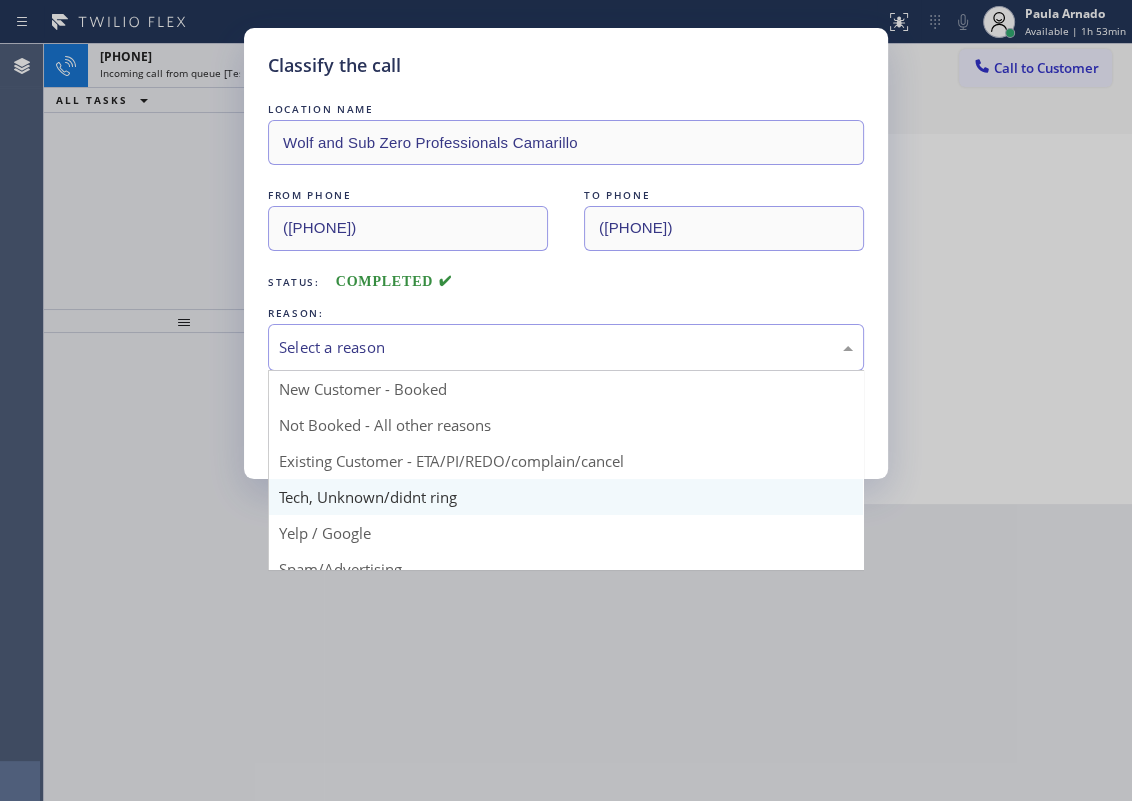 click on "Classify the call LOCATION NAME Wolf and Sub Zero Professionals Camarillo FROM PHONE ([PHONE]) TO PHONE ([PHONE]) Status: COMPLETED REASON: Select a reason New Customer - Booked Not Booked - All other reasons Existing Customer - ETA/PI/REDO/complain/cancel Tech, Unknown/didnt ring Yelp / Google Spam/Advertising Transferred HouseCallPro / HomeAdvisor / Other platforms Test call Save" at bounding box center (566, 400) 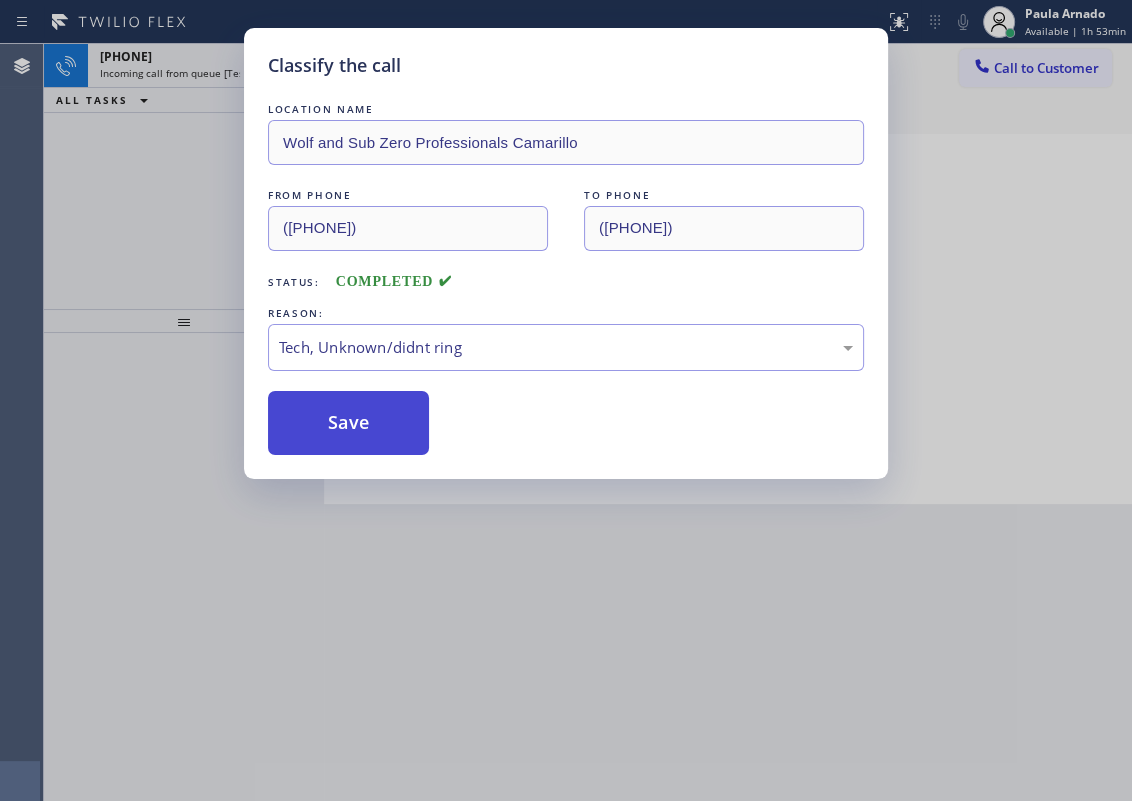 click on "Save" at bounding box center [348, 423] 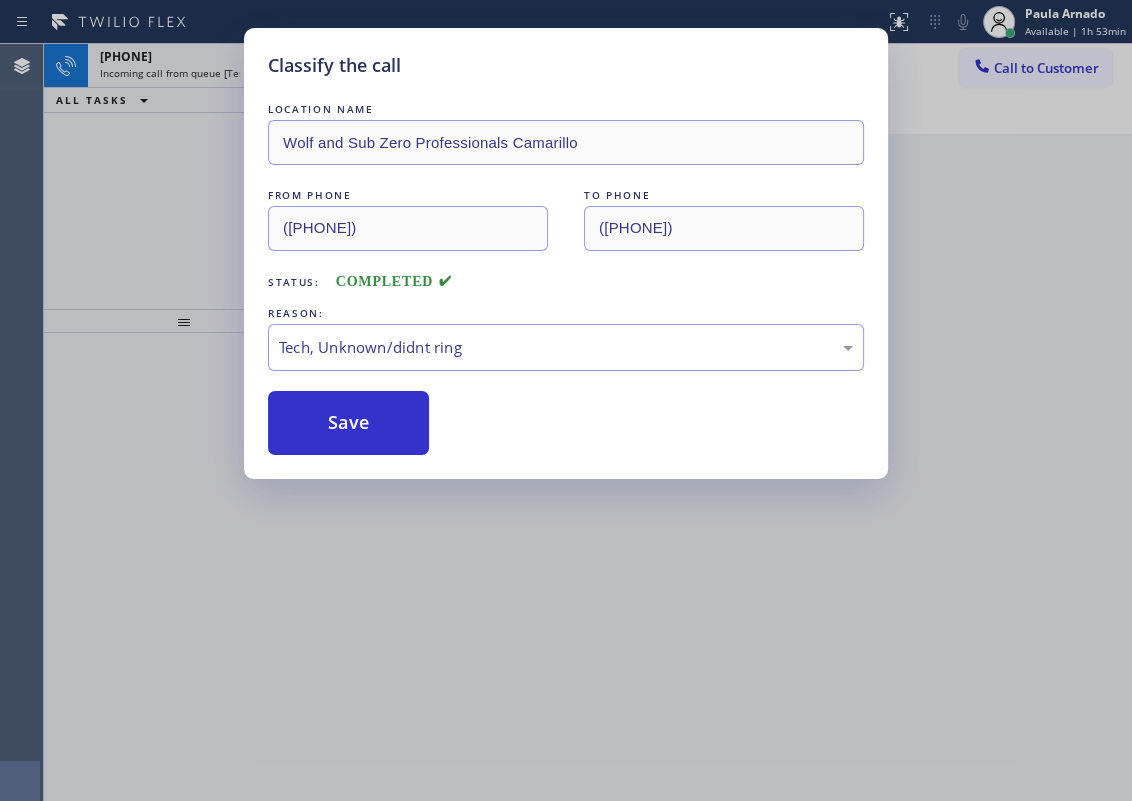click on "Classify the call LOCATION NAME Wolf and Sub Zero Professionals Camarillo FROM PHONE ([PHONE]) TO PHONE ([PHONE]) Status: COMPLETED REASON: Tech, Unknown/didnt ring Save" at bounding box center (566, 400) 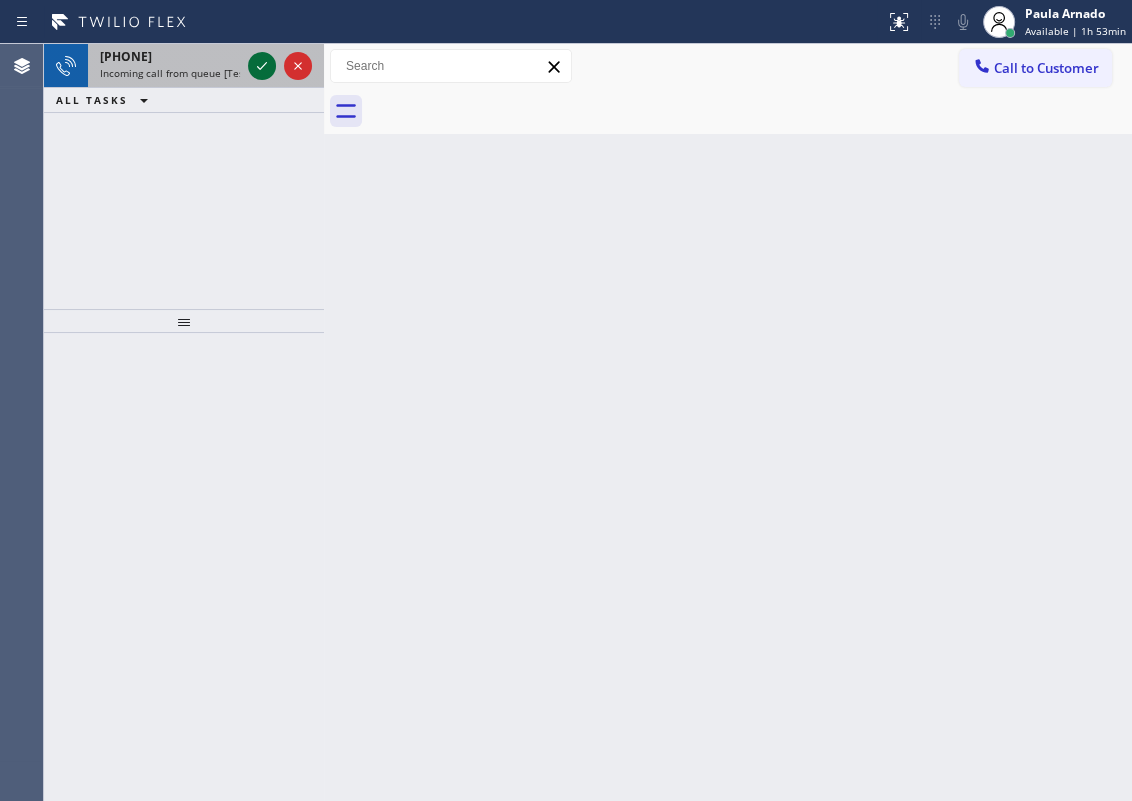 click 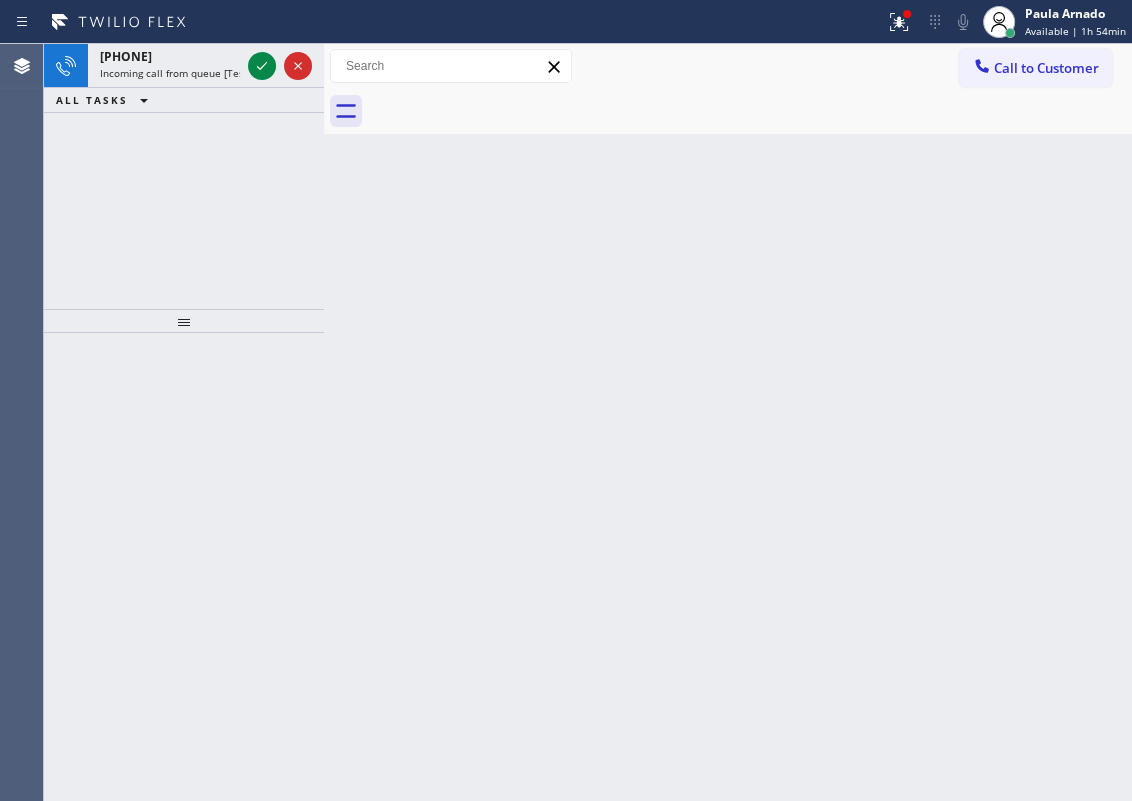 click on "Back to Dashboard Change Sender ID Customers Technicians Select a contact Outbound call Technician Search Technician Your caller id phone number Your caller id phone number Call Technician info Name   Phone none Address none Change Sender ID HVAC +18559994417 5 Star Appliance +18557314952 Appliance Repair +18554611149 Plumbing +18889090120 Air Duct Cleaning +18006865038  Electricians +18005688664 Cancel Change Check personal SMS Reset Change No tabs Call to Customer Outbound call Location Search location Your caller id phone number Customer number Call Outbound call Technician Search Technician Your caller id phone number Your caller id phone number Call" at bounding box center (728, 422) 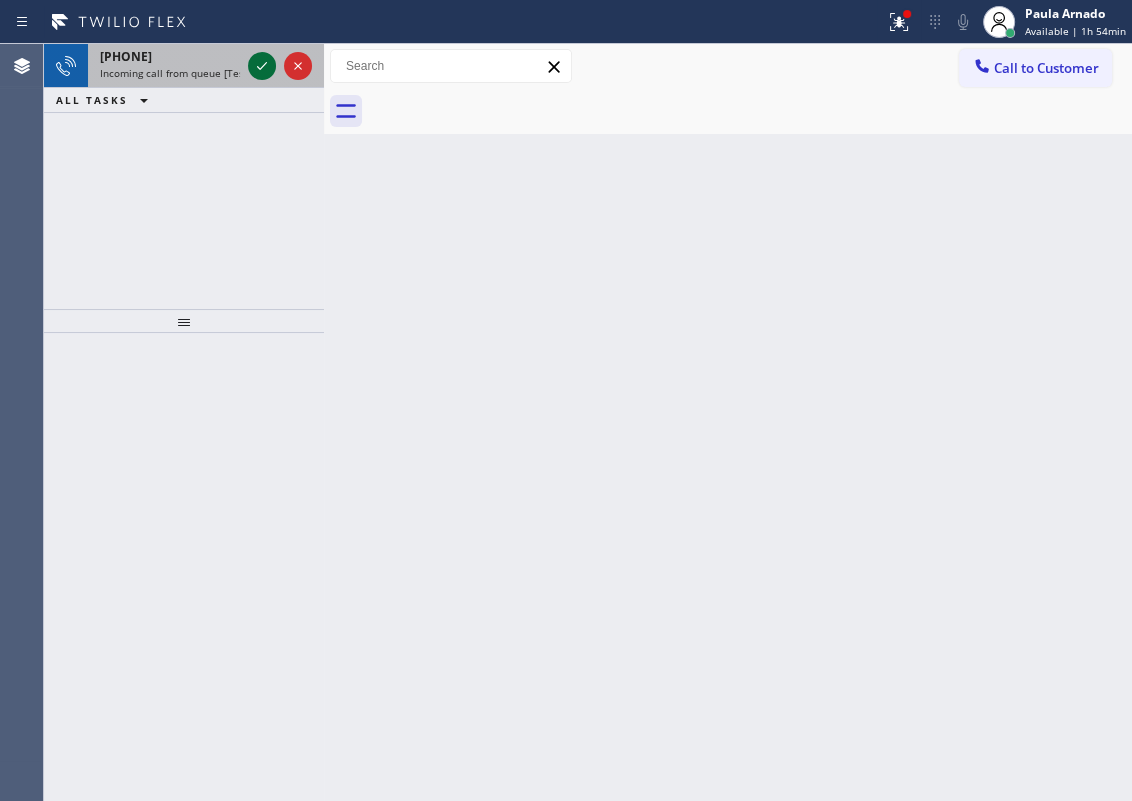click at bounding box center (262, 66) 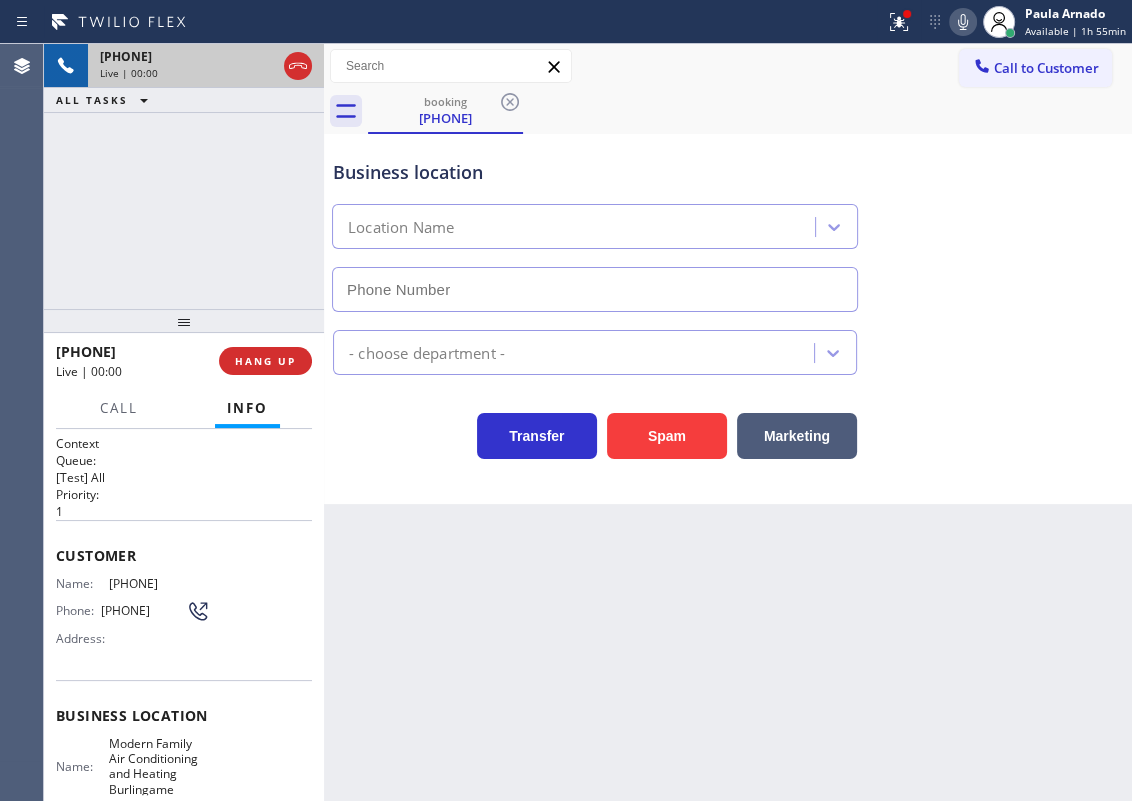 type on "([PHONE])" 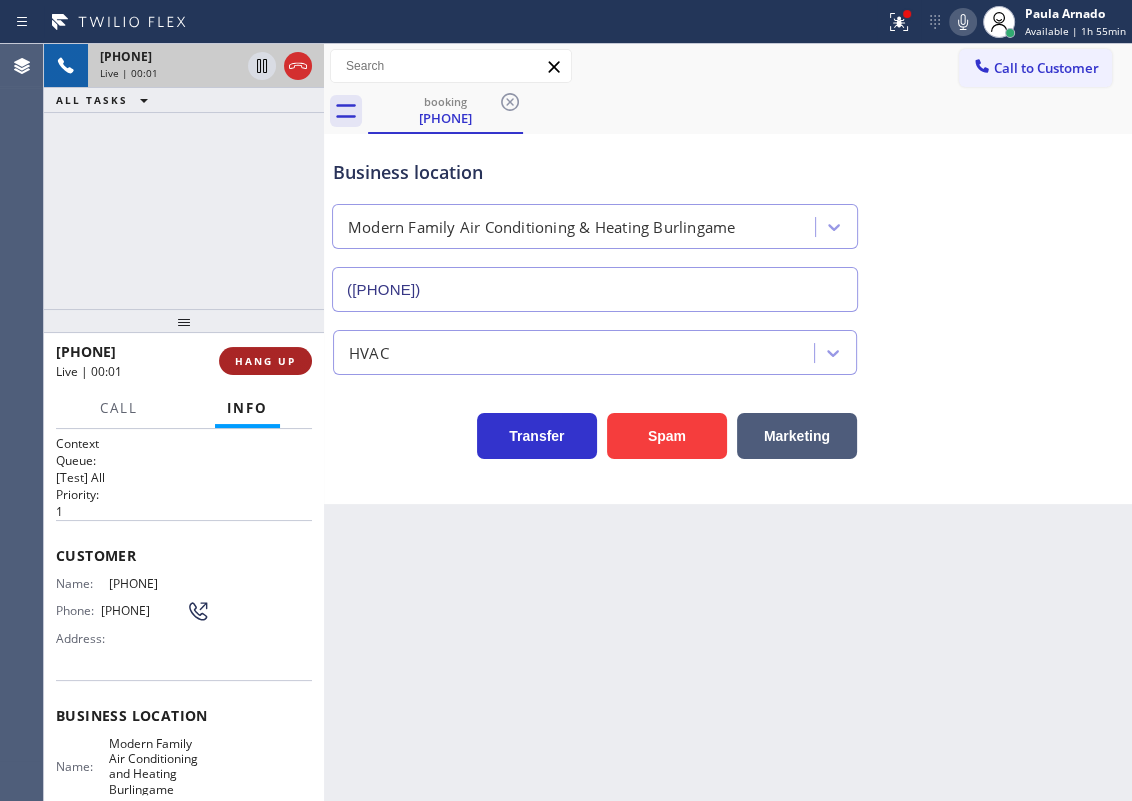 click on "HANG UP" at bounding box center [265, 361] 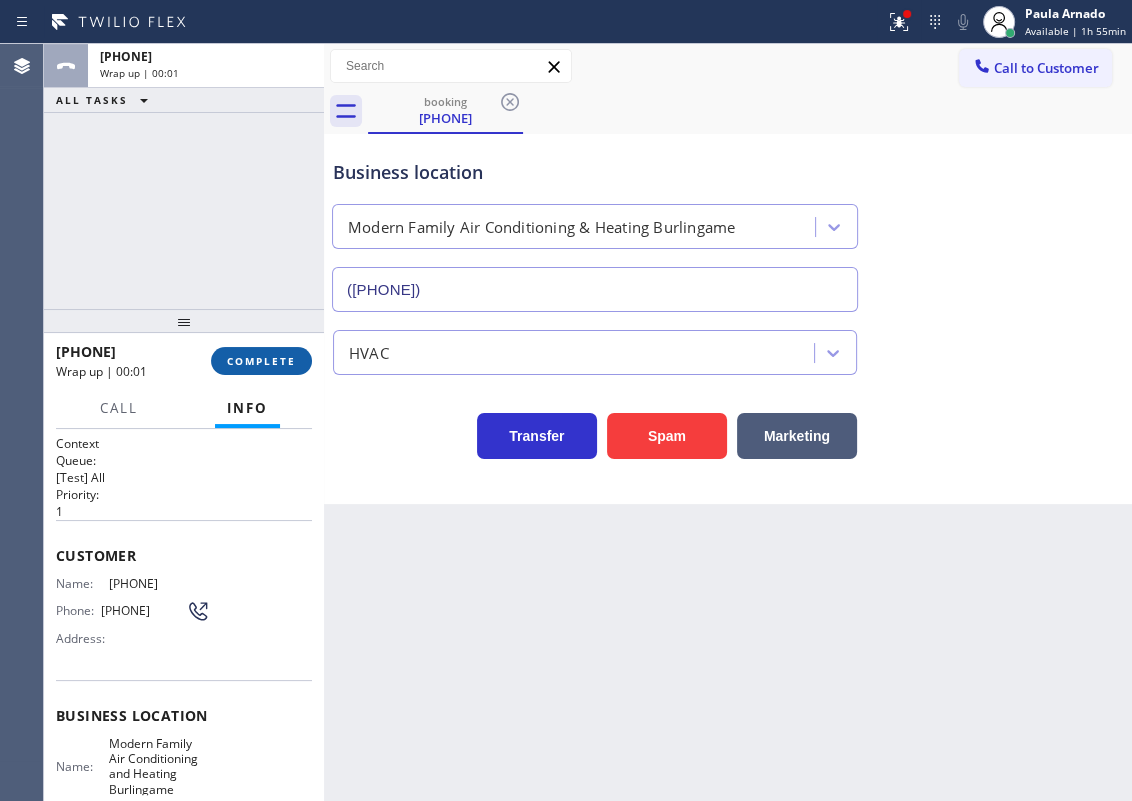 click on "COMPLETE" at bounding box center (261, 361) 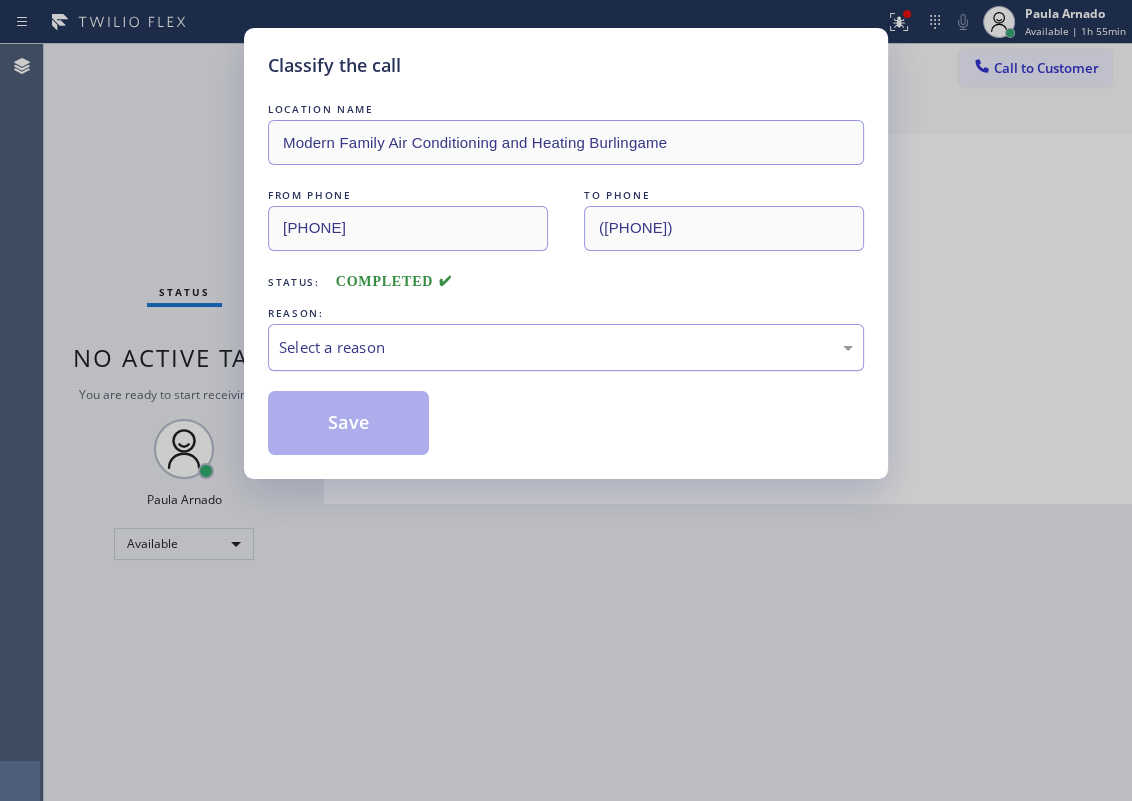click on "Select a reason" at bounding box center (566, 347) 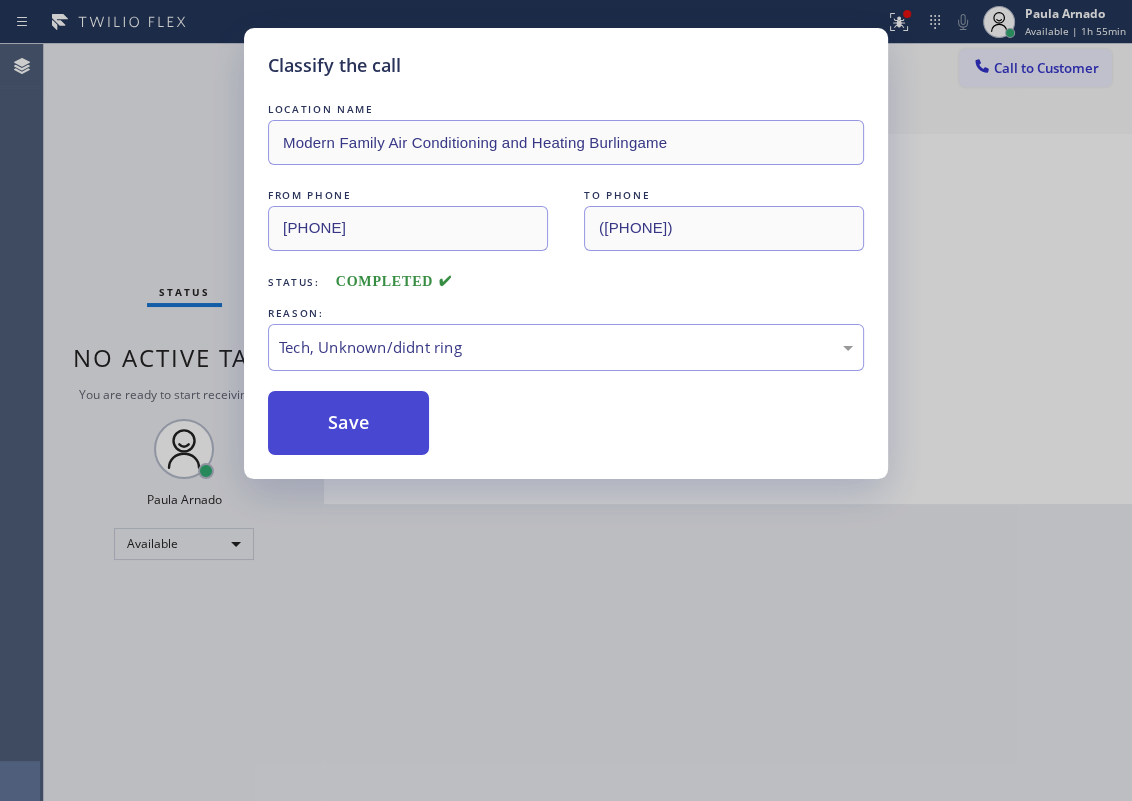 click on "Save" at bounding box center [348, 423] 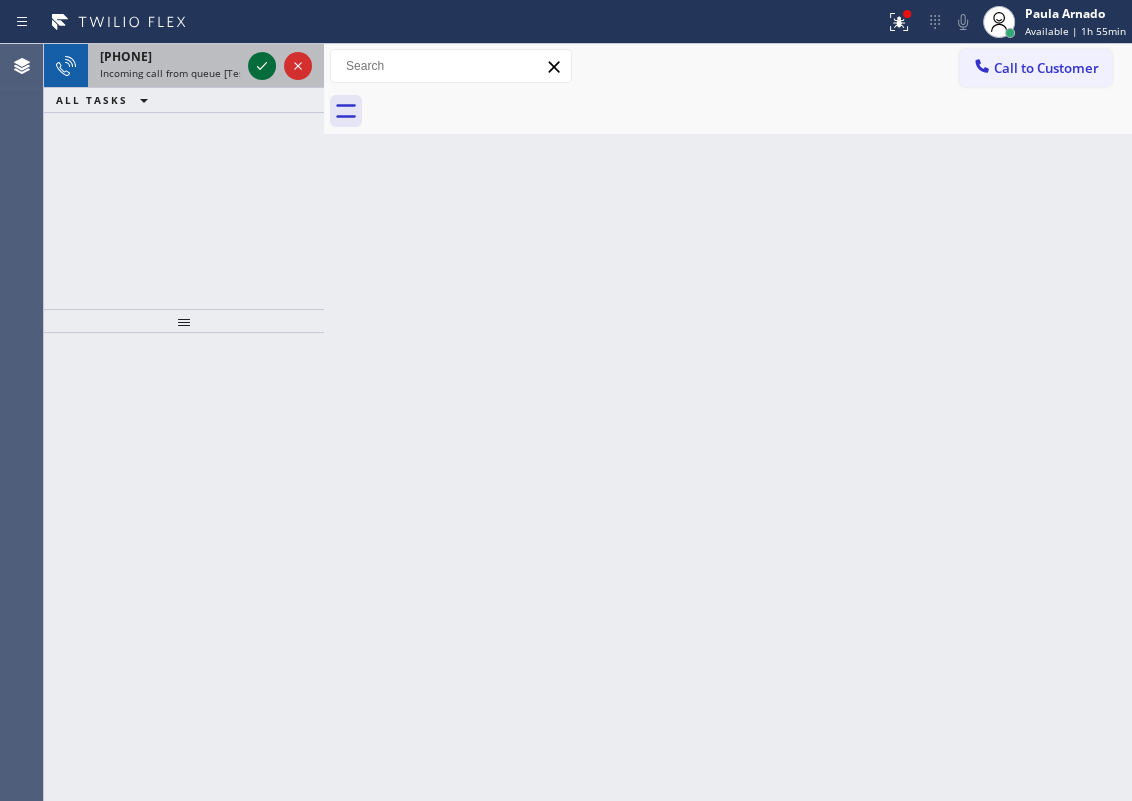 click 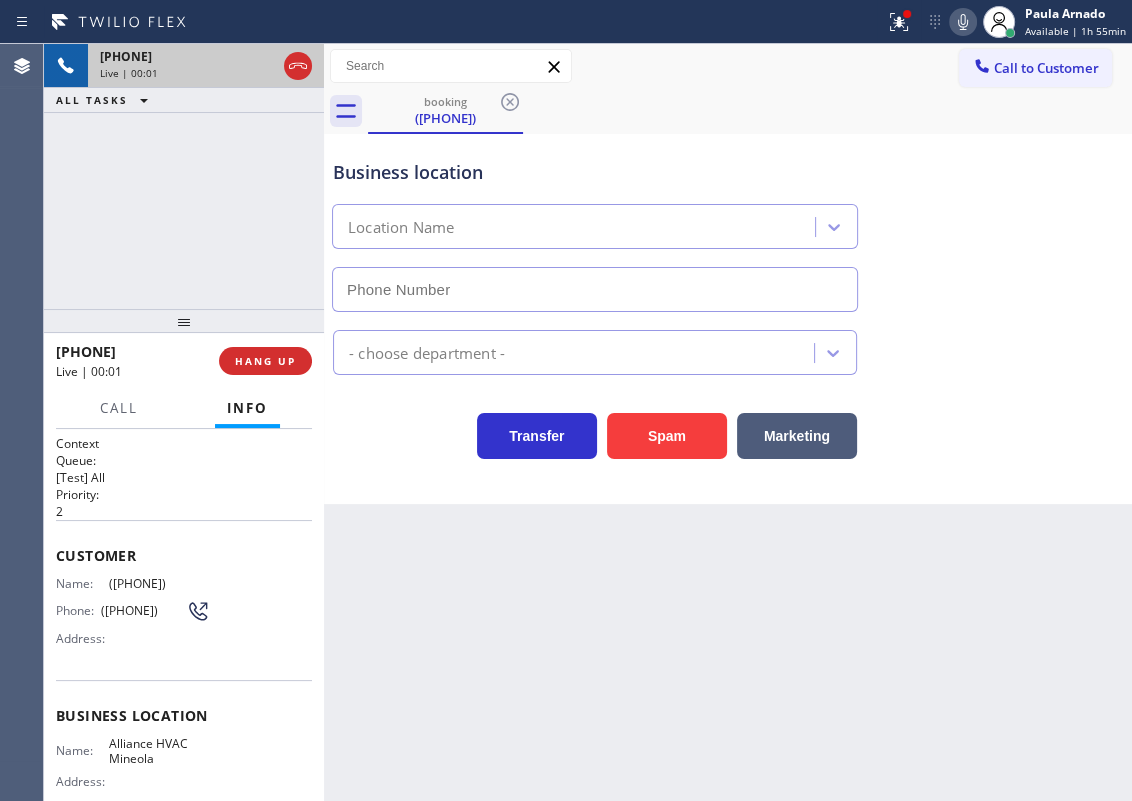 type on "([PHONE])" 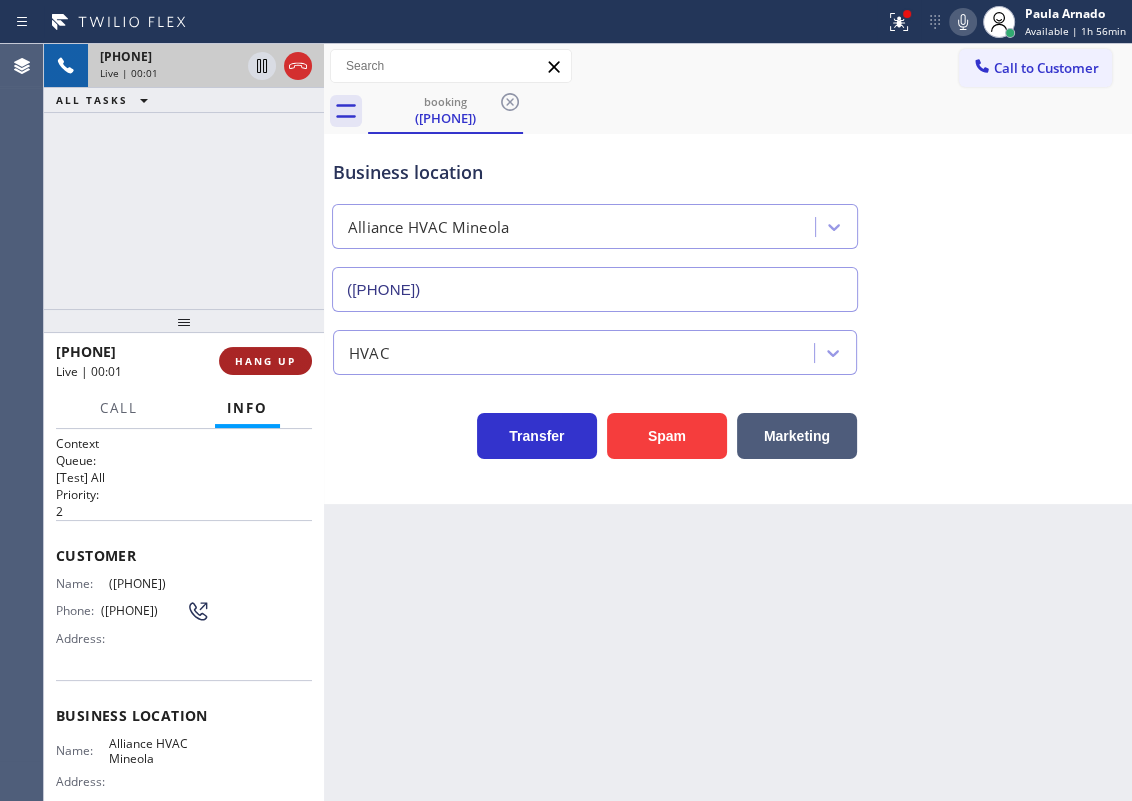 click on "HANG UP" at bounding box center (265, 361) 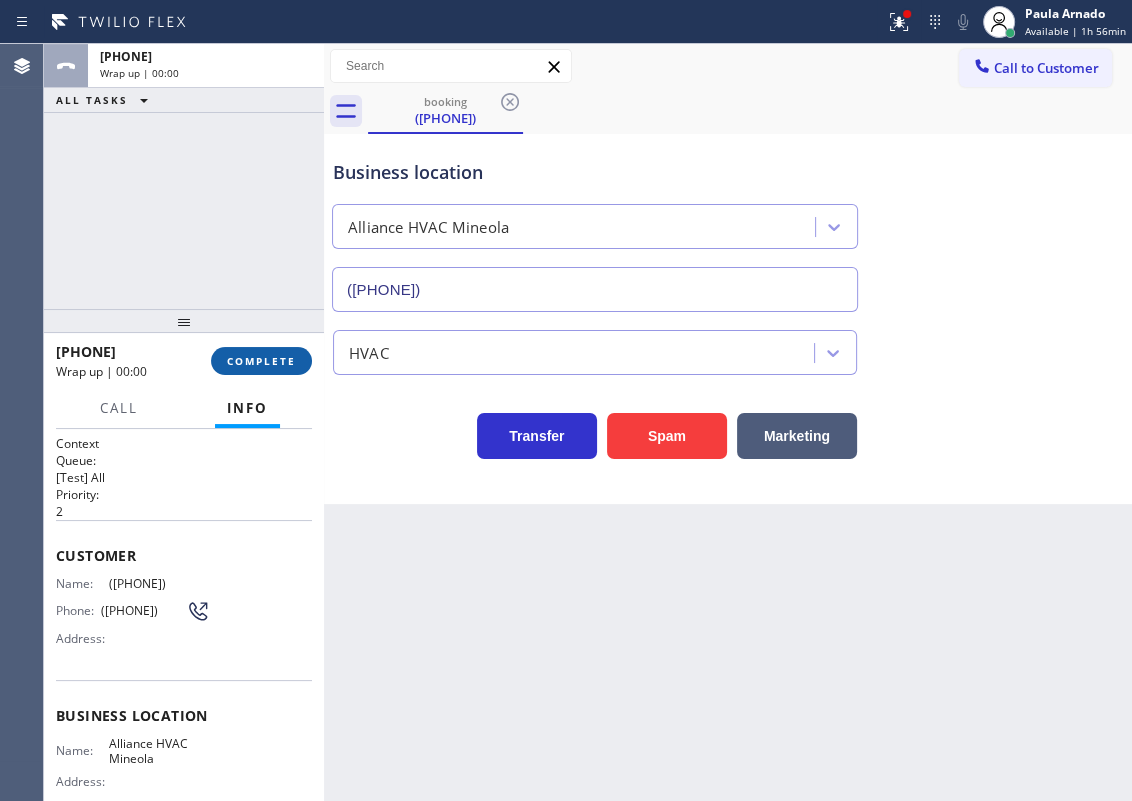 click on "COMPLETE" at bounding box center [261, 361] 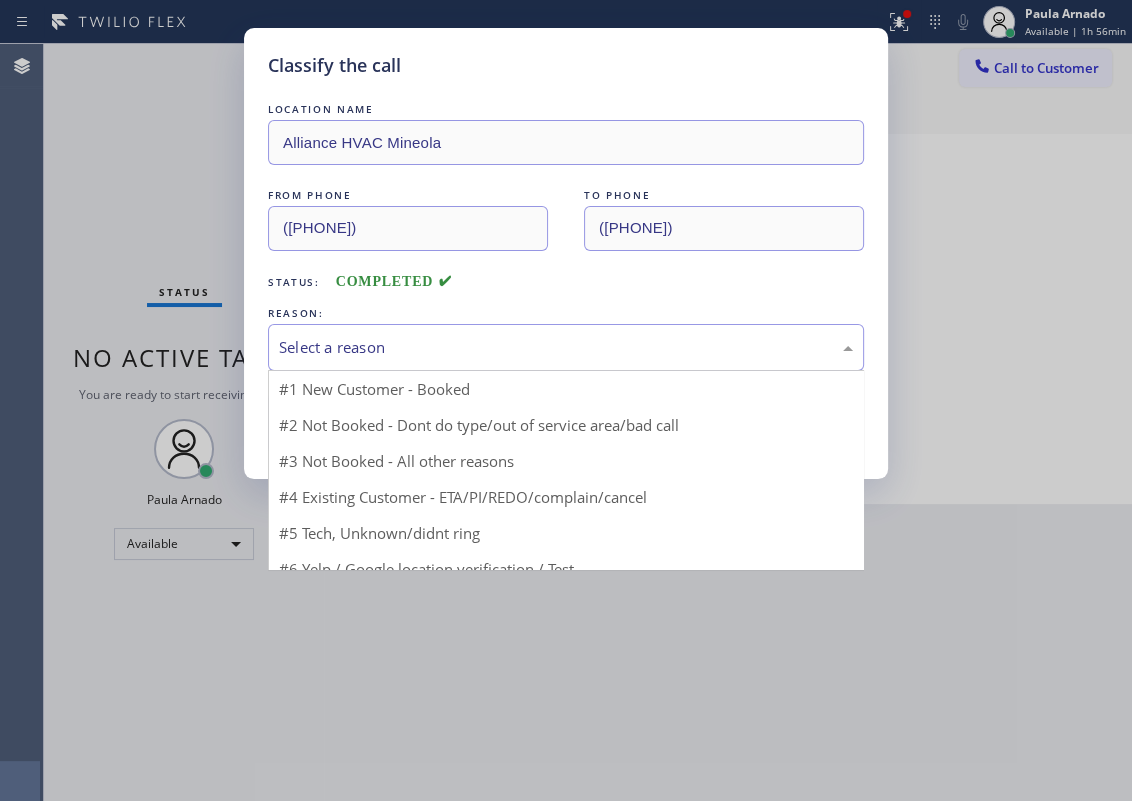 click on "Select a reason" at bounding box center (566, 347) 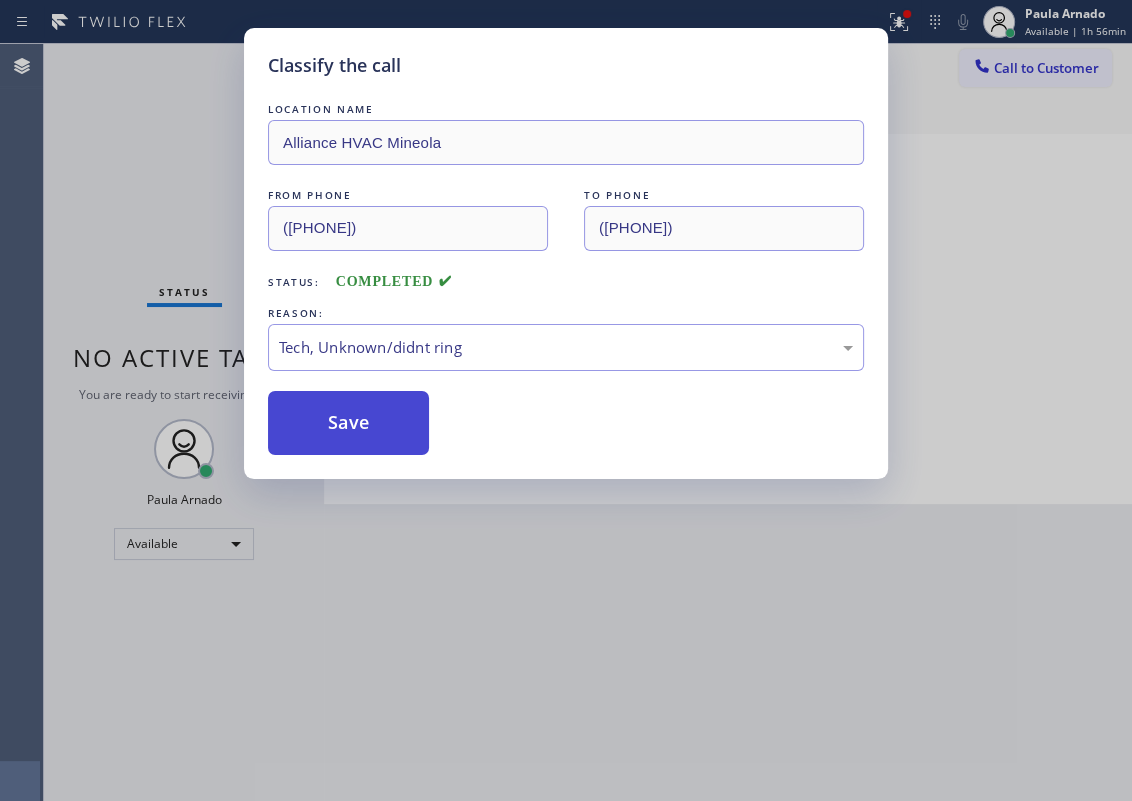 click on "Save" at bounding box center [348, 423] 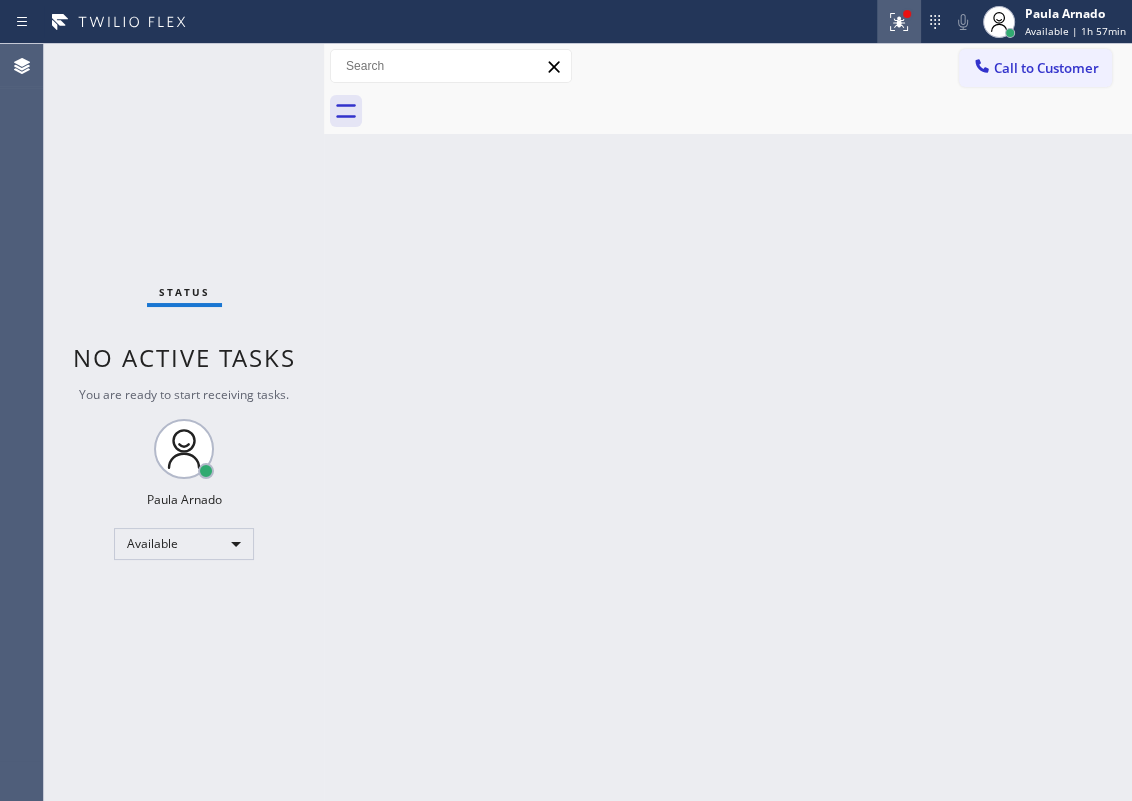 click at bounding box center (899, 22) 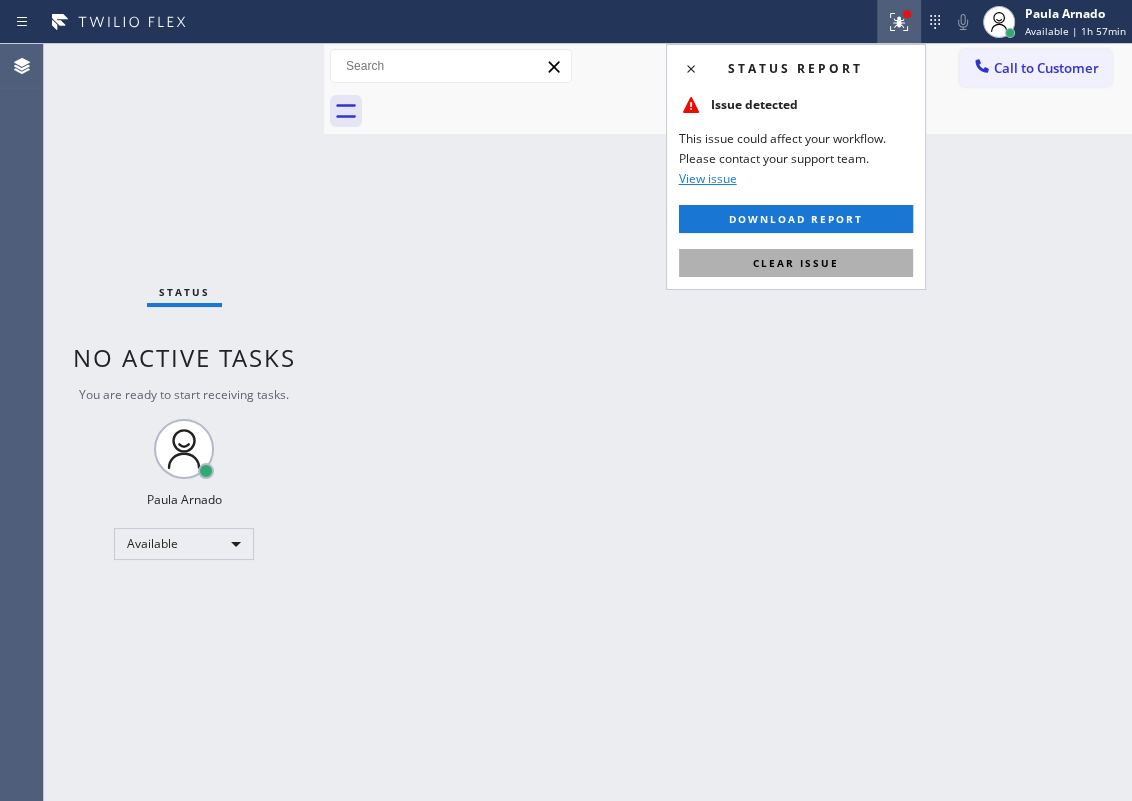 click on "Clear issue" at bounding box center [796, 263] 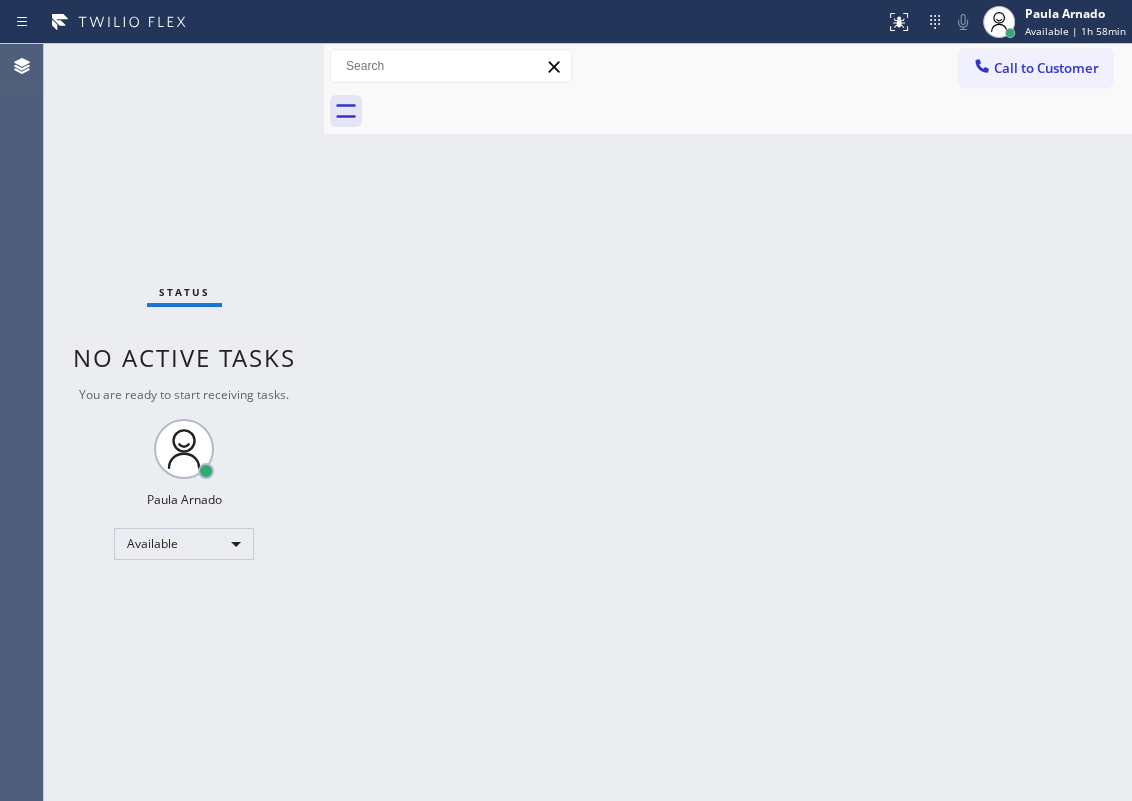 click on "Status No active tasks You are ready to start receiving tasks. [FIRST] [LAST] Available" at bounding box center [184, 422] 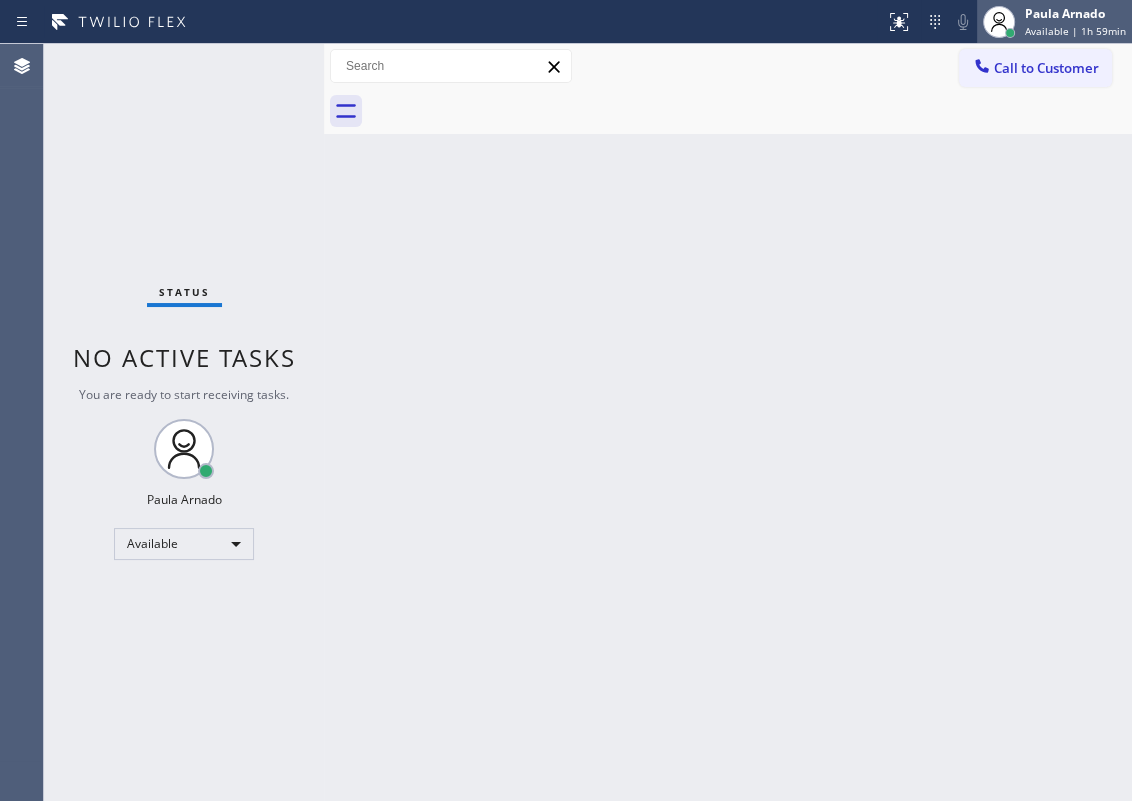 click on "Paula Arnado" at bounding box center (1075, 13) 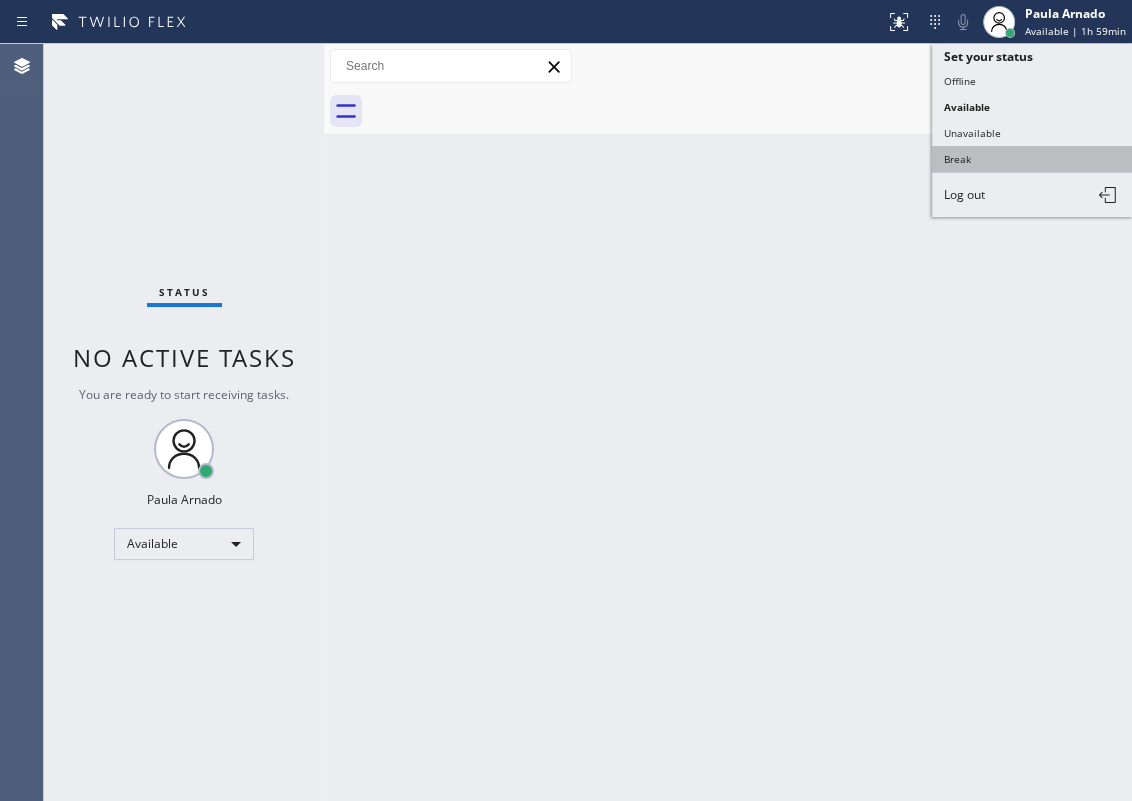 click on "Break" at bounding box center [1032, 159] 